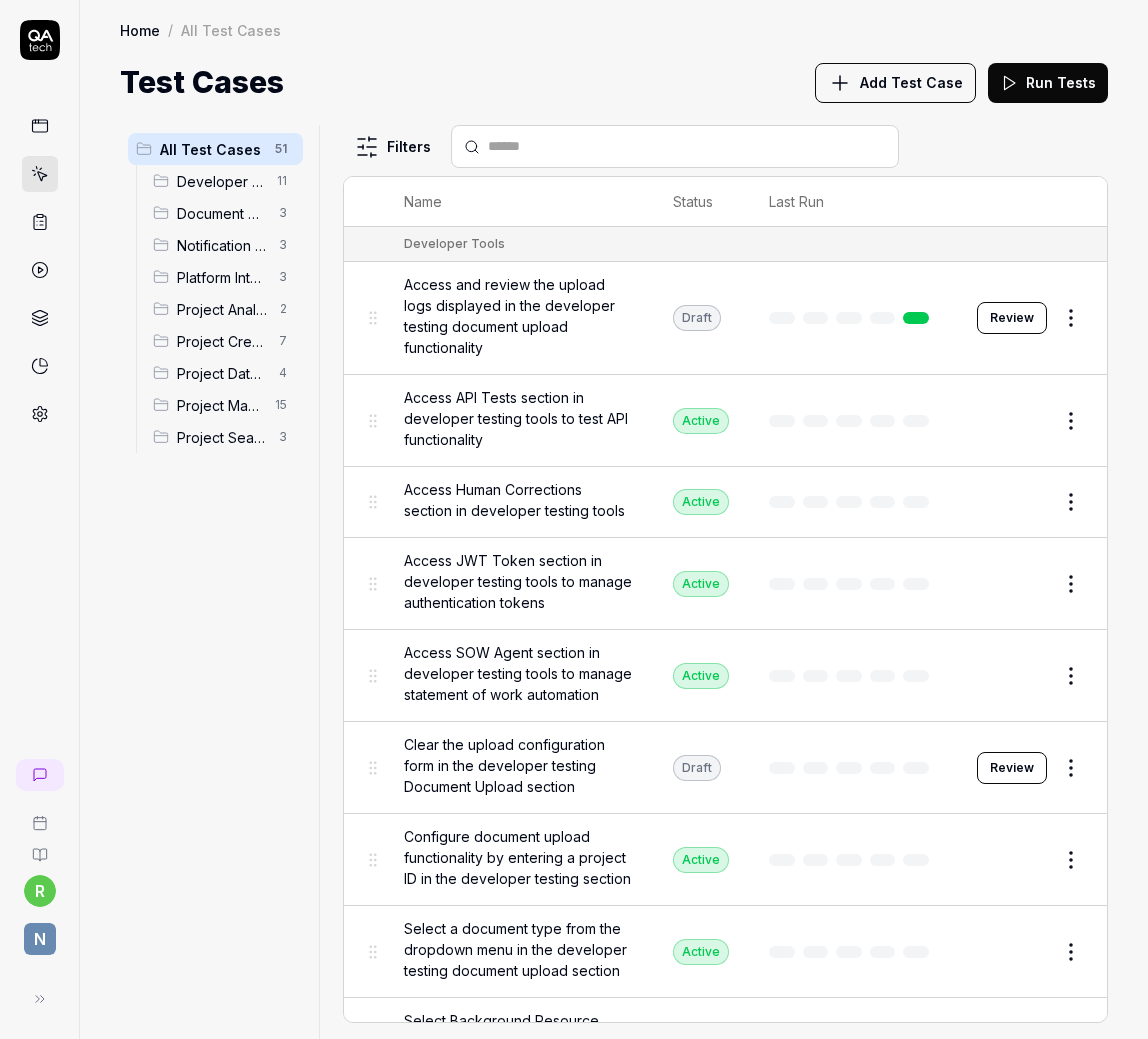 scroll, scrollTop: 0, scrollLeft: 0, axis: both 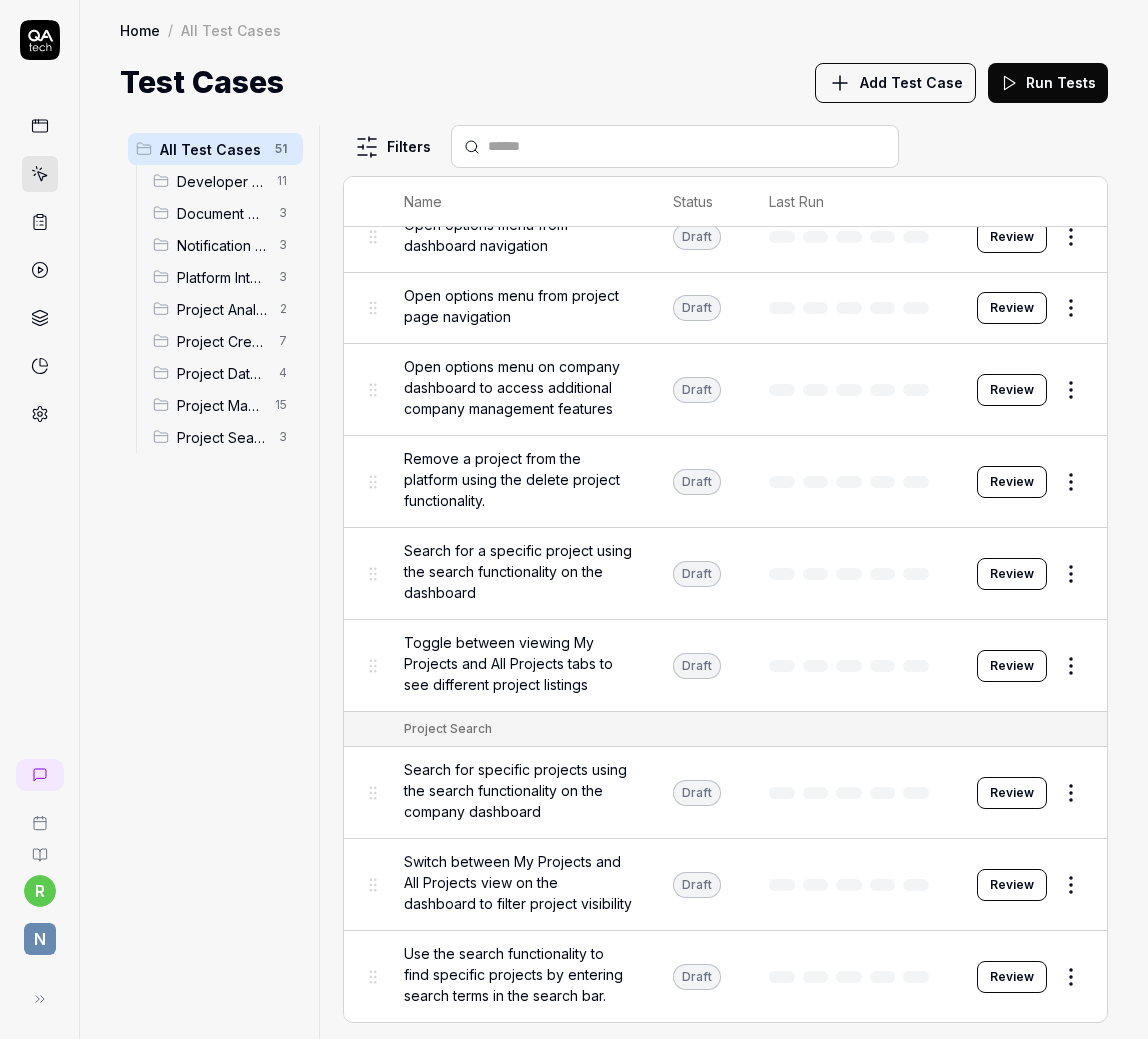 click on "Draft" at bounding box center [697, 793] 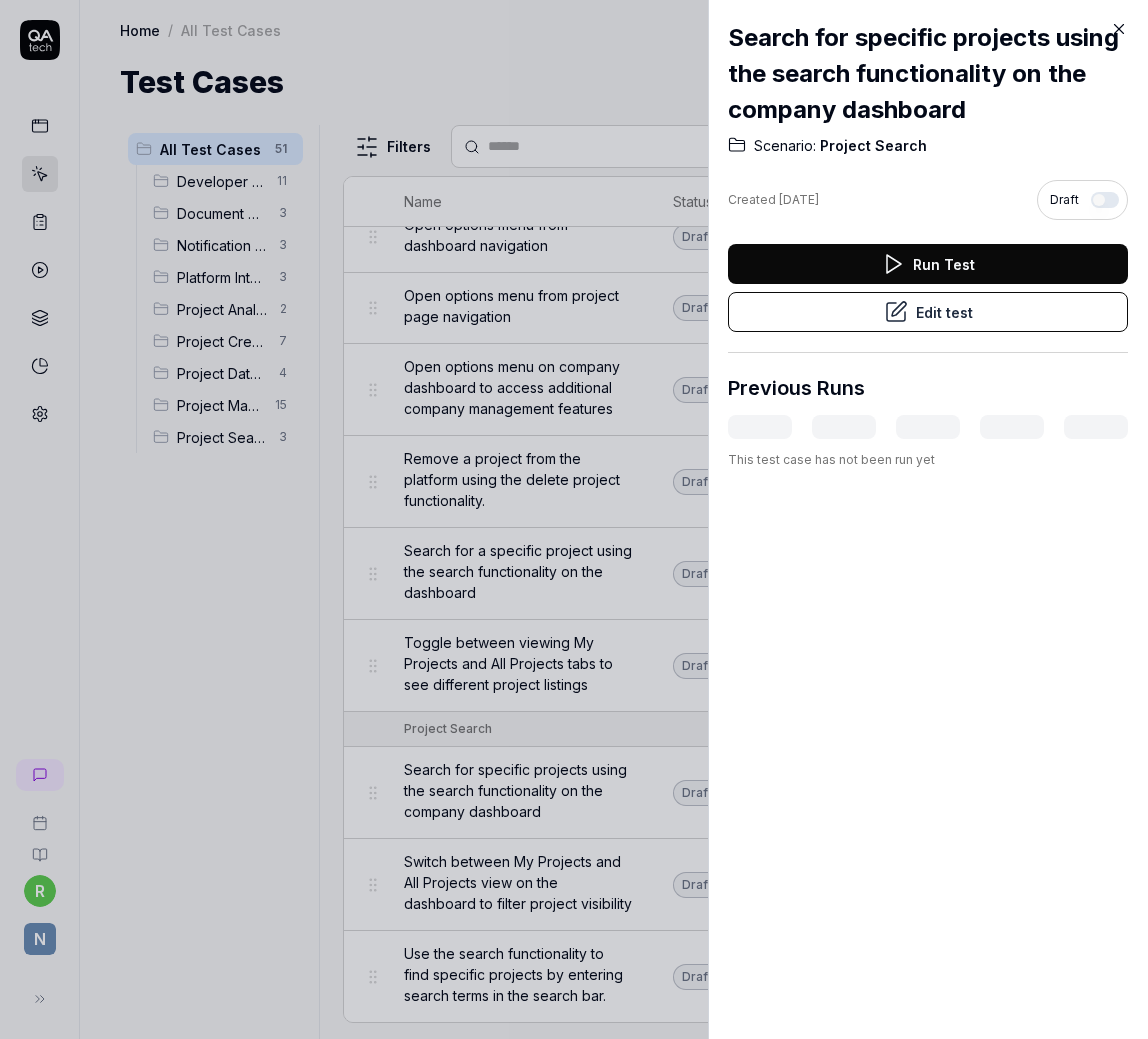 click at bounding box center [1105, 200] 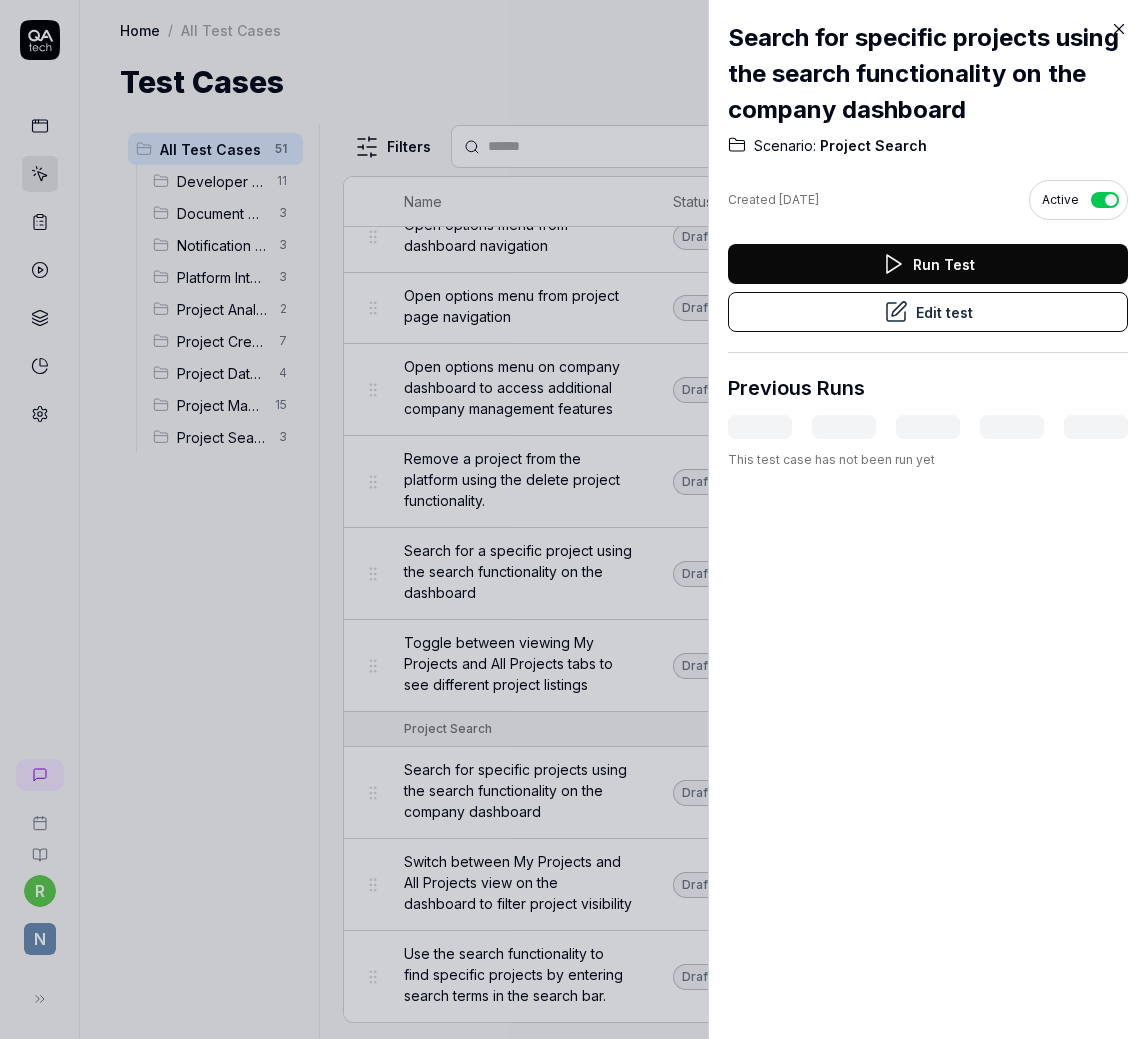 click at bounding box center (574, 519) 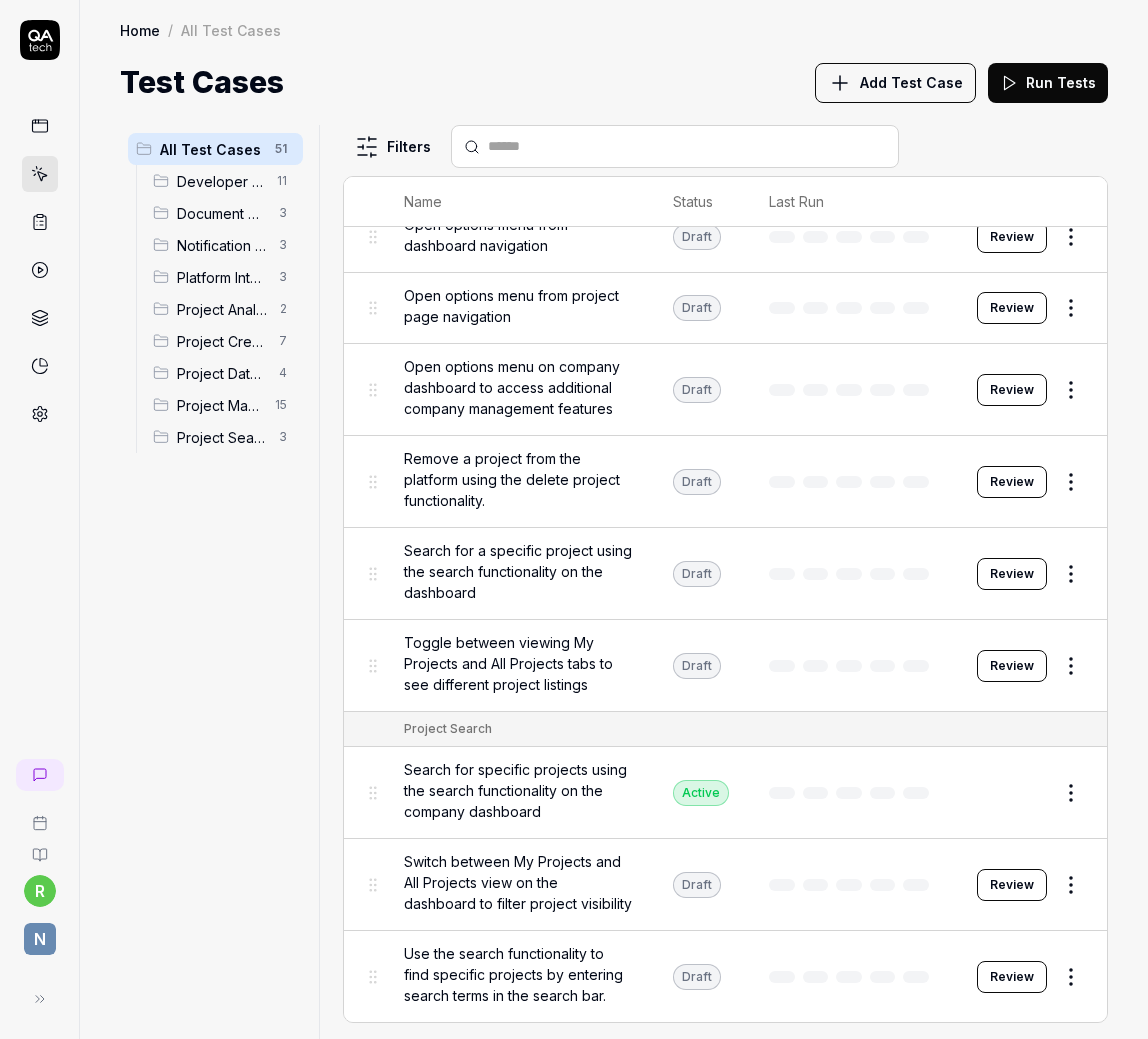 click on "Draft" at bounding box center (697, 885) 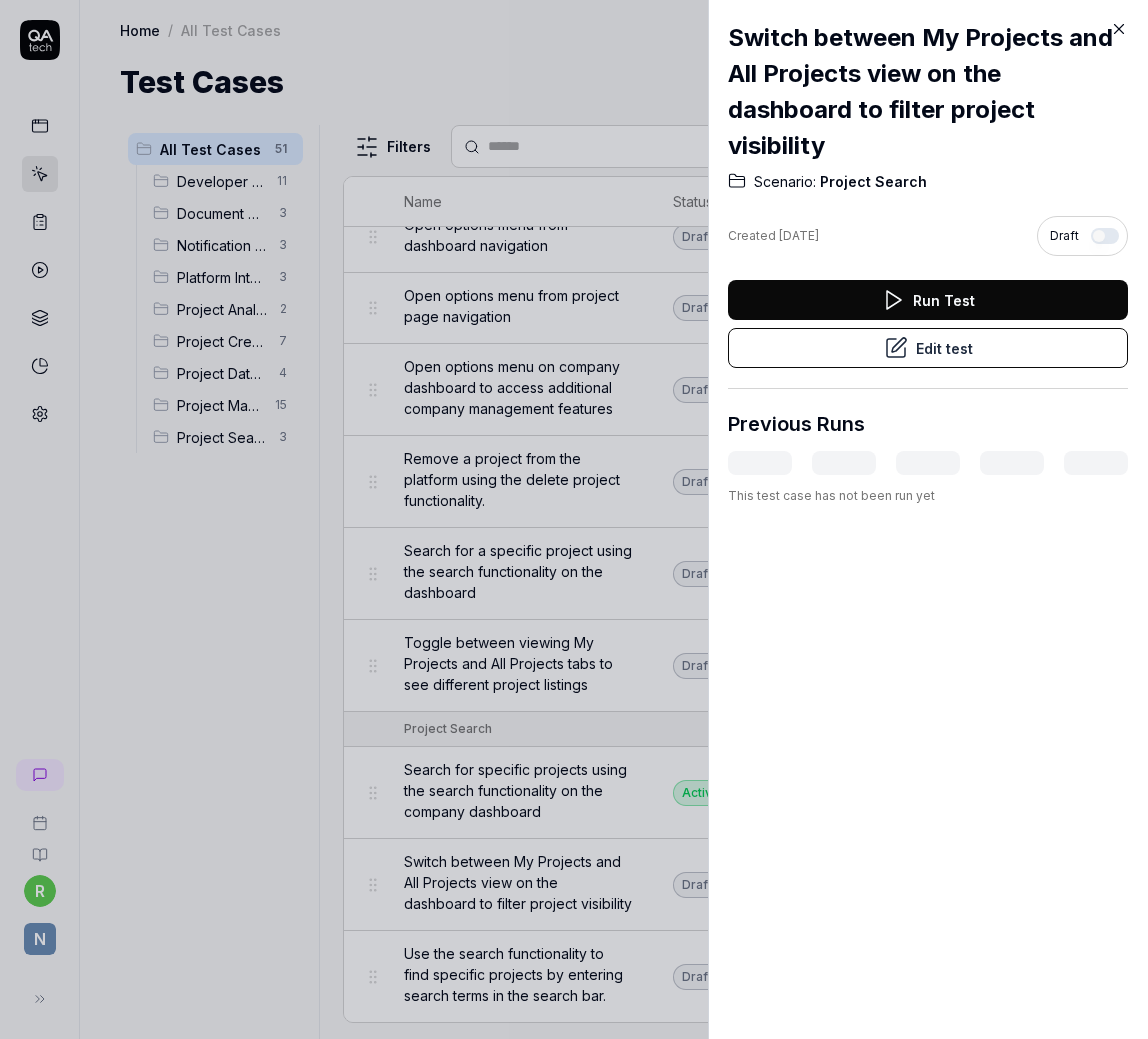 click at bounding box center [1105, 236] 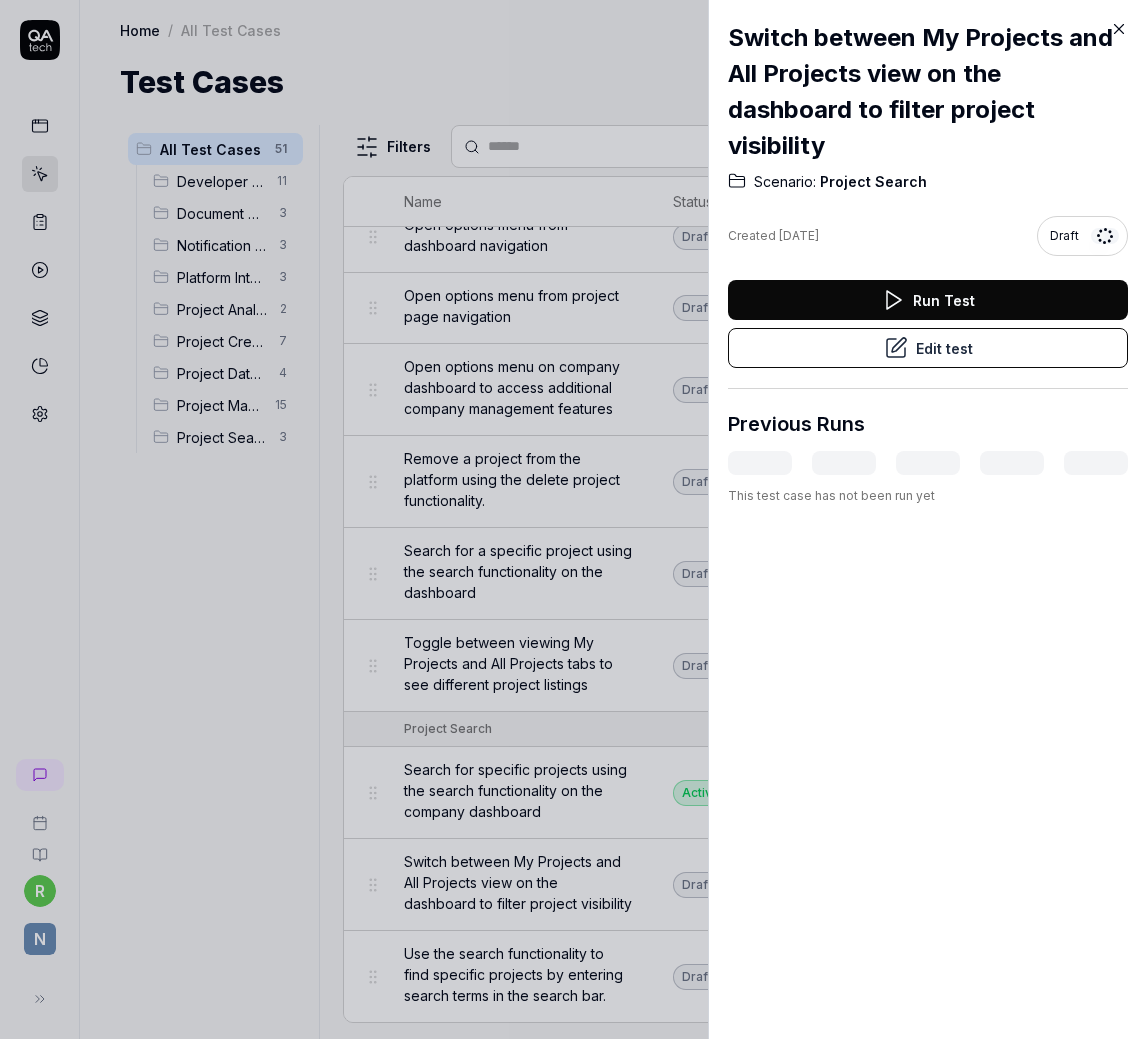 click at bounding box center [574, 519] 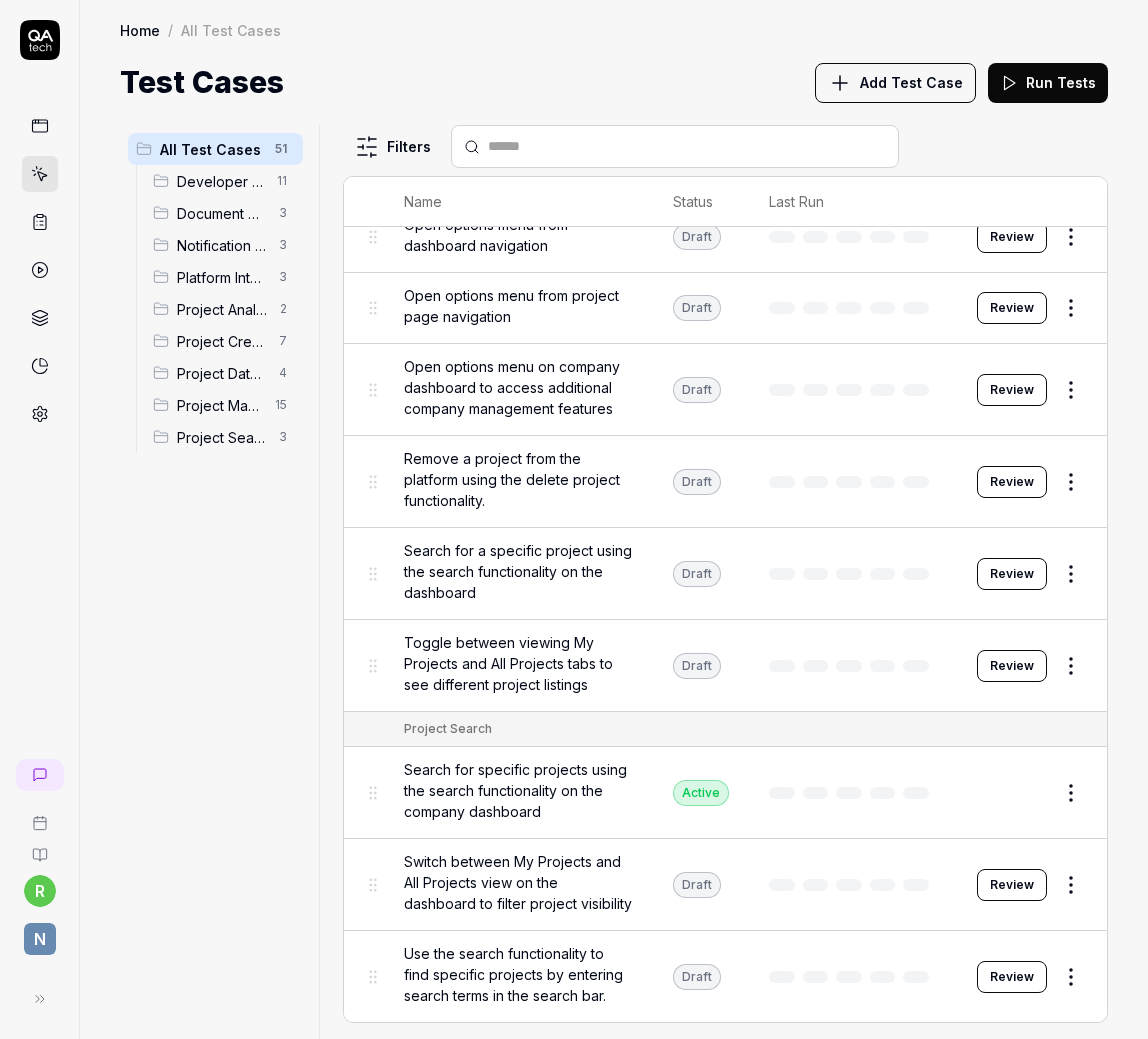 click on "Switch between My Projects and All Projects view on the dashboard to filter project visibility" at bounding box center [518, 885] 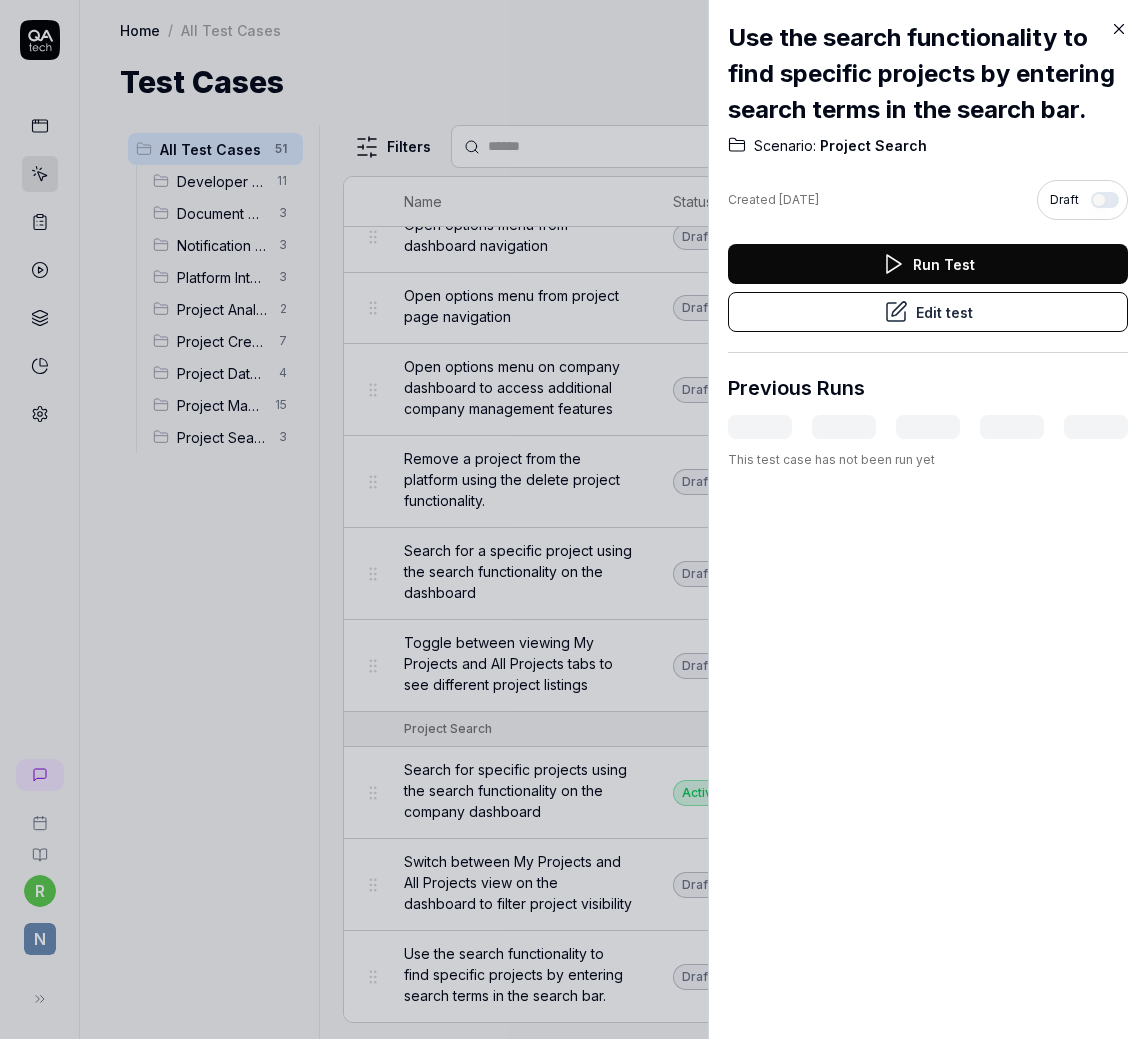 click at bounding box center (1105, 200) 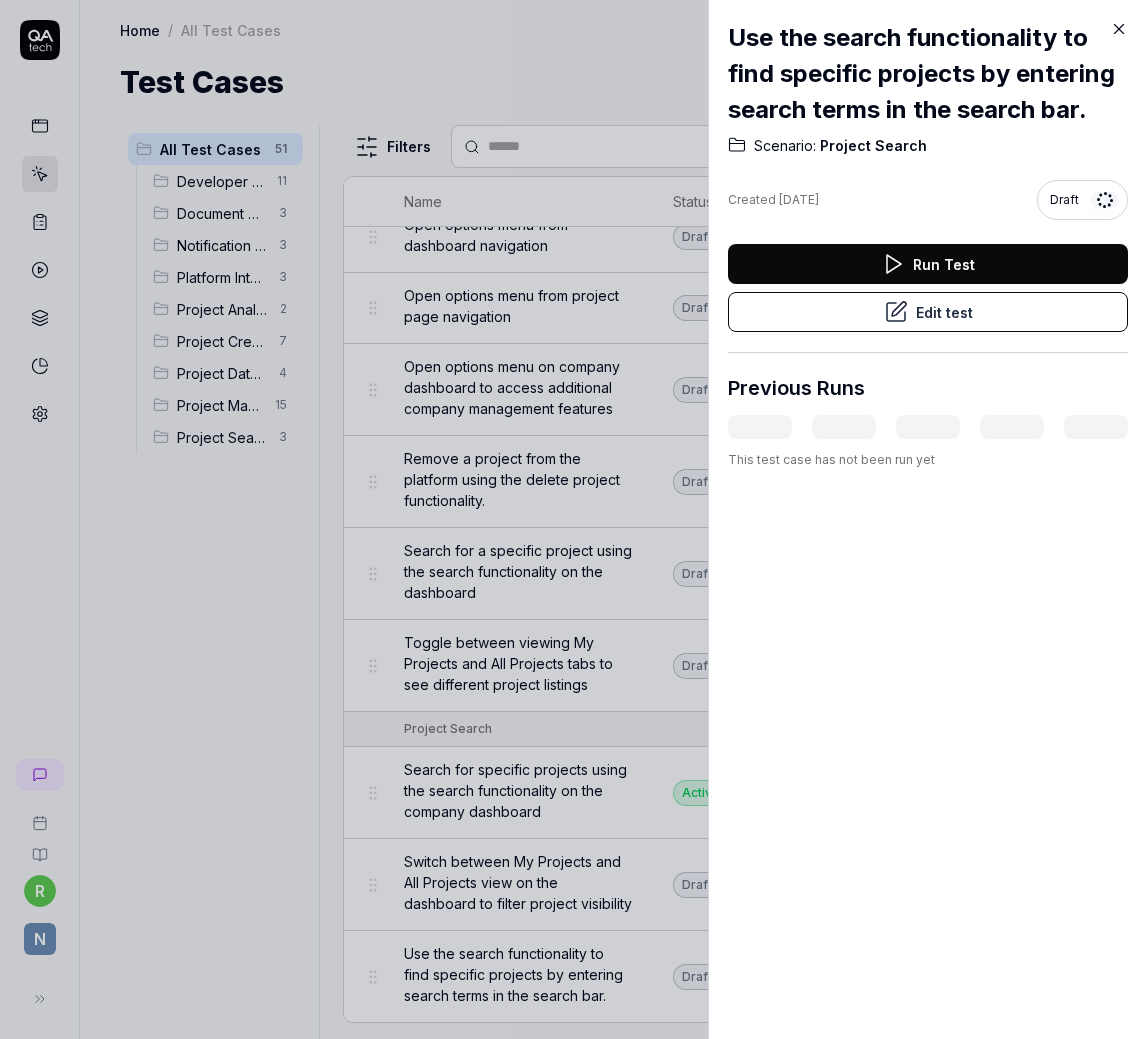 click at bounding box center [574, 519] 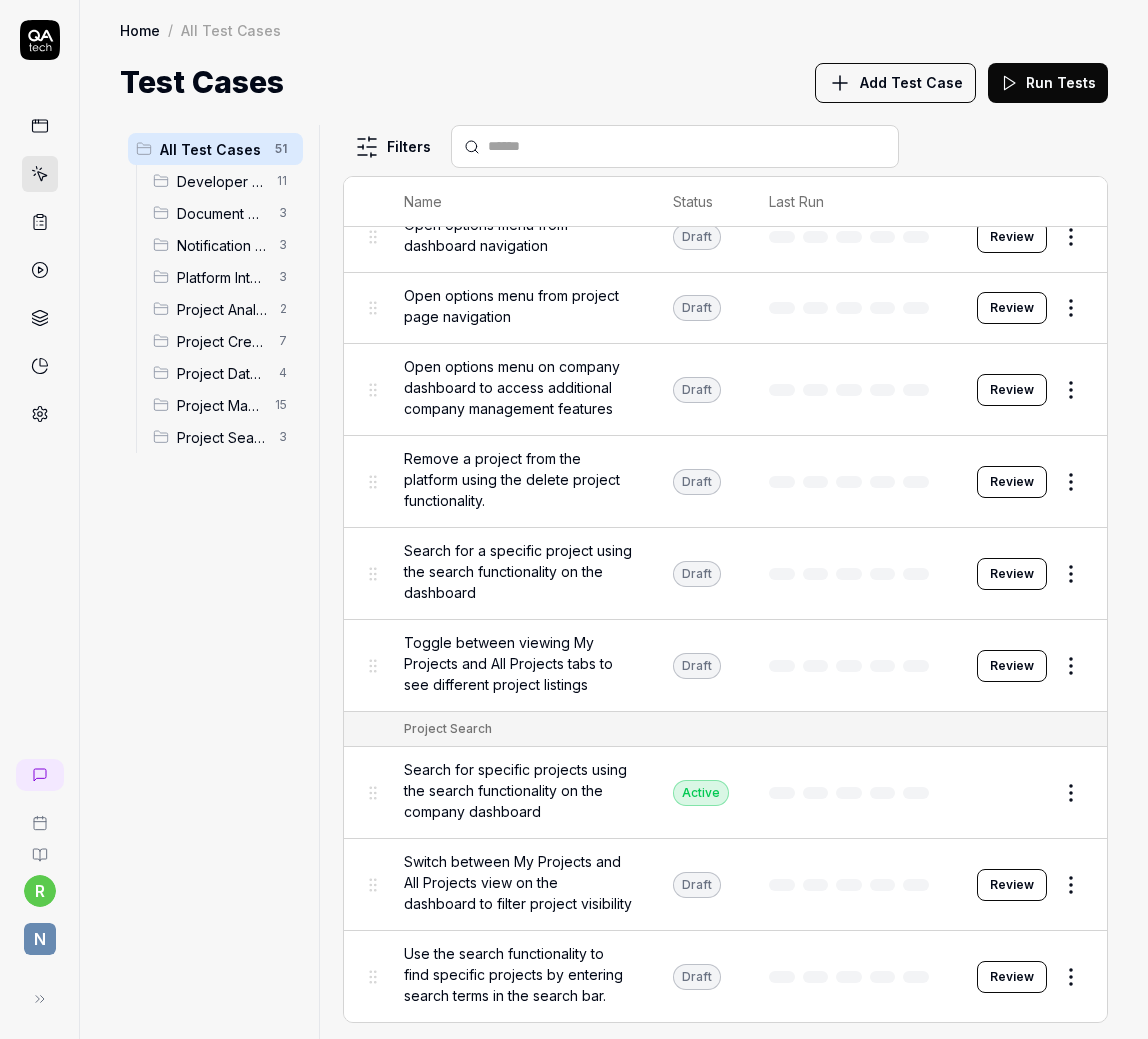 click on "Developer Tools" at bounding box center (221, 181) 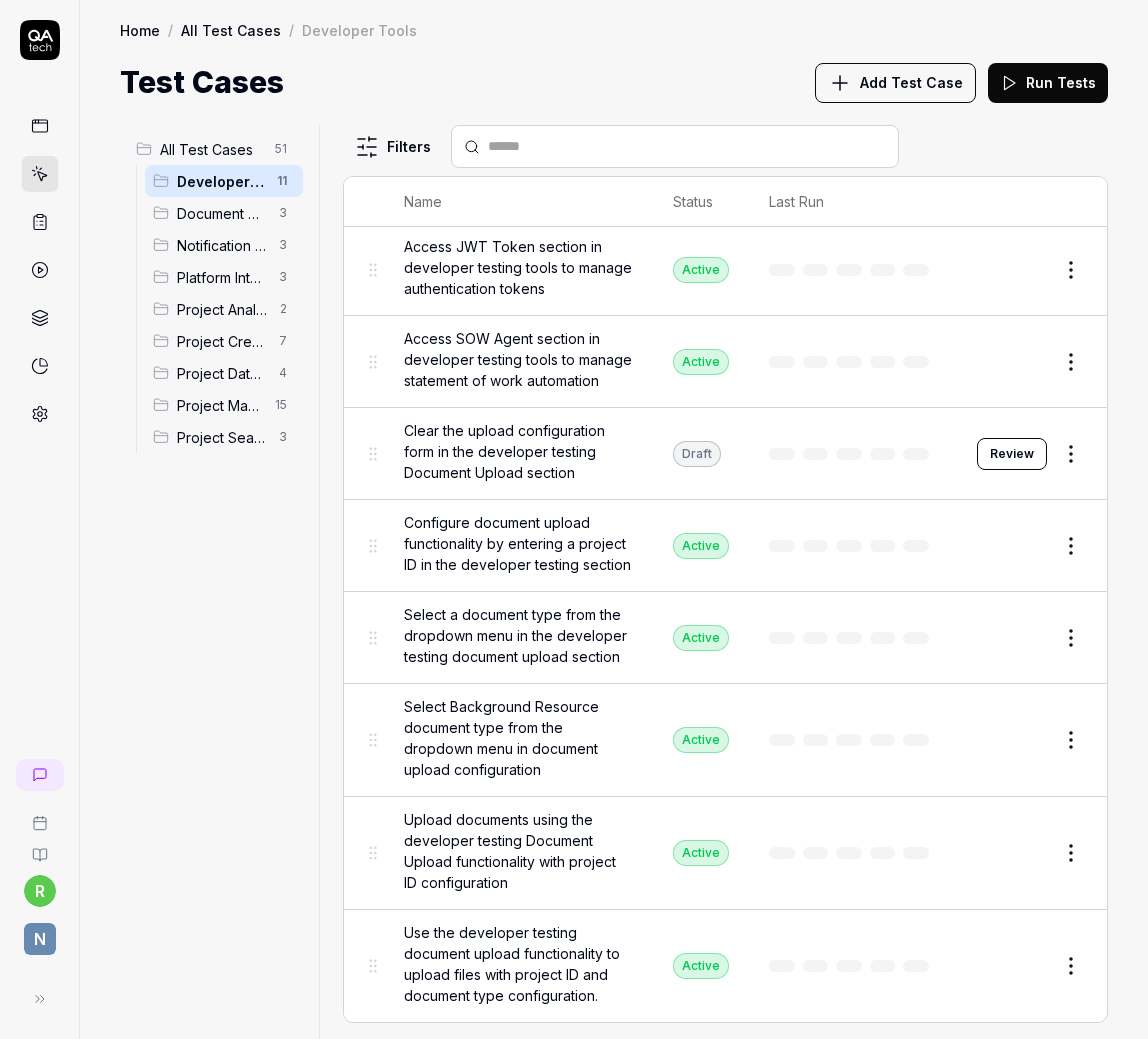 click on "Document Management" at bounding box center [222, 213] 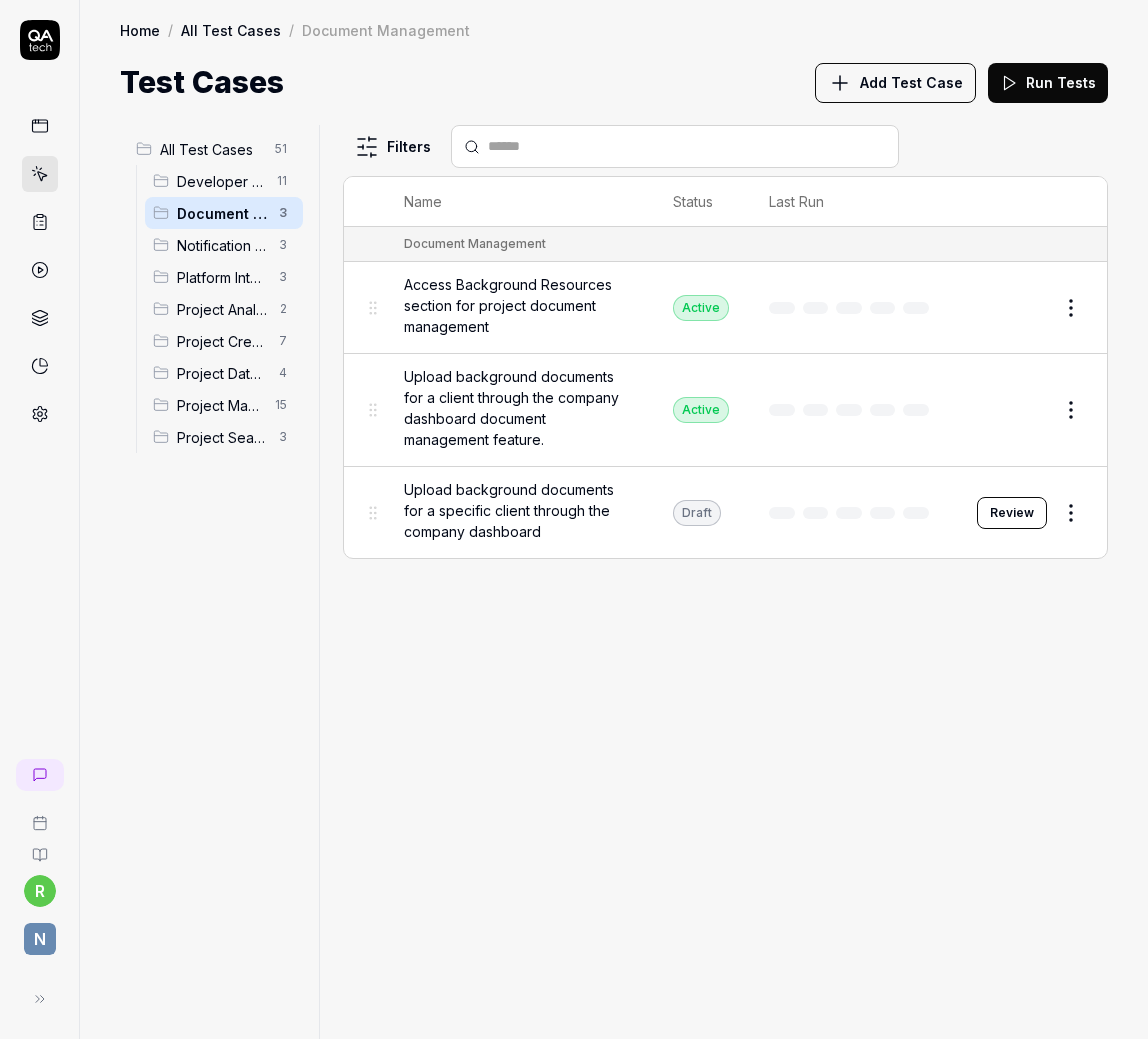 scroll, scrollTop: 0, scrollLeft: 0, axis: both 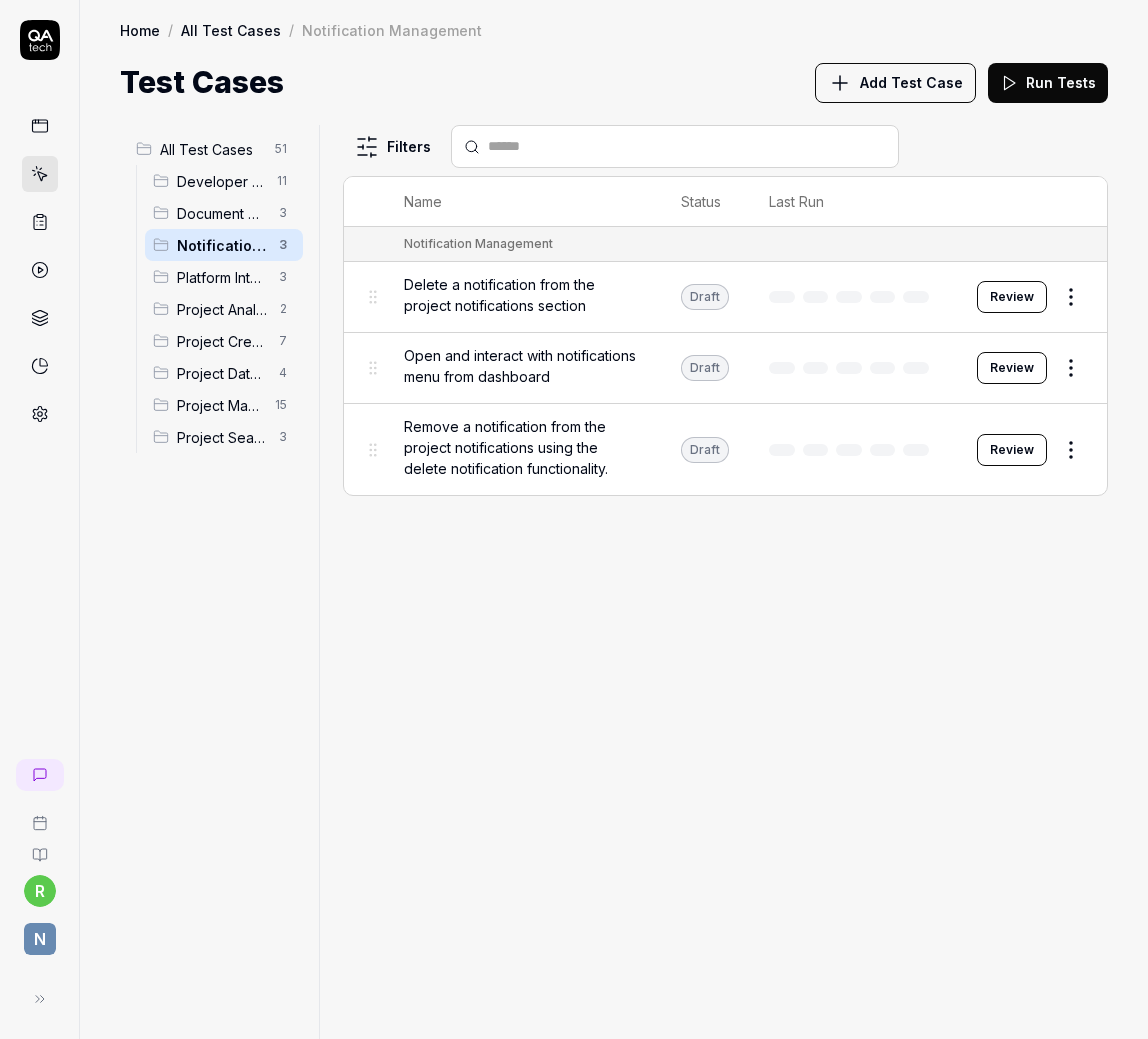 click on "Notification Management 3" at bounding box center (224, 245) 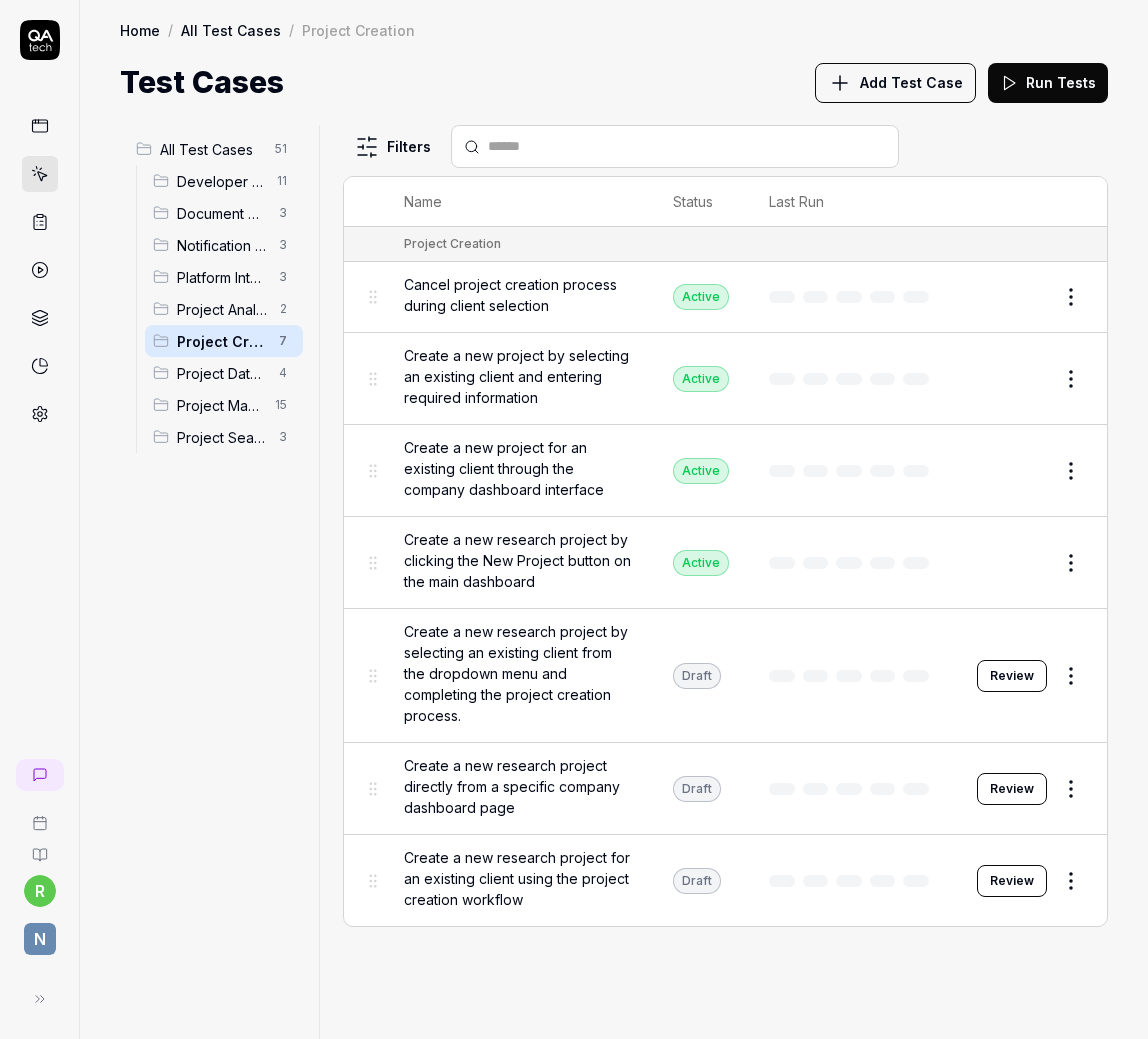 click on "Project Search 3" at bounding box center [224, 437] 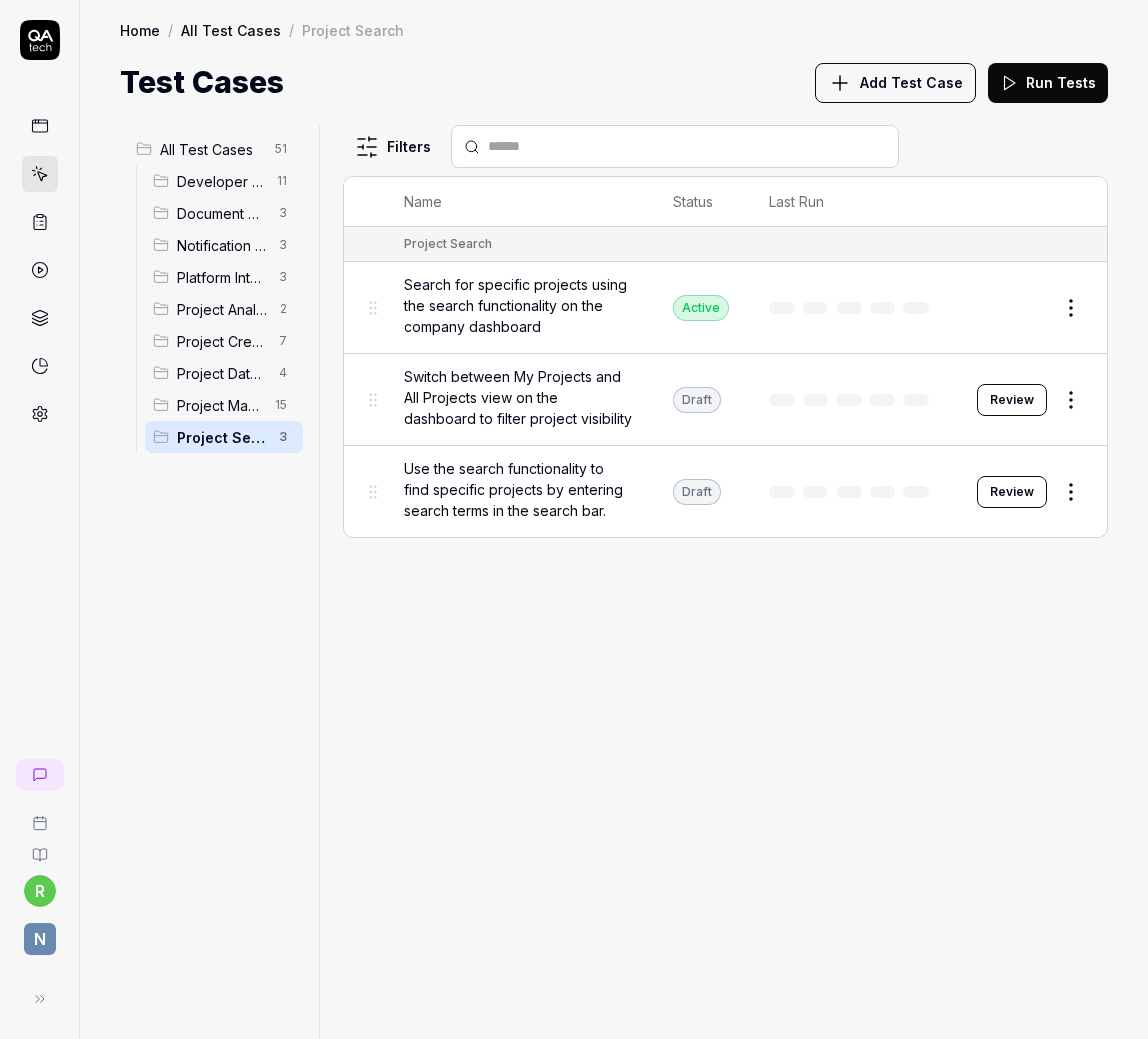 click on "Use the search functionality to find specific projects by entering search terms in the search bar." at bounding box center (518, 489) 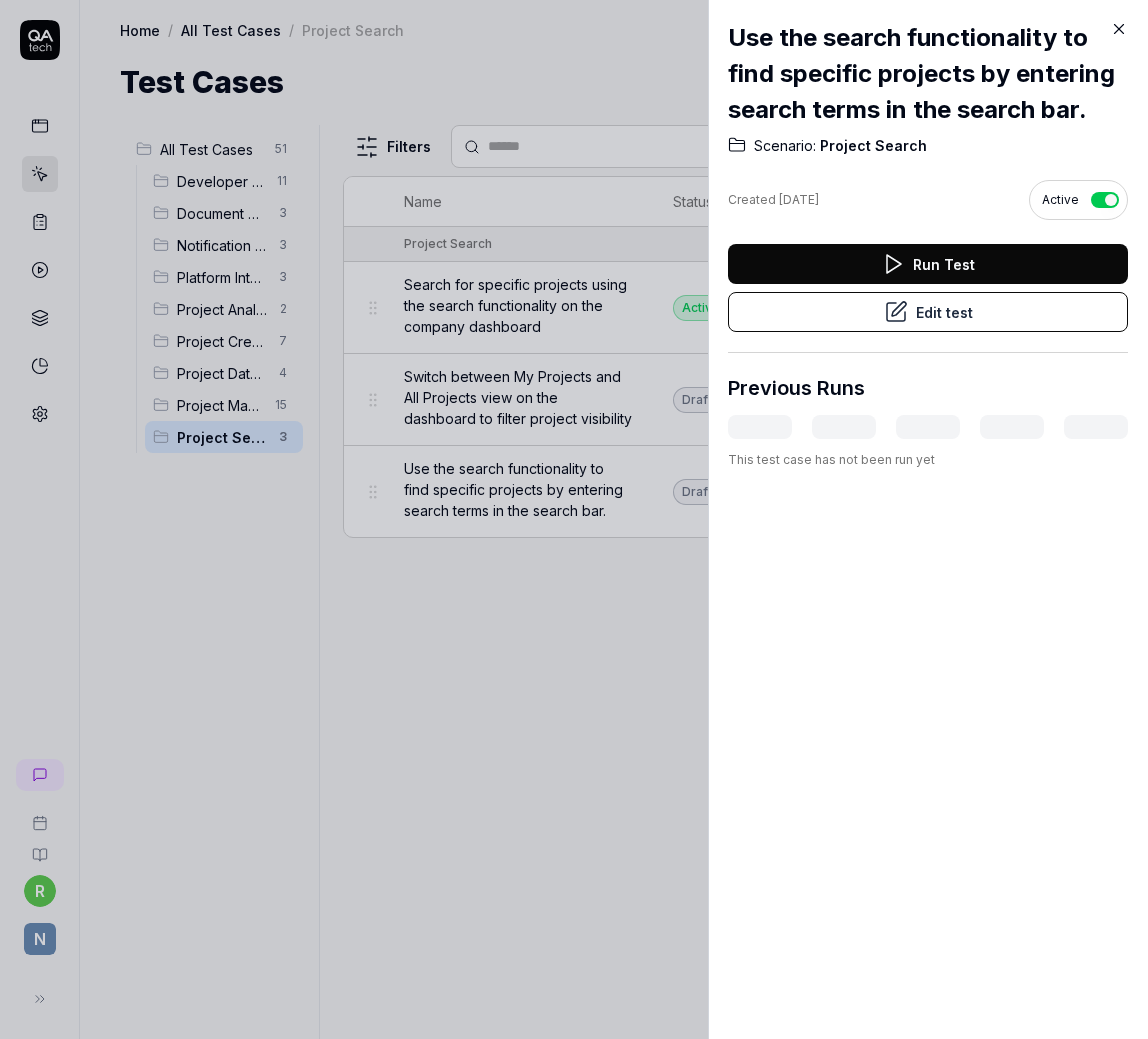 click at bounding box center (574, 519) 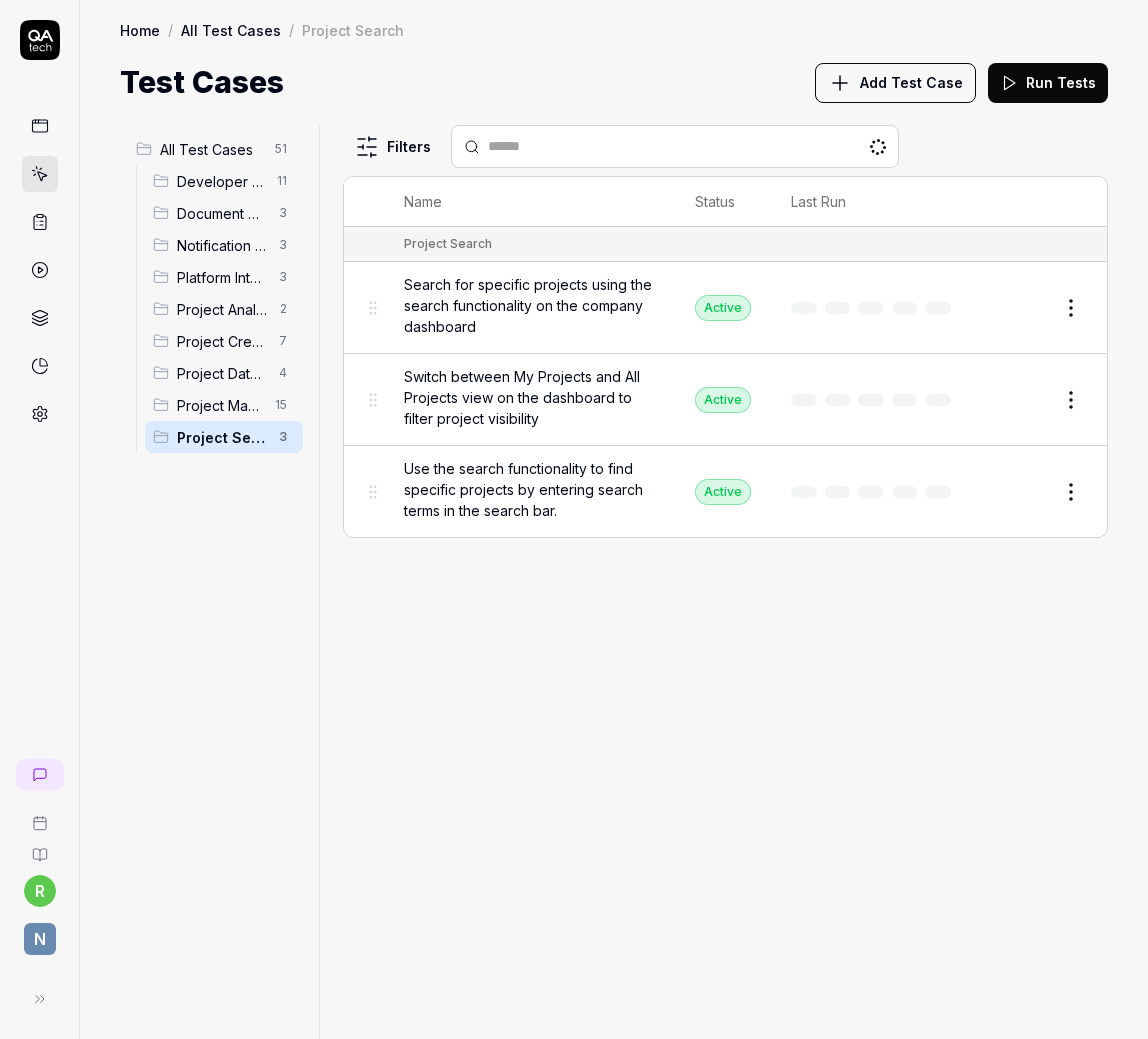 scroll, scrollTop: 0, scrollLeft: 0, axis: both 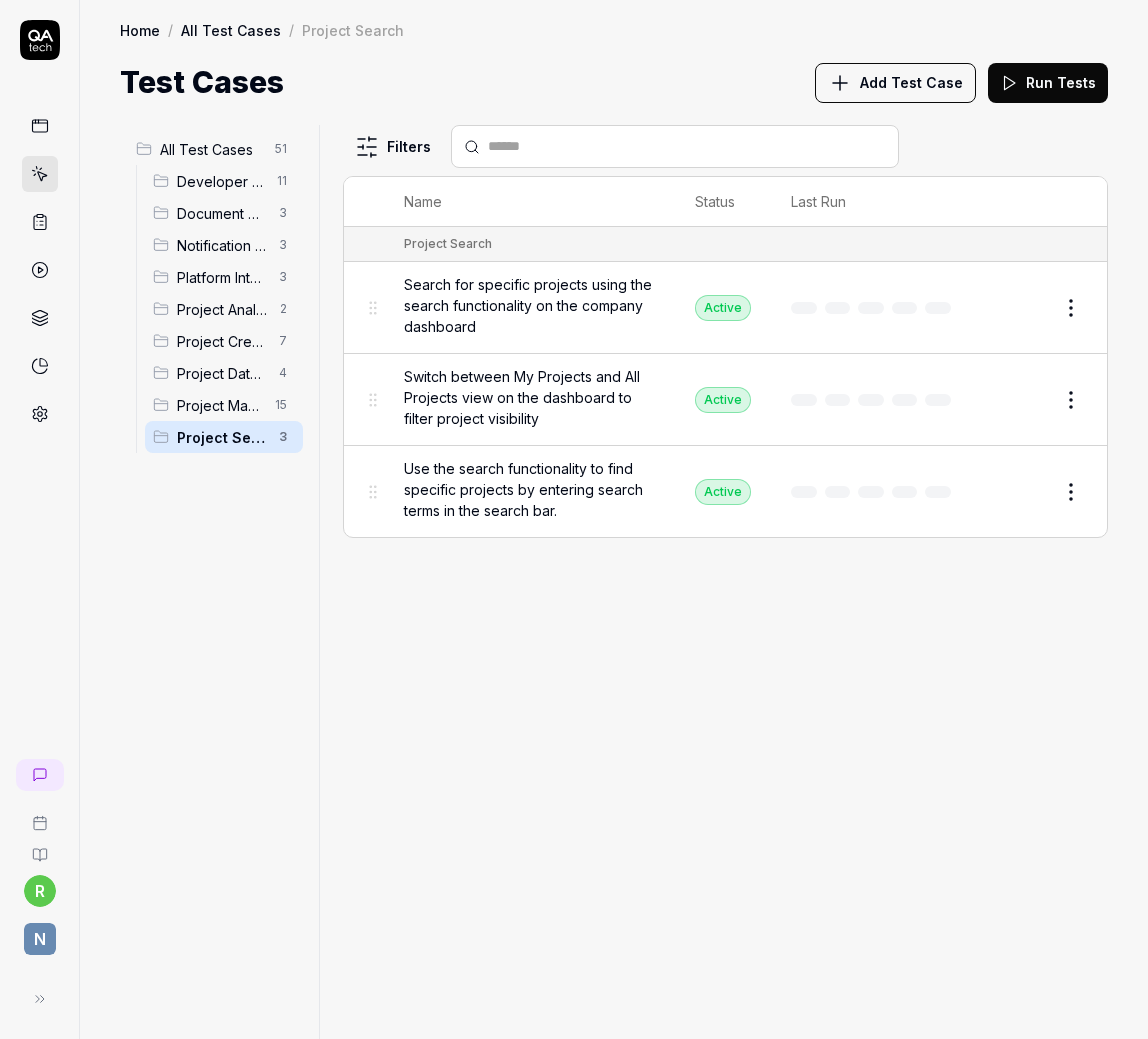 click on "Filters Name Status Last Run Project Search Search for specific projects using the search functionality on the company dashboard Active Edit Switch between My Projects and All Projects view on the dashboard to filter project visibility Active Edit Use the search functionality to find specific projects by entering search terms in the search bar. Active Edit" at bounding box center [725, 582] 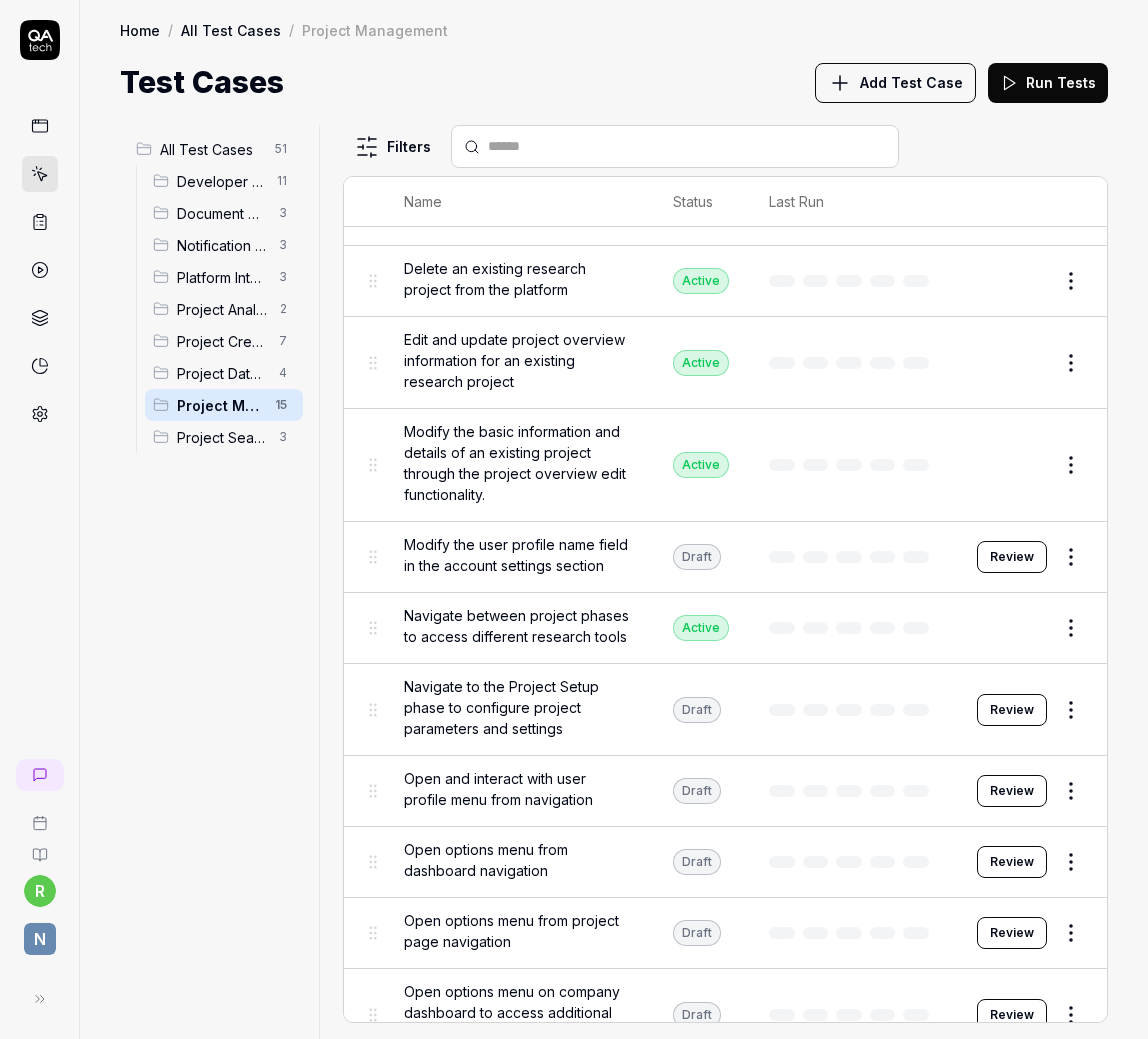scroll, scrollTop: 300, scrollLeft: 0, axis: vertical 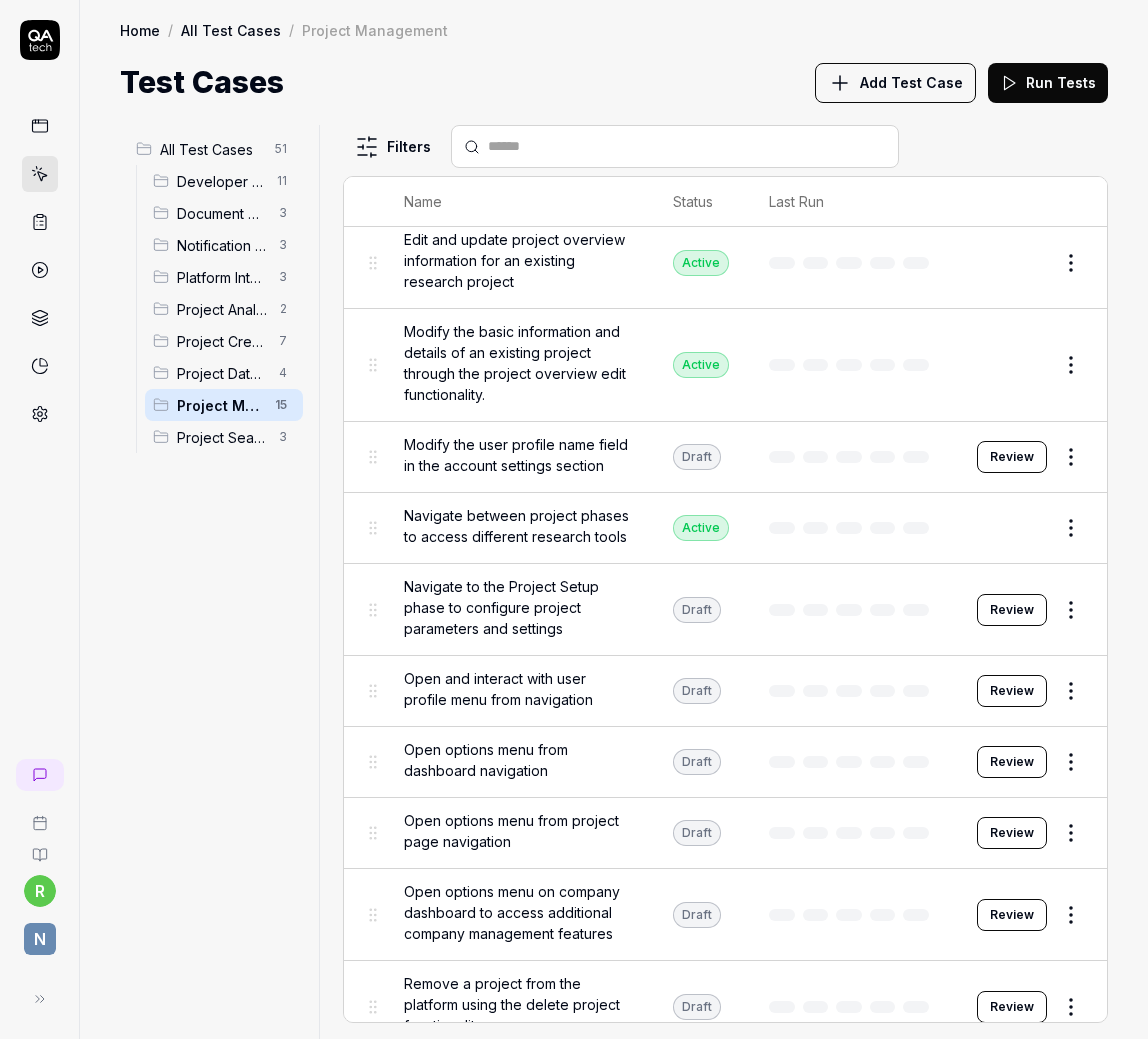 click on "Navigate to the Project Setup phase to configure project parameters and settings" at bounding box center [518, 607] 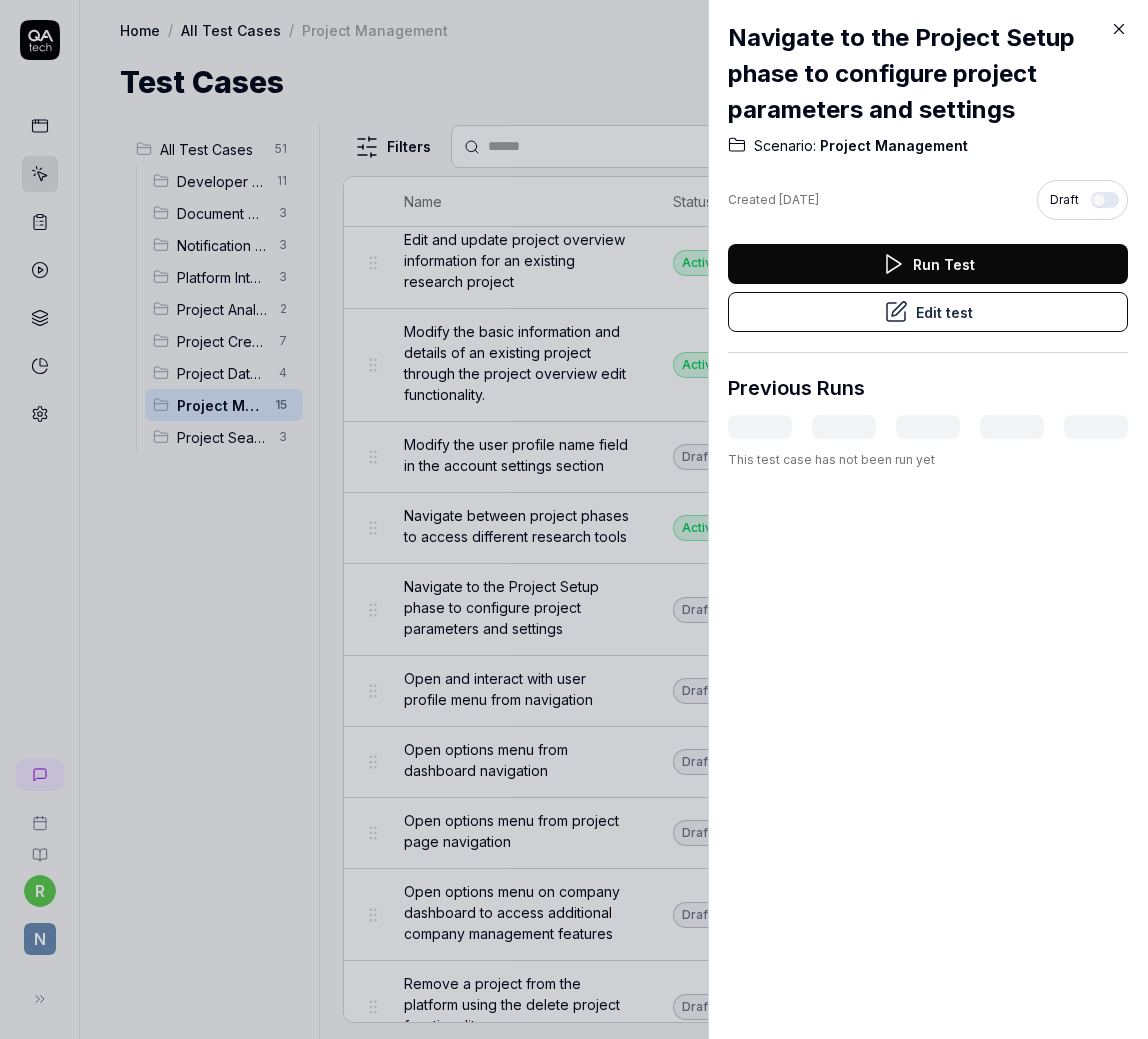click at bounding box center [1105, 200] 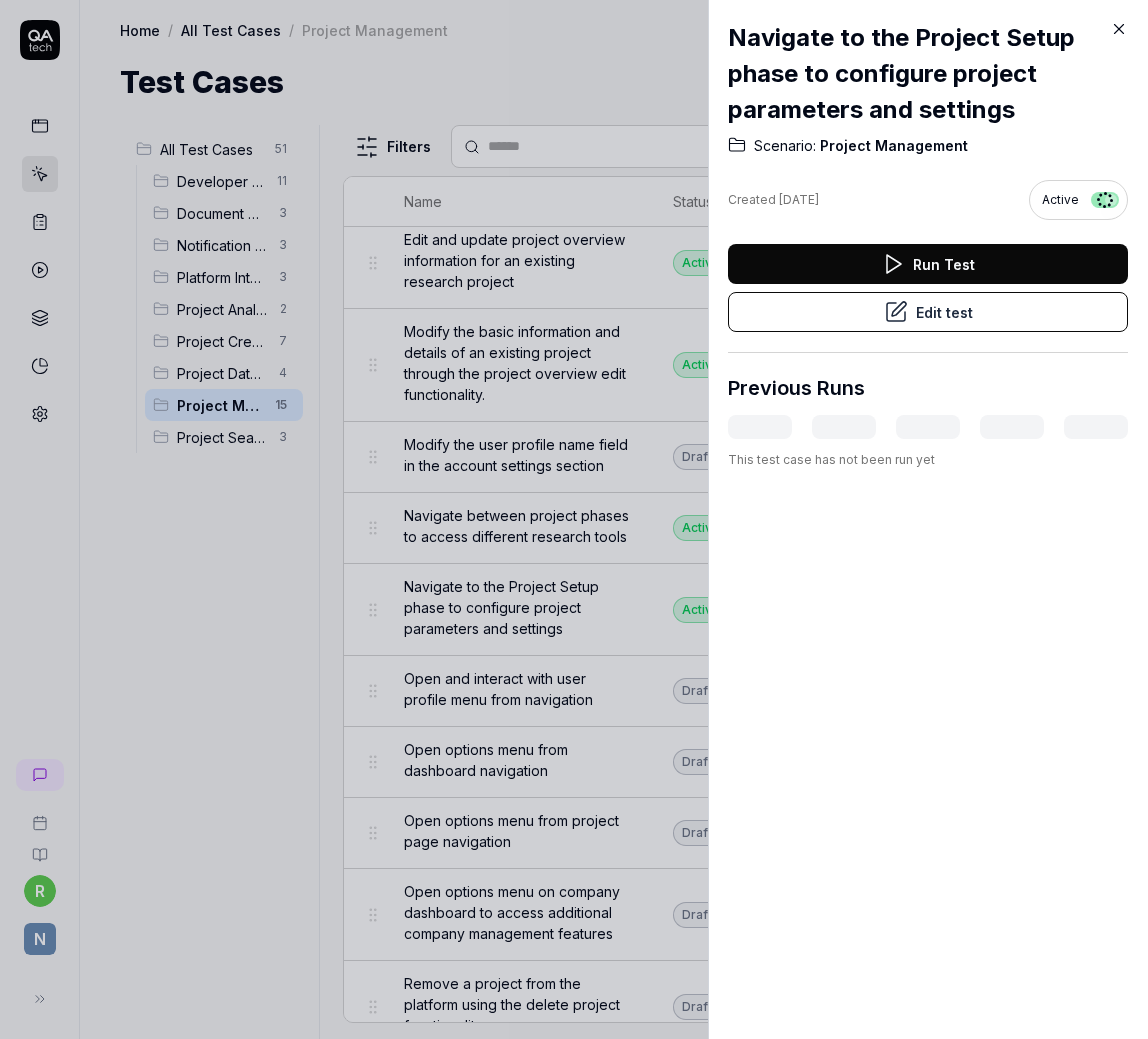 click at bounding box center [574, 519] 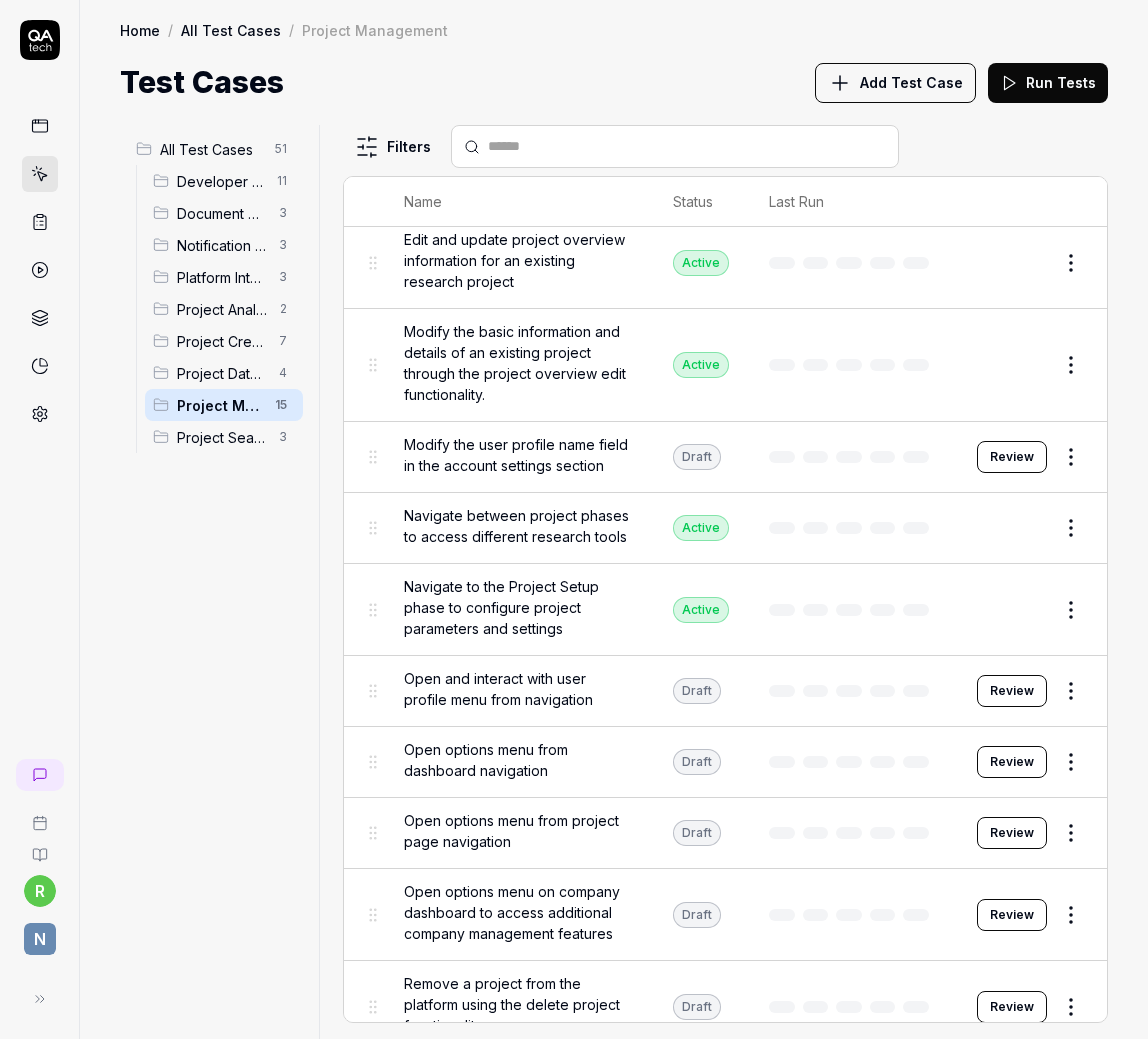 click on "Open and interact with user profile menu from navigation" at bounding box center [518, 689] 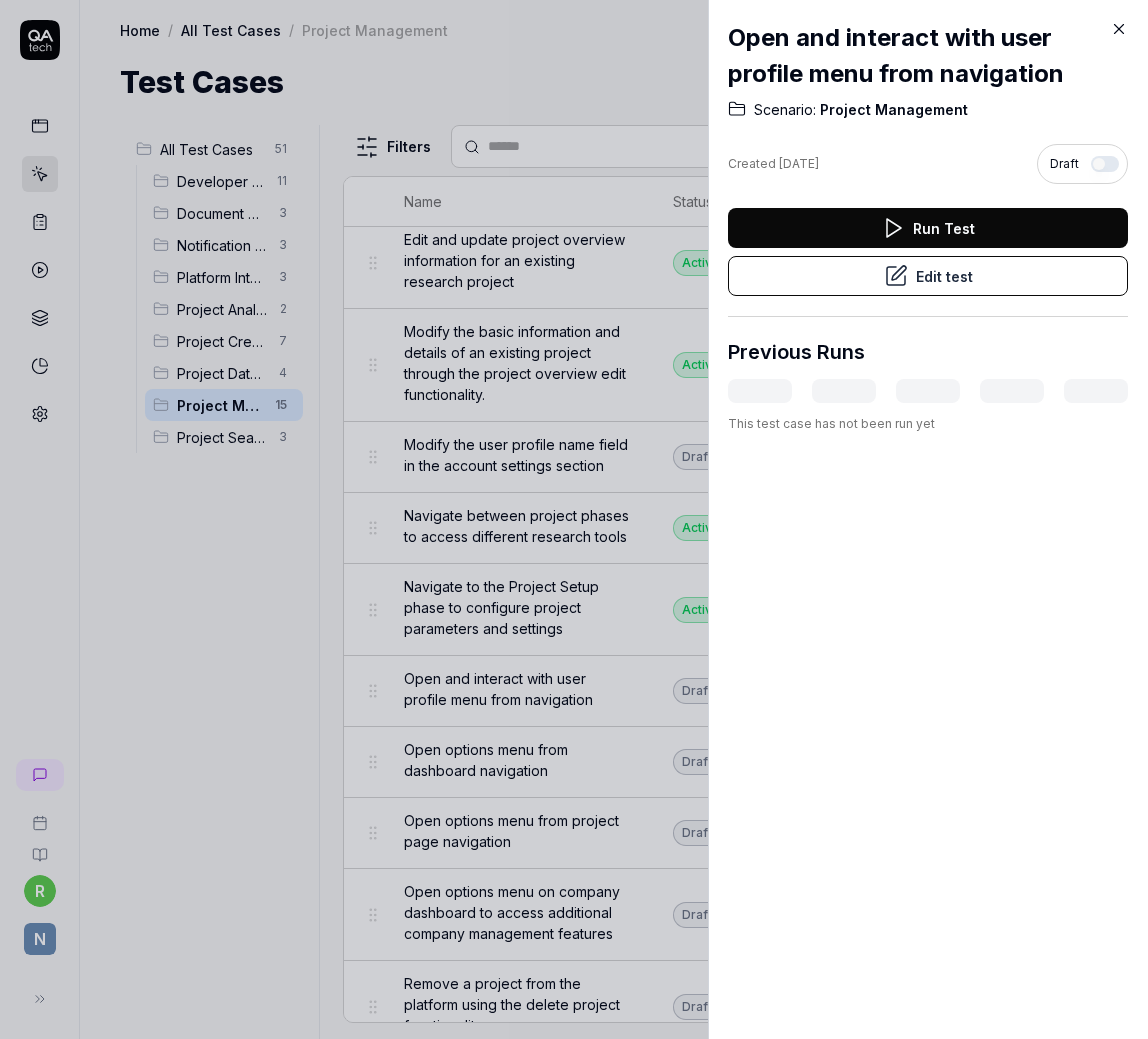 click at bounding box center [1105, 164] 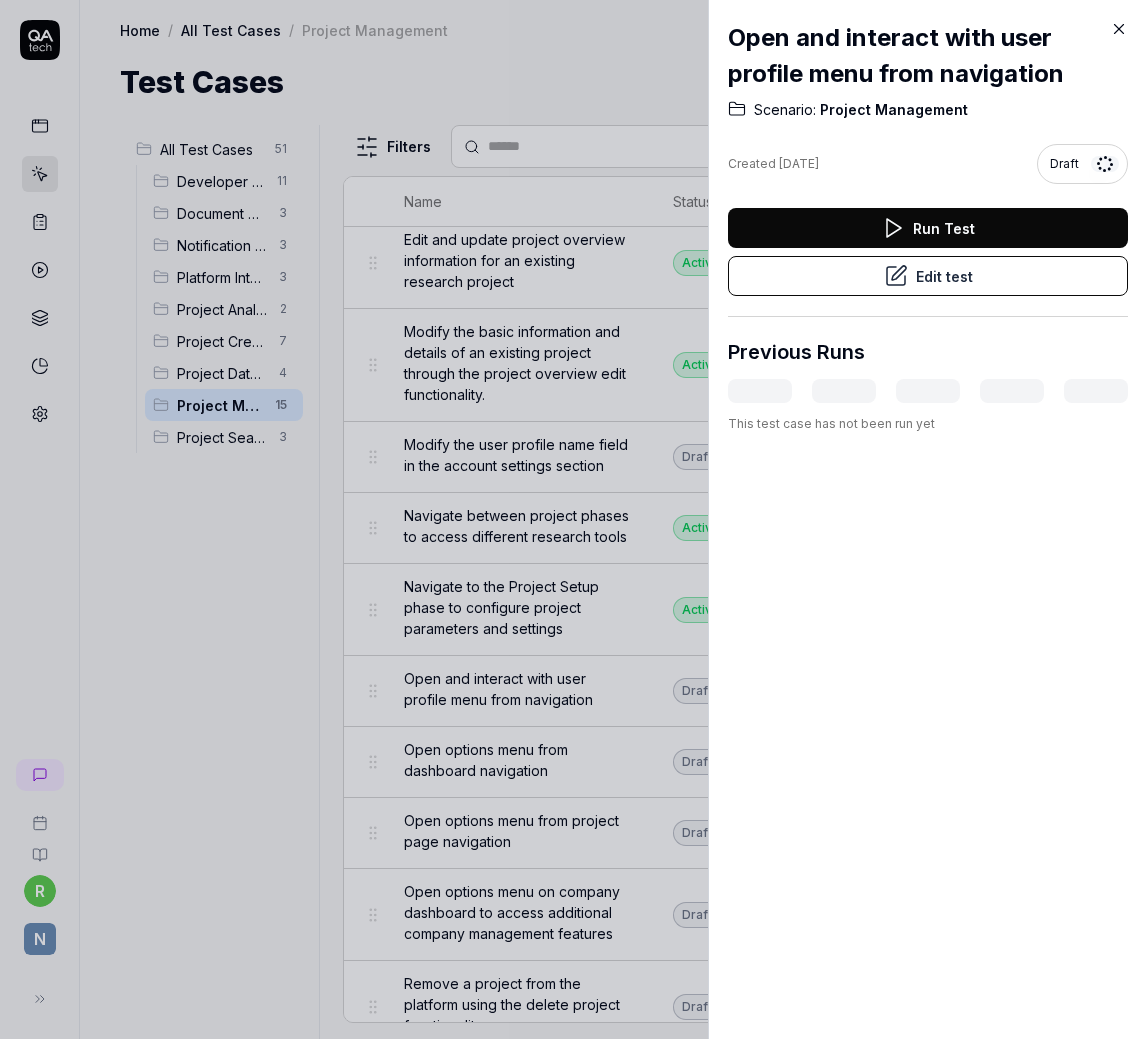 click at bounding box center [574, 519] 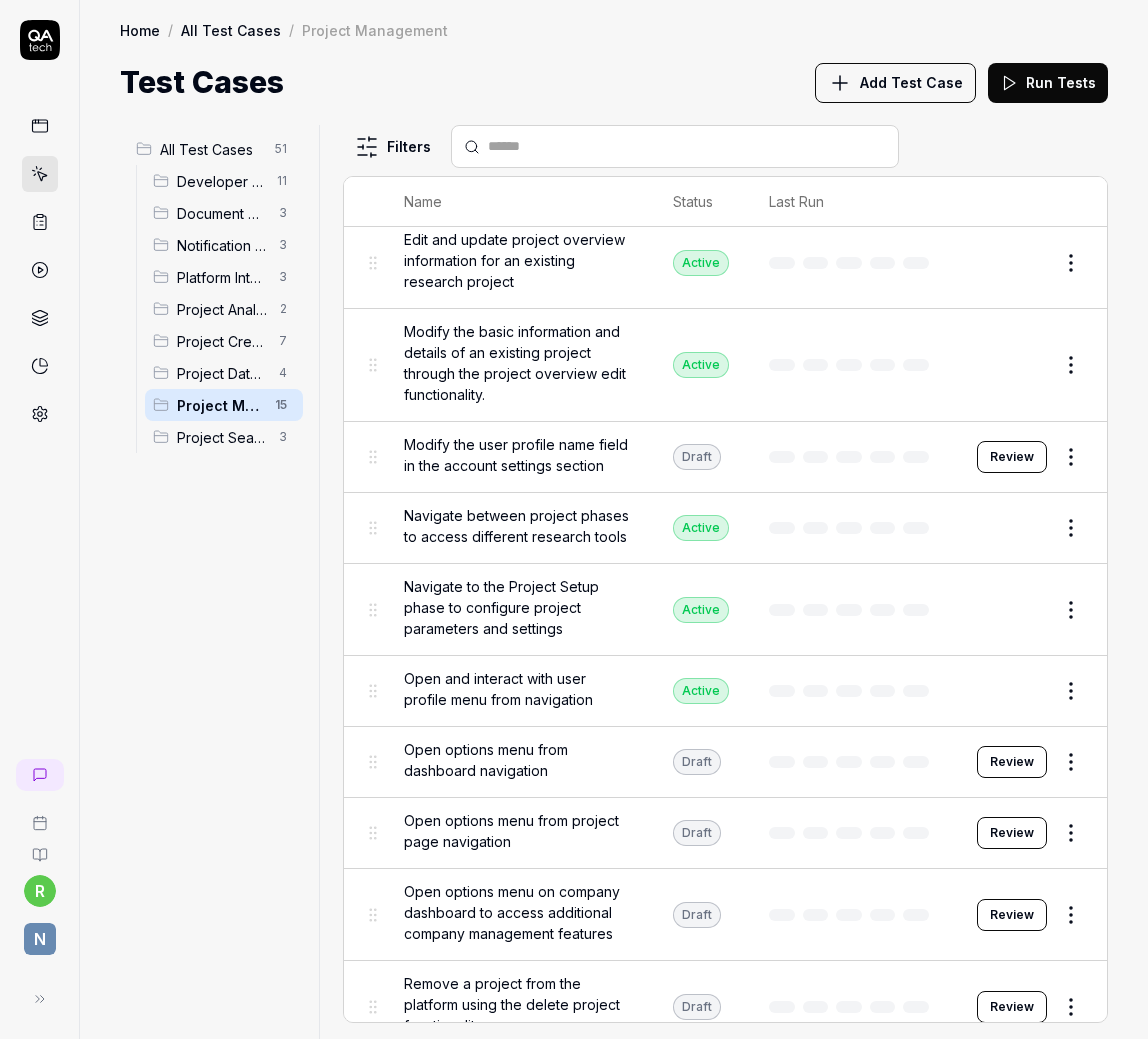 click on "Open options menu from dashboard navigation" at bounding box center [518, 760] 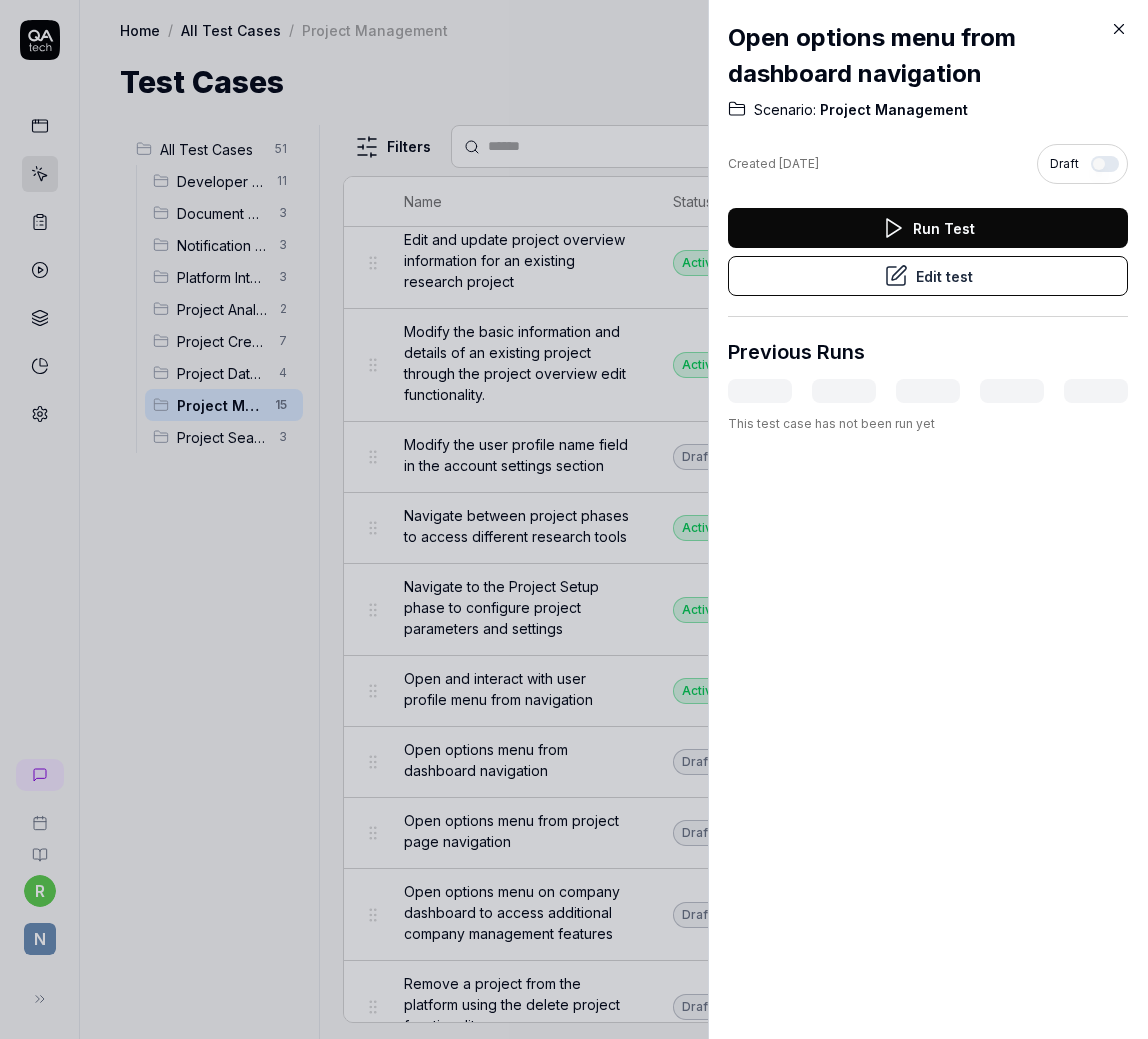 click at bounding box center [1105, 164] 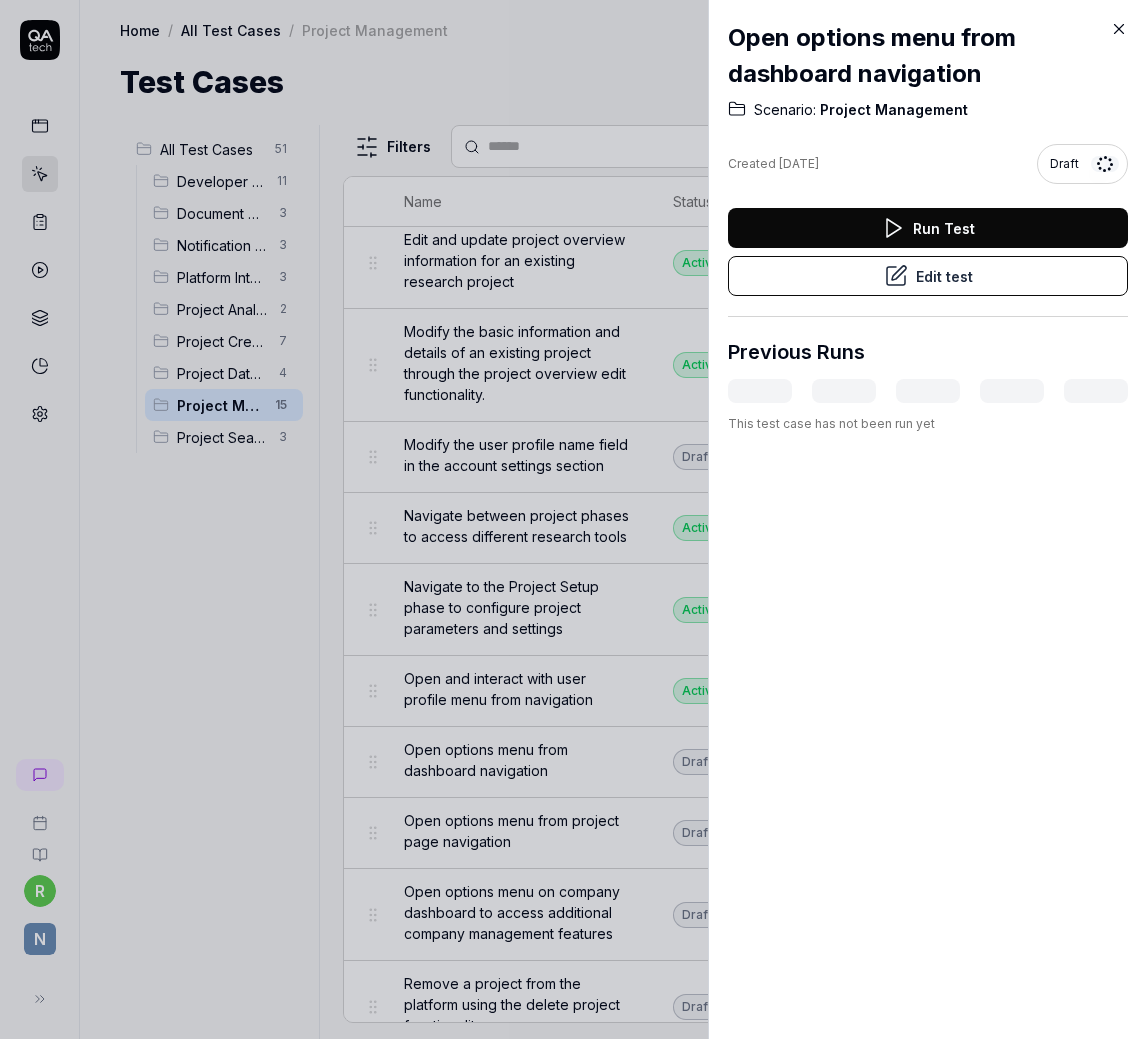 click at bounding box center (574, 519) 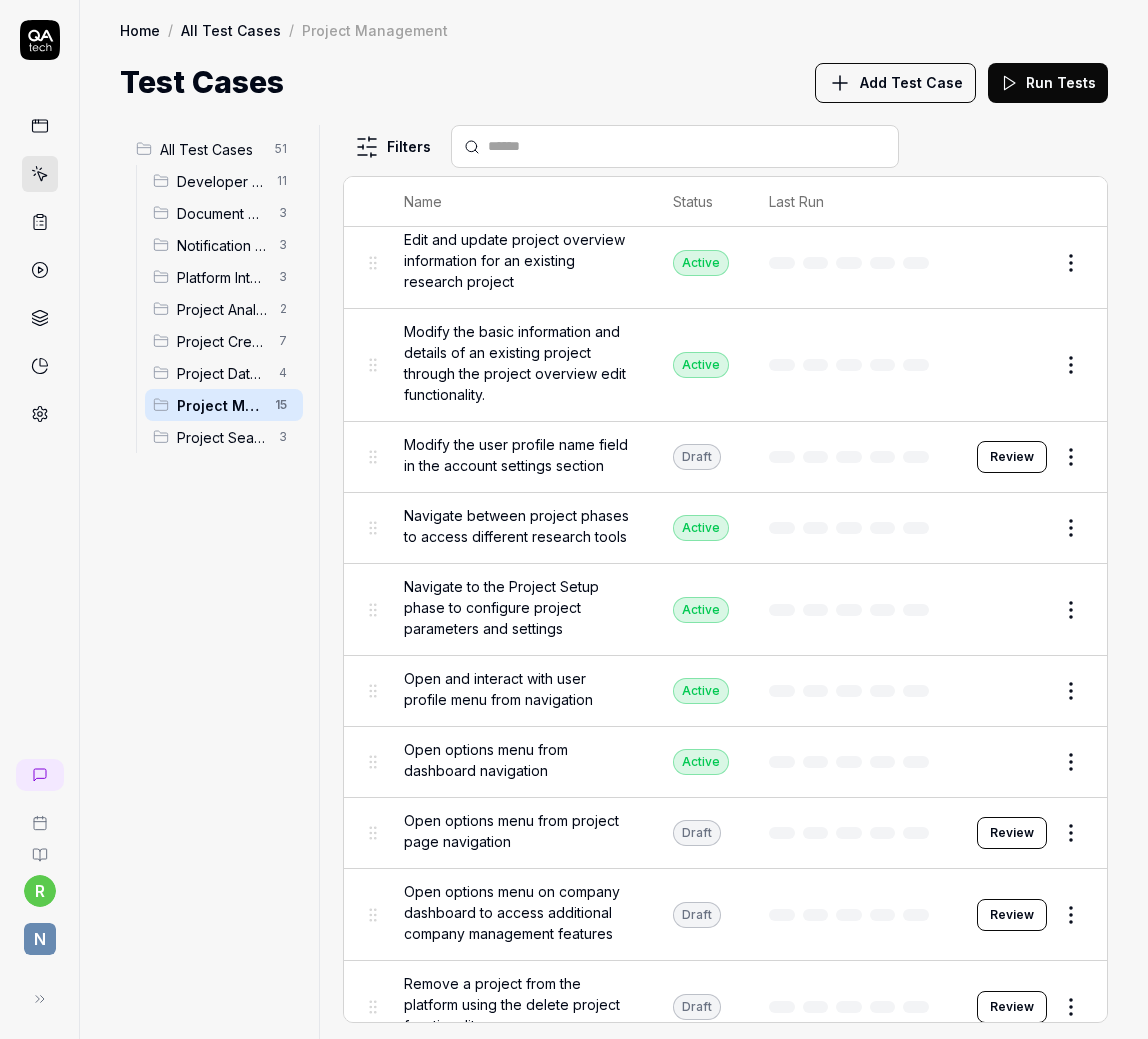 click on "Open options menu from project page navigation" at bounding box center [518, 831] 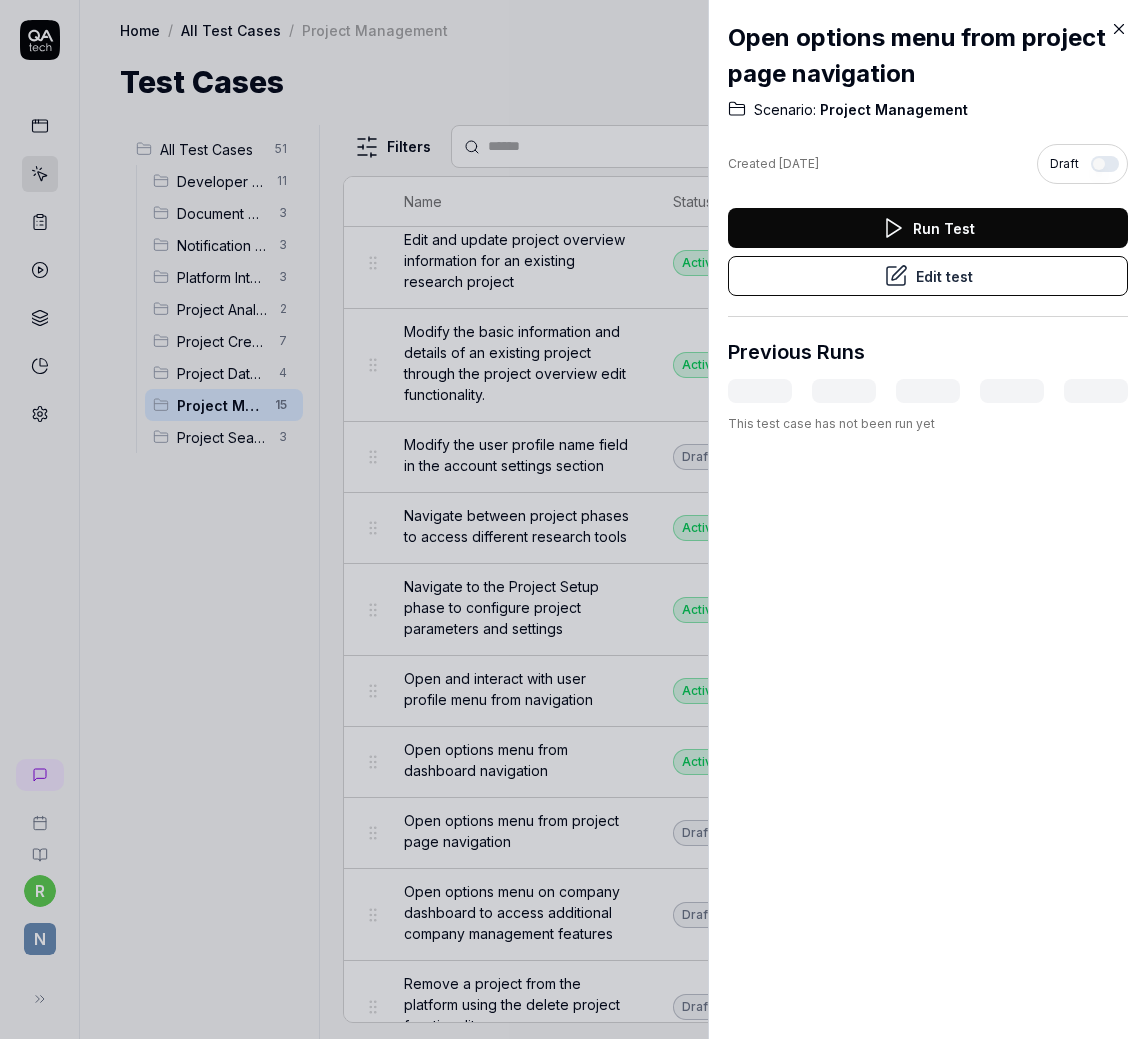 click on "Draft" at bounding box center [1082, 164] 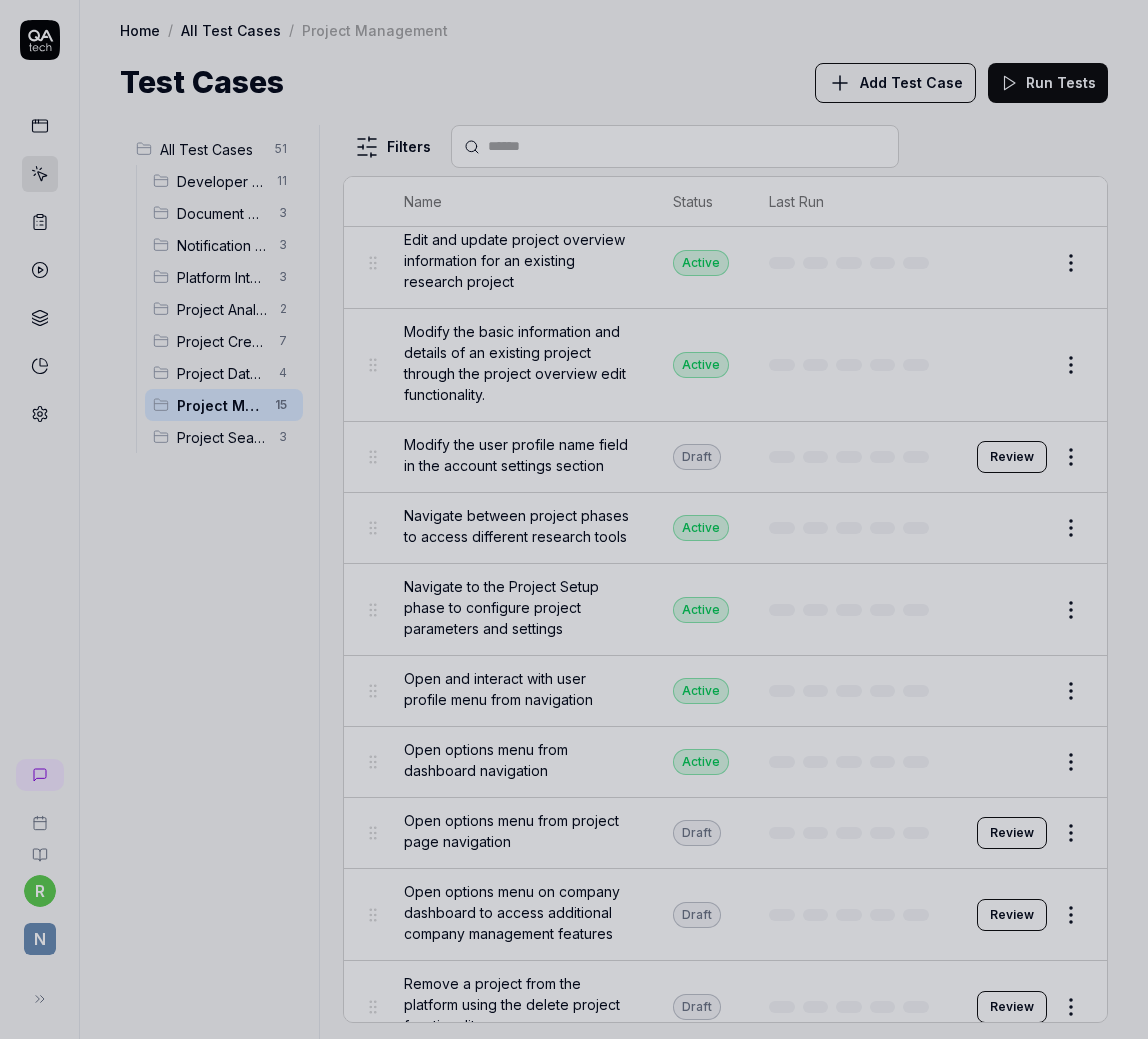 click at bounding box center (574, 519) 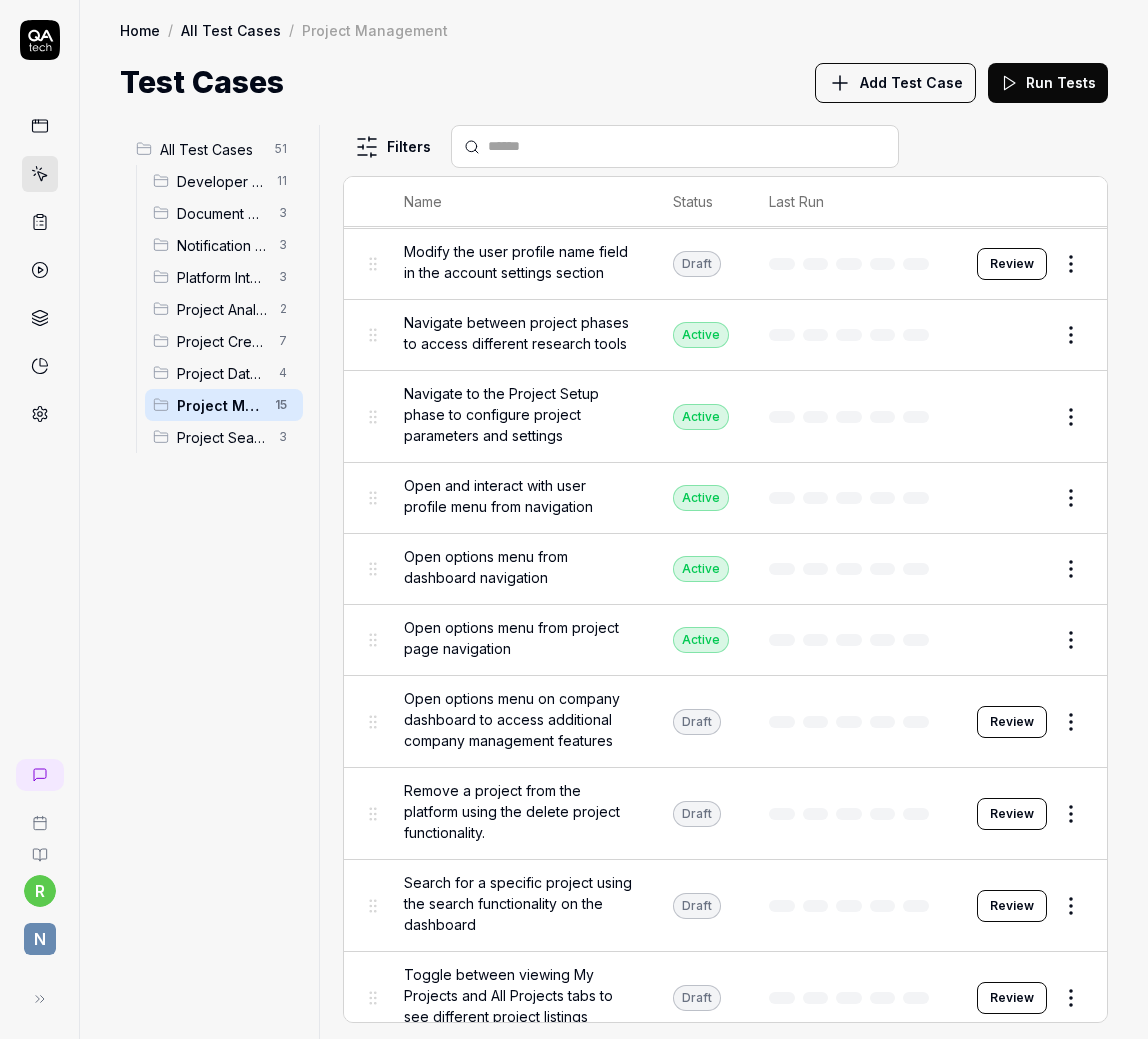 scroll, scrollTop: 500, scrollLeft: 0, axis: vertical 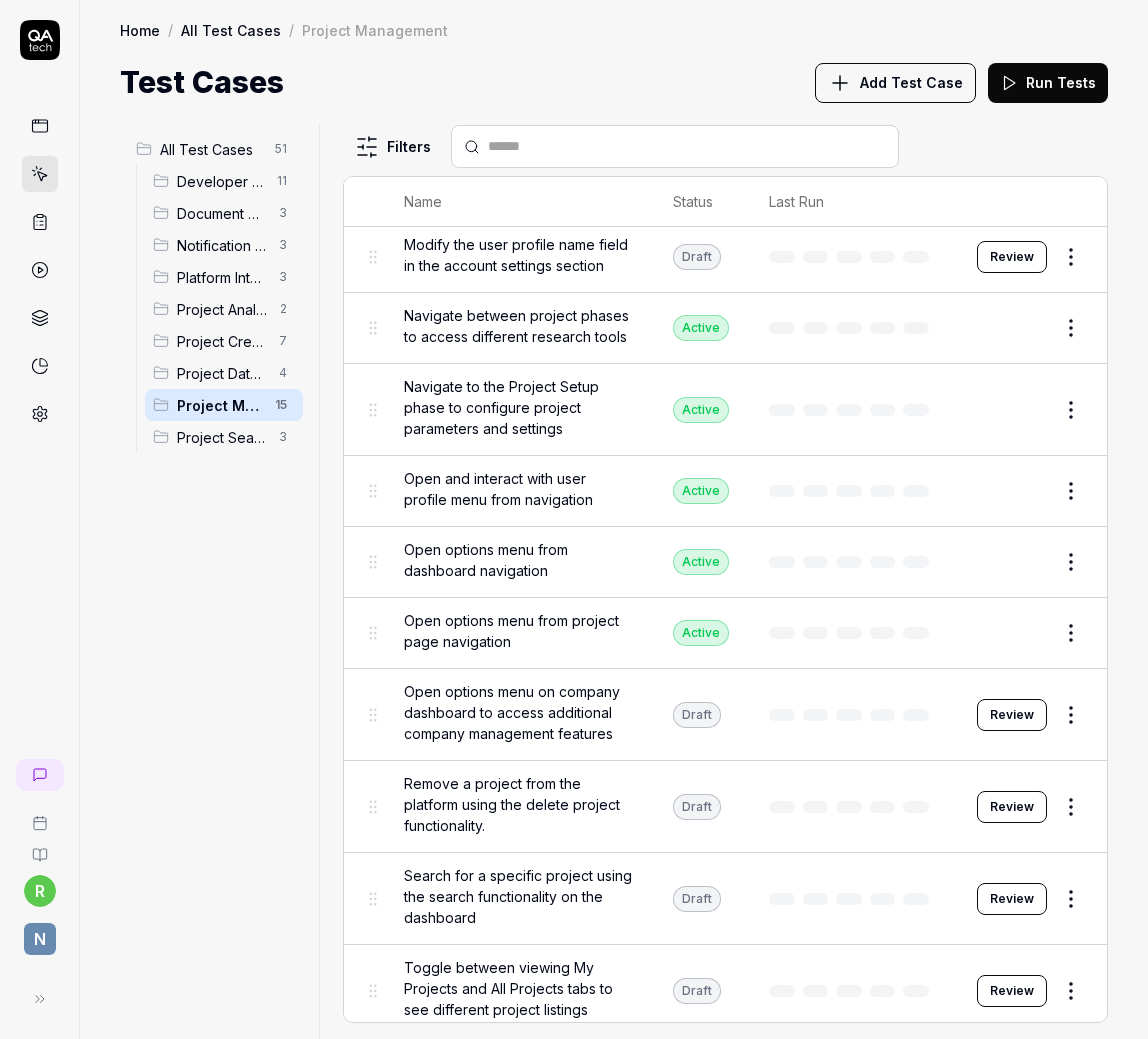 click on "Open options menu on company dashboard to access additional company management features" at bounding box center (518, 712) 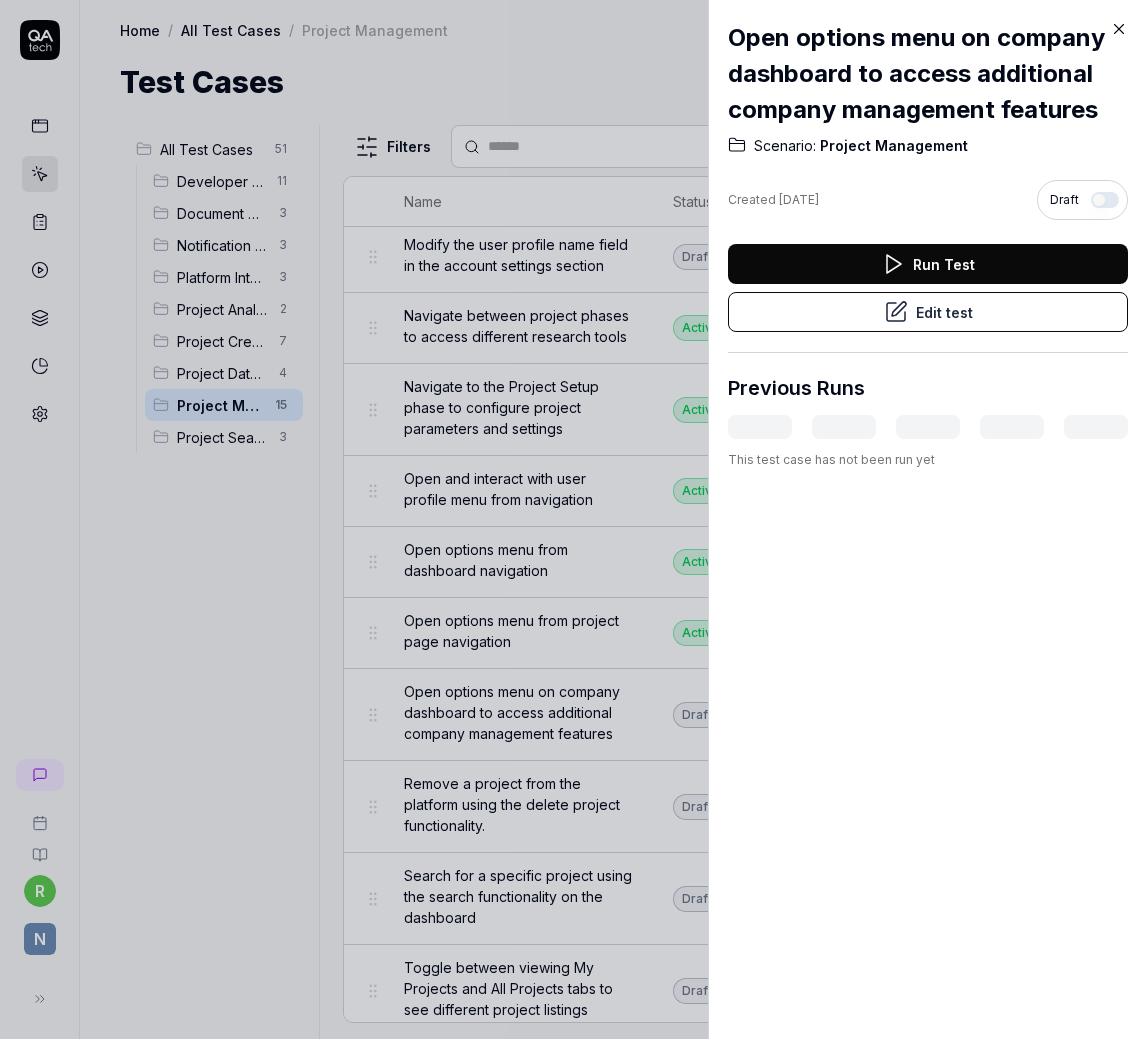 click at bounding box center [1105, 200] 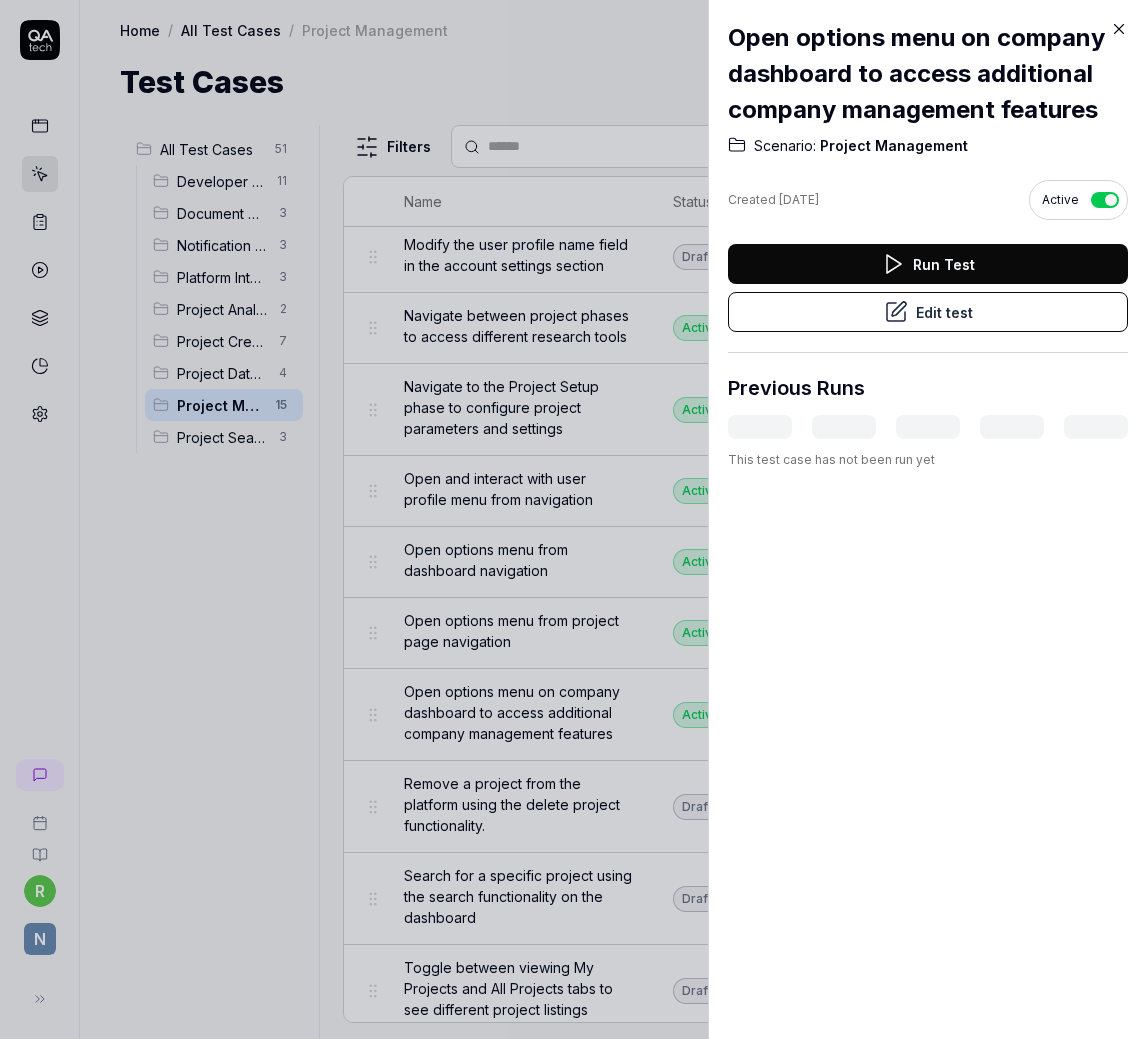 click at bounding box center (1105, 200) 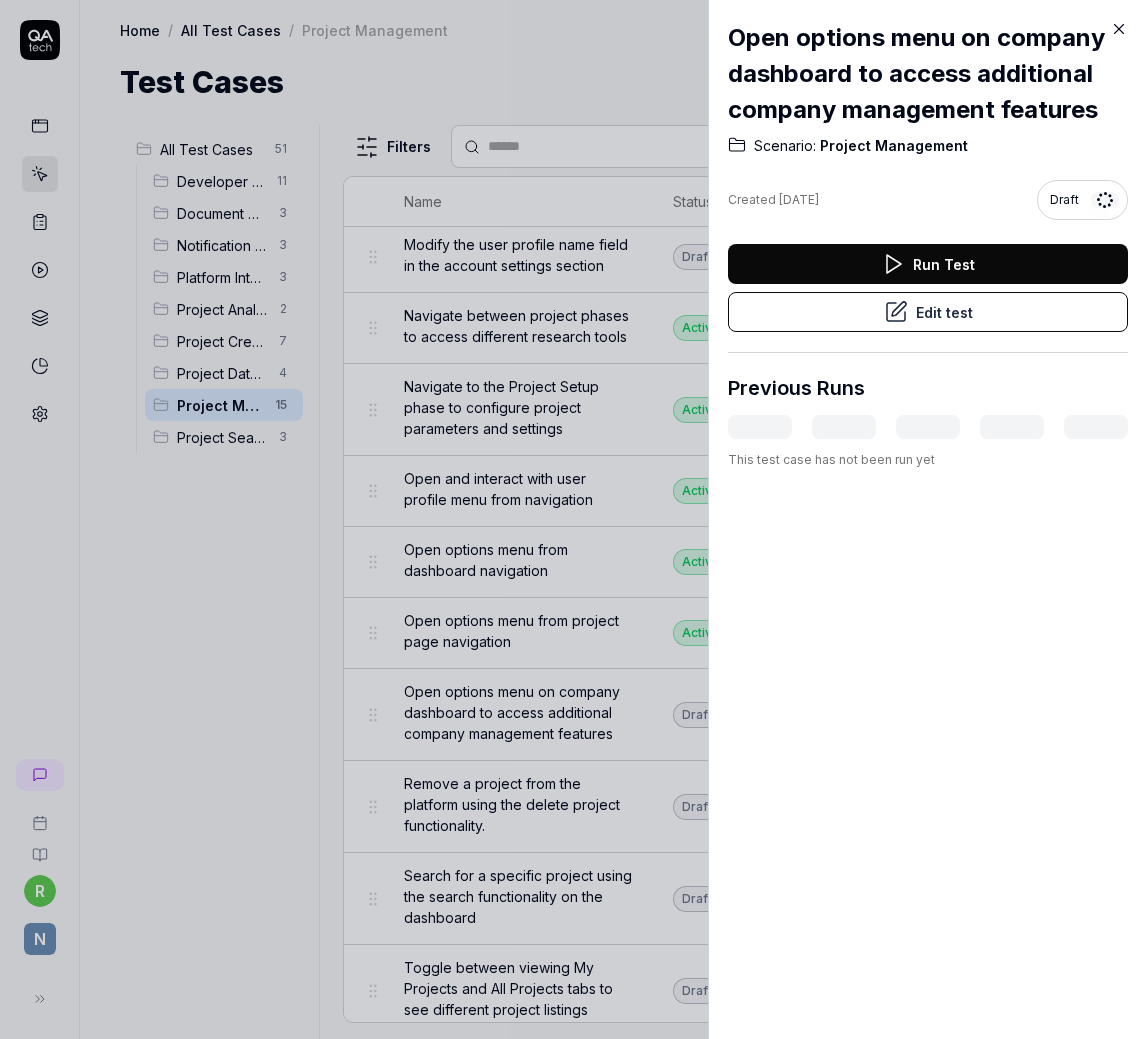 click at bounding box center (574, 519) 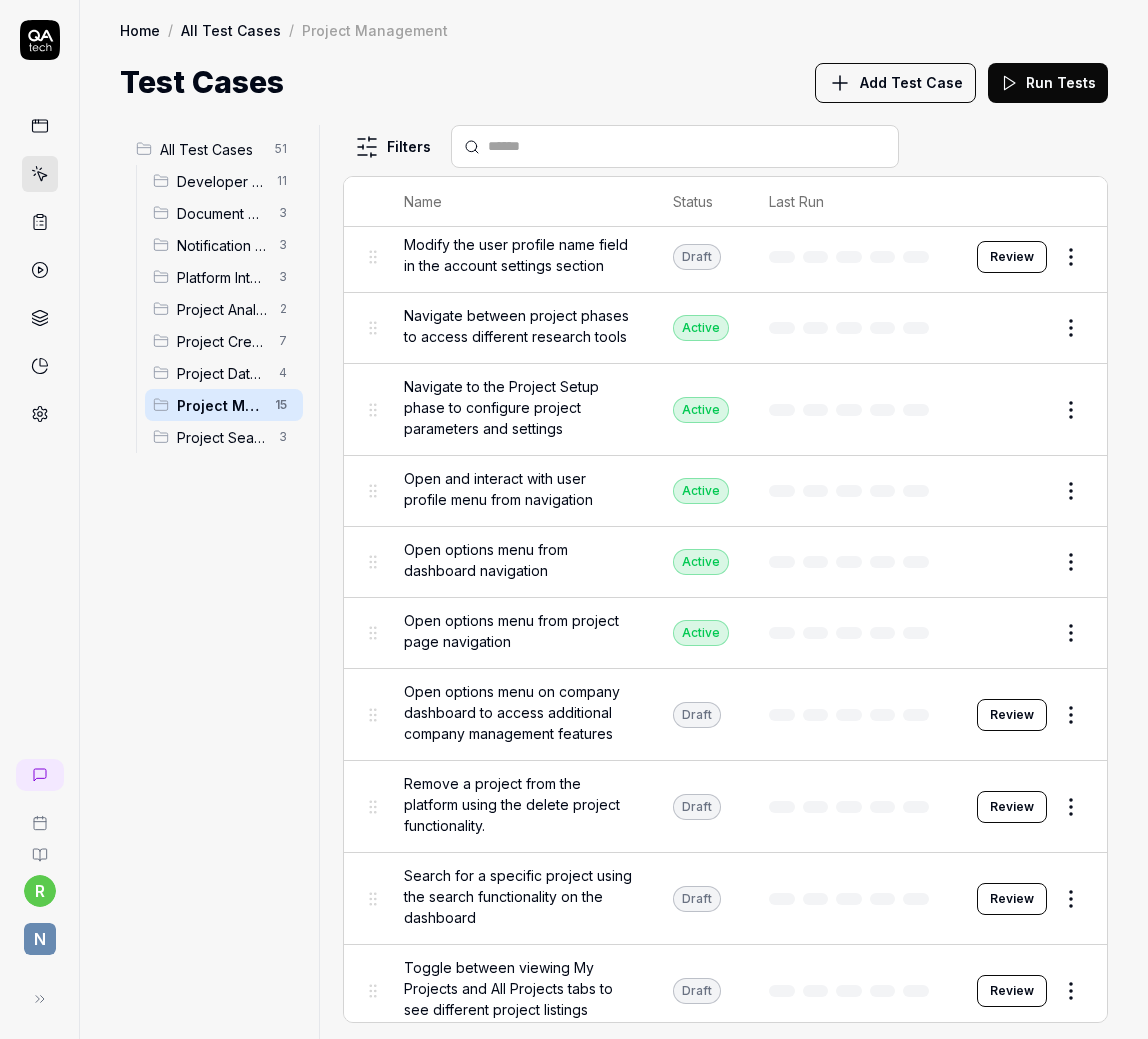 click on "r N Home / All Test Cases / Project Management Home / All Test Cases / Project Management Test Cases Add Test Case Run Tests All Test Cases 51 Developer Tools 11 Document Management 3 Notification Management 3 Platform Integration 3 Project Analysis 2 Project Creation 7 Project Data Management 4 Project Management 15 Project Search 3 Filters Name Status Last Run Project Management Add new team members to collaborate on an existing research project Active Edit Add new team members to collaborate on an existing research project. Active Edit Delete an existing research project from the platform Active Edit Edit and update project overview information for an existing research project Active Edit Modify the basic information and details of an existing project through the project overview edit functionality. Active Edit Modify the user profile name field in the account settings section Draft Review Navigate between project phases to access different research tools Active Edit Active Edit Active Edit Active Edit" at bounding box center [574, 519] 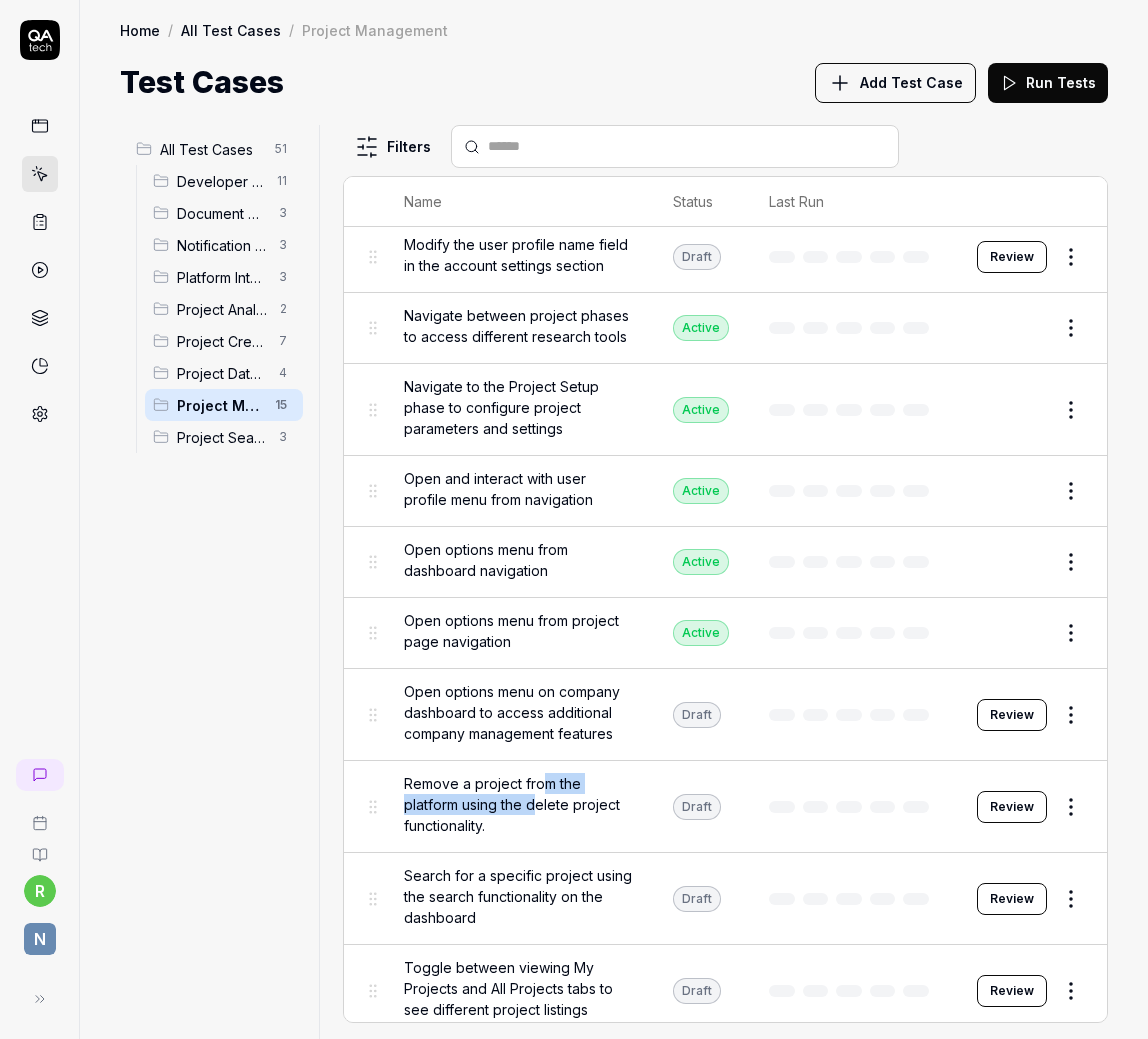 click on "Remove a project from the platform using the delete project functionality." at bounding box center (518, 804) 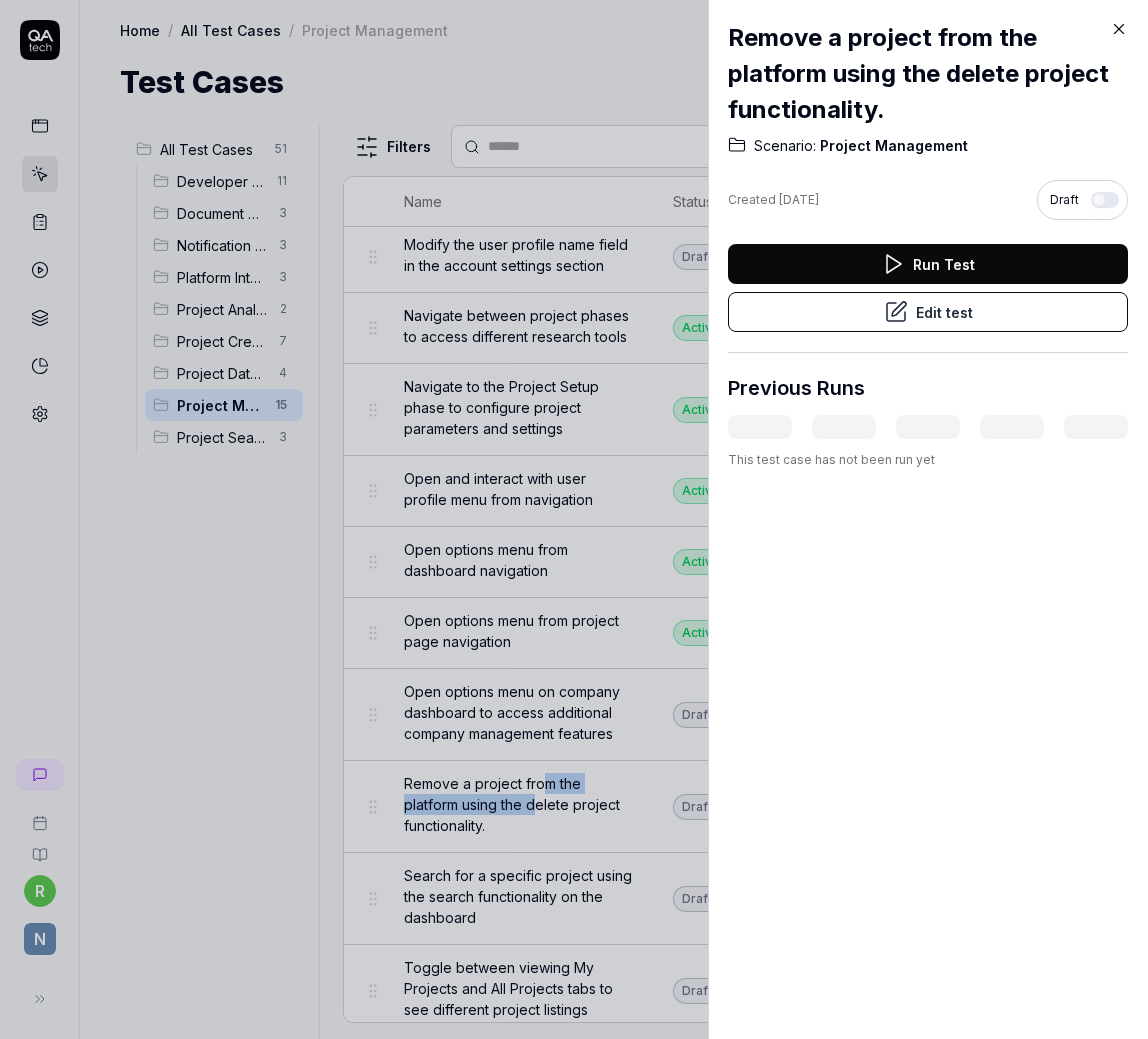 click at bounding box center [1105, 200] 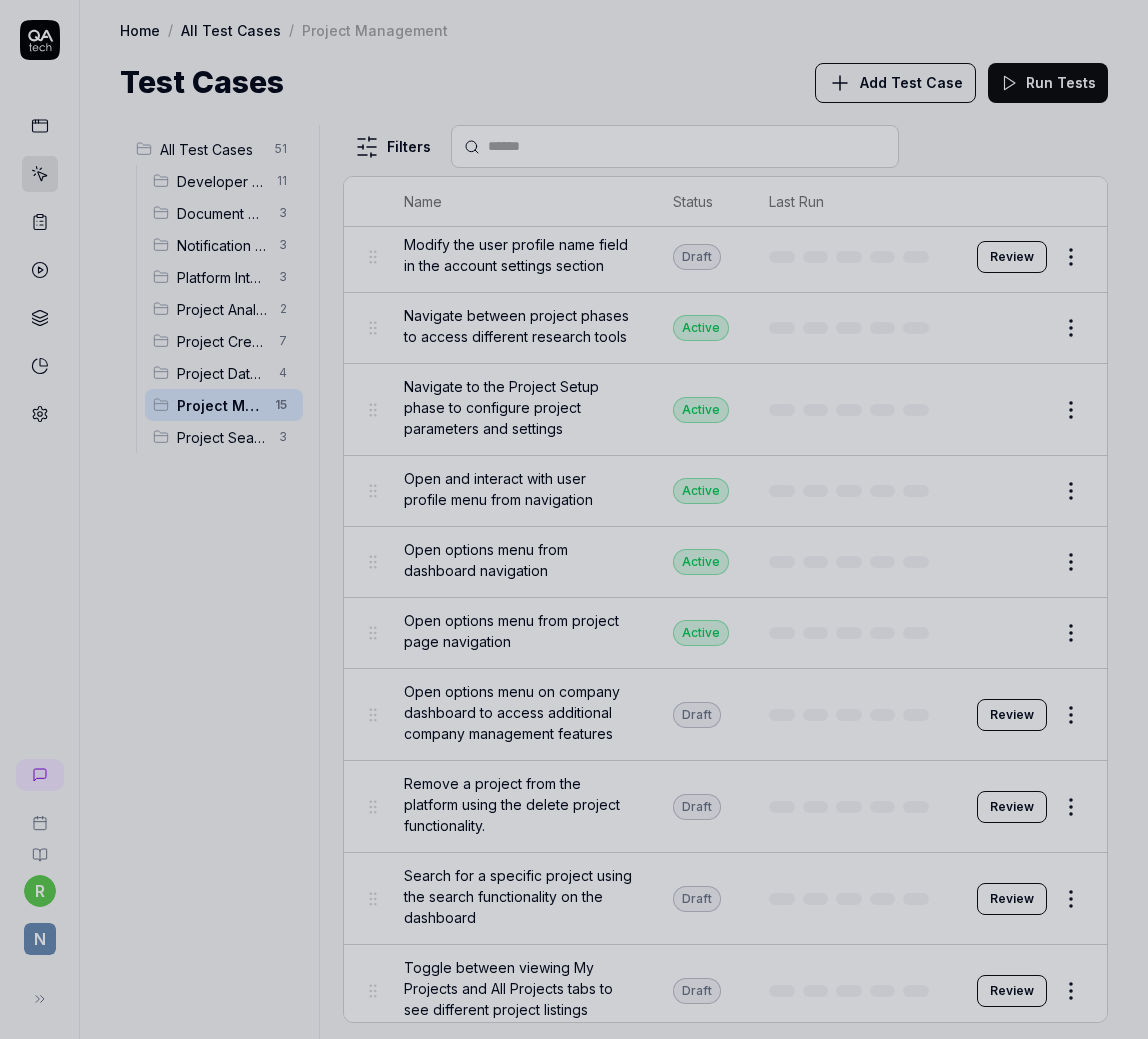 click at bounding box center (574, 519) 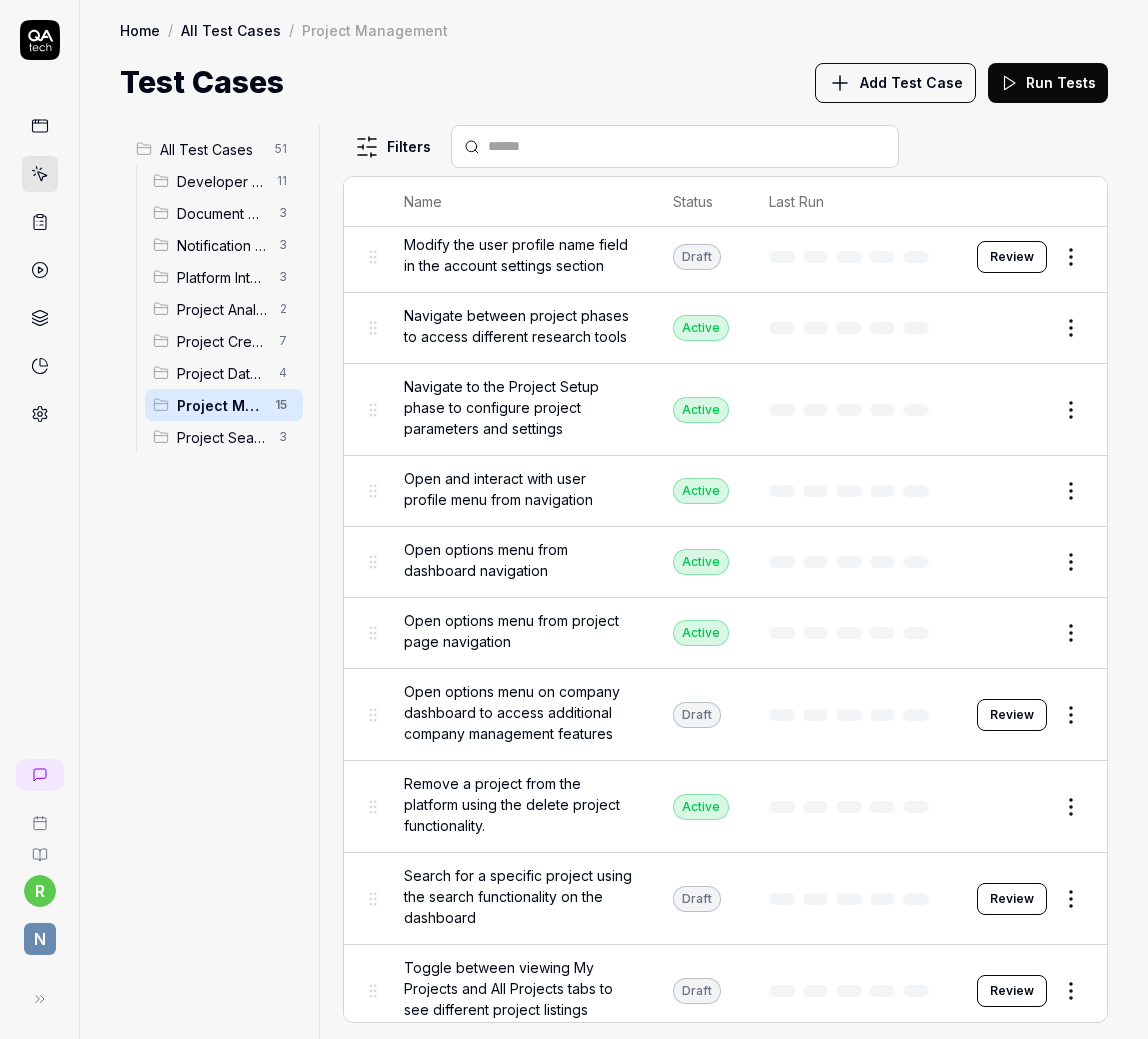 scroll, scrollTop: 549, scrollLeft: 0, axis: vertical 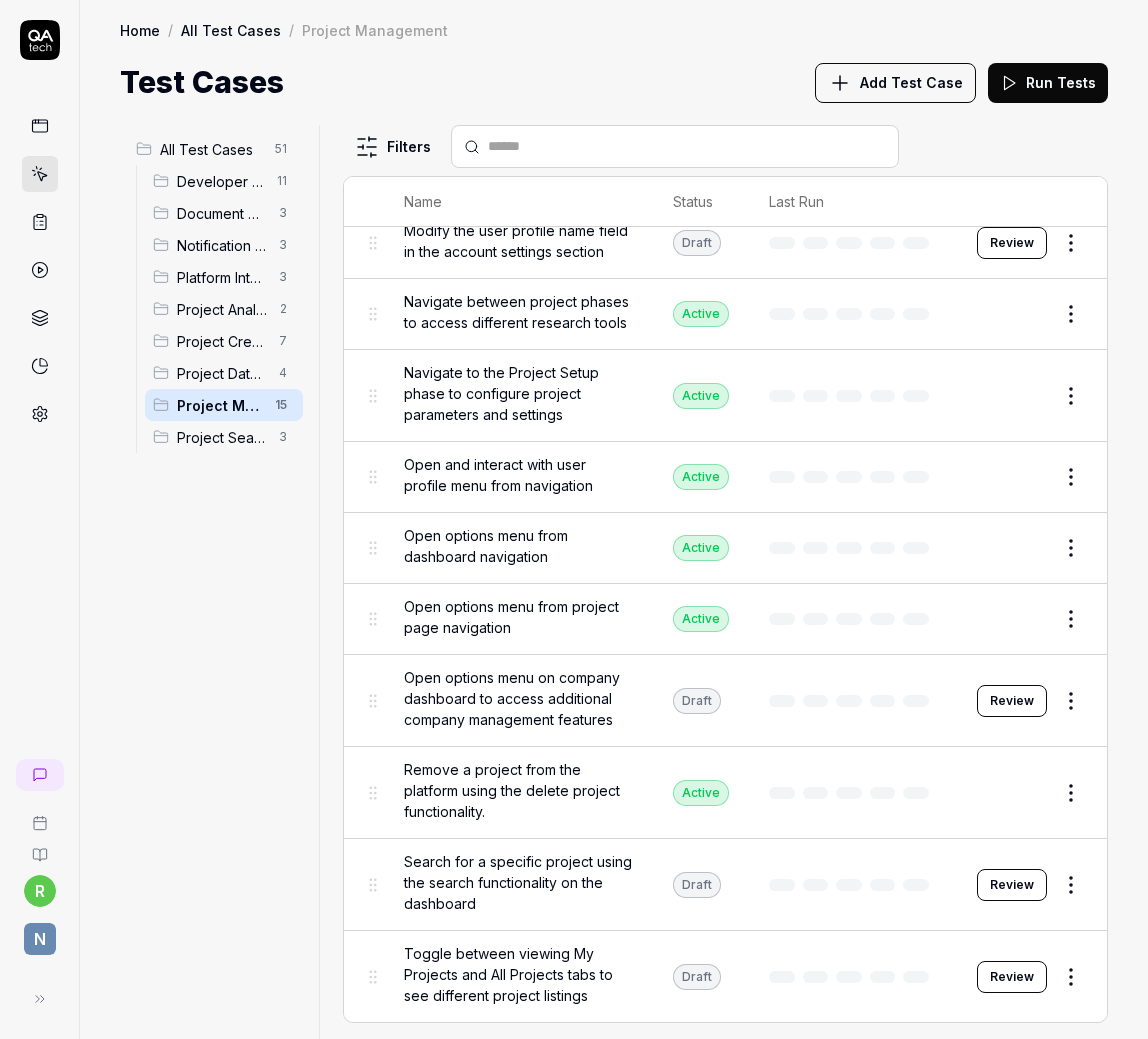 click on "Search for a specific project using the search functionality on the dashboard" at bounding box center (518, 882) 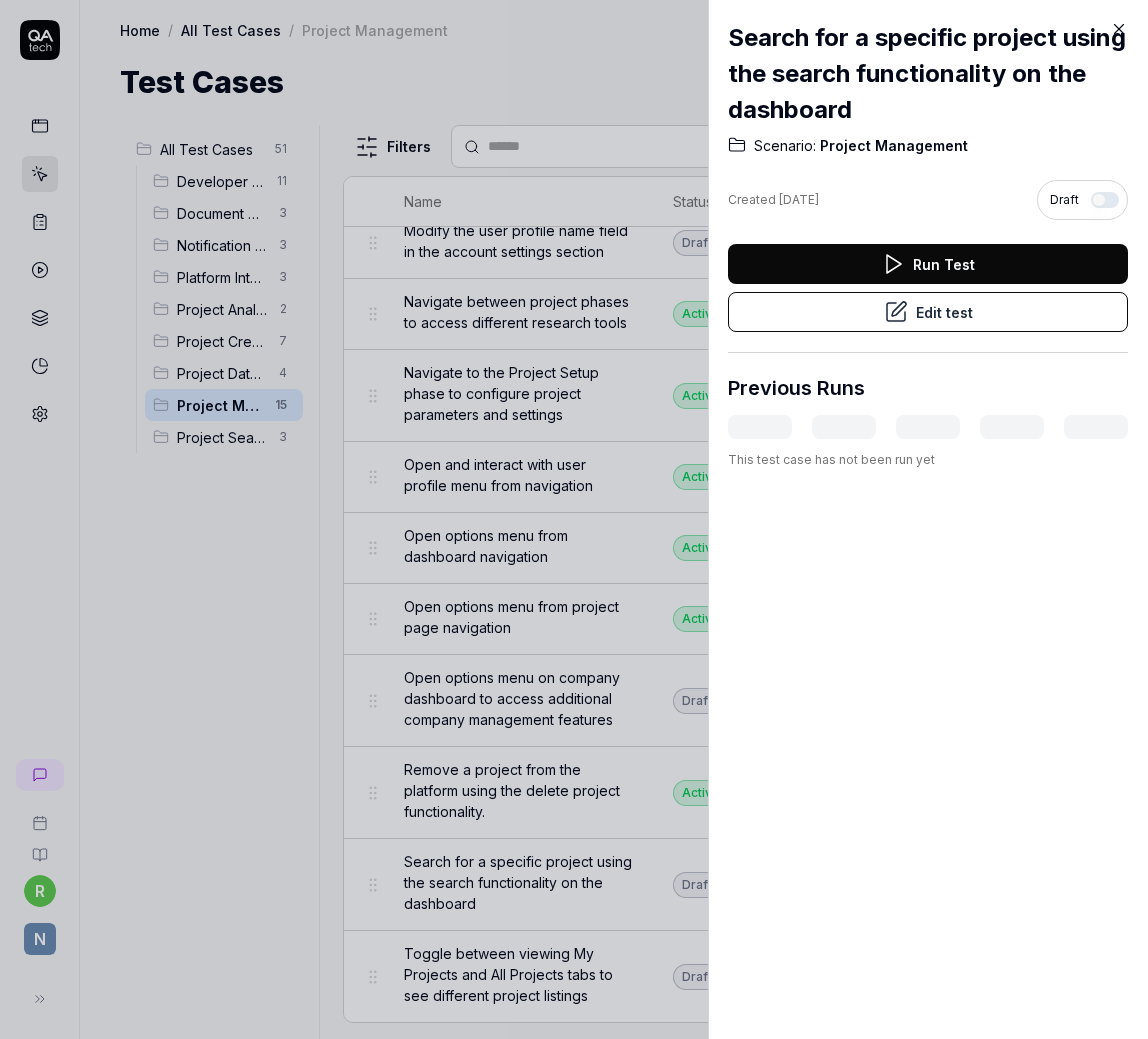 click at bounding box center [1105, 200] 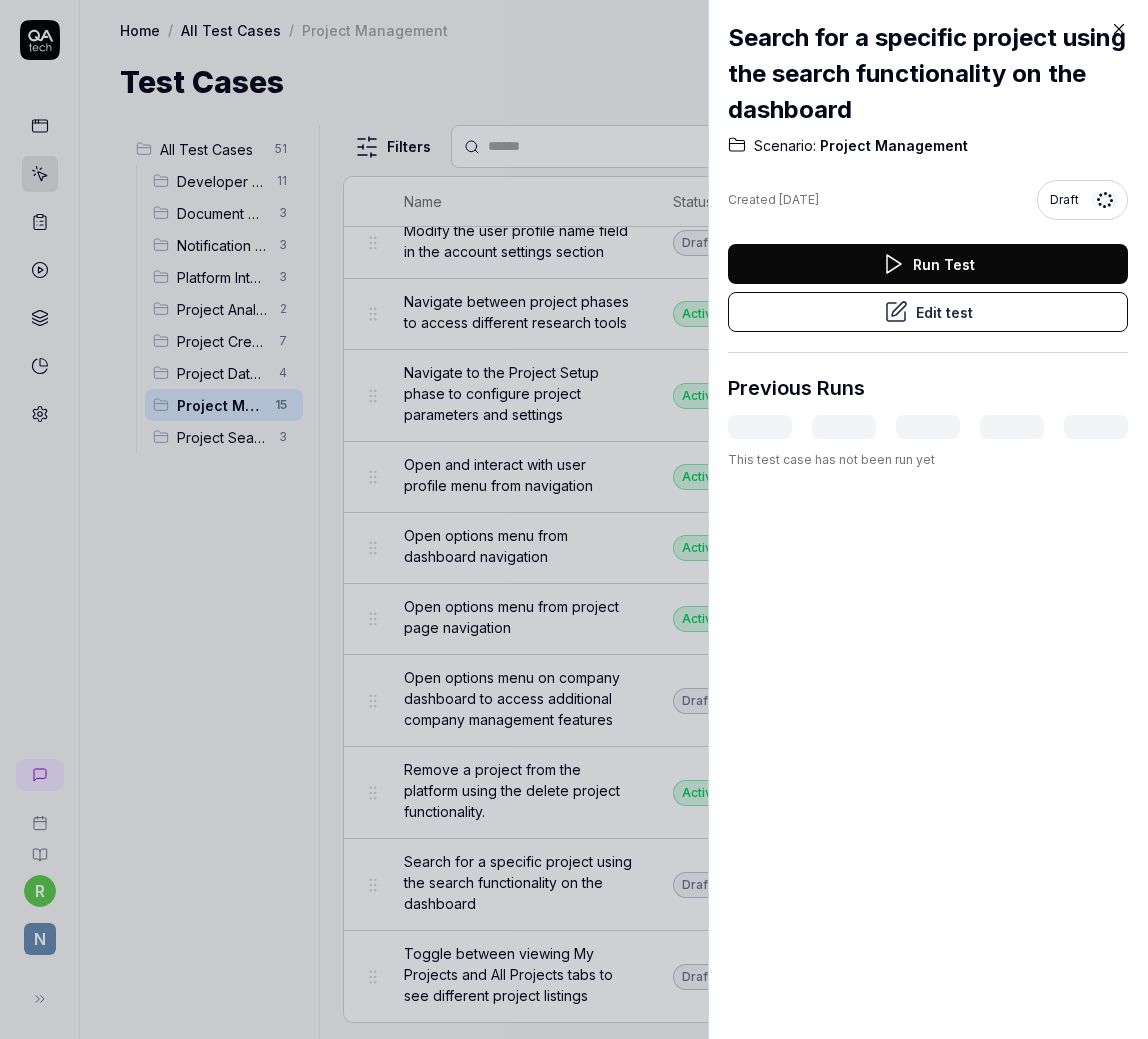 click at bounding box center [574, 519] 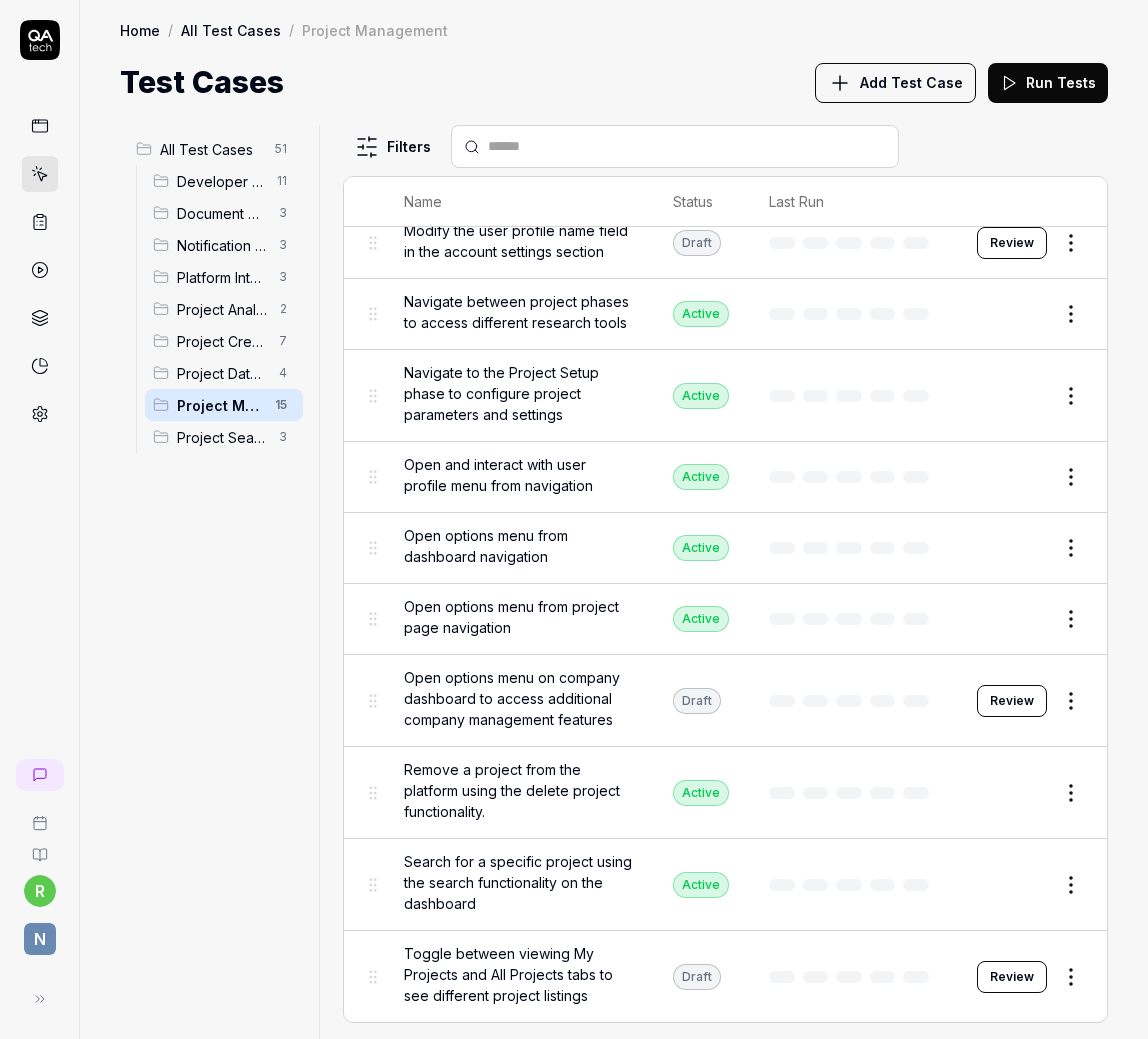 click on "Toggle between viewing My Projects and All Projects tabs to see different project listings" at bounding box center [518, 974] 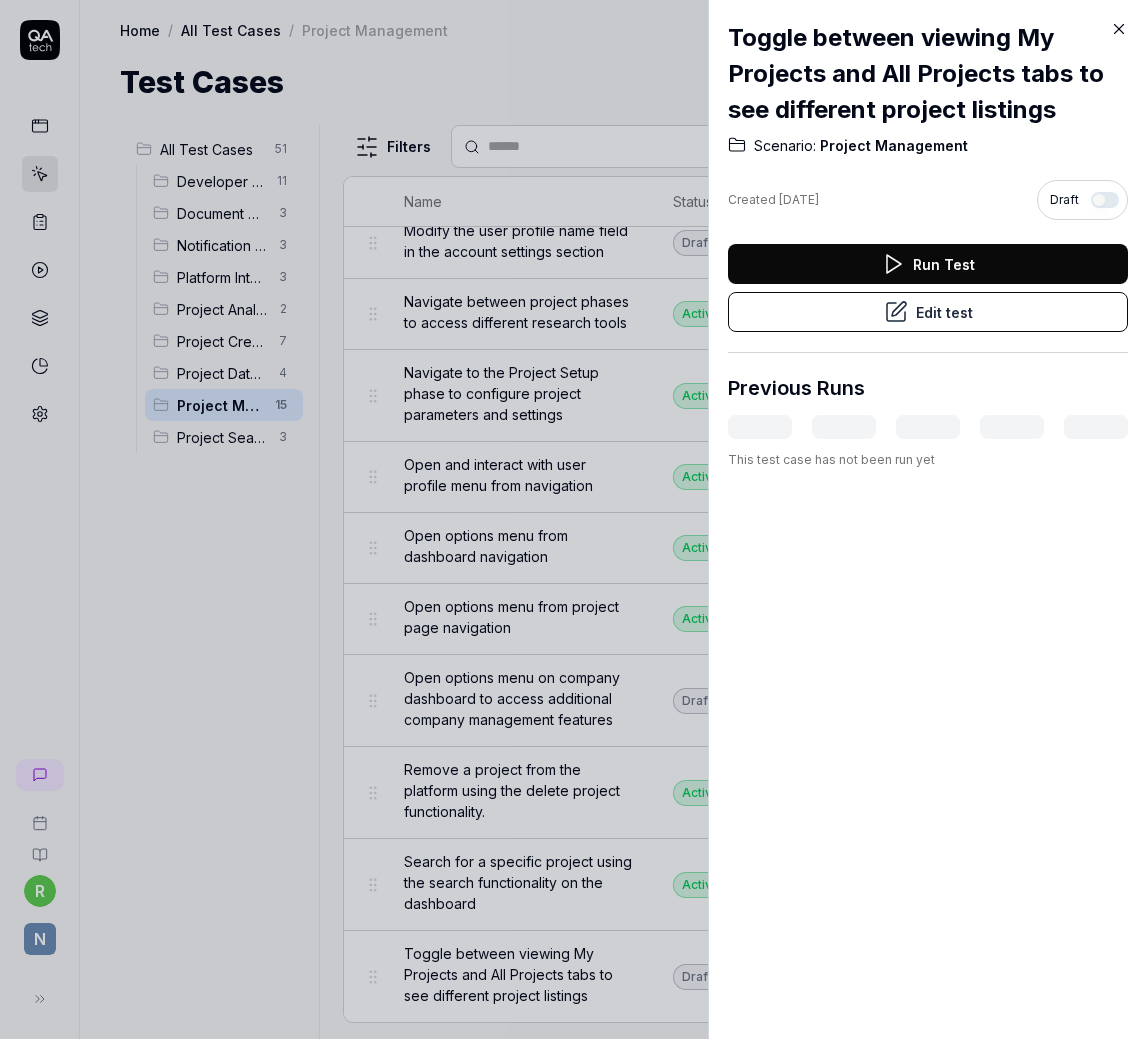 click at bounding box center [1105, 200] 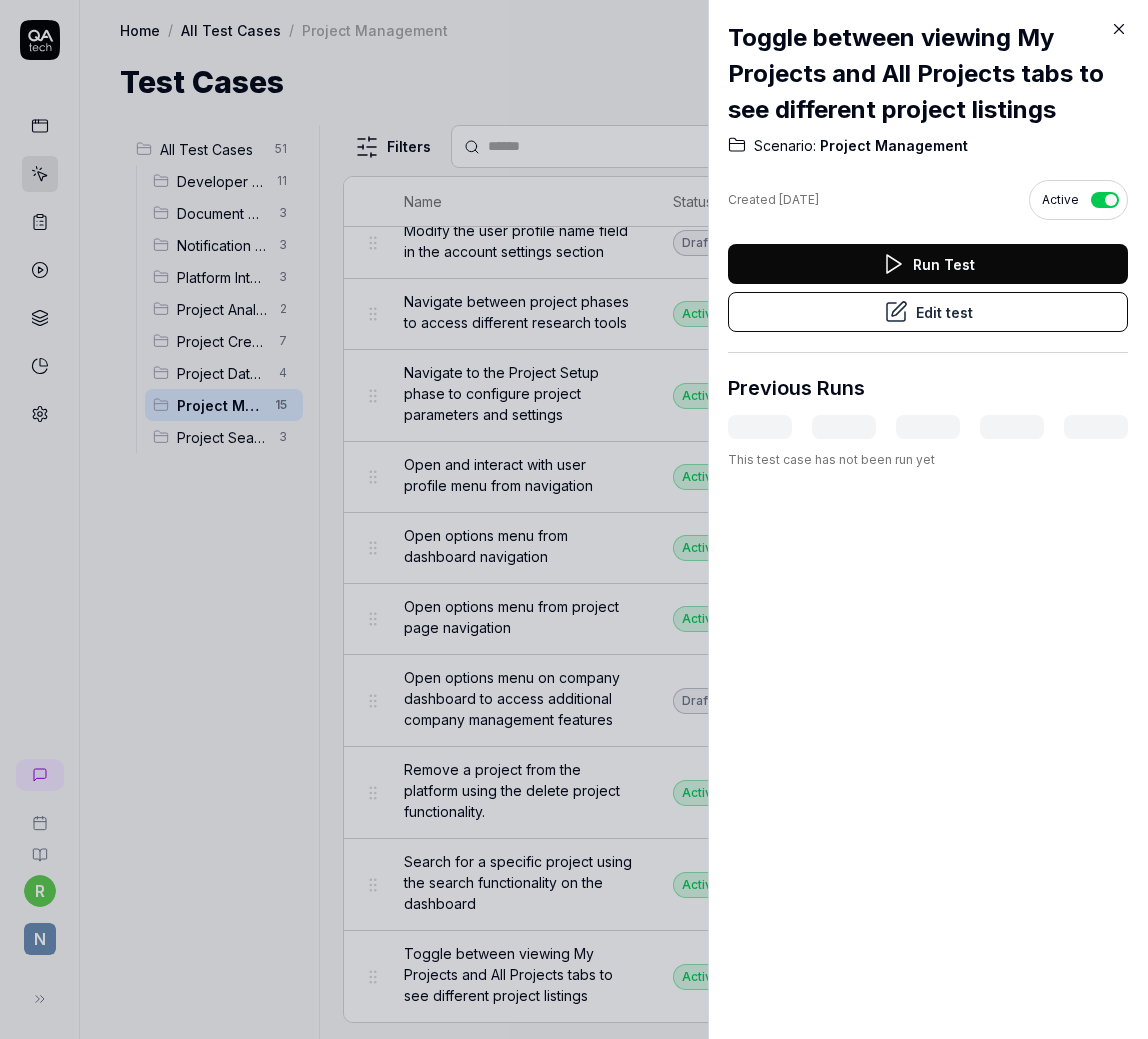click at bounding box center (574, 519) 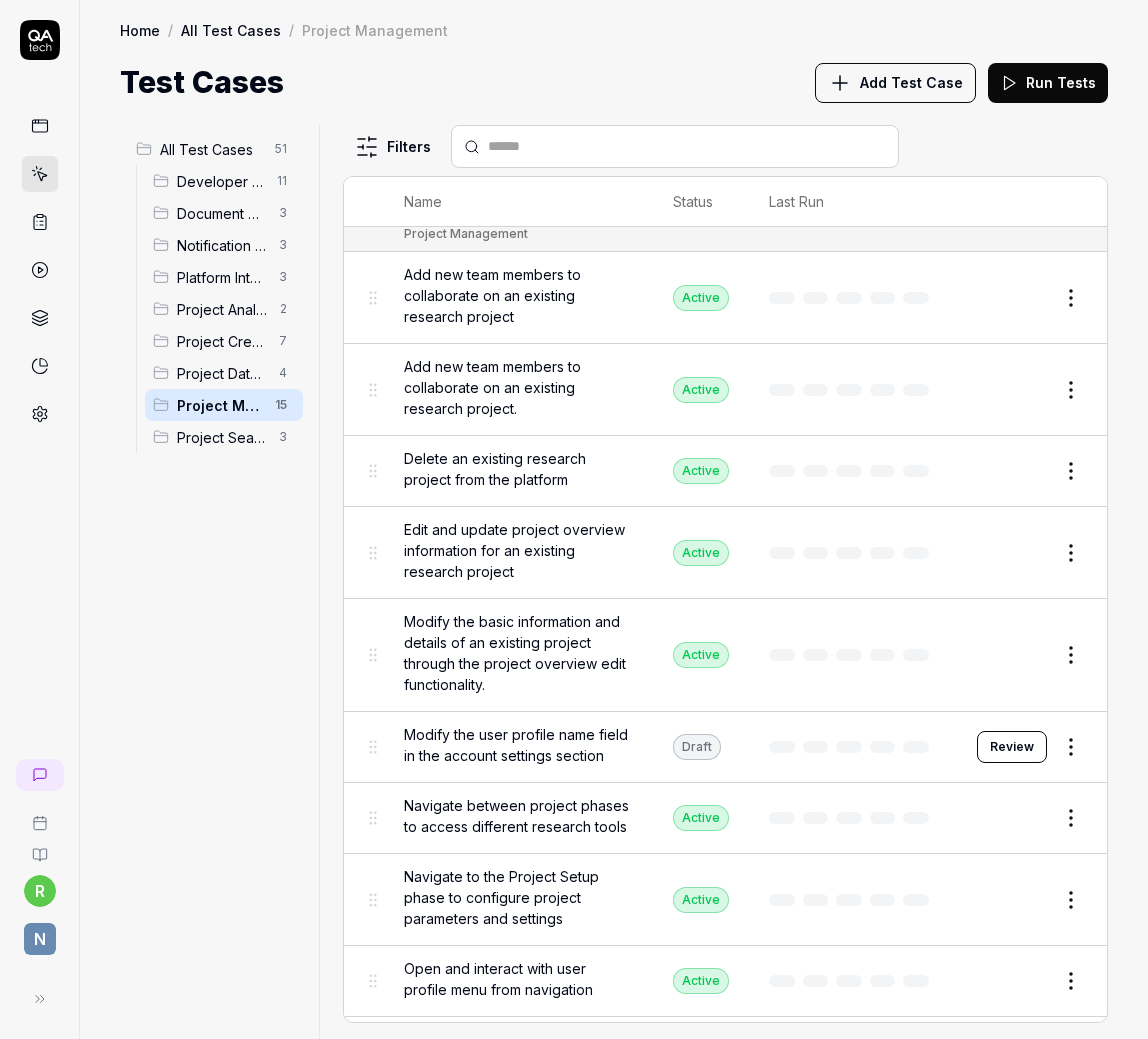 scroll, scrollTop: 0, scrollLeft: 0, axis: both 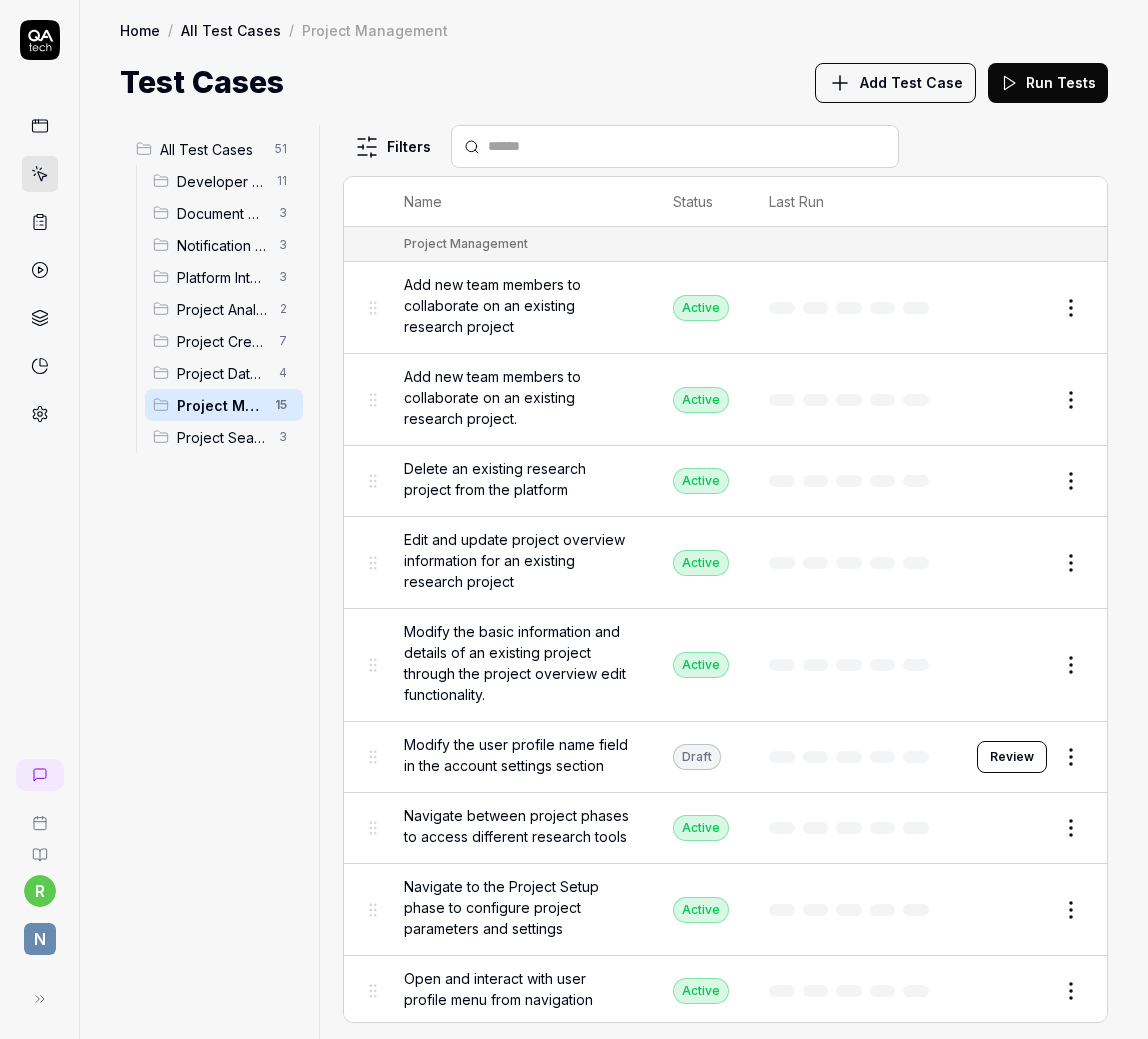 click on "Project Data Management" at bounding box center [222, 373] 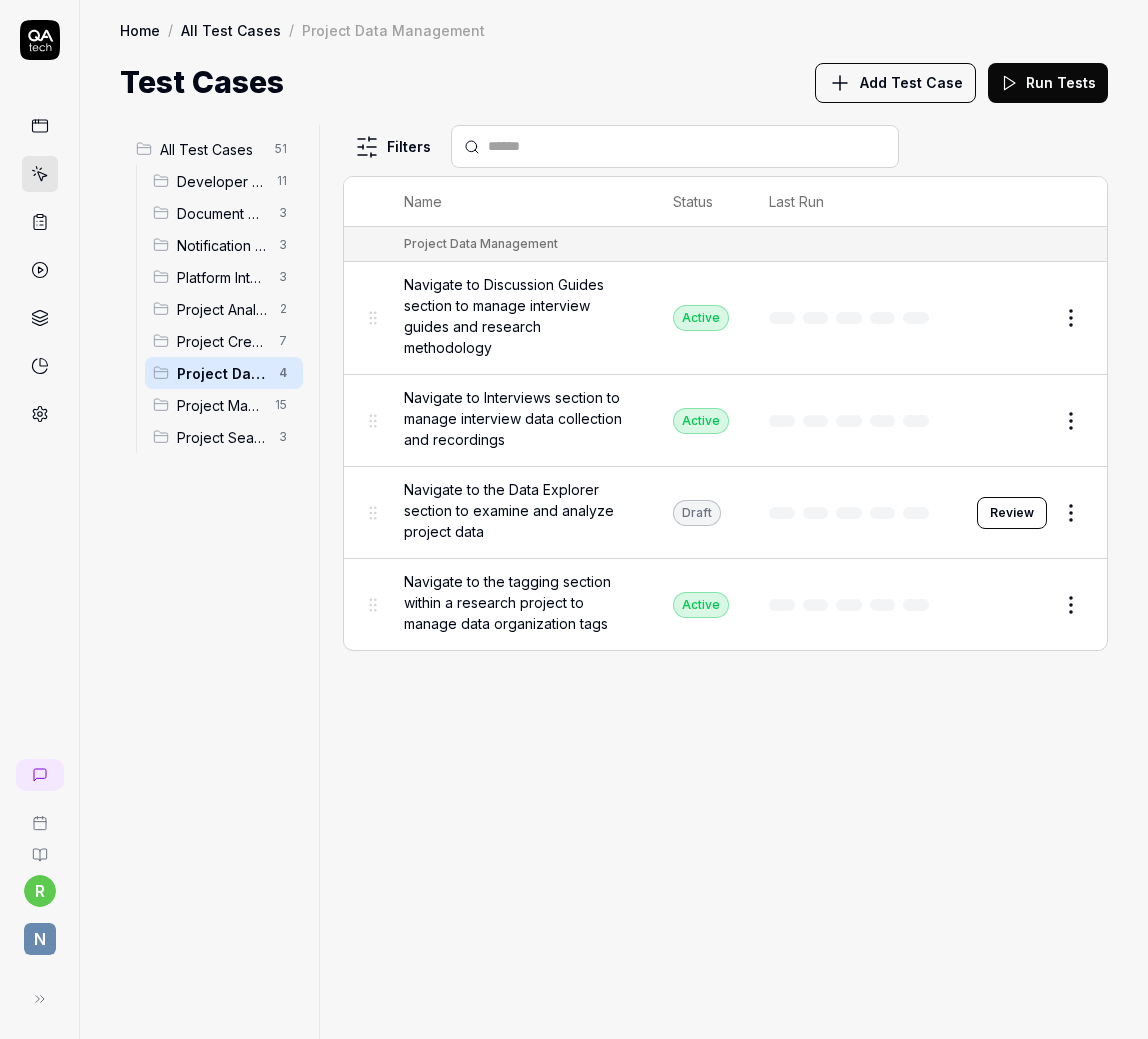 click on "Navigate to the Data Explorer section to examine and analyze project data" at bounding box center (518, 510) 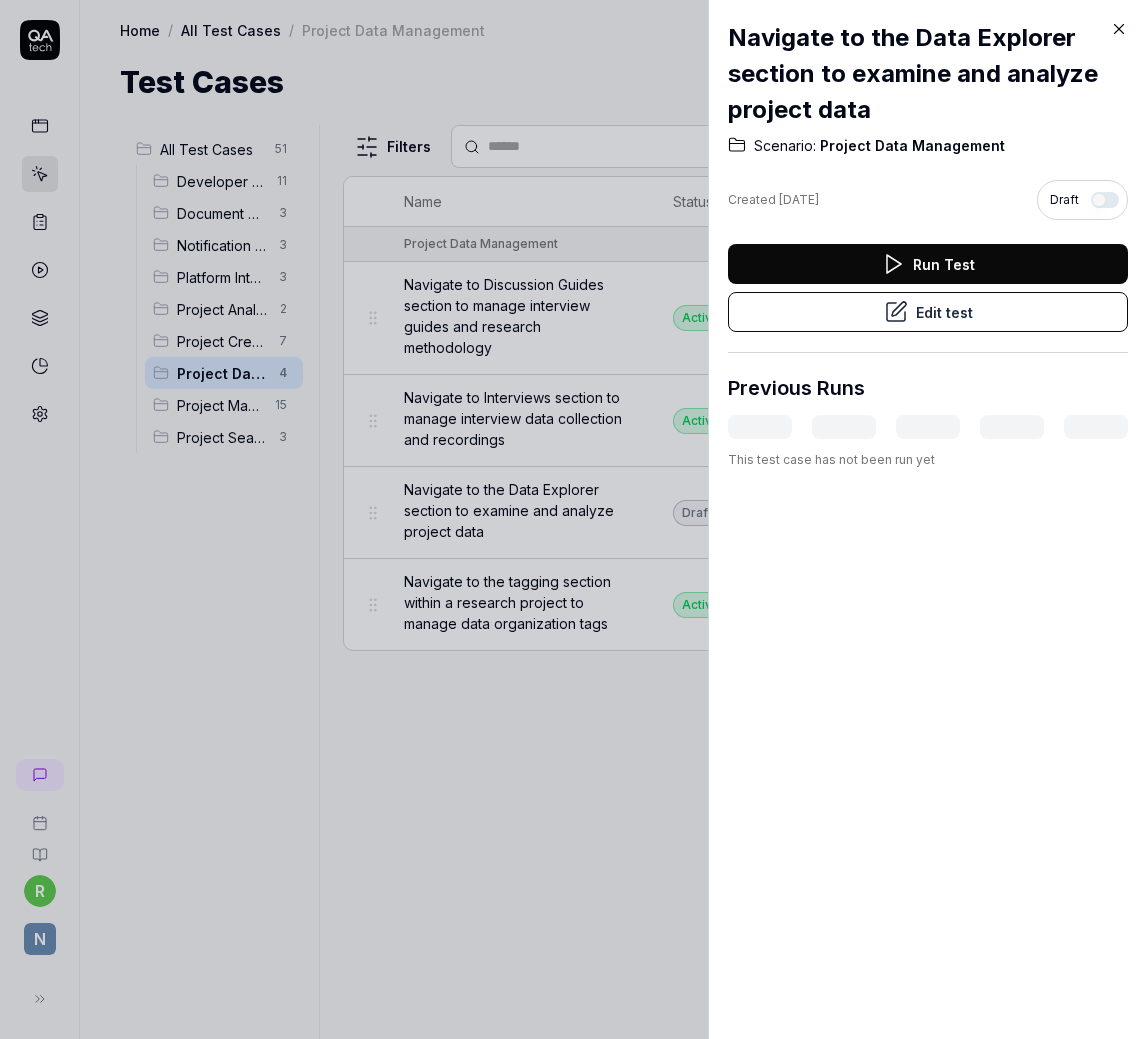 click at bounding box center (1105, 200) 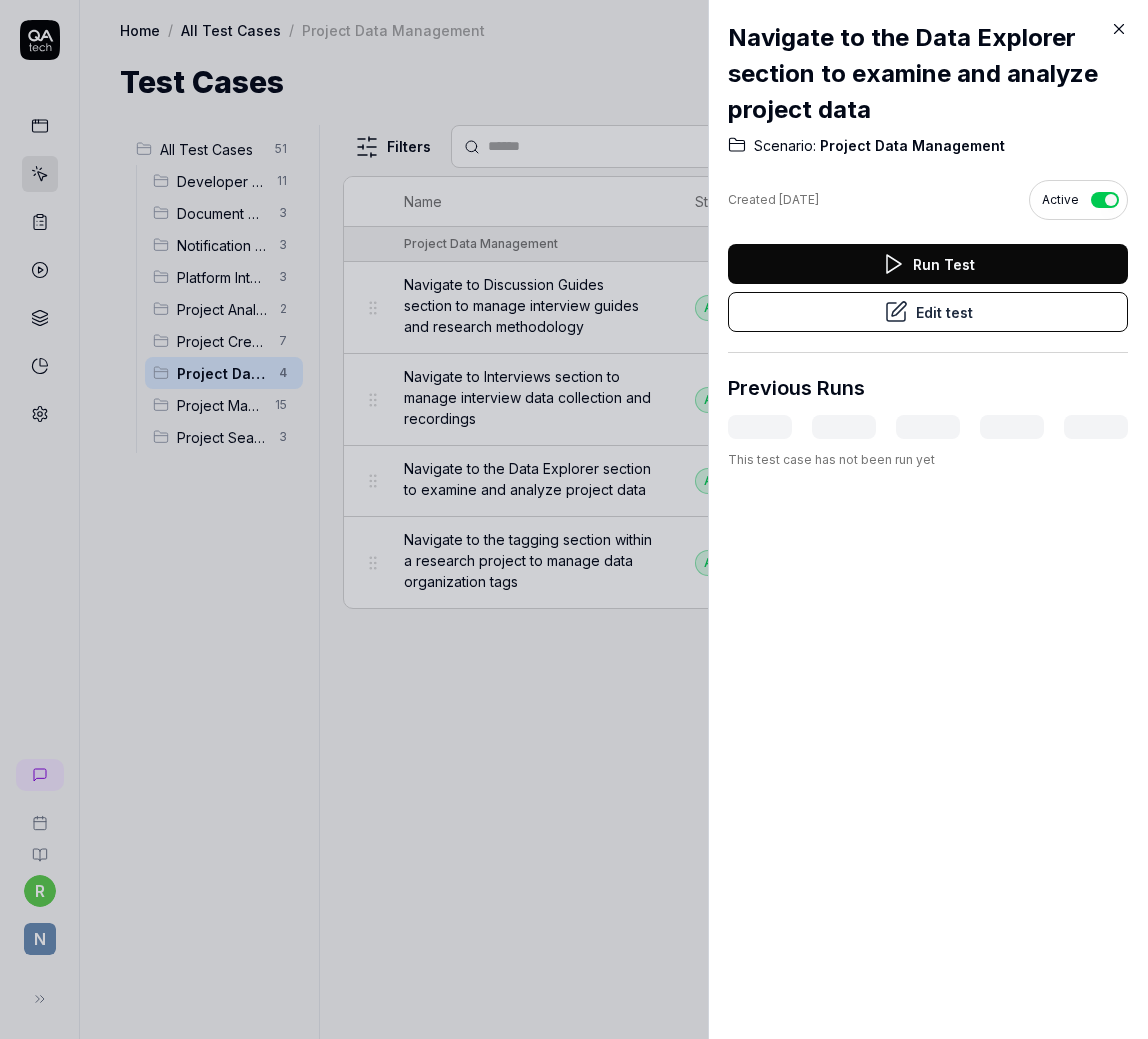 click at bounding box center [574, 519] 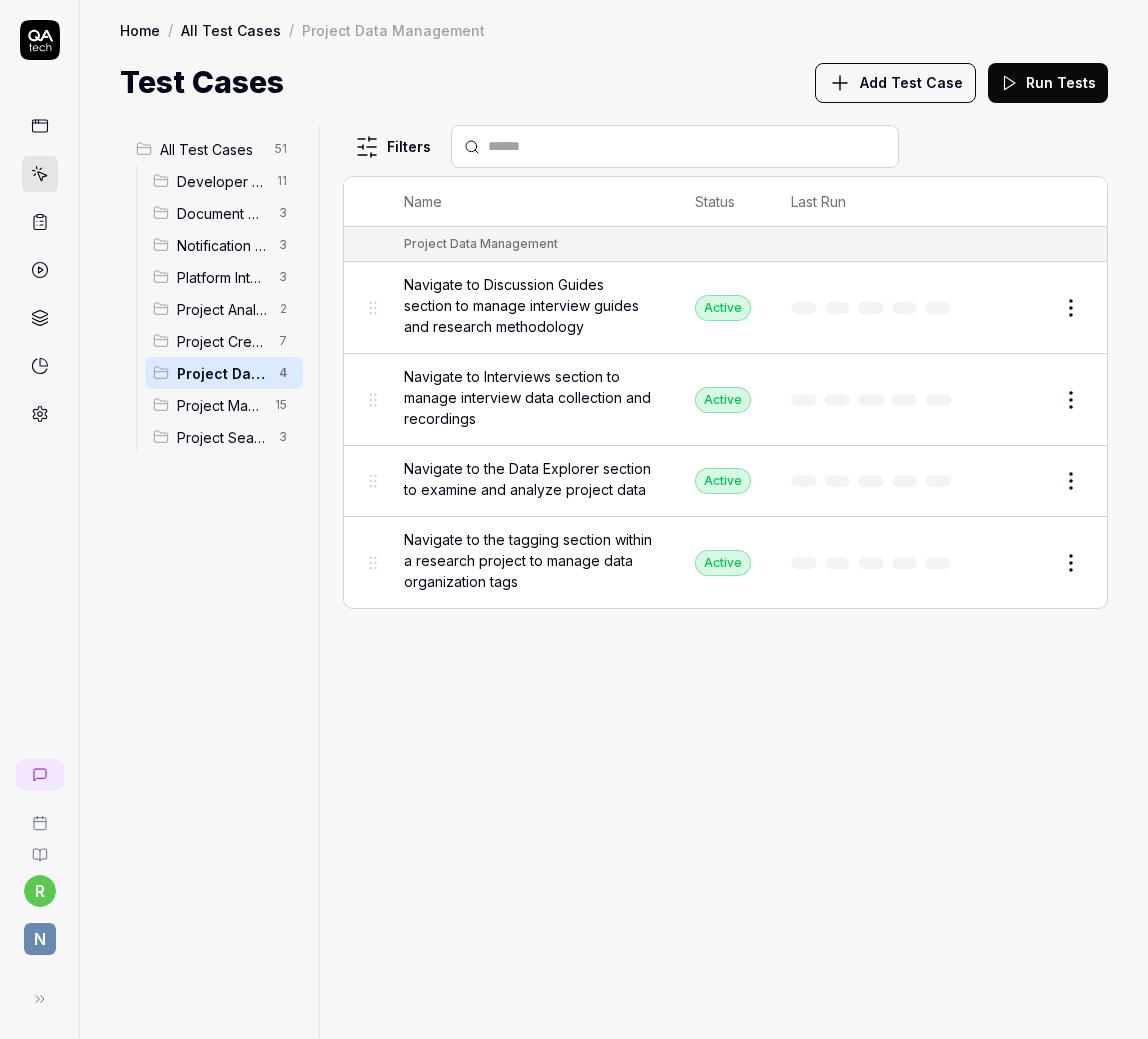 click on "Project Creation" at bounding box center [222, 341] 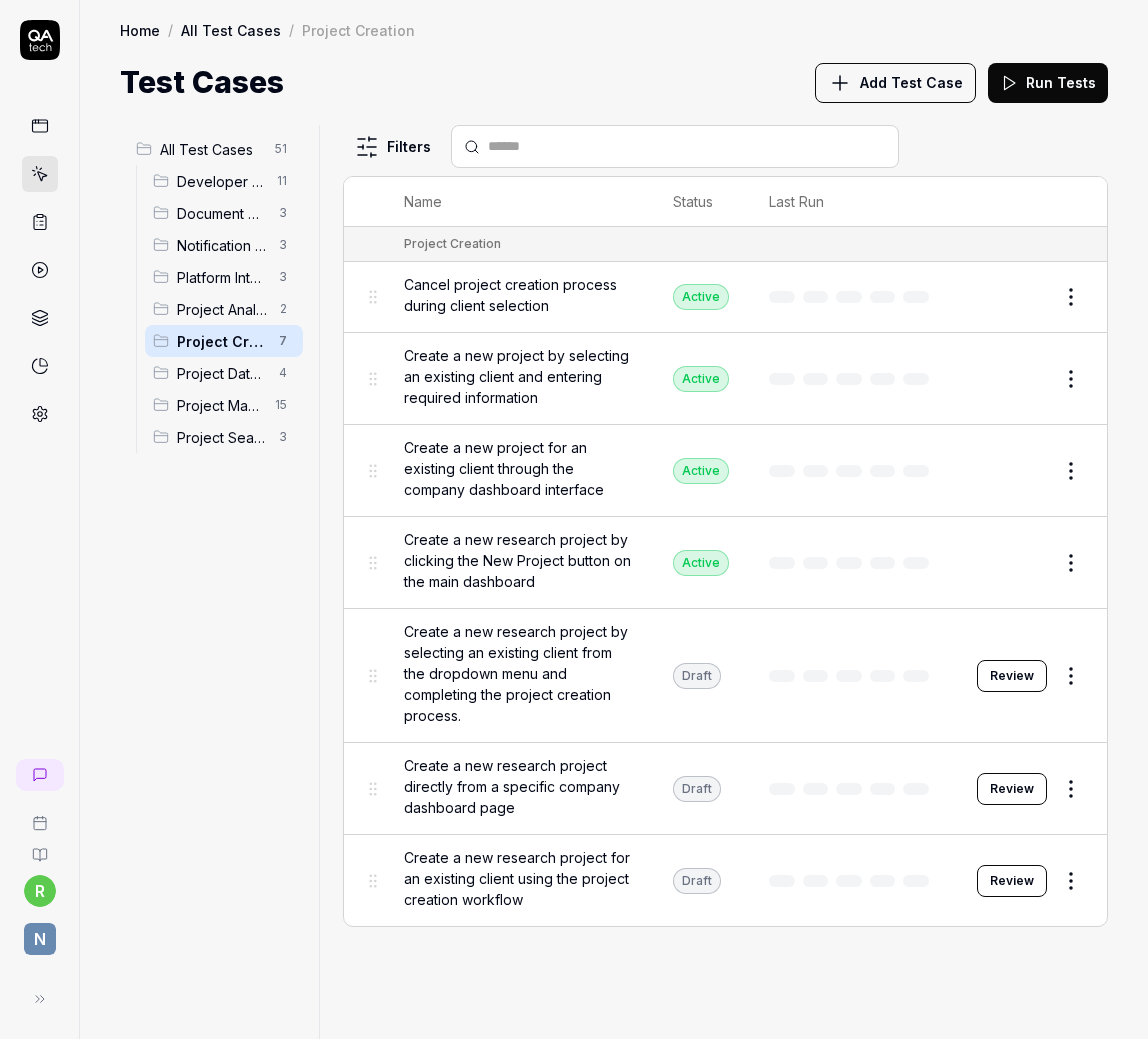 click on "Create a new research project by selecting an existing client from the dropdown menu and completing the project creation process." at bounding box center [518, 673] 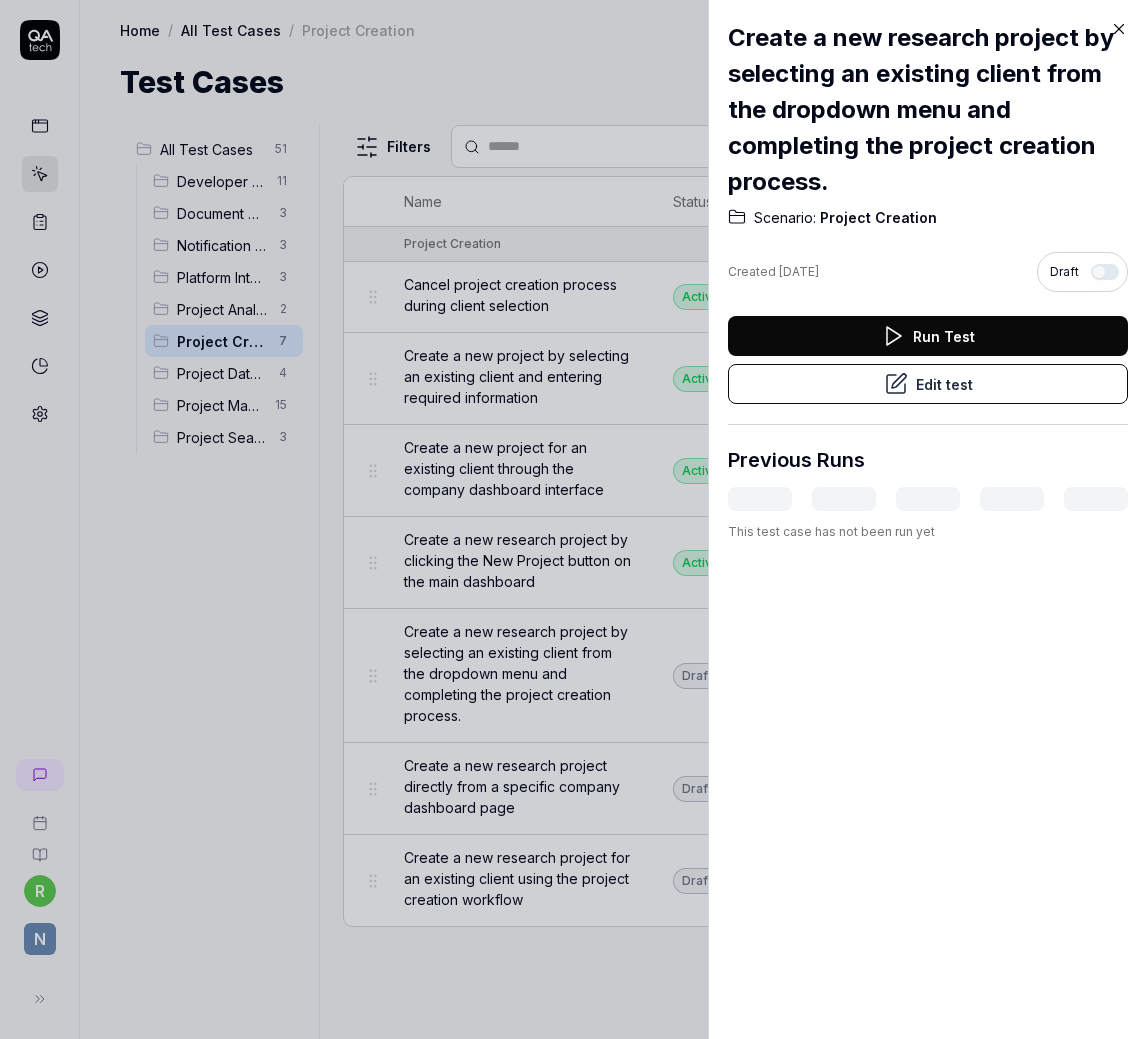 click at bounding box center [1105, 272] 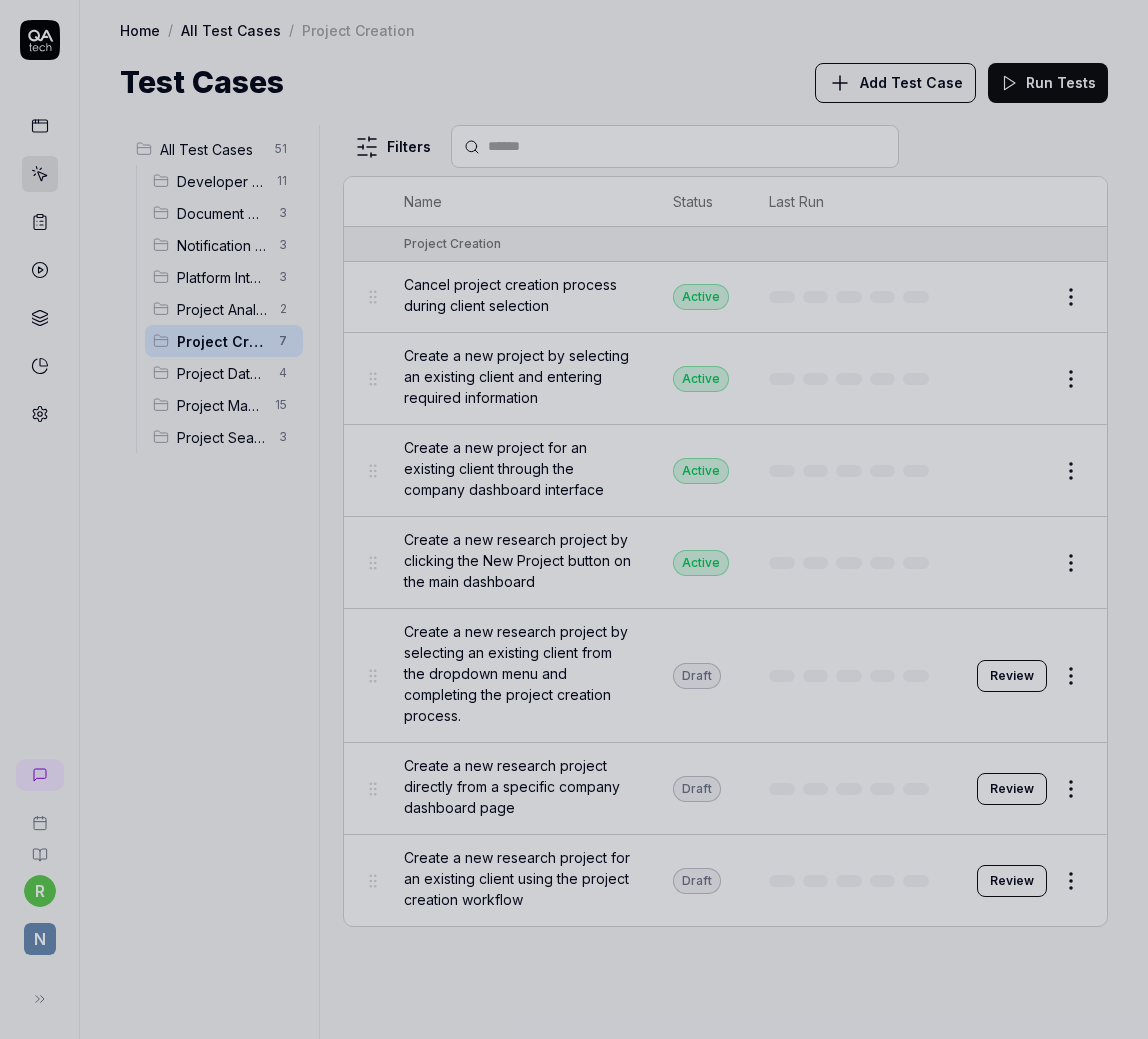 click at bounding box center (574, 519) 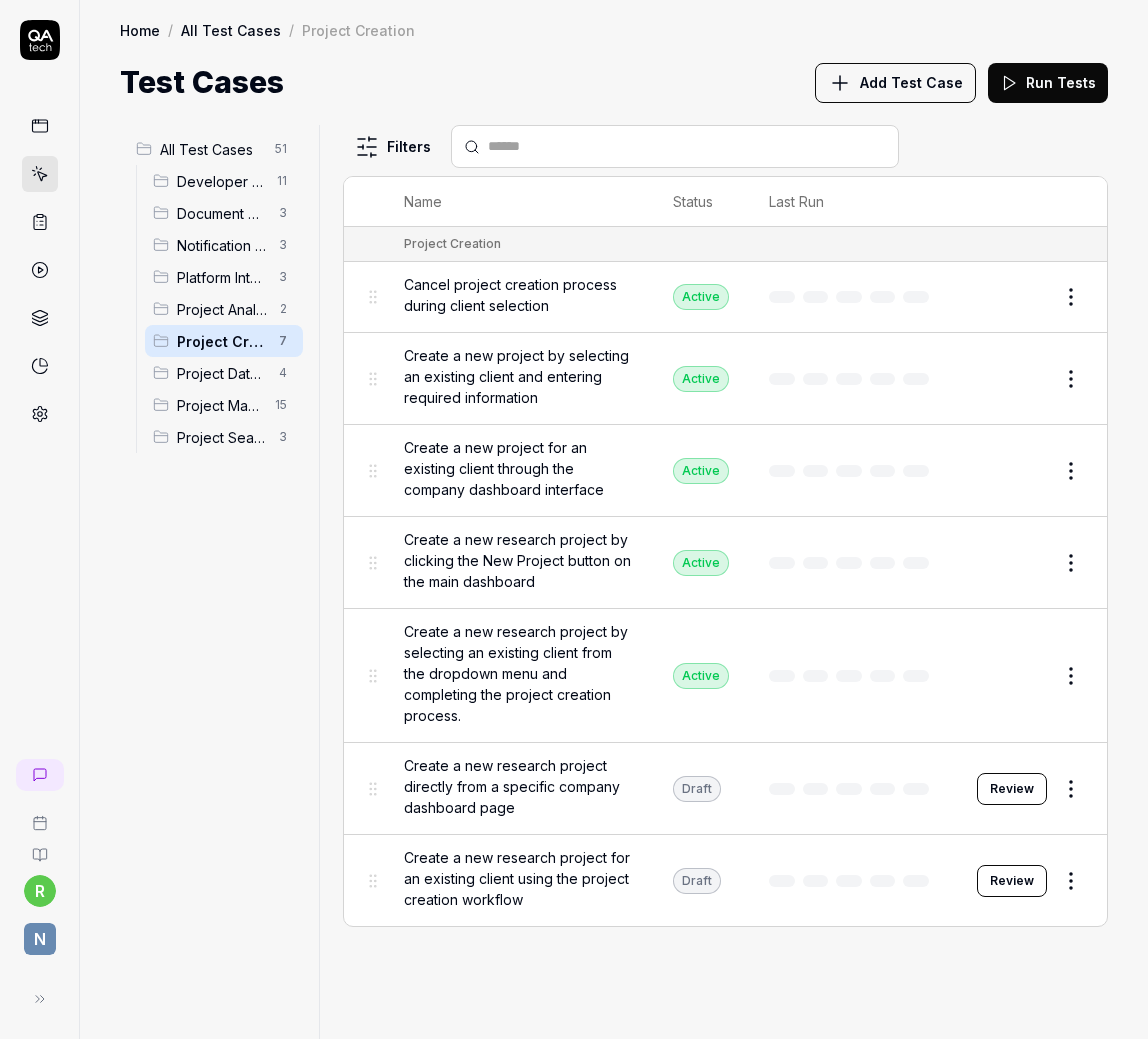 click on "Create a new research project directly from a specific company dashboard page" at bounding box center (518, 786) 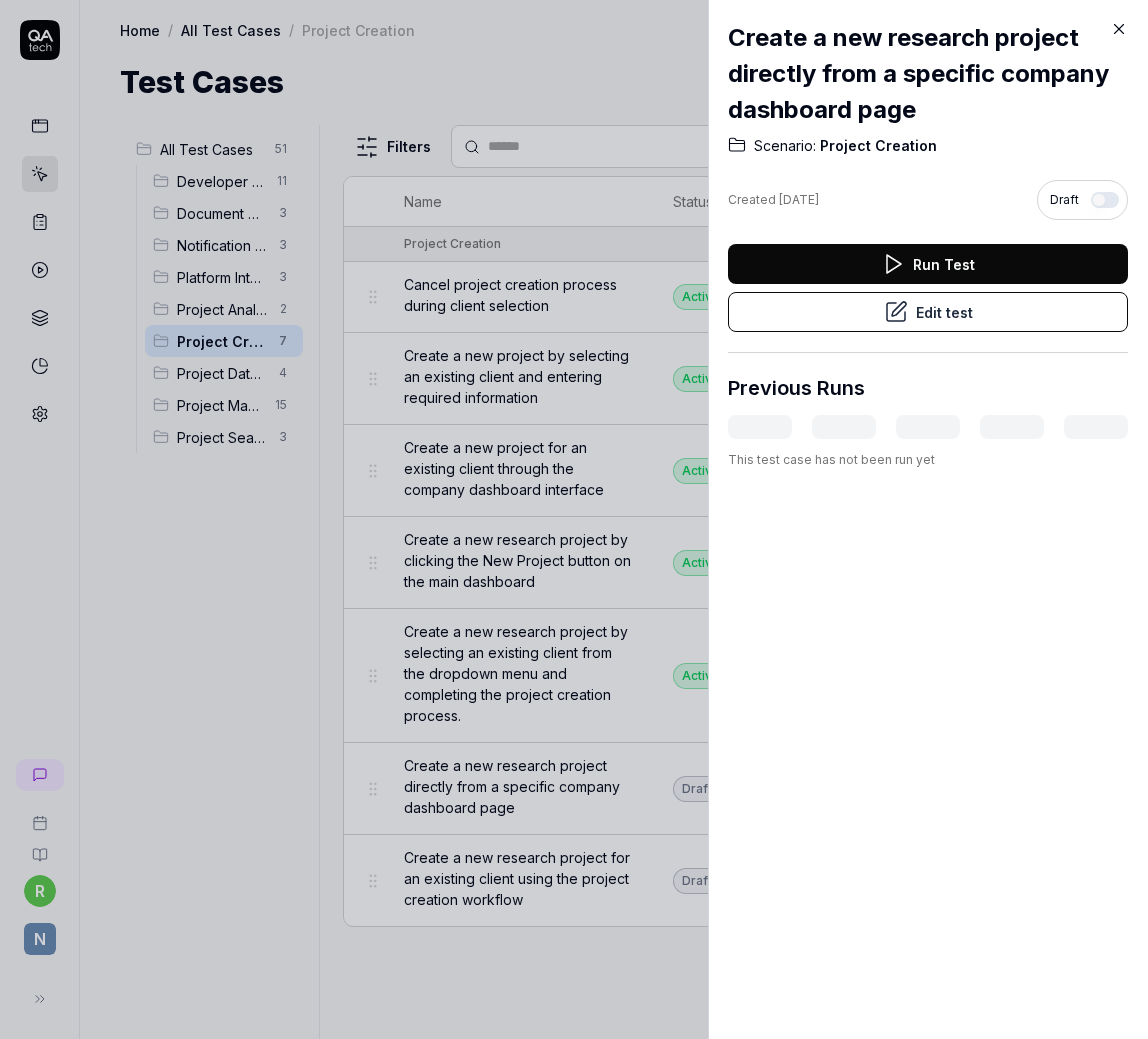 click at bounding box center (574, 519) 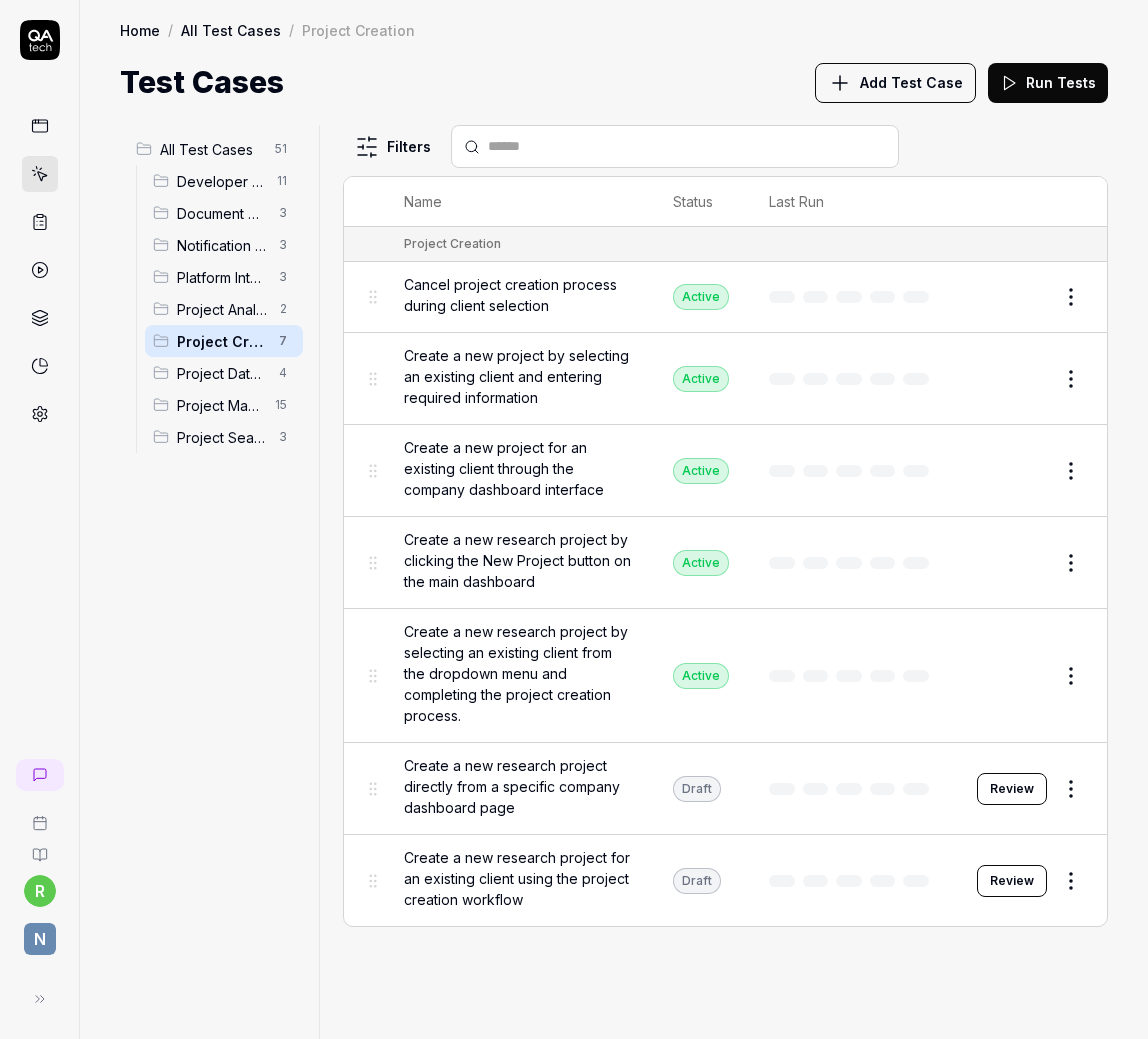 click on "Create a new research project for an existing client using the project creation workflow" at bounding box center [518, 878] 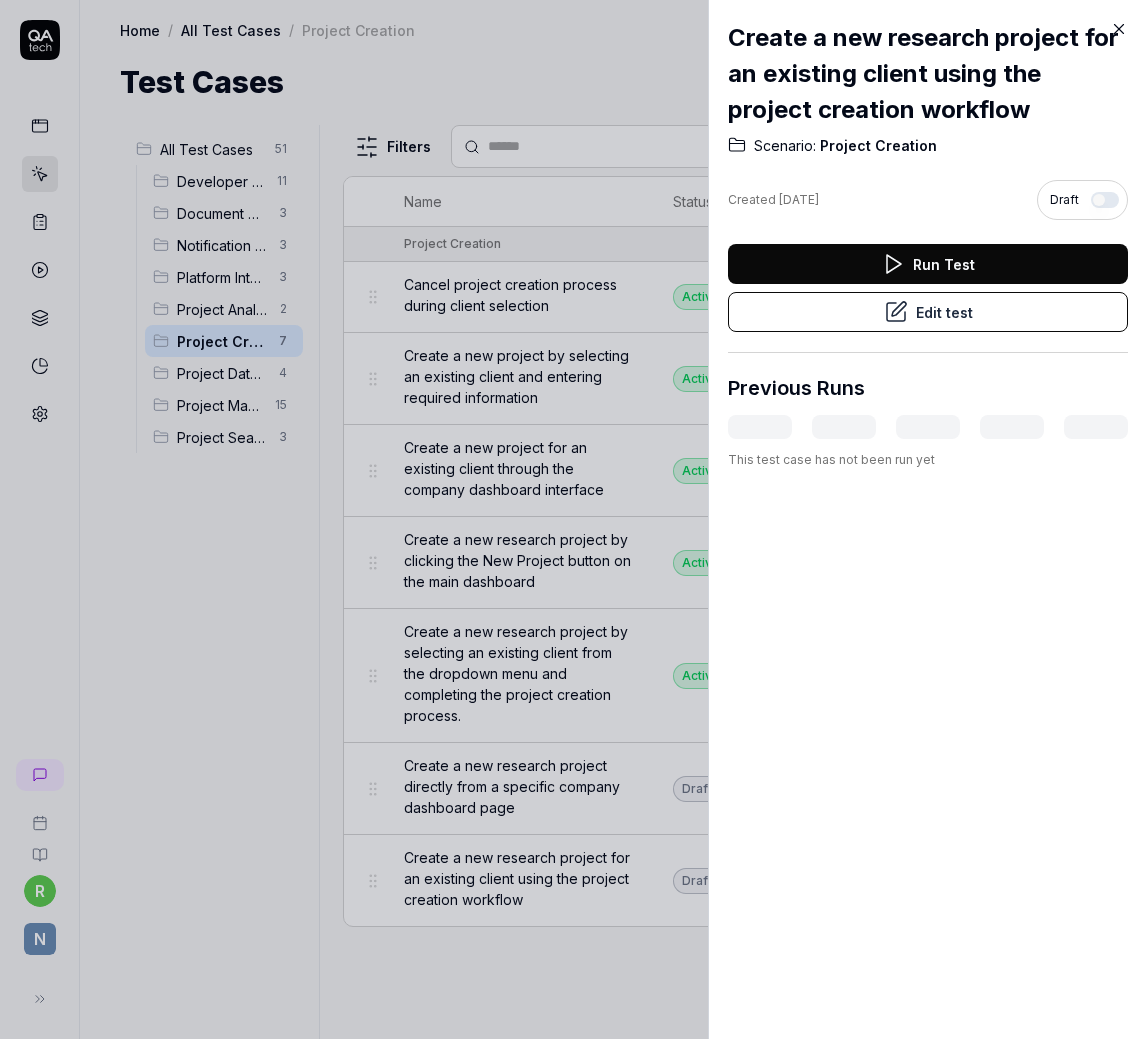click at bounding box center [1105, 200] 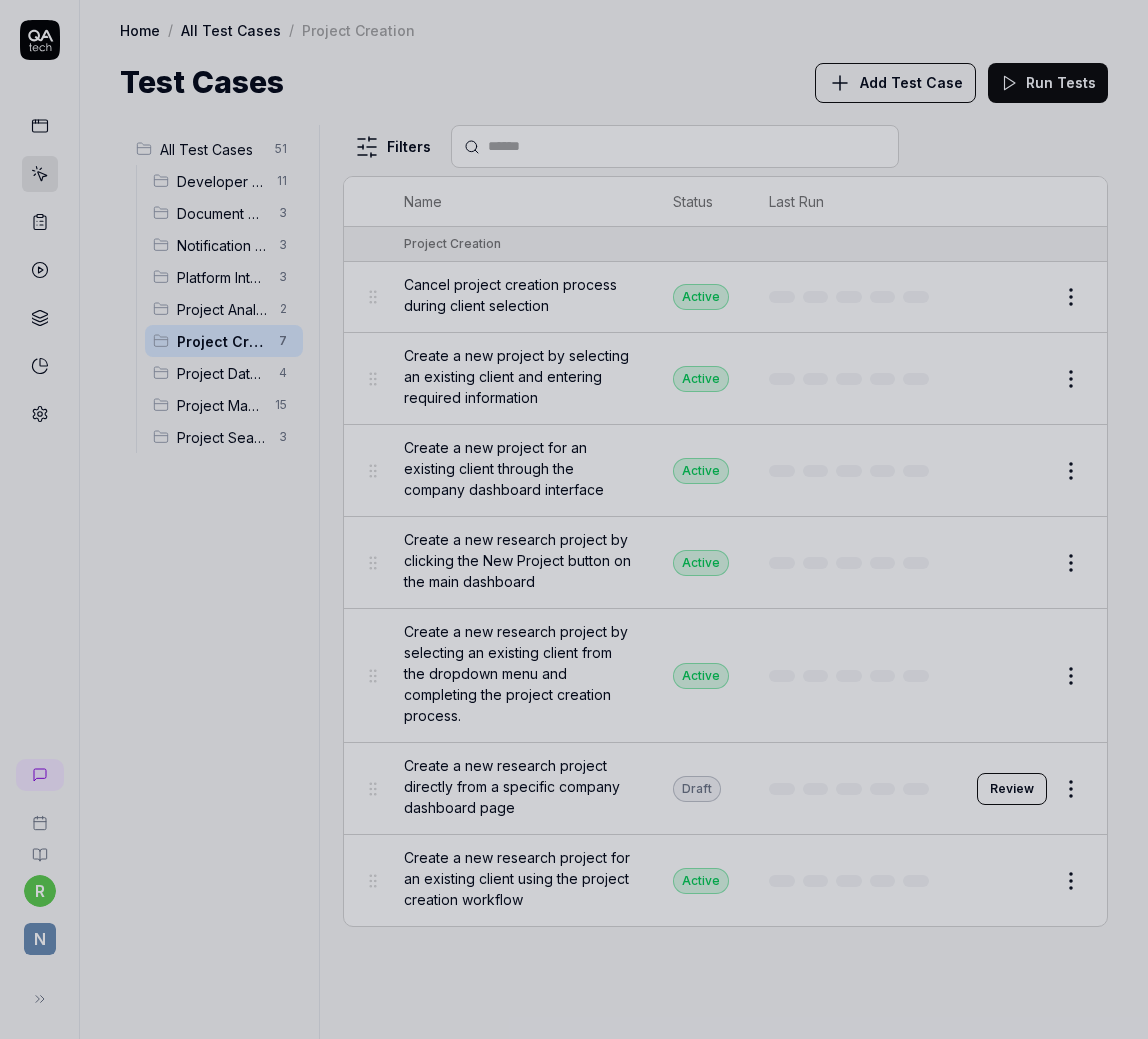 click at bounding box center [574, 519] 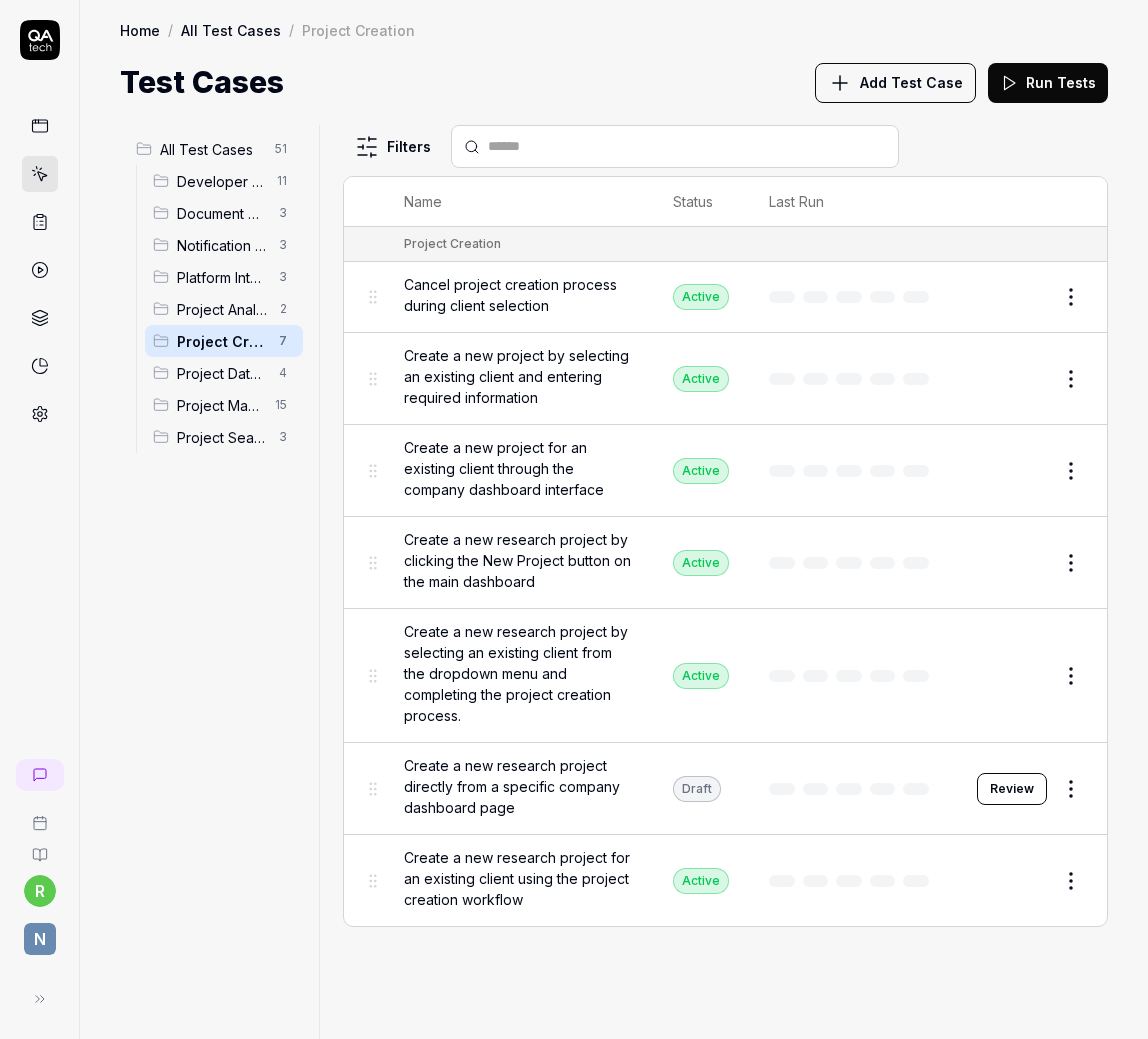 click on "Project Analysis" at bounding box center (222, 309) 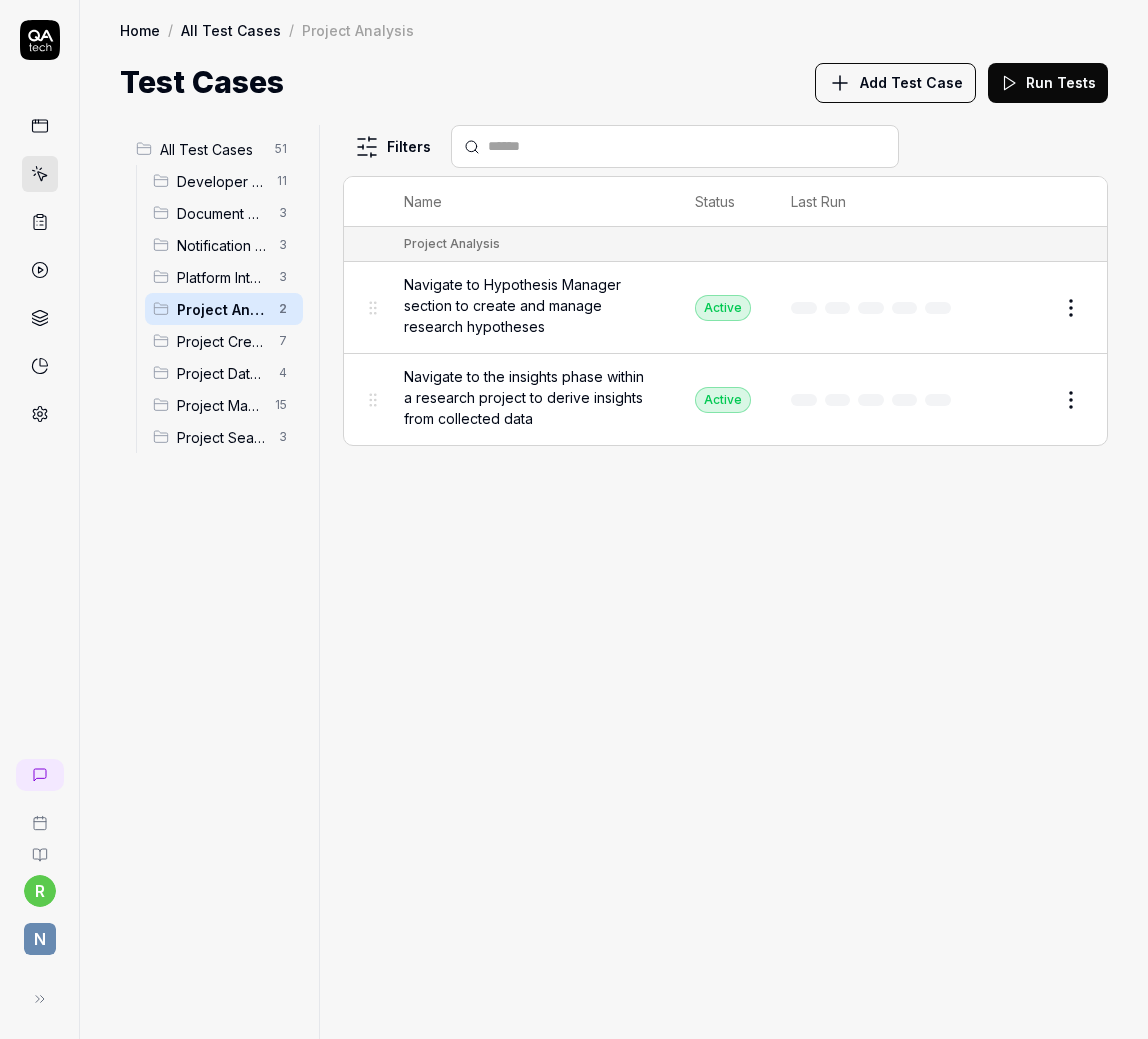 click on "Notification Management" at bounding box center (222, 245) 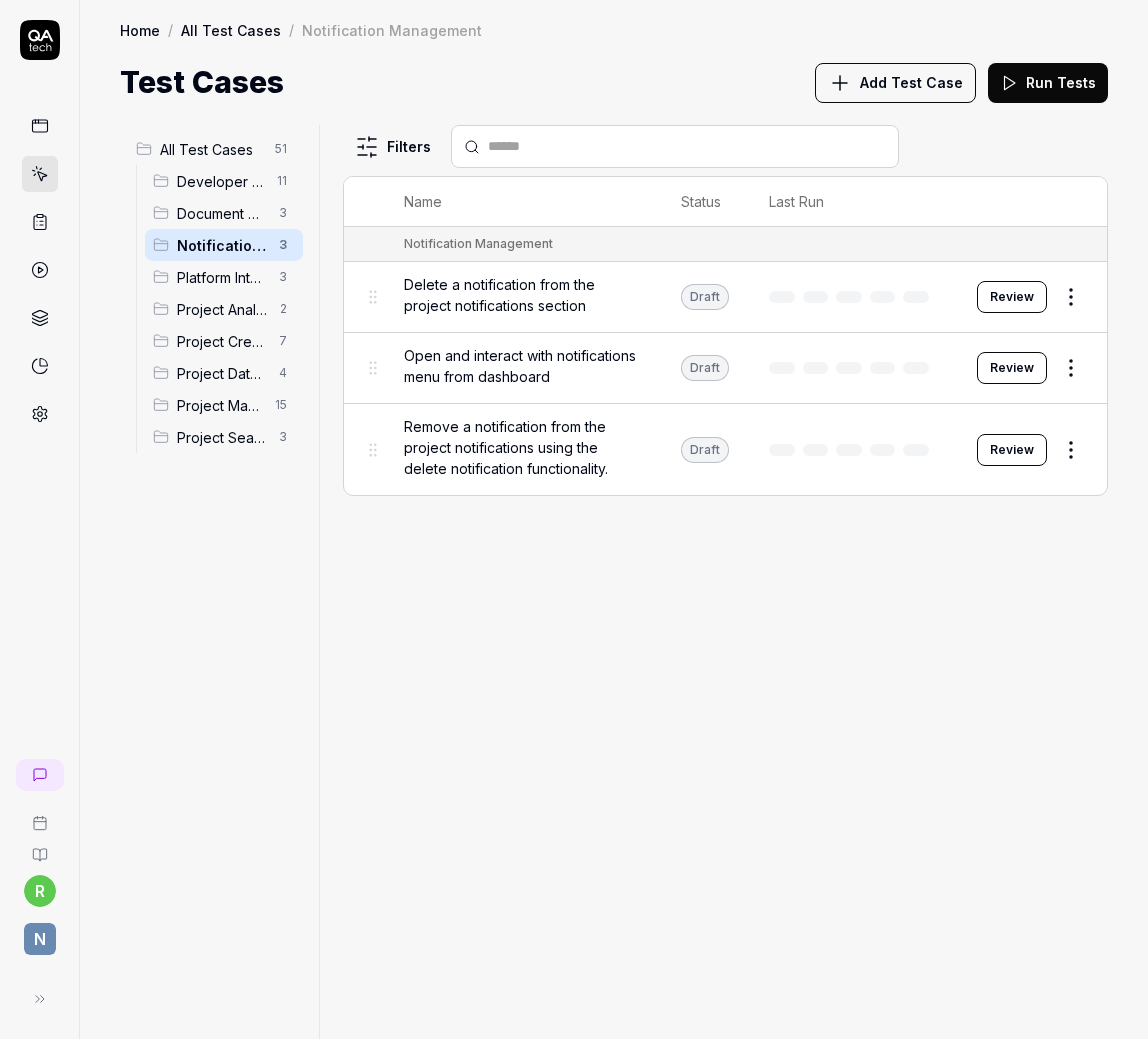 click on "Platform Integration" at bounding box center [222, 277] 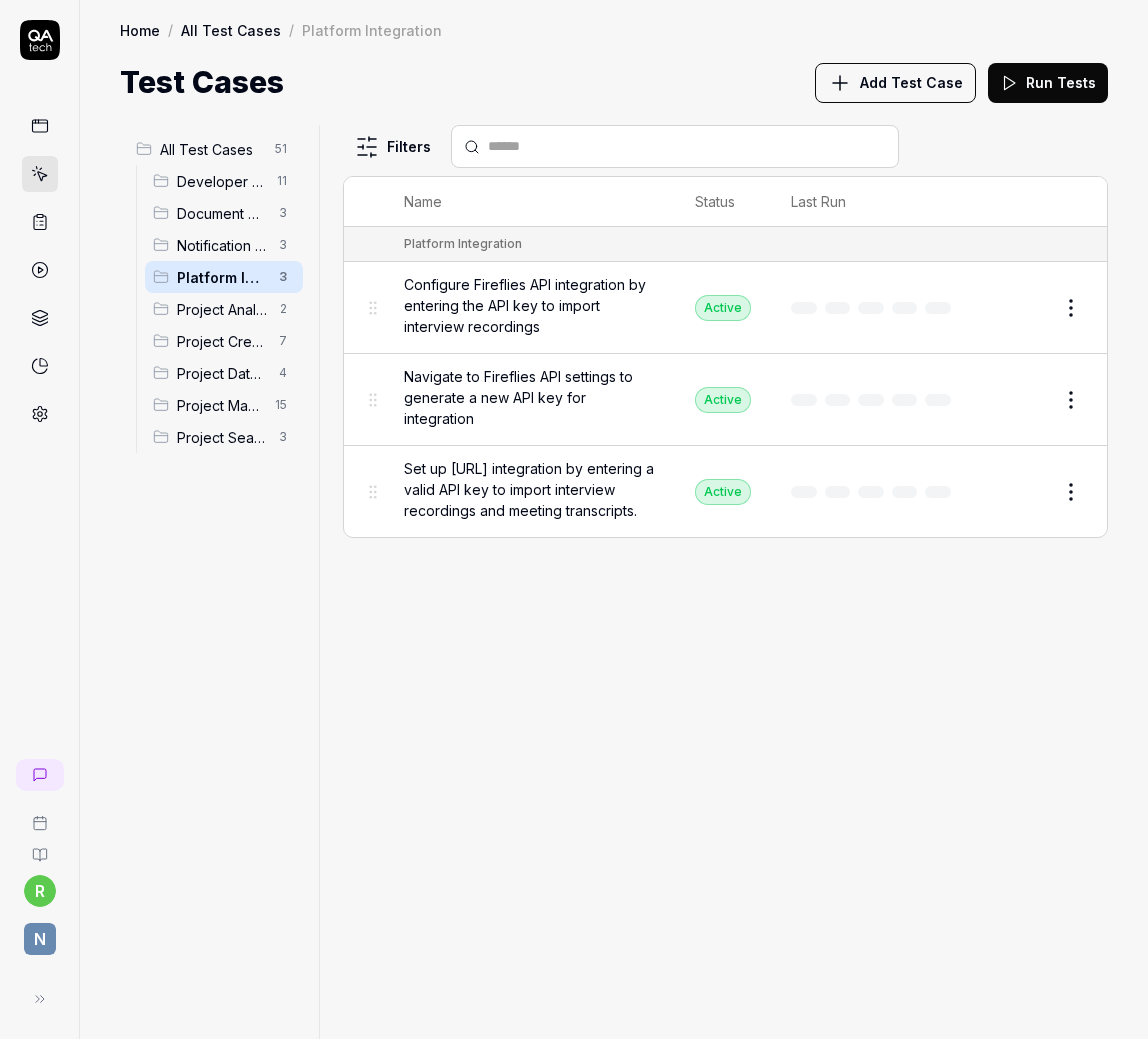 click on "Notification Management" at bounding box center (222, 245) 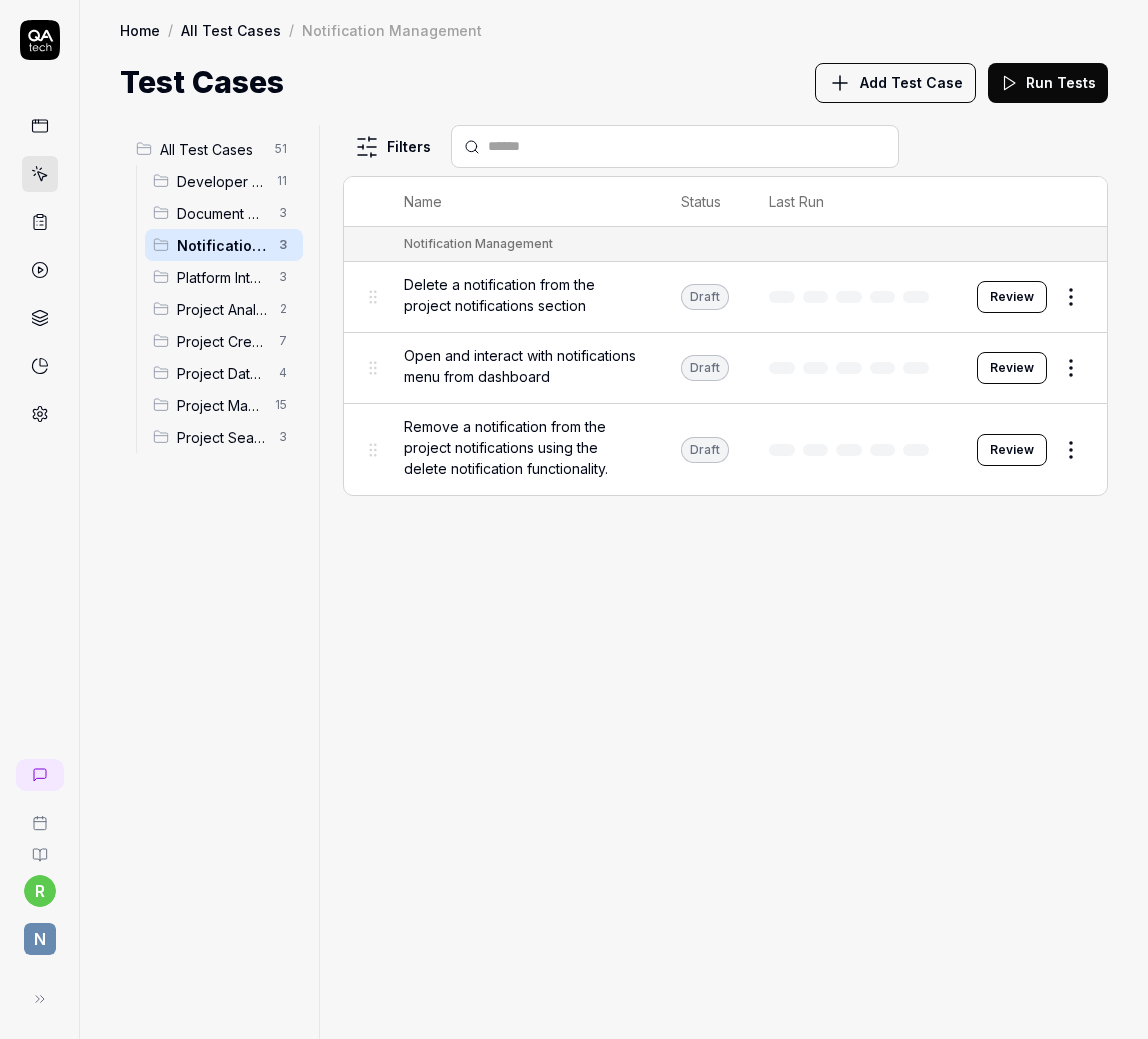click on "Open and interact with notifications menu from dashboard" at bounding box center [522, 366] 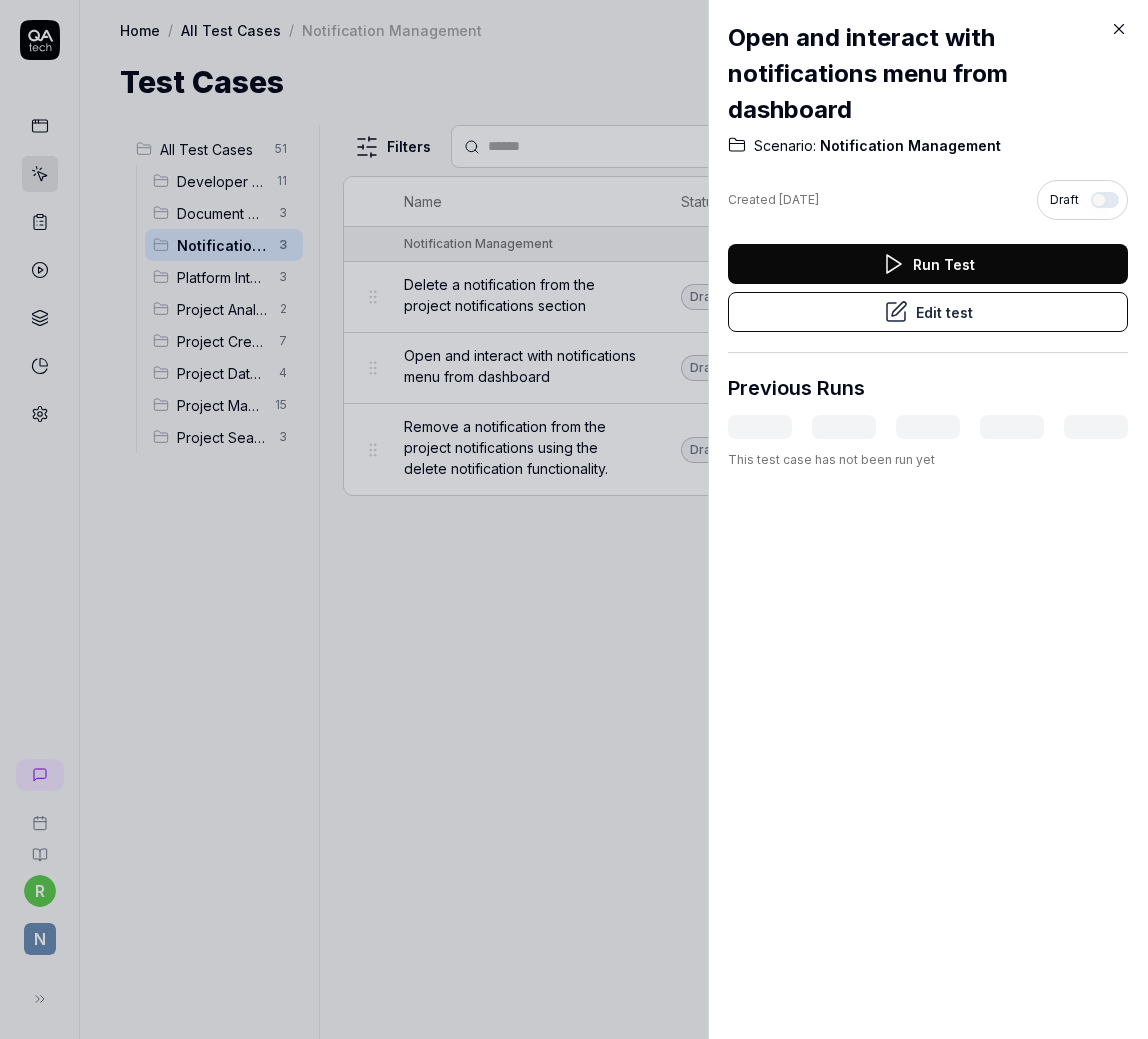 click on "Draft" at bounding box center (1082, 200) 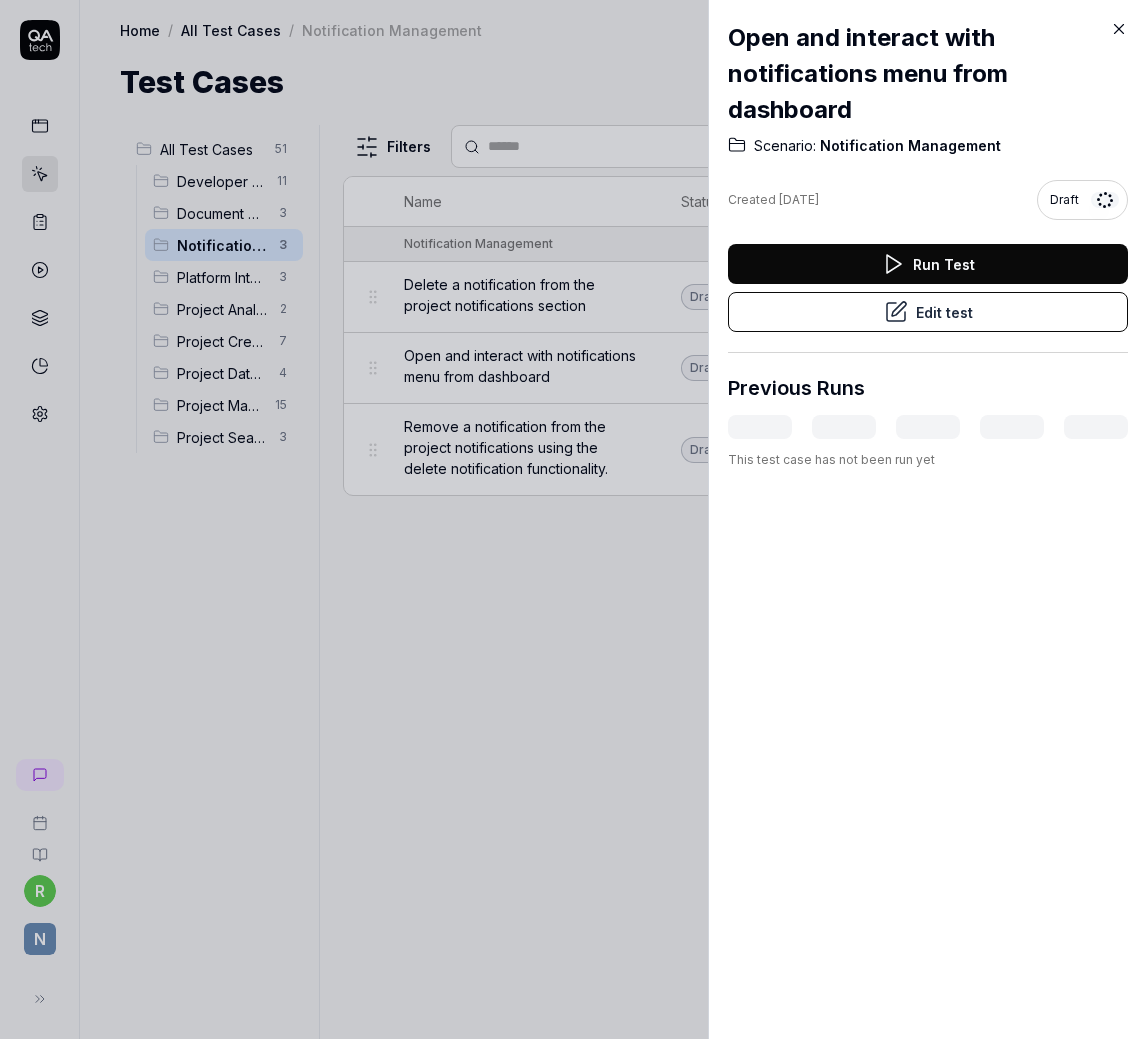click at bounding box center [574, 519] 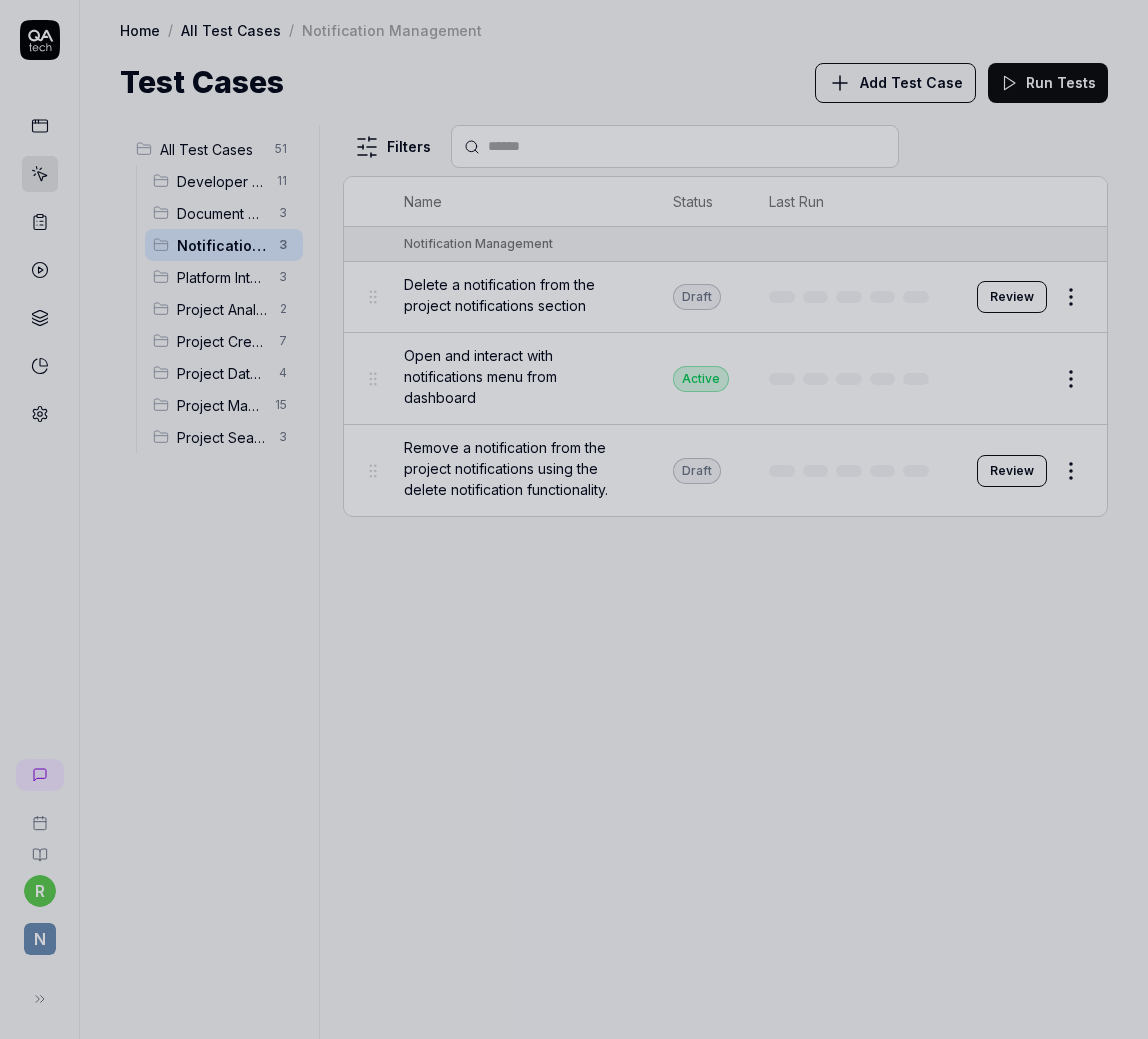 click on "Remove a notification from the project notifications using the delete notification functionality." at bounding box center [518, 468] 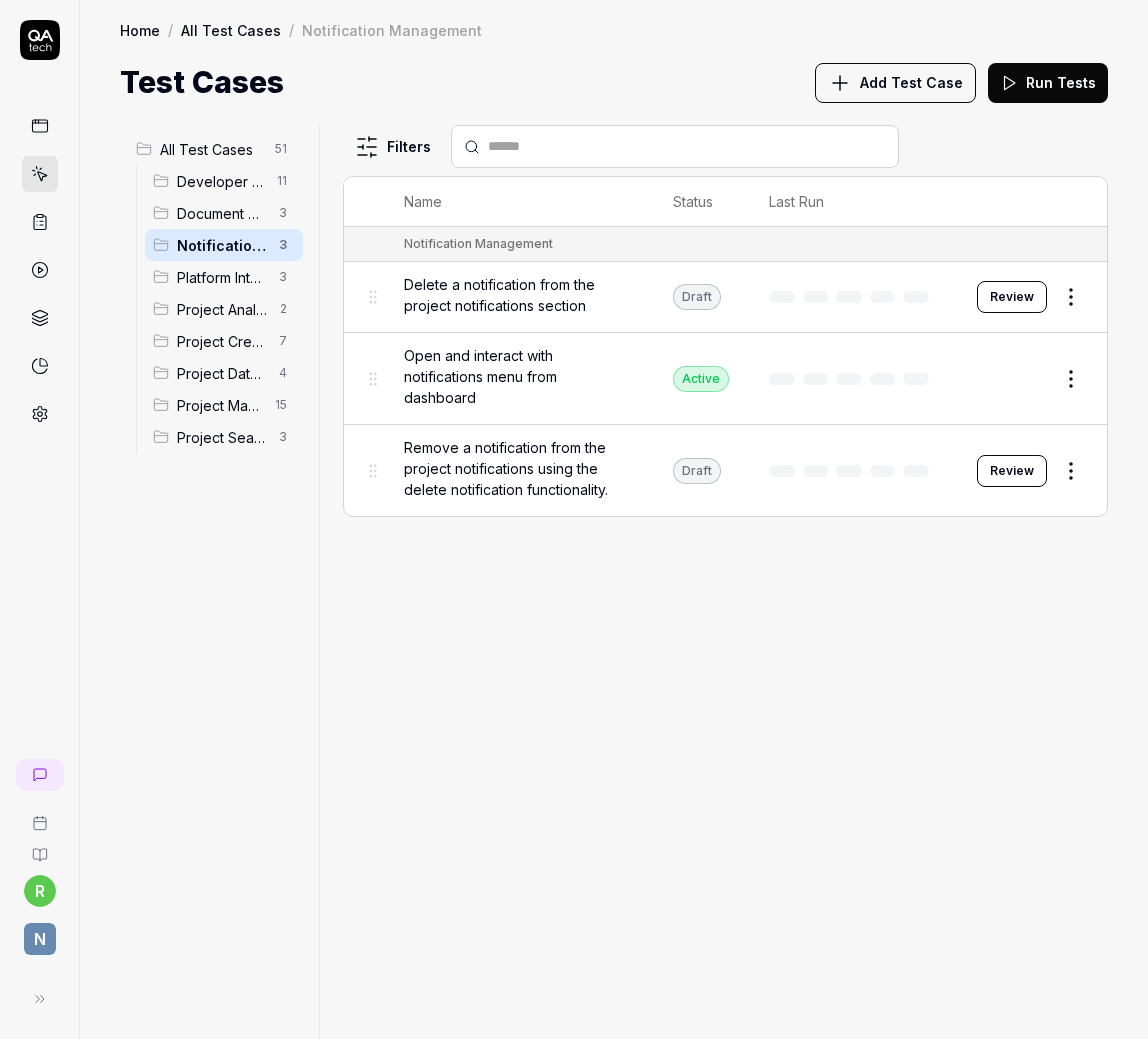 click on "Document Management" at bounding box center [222, 213] 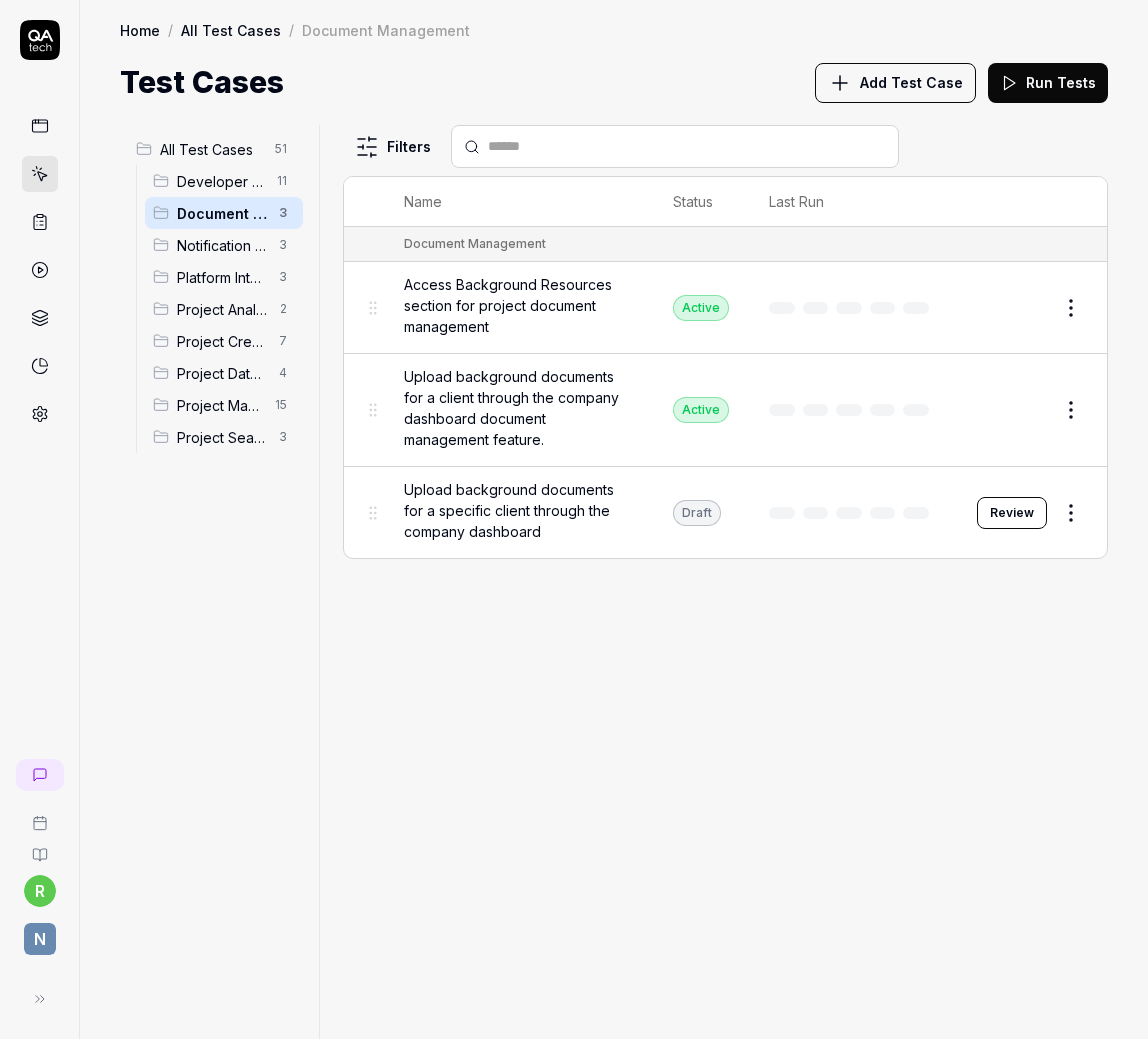 click on "Developer Tools" at bounding box center [221, 181] 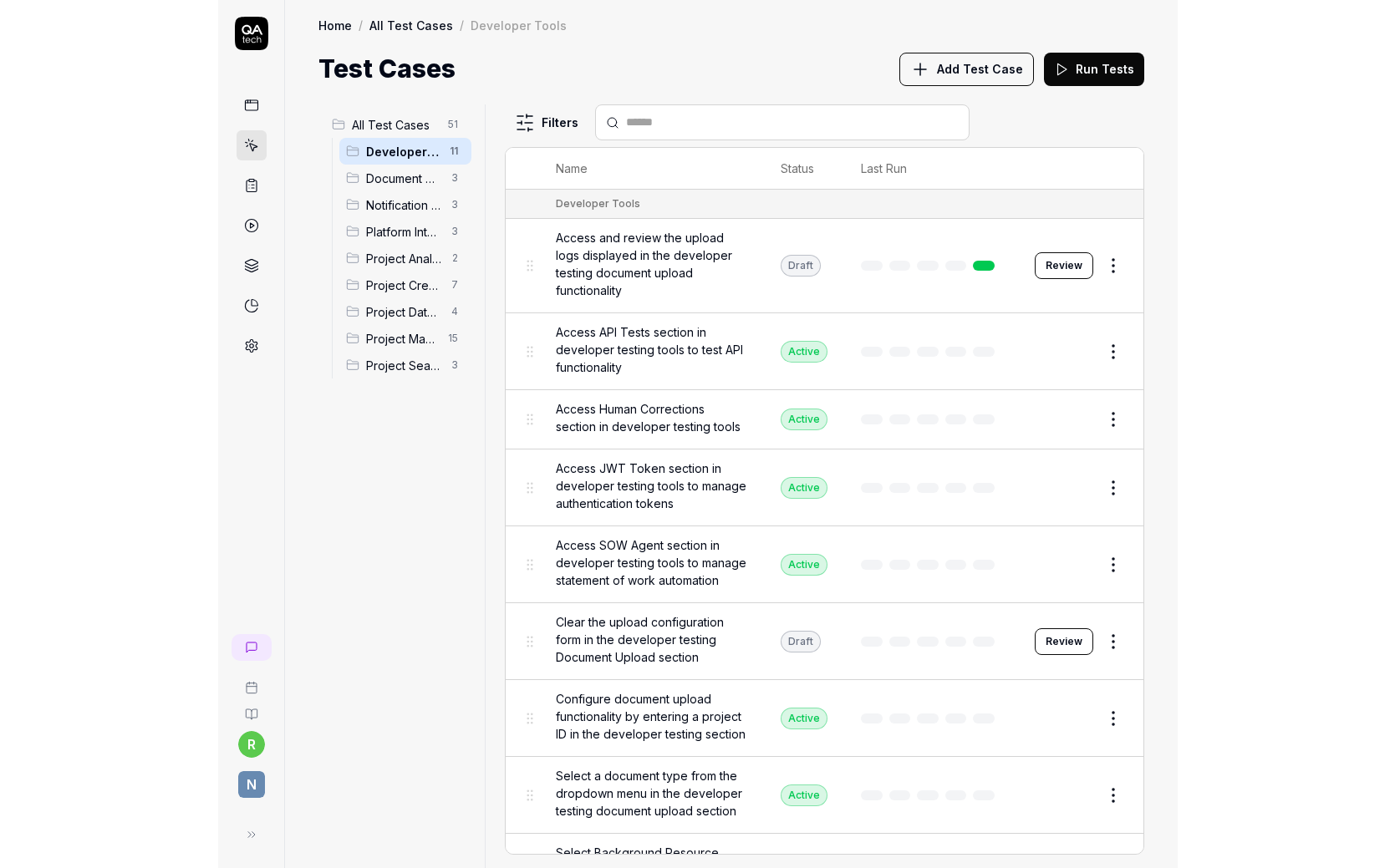 scroll, scrollTop: 292, scrollLeft: 0, axis: vertical 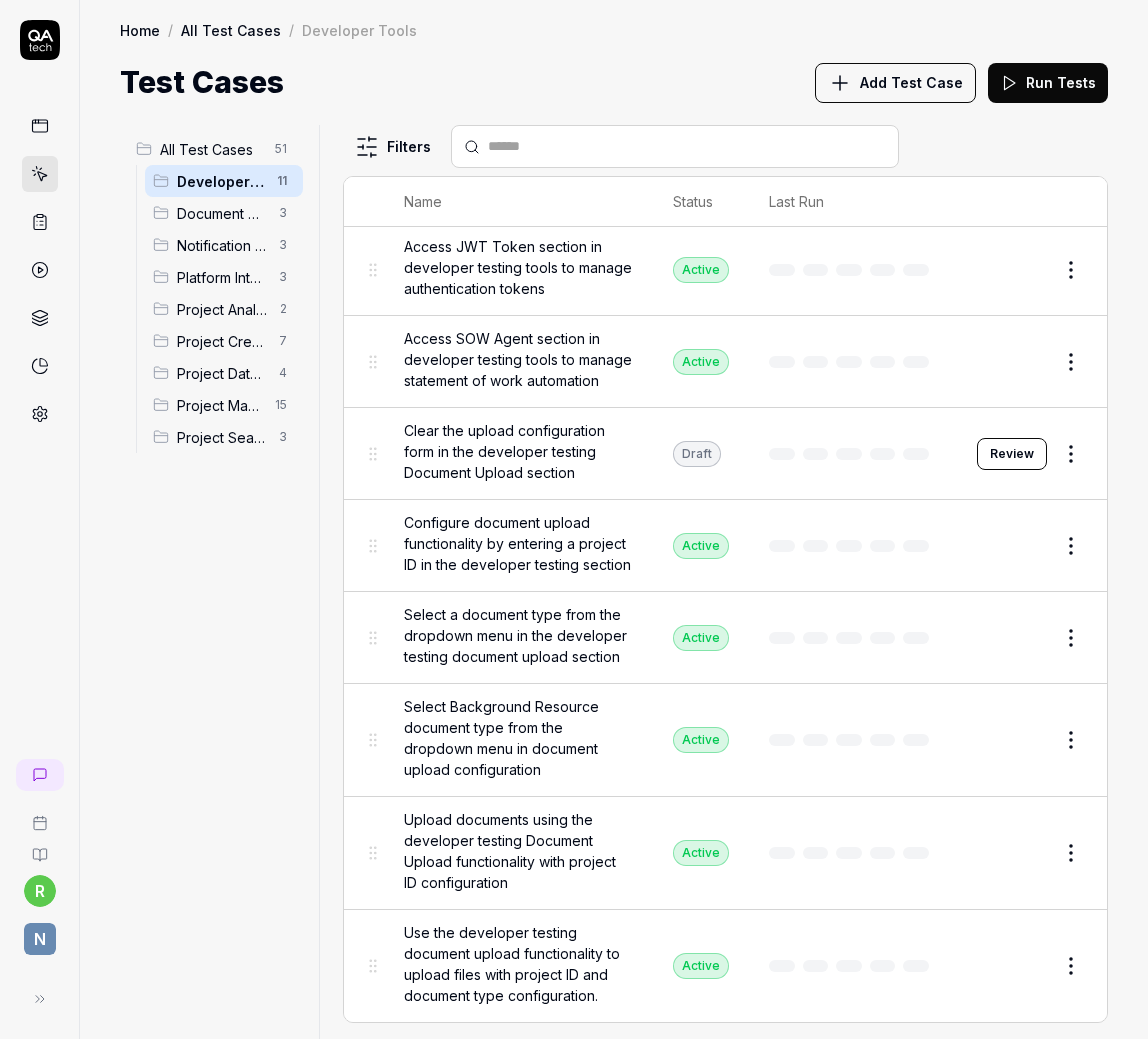 click 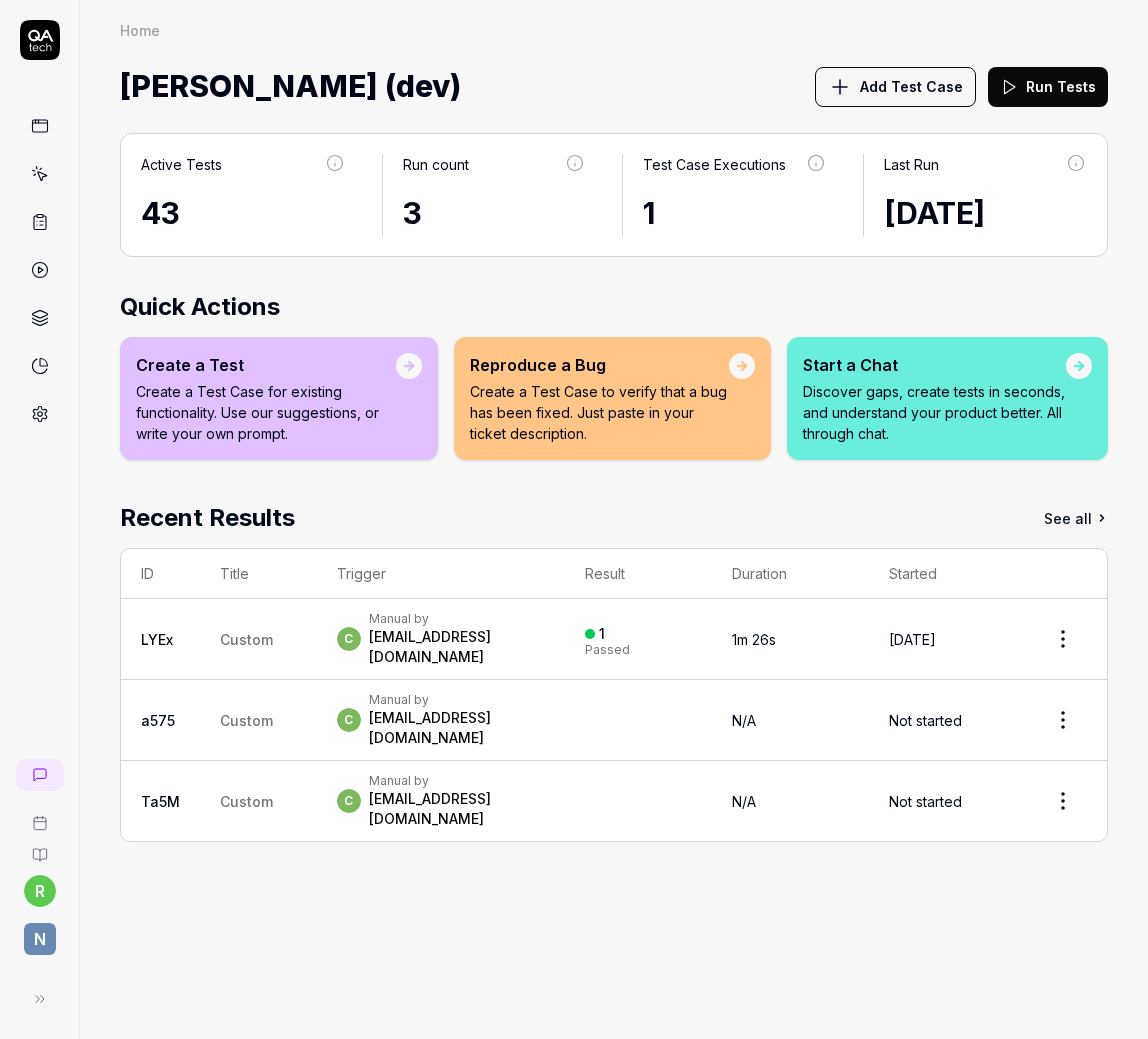 click on "Home Home Fleming (dev) Add Test Case Run Tests" at bounding box center (614, 56) 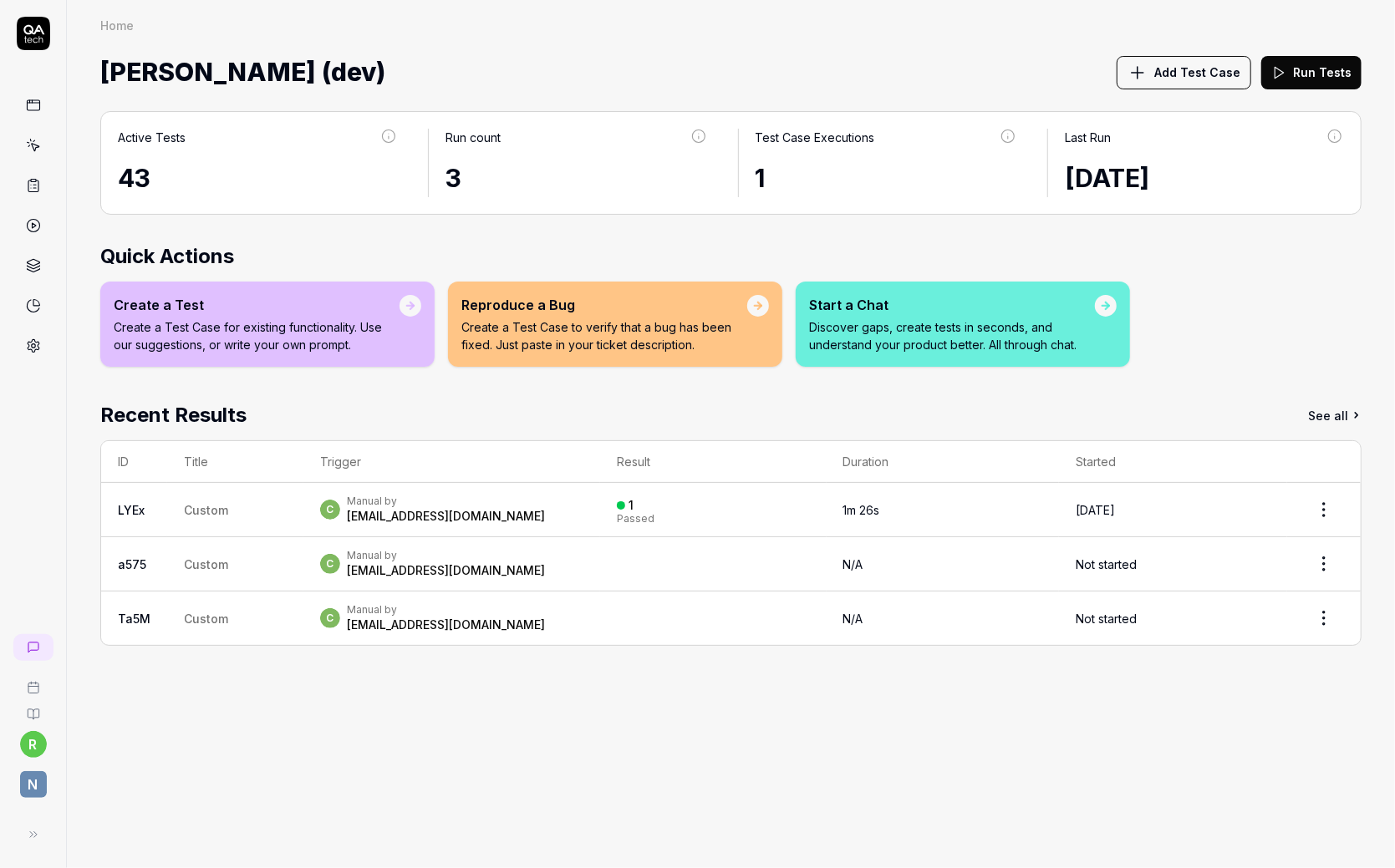 click at bounding box center [33, 189] 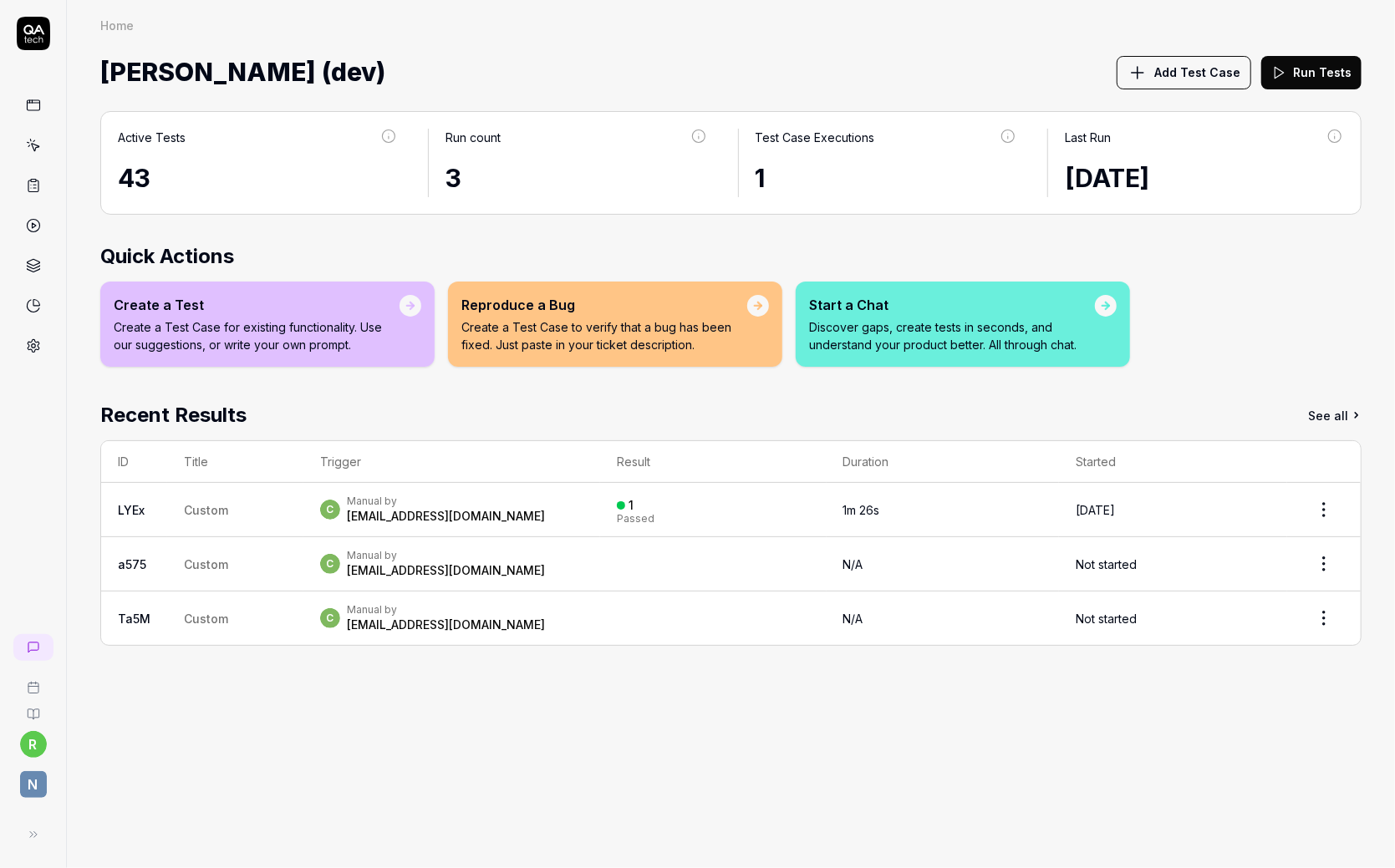 click on "r N Home Home Fleming (dev) Add Test Case Run Tests Active Tests 43 Run count 3 Test Case Executions 1 Last Run 3 days ago Quick Actions Create a Test Create a Test Case for existing functionality. Use our suggestions, or write your own prompt. Reproduce a Bug Create a Test Case to verify that a bug has been fixed. Just paste in your ticket description. Start a Chat Discover gaps, create tests in seconds, and understand your product better. All through chat. Recent Results See all ID Title Trigger Result Duration Started LYEx Custom c Manual by callum@nilehq.com 1 Passed 1m 26s 3 days ago a575 Custom c Manual by callum@nilehq.com N/A Not started Ta5M Custom c Manual by callum@nilehq.com N/A Not started" at bounding box center [697, 434] 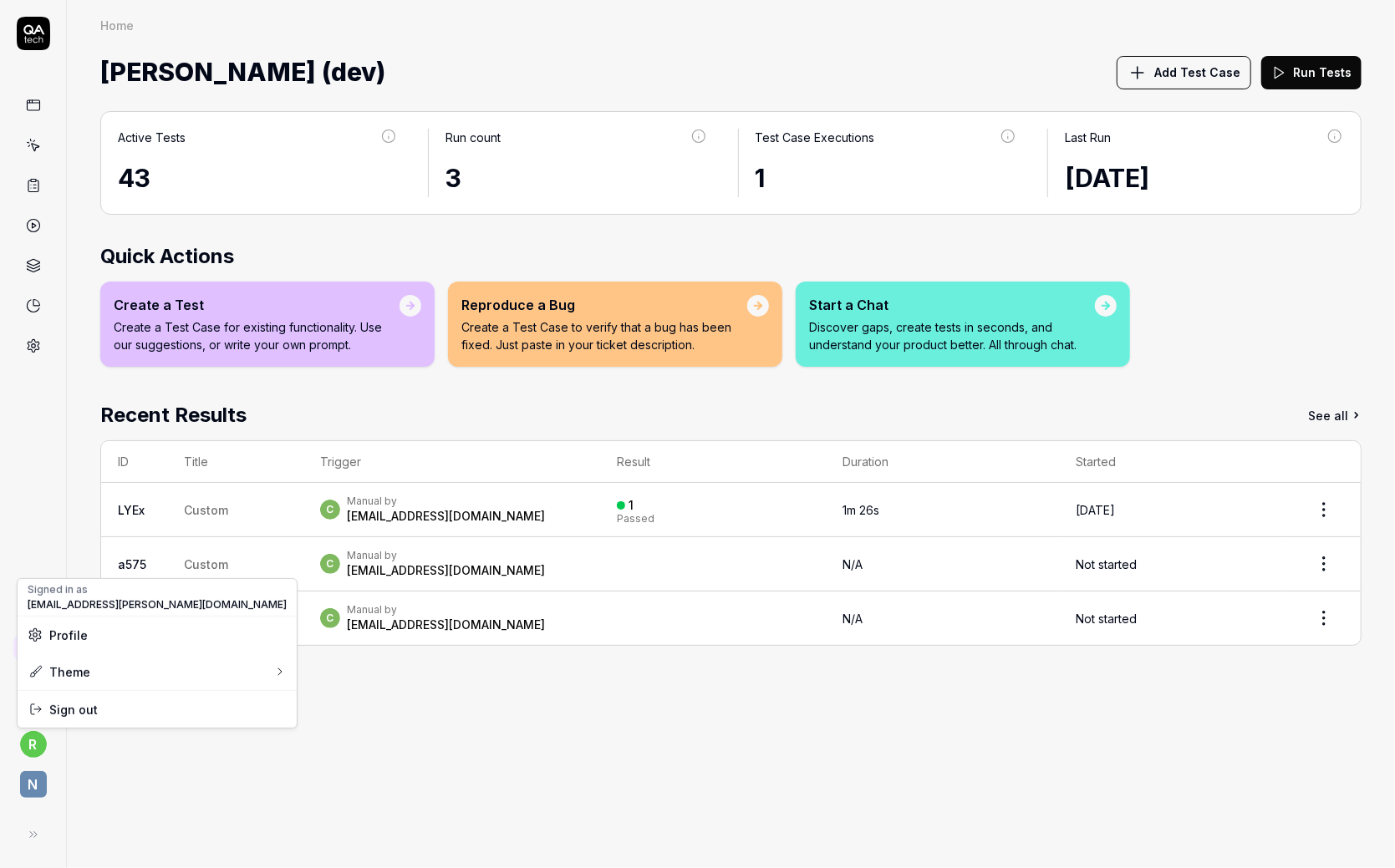 click on "r N Home Home Fleming (dev) Add Test Case Run Tests Active Tests 43 Run count 3 Test Case Executions 1 Last Run 3 days ago Quick Actions Create a Test Create a Test Case for existing functionality. Use our suggestions, or write your own prompt. Reproduce a Bug Create a Test Case to verify that a bug has been fixed. Just paste in your ticket description. Start a Chat Discover gaps, create tests in seconds, and understand your product better. All through chat. Recent Results See all ID Title Trigger Result Duration Started LYEx Custom c Manual by callum@nilehq.com 1 Passed 1m 26s 3 days ago a575 Custom c Manual by callum@nilehq.com N/A Not started Ta5M Custom c Manual by callum@nilehq.com N/A Not started
Signed in as roman.crooke@nilehq.com Profile Theme Sign out" at bounding box center [697, 434] 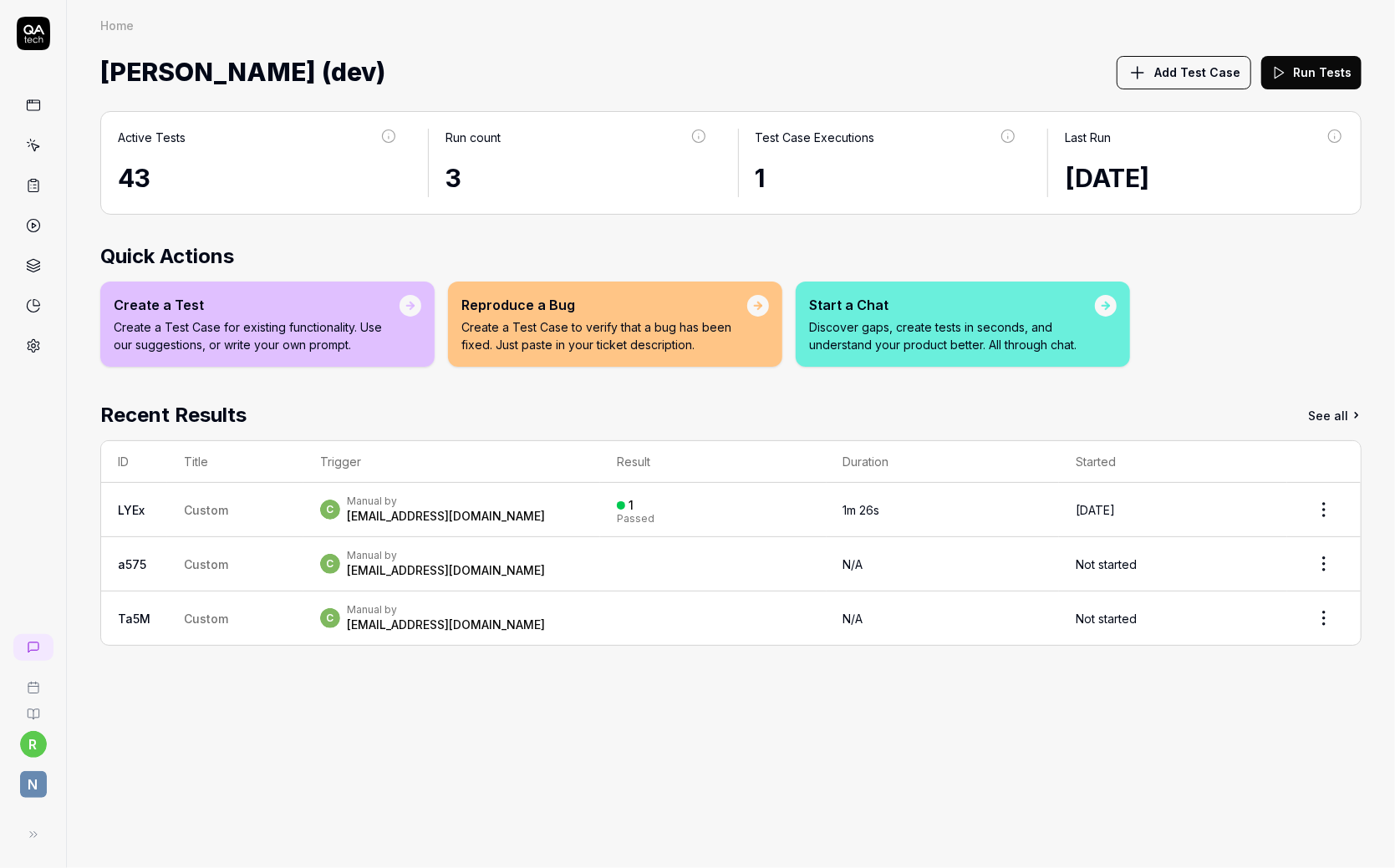click on "N" at bounding box center [33, 784] 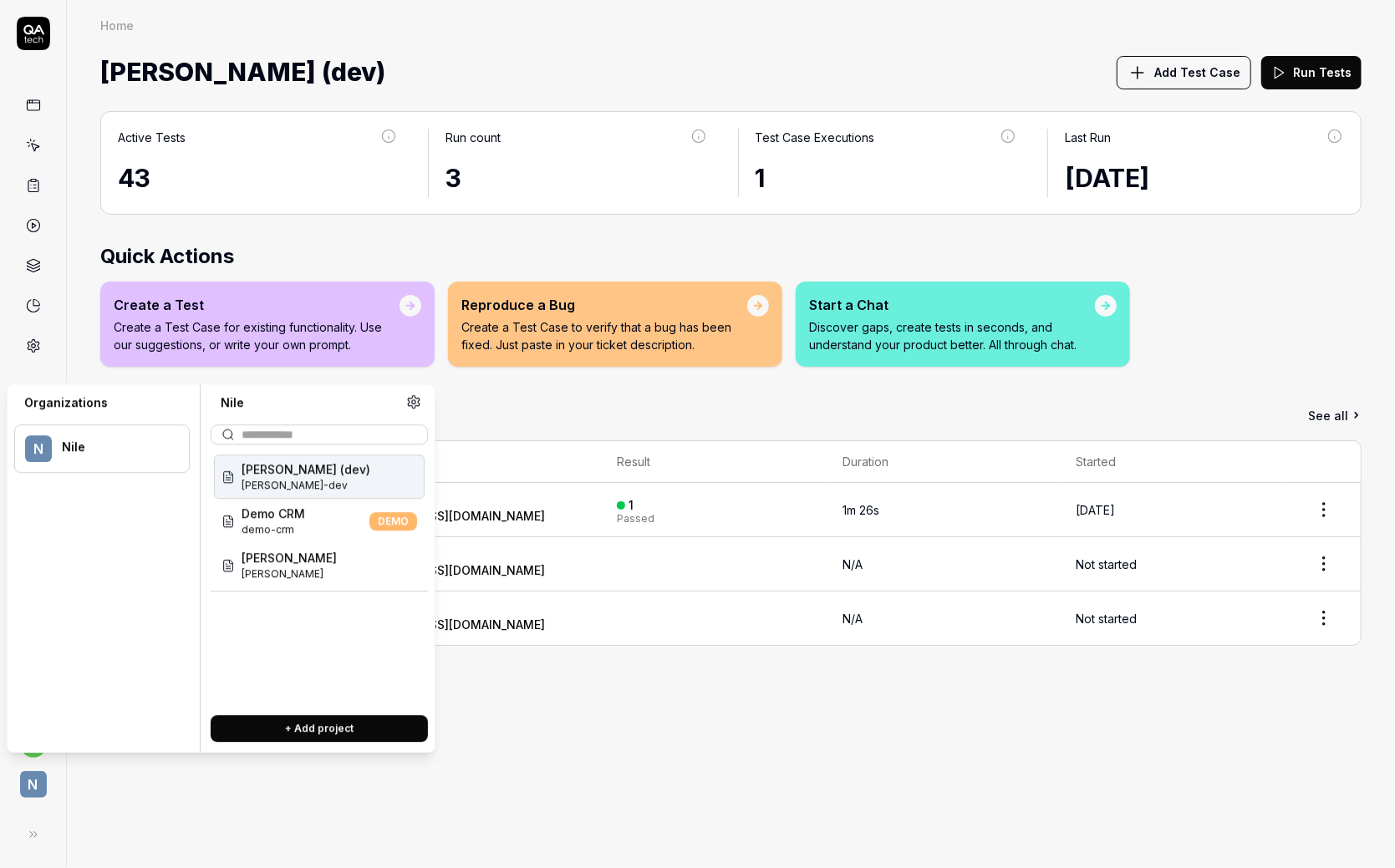click on "Fleming (dev) fleming-dev" at bounding box center (319, 476) 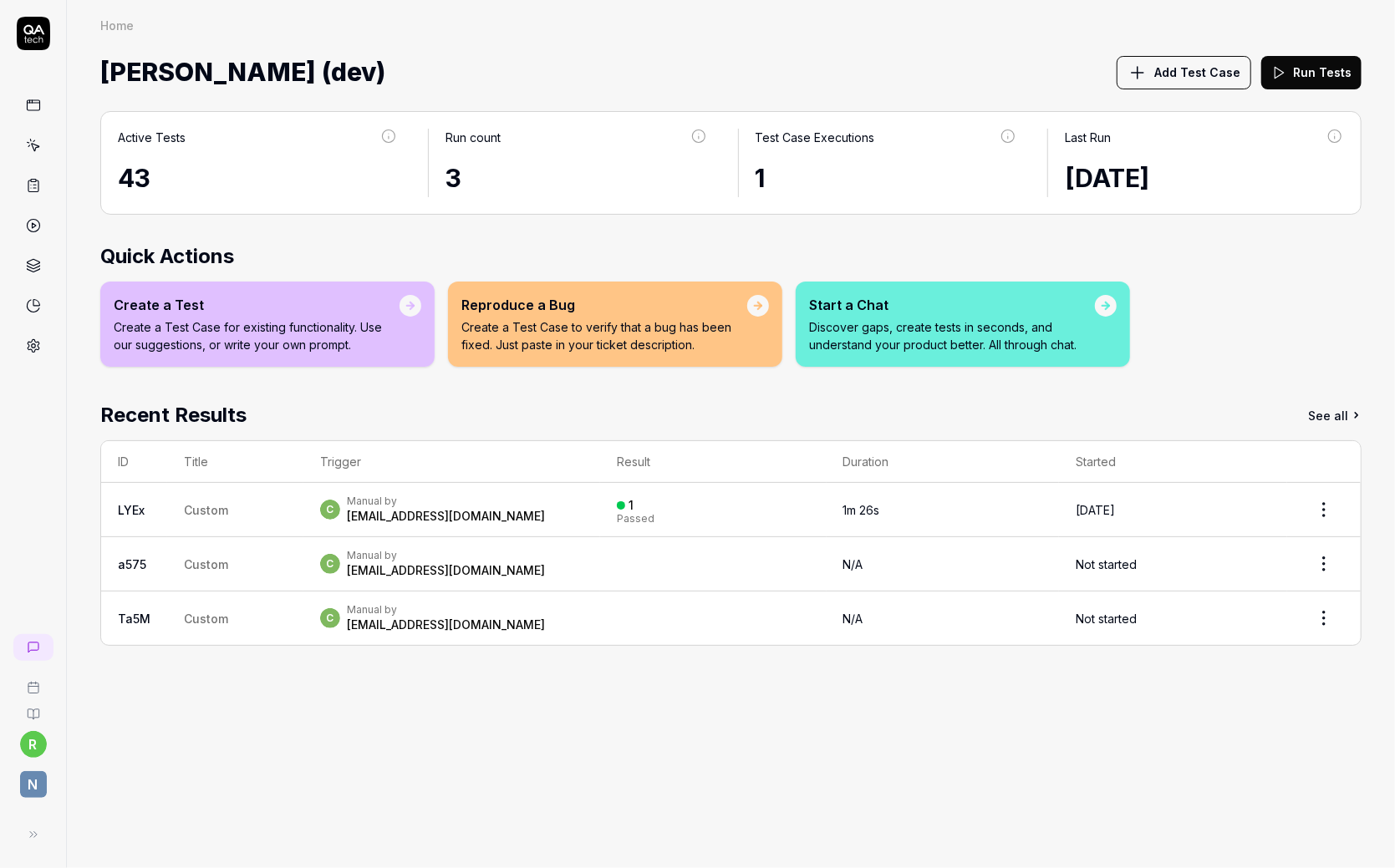 click 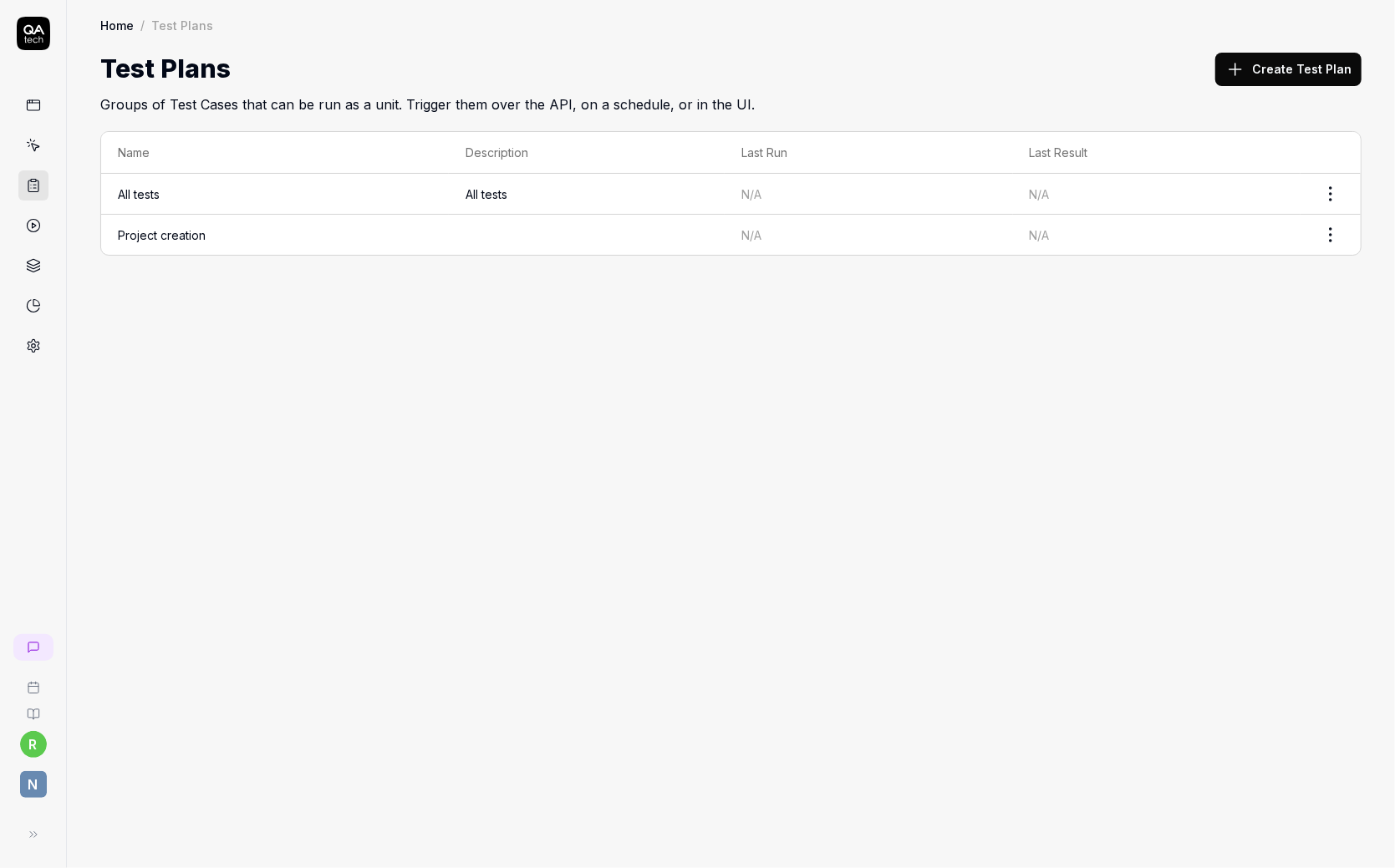 click on "All tests" at bounding box center [275, 194] 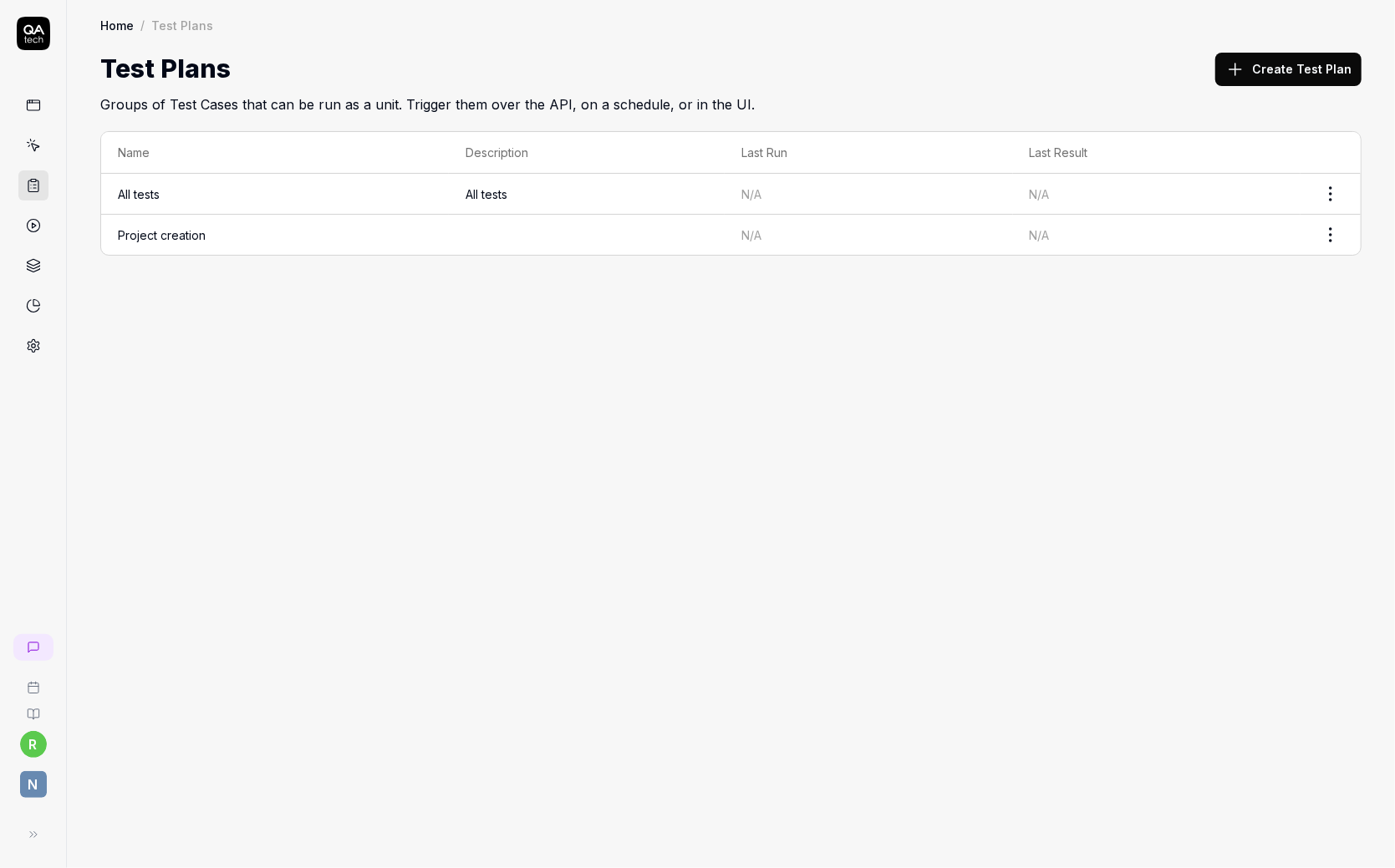click 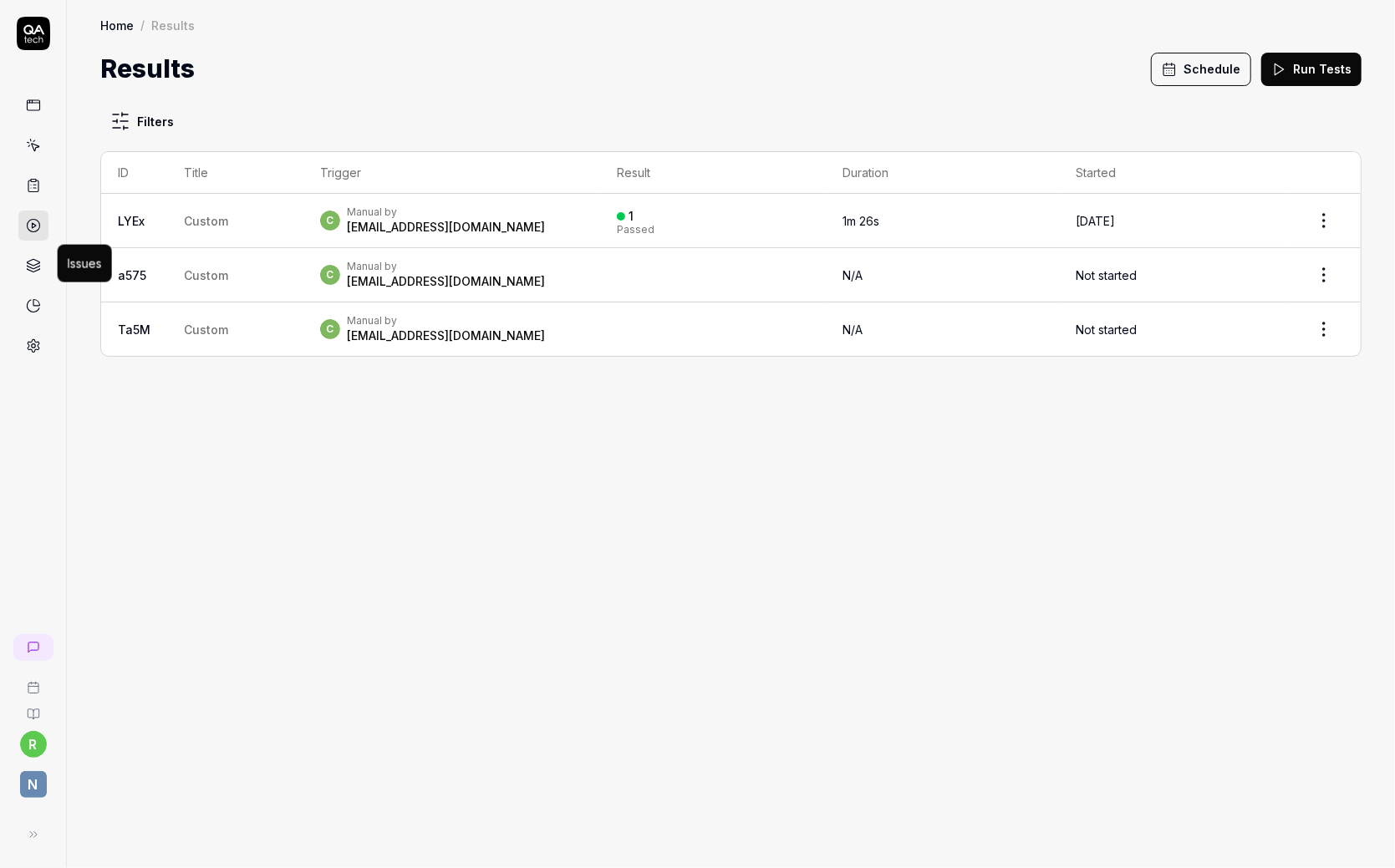 click 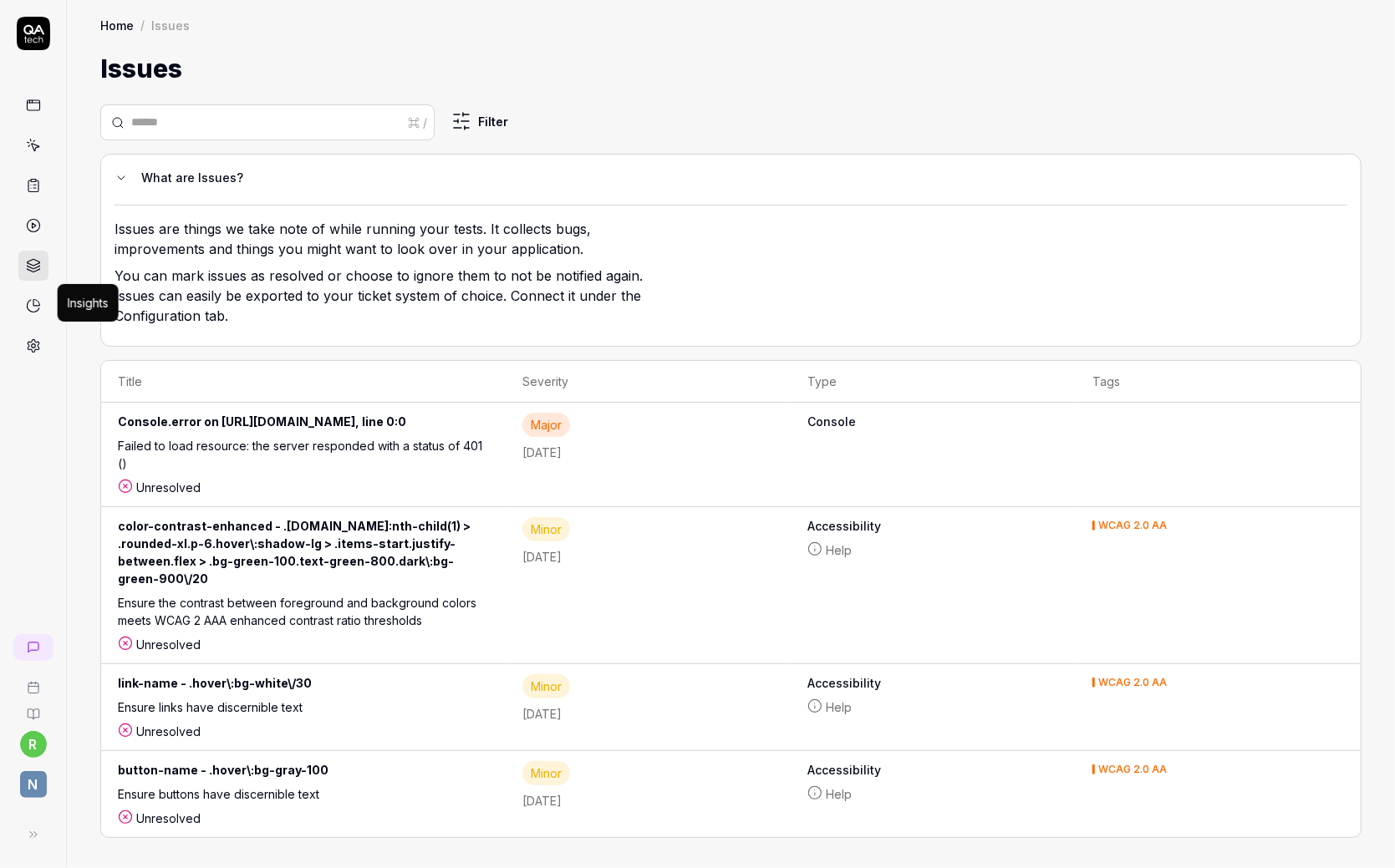 click at bounding box center (33, 306) 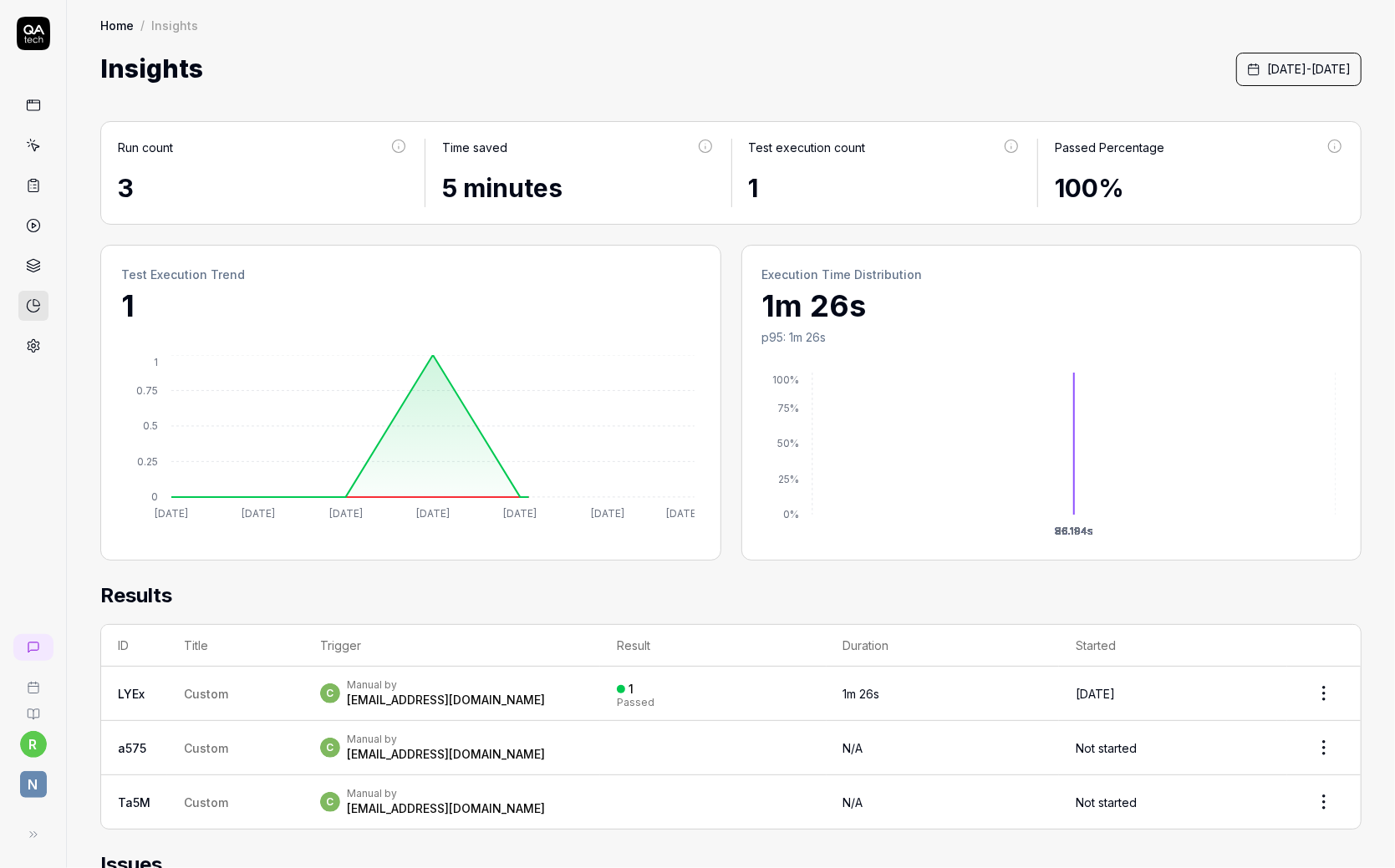 click 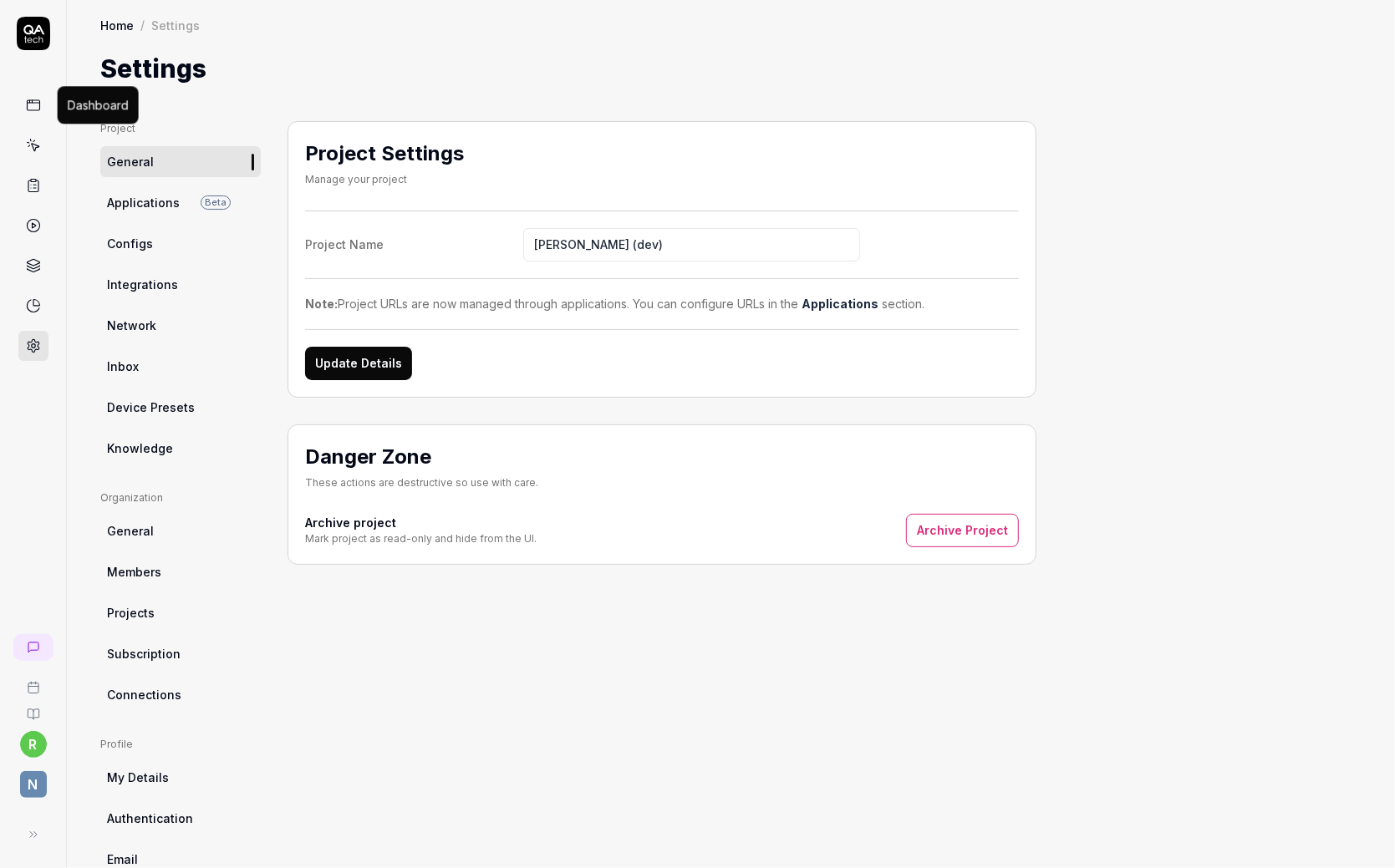 click 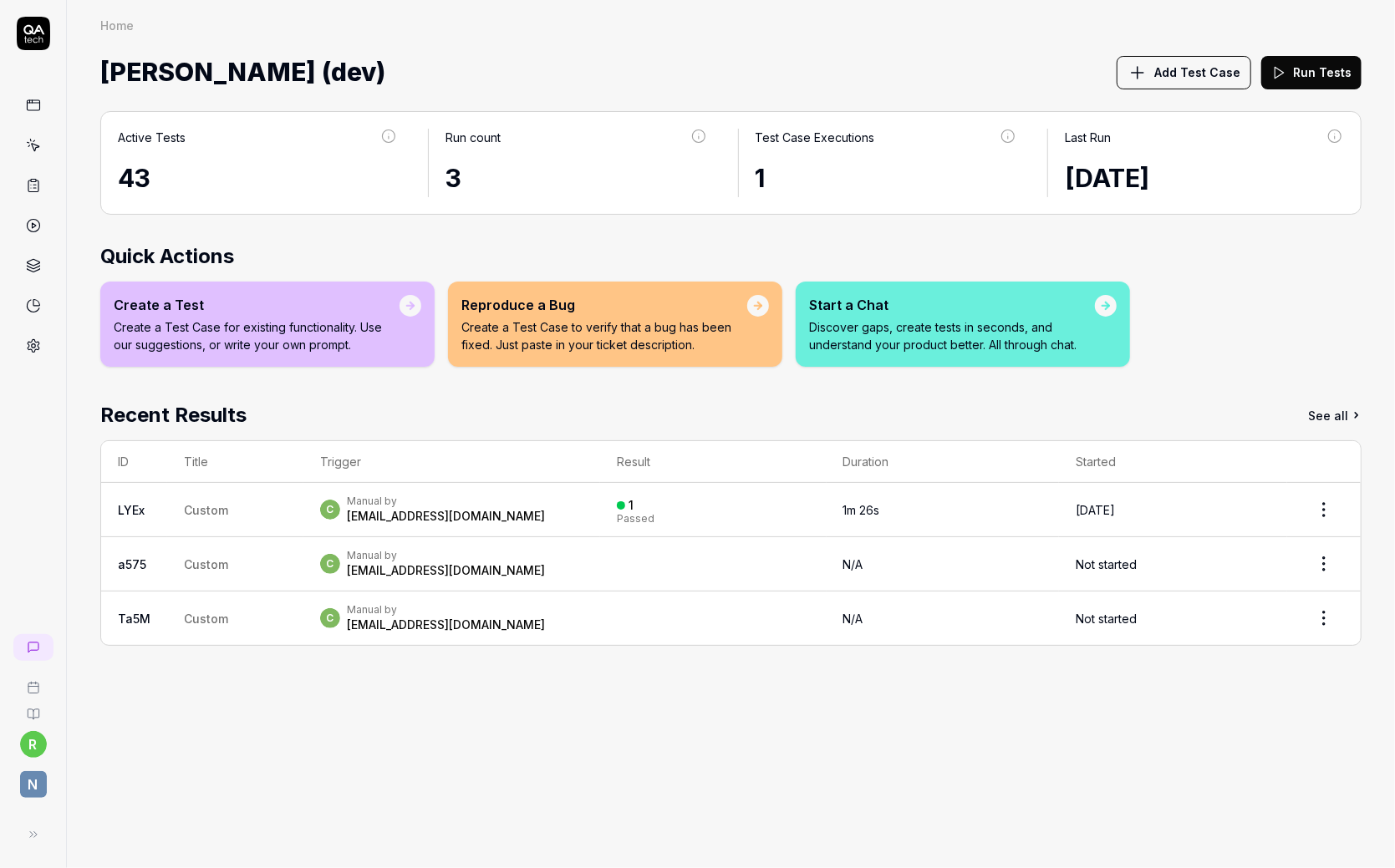 click on "Run Tests" at bounding box center (1311, 73) 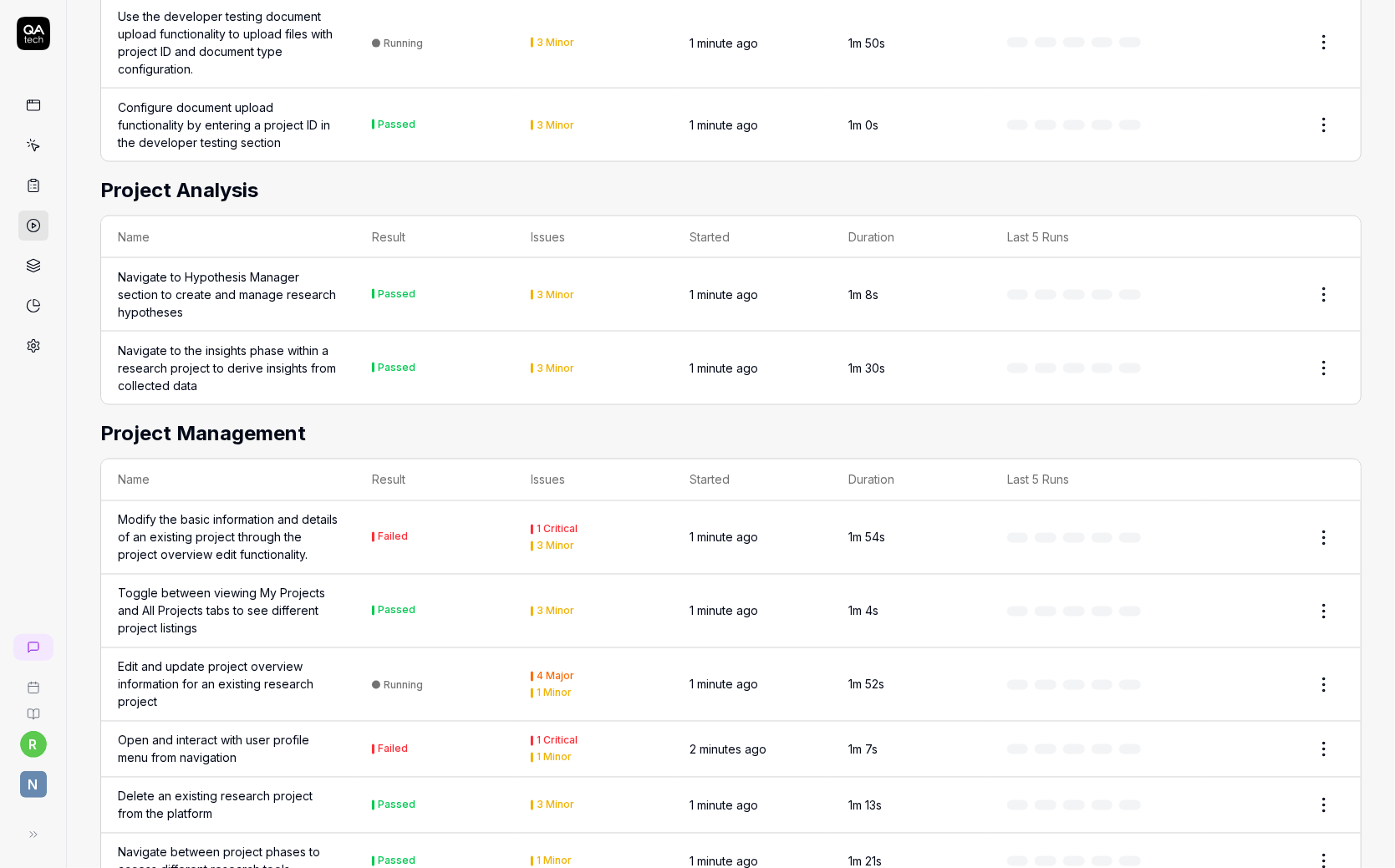 scroll, scrollTop: 1670, scrollLeft: 0, axis: vertical 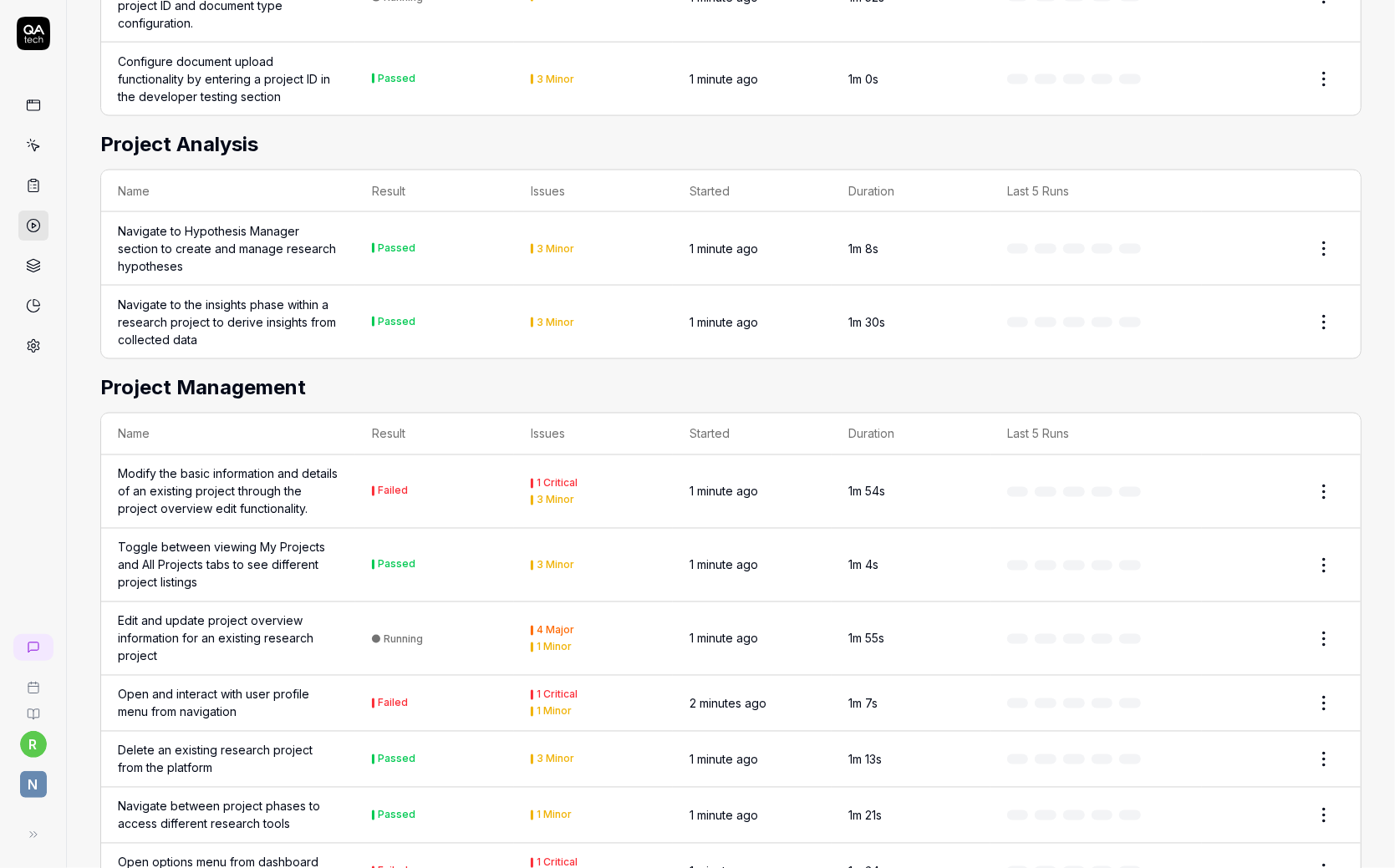 click on "Navigate to Hypothesis Manager section to create and manage research hypotheses" at bounding box center [228, 248] 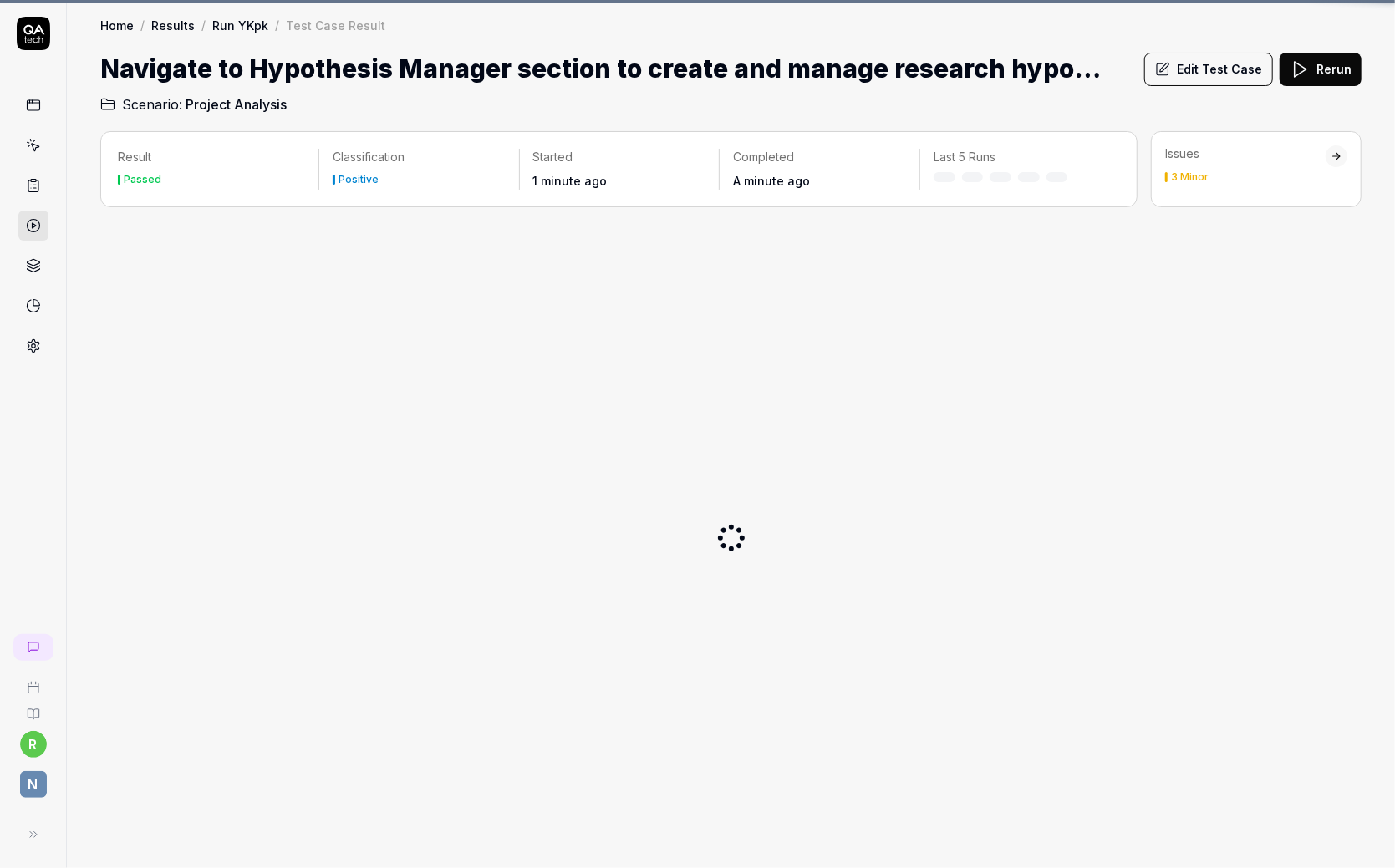 scroll, scrollTop: 0, scrollLeft: 0, axis: both 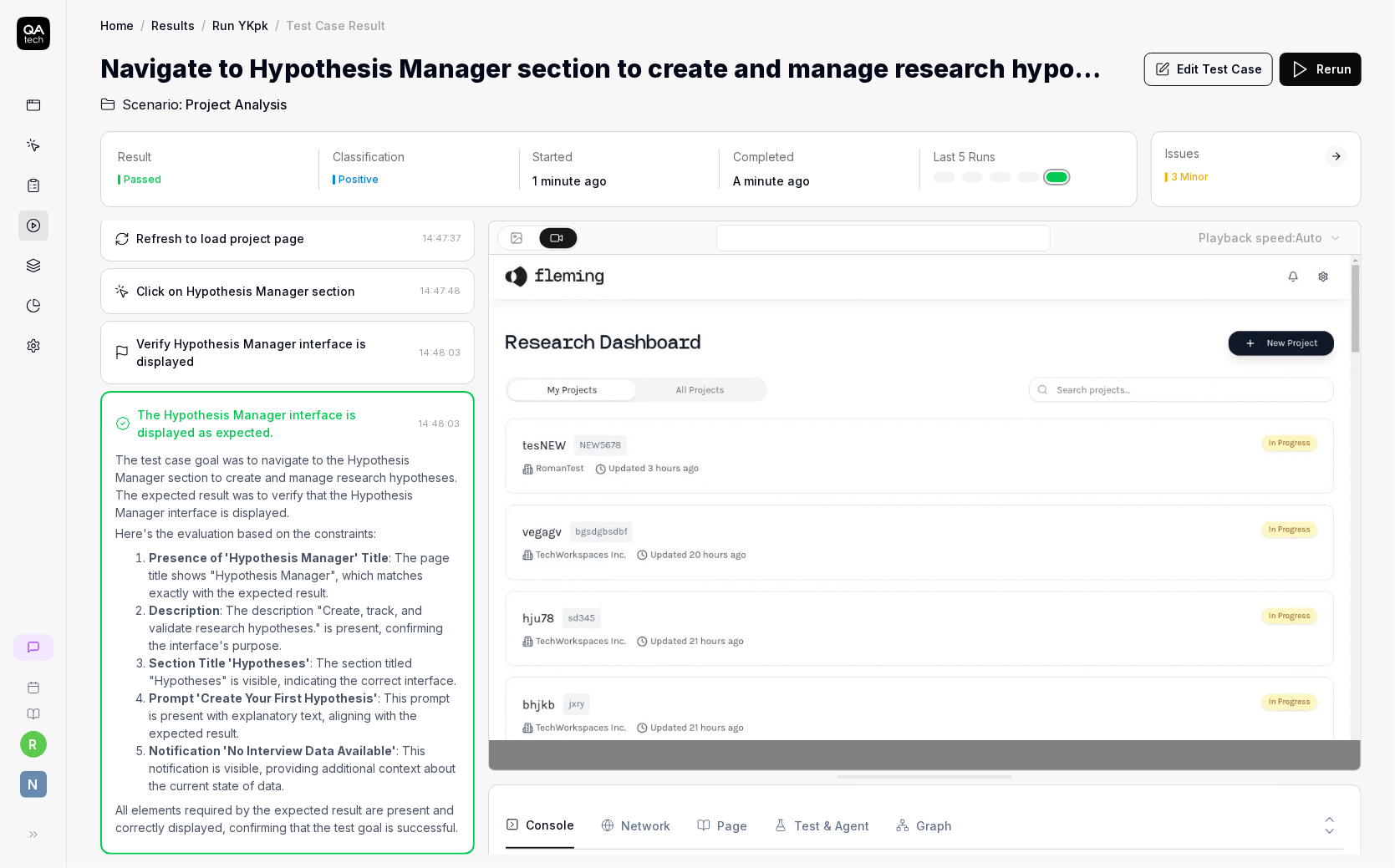 click on "Issues" at bounding box center (1245, 154) 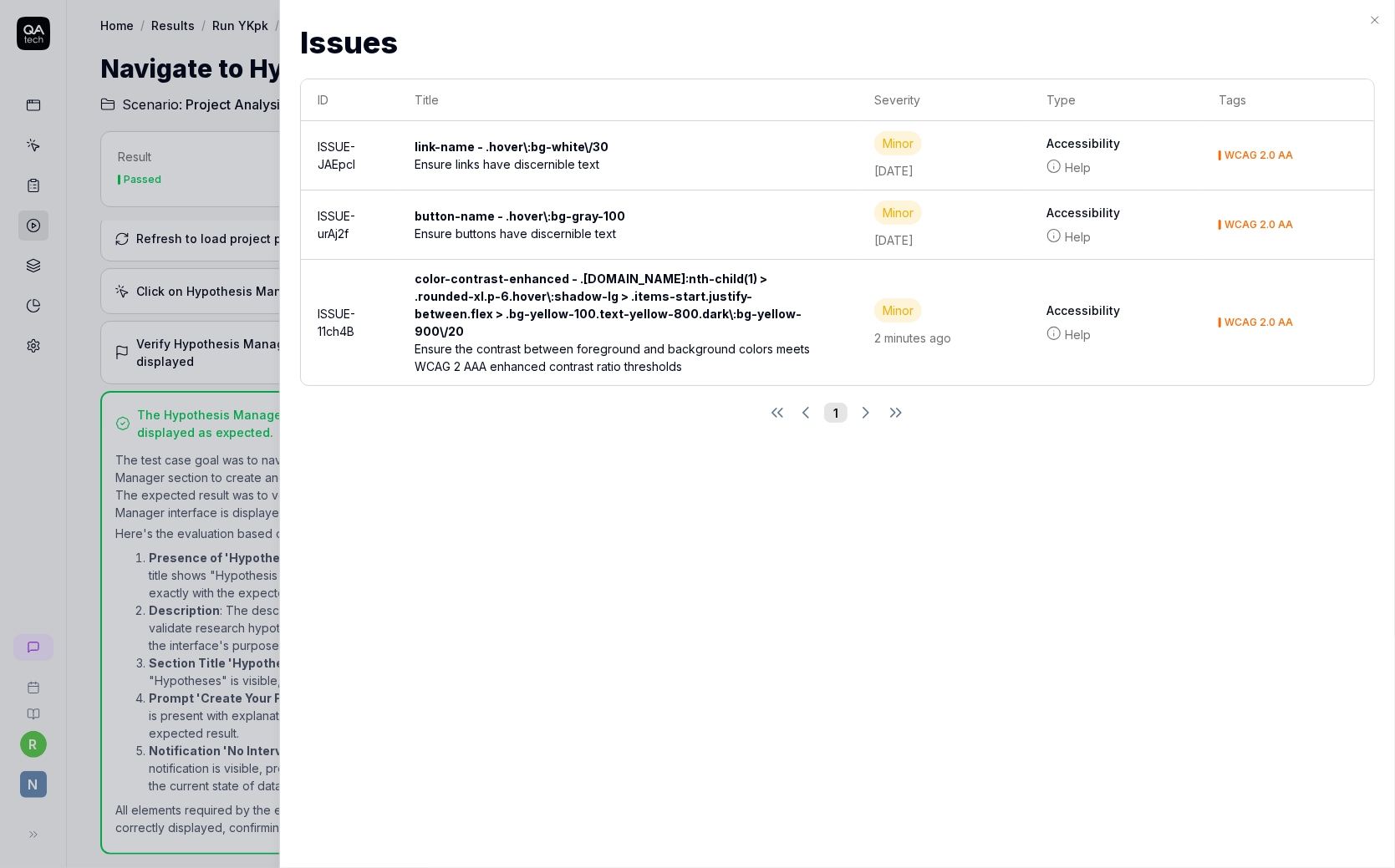 click on "Ensure links have discernible text" at bounding box center (628, 164) 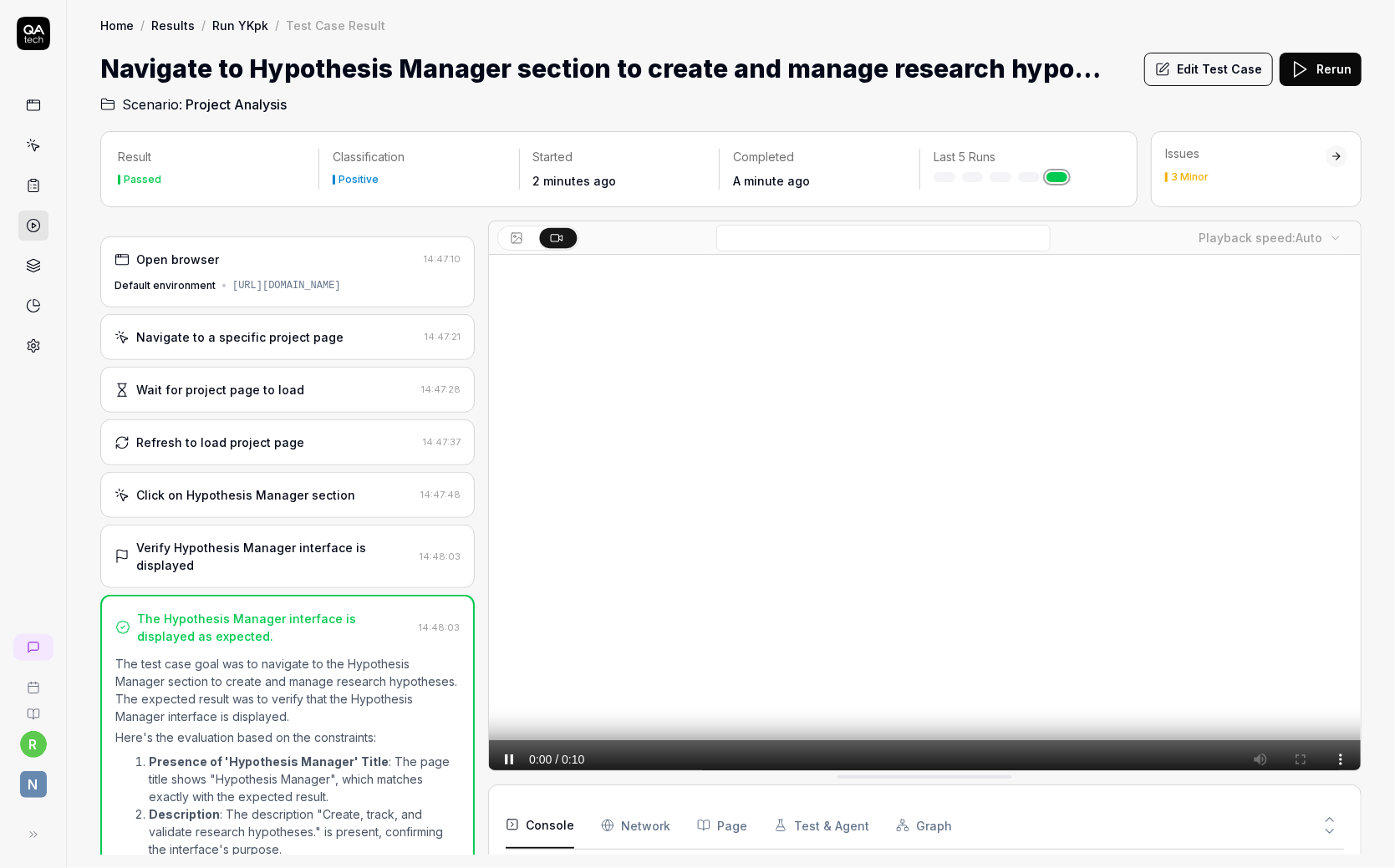 scroll, scrollTop: 237, scrollLeft: 0, axis: vertical 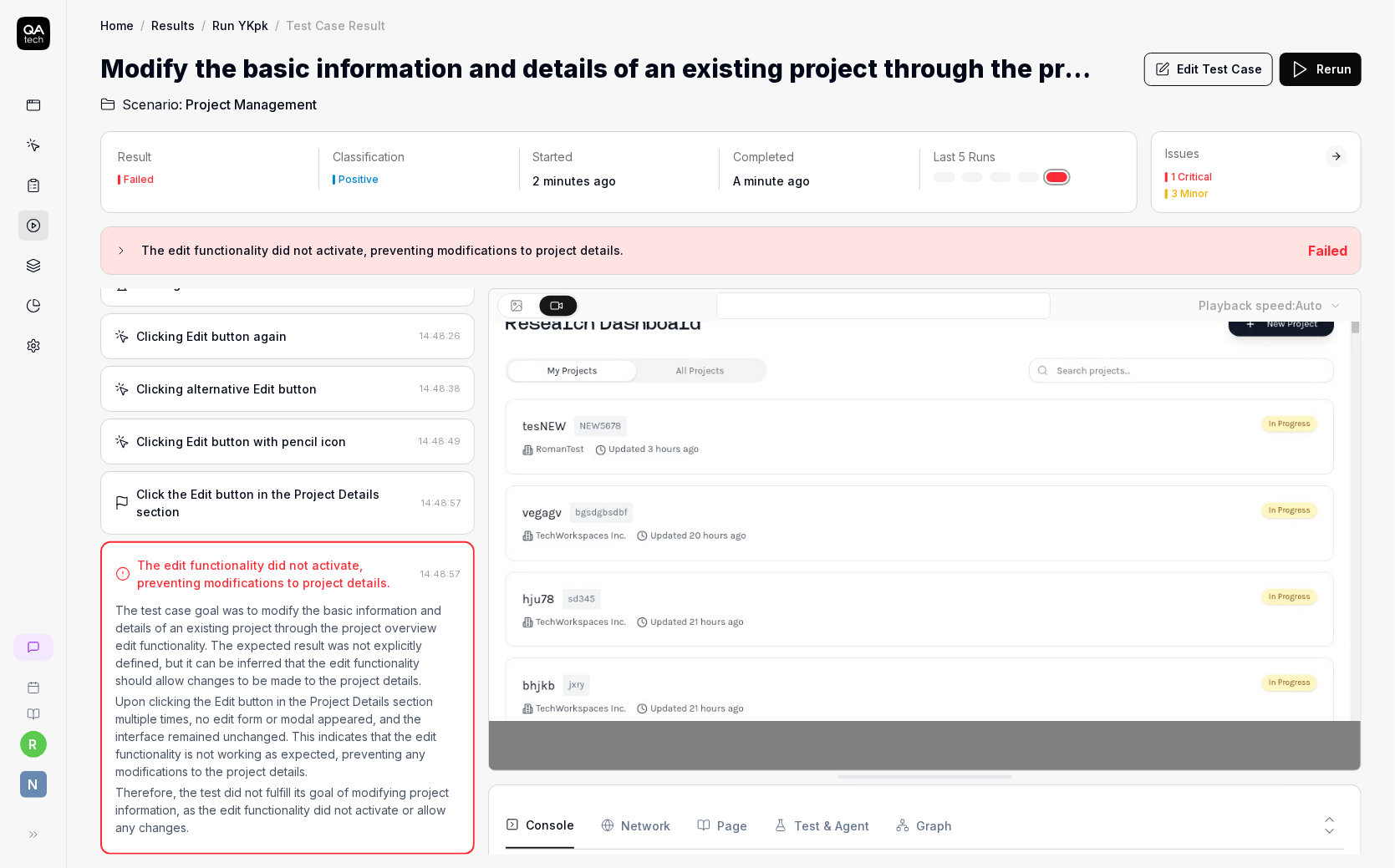 click on "Modify the basic information and details of an existing project through the project overview edit functionality." at bounding box center (602, 69) 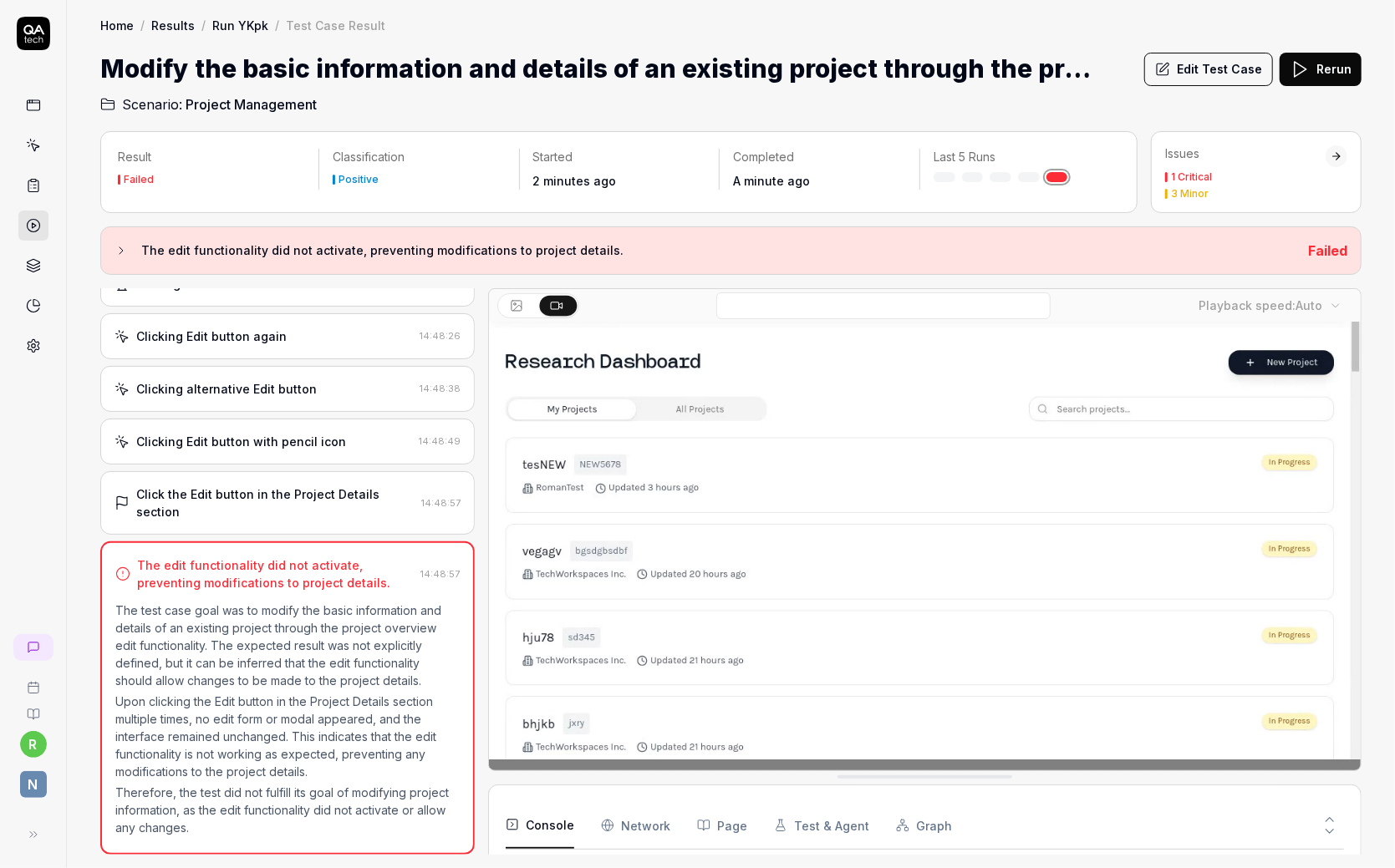 scroll, scrollTop: 87, scrollLeft: 0, axis: vertical 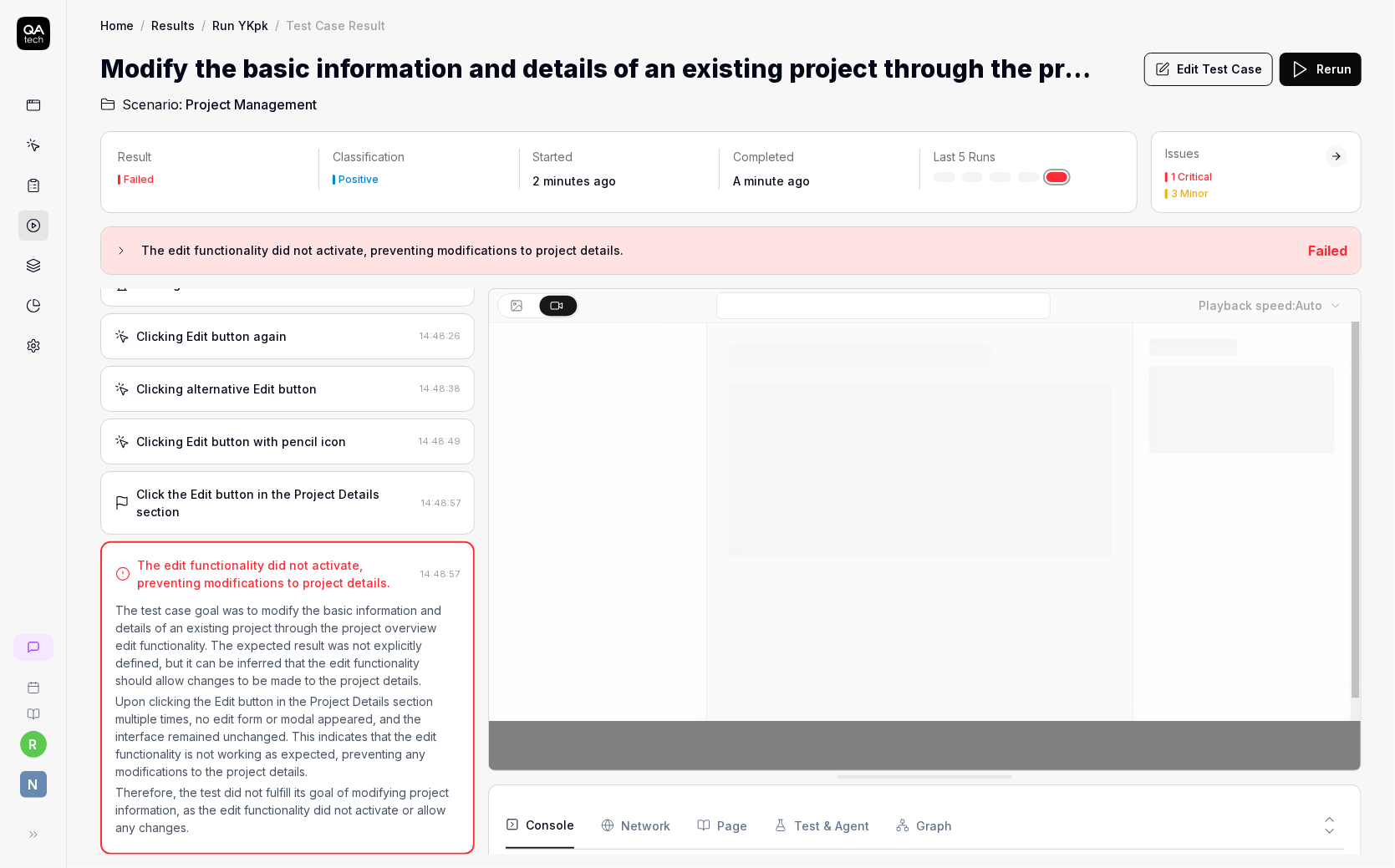 click 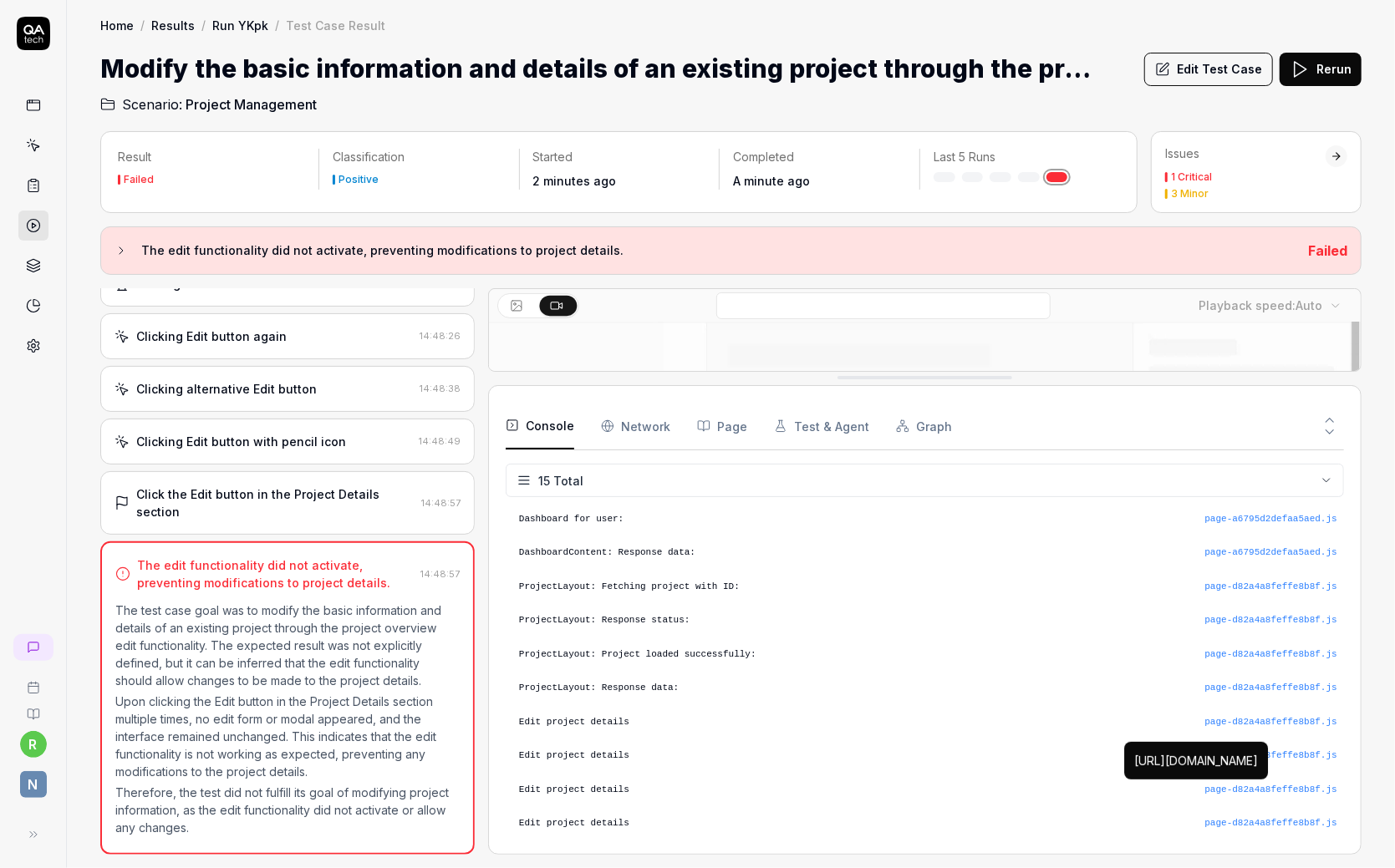 scroll, scrollTop: 165, scrollLeft: 0, axis: vertical 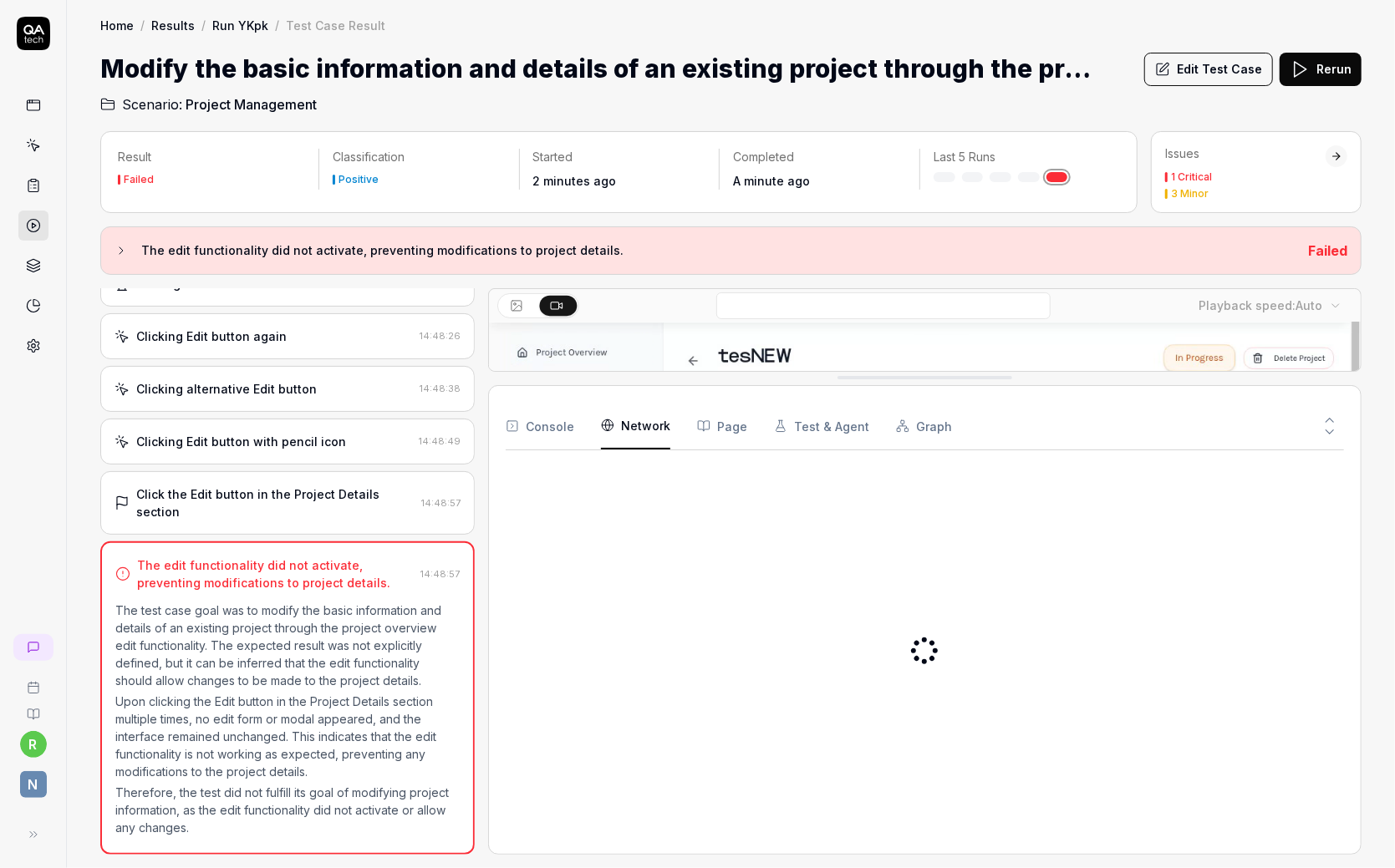 click on "Network" at bounding box center (635, 426) 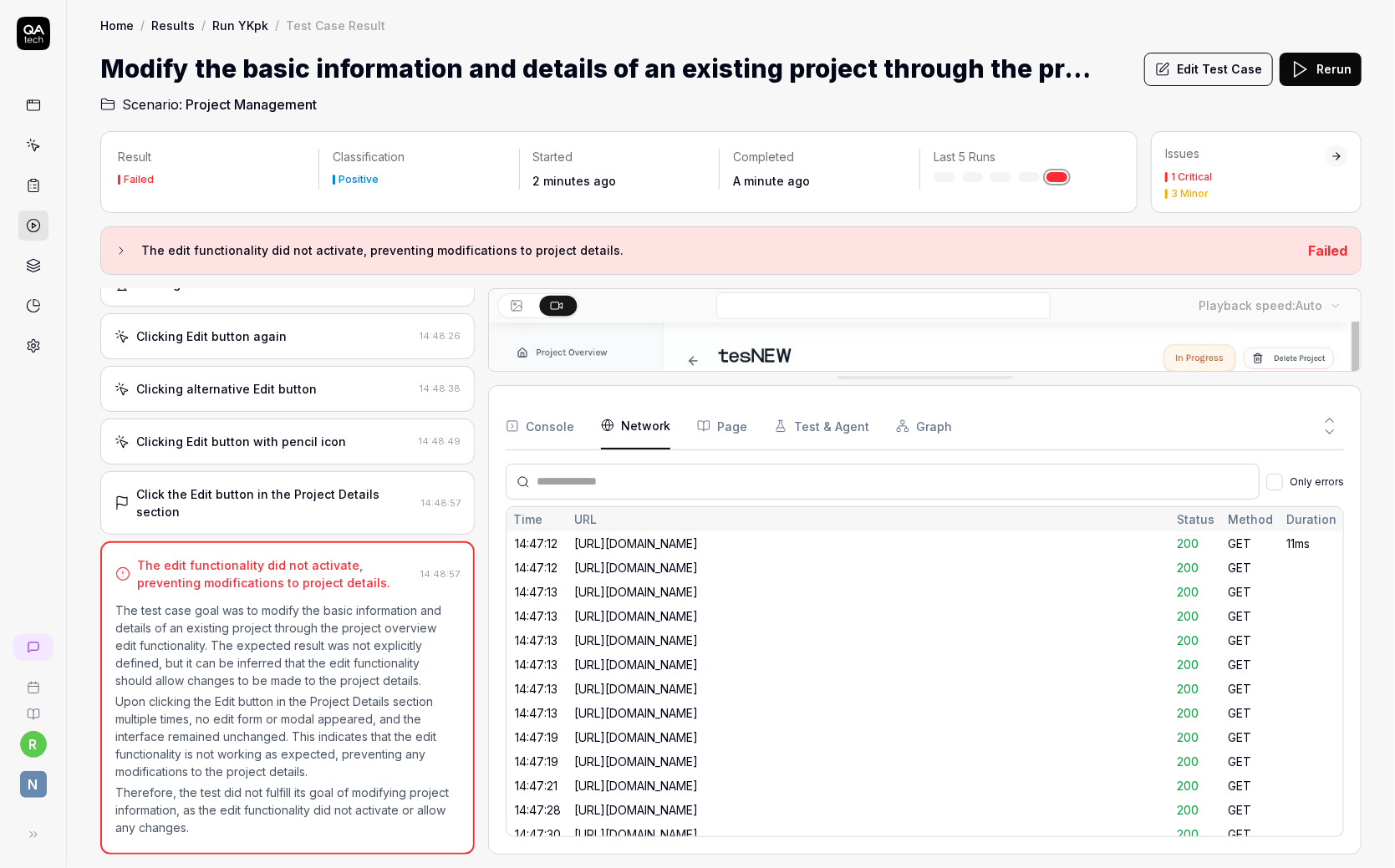 scroll, scrollTop: 152, scrollLeft: 0, axis: vertical 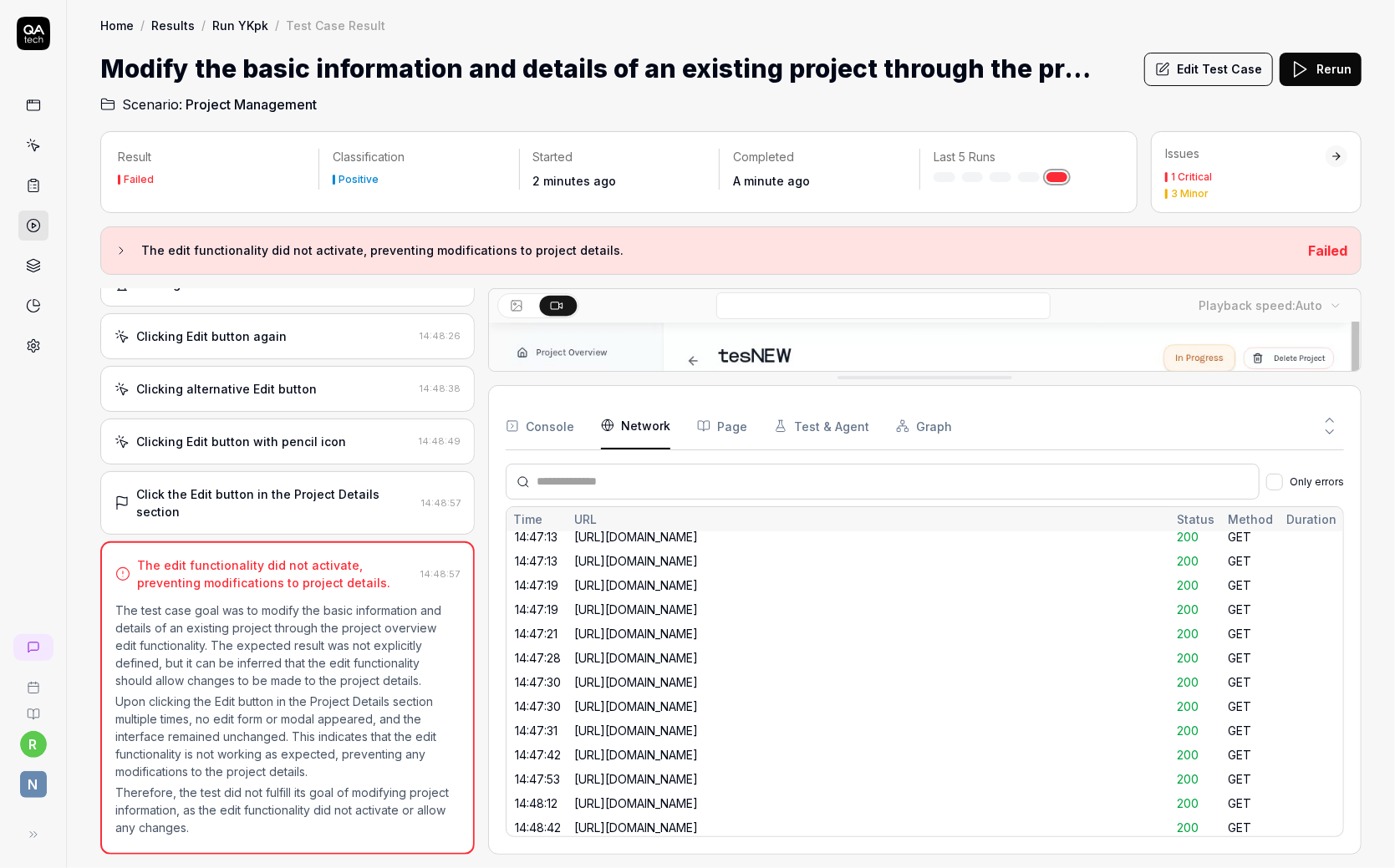 click on "Console Network Page Test & Agent Graph Only errors Time URL Status Method Duration 14:47:12 https://qa-testing.dite8ej78cva9.amplifyapp.com/dashboard 200 GET 11ms 14:47:12 https://qa-testing.dite8ej78cva9.amplifyapp.com/settings?_rsc=1bdos 200 GET 14:47:13 https://qa-testing.dite8ej78cva9.amplifyapp.com/api/projects 200 GET 14:47:13 https://qa-testing.dite8ej78cva9.amplifyapp.com/projects/686a9c5c460ec8156eebf238?_rsc=1bdos 200 GET 14:47:13 https://qa-testing.dite8ej78cva9.amplifyapp.com/dashboard/projects/new?_rsc=1bdos 200 GET 14:47:13 https://qa-testing.dite8ej78cva9.amplifyapp.com/projects/686a706ada33e26cb9096df8?_rsc=1bdos 200 GET 14:47:13 https://qa-testing.dite8ej78cva9.amplifyapp.com/projects/686a96af56ebc21abdbf88e4?_rsc=1bdos 200 GET 14:47:13 https://qa-testing.dite8ej78cva9.amplifyapp.com/projects/686a98a95dfa868e8a4a3236?_rsc=1bdos 200 GET 14:47:19 https://qa-testing.dite8ej78cva9.amplifyapp.com/projects/686a9bca110c1db0a1818c2d?_rsc=1bdos 200 GET 14:47:19 200 GET 14:47:21 200 GET 14:47:28 200" at bounding box center (924, 620) 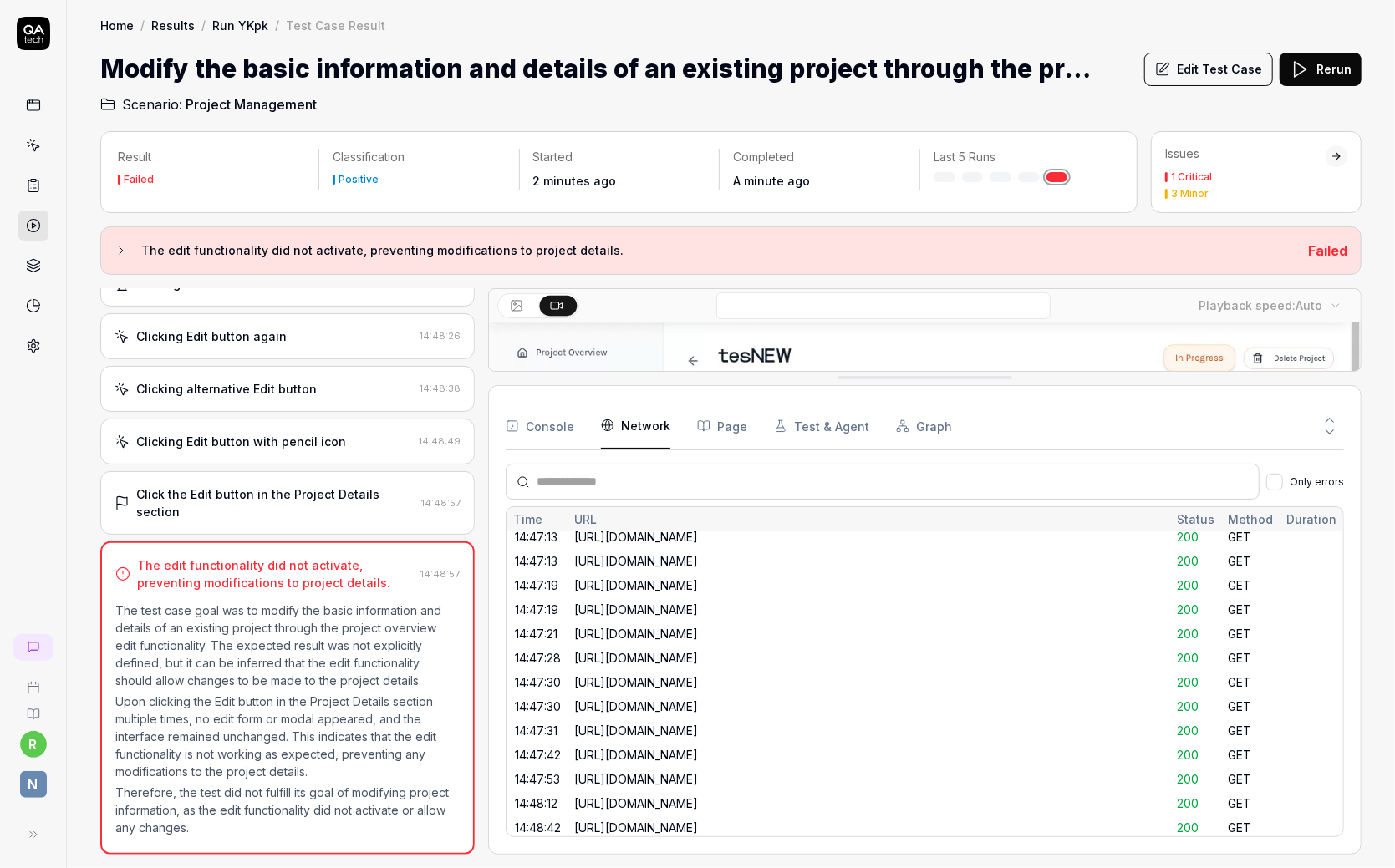 click 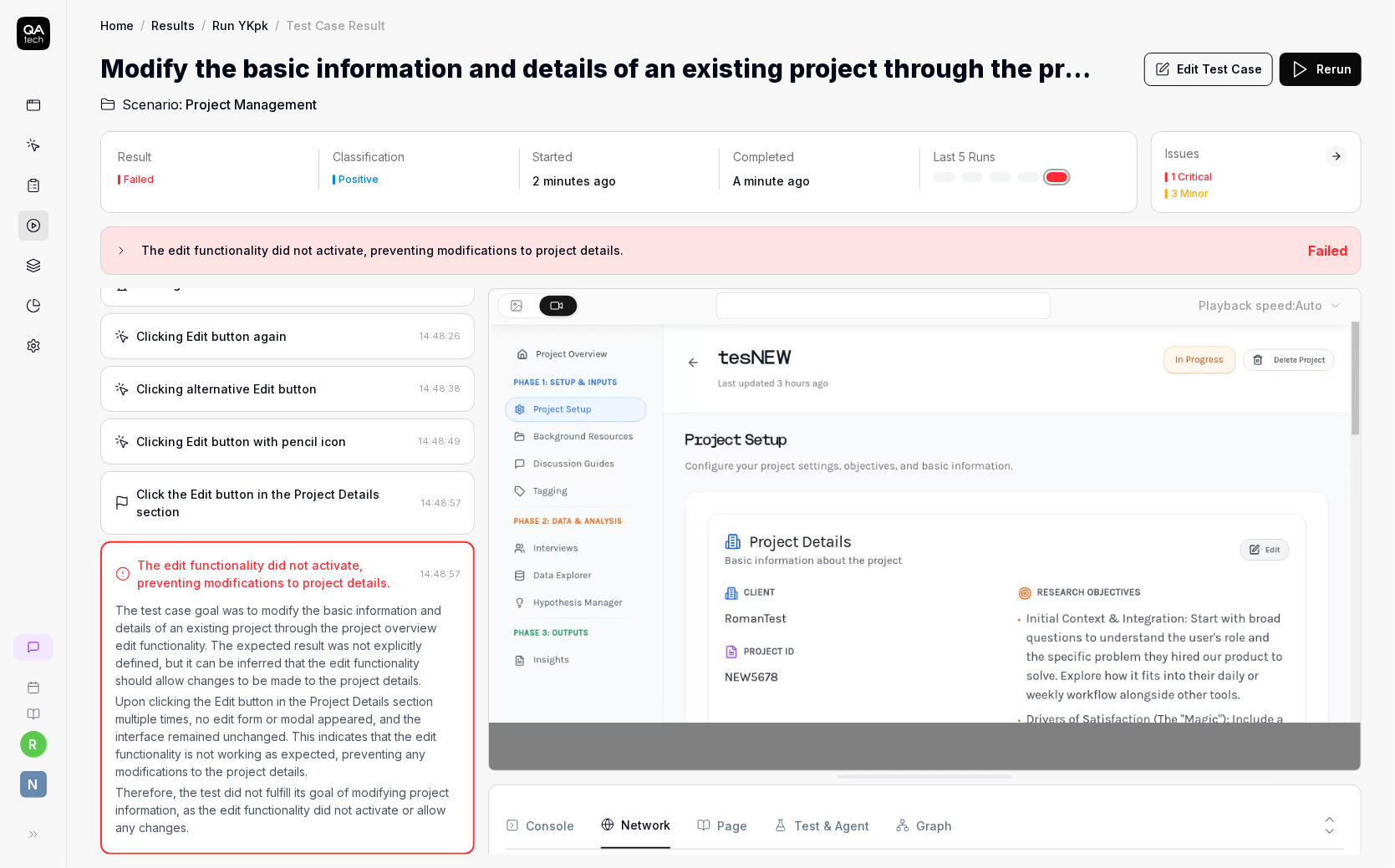 scroll, scrollTop: 87, scrollLeft: 0, axis: vertical 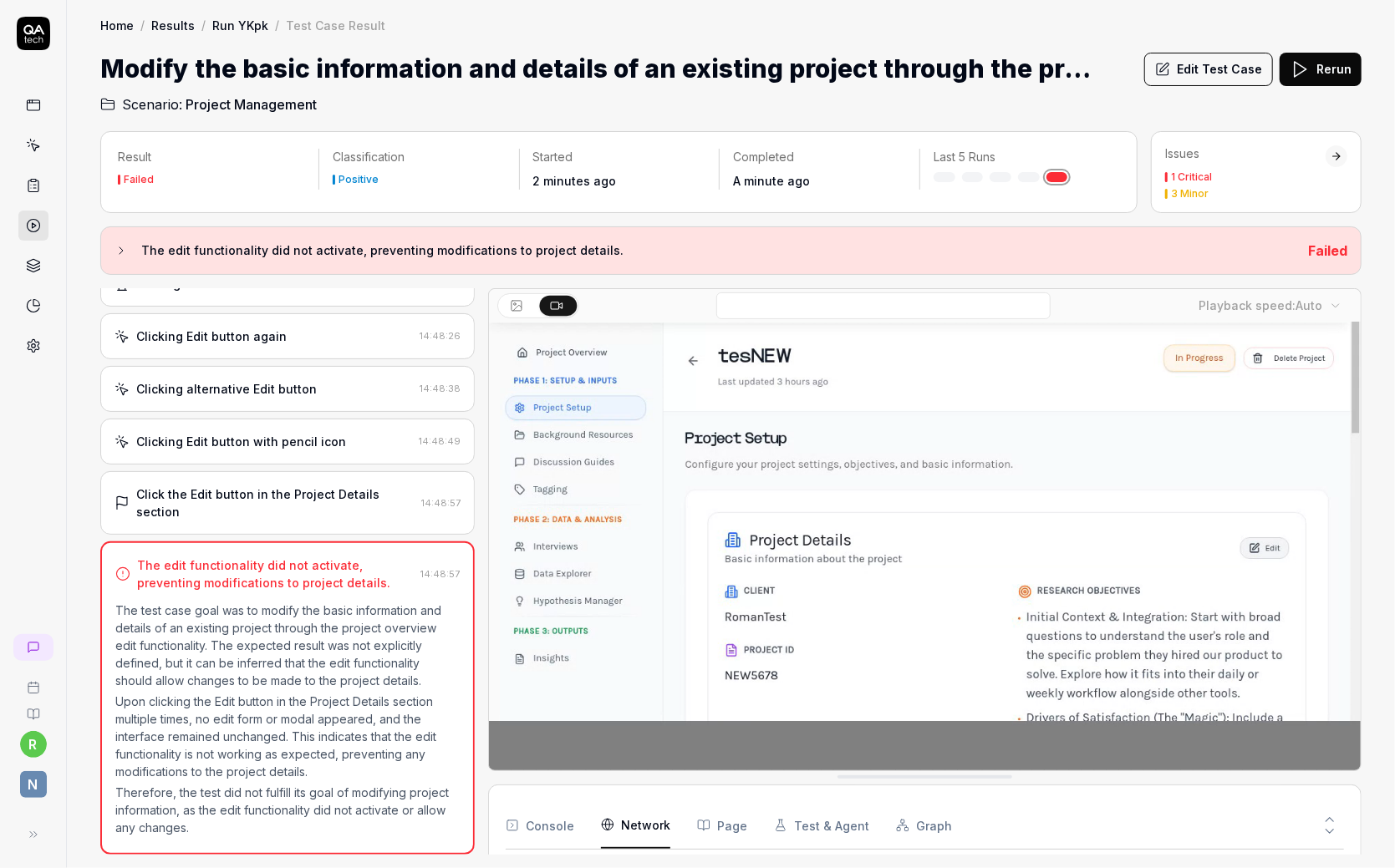 click at bounding box center (924, 508) 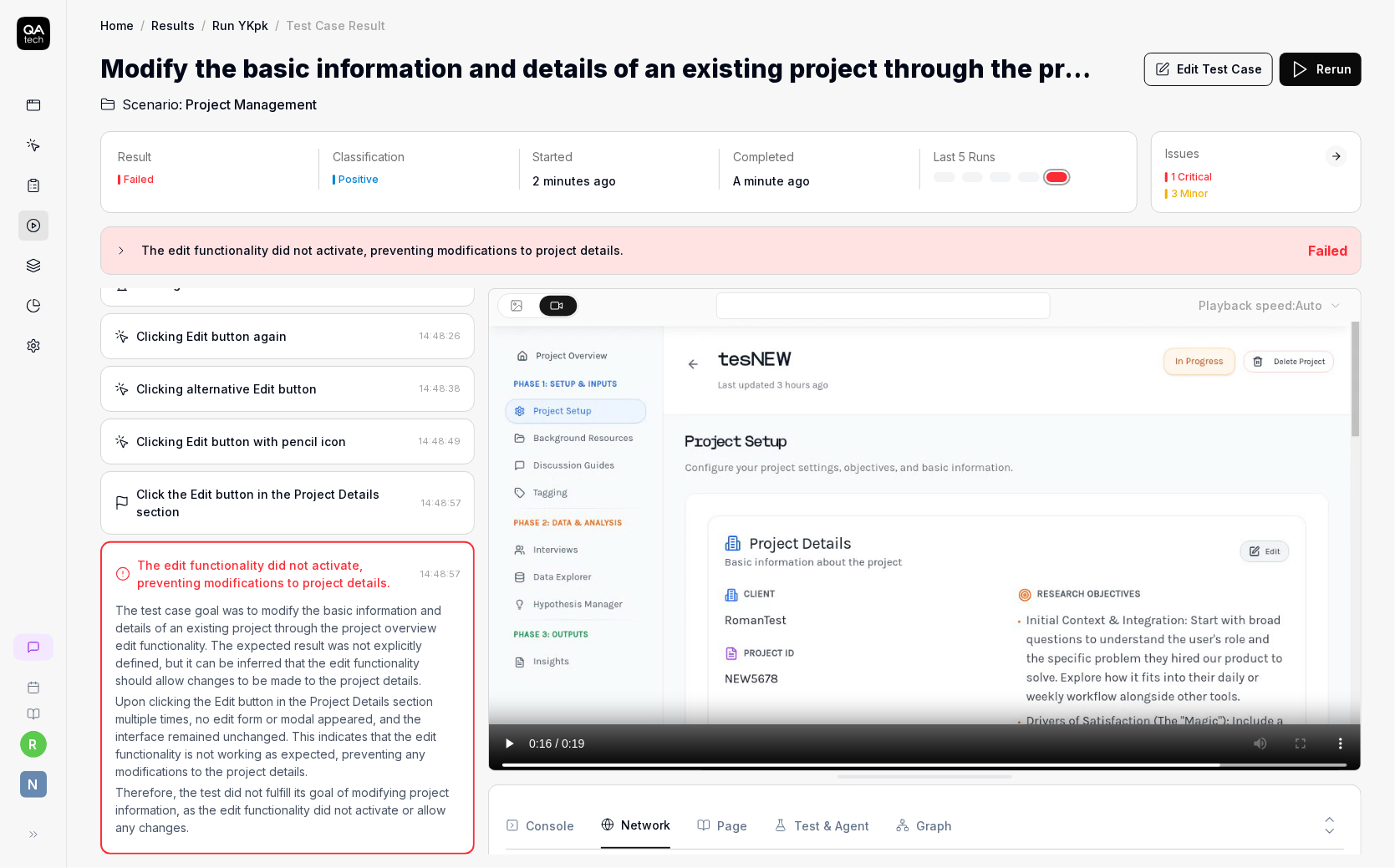 scroll, scrollTop: 87, scrollLeft: 0, axis: vertical 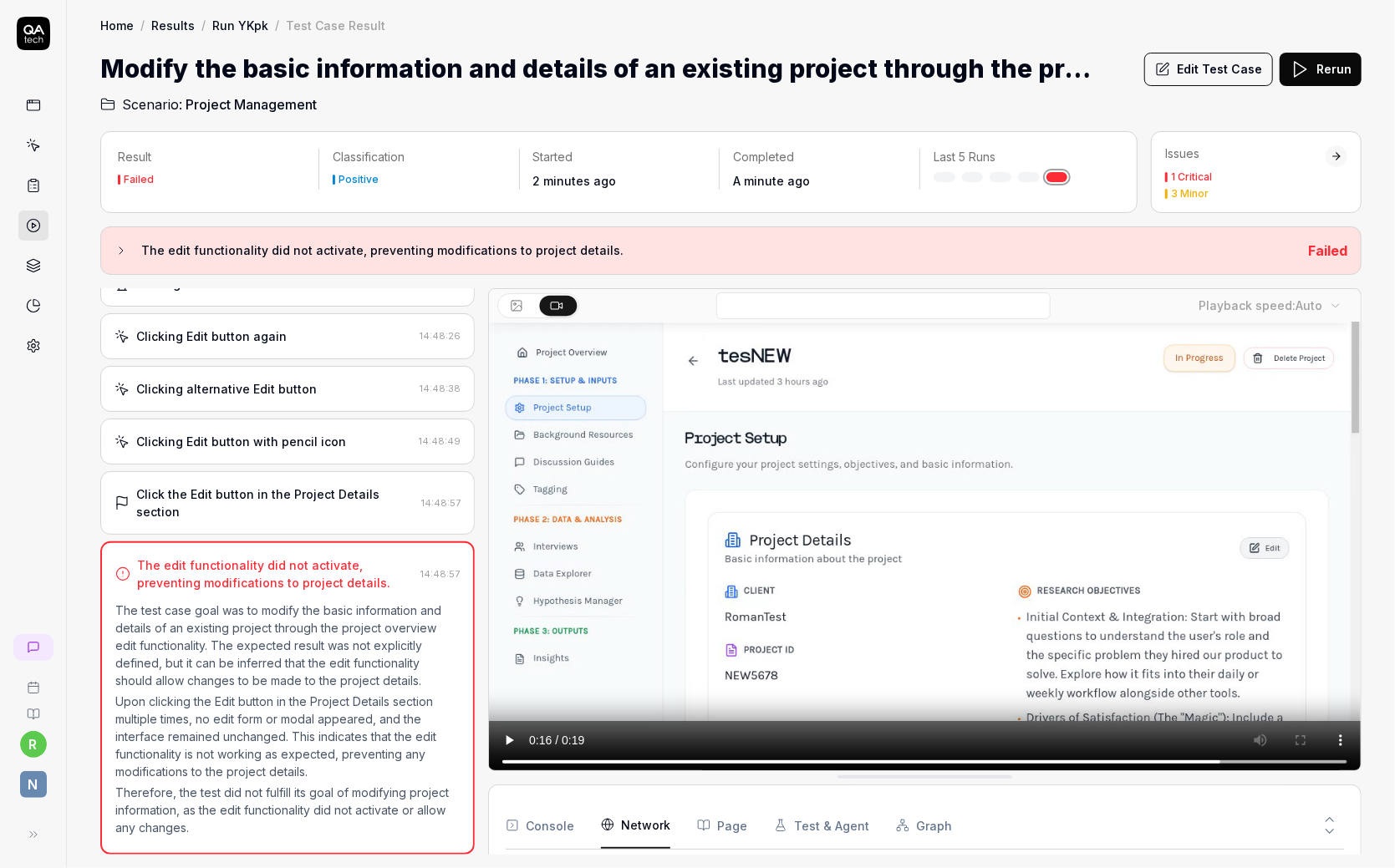 type 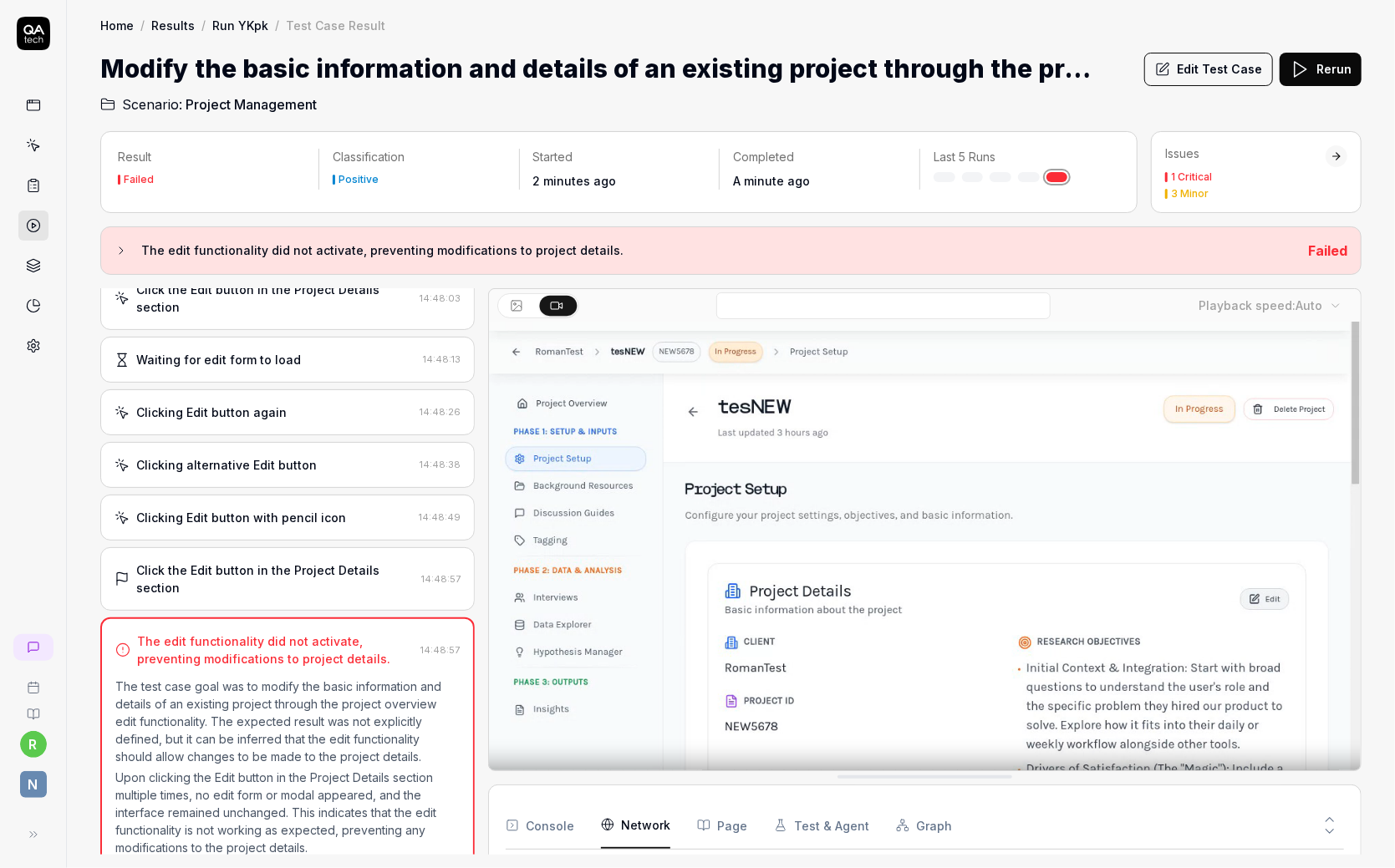 scroll, scrollTop: 87, scrollLeft: 0, axis: vertical 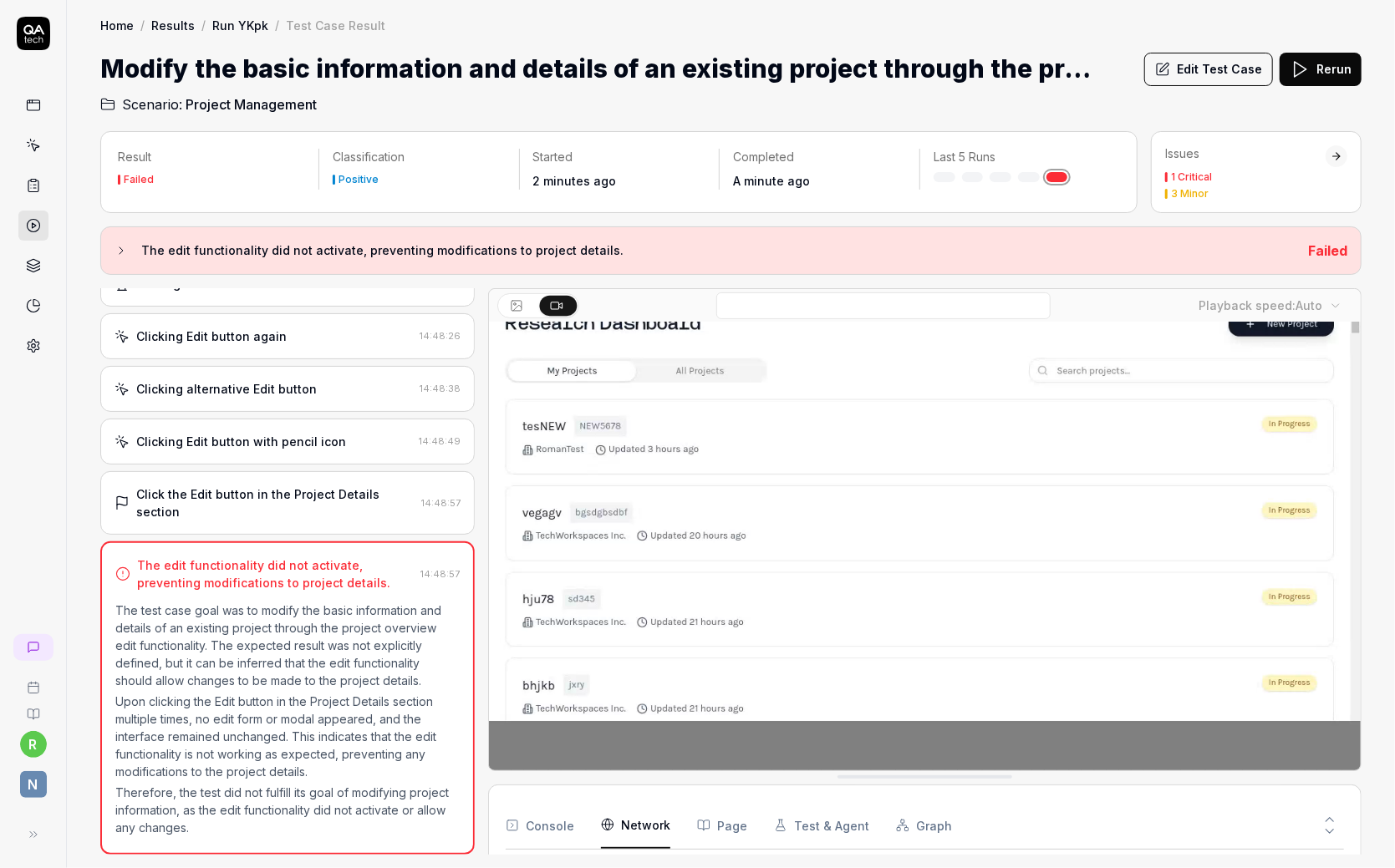 click at bounding box center [924, 508] 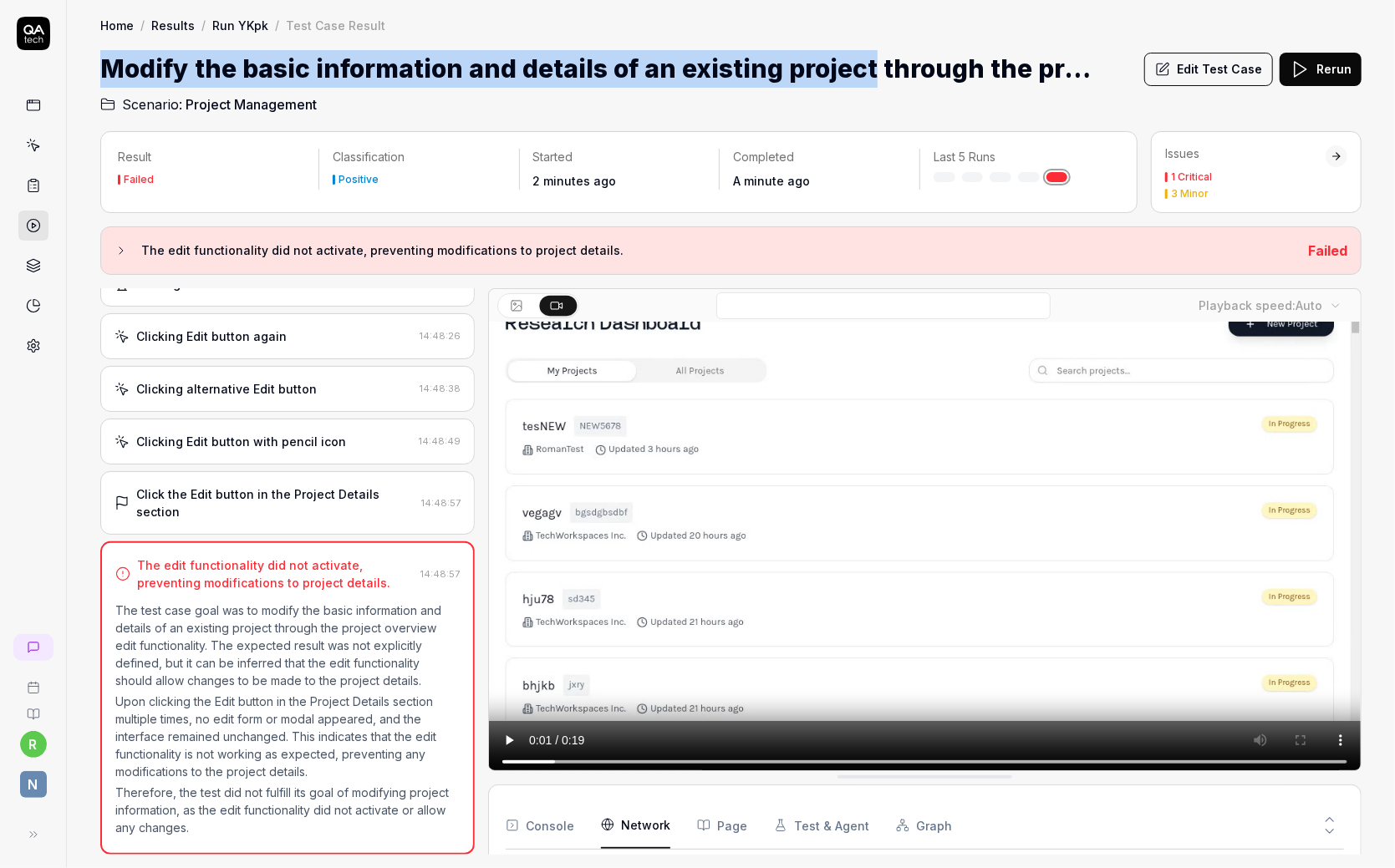 drag, startPoint x: 99, startPoint y: 62, endPoint x: 866, endPoint y: 78, distance: 767.16687 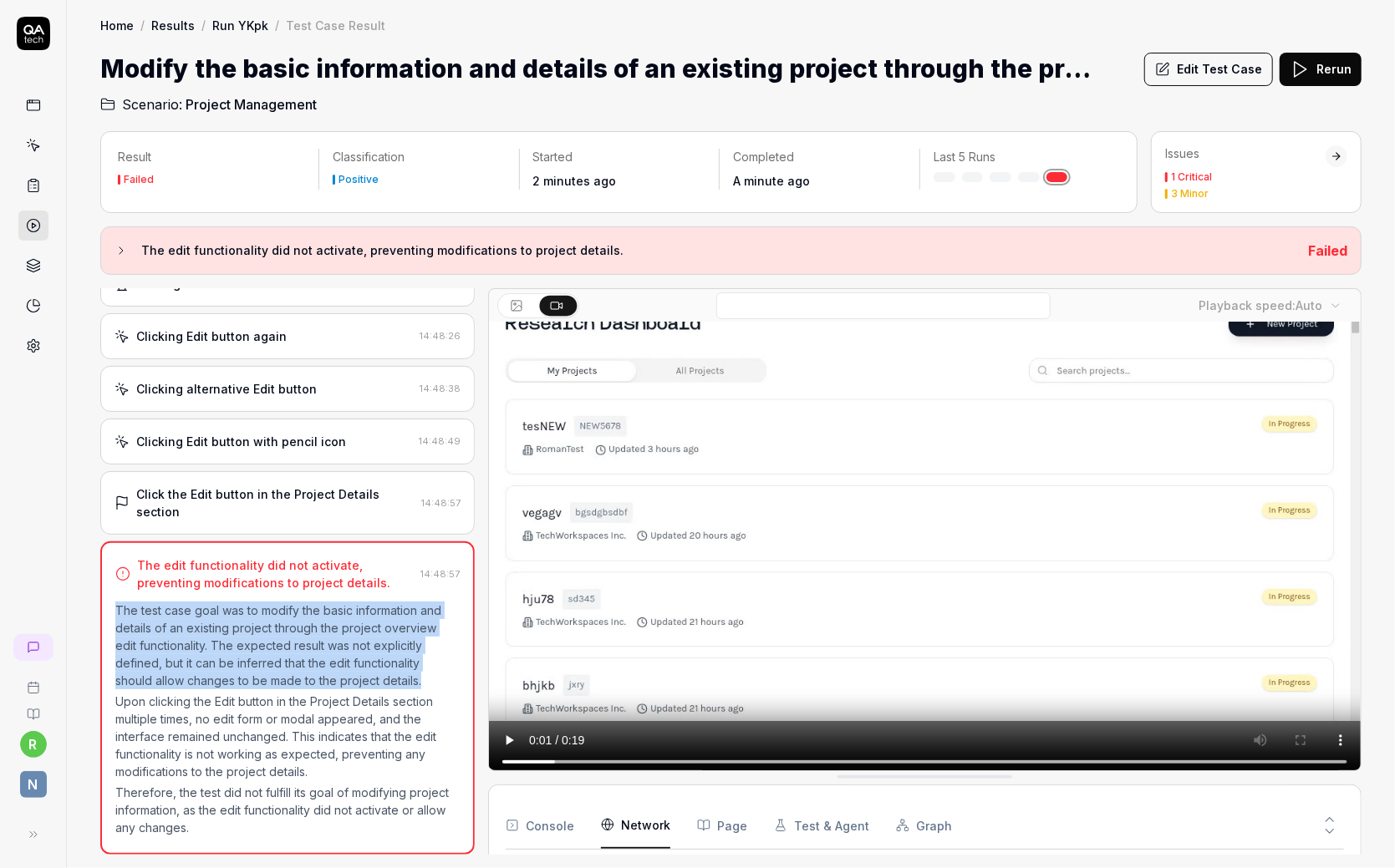drag, startPoint x: 115, startPoint y: 610, endPoint x: 430, endPoint y: 680, distance: 322.68406 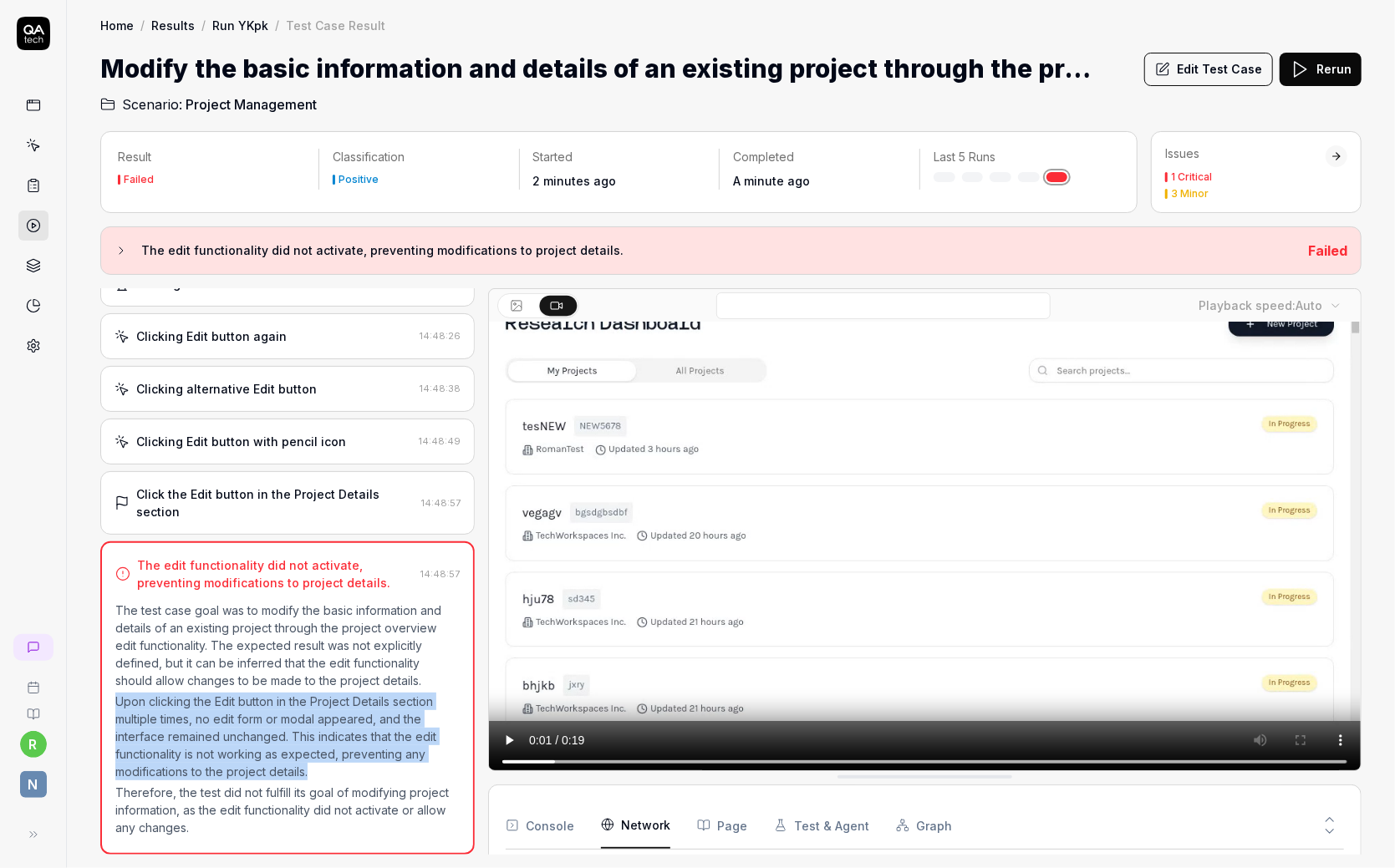 drag, startPoint x: 117, startPoint y: 704, endPoint x: 318, endPoint y: 764, distance: 209.76415 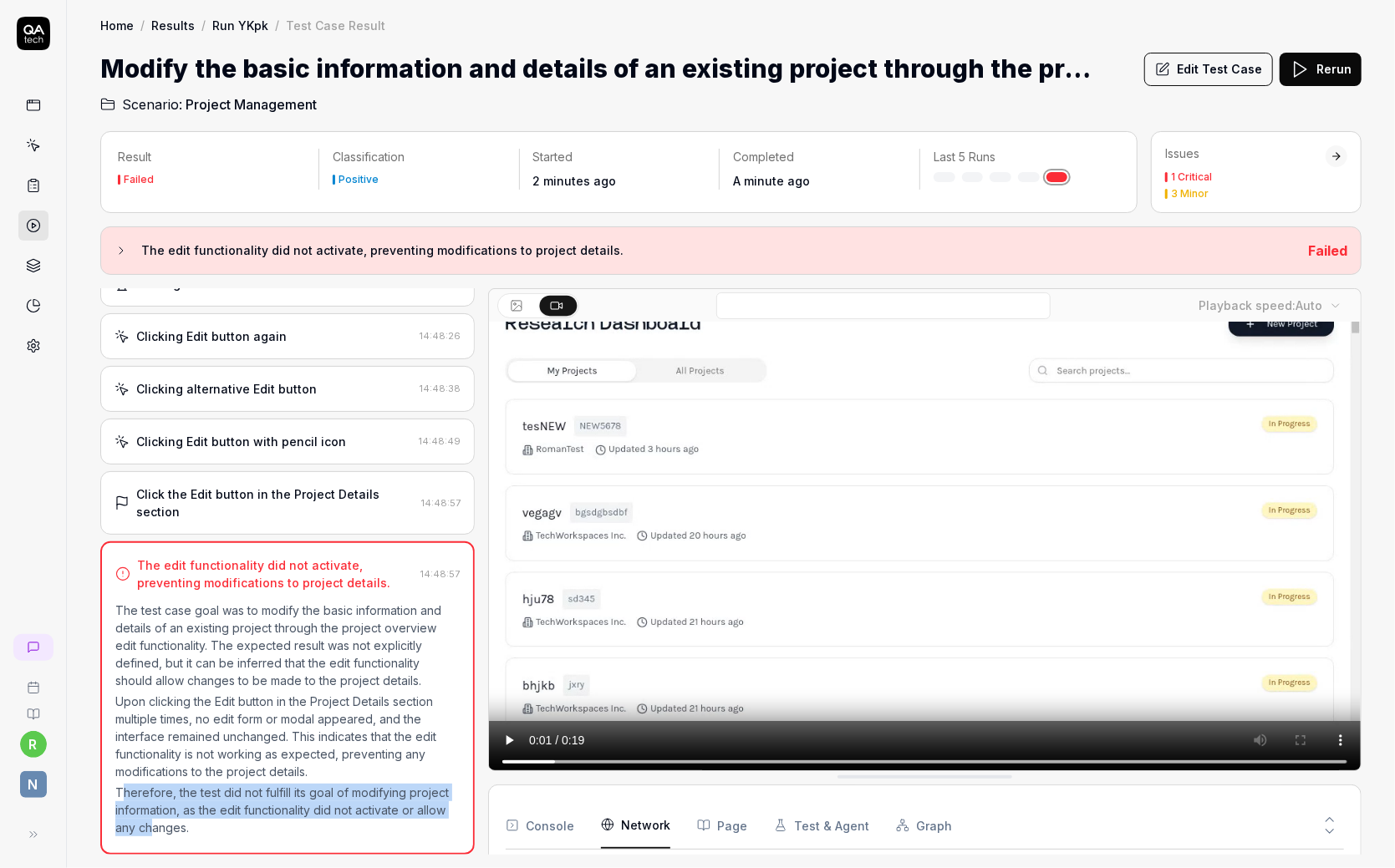 drag, startPoint x: 119, startPoint y: 794, endPoint x: 201, endPoint y: 821, distance: 86.33076 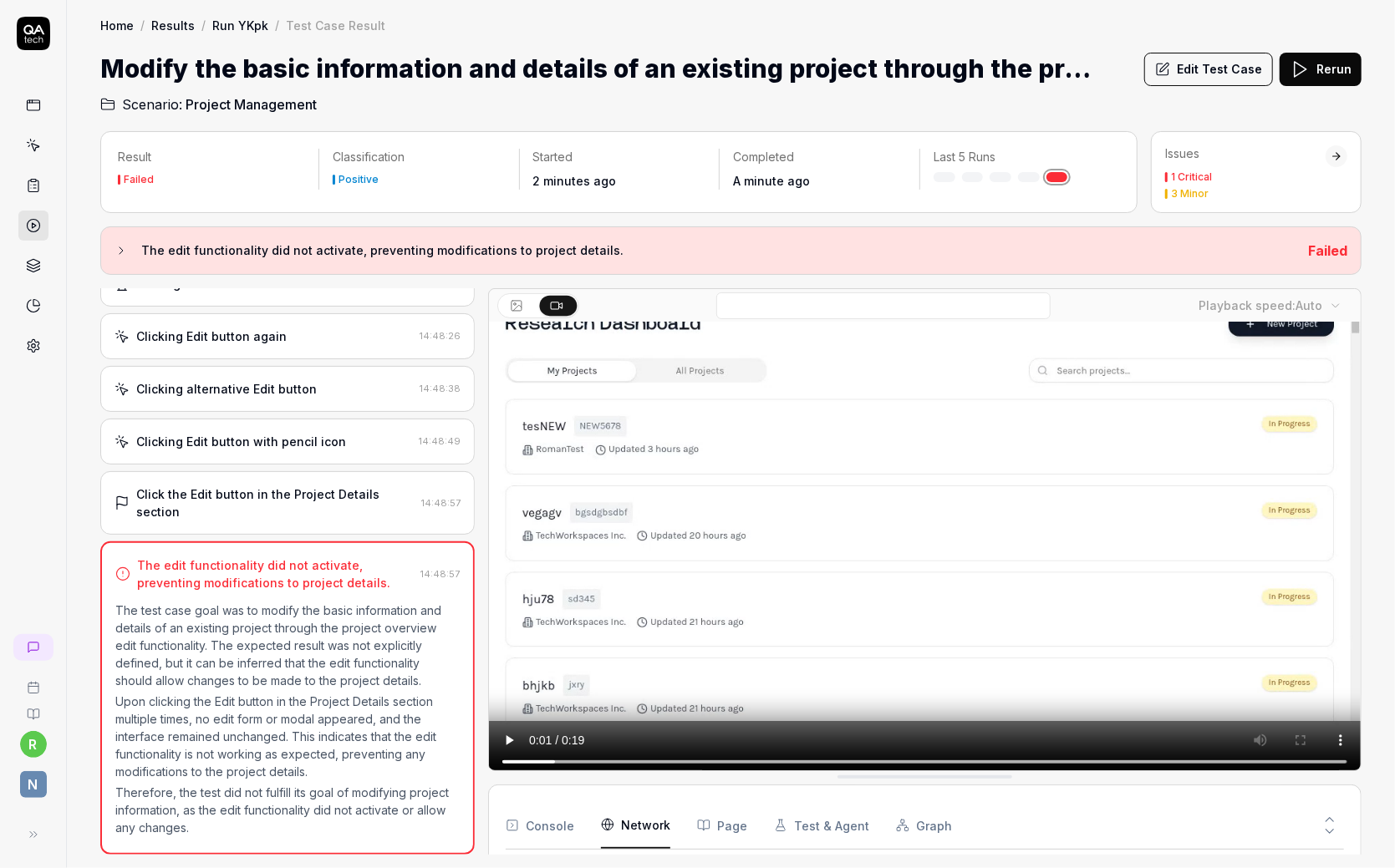 click on "Therefore, the test did not fulfill its goal of modifying project information, as the edit functionality did not activate or allow any changes." at bounding box center [288, 810] 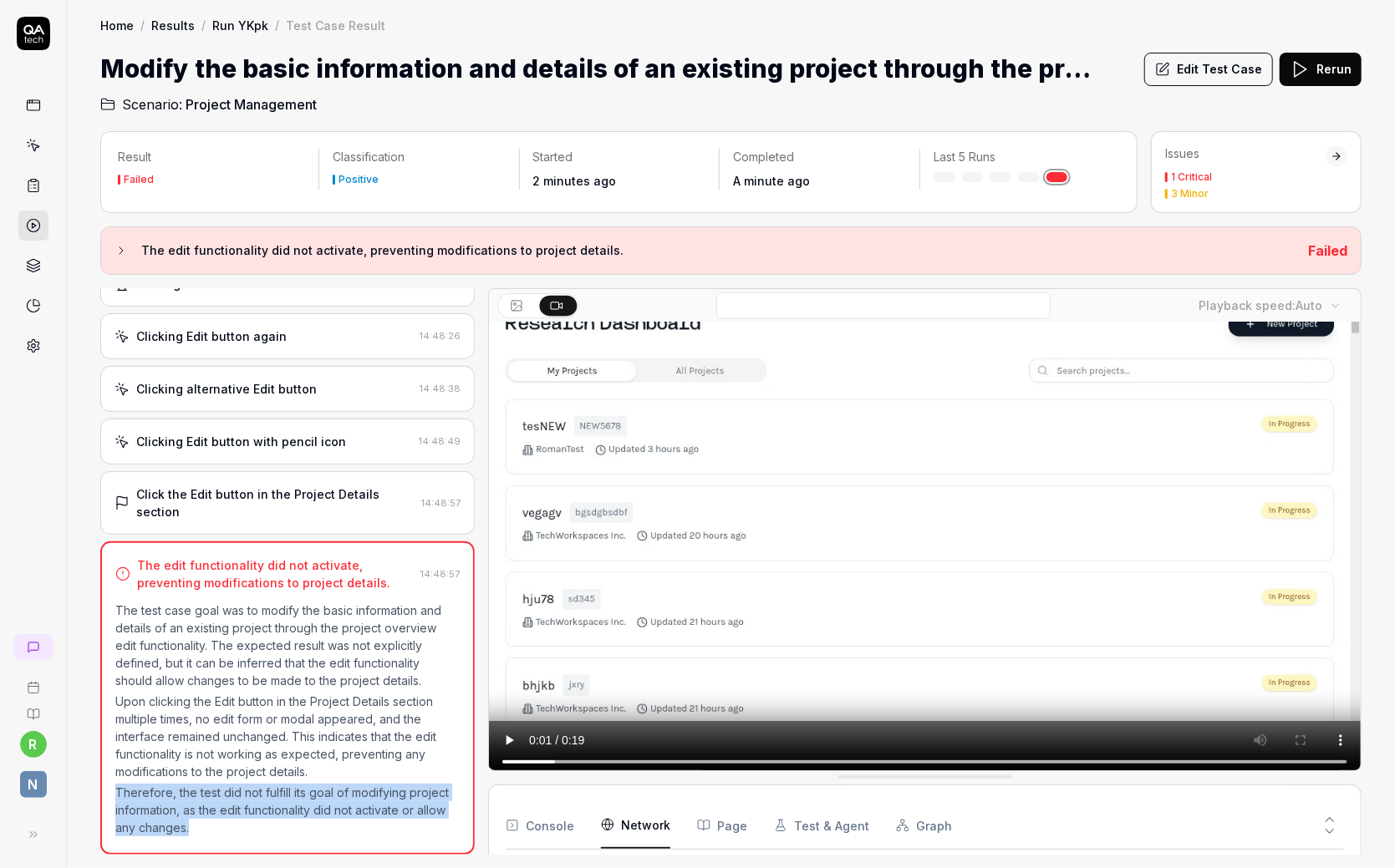 drag, startPoint x: 241, startPoint y: 830, endPoint x: 111, endPoint y: 797, distance: 134.12308 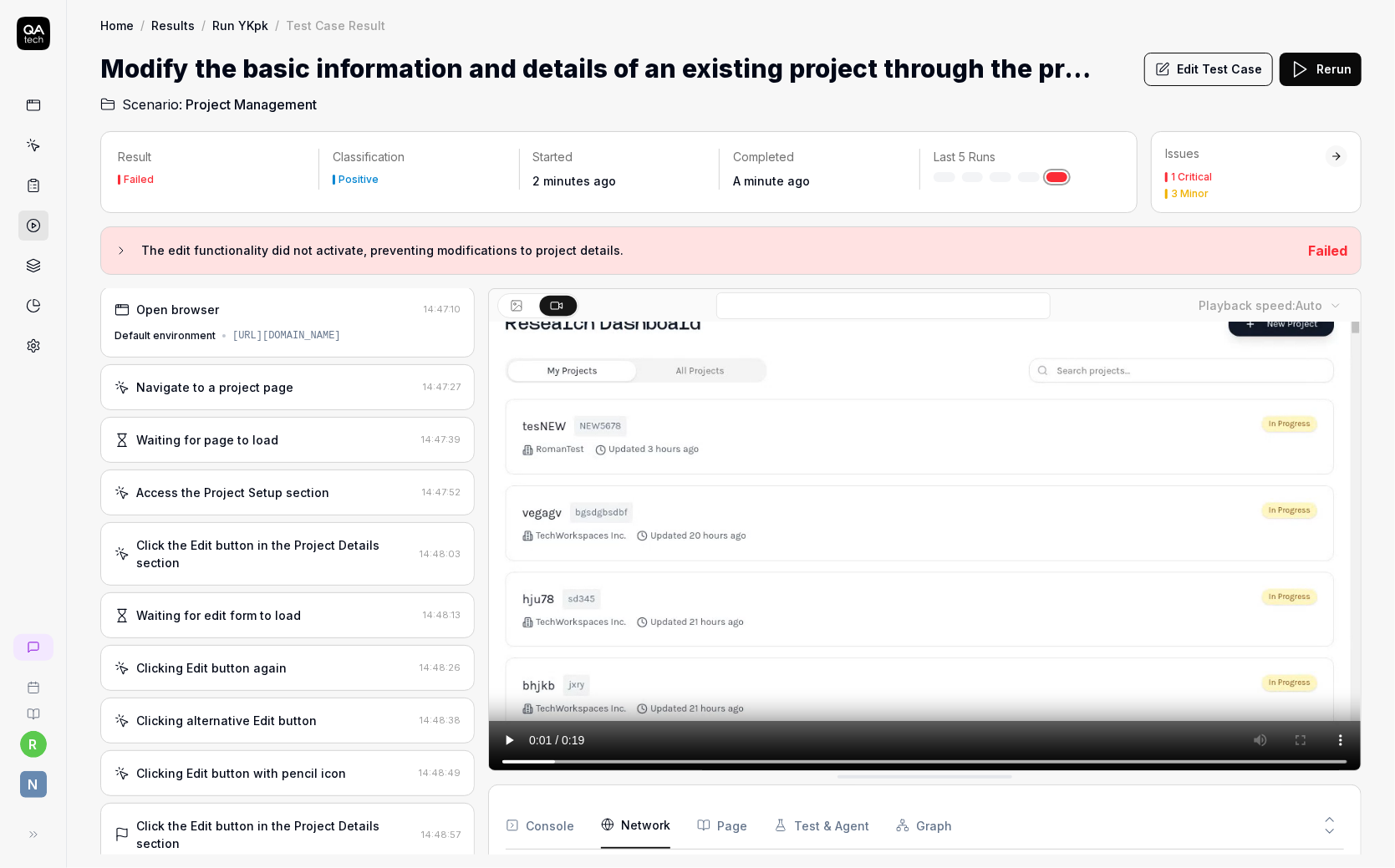 scroll, scrollTop: 0, scrollLeft: 0, axis: both 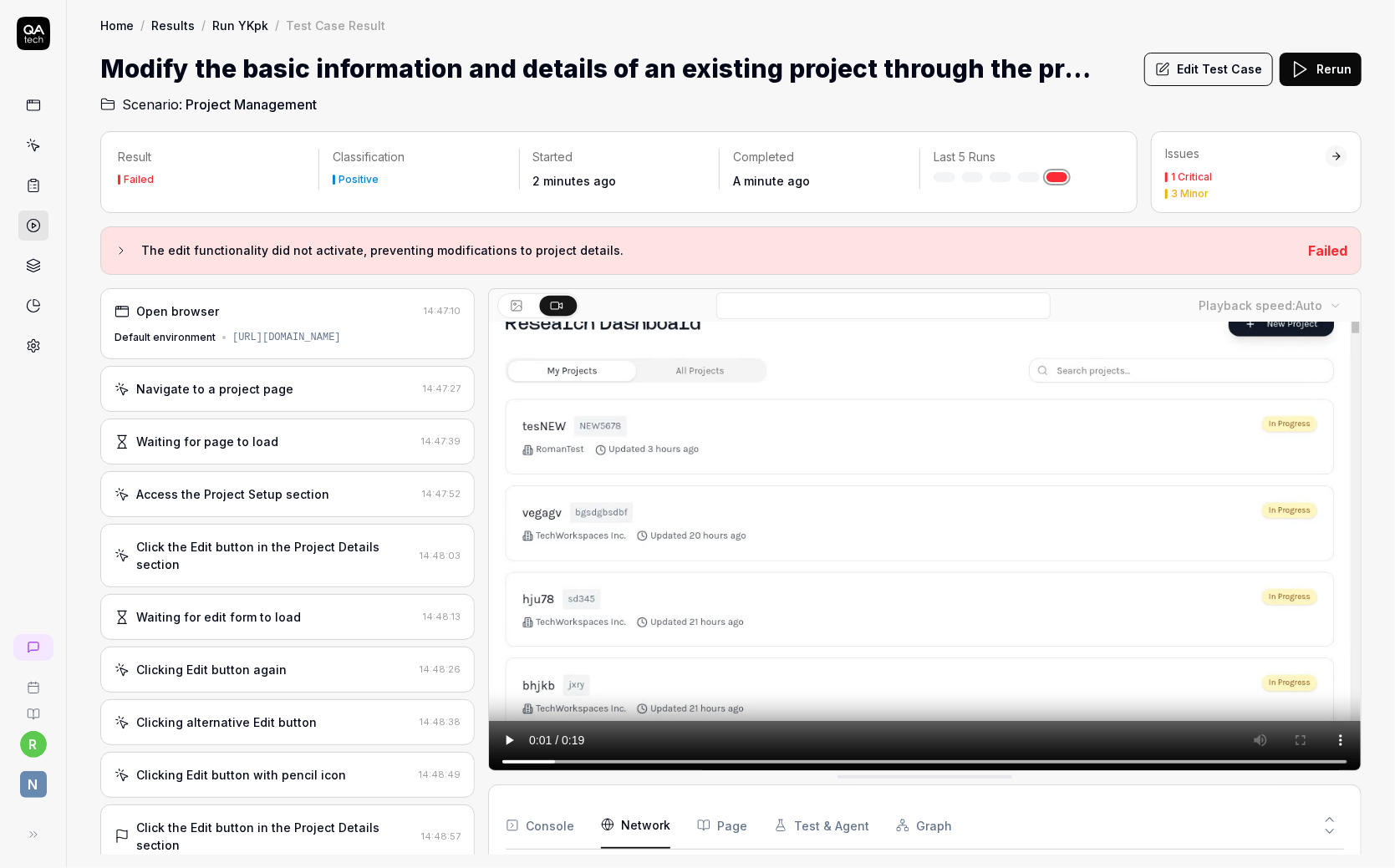 click on "Console Network Page Test & Agent Graph Only errors Time URL Status Method Duration 14:47:12 https://qa-testing.dite8ej78cva9.amplifyapp.com/dashboard 200 GET 11ms 14:47:12 https://qa-testing.dite8ej78cva9.amplifyapp.com/settings?_rsc=1bdos 200 GET 14:47:13 https://qa-testing.dite8ej78cva9.amplifyapp.com/api/projects 200 GET 14:47:13 https://qa-testing.dite8ej78cva9.amplifyapp.com/projects/686a9c5c460ec8156eebf238?_rsc=1bdos 200 GET 14:47:13 https://qa-testing.dite8ej78cva9.amplifyapp.com/dashboard/projects/new?_rsc=1bdos 200 GET 14:47:13 https://qa-testing.dite8ej78cva9.amplifyapp.com/projects/686a706ada33e26cb9096df8?_rsc=1bdos 200 GET 14:47:13 https://qa-testing.dite8ej78cva9.amplifyapp.com/projects/686a96af56ebc21abdbf88e4?_rsc=1bdos 200 GET 14:47:13 https://qa-testing.dite8ej78cva9.amplifyapp.com/projects/686a98a95dfa868e8a4a3236?_rsc=1bdos 200 GET 14:47:19 https://qa-testing.dite8ej78cva9.amplifyapp.com/projects/686a9bca110c1db0a1818c2d?_rsc=1bdos 200 GET 14:47:19 200 GET 14:47:21 200 GET 14:47:28 200" at bounding box center [924, 910] 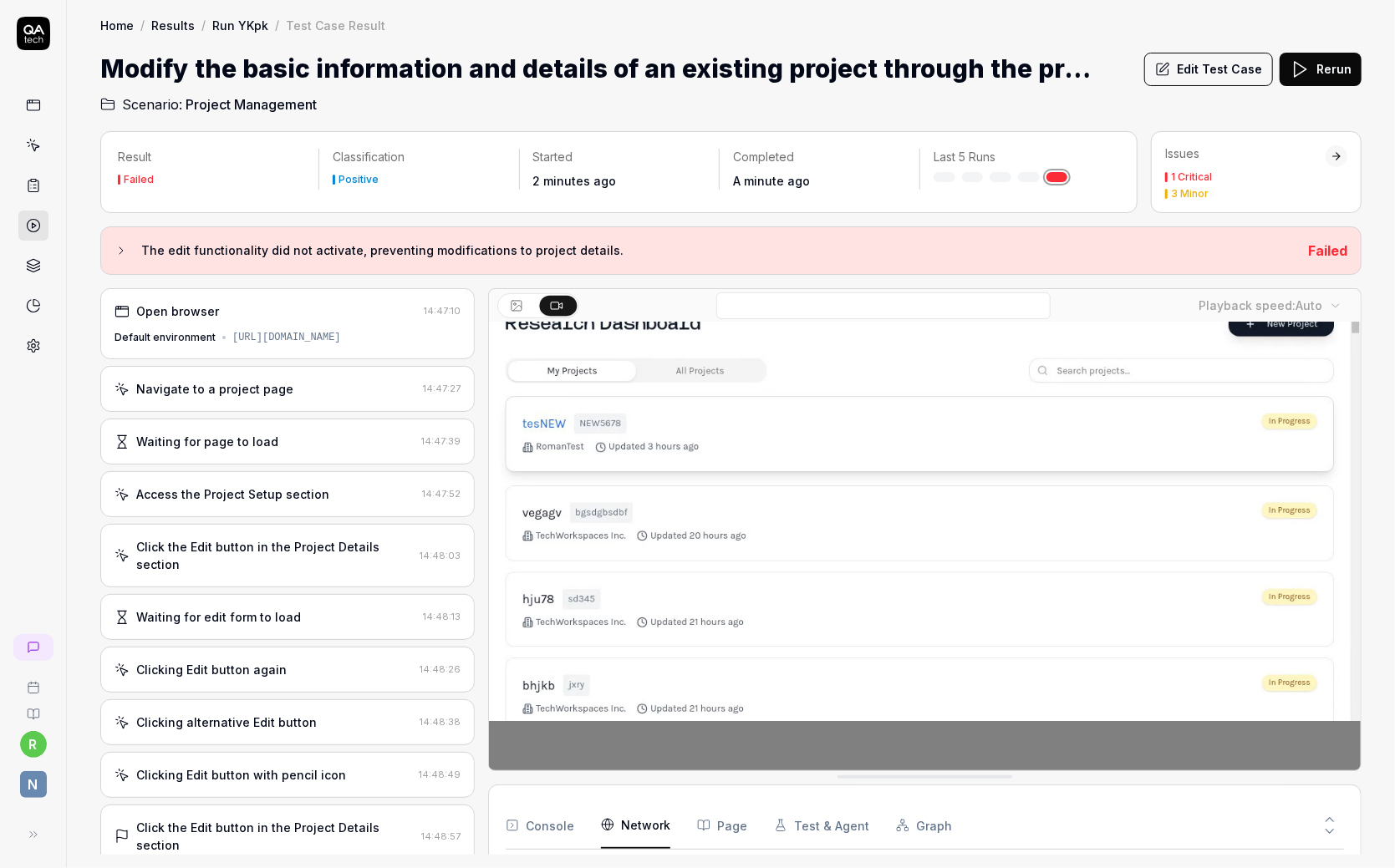 click on "Test & Agent" at bounding box center [822, 825] 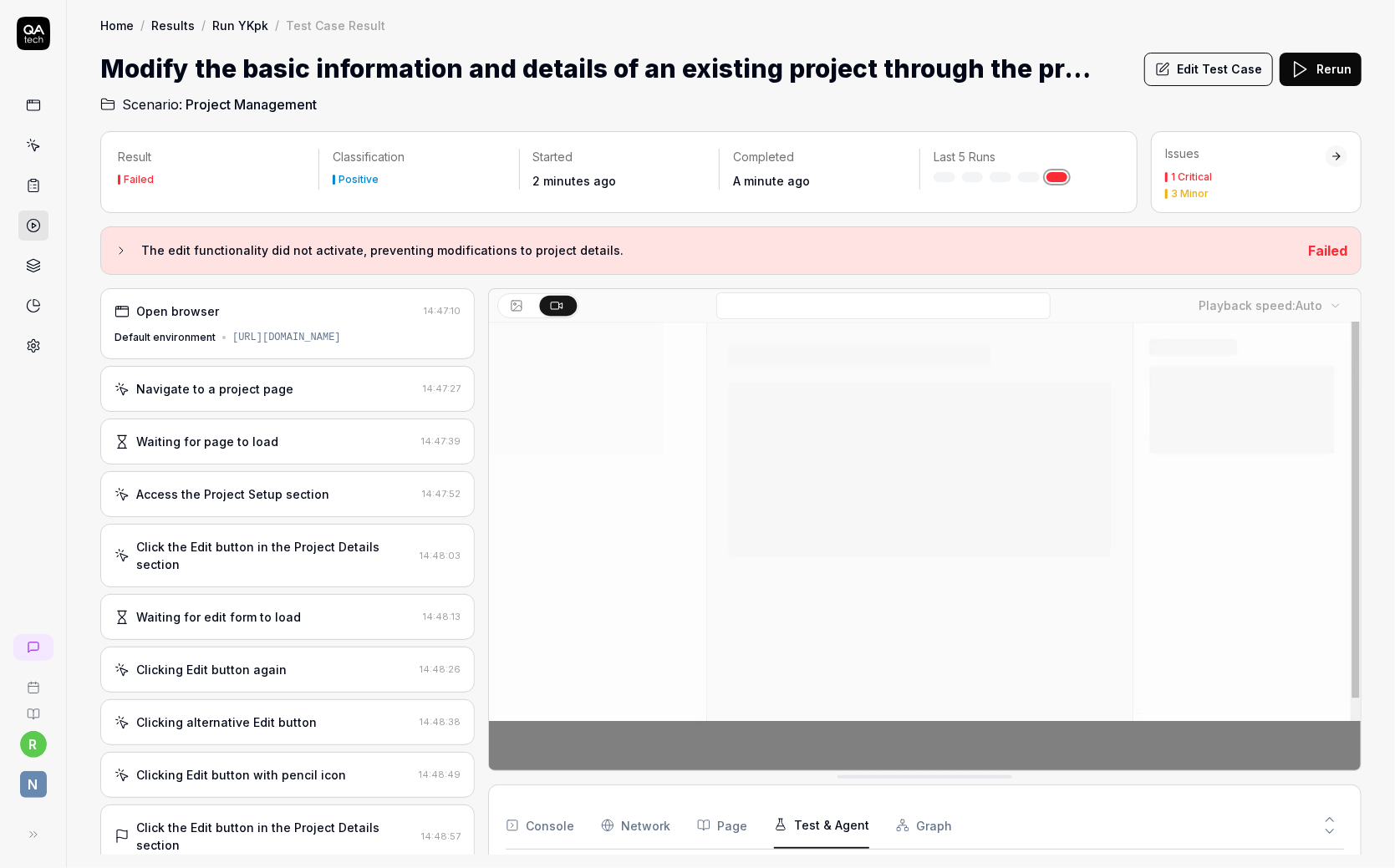 click 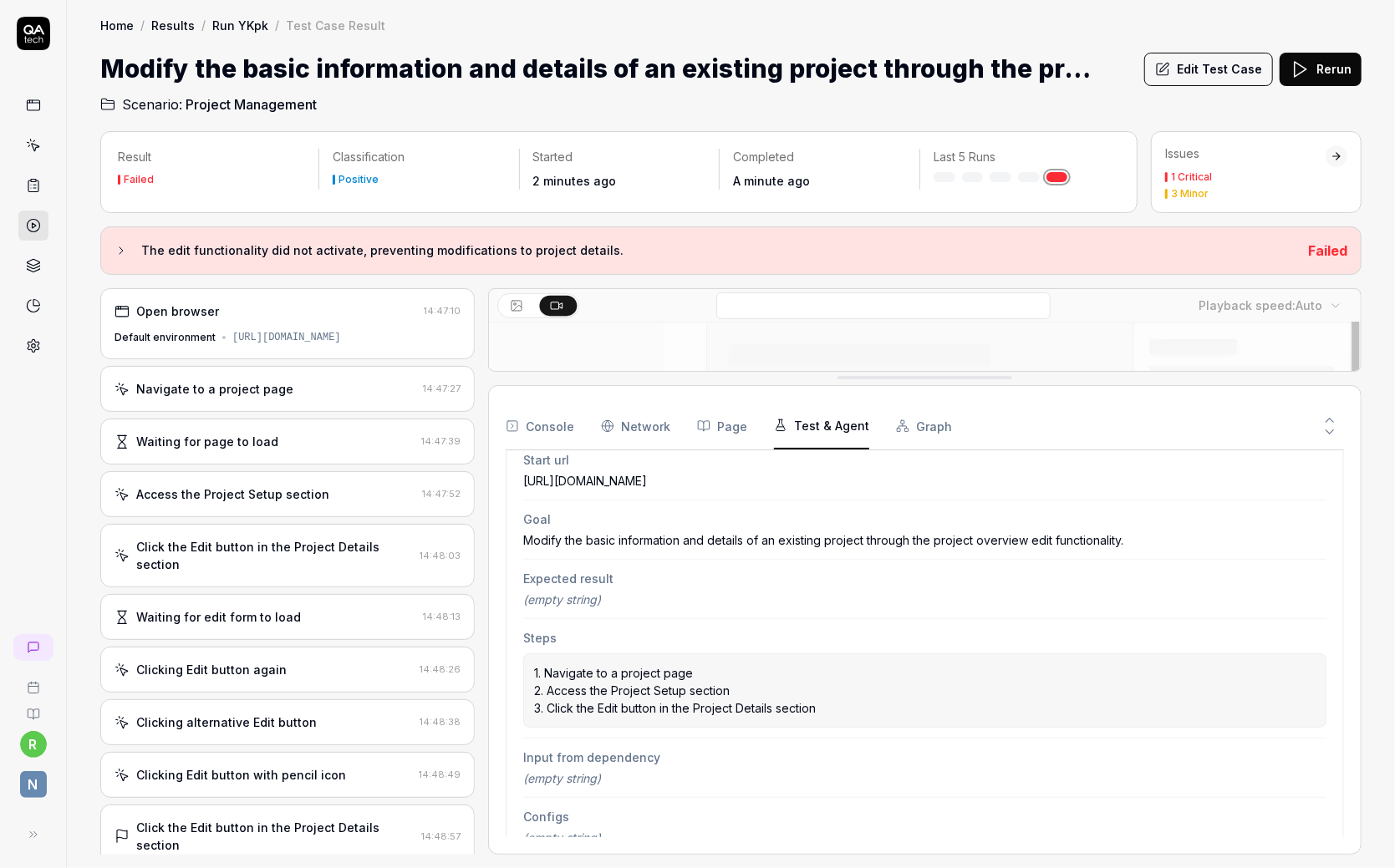 scroll, scrollTop: 214, scrollLeft: 0, axis: vertical 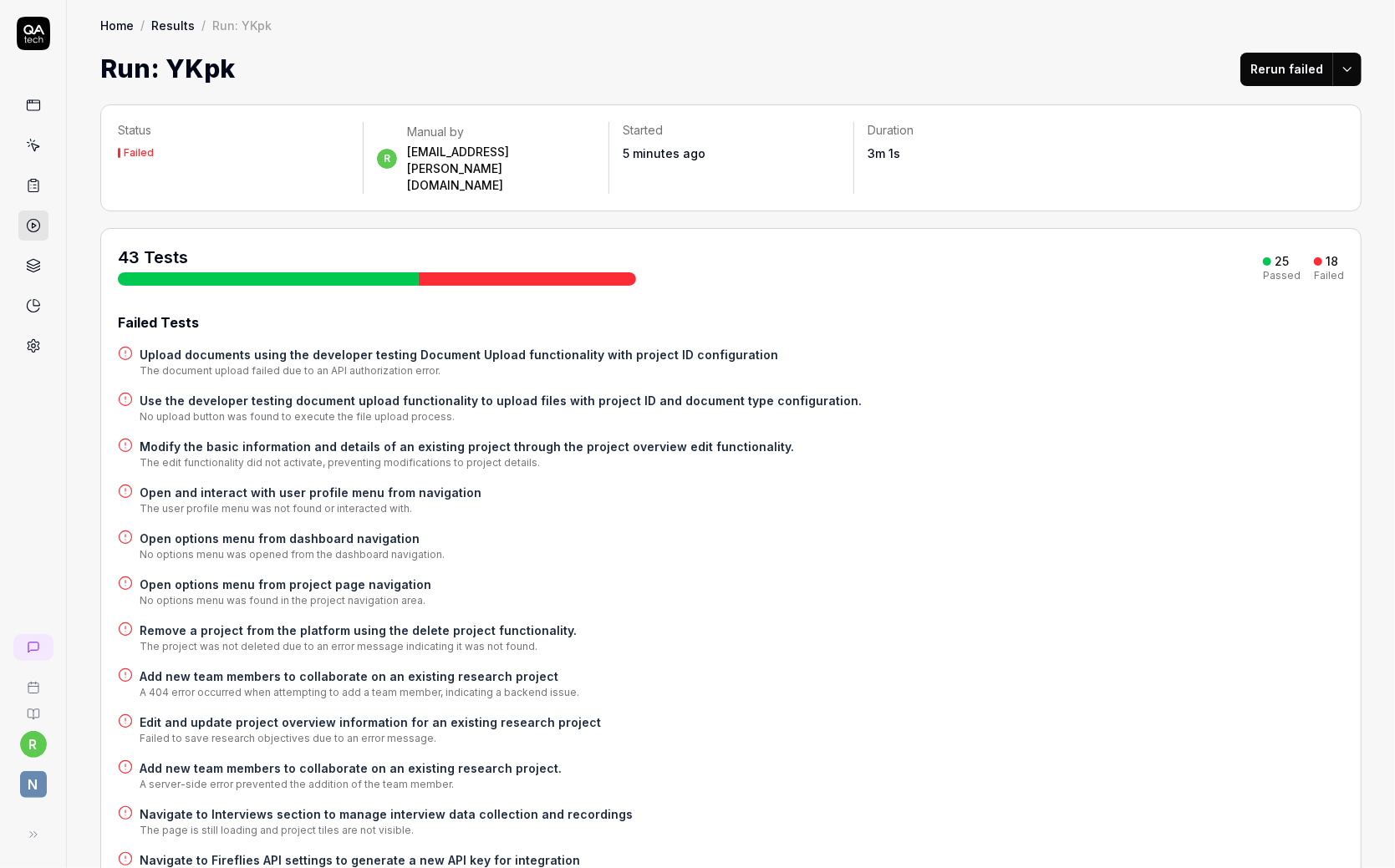 click on "Failed" at bounding box center (233, 154) 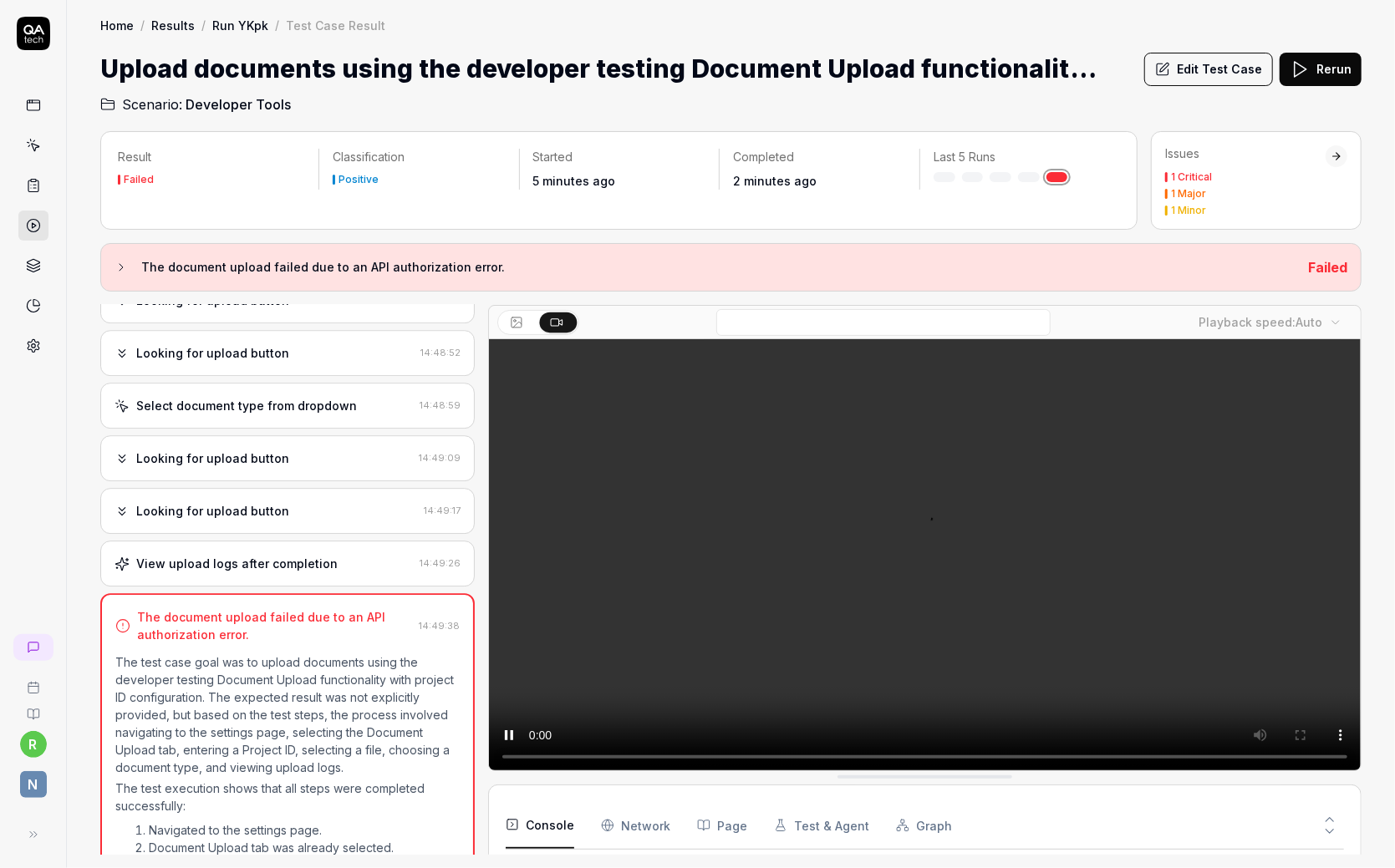 scroll, scrollTop: 651, scrollLeft: 0, axis: vertical 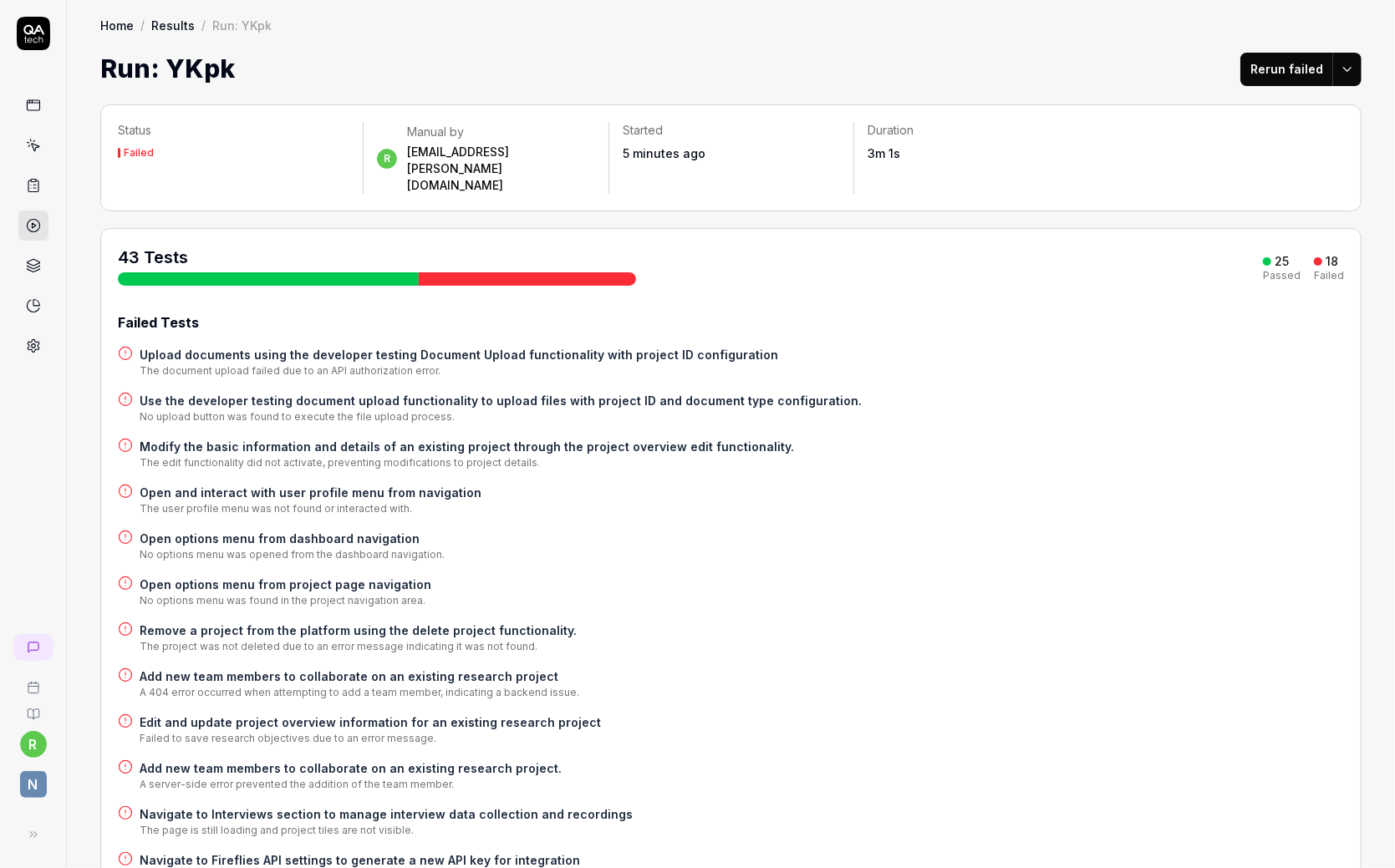 click on "Use the developer testing document upload functionality to upload files with project ID and document type configuration." at bounding box center (501, 400) 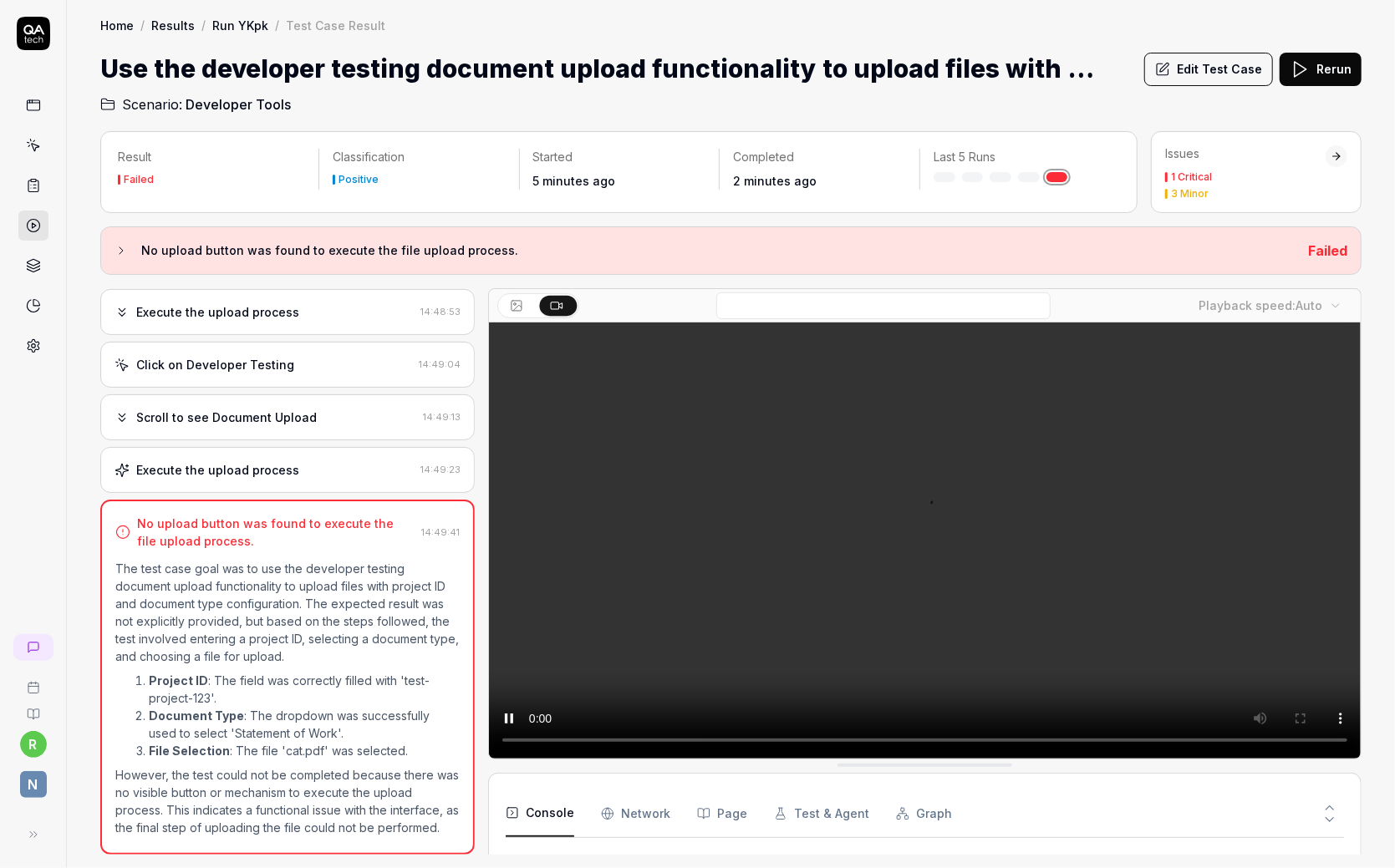 scroll, scrollTop: 331, scrollLeft: 0, axis: vertical 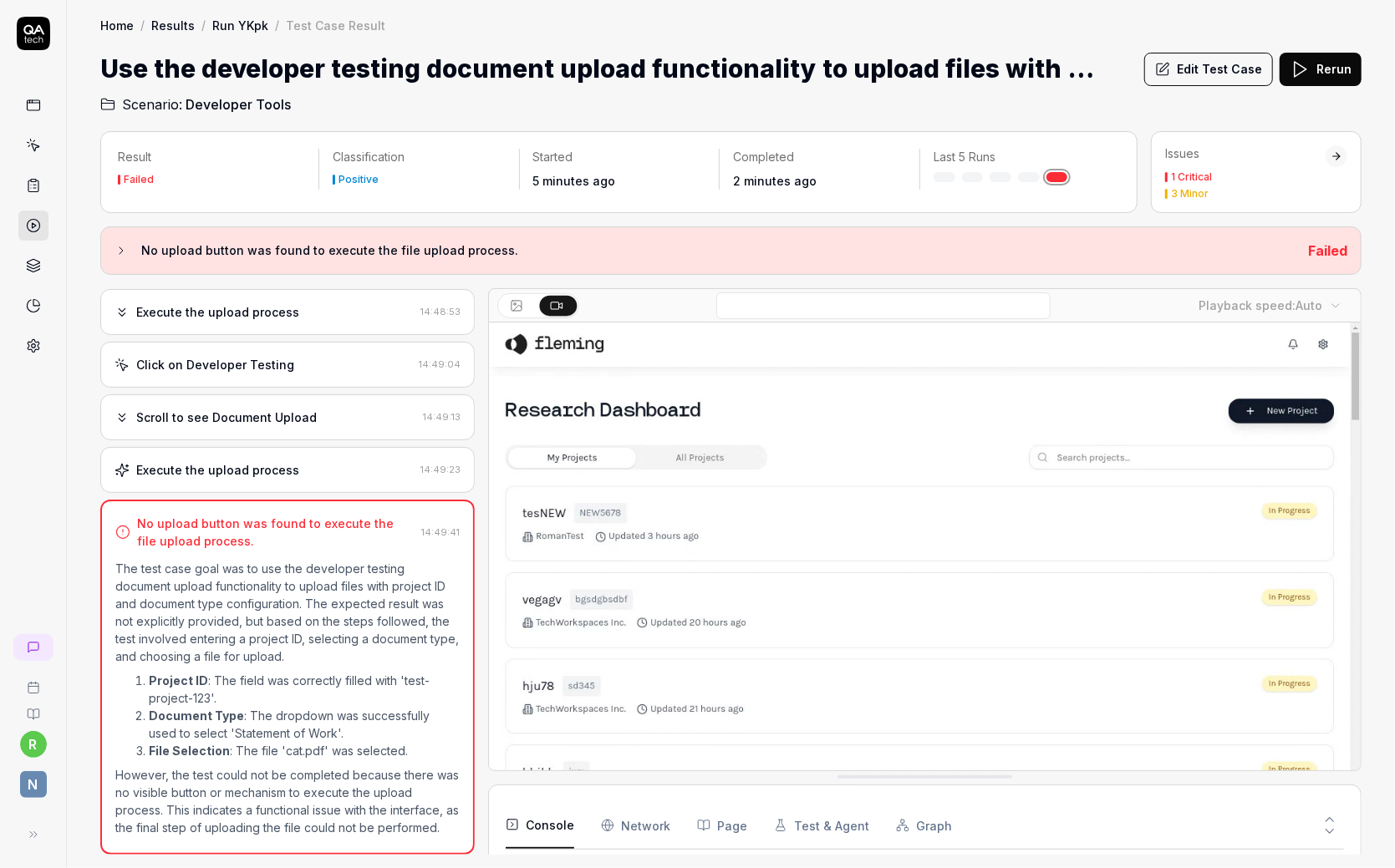 click 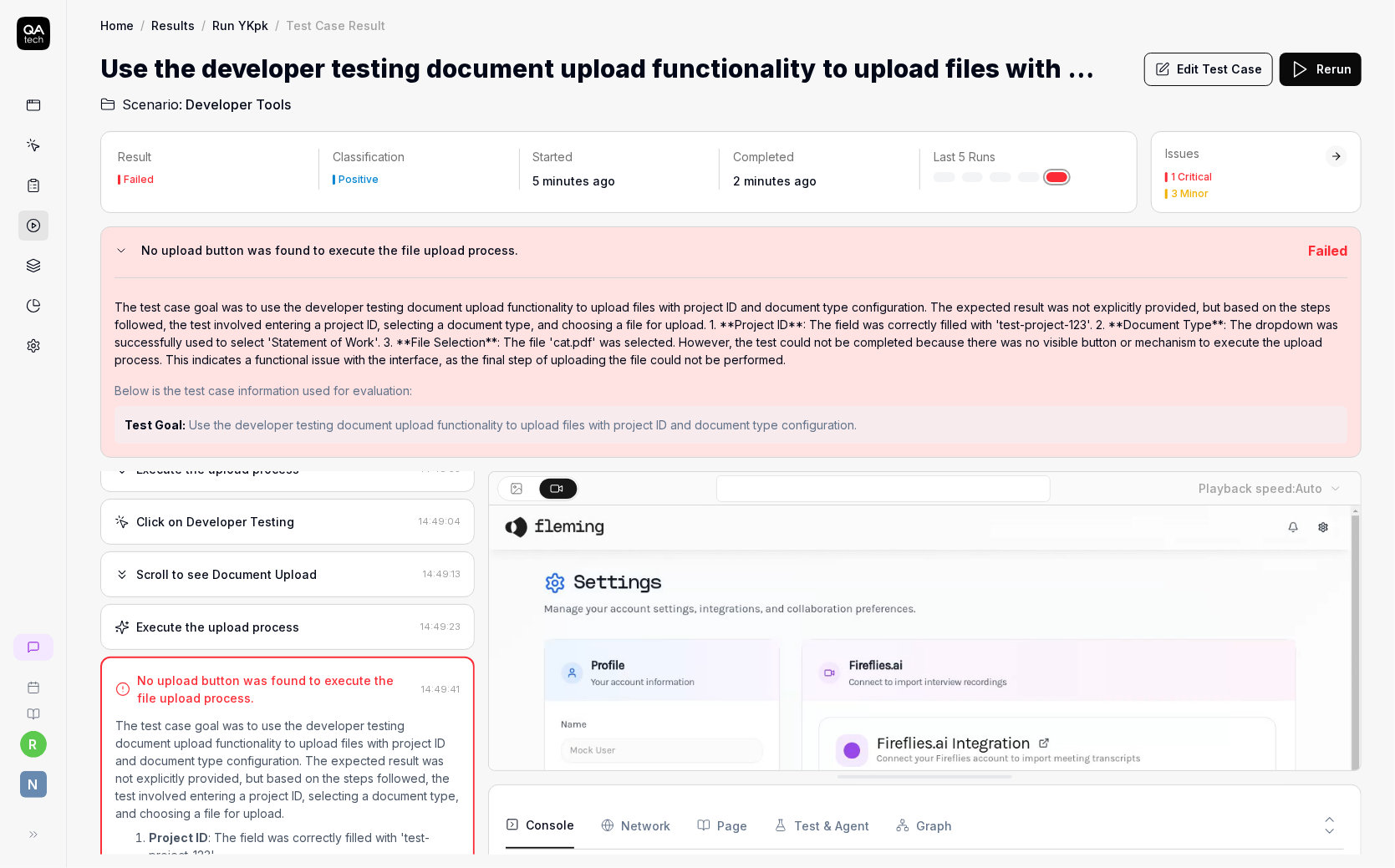 click 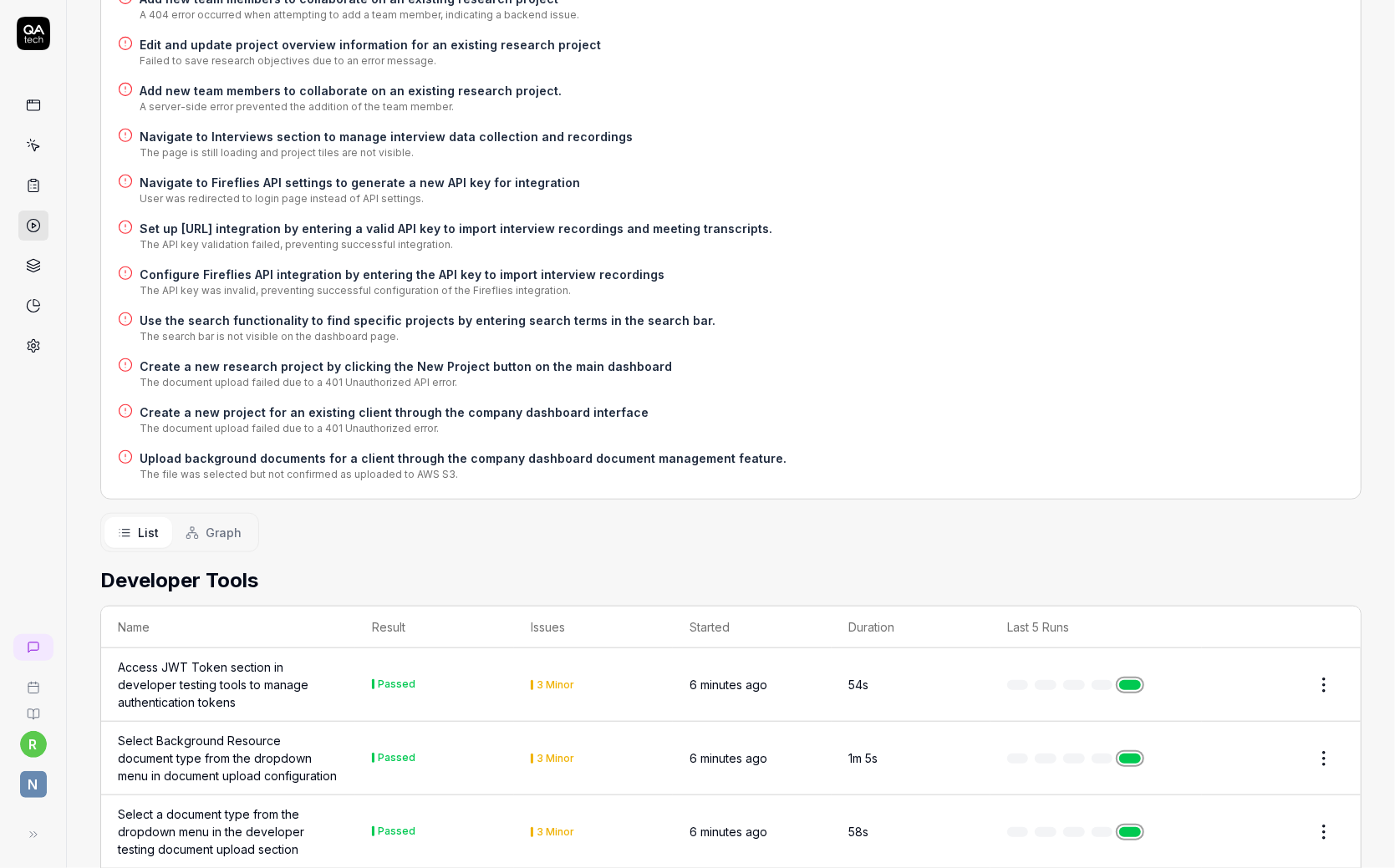 scroll, scrollTop: 585, scrollLeft: 0, axis: vertical 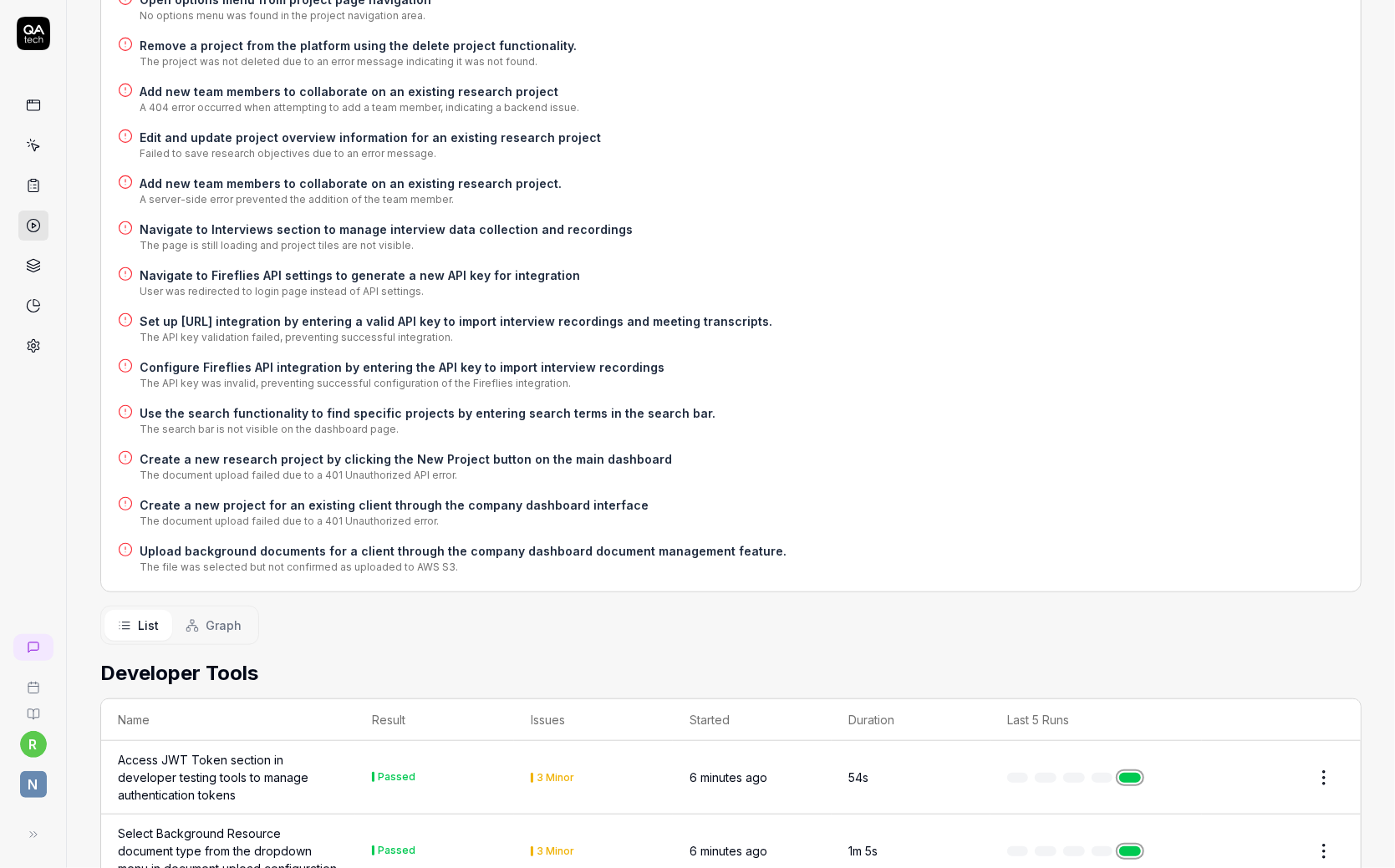 click on "Upload background documents for a client through the company dashboard document management feature." at bounding box center (463, 551) 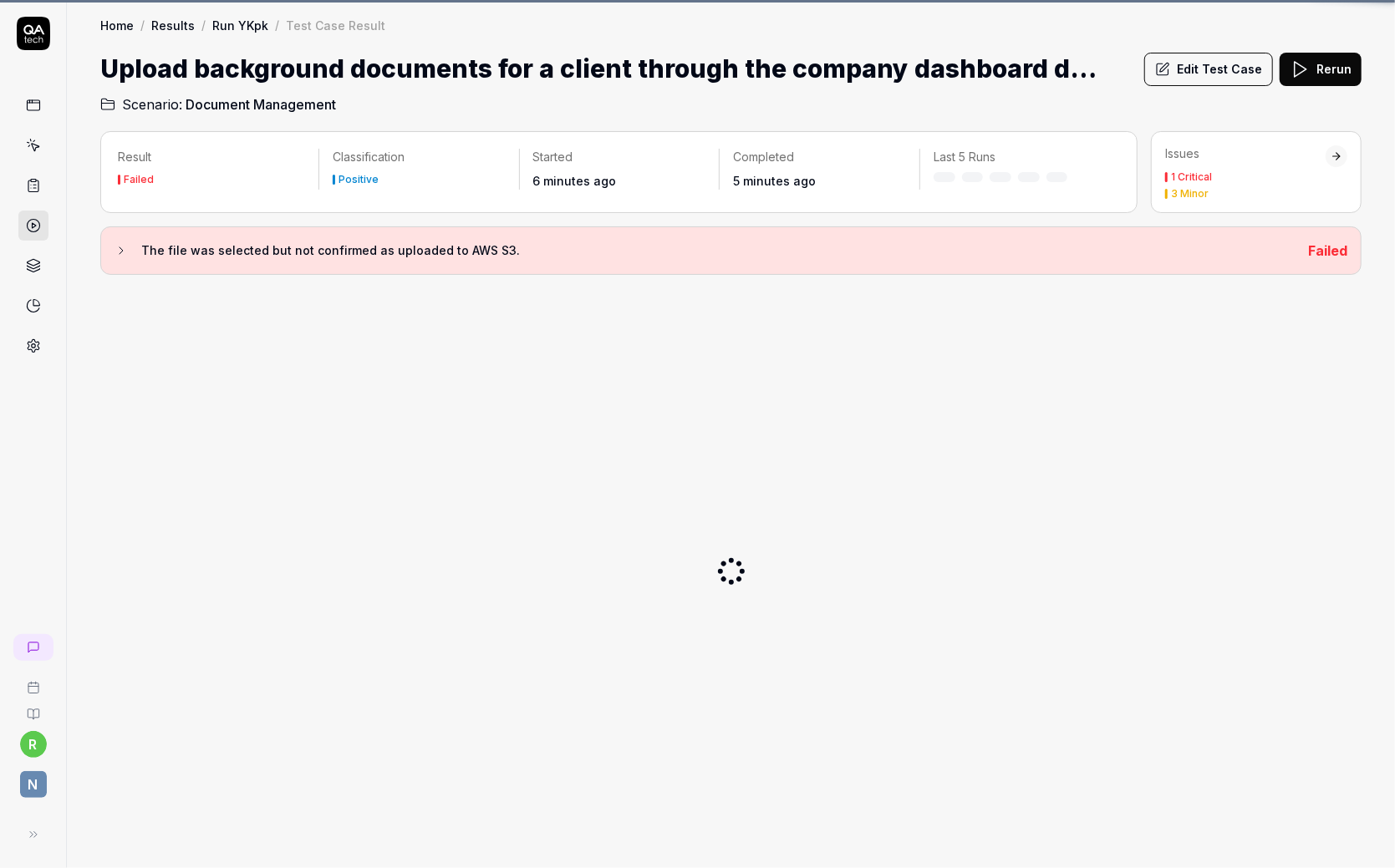 scroll, scrollTop: 0, scrollLeft: 0, axis: both 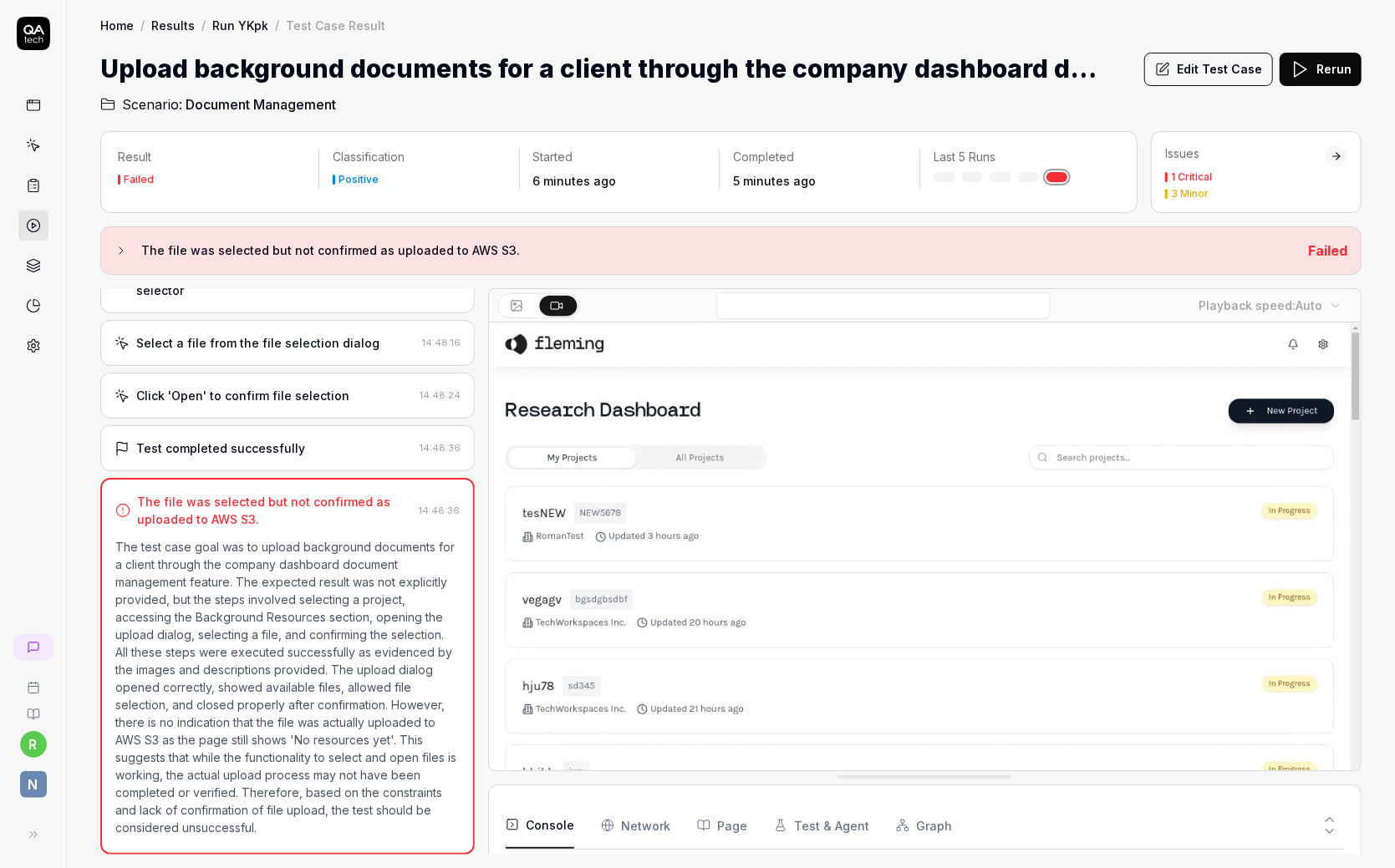 click on "The file was selected but not confirmed as uploaded to AWS S3." at bounding box center [705, 251] 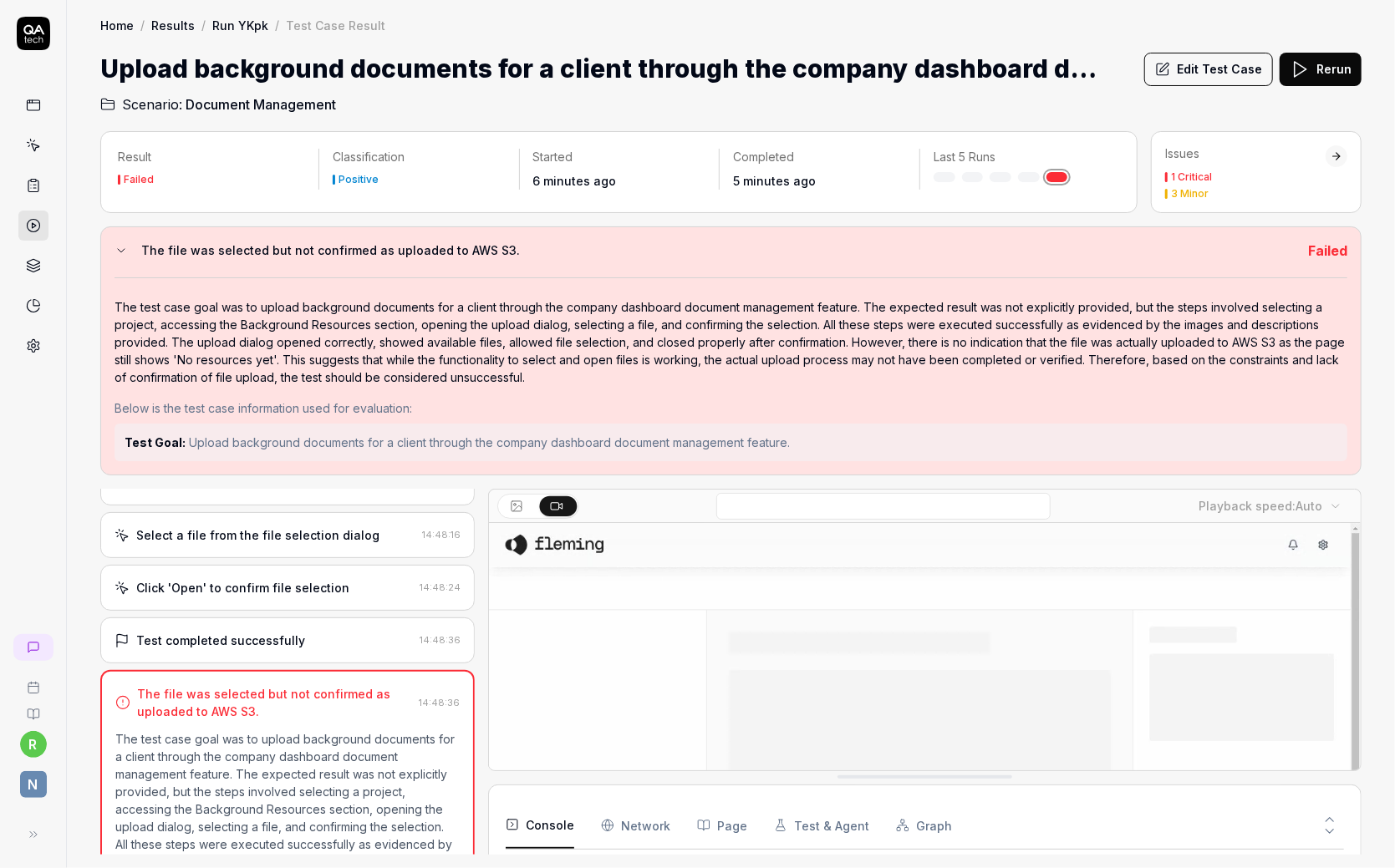 drag, startPoint x: 146, startPoint y: 243, endPoint x: 441, endPoint y: 233, distance: 295.16944 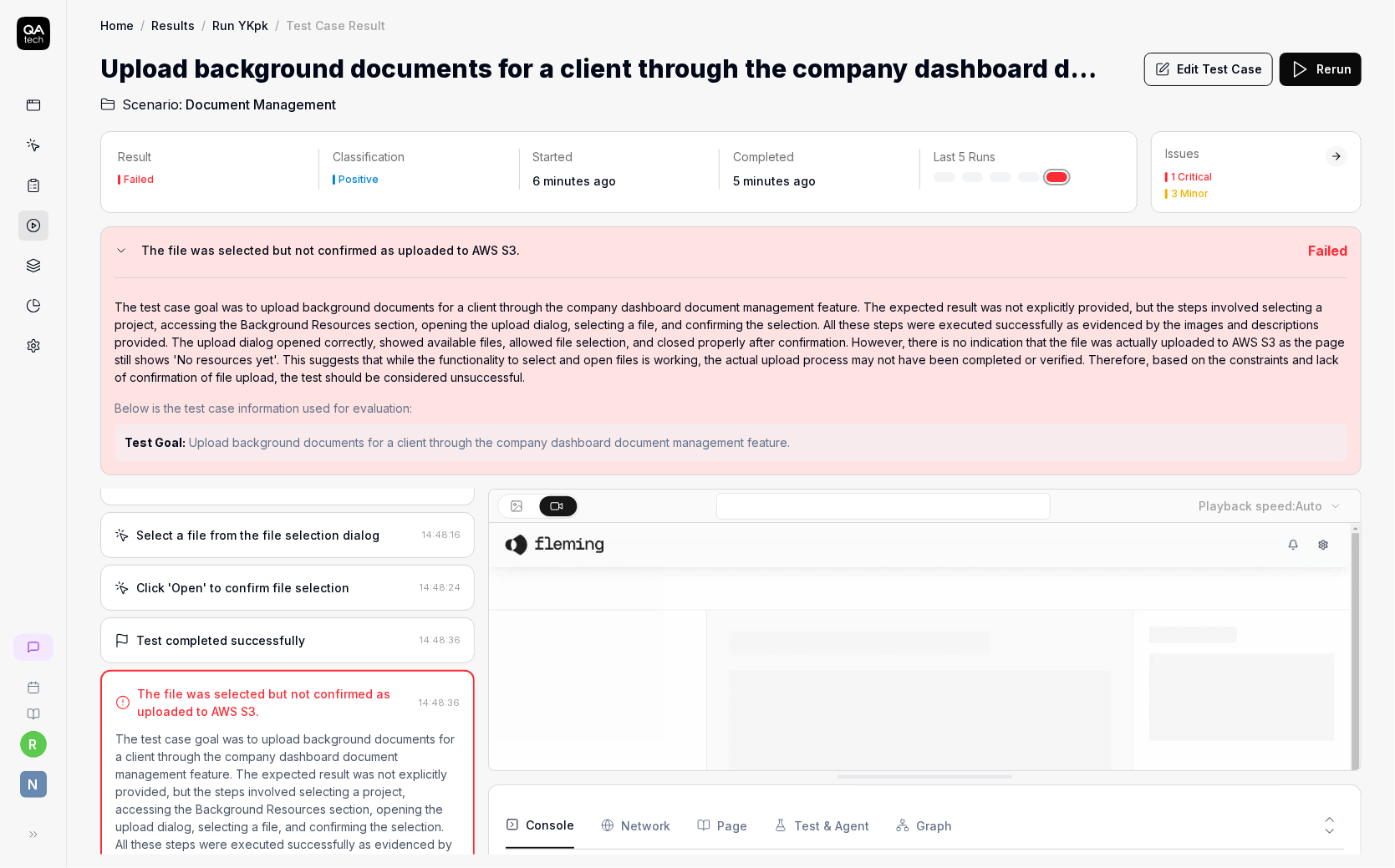 click on "The file was selected but not confirmed as uploaded to AWS S3. Failed The test case goal was to upload background documents for a client through the company dashboard document management feature. The expected result was not explicitly provided, but the steps involved selecting a project, accessing the Background Resources section, opening the upload dialog, selecting a file, and confirming the selection. All these steps were executed successfully as evidenced by the images and descriptions provided. The upload dialog opened correctly, showed available files, allowed file selection, and closed properly after confirmation. However, there is no indication that the file was actually uploaded to AWS S3 as the page still shows 'No resources yet'. This suggests that while the functionality to select and open files is working, the actual upload process may not have been completed or verified. Therefore, based on the constraints and lack of confirmation of file upload, the test should be considered unsuccessful." at bounding box center [731, 351] 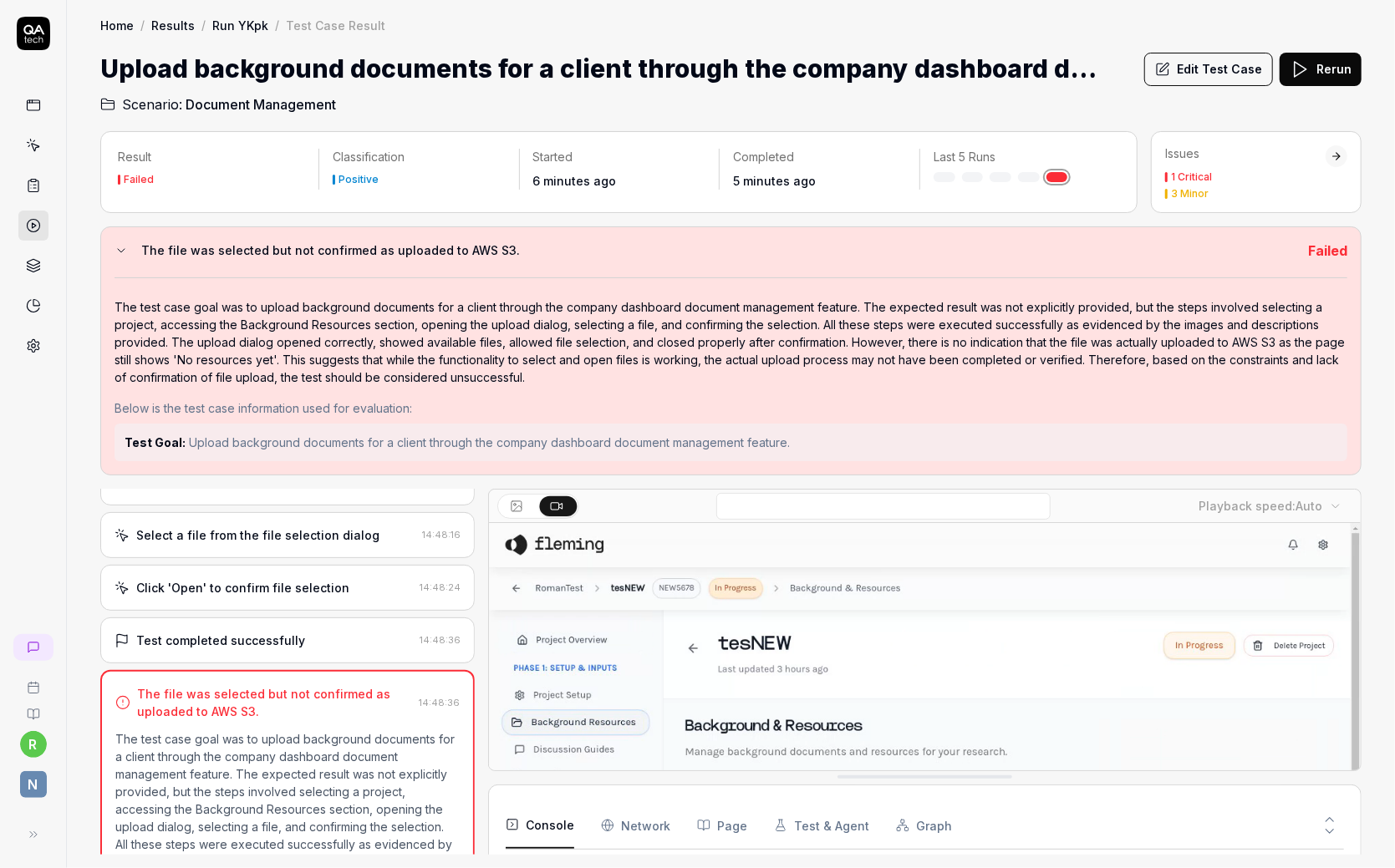 click on "The file was selected but not confirmed as uploaded to AWS S3." at bounding box center (718, 251) 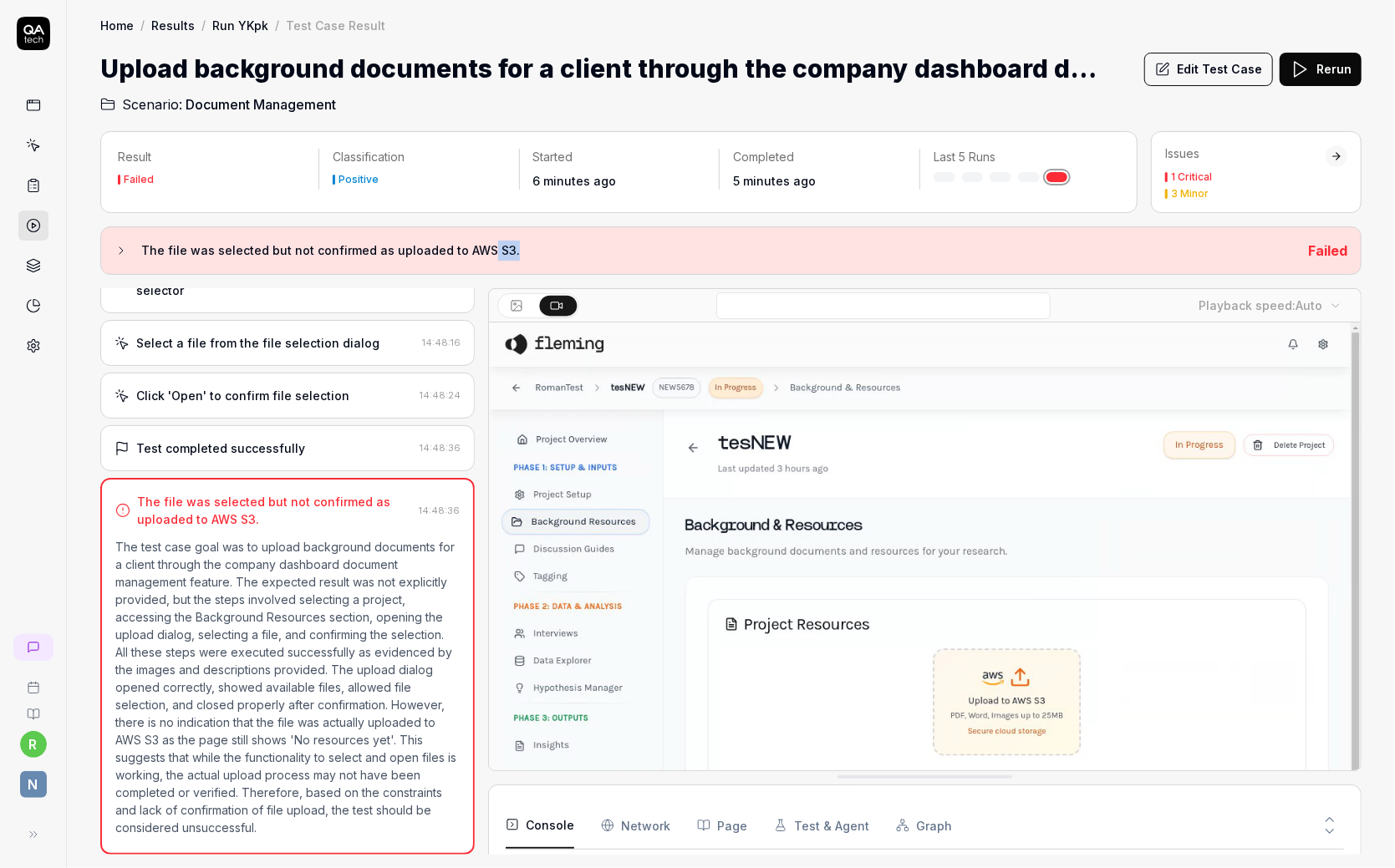 drag, startPoint x: 498, startPoint y: 239, endPoint x: 462, endPoint y: 250, distance: 37.64306 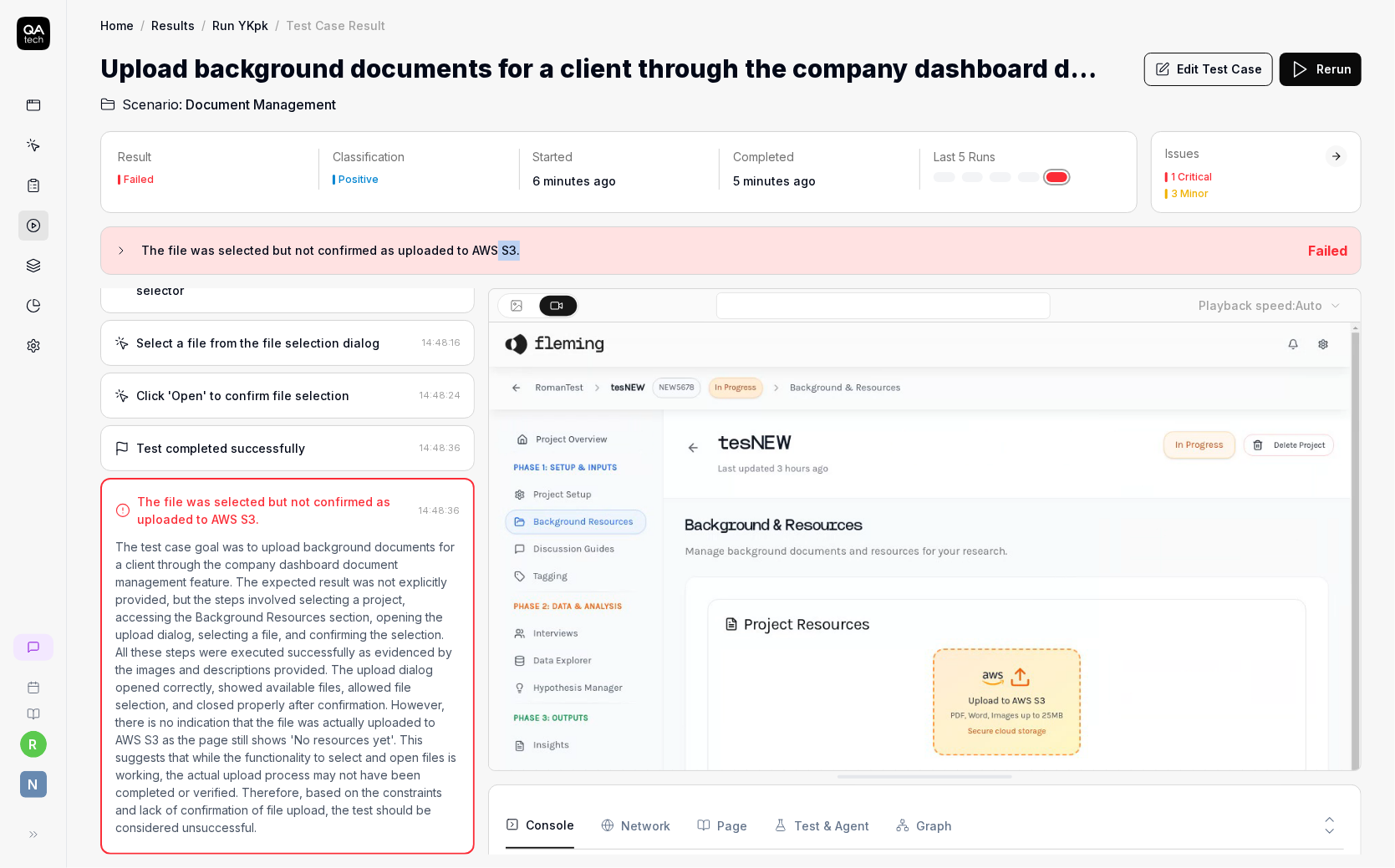 click on "The file was selected but not confirmed as uploaded to AWS S3. Failed" at bounding box center [731, 251] 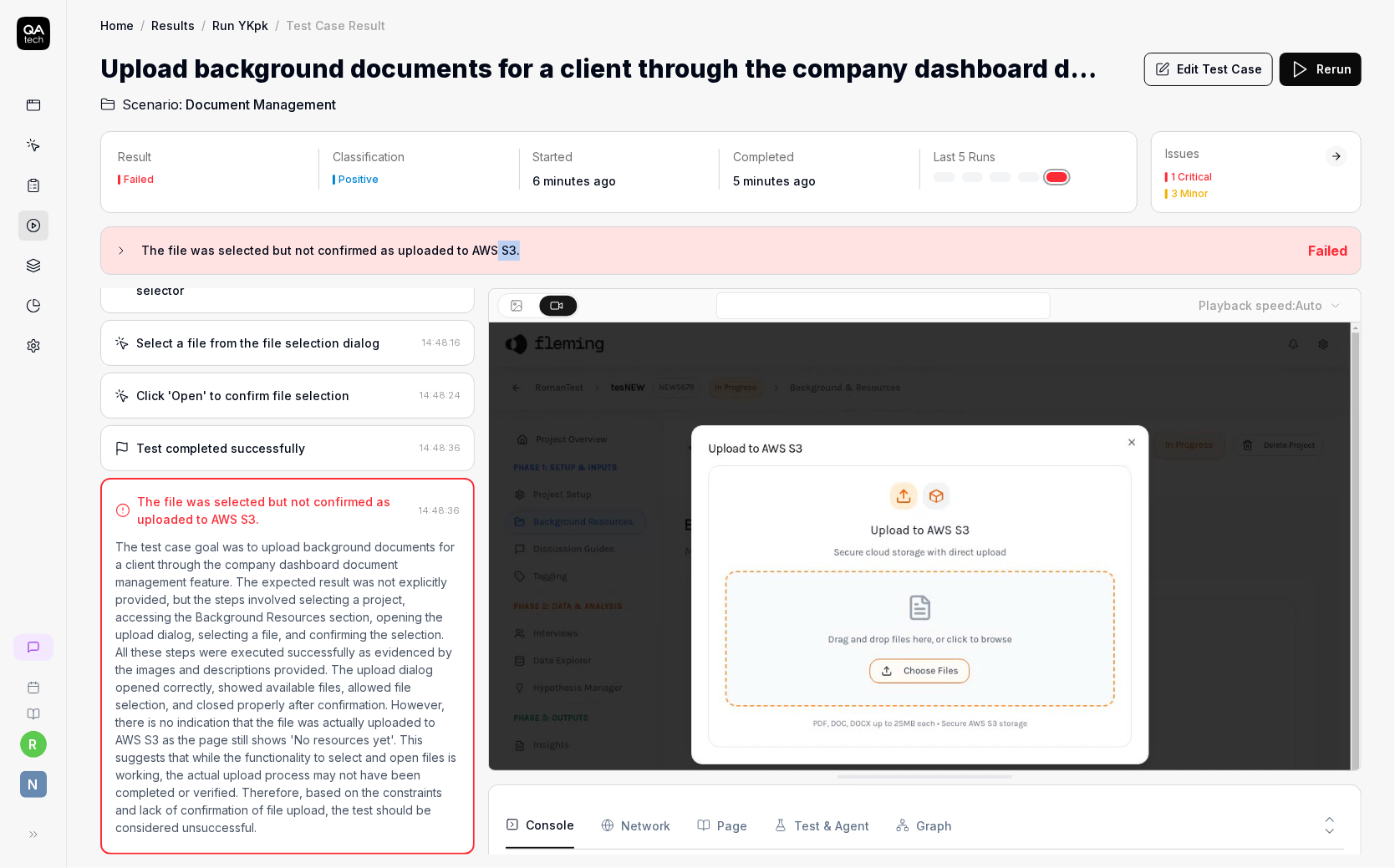 click on "The file was selected but not confirmed as uploaded to AWS S3." at bounding box center [718, 251] 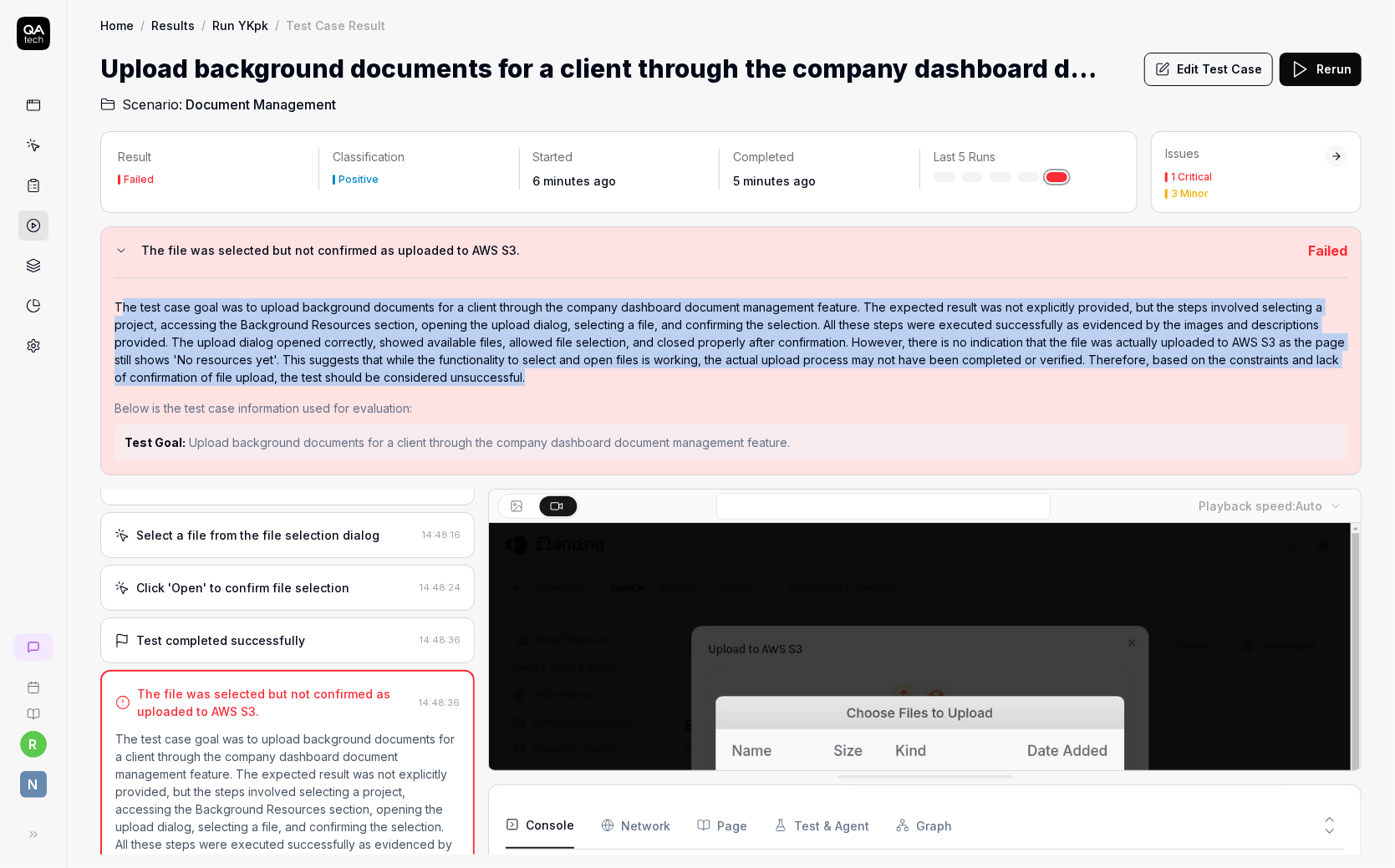 drag, startPoint x: 239, startPoint y: 300, endPoint x: 548, endPoint y: 379, distance: 318.9389 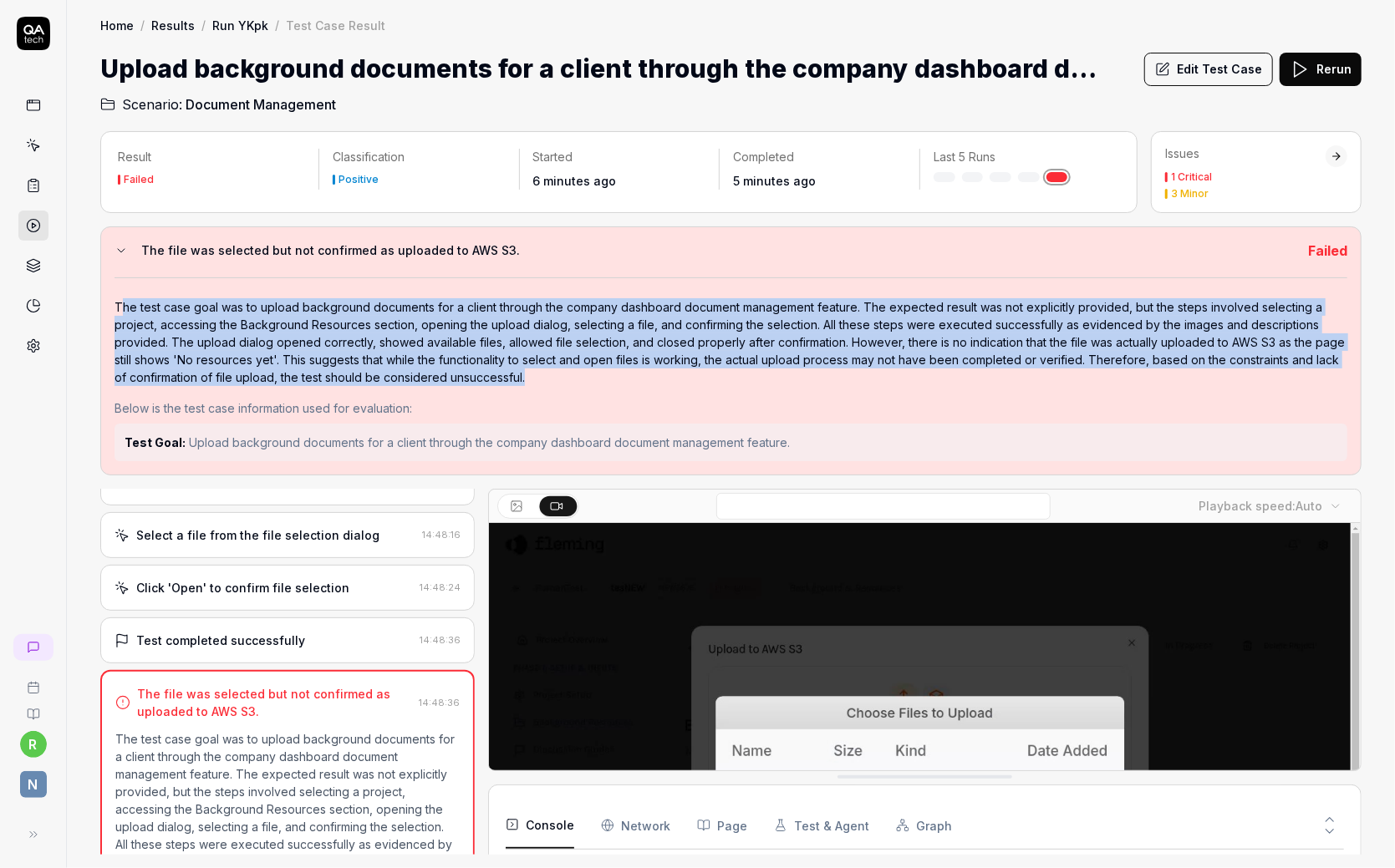 copy on "he test case goal was to upload background documents for a client through the company dashboard document management feature. The expected result was not explicitly provided, but the steps involved selecting a project, accessing the Background Resources section, opening the upload dialog, selecting a file, and confirming the selection. All these steps were executed successfully as evidenced by the images and descriptions provided. The upload dialog opened correctly, showed available files, allowed file selection, and closed properly after confirmation. However, there is no indication that the file was actually uploaded to AWS S3 as the page still shows 'No resources yet'. This suggests that while the functionality to select and open files is working, the actual upload process may not have been completed or verified. Therefore, based on the constraints and lack of confirmation of file upload, the test should be considered unsuccessful." 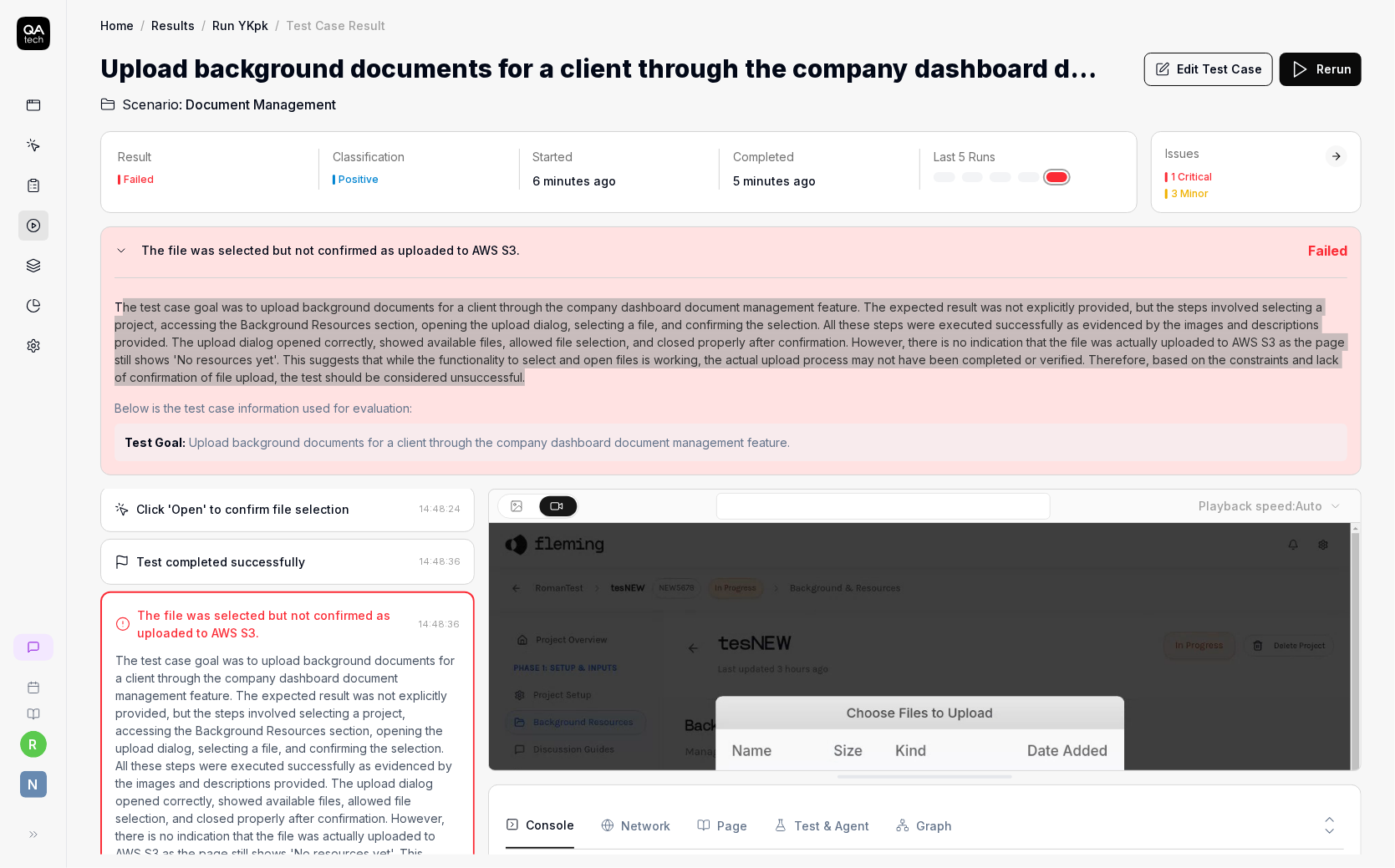 scroll, scrollTop: 555, scrollLeft: 0, axis: vertical 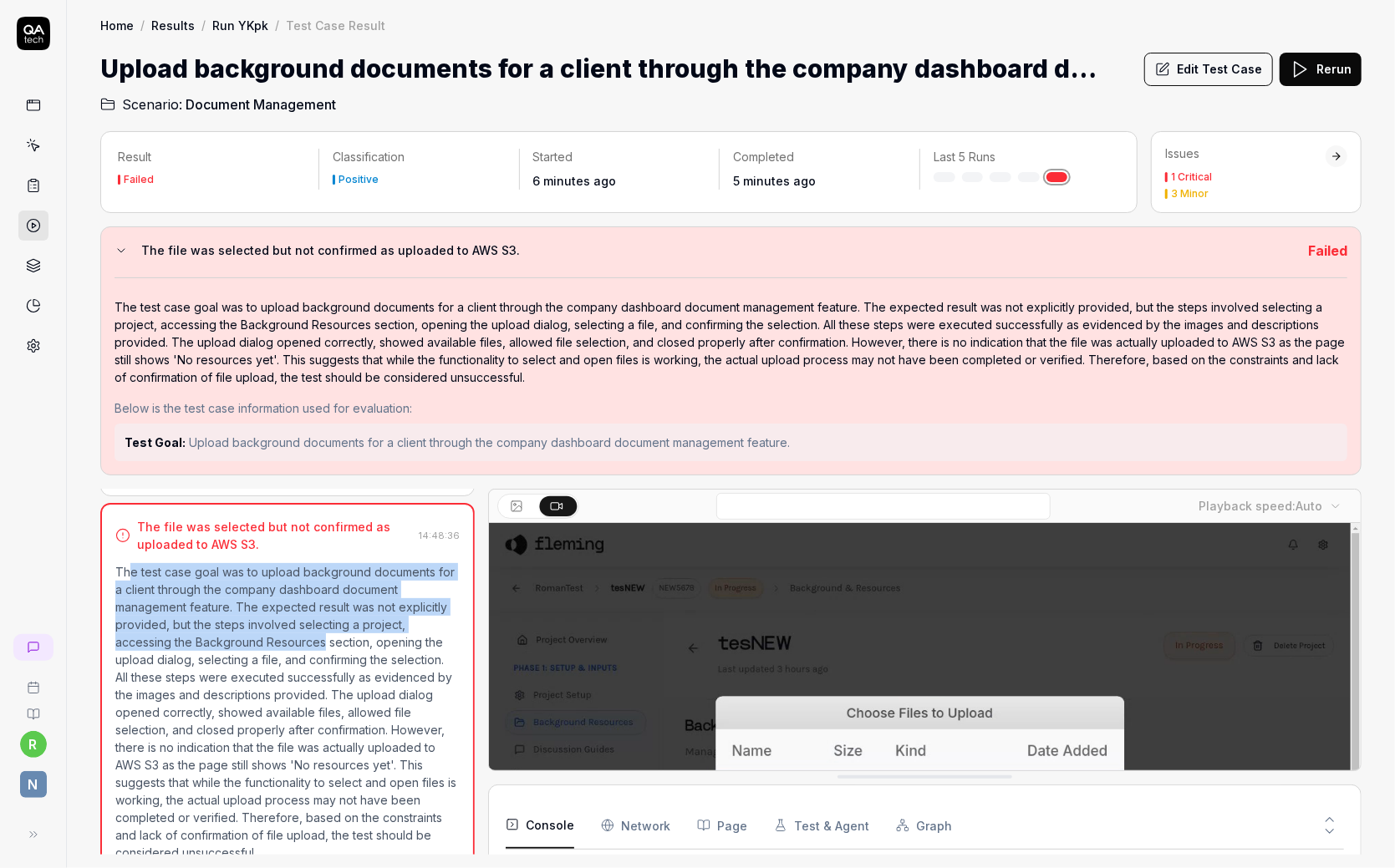 drag, startPoint x: 225, startPoint y: 611, endPoint x: 321, endPoint y: 644, distance: 101.51355 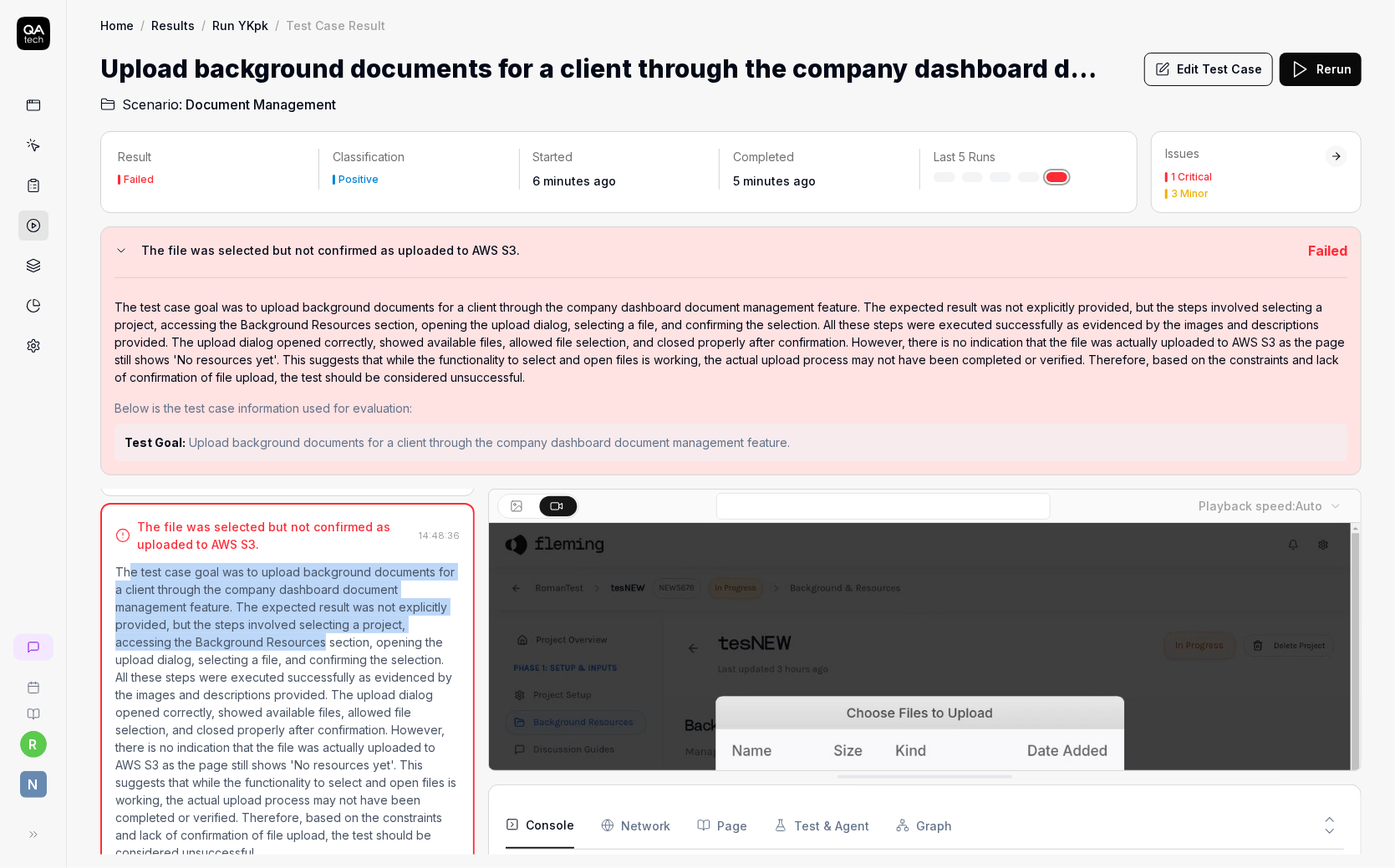 click on "The test case goal was to upload background documents for a client through the company dashboard document management feature. The expected result was not explicitly provided, but the steps involved selecting a project, accessing the Background Resources section, opening the upload dialog, selecting a file, and confirming the selection. All these steps were executed successfully as evidenced by the images and descriptions provided. The upload dialog opened correctly, showed available files, allowed file selection, and closed properly after confirmation. However, there is no indication that the file was actually uploaded to AWS S3 as the page still shows 'No resources yet'. This suggests that while the functionality to select and open files is working, the actual upload process may not have been completed or verified. Therefore, based on the constraints and lack of confirmation of file upload, the test should be considered unsuccessful." at bounding box center (288, 712) 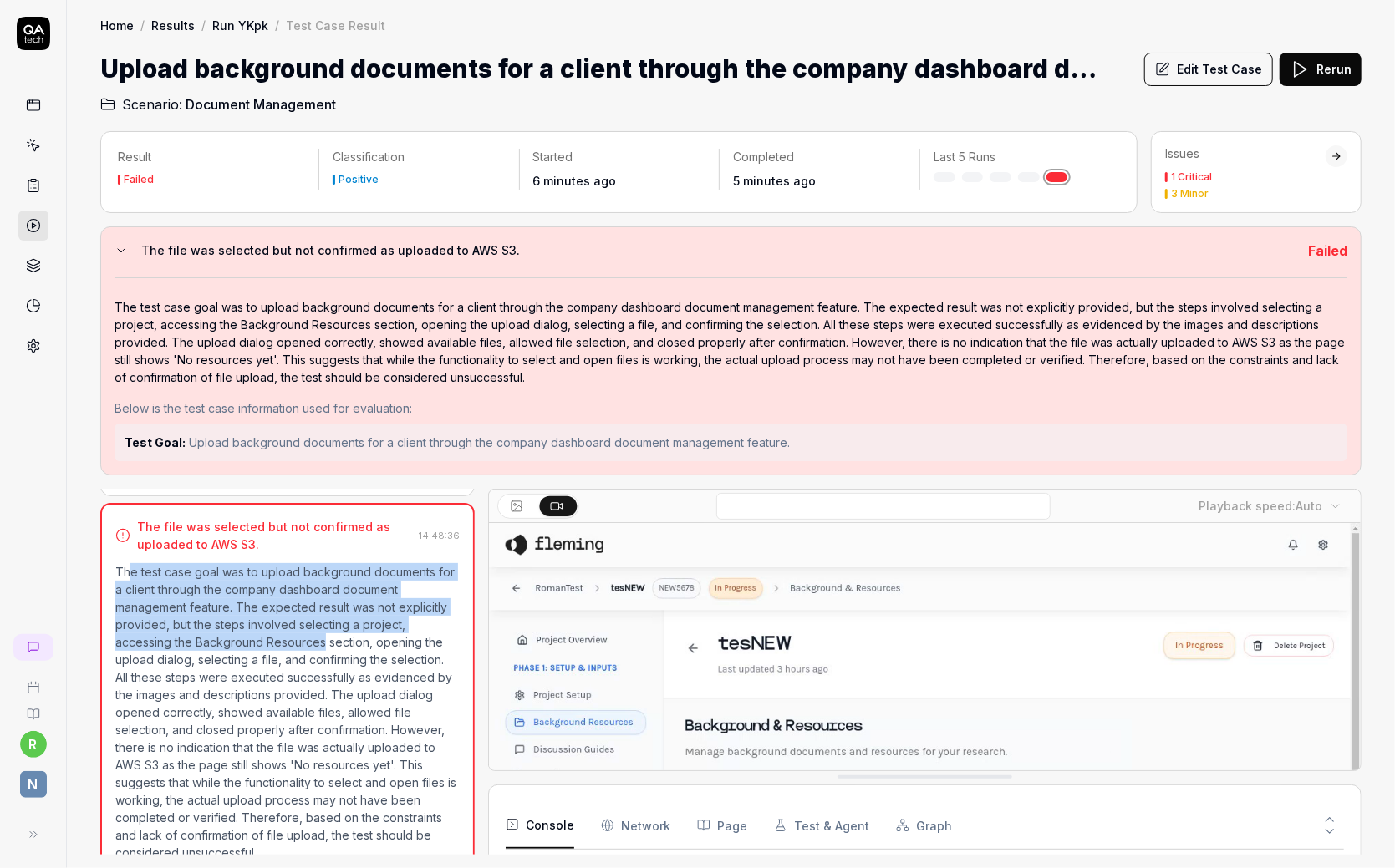 scroll, scrollTop: 588, scrollLeft: 0, axis: vertical 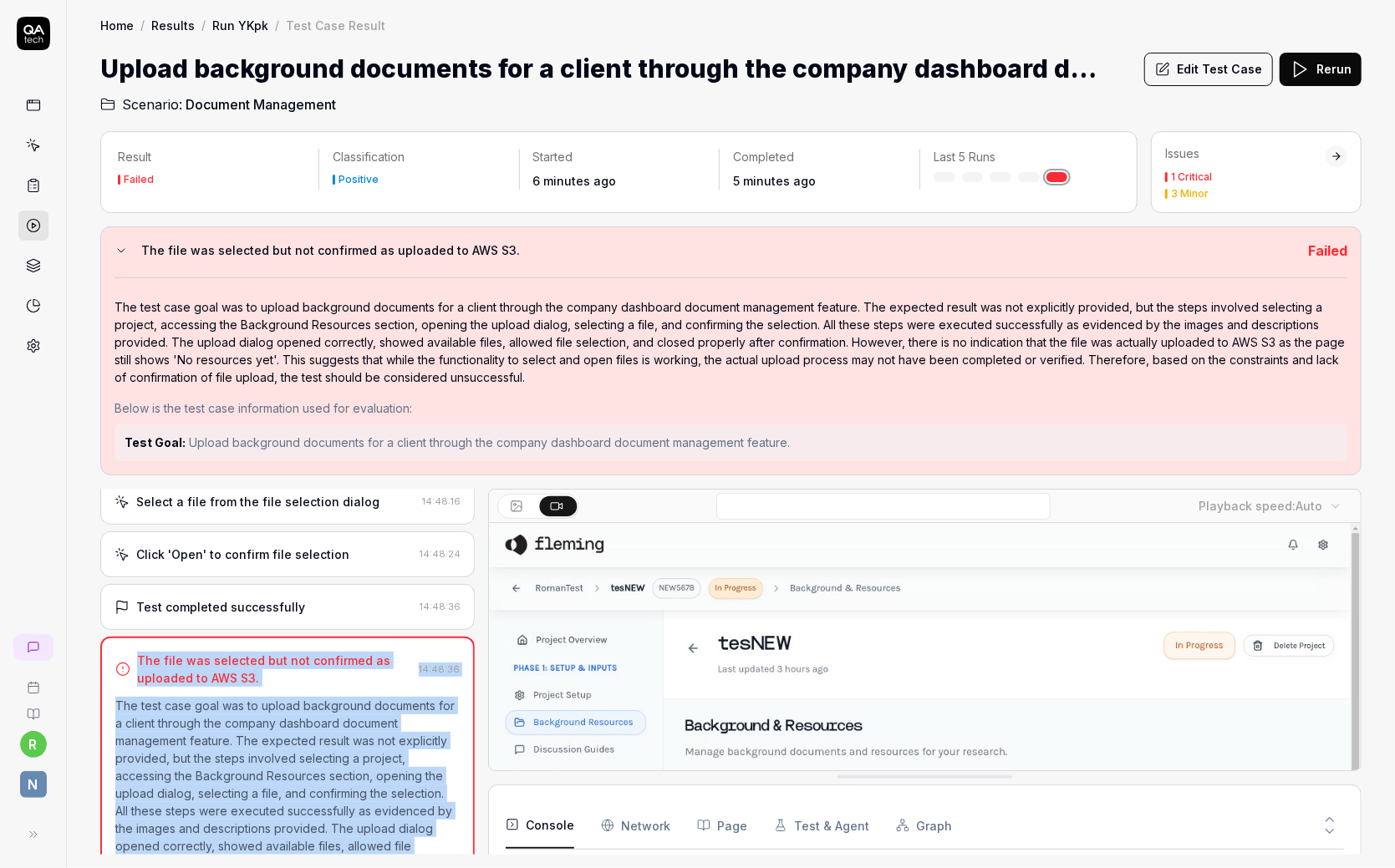 drag, startPoint x: 277, startPoint y: 828, endPoint x: 128, endPoint y: 664, distance: 221.57843 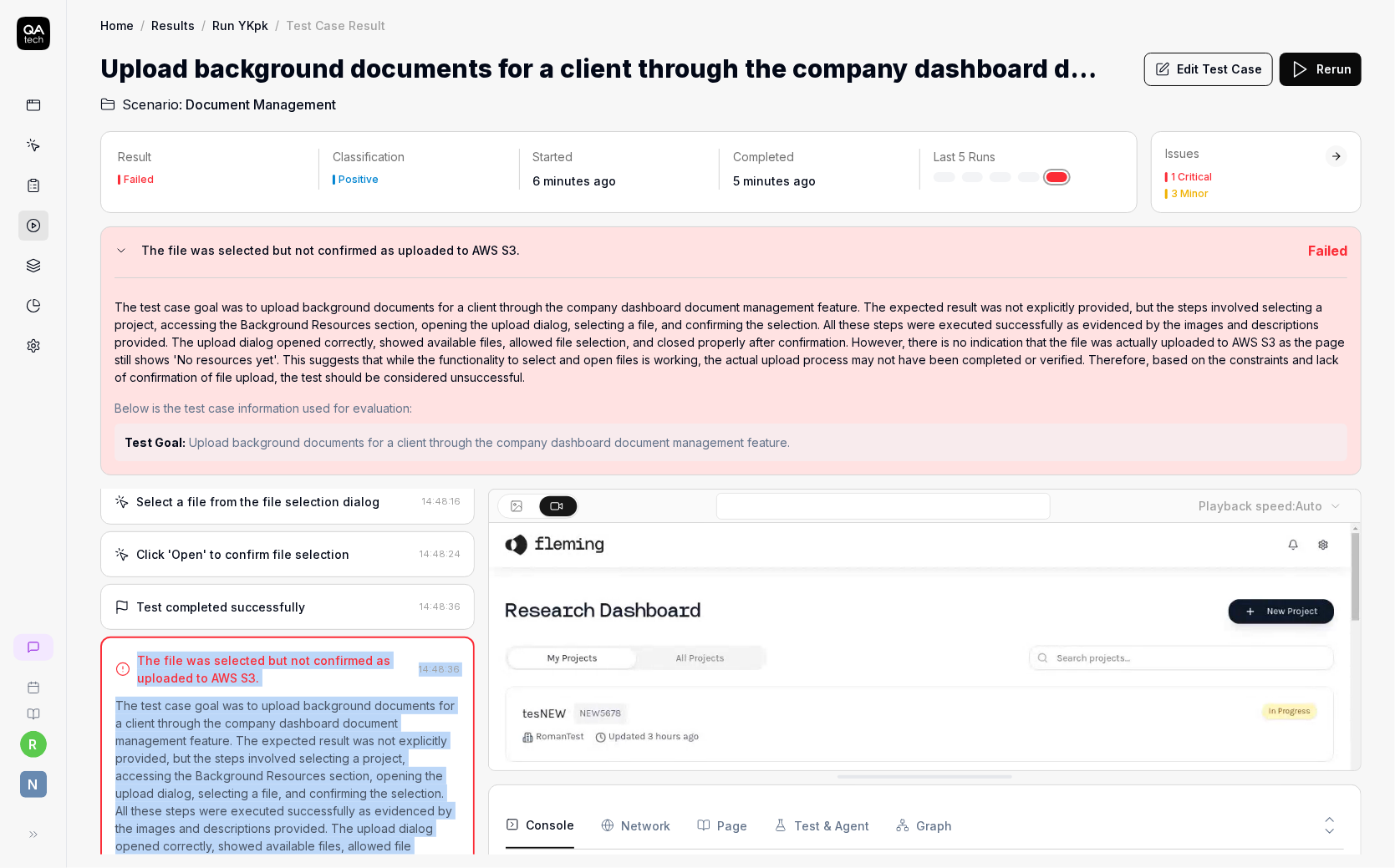 click on "The file was selected but not confirmed as uploaded to AWS S3. 14:48:36 The test case goal was to upload background documents for a client through the company dashboard document management feature. The expected result was not explicitly provided, but the steps involved selecting a project, accessing the Background Resources section, opening the upload dialog, selecting a file, and confirming the selection. All these steps were executed successfully as evidenced by the images and descriptions provided. The upload dialog opened correctly, showed available files, allowed file selection, and closed properly after confirmation. However, there is no indication that the file was actually uploaded to AWS S3 as the page still shows 'No resources yet'. This suggests that while the functionality to select and open files is working, the actual upload process may not have been completed or verified. Therefore, based on the constraints and lack of confirmation of file upload, the test should be considered unsuccessful." at bounding box center [288, 825] 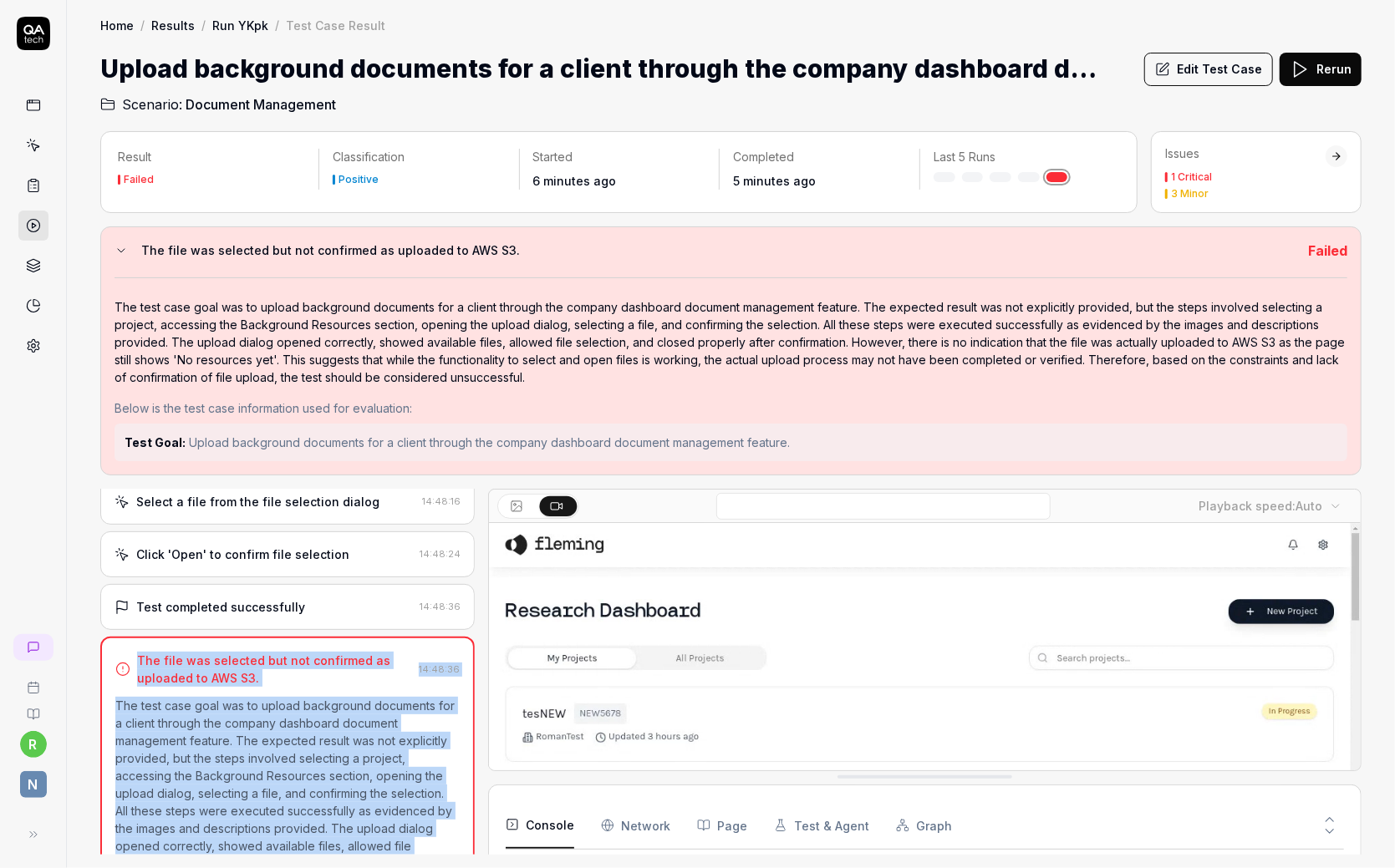 copy on "The file was selected but not confirmed as uploaded to AWS S3. 14:48:36 The test case goal was to upload background documents for a client through the company dashboard document management feature. The expected result was not explicitly provided, but the steps involved selecting a project, accessing the Background Resources section, opening the upload dialog, selecting a file, and confirming the selection. All these steps were executed successfully as evidenced by the images and descriptions provided. The upload dialog opened correctly, showed available files, allowed file selection, and closed properly after confirmation. However, there is no indication that the file was actually uploaded to AWS S3 as the page still shows 'No resources yet'. This suggests that while the functionality to select and open files is working, the actual upload process may not have been completed or verified. Therefore, based on the constraints and lack of confirmation of file upload, the test should be considered unsuccessful." 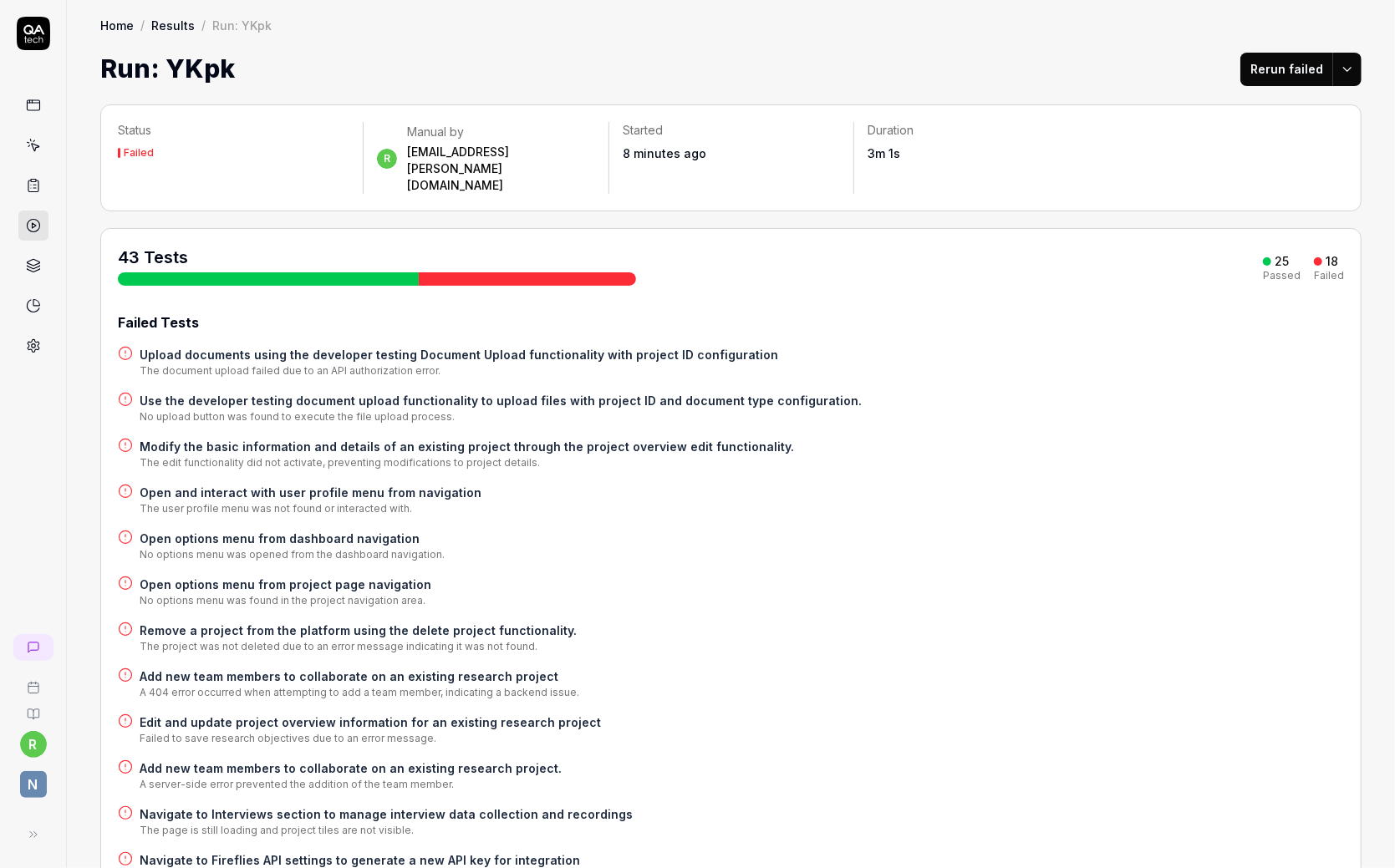 click on "Open options menu from dashboard navigation" at bounding box center [292, 538] 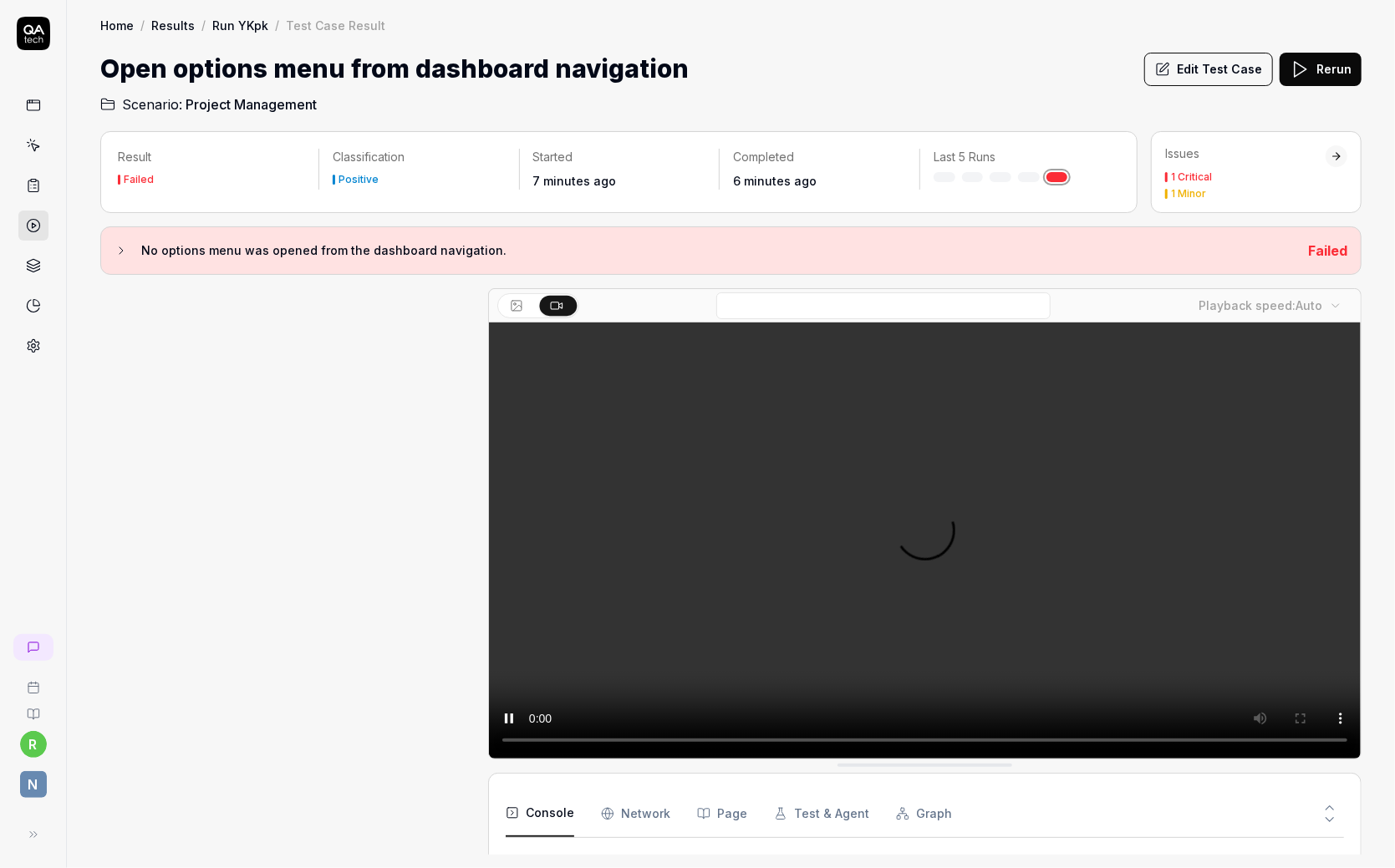 scroll, scrollTop: 195, scrollLeft: 0, axis: vertical 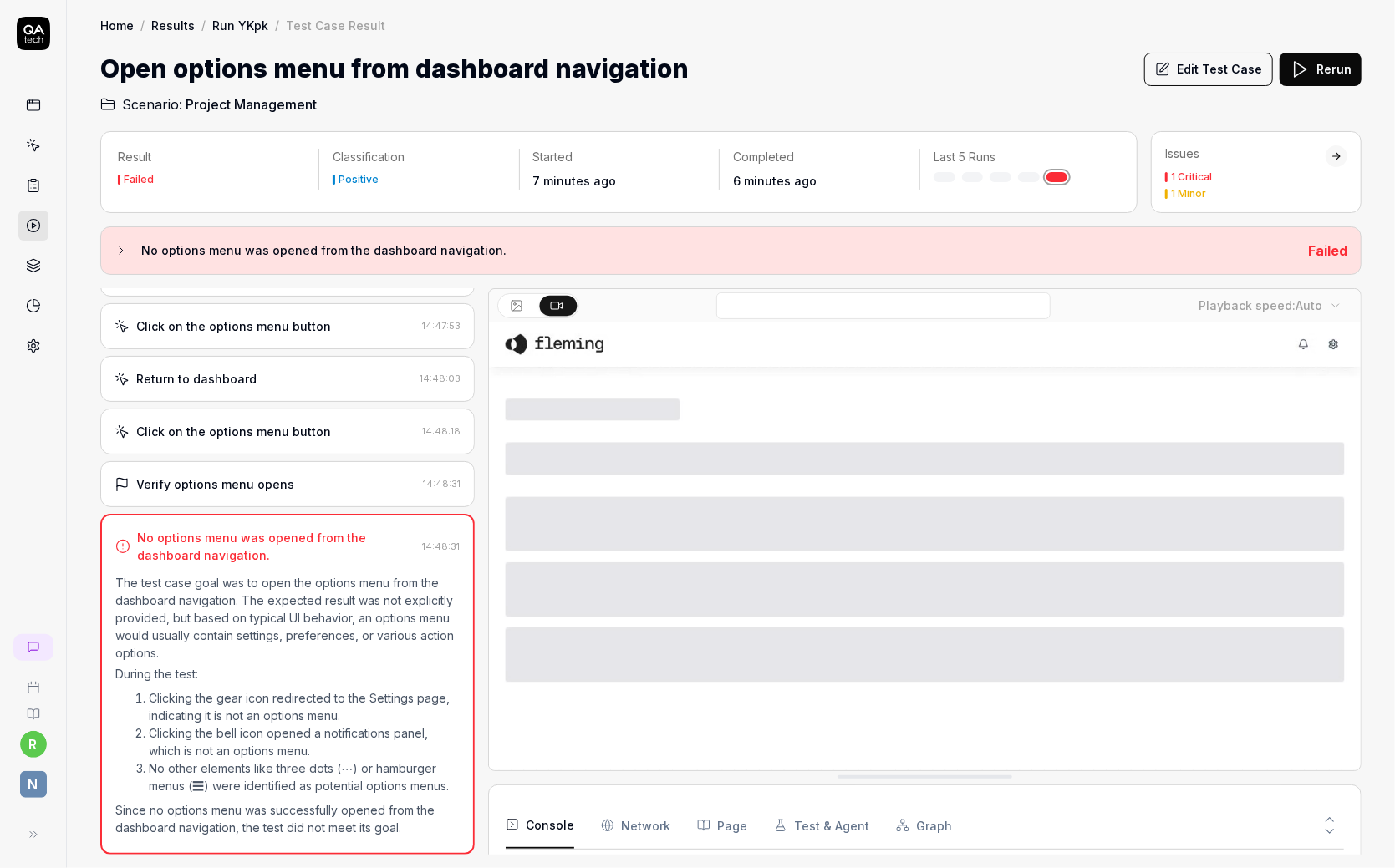 click on "No options menu was opened from the dashboard navigation. Failed" at bounding box center (731, 251) 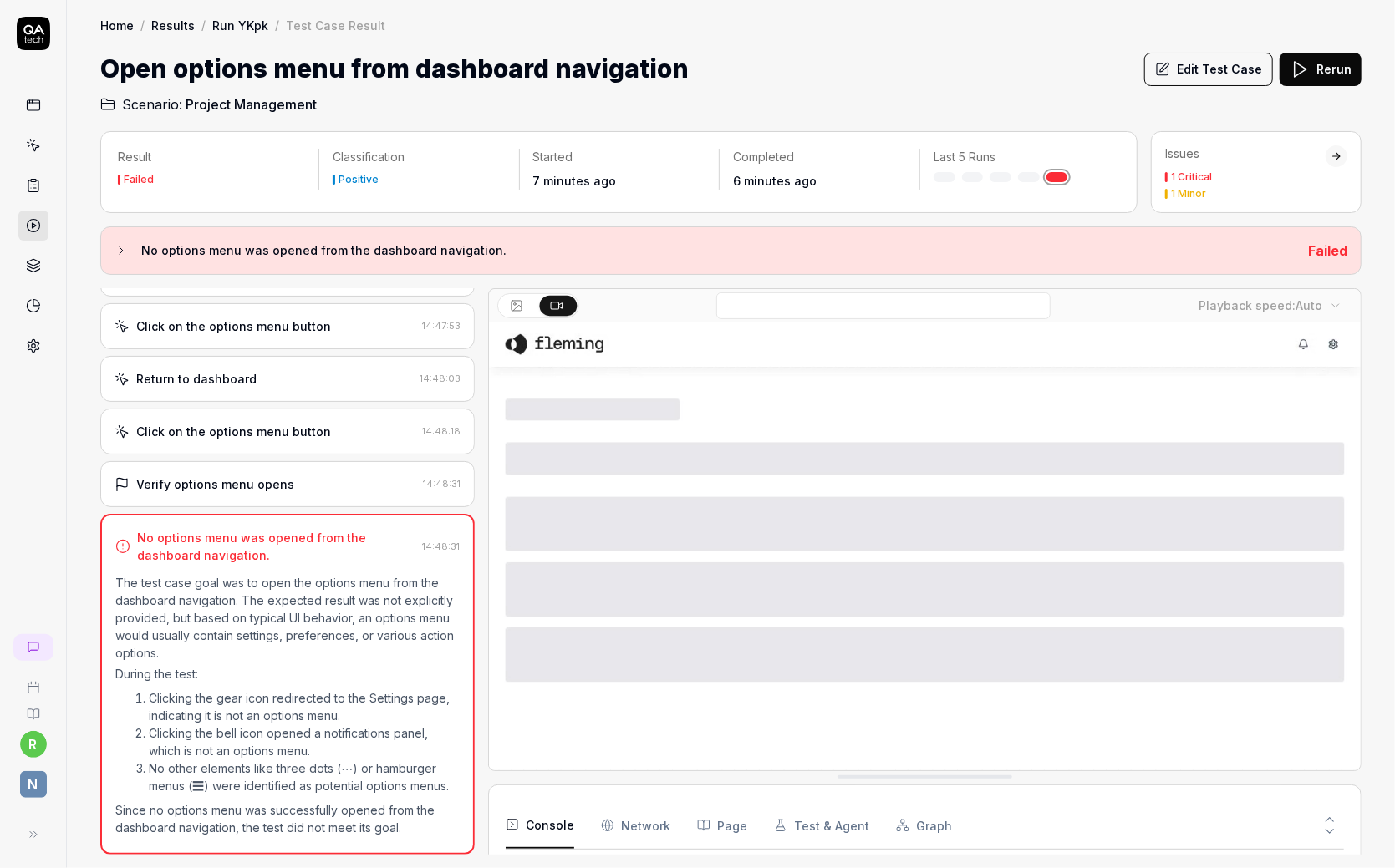scroll, scrollTop: 487, scrollLeft: 0, axis: vertical 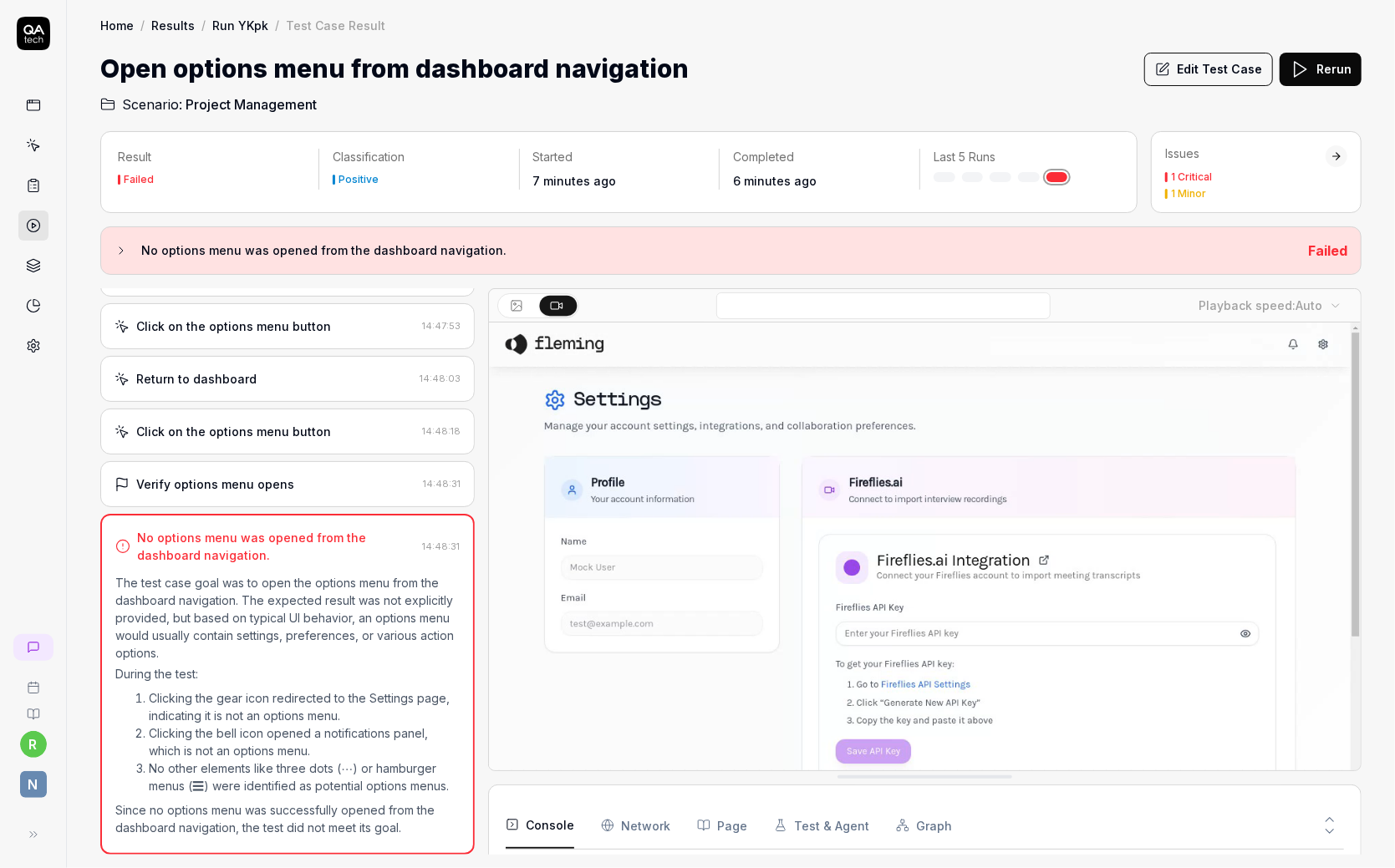 click on "No options menu was opened from the dashboard navigation." at bounding box center (705, 251) 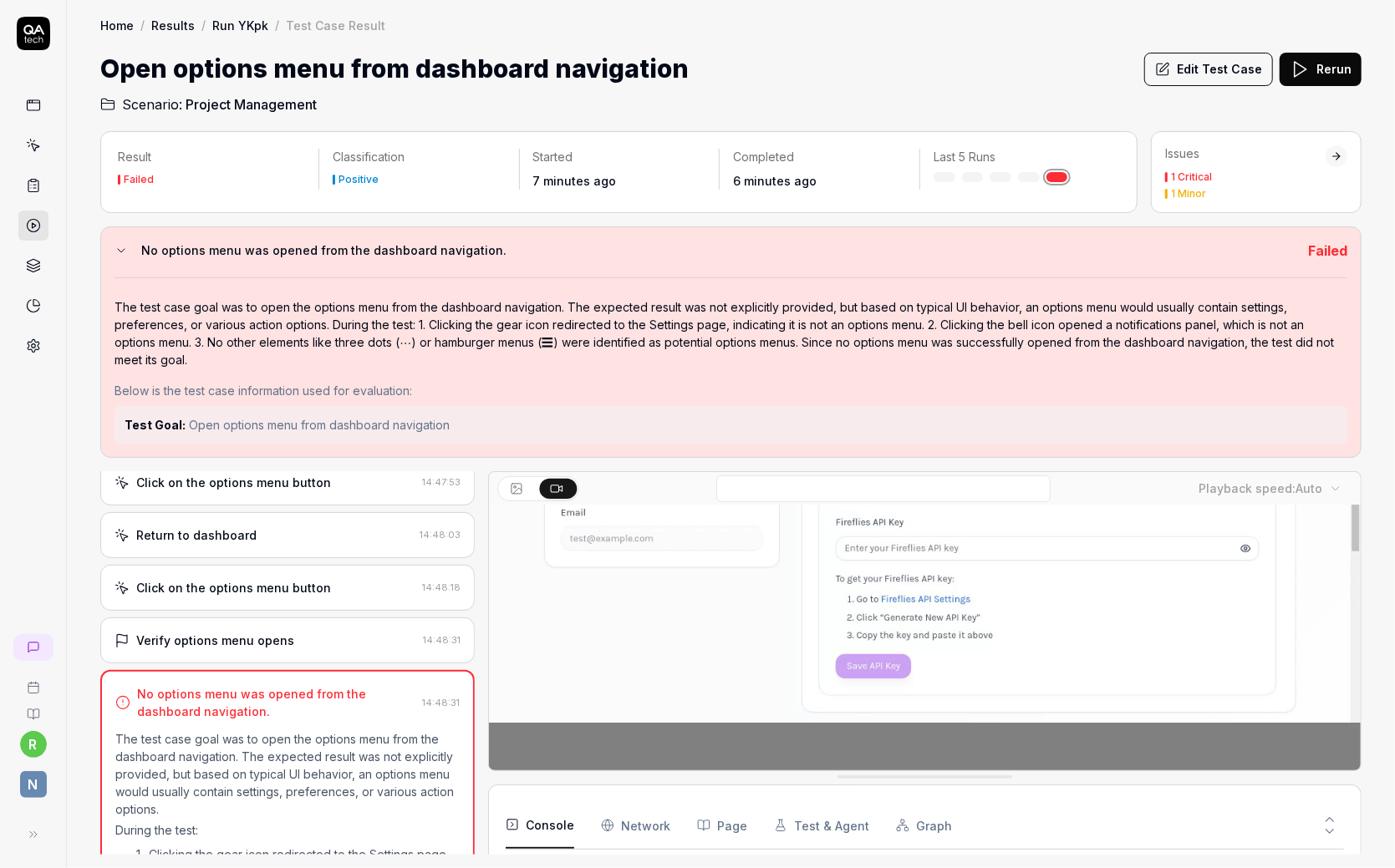 scroll, scrollTop: 269, scrollLeft: 0, axis: vertical 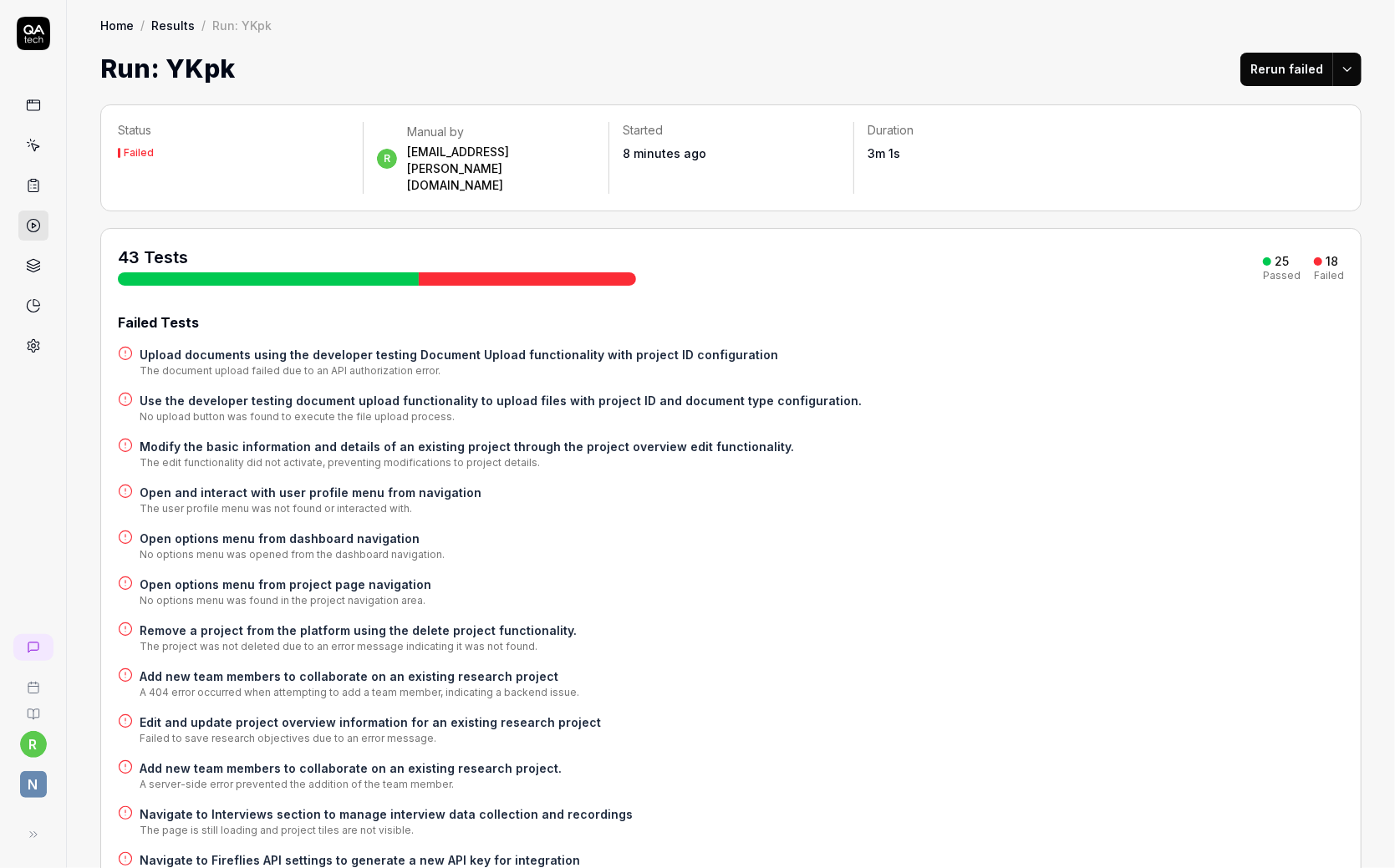 click on "Home / Results / Run: YKpk Home / Results / Run: YKpk Run: YKpk Rerun failed" at bounding box center (731, 43) 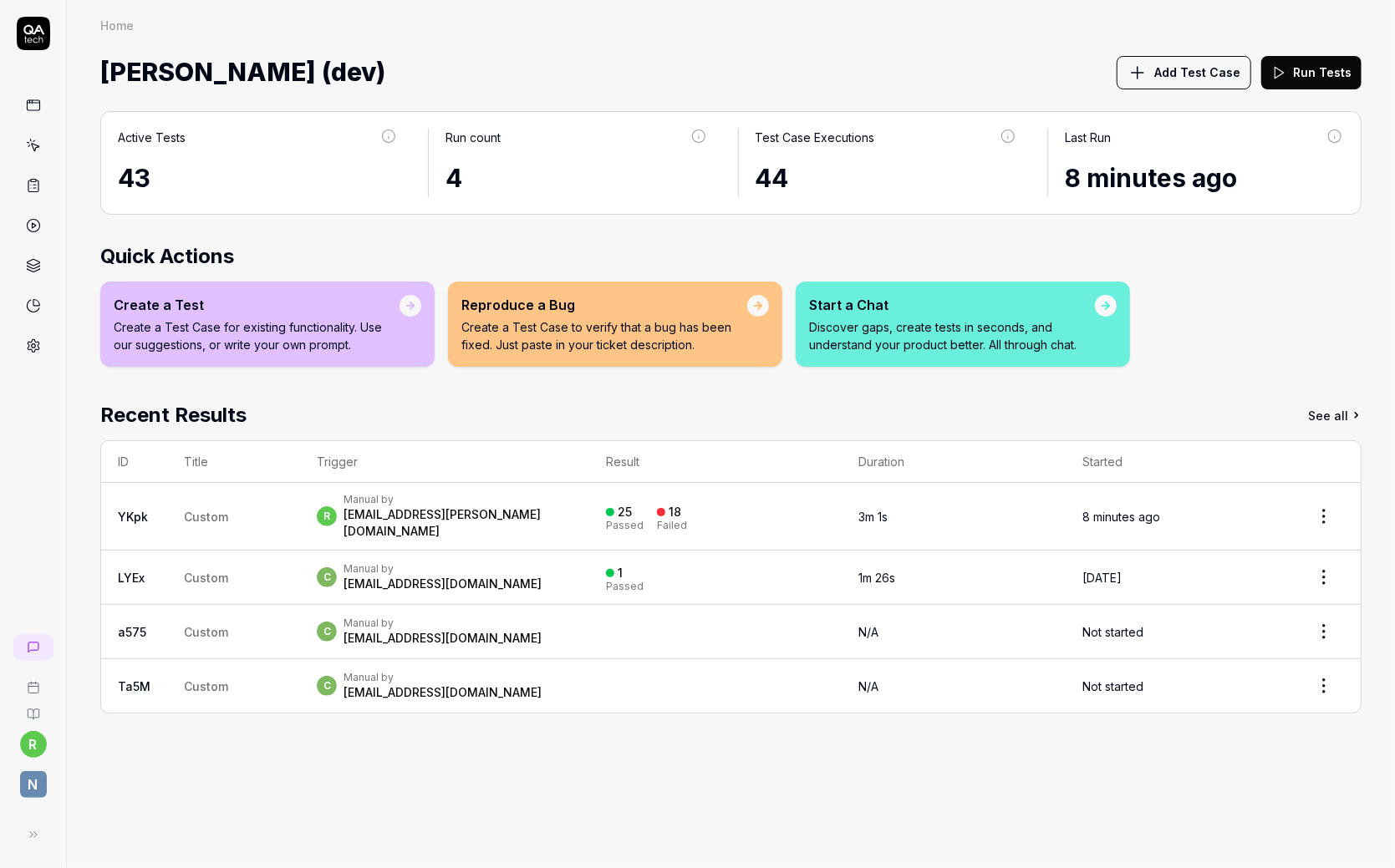 click on "Add Test Case" at bounding box center (1197, 72) 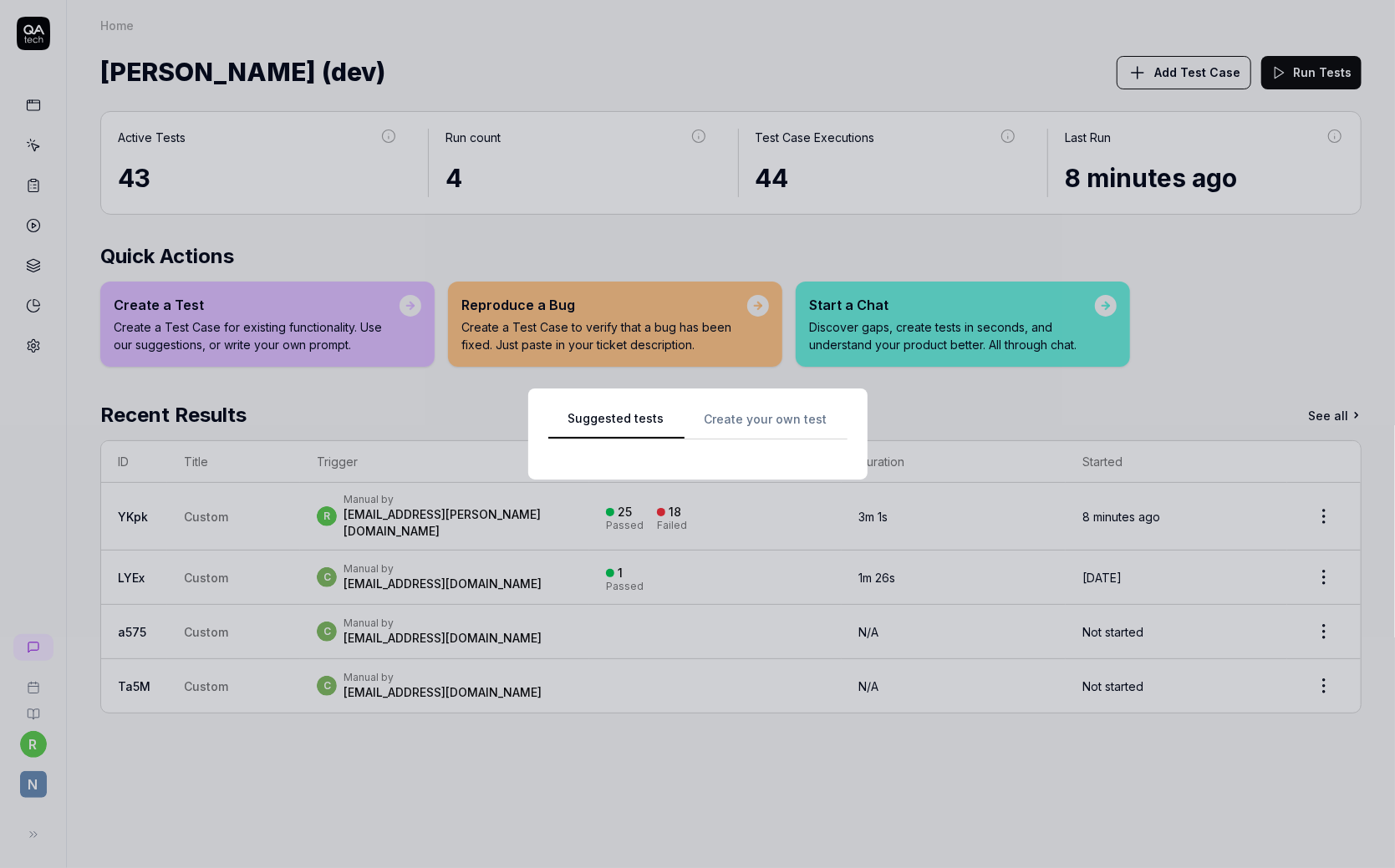 scroll, scrollTop: 0, scrollLeft: 0, axis: both 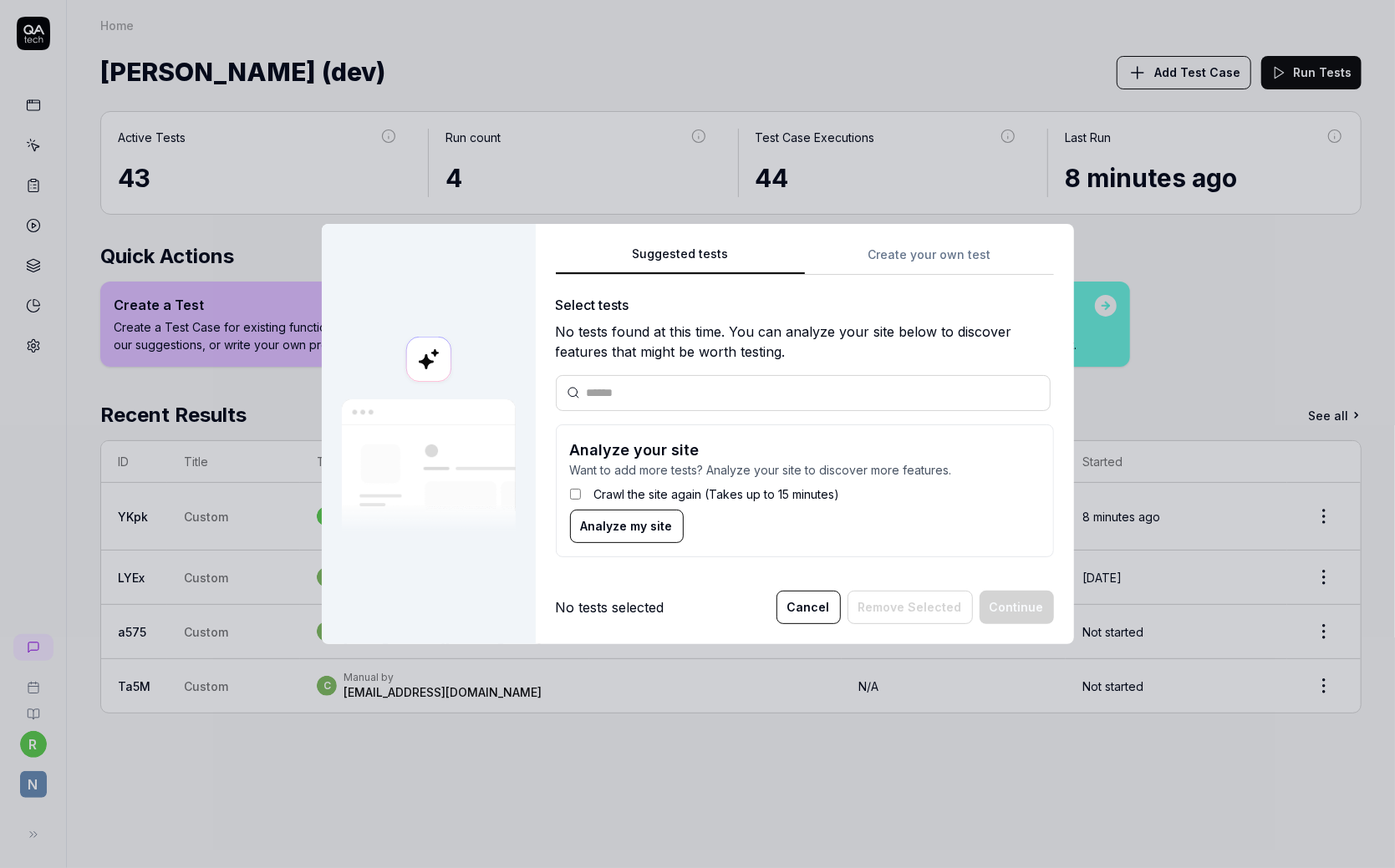 click at bounding box center (813, 393) 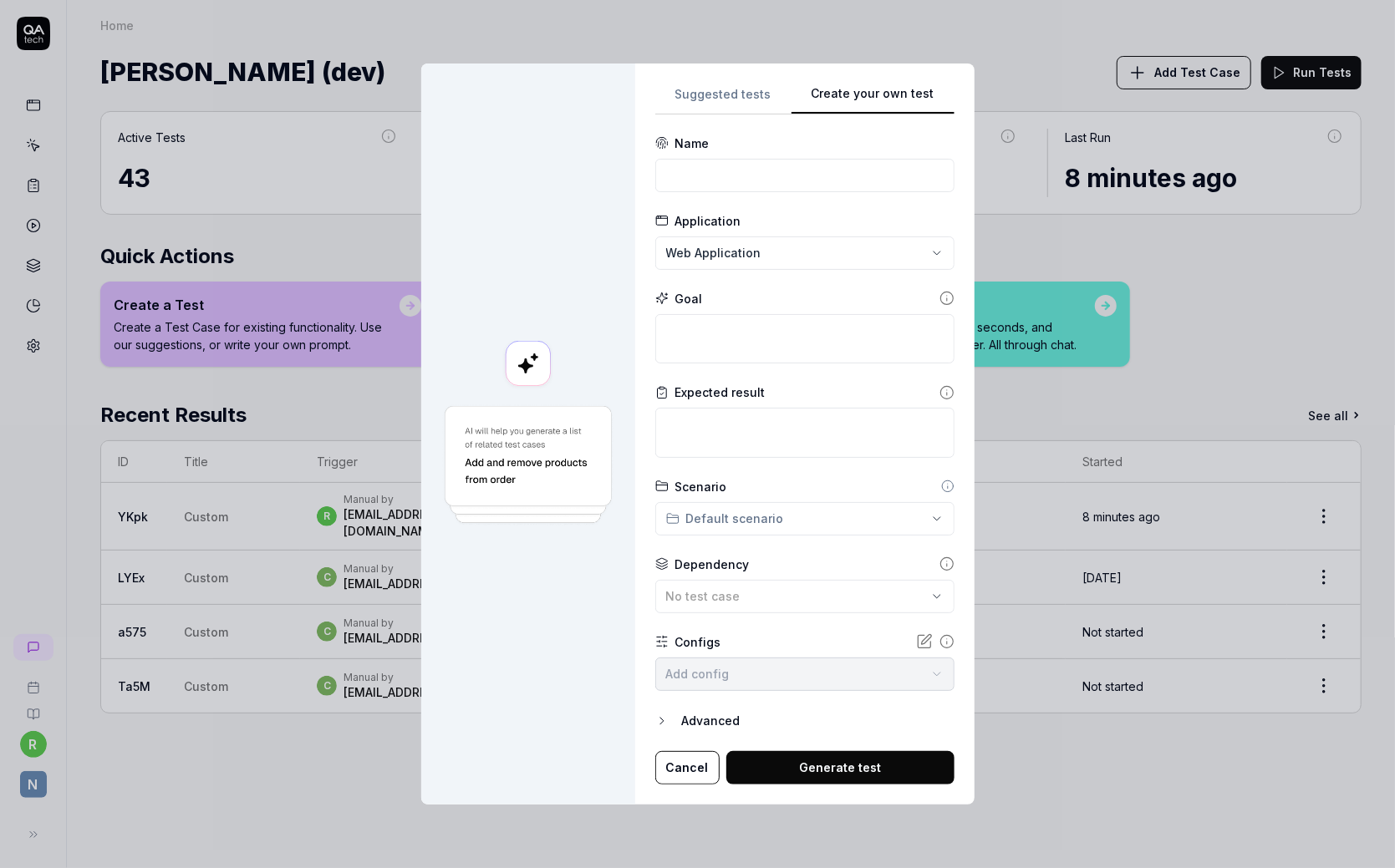 click on "Suggested tests Create your own test Name Application Web Application Goal Expected result Scenario Default scenario Dependency No test case Configs Add config Advanced Cancel Generate test" at bounding box center [805, 434] 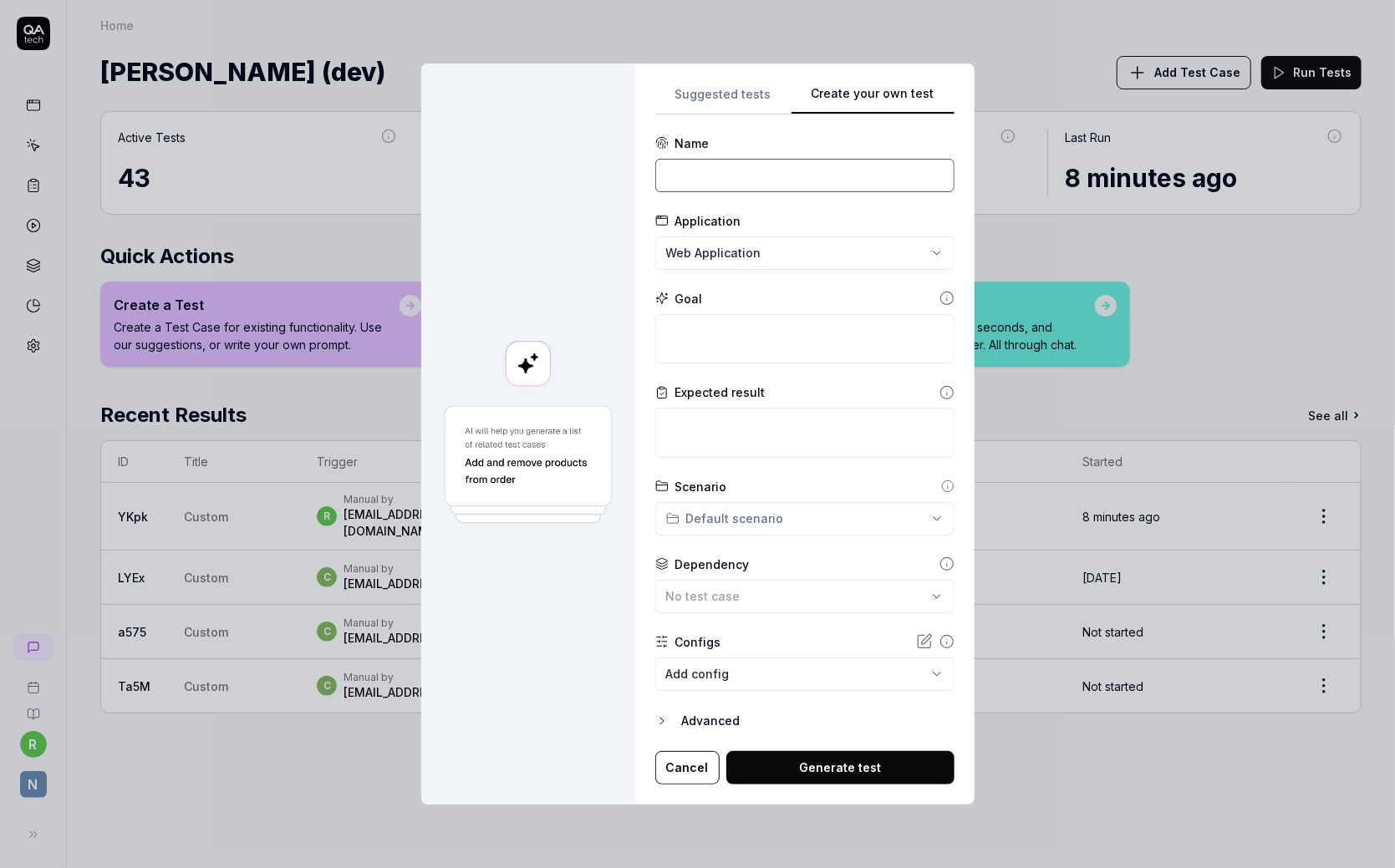 click at bounding box center (805, 175) 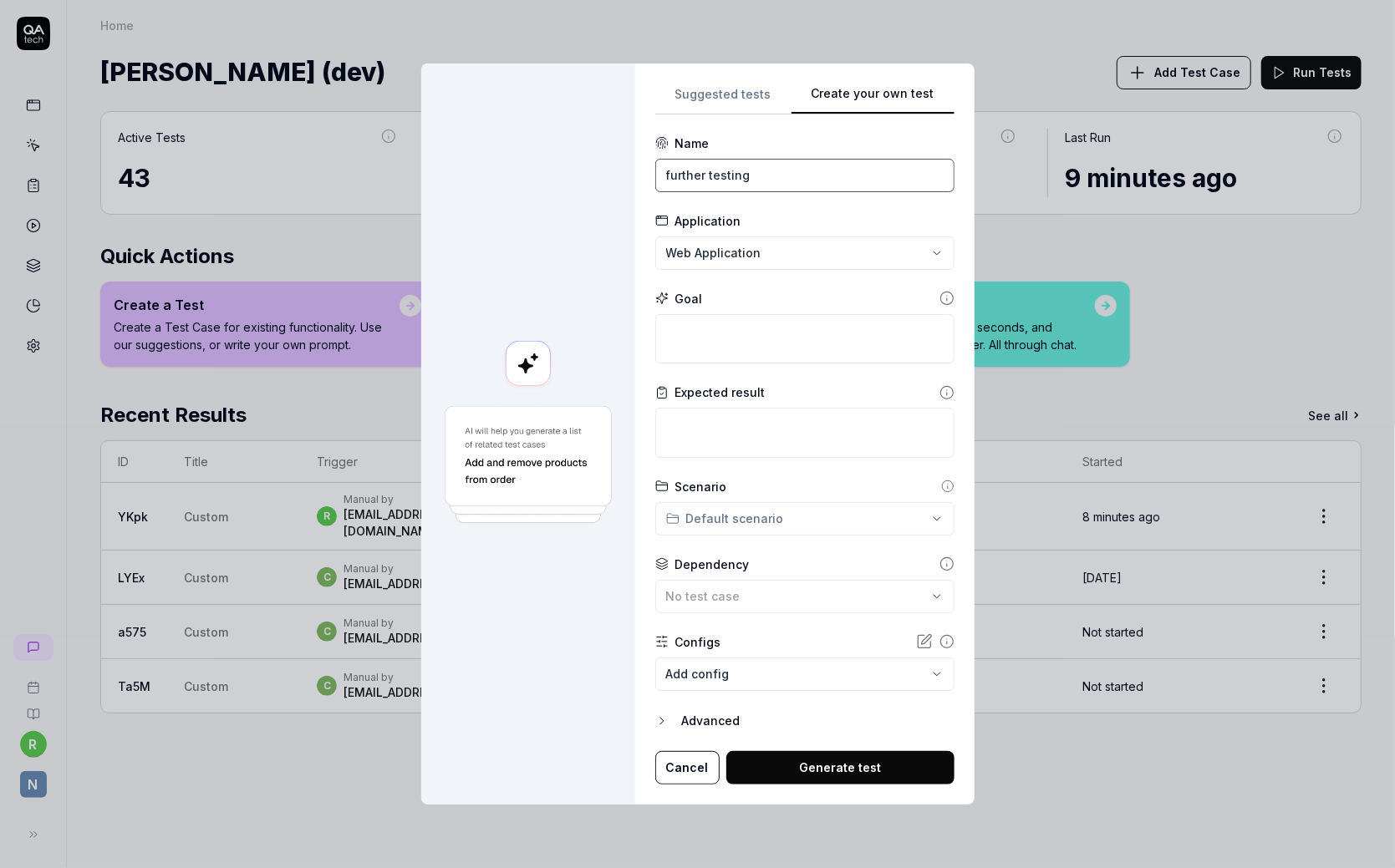 type on "further testing" 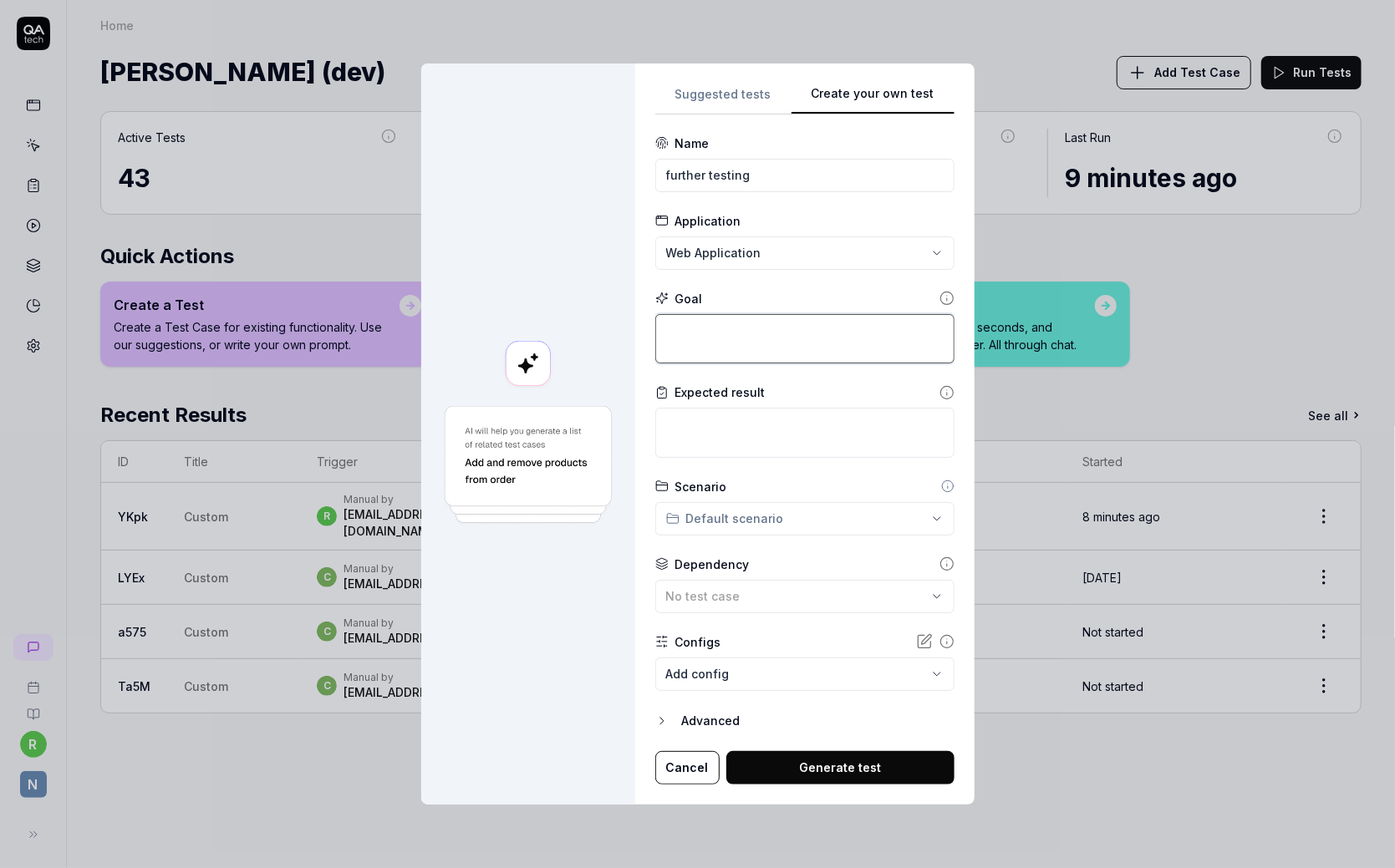 click at bounding box center (805, 338) 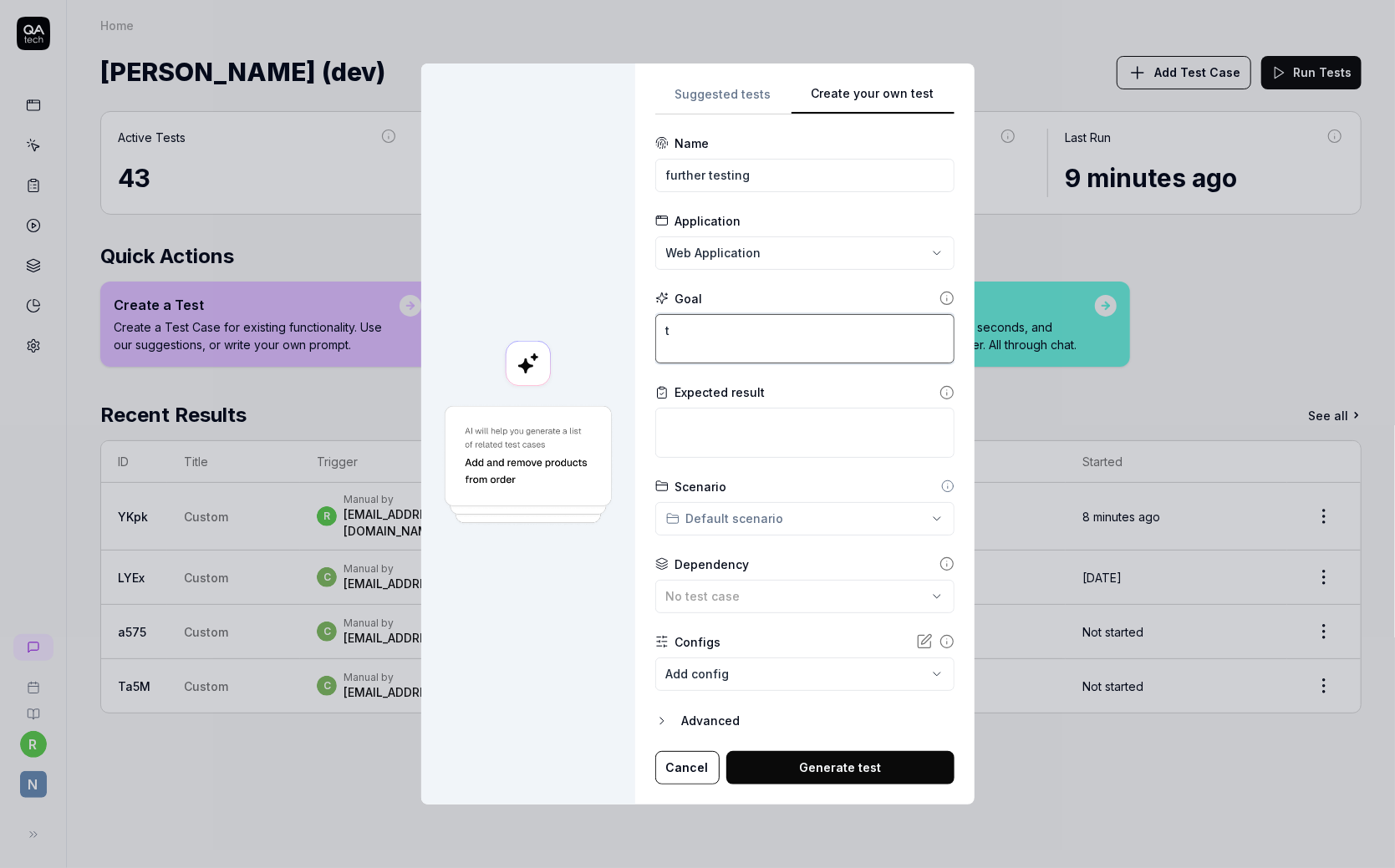 type on "*" 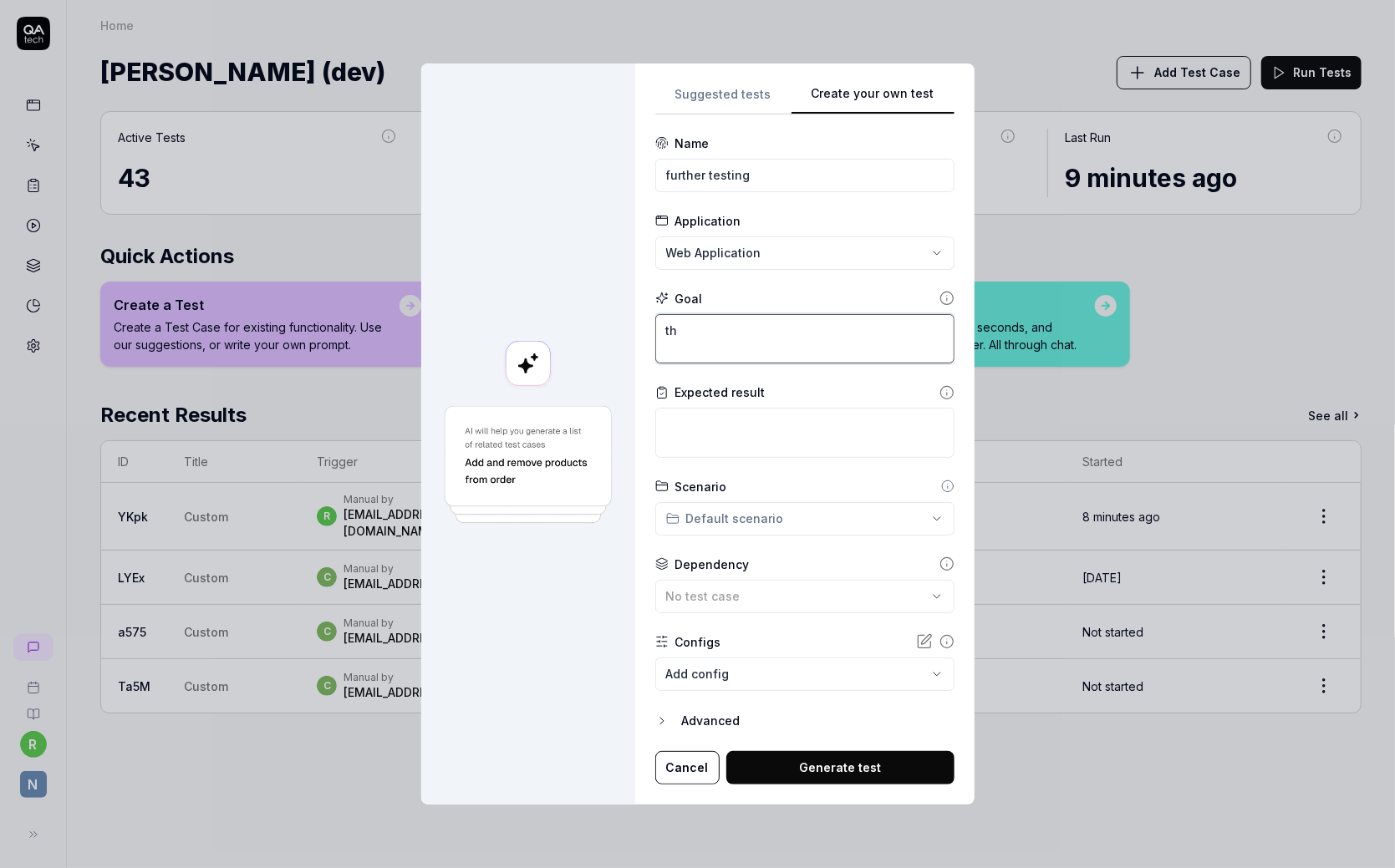 type on "*" 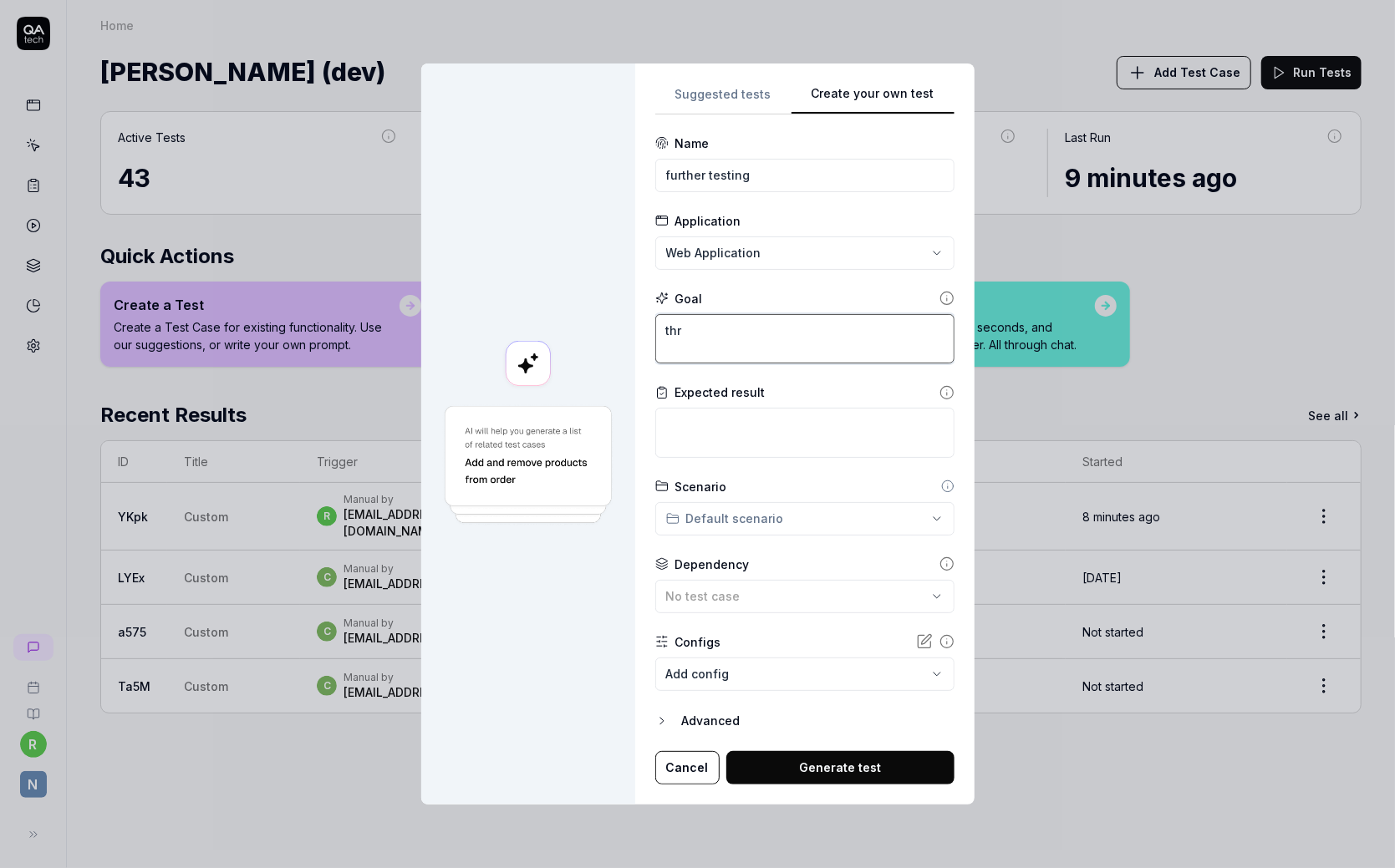 type on "*" 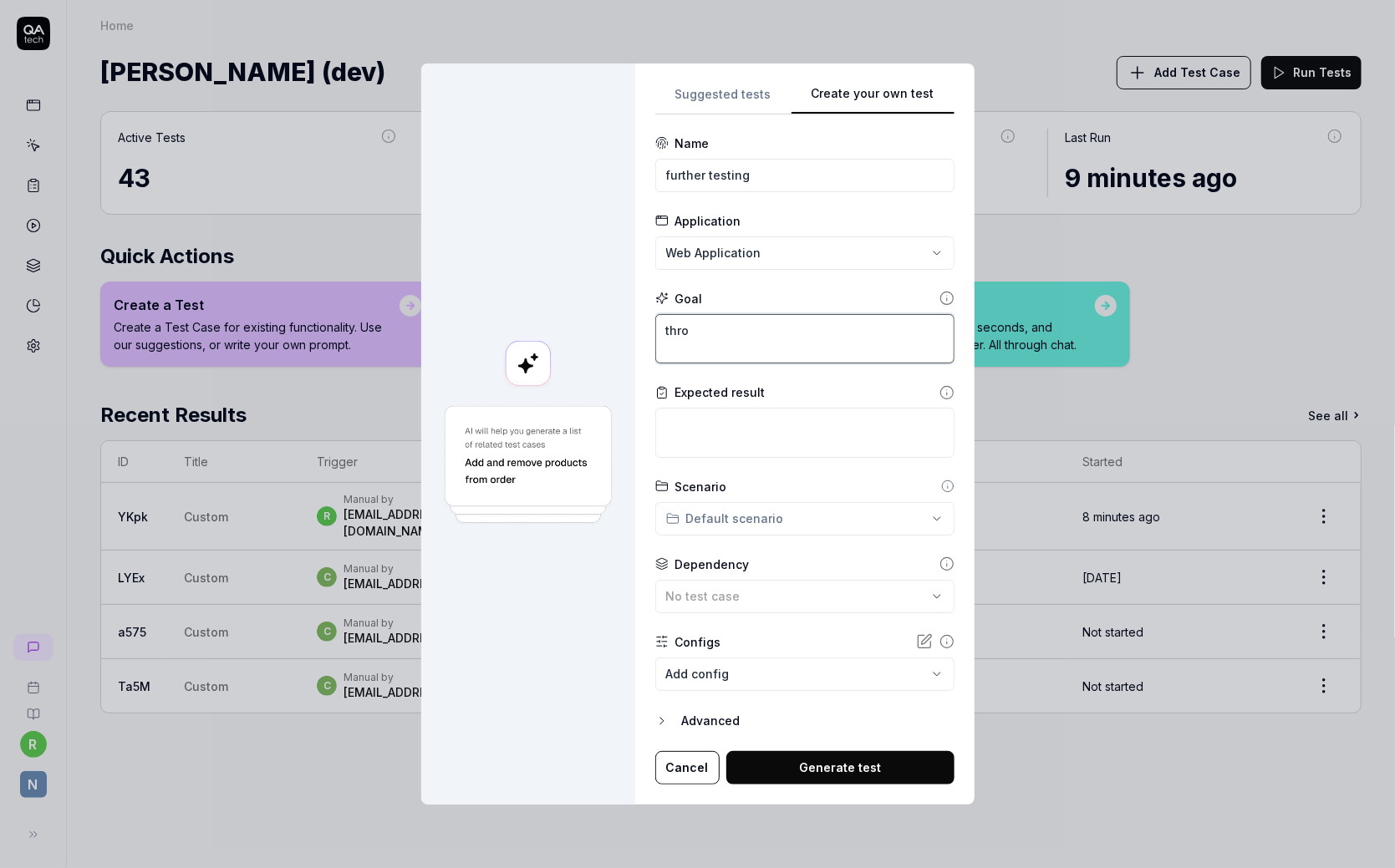 type on "*" 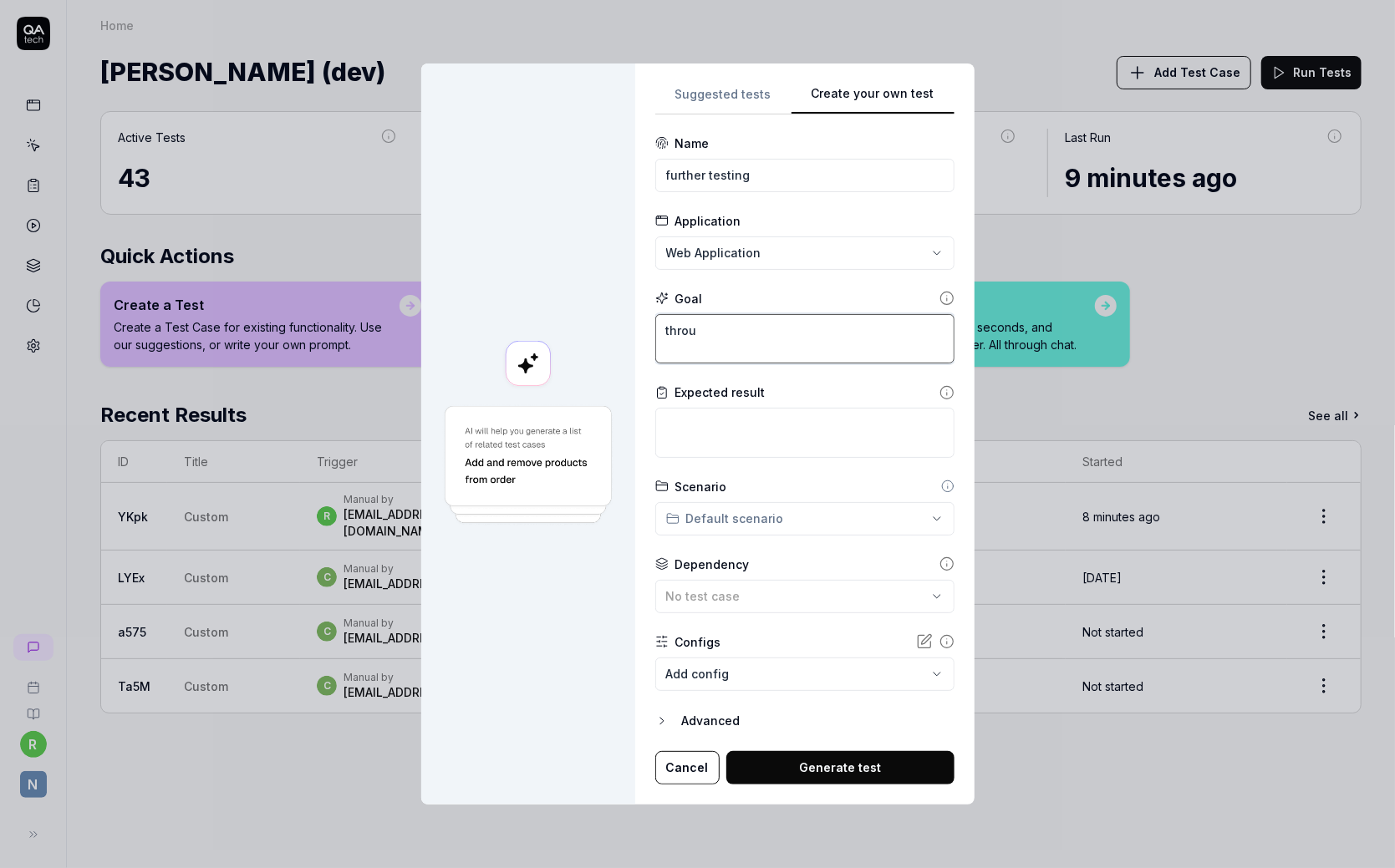 type on "*" 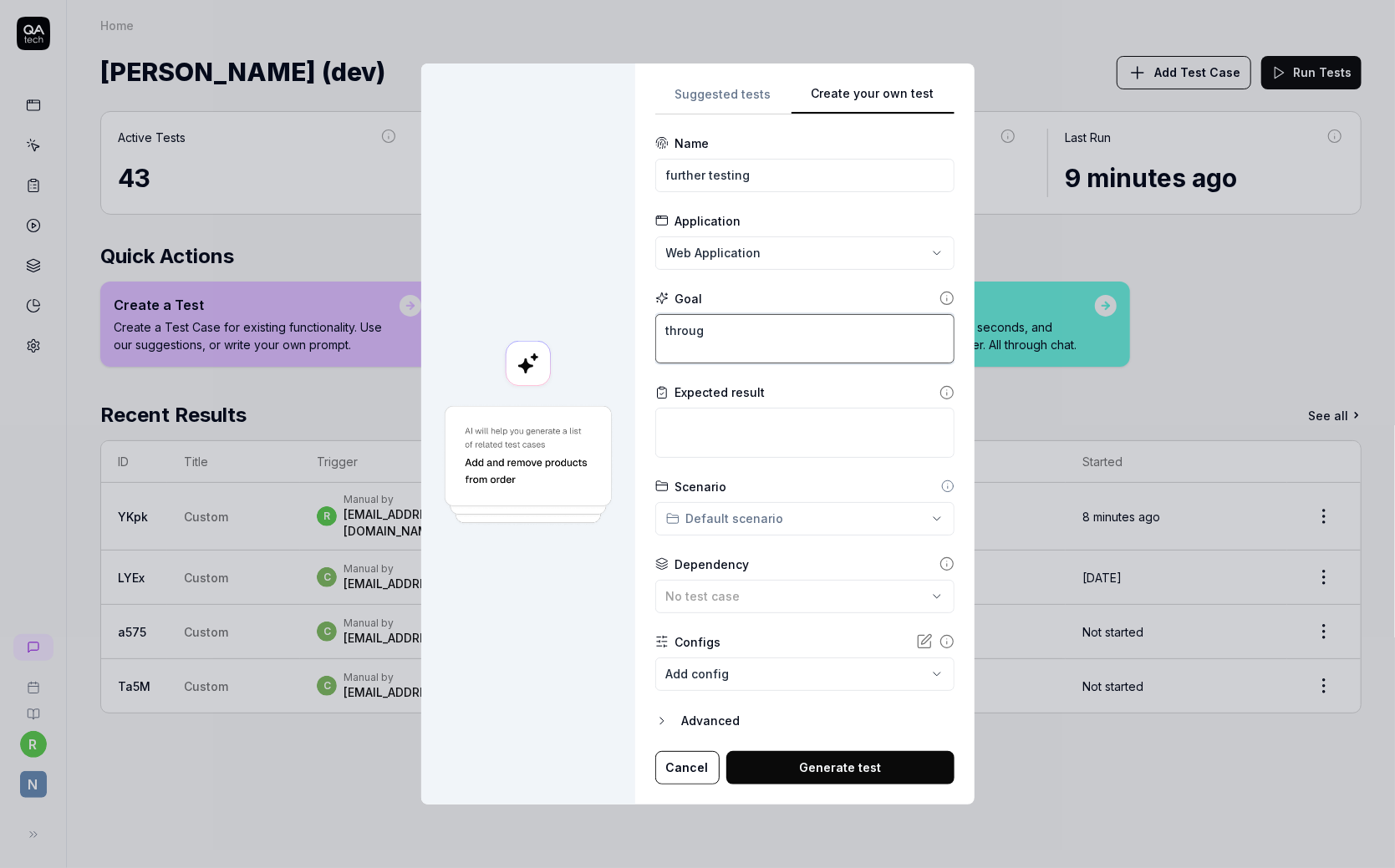 type on "*" 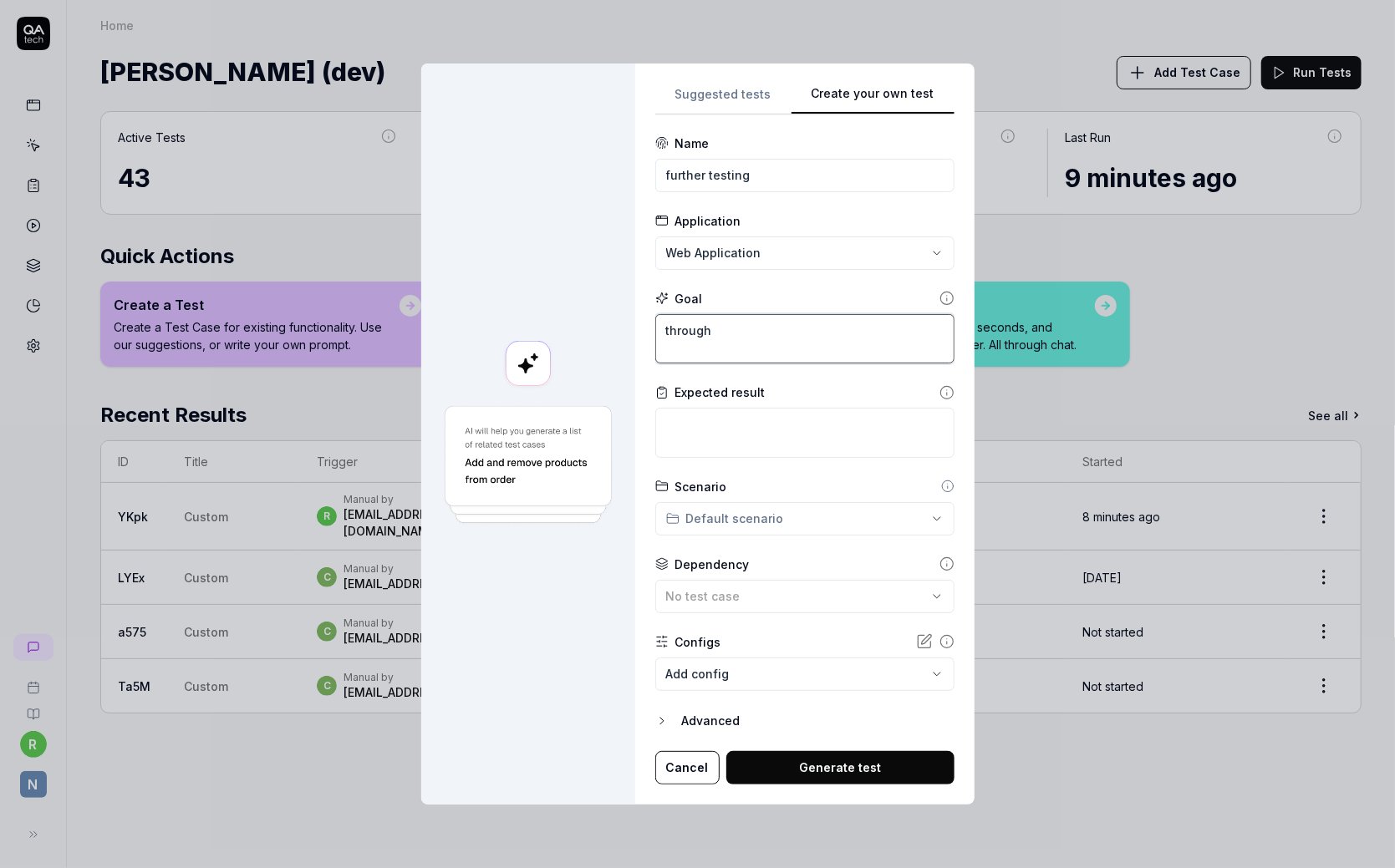 type on "*" 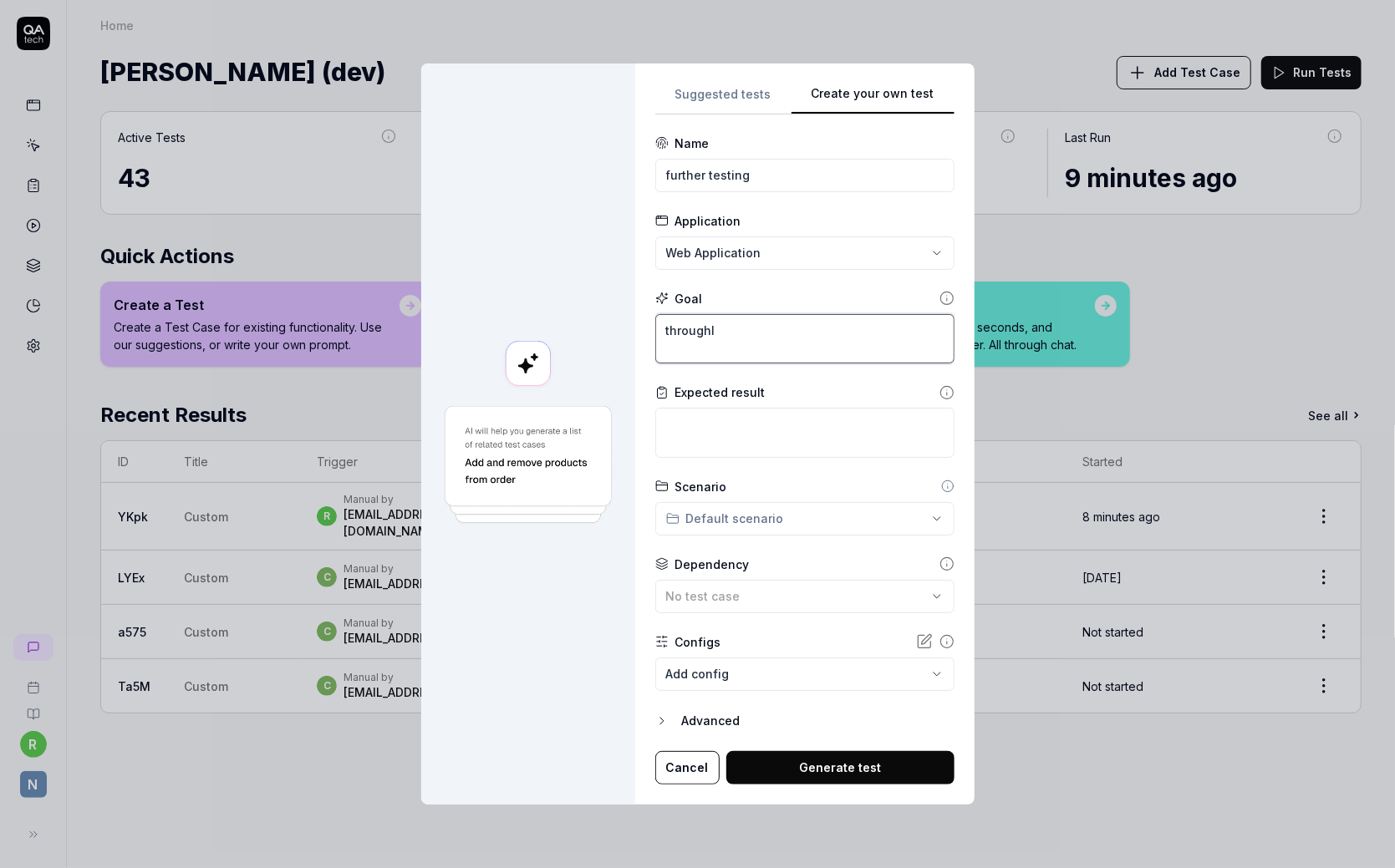 type on "*" 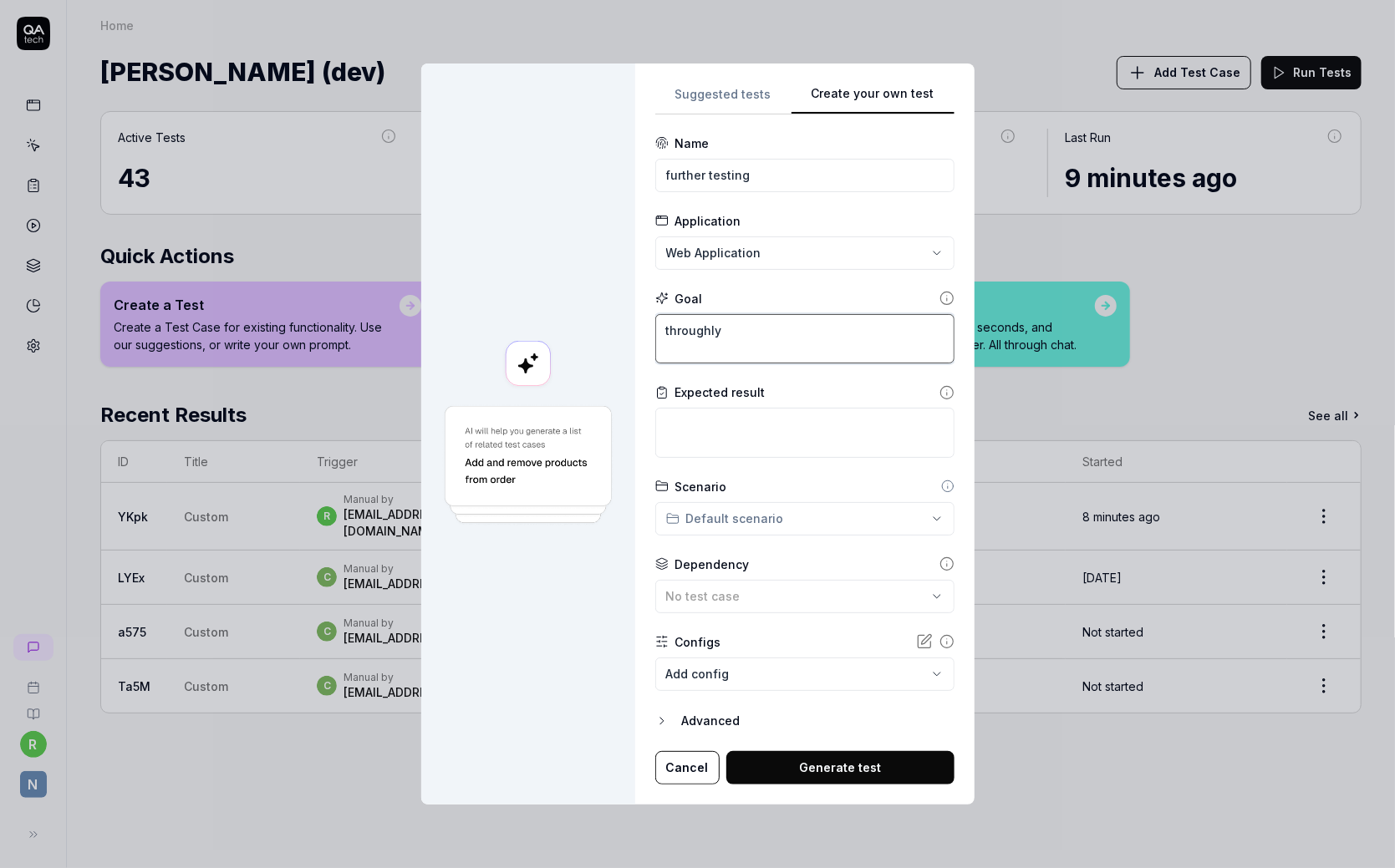 type on "*" 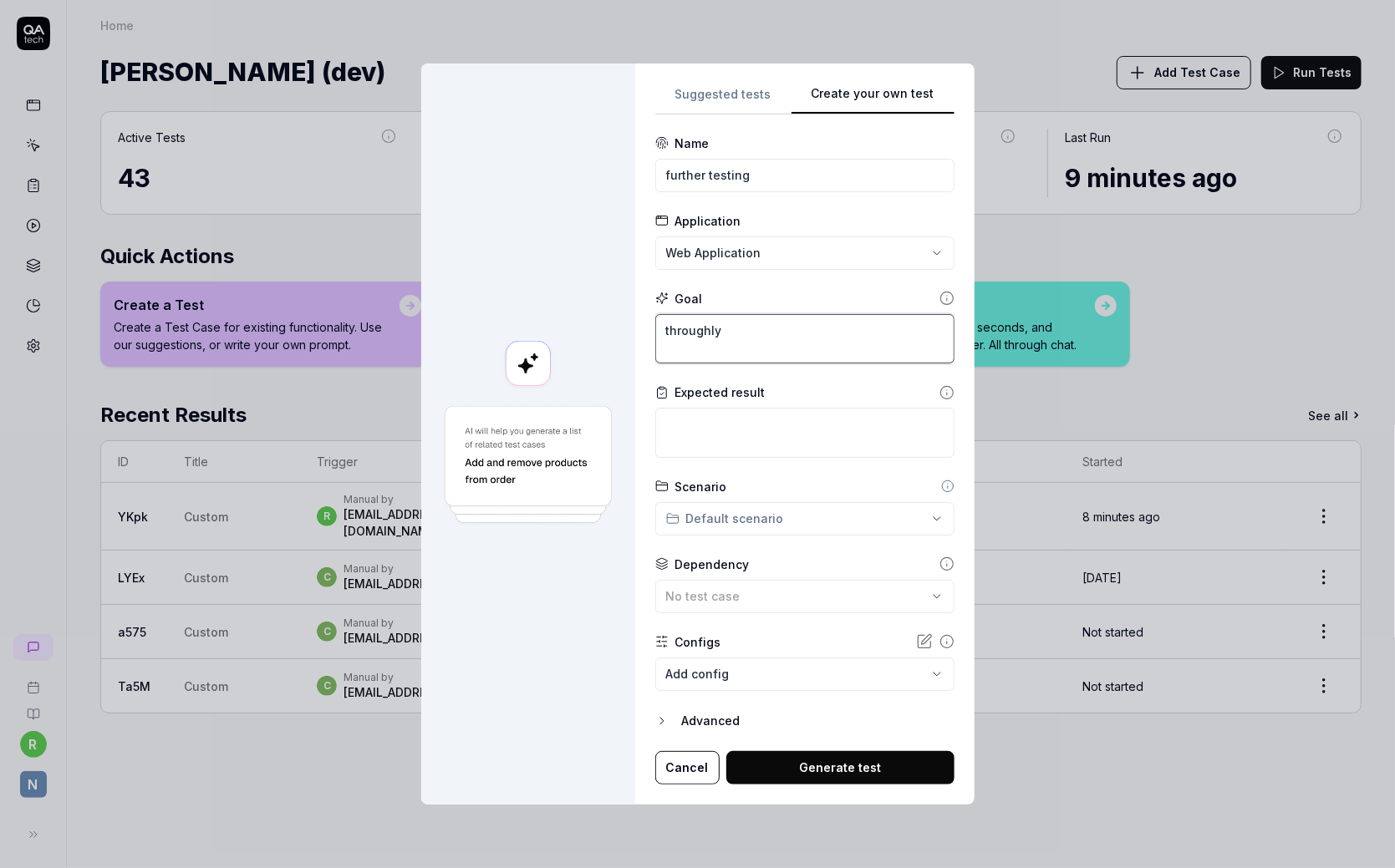 type on "*" 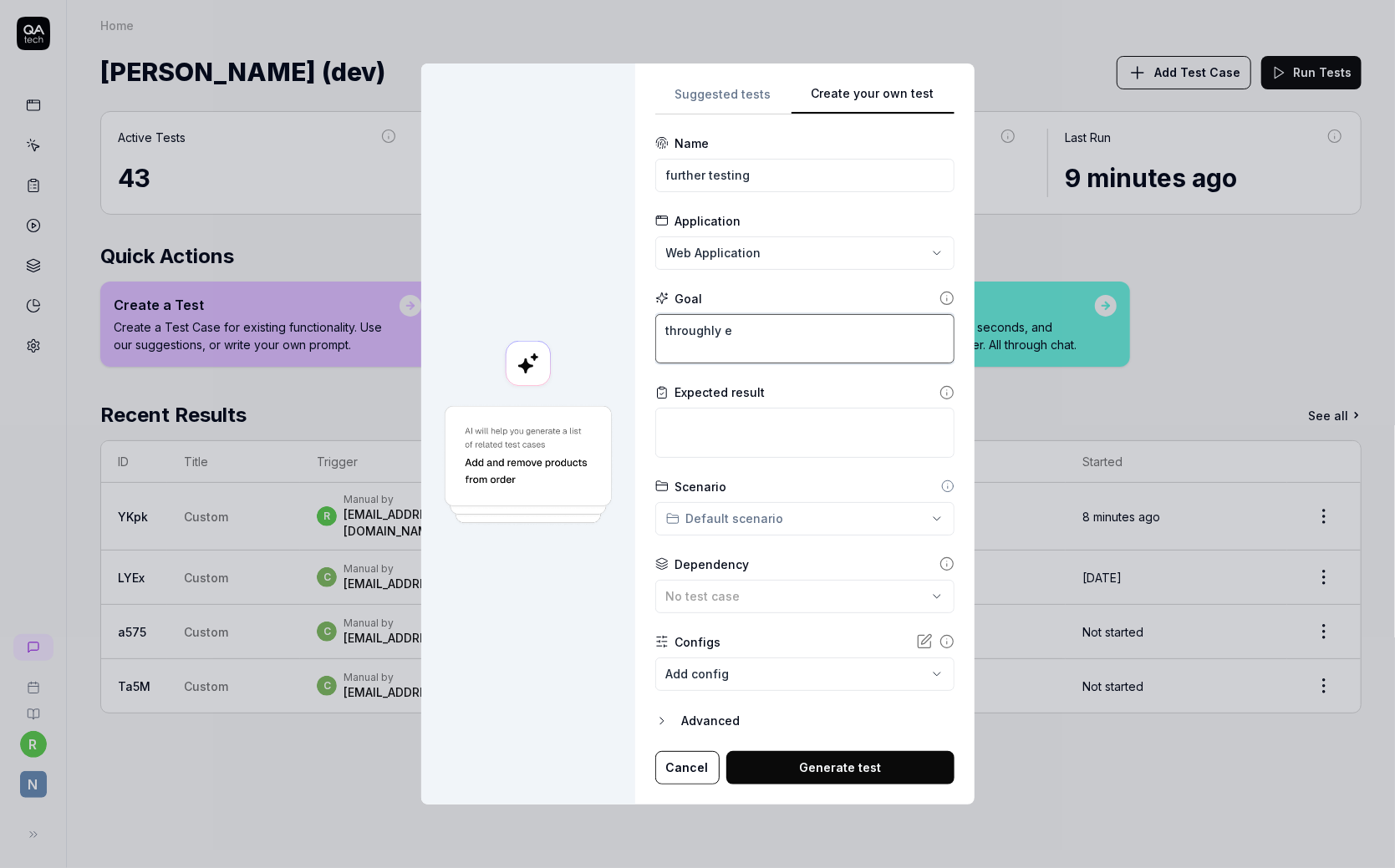 type on "*" 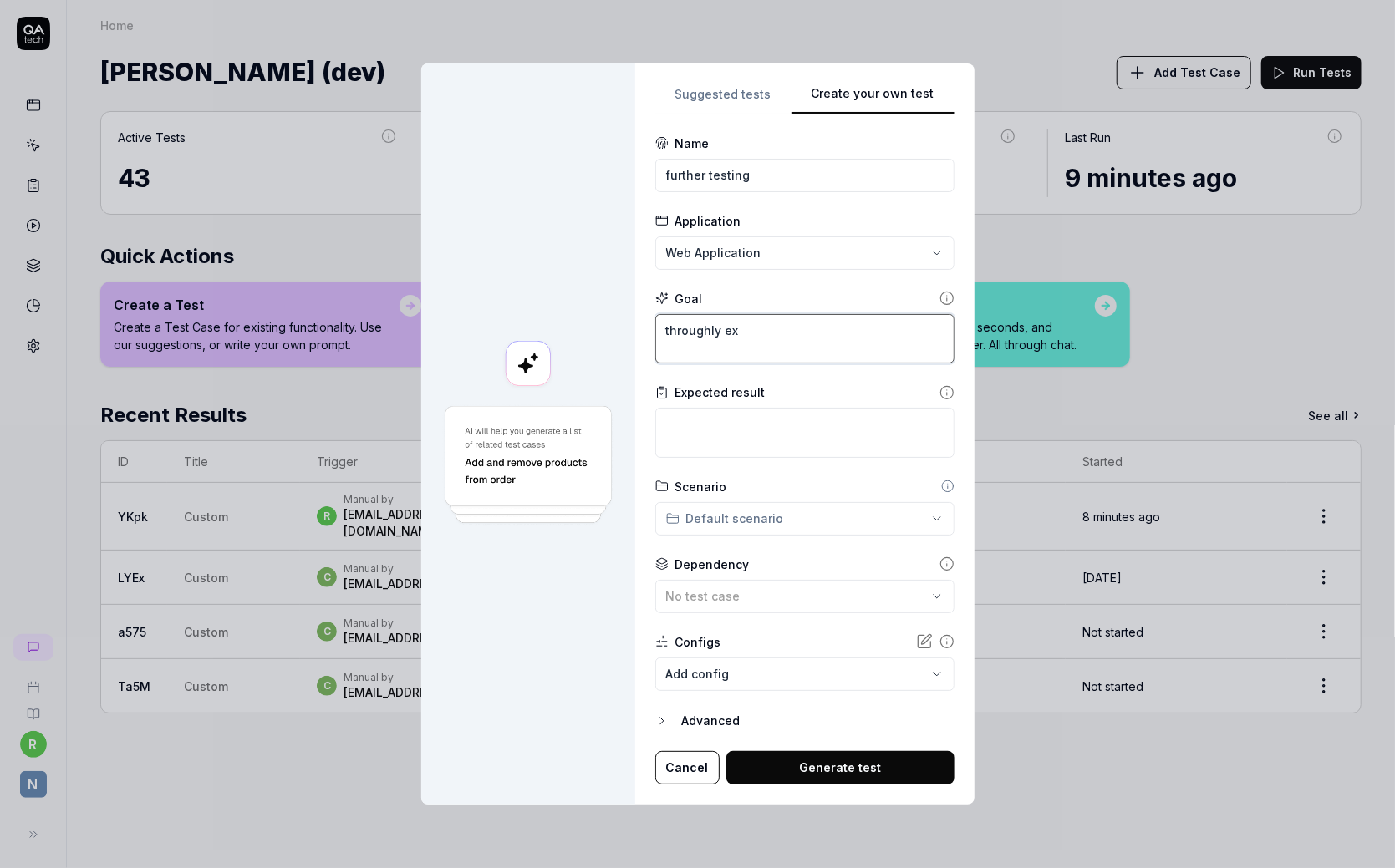 type on "*" 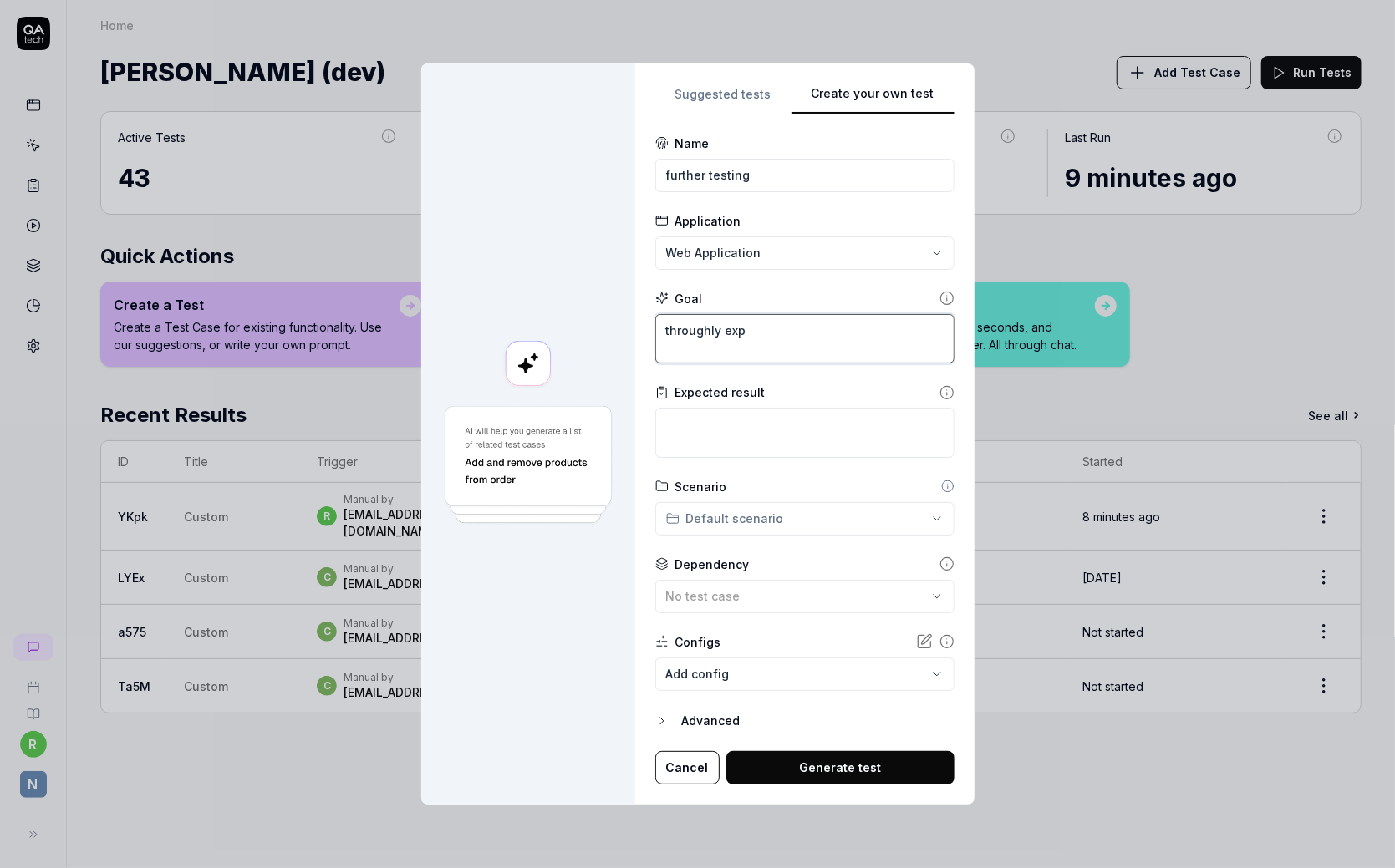 type on "*" 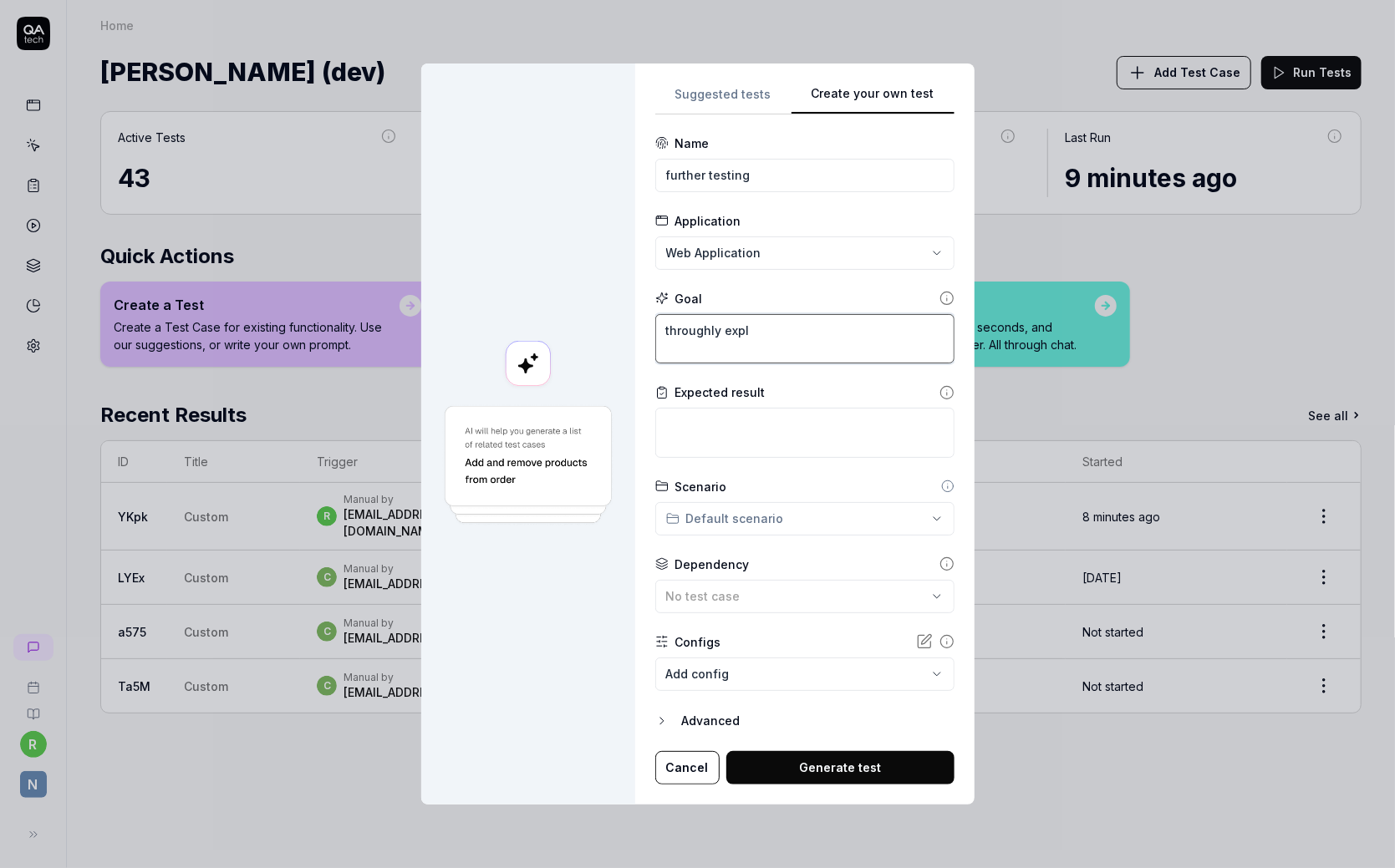 type on "*" 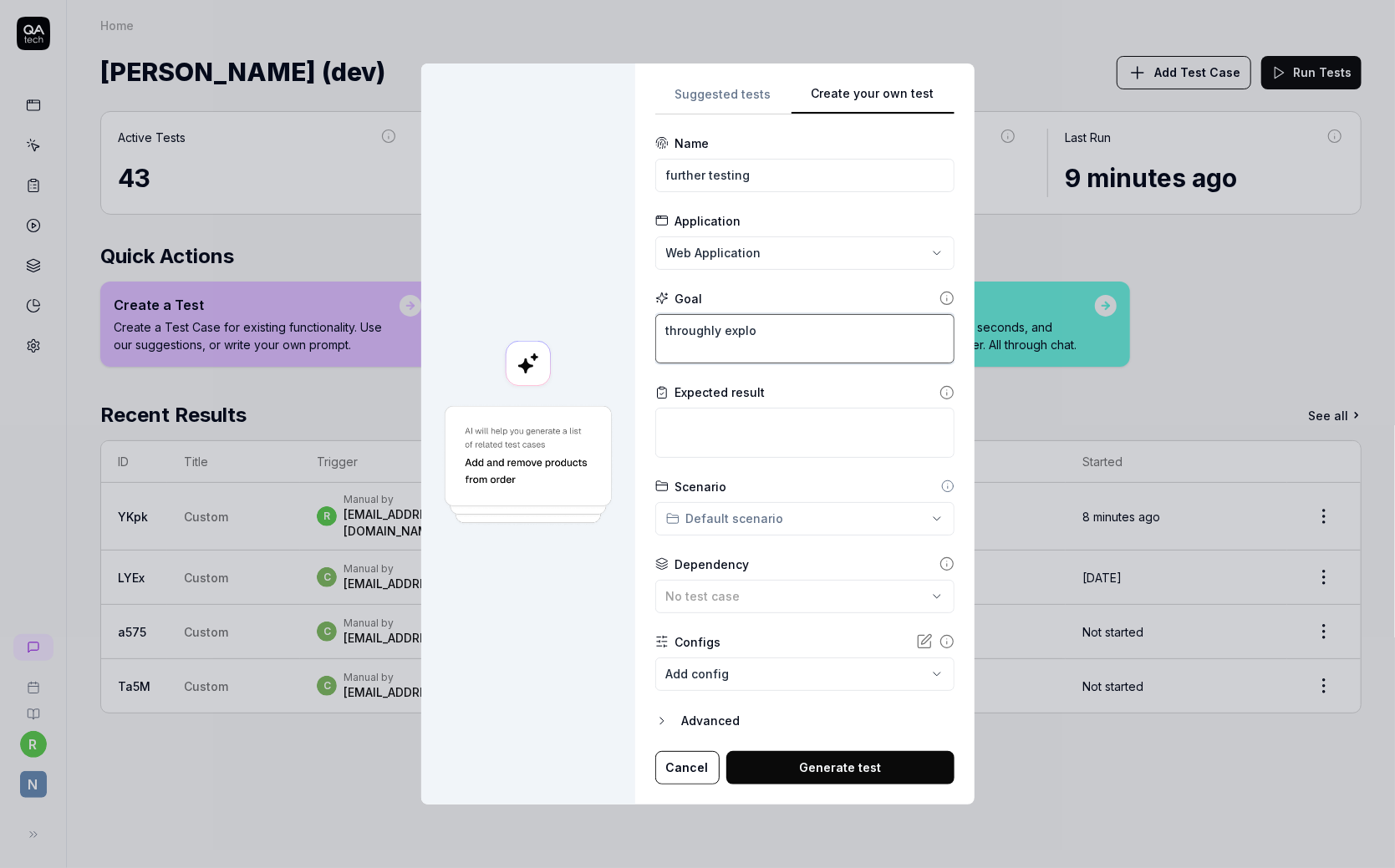 type on "*" 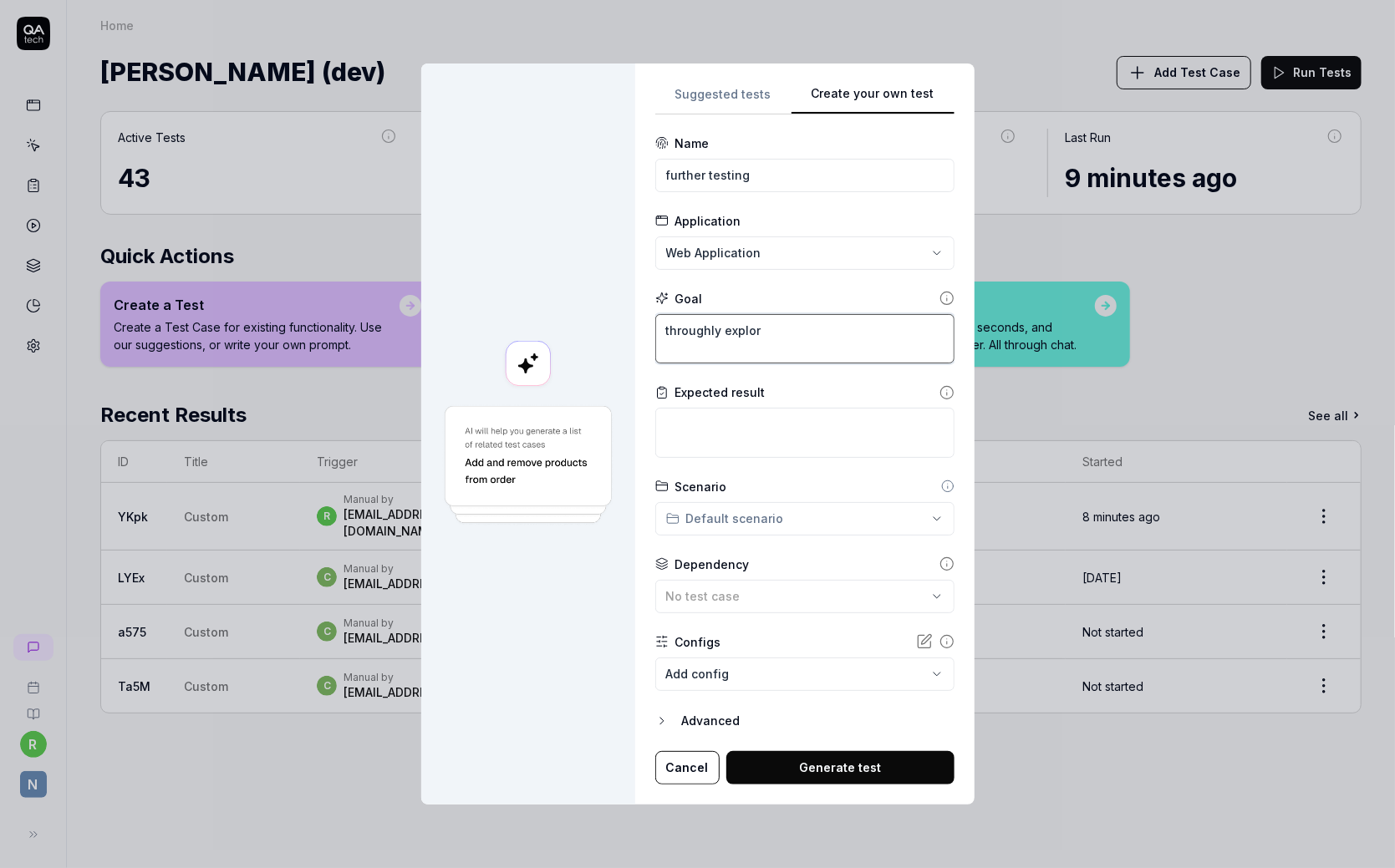 type on "*" 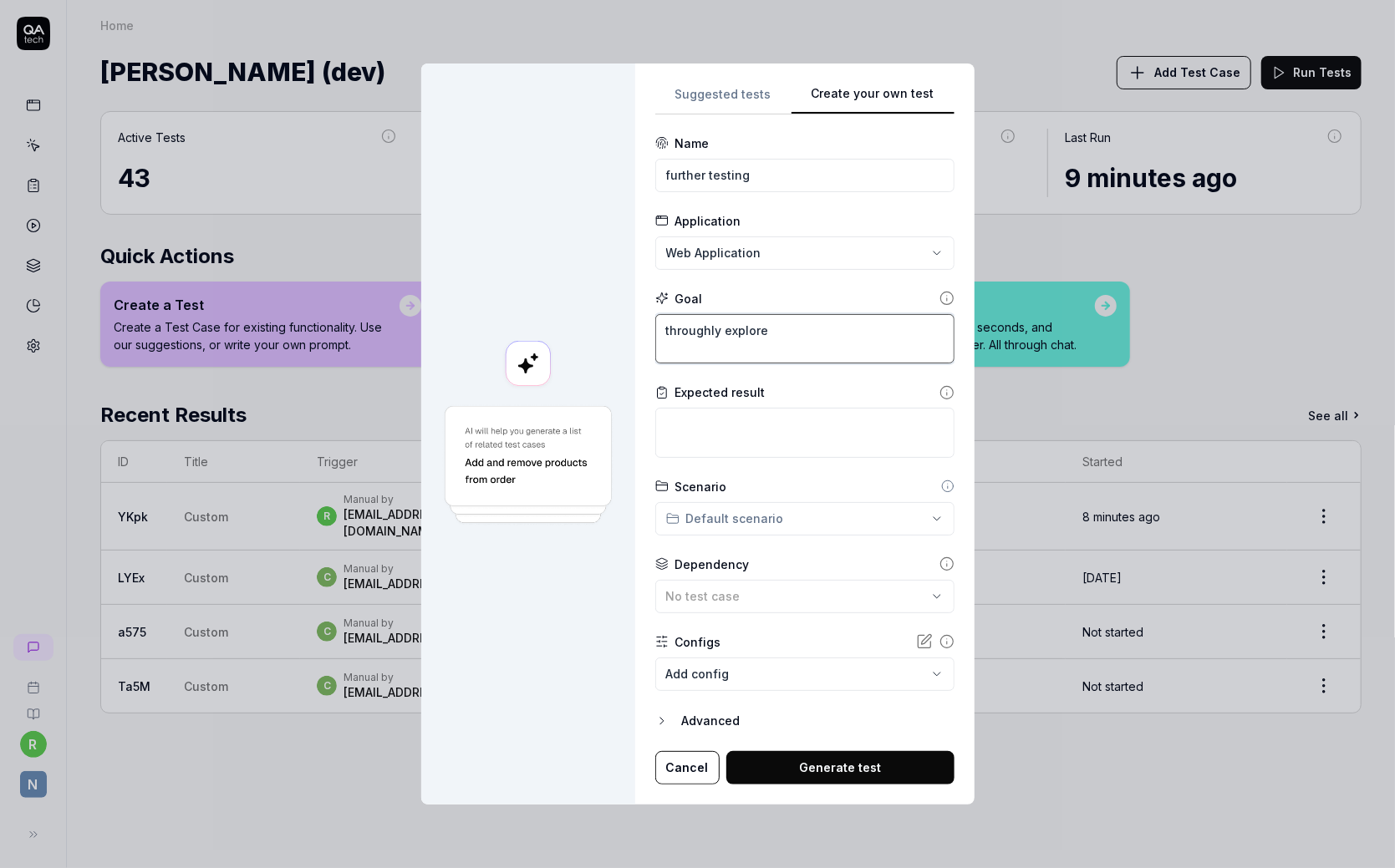 type on "*" 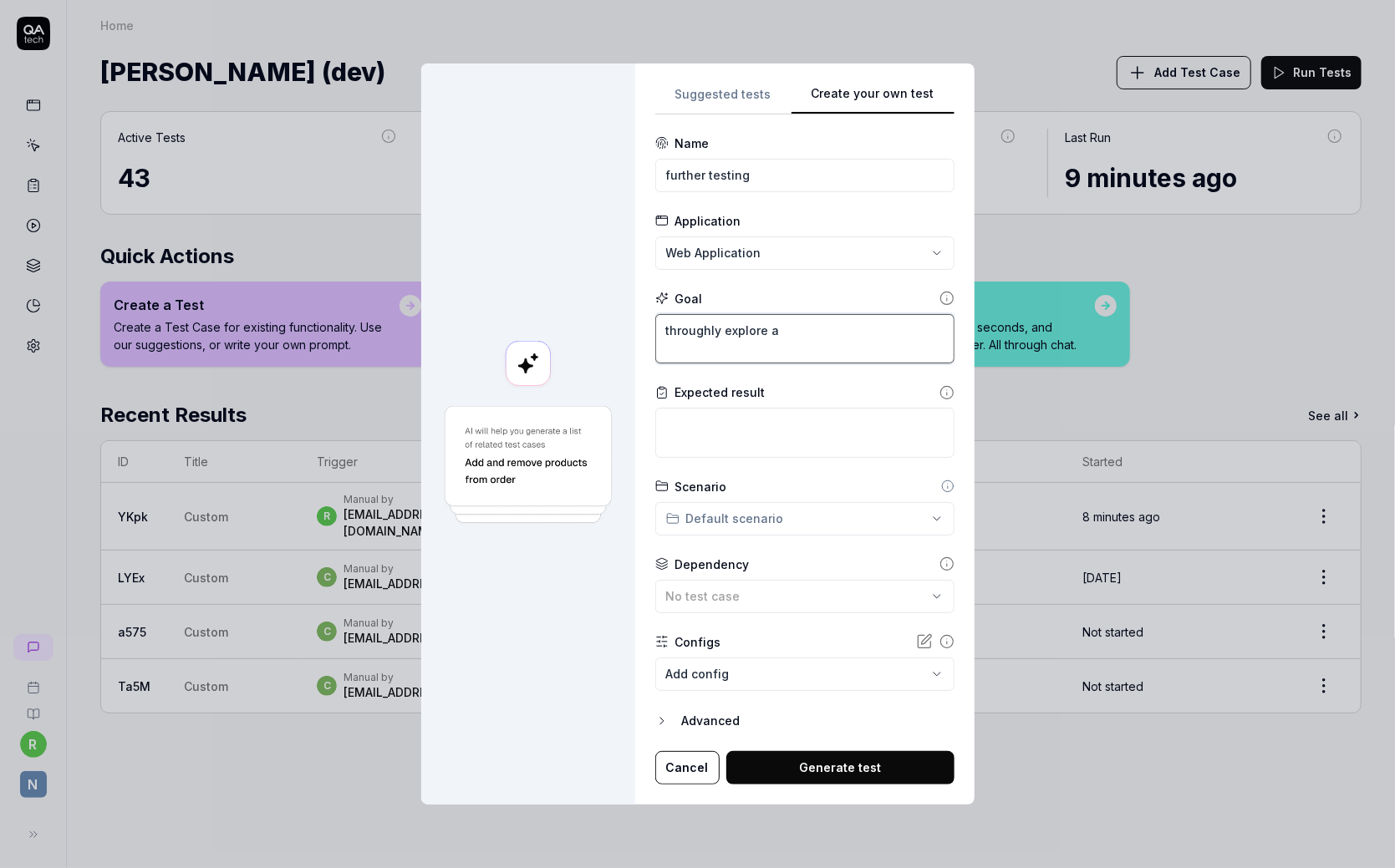type on "*" 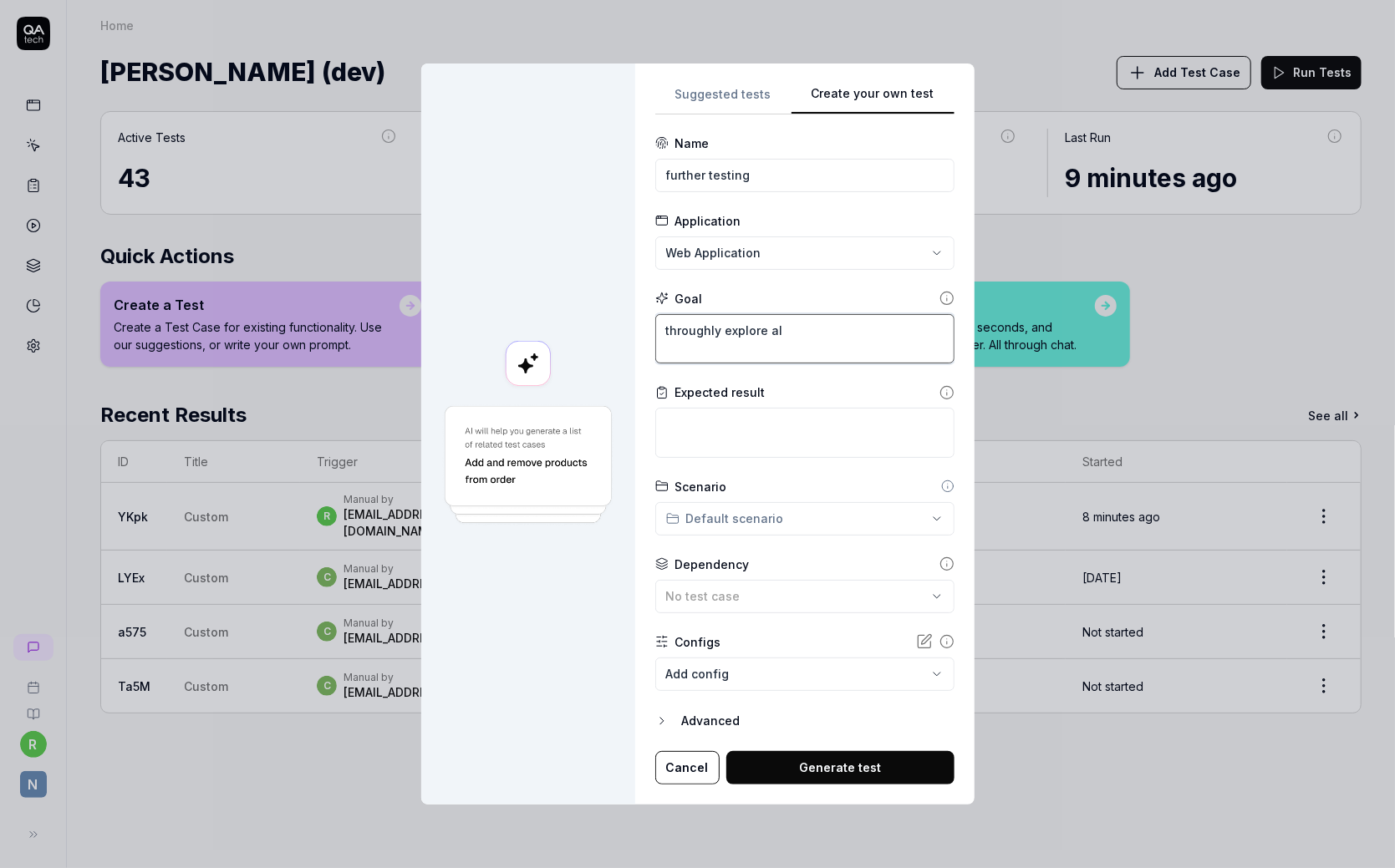 type on "*" 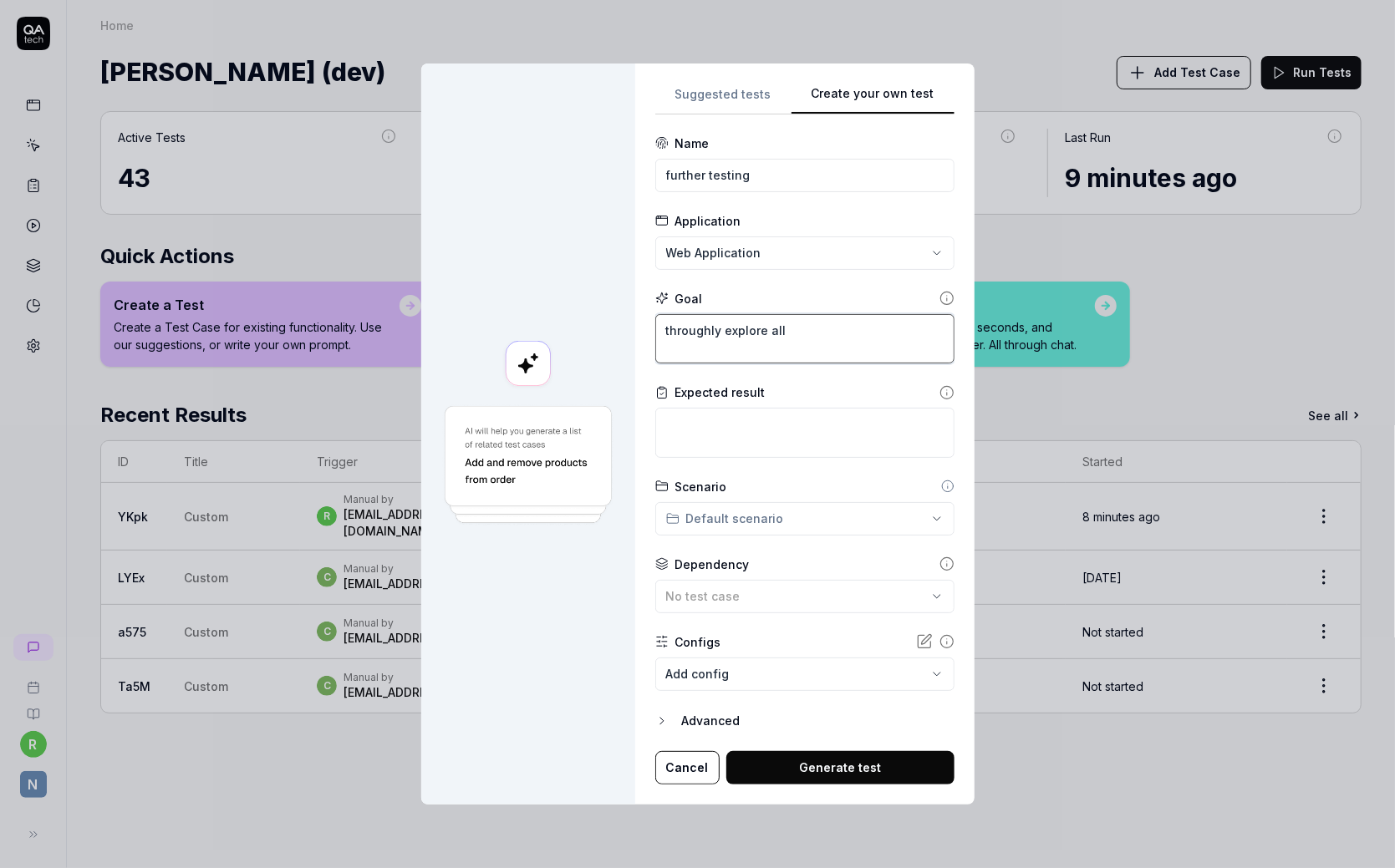 type on "*" 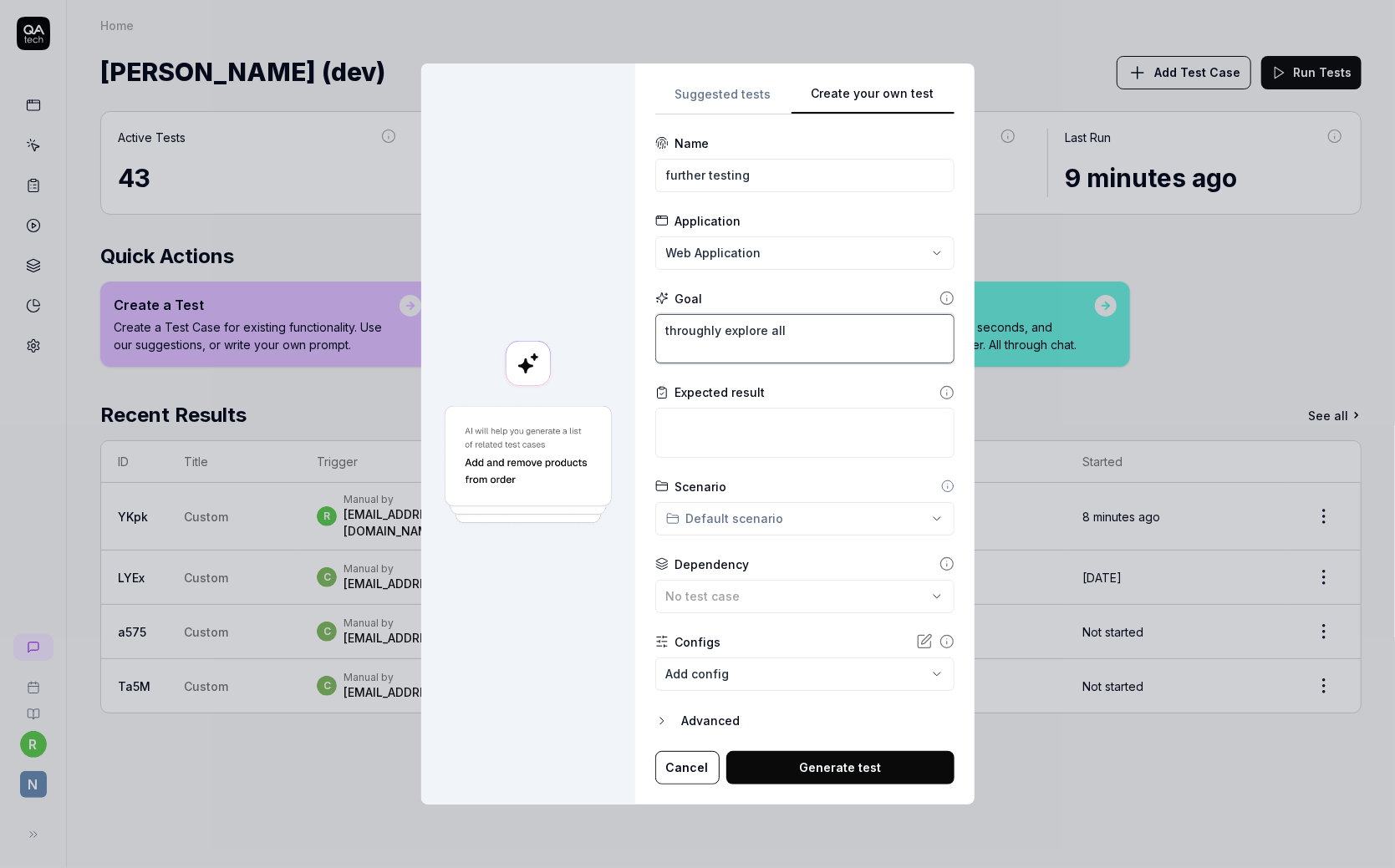 type on "*" 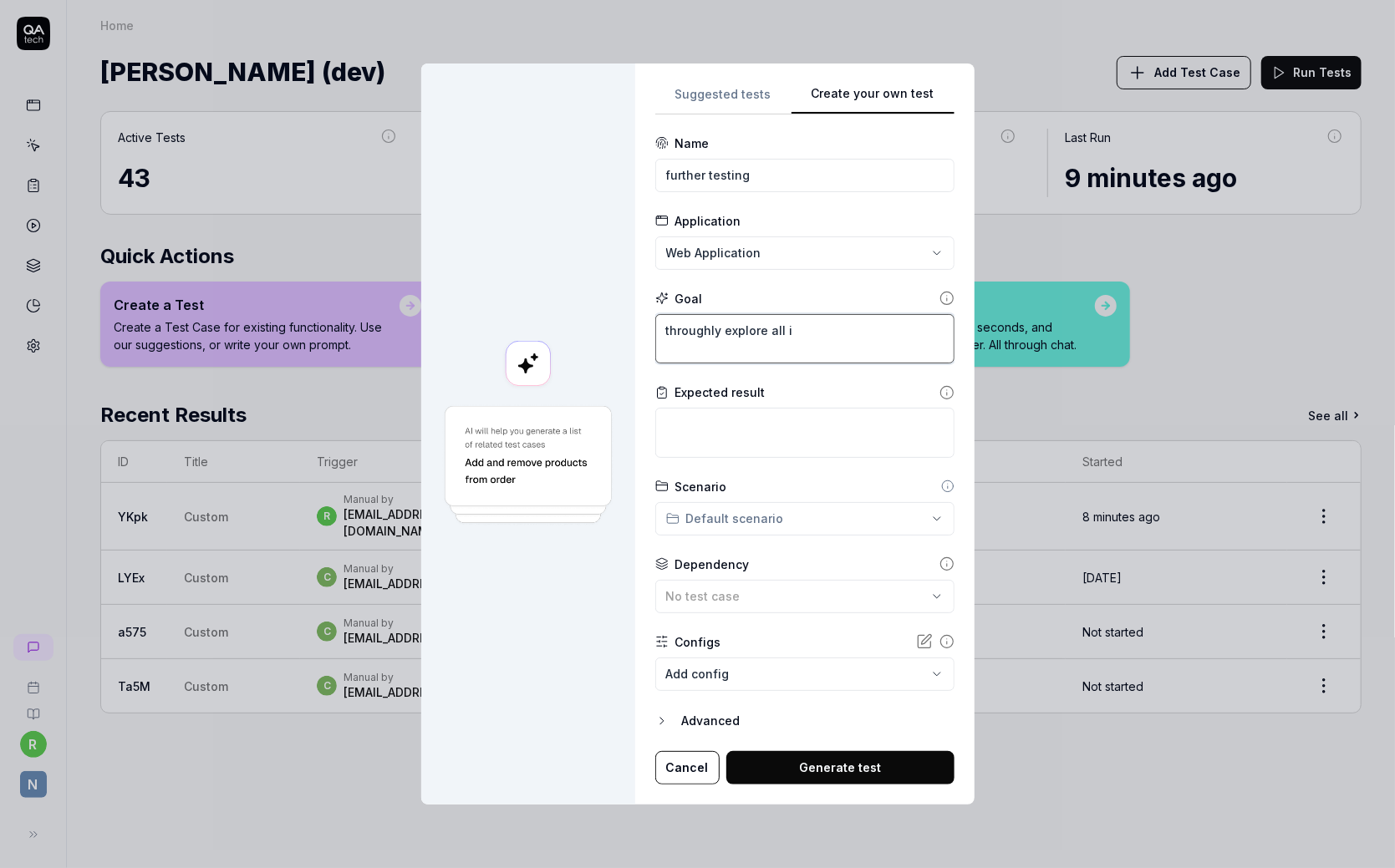 type on "*" 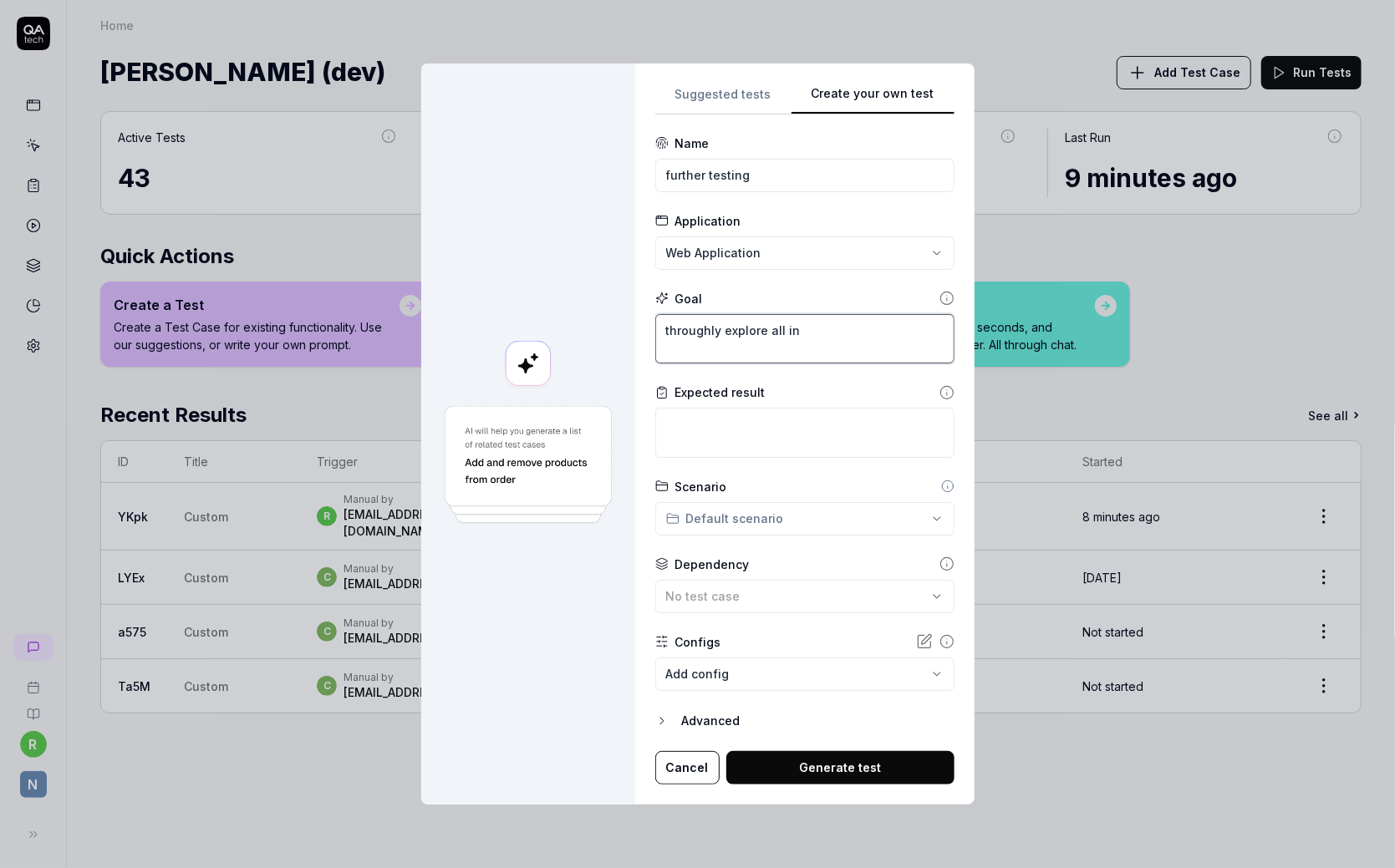 type on "*" 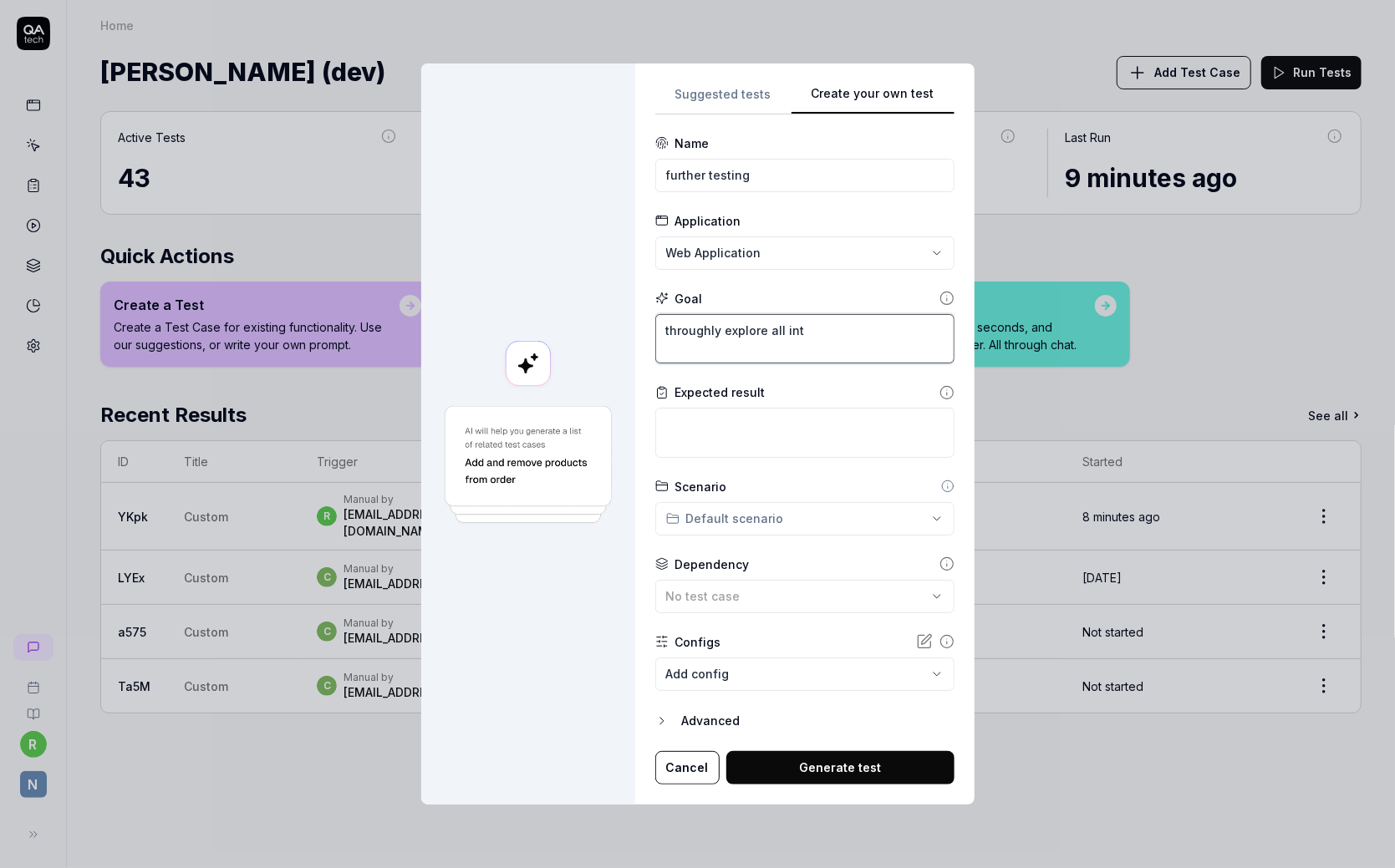 type on "*" 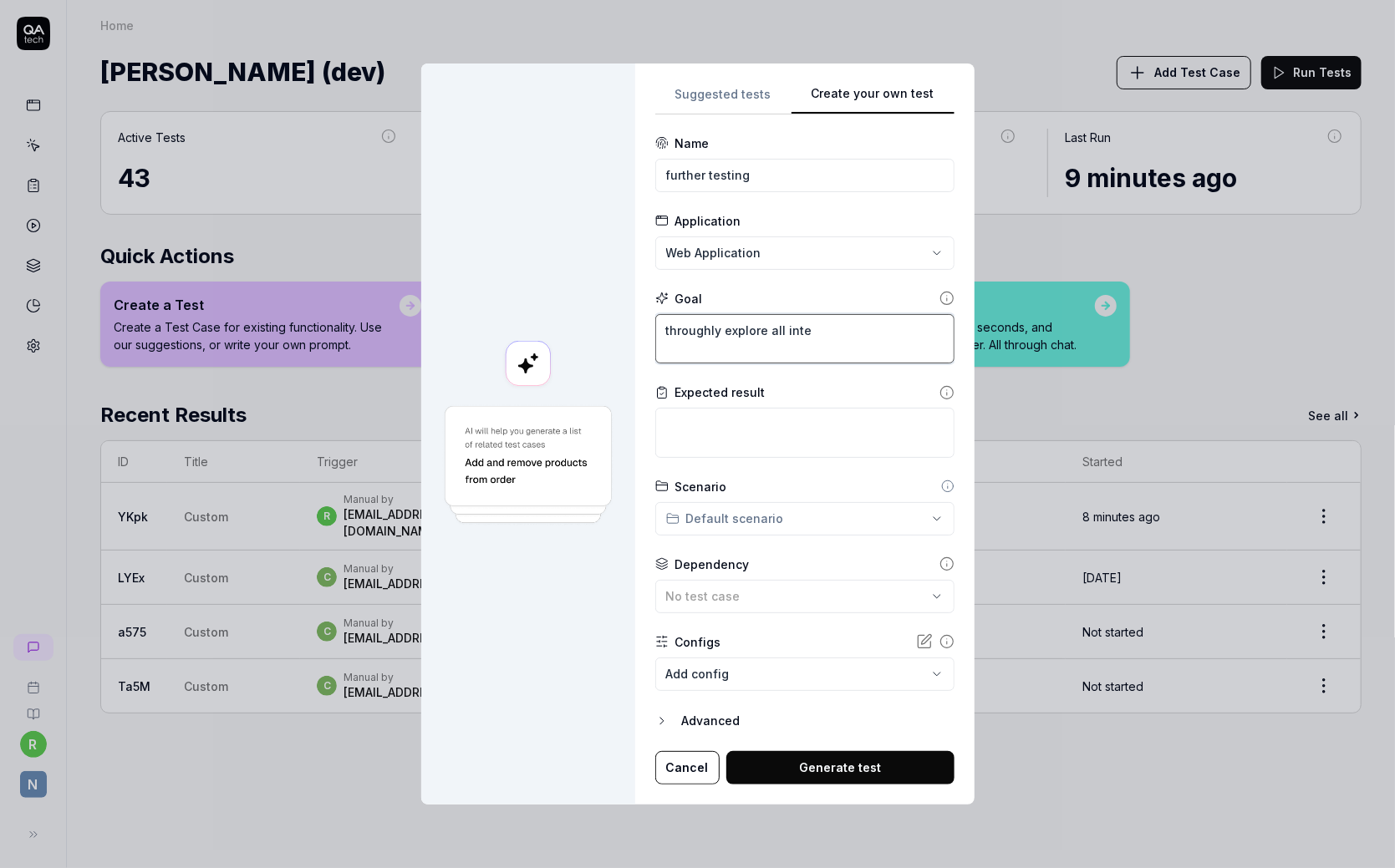 type on "*" 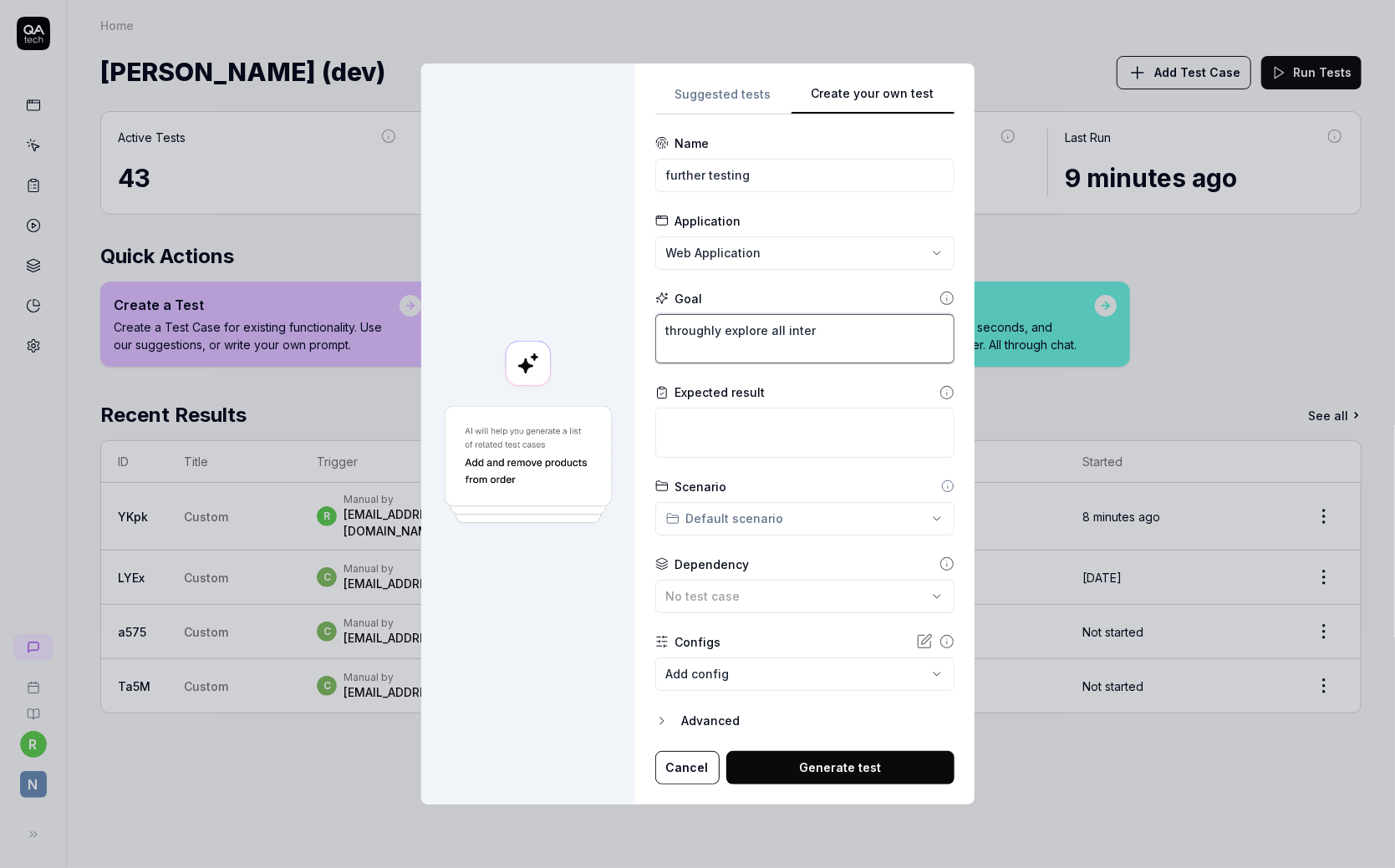type on "*" 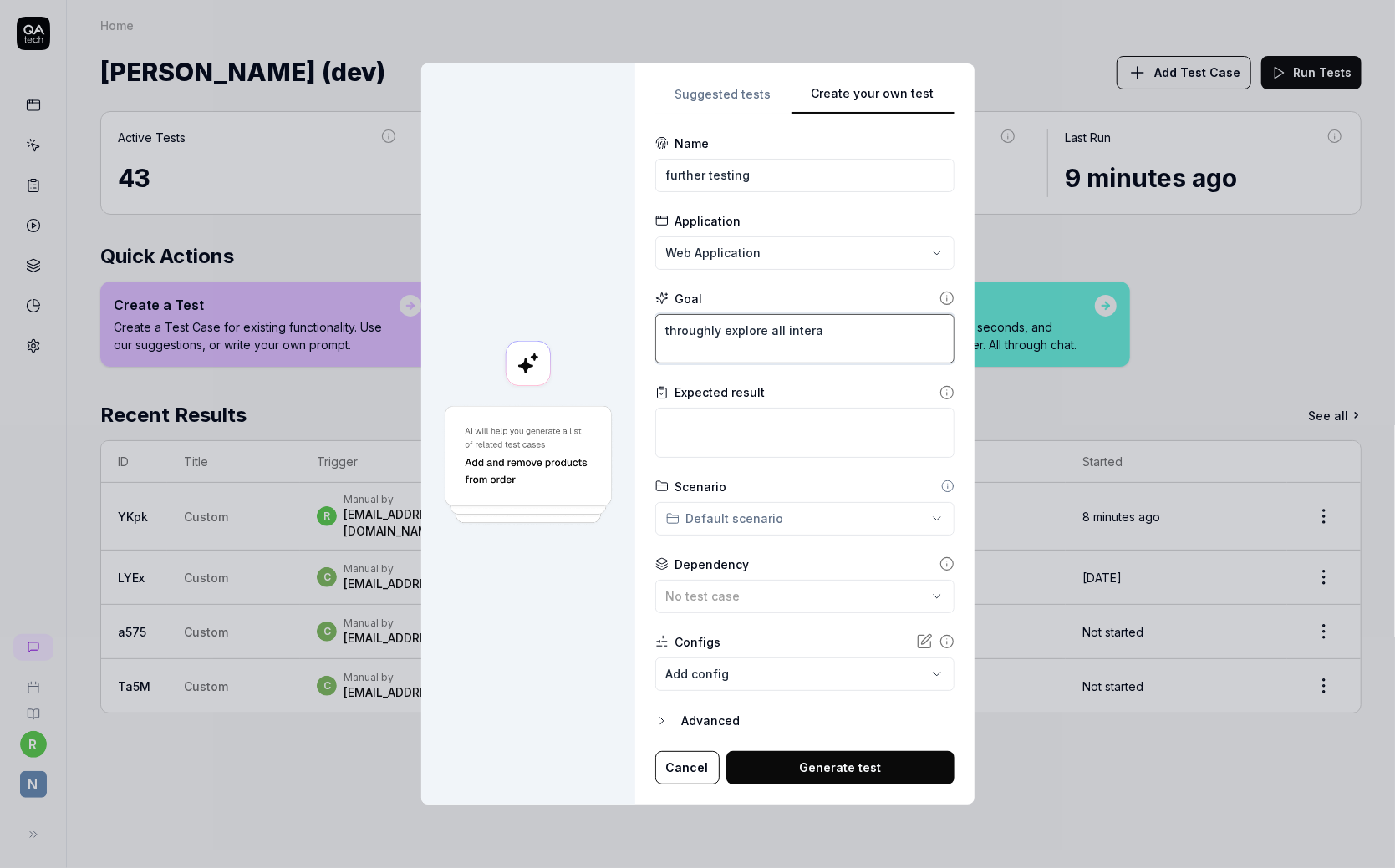 type on "*" 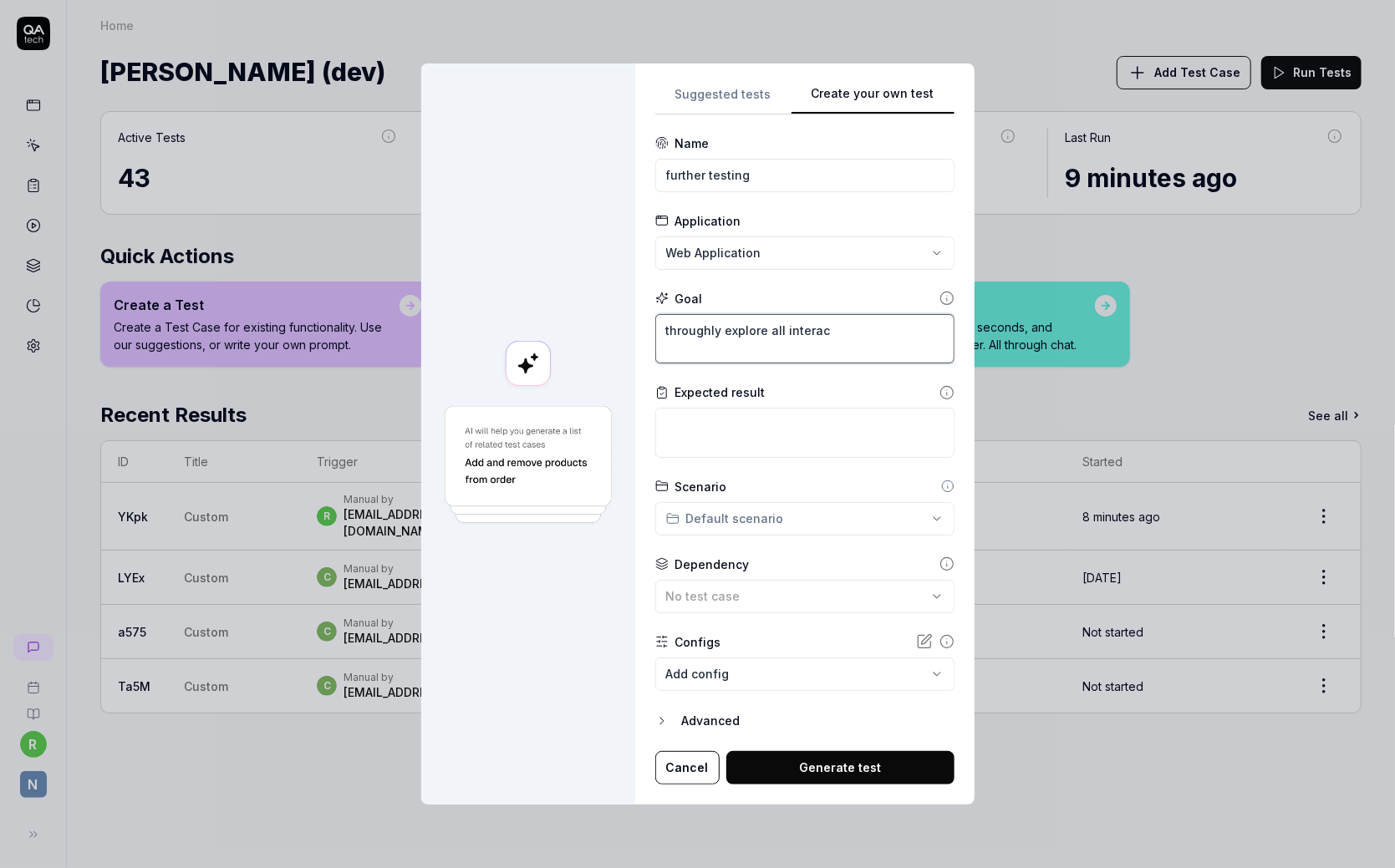 type on "*" 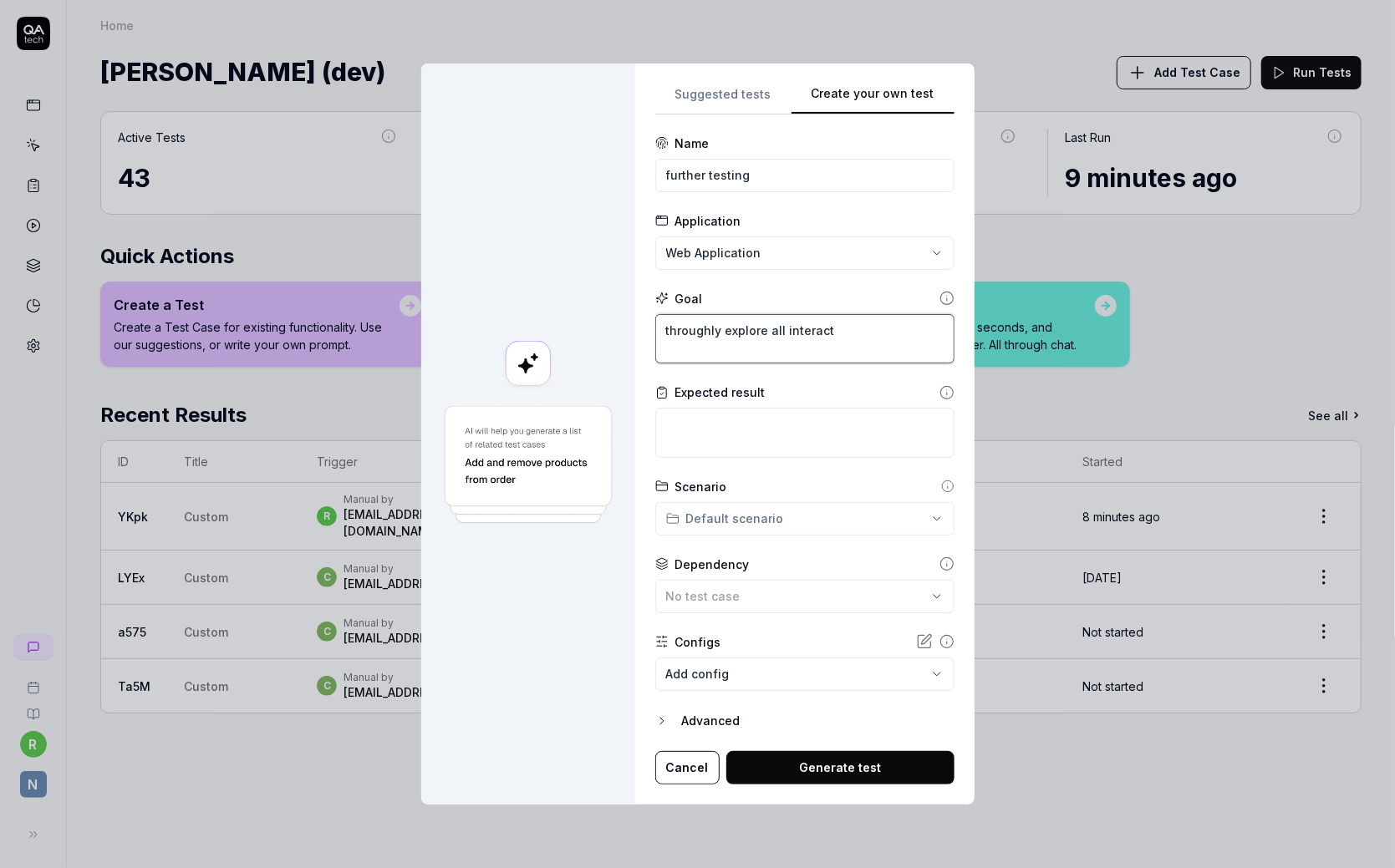 type on "*" 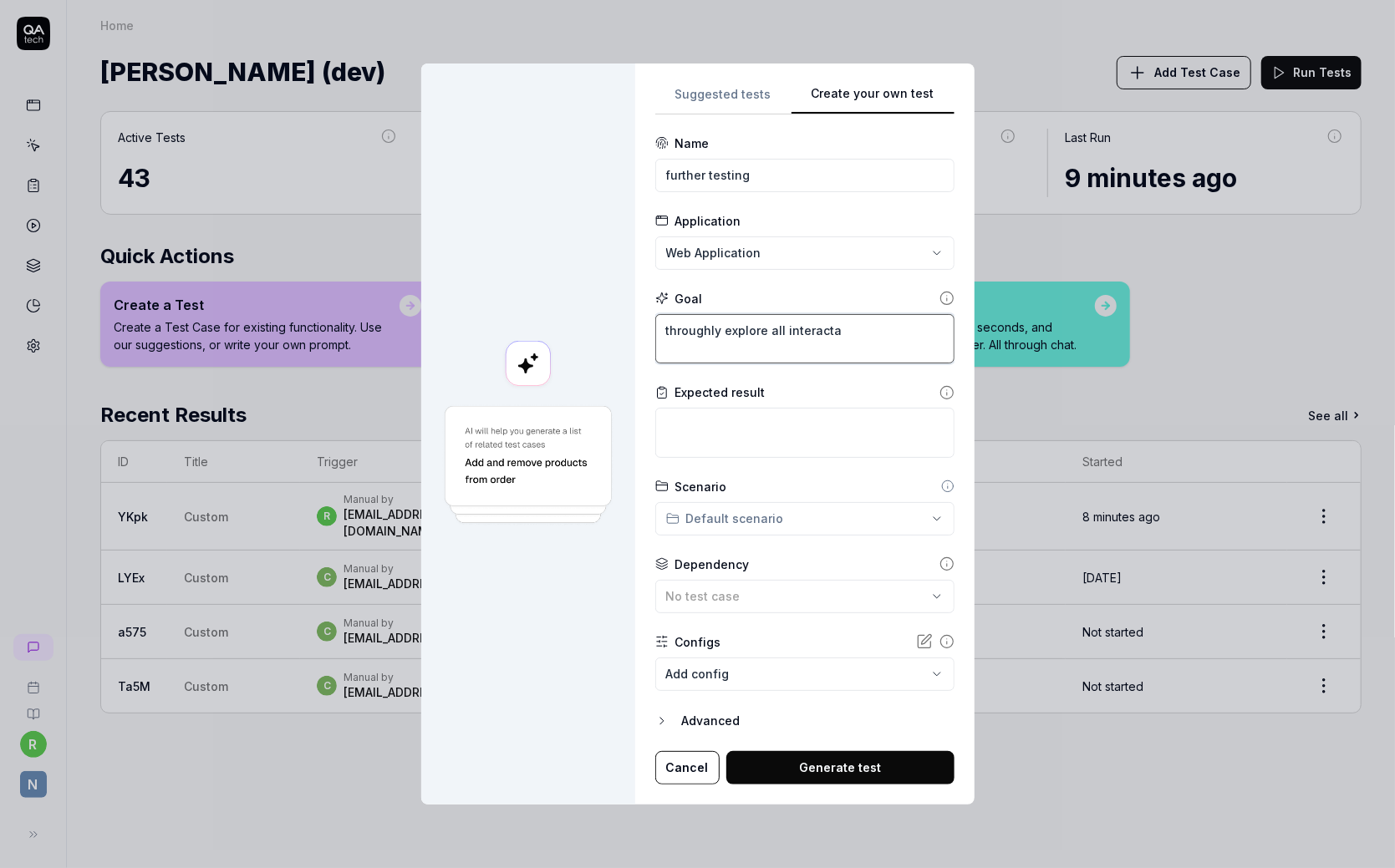 type on "*" 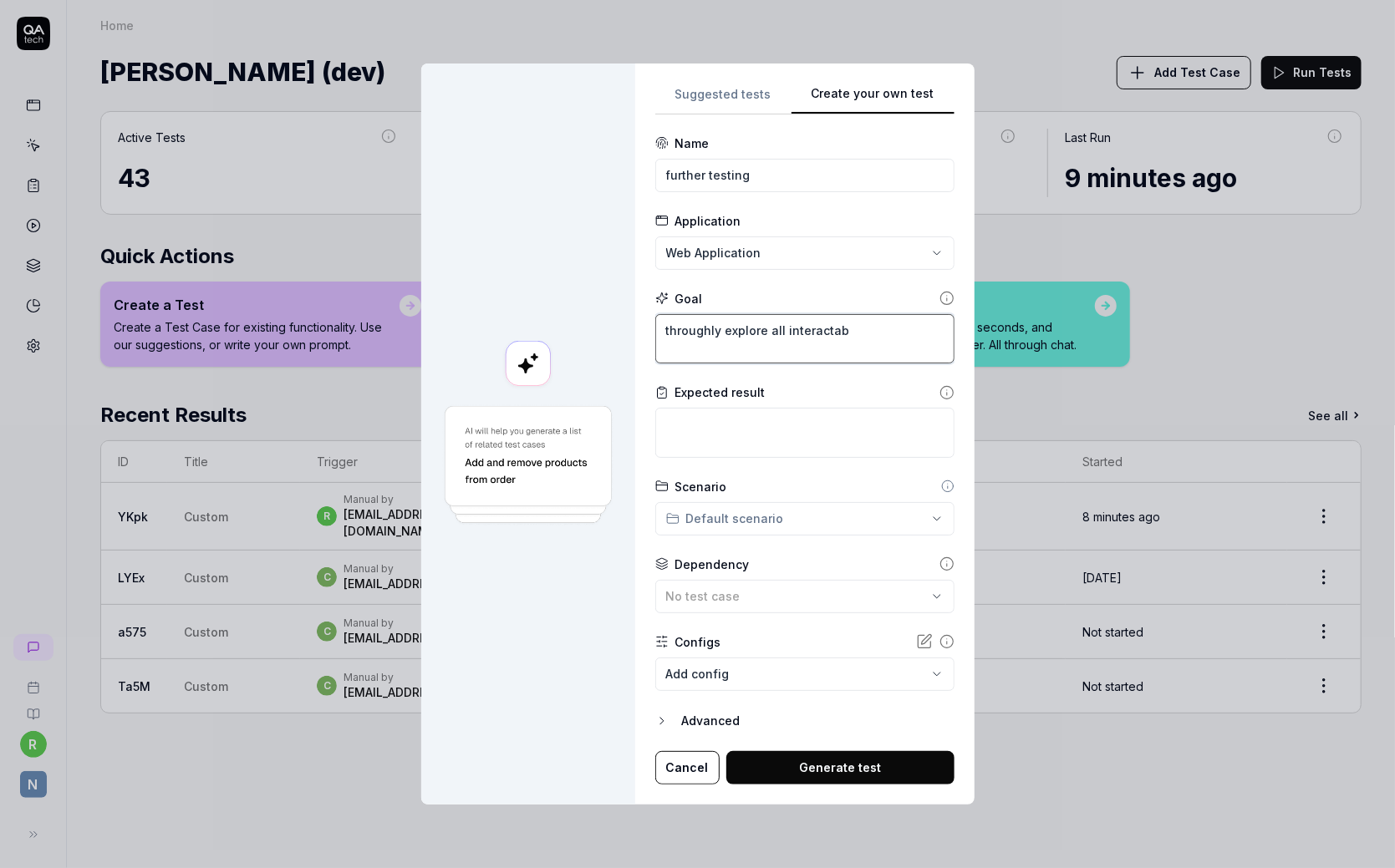 type on "*" 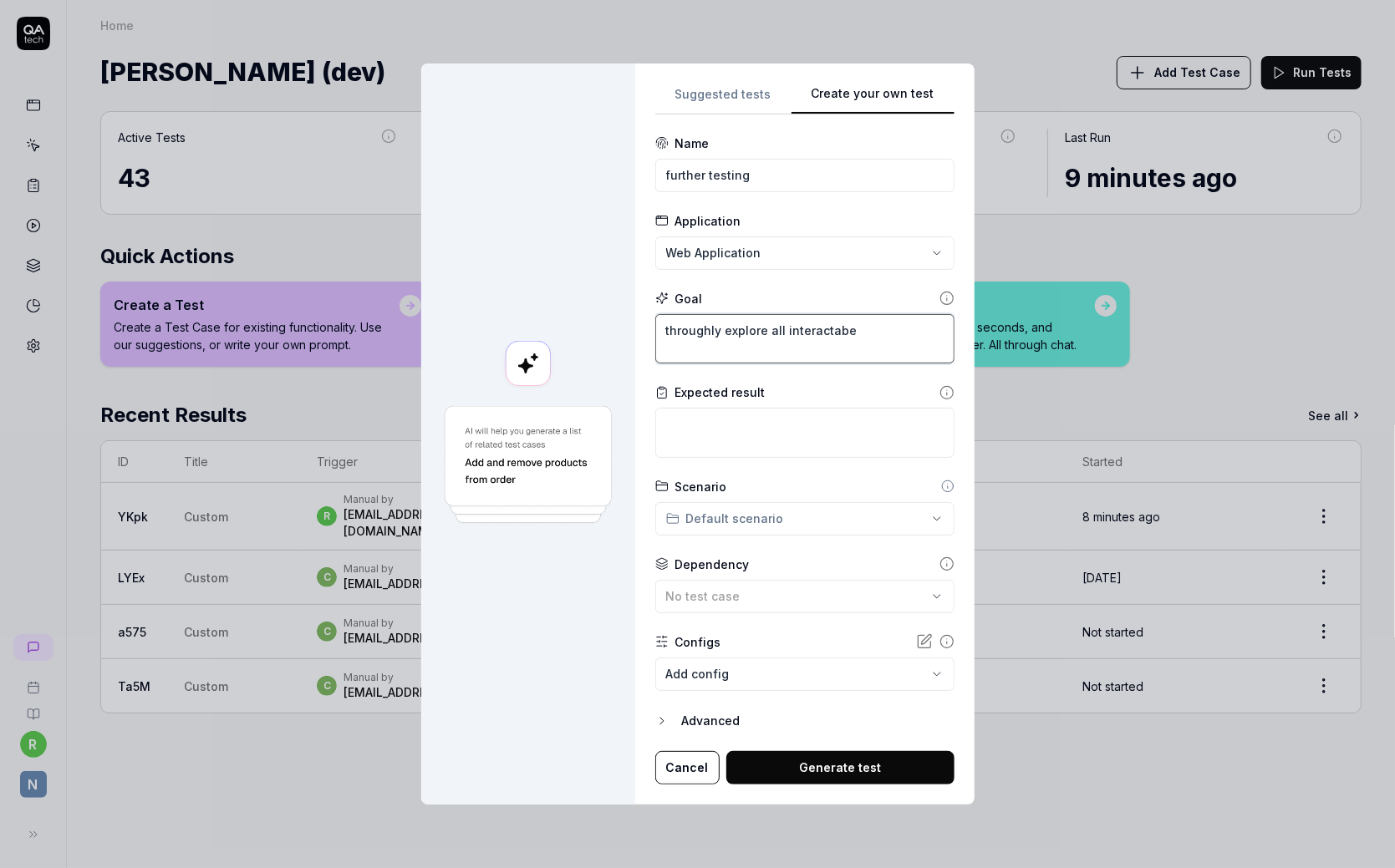 type on "*" 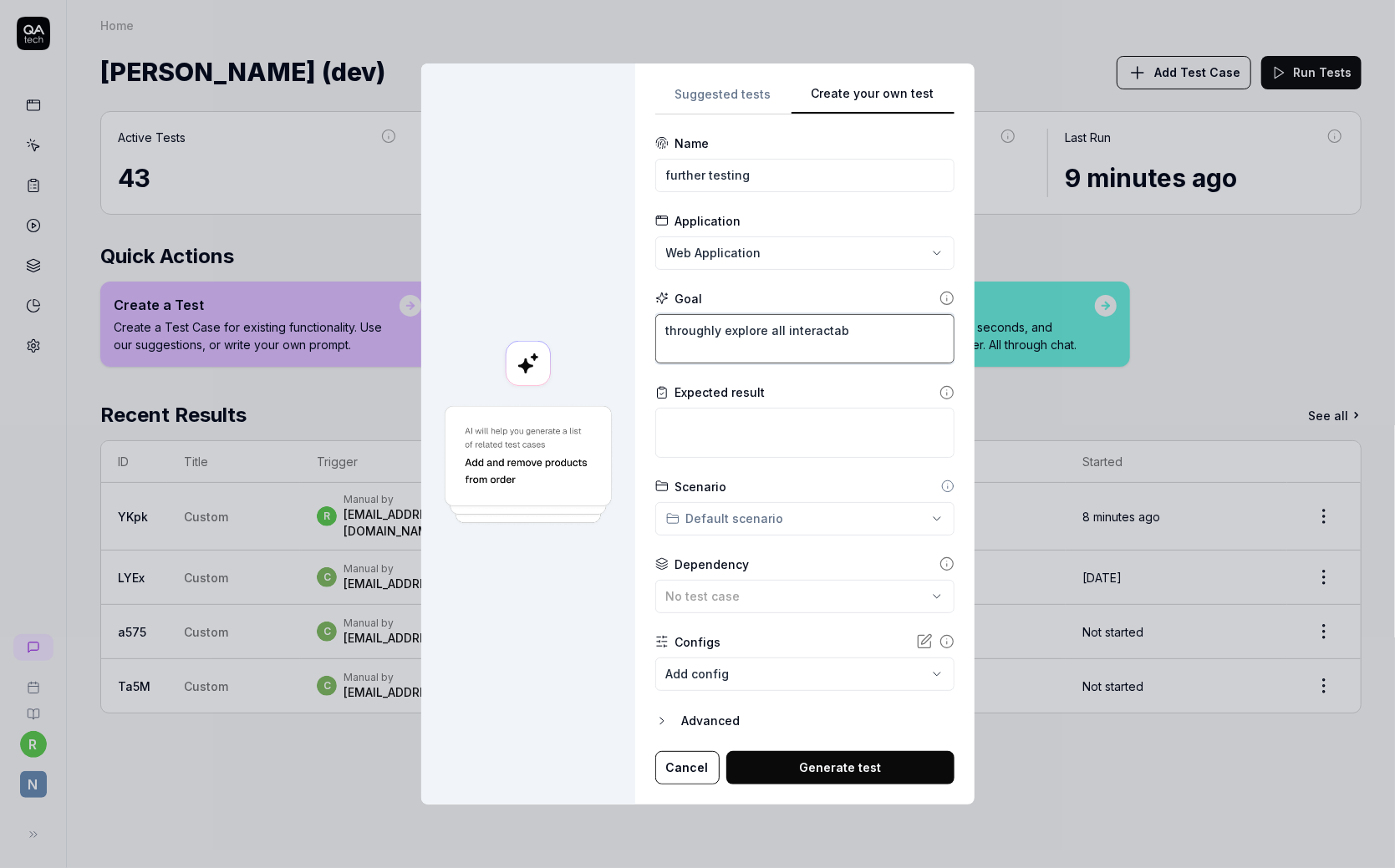 type on "*" 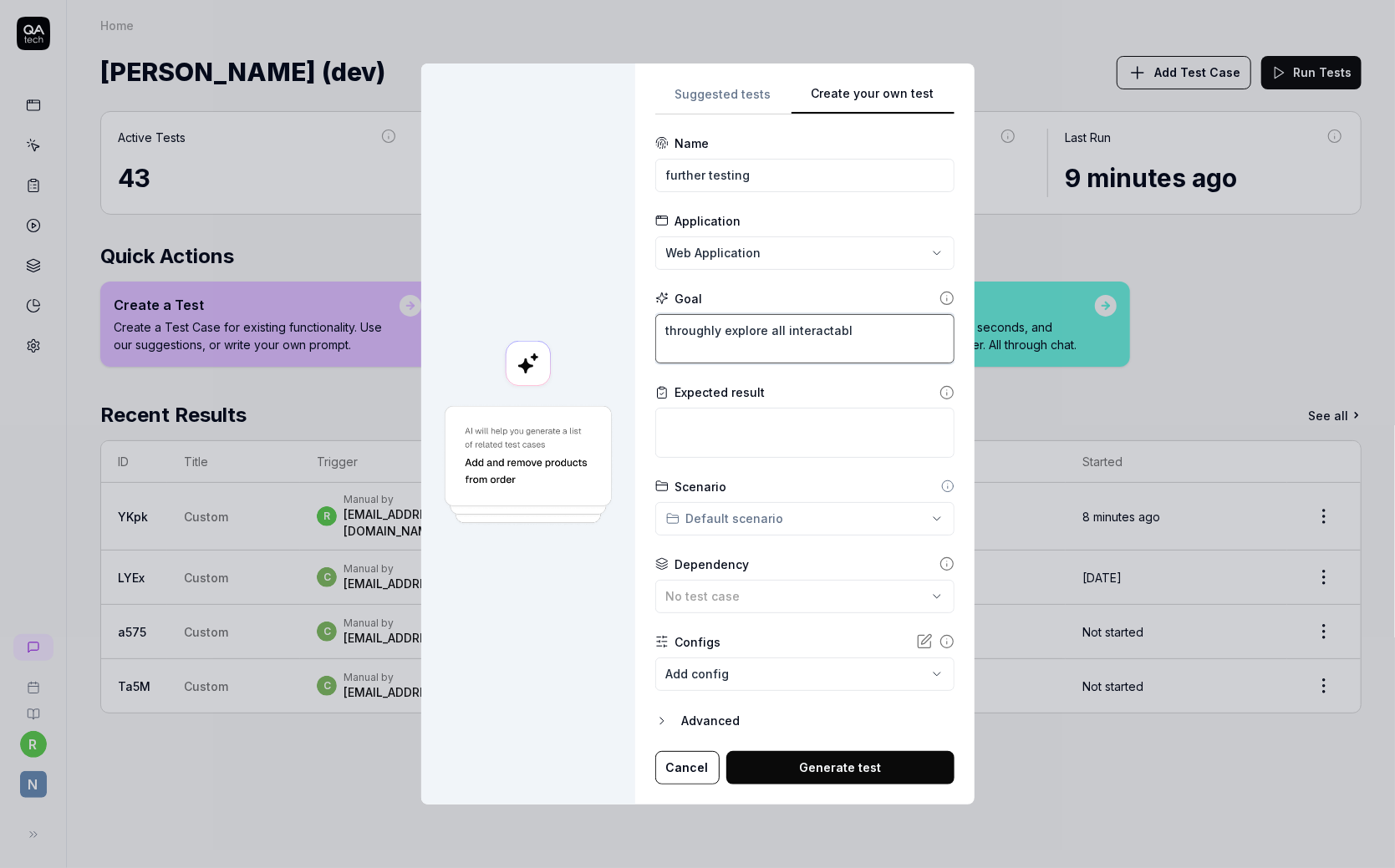type on "*" 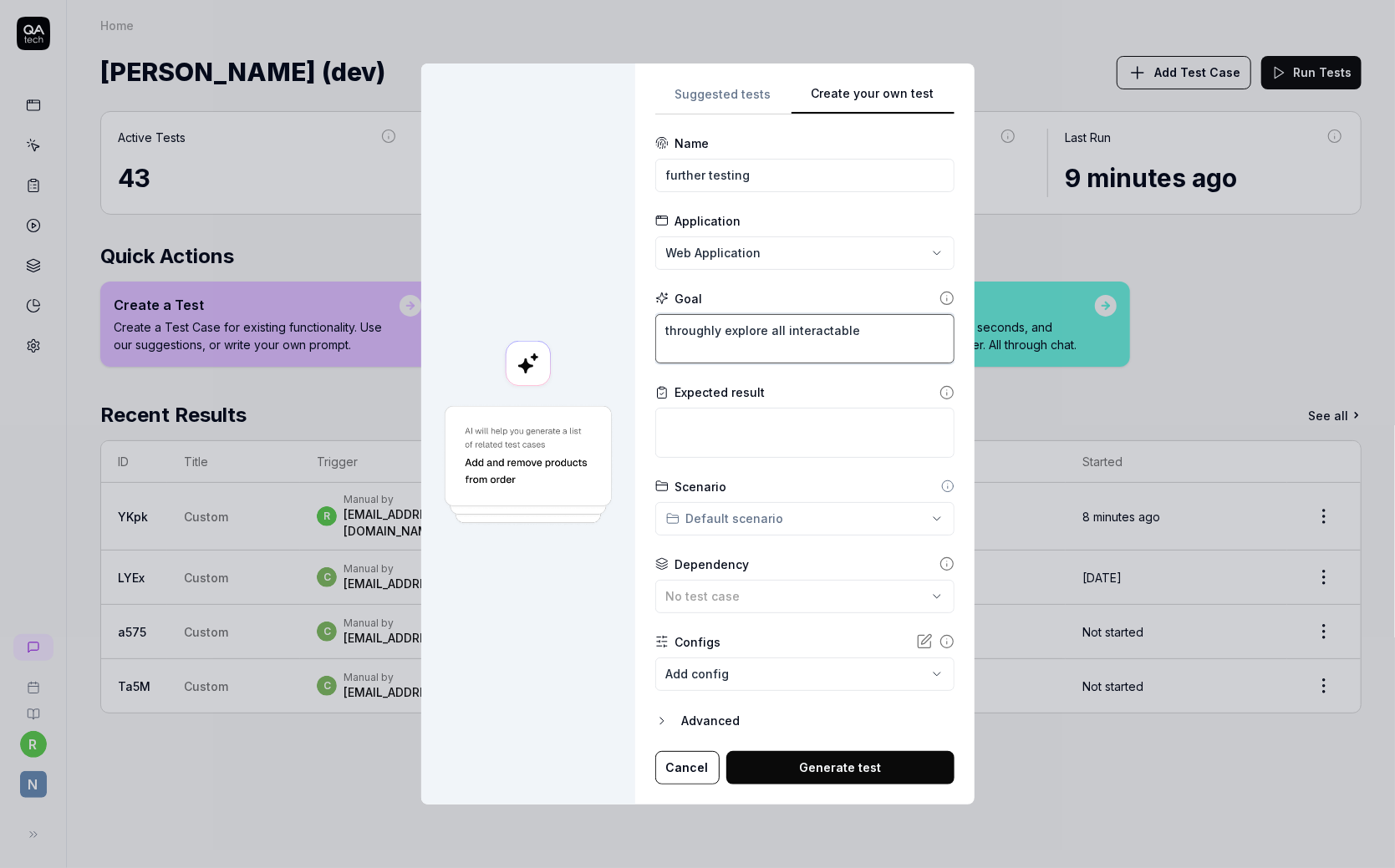 type on "*" 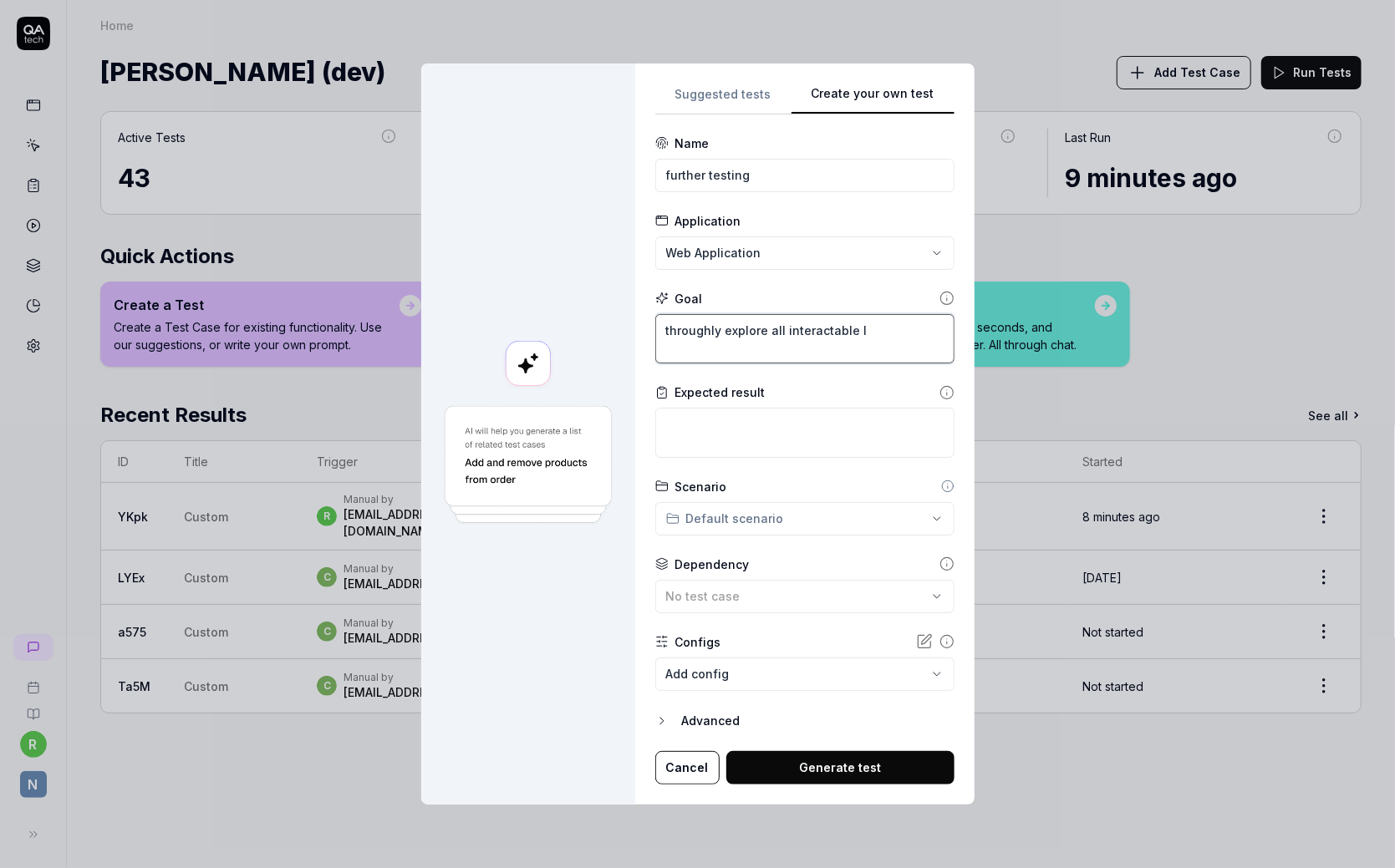 type on "*" 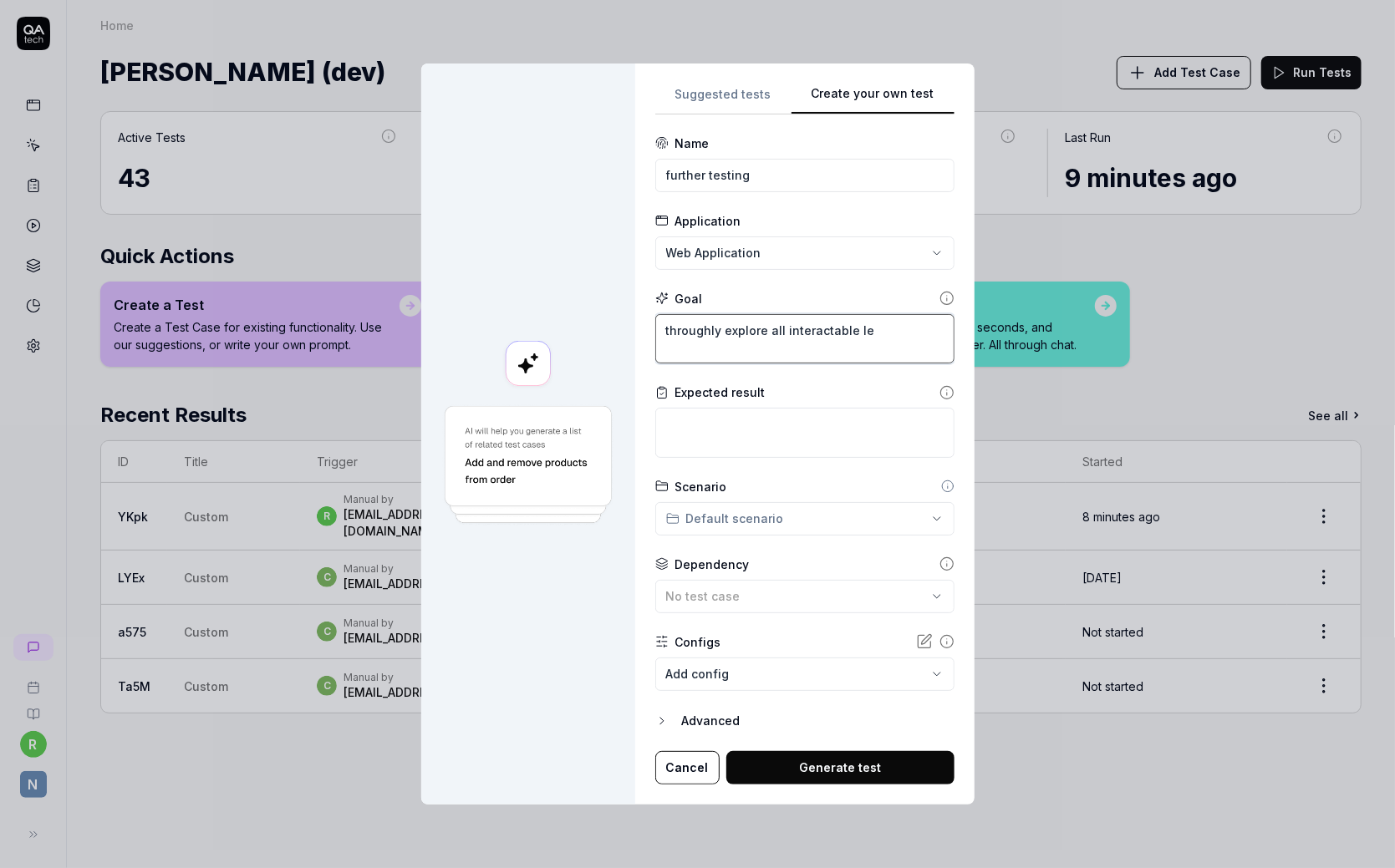 type on "*" 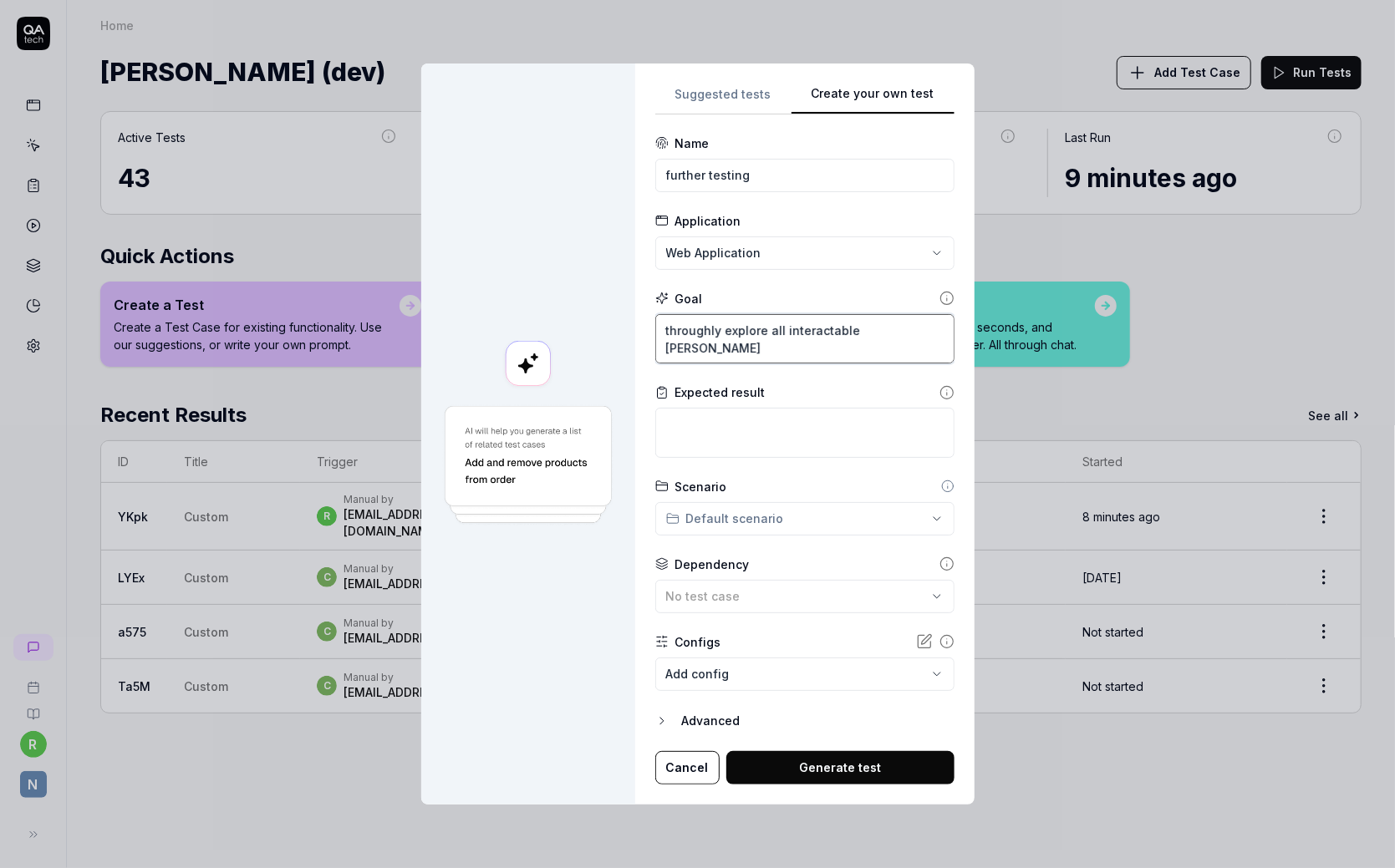 type on "*" 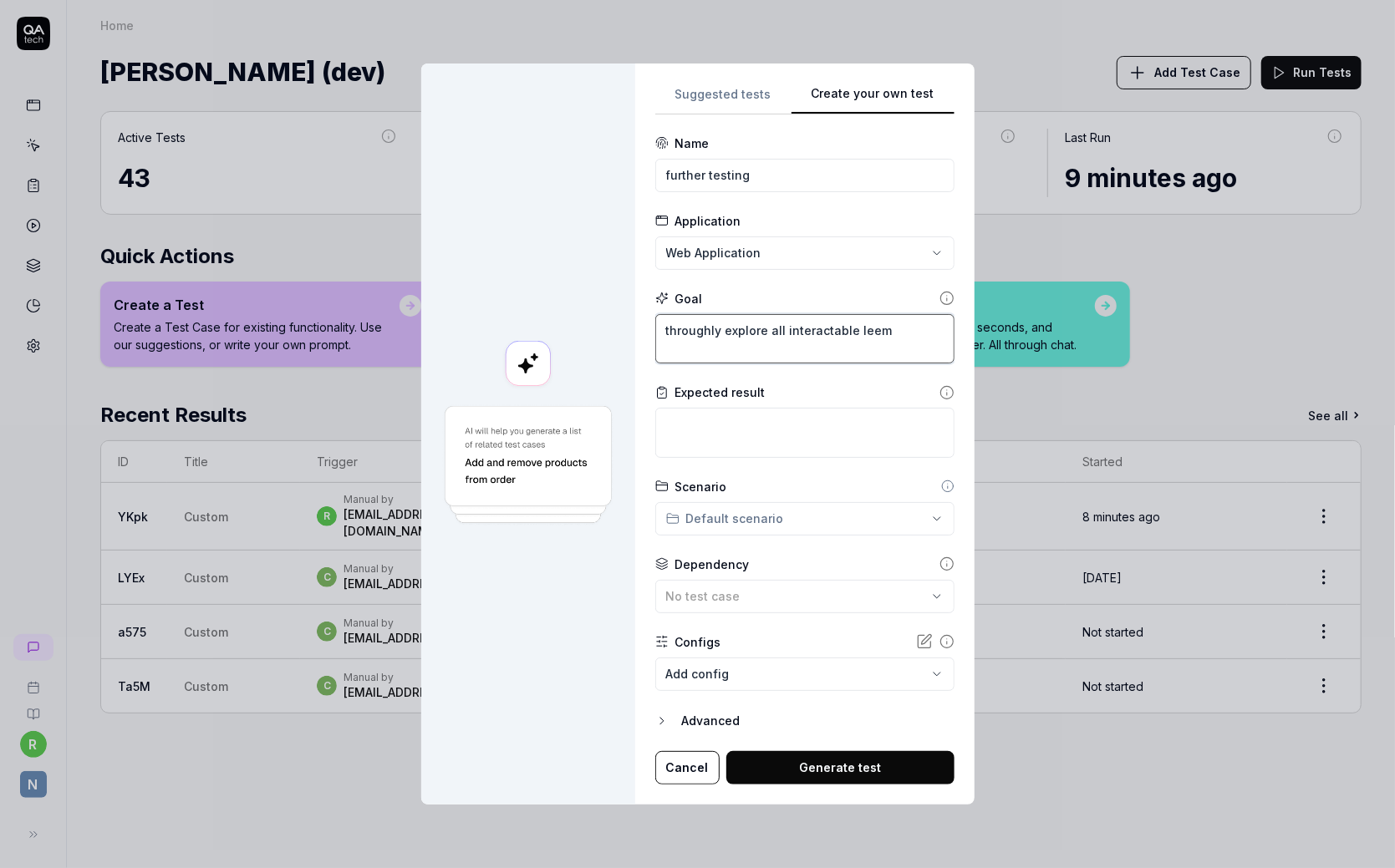 type on "*" 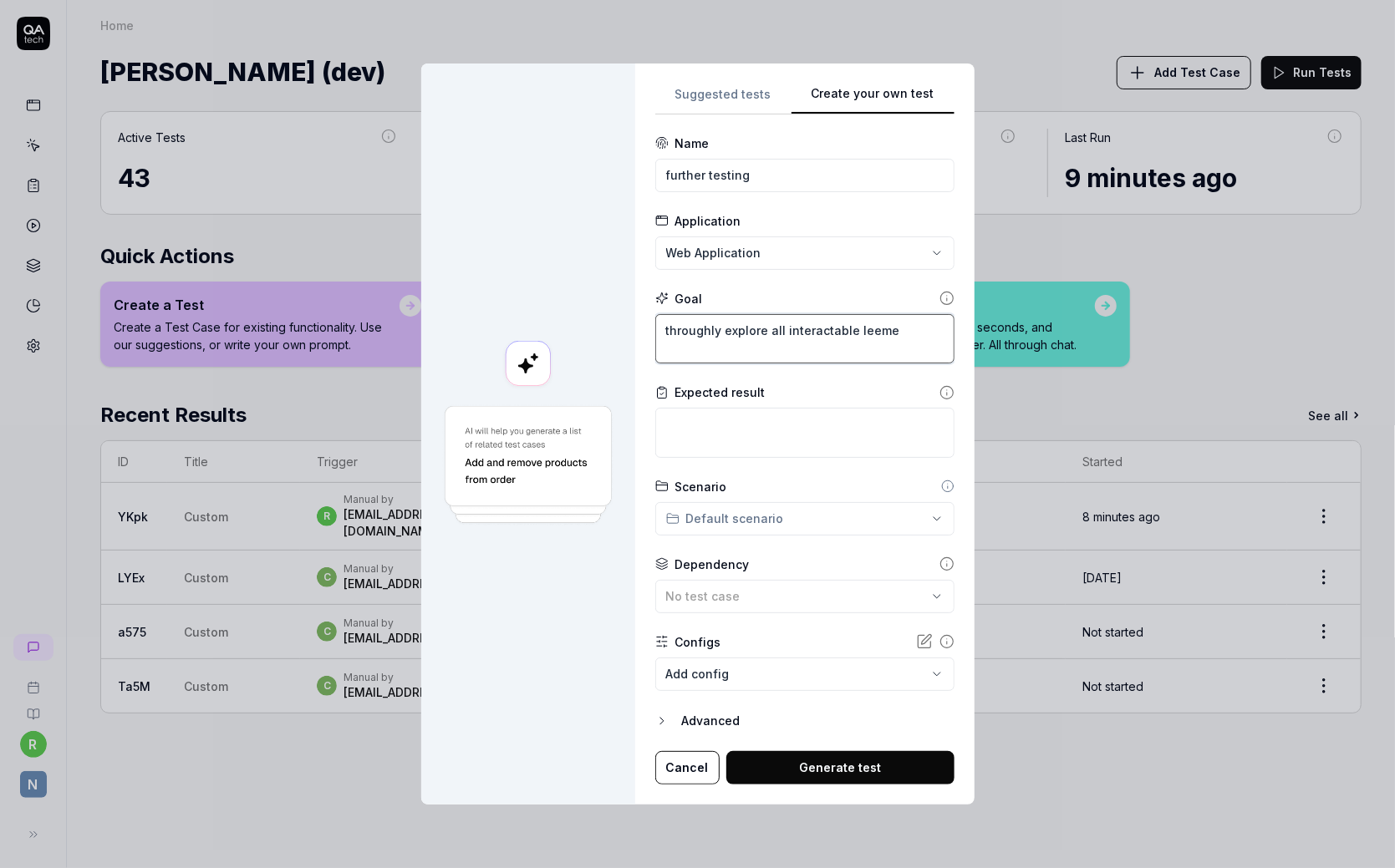 type on "*" 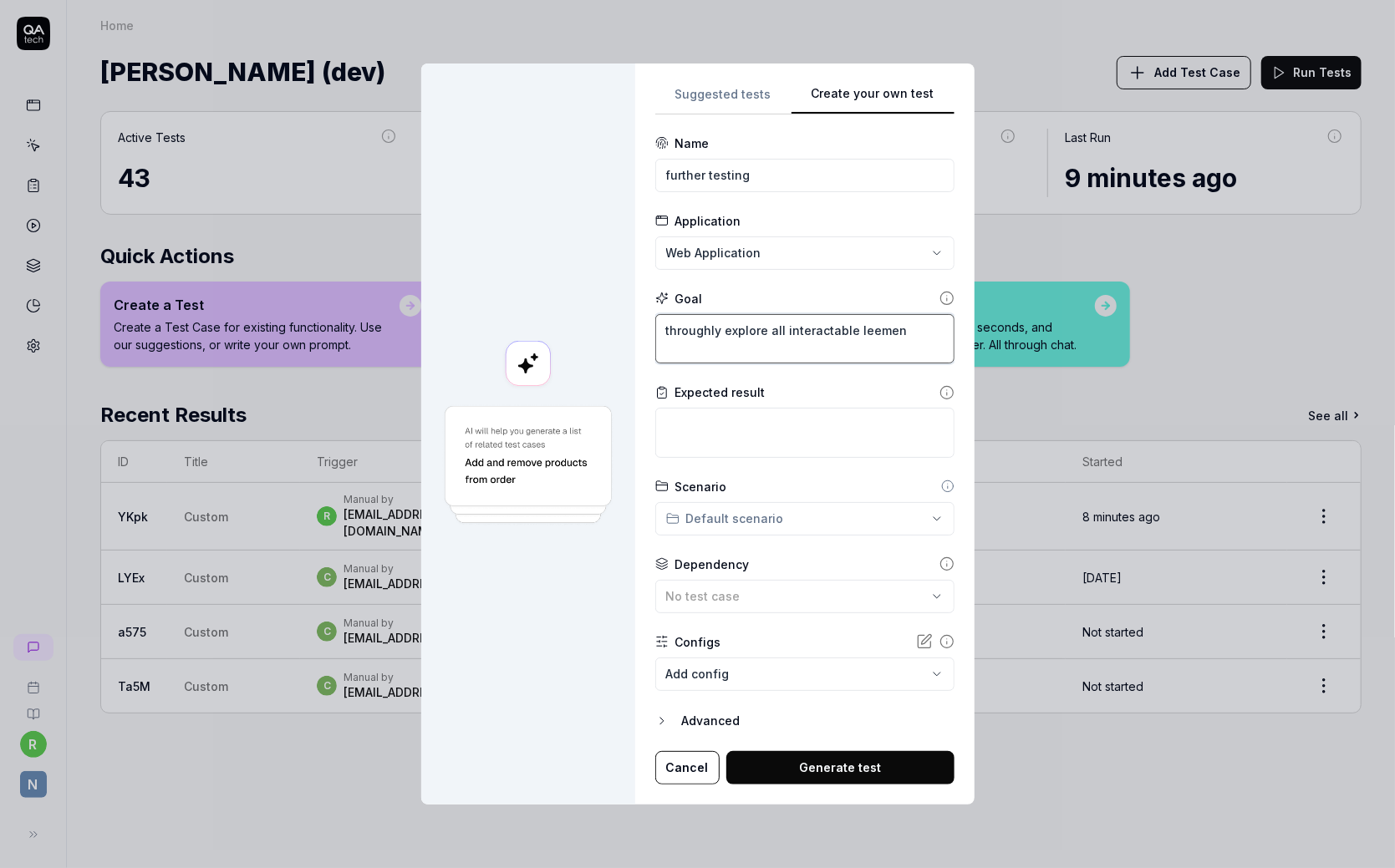 type on "*" 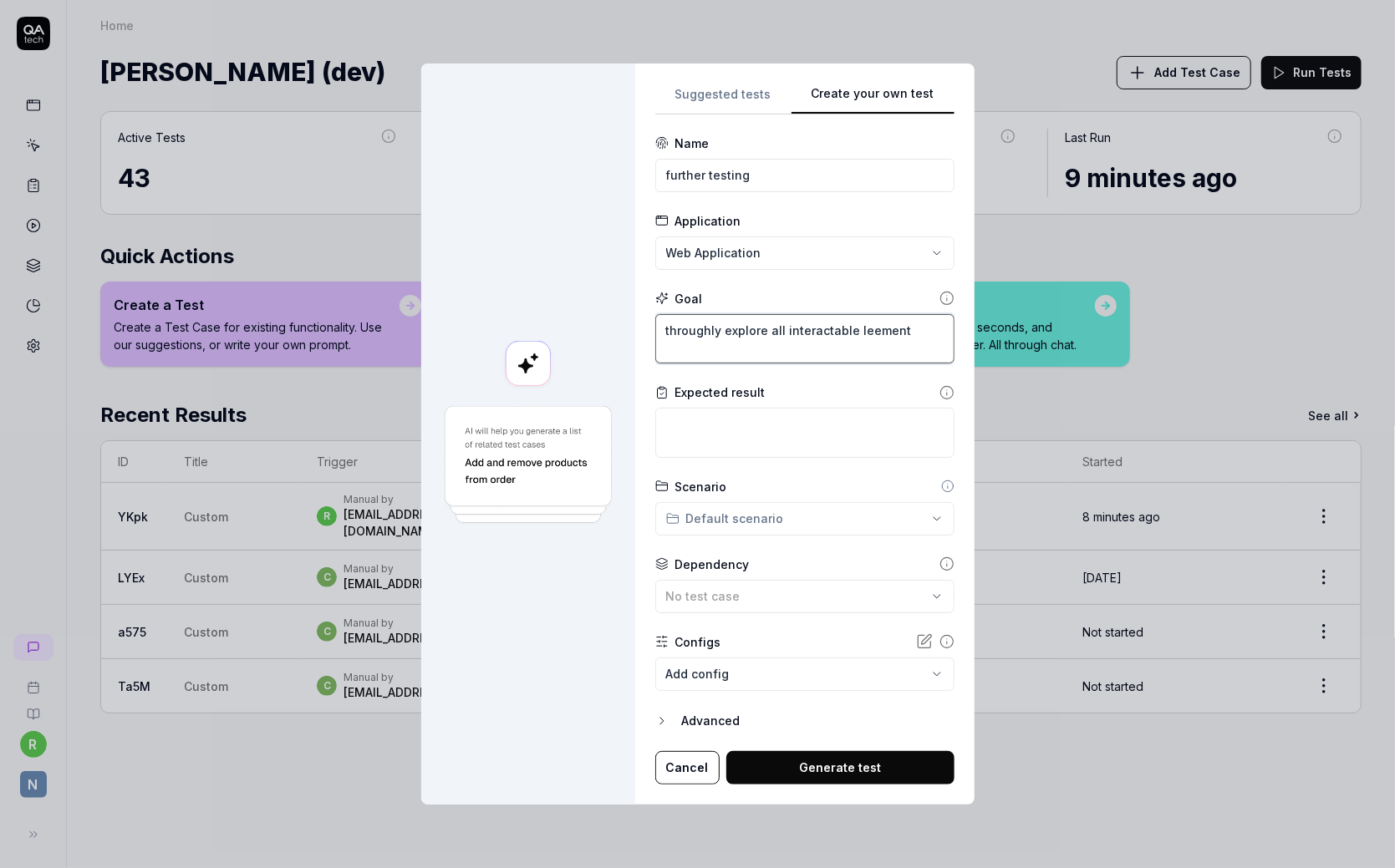 type on "*" 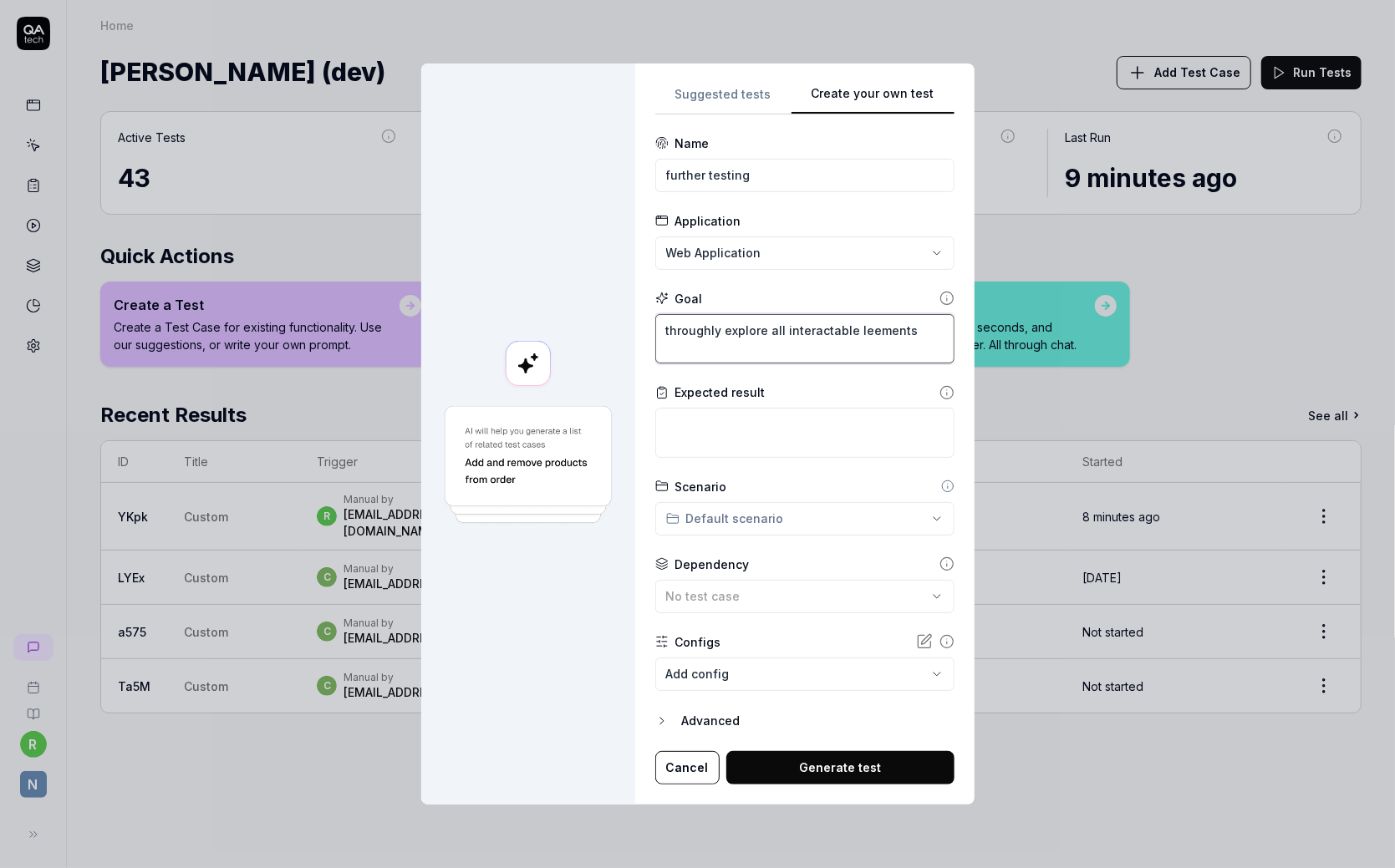 type on "*" 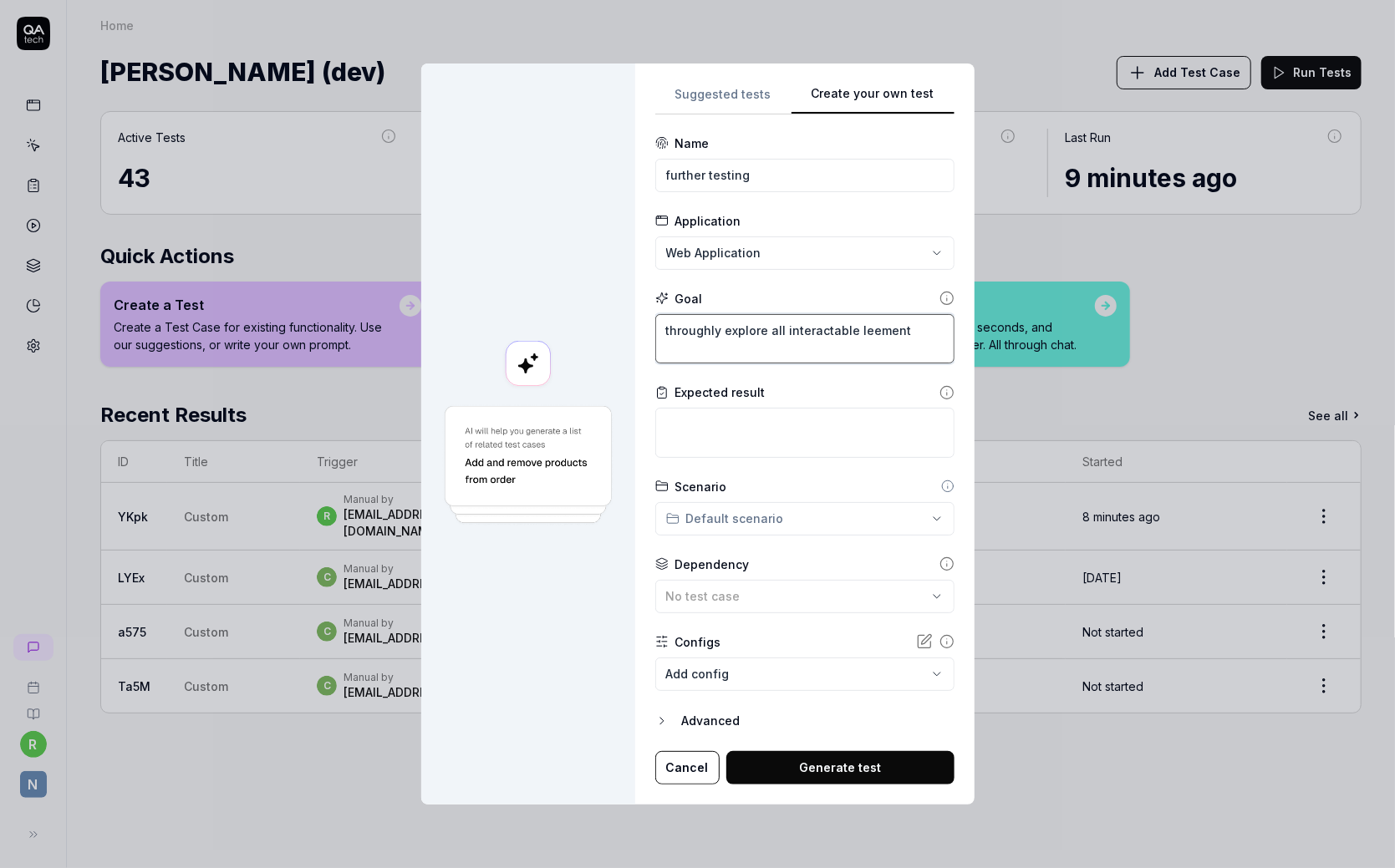 type on "*" 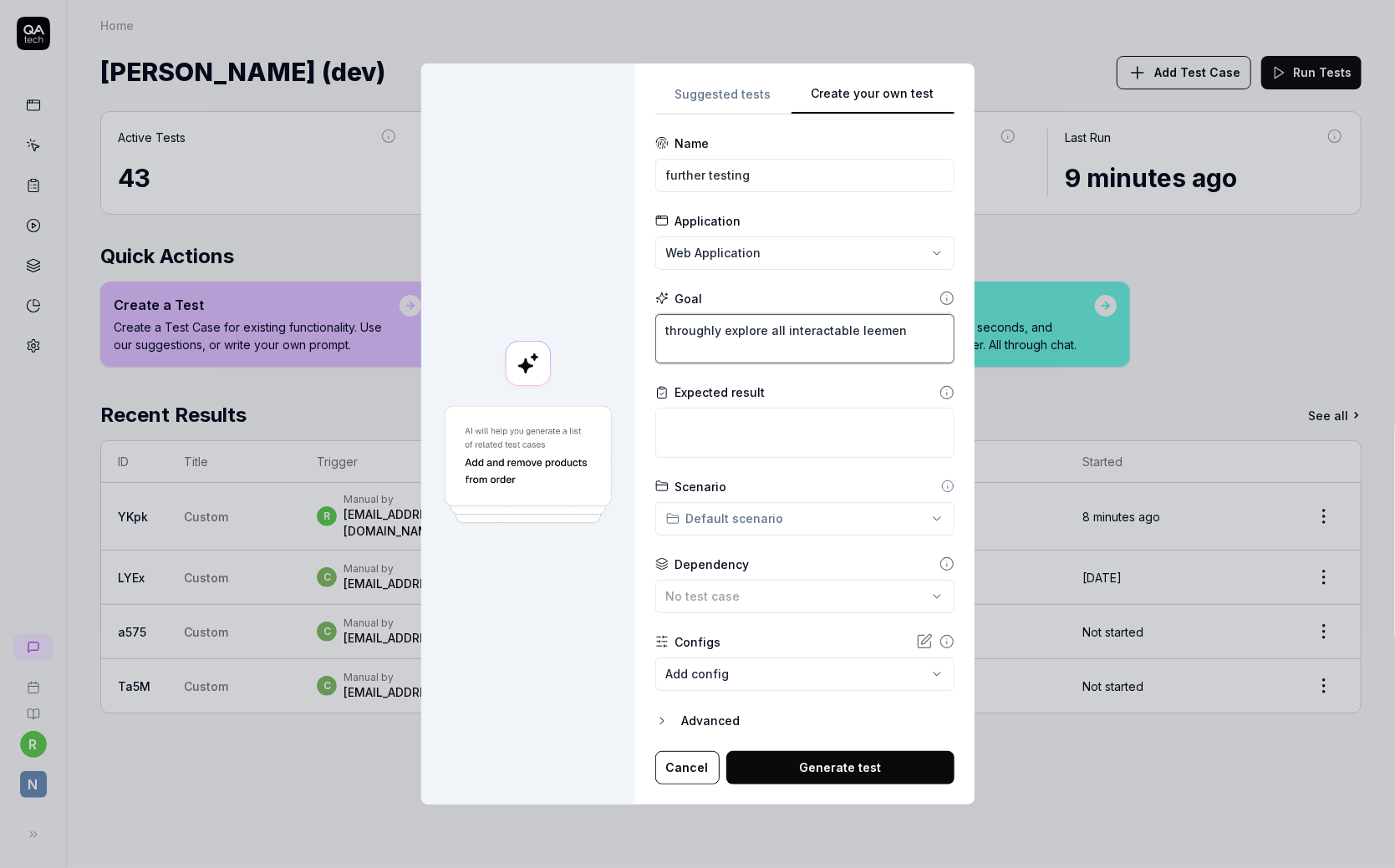 type on "*" 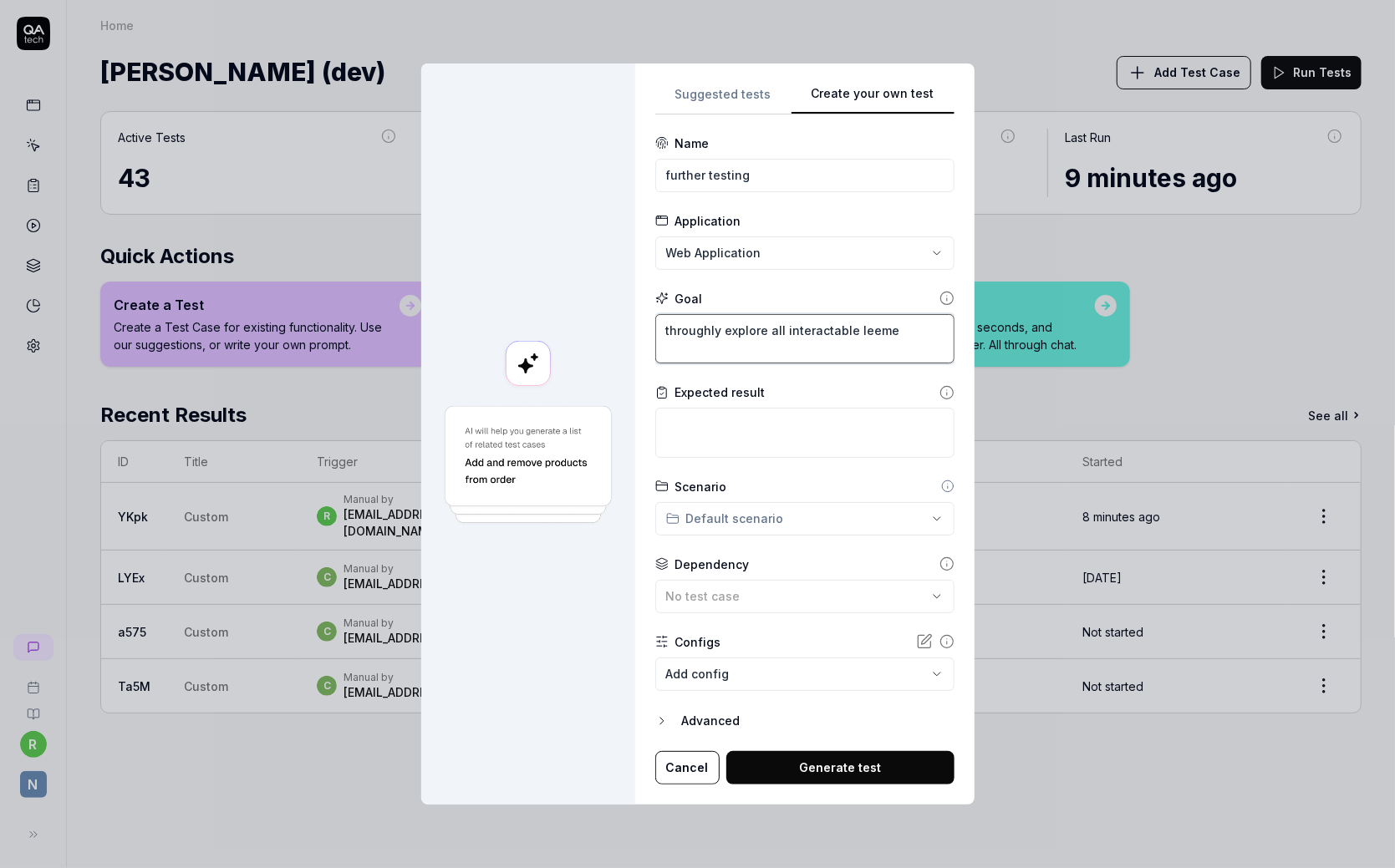 type on "*" 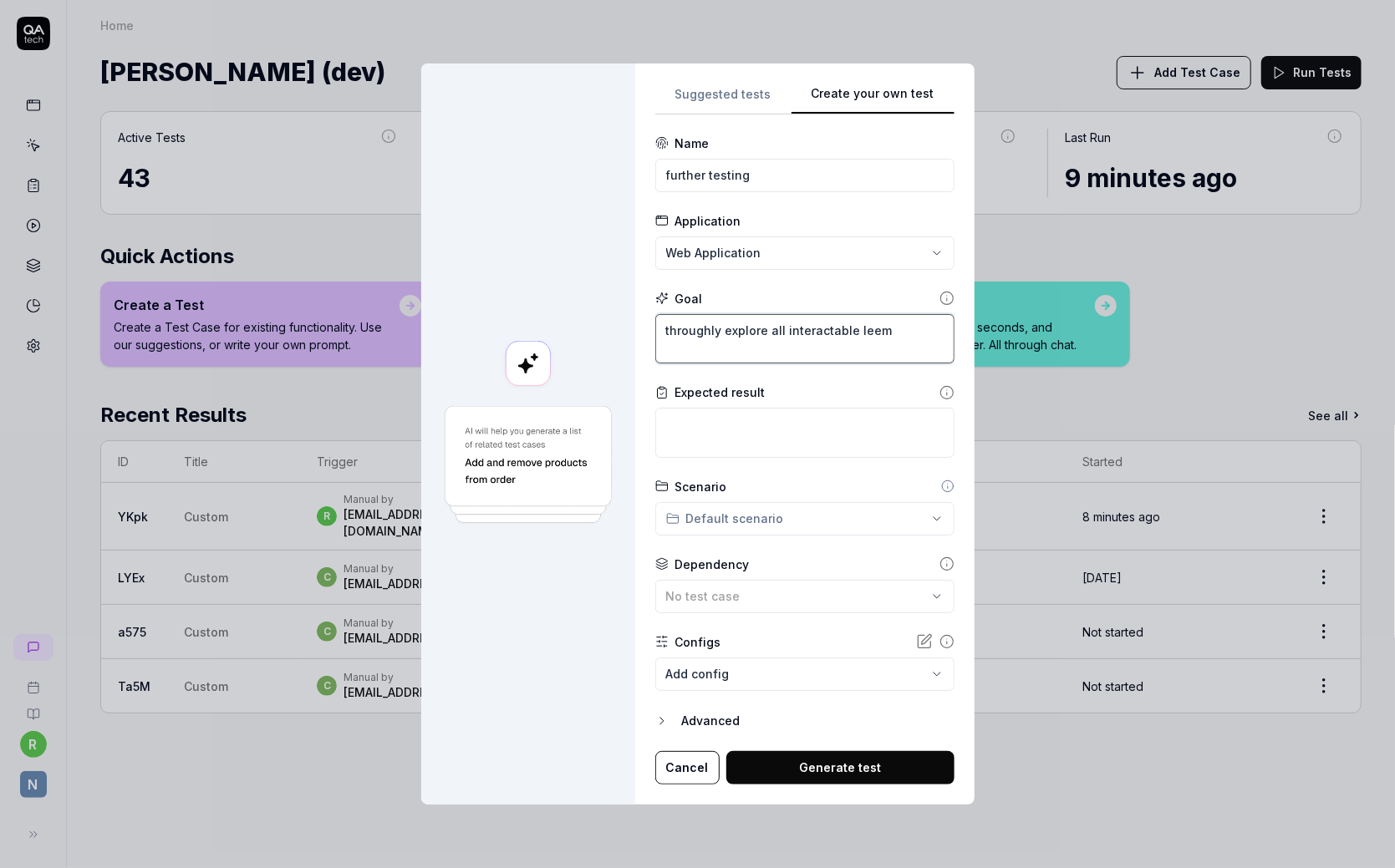 type on "*" 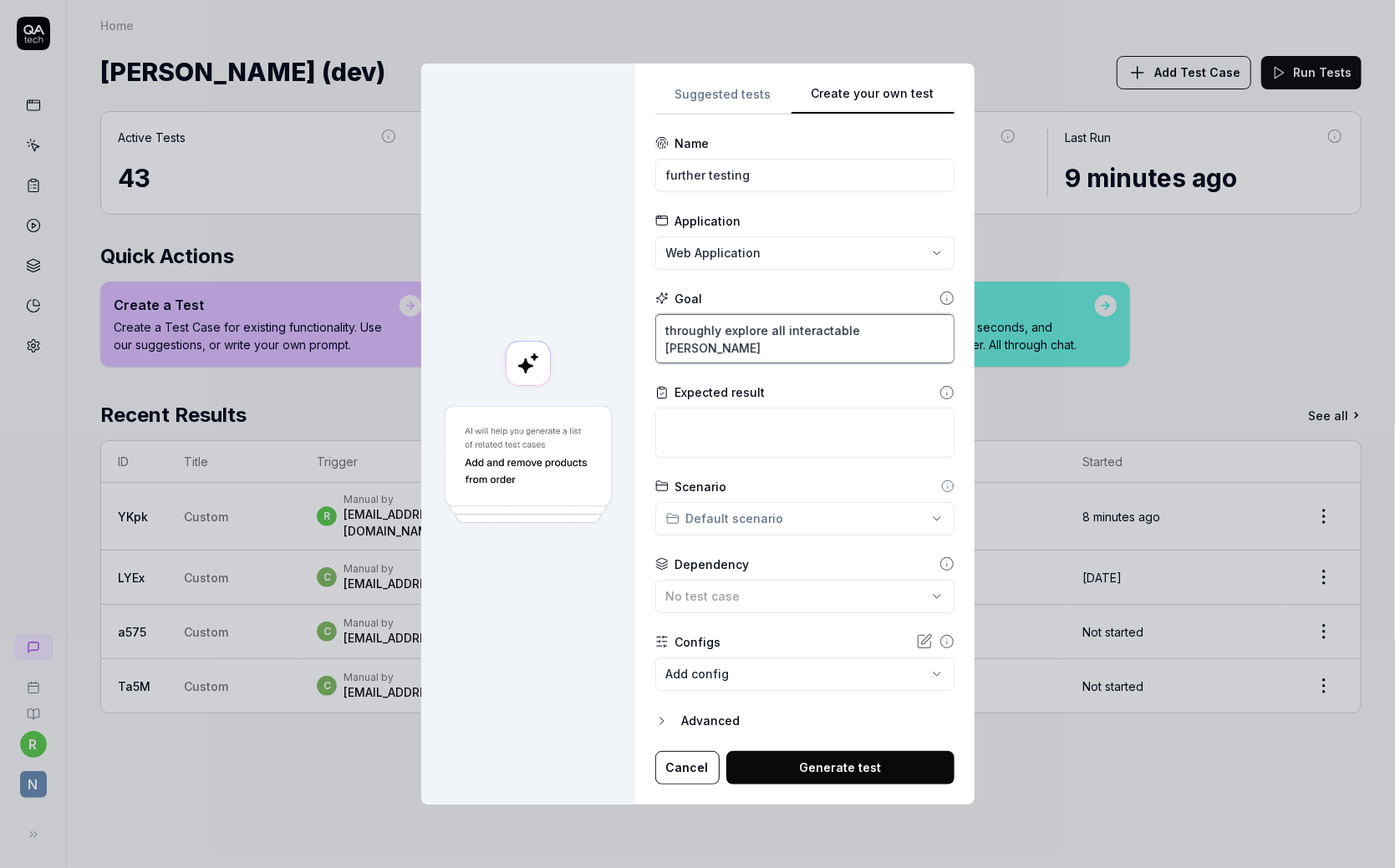 type on "*" 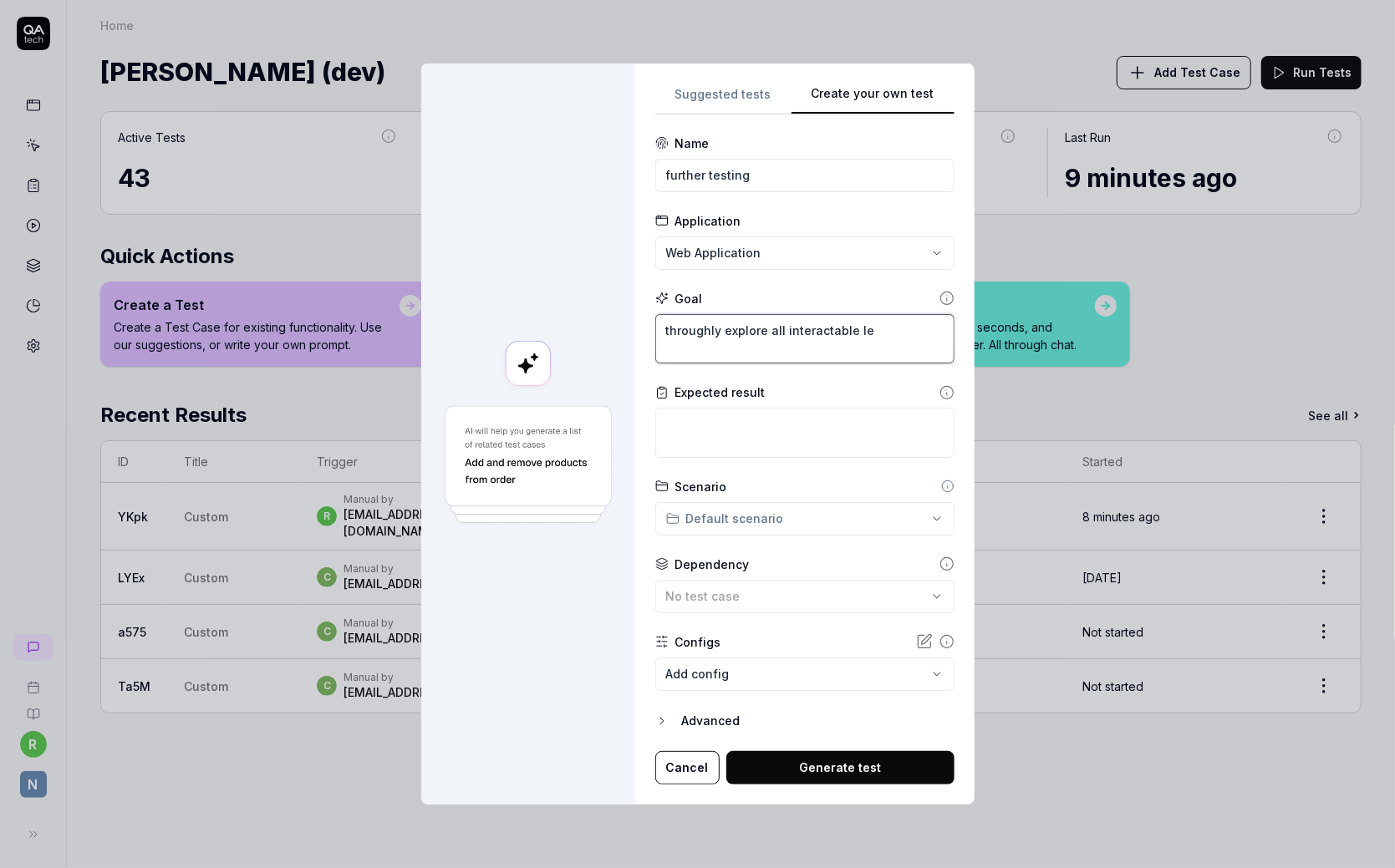 type on "*" 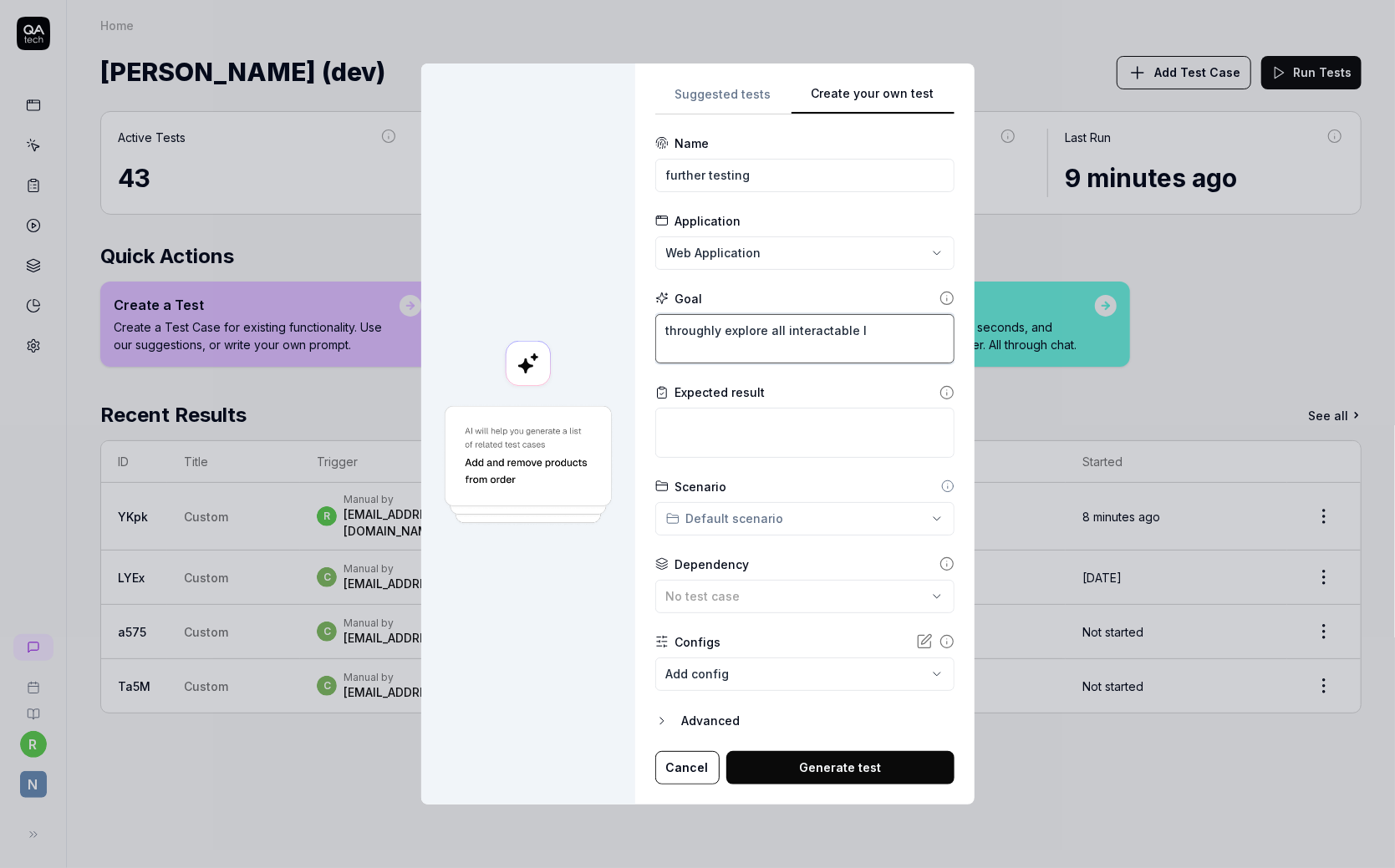 type on "*" 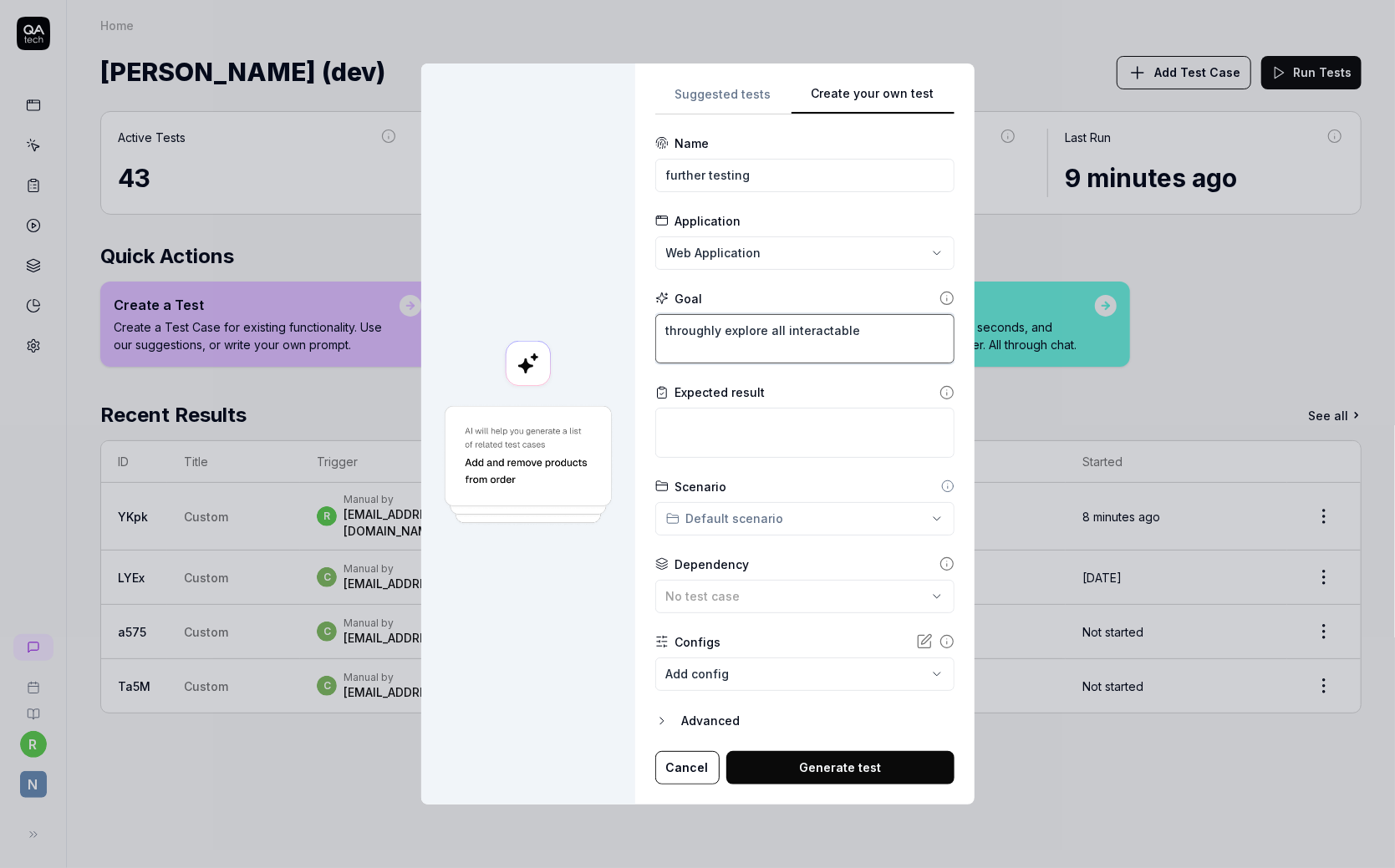 type on "*" 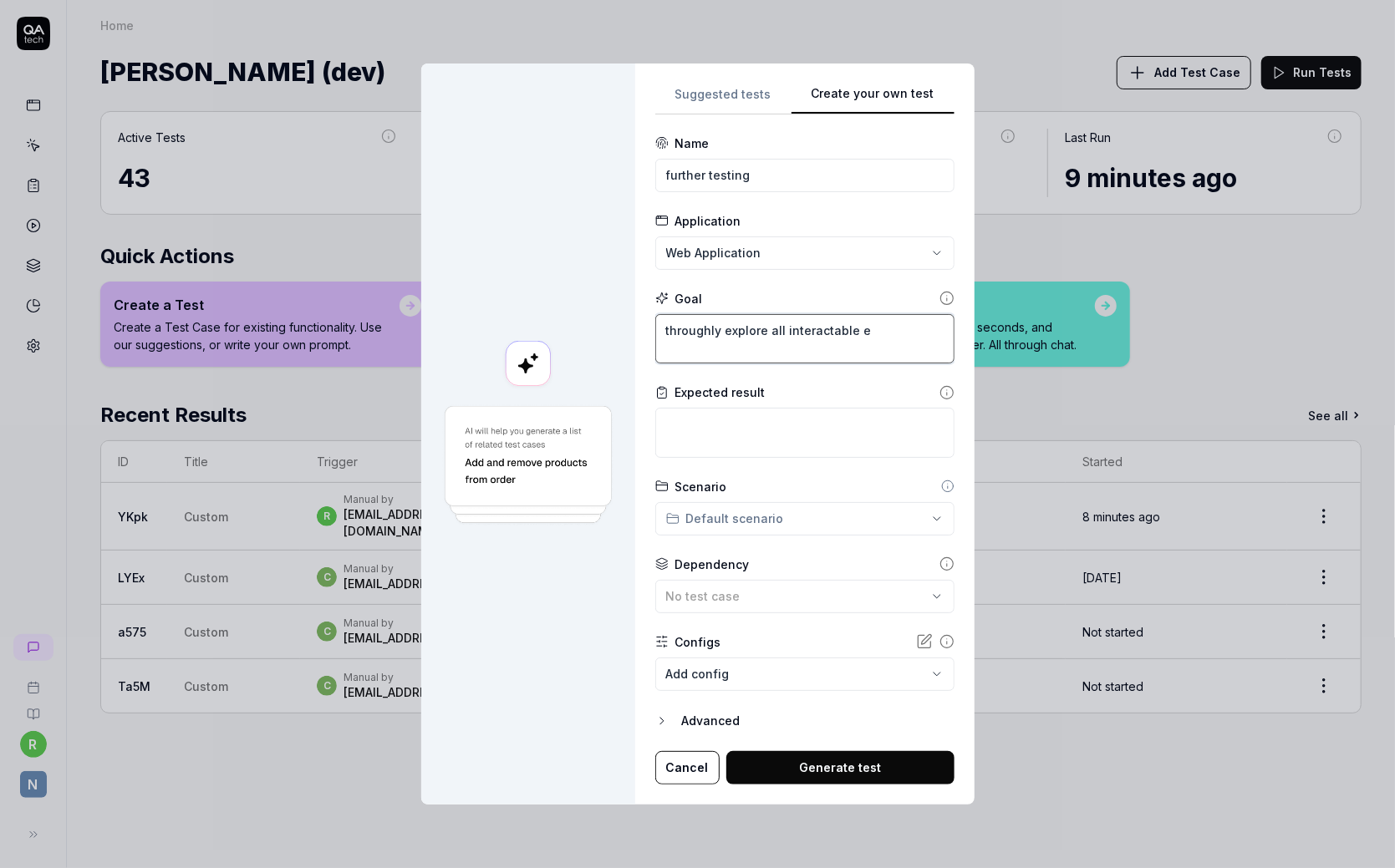 type on "*" 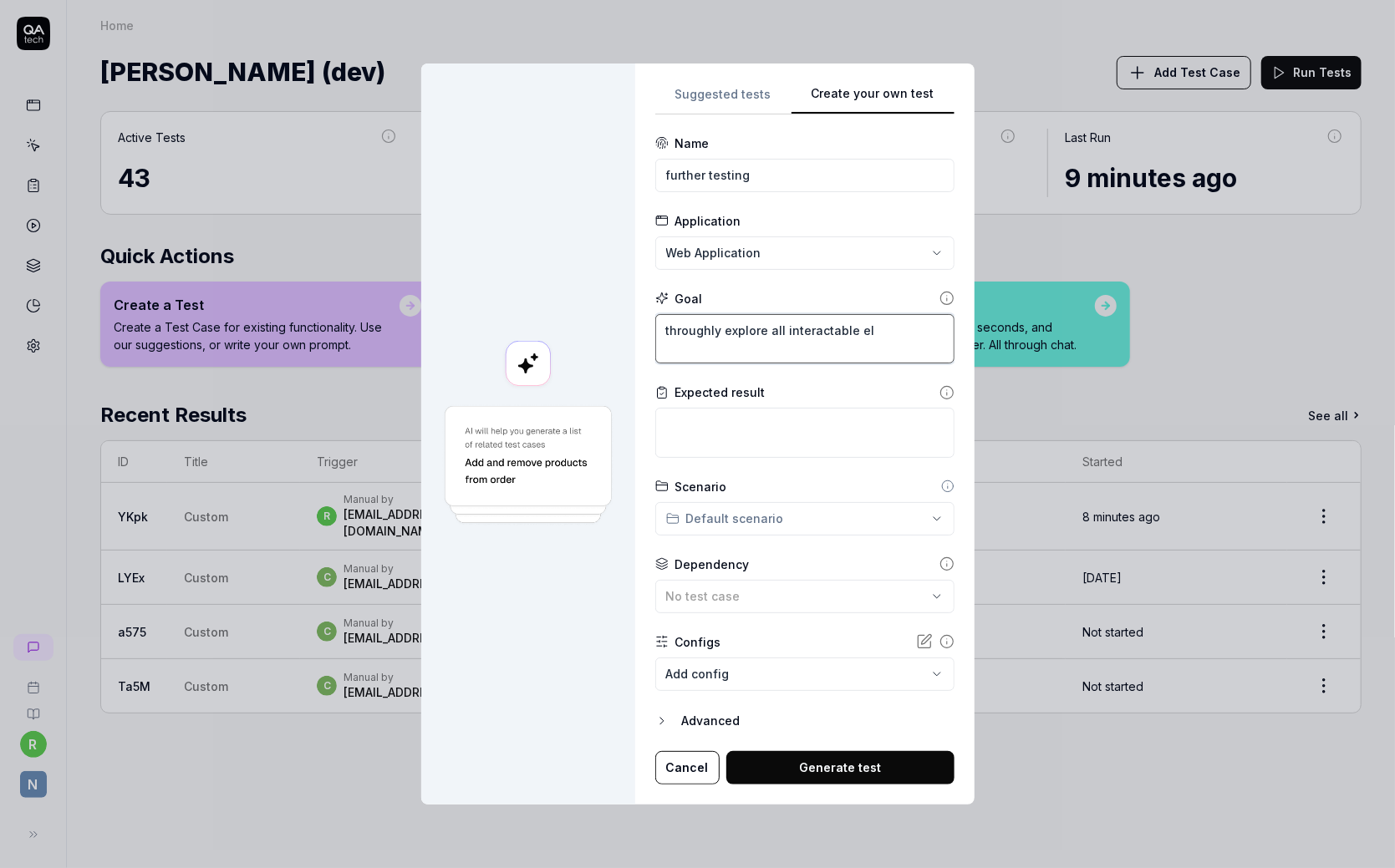 type on "*" 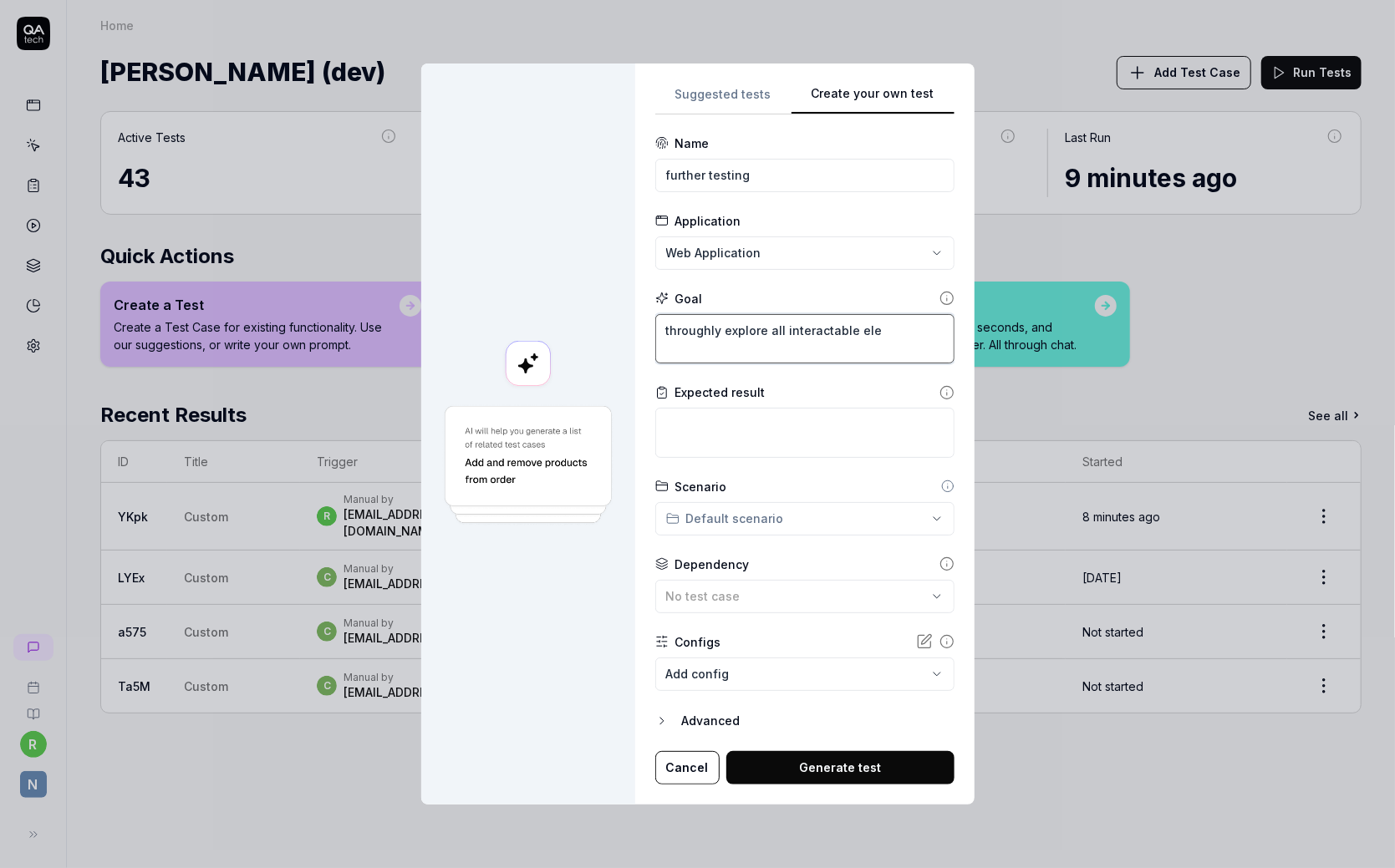 type on "*" 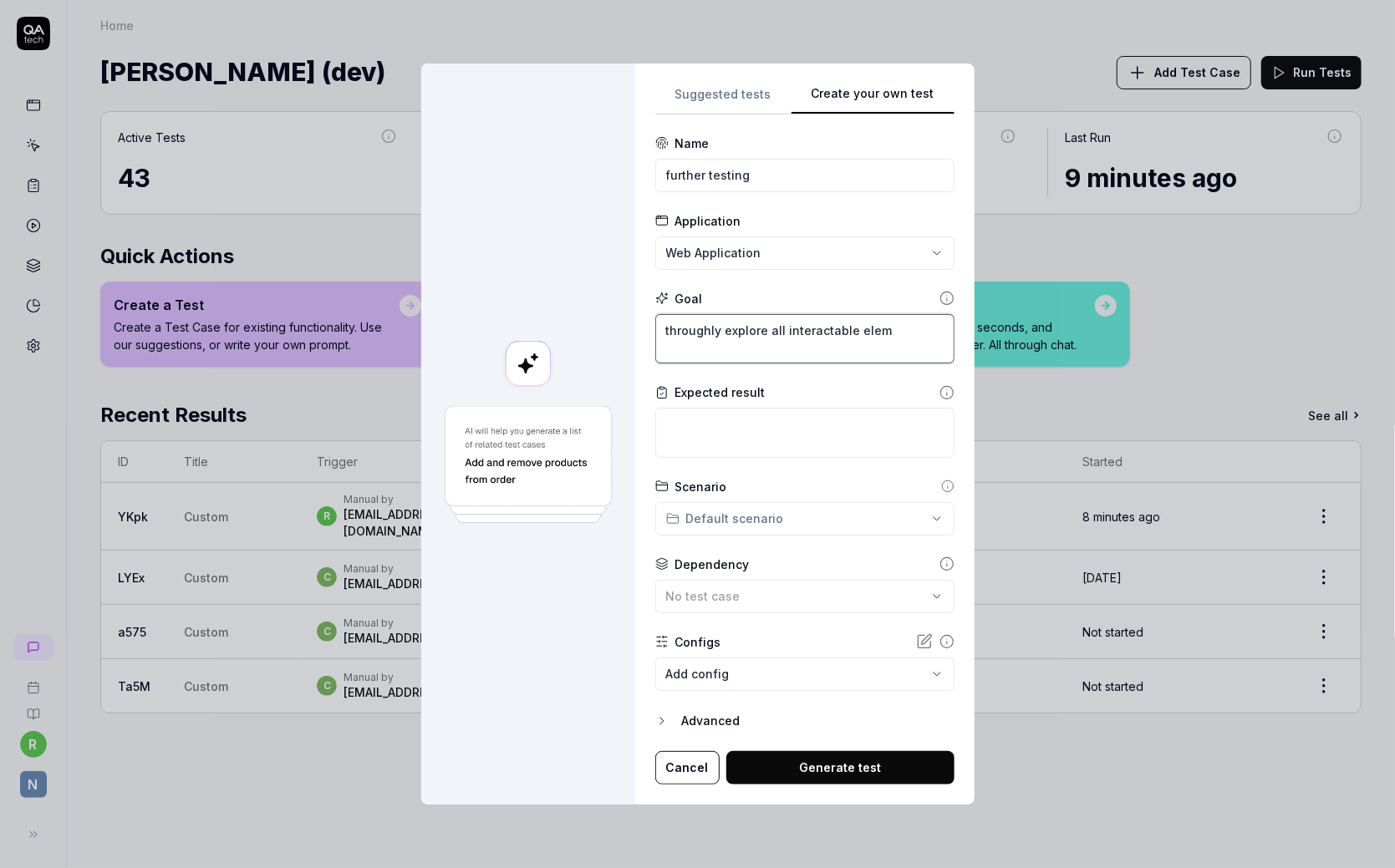 type on "*" 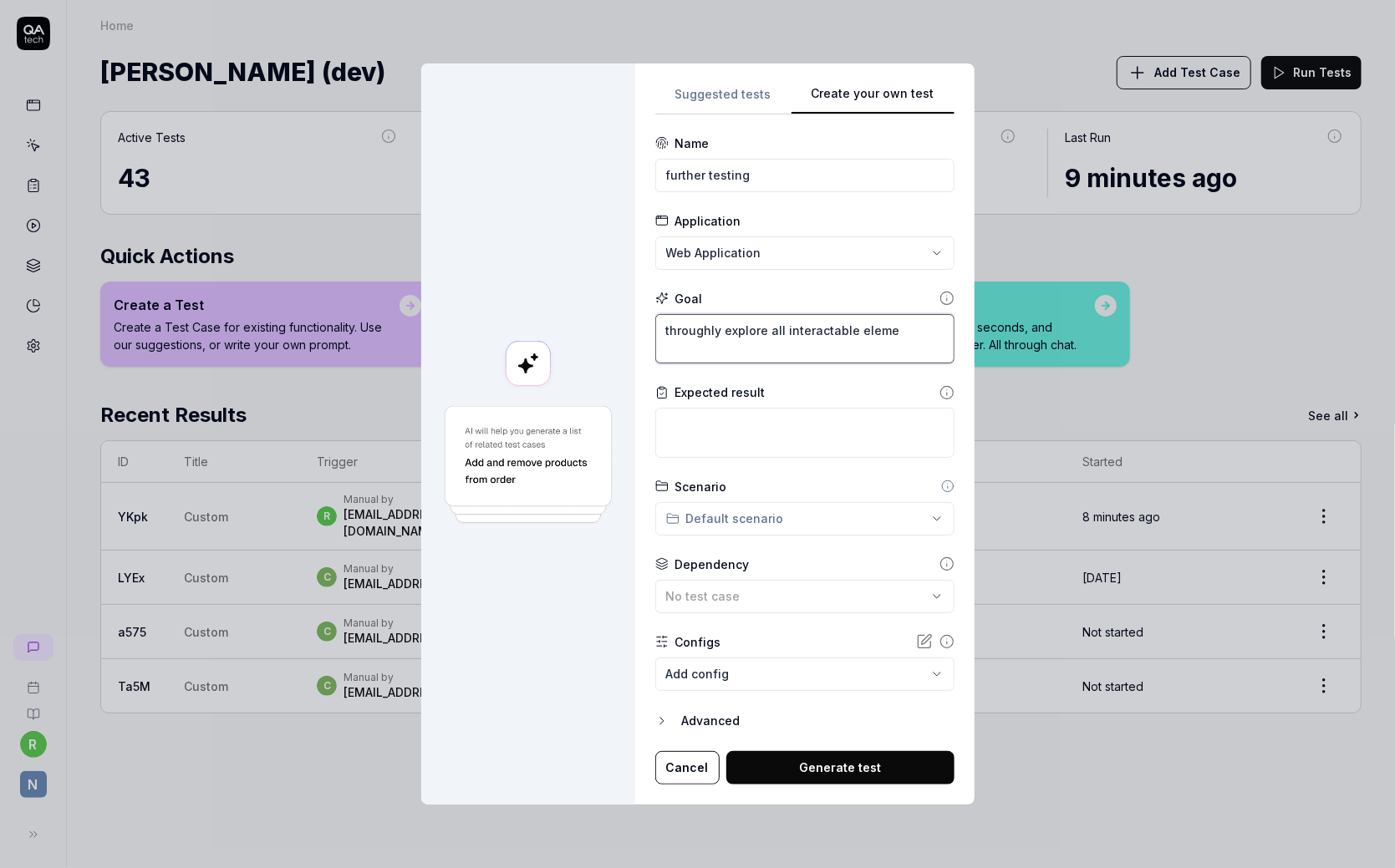 type on "*" 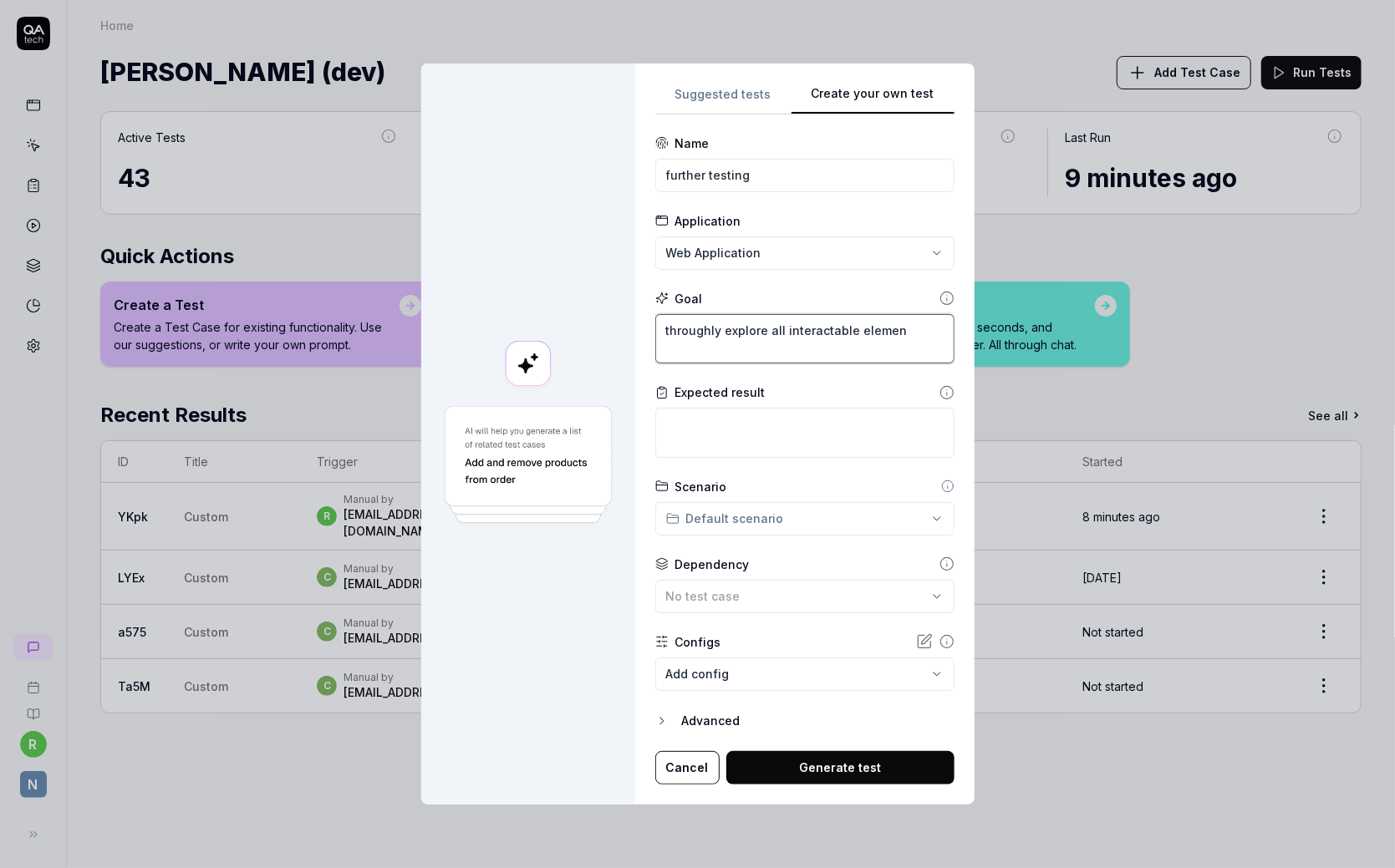 type on "*" 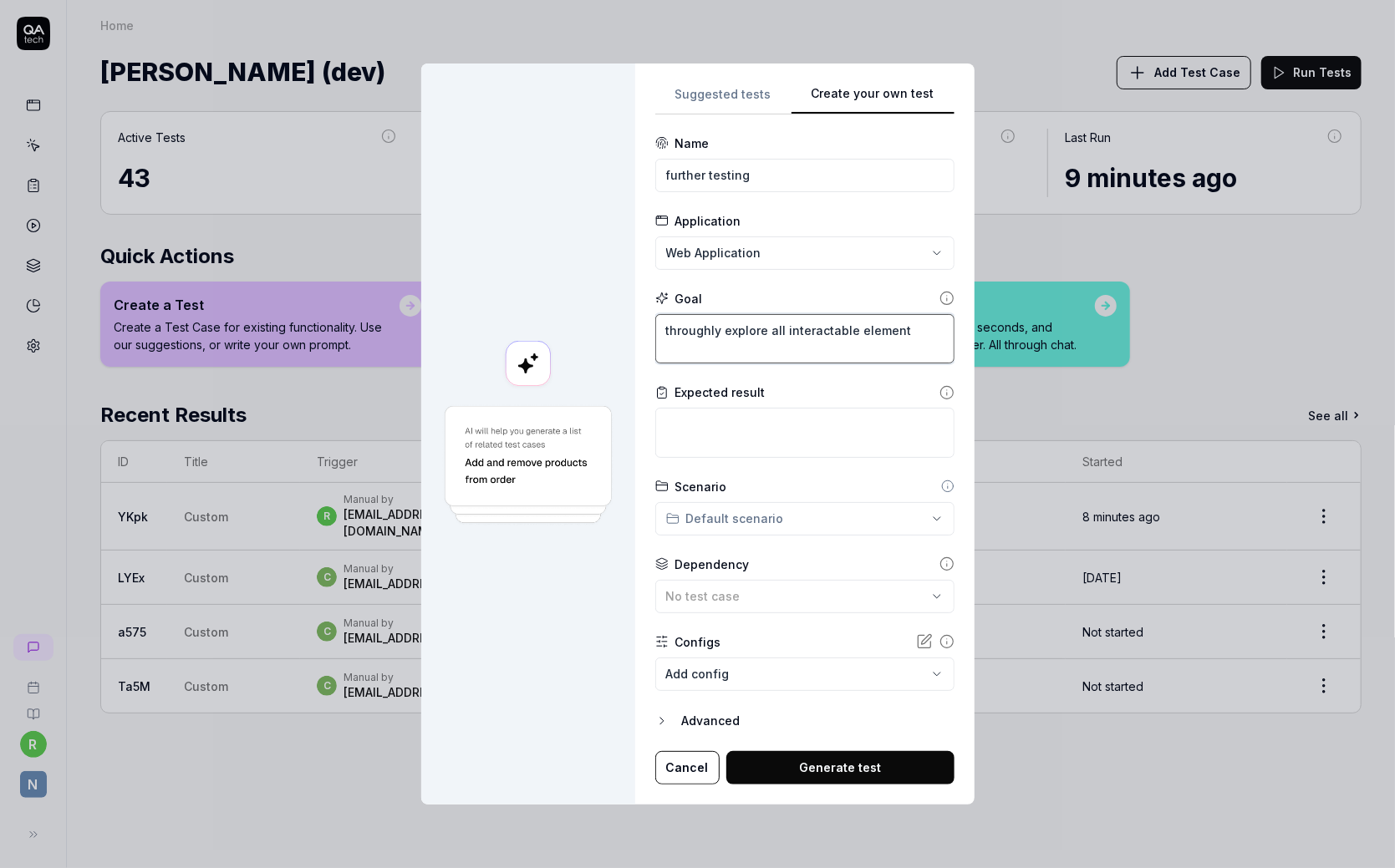 type on "*" 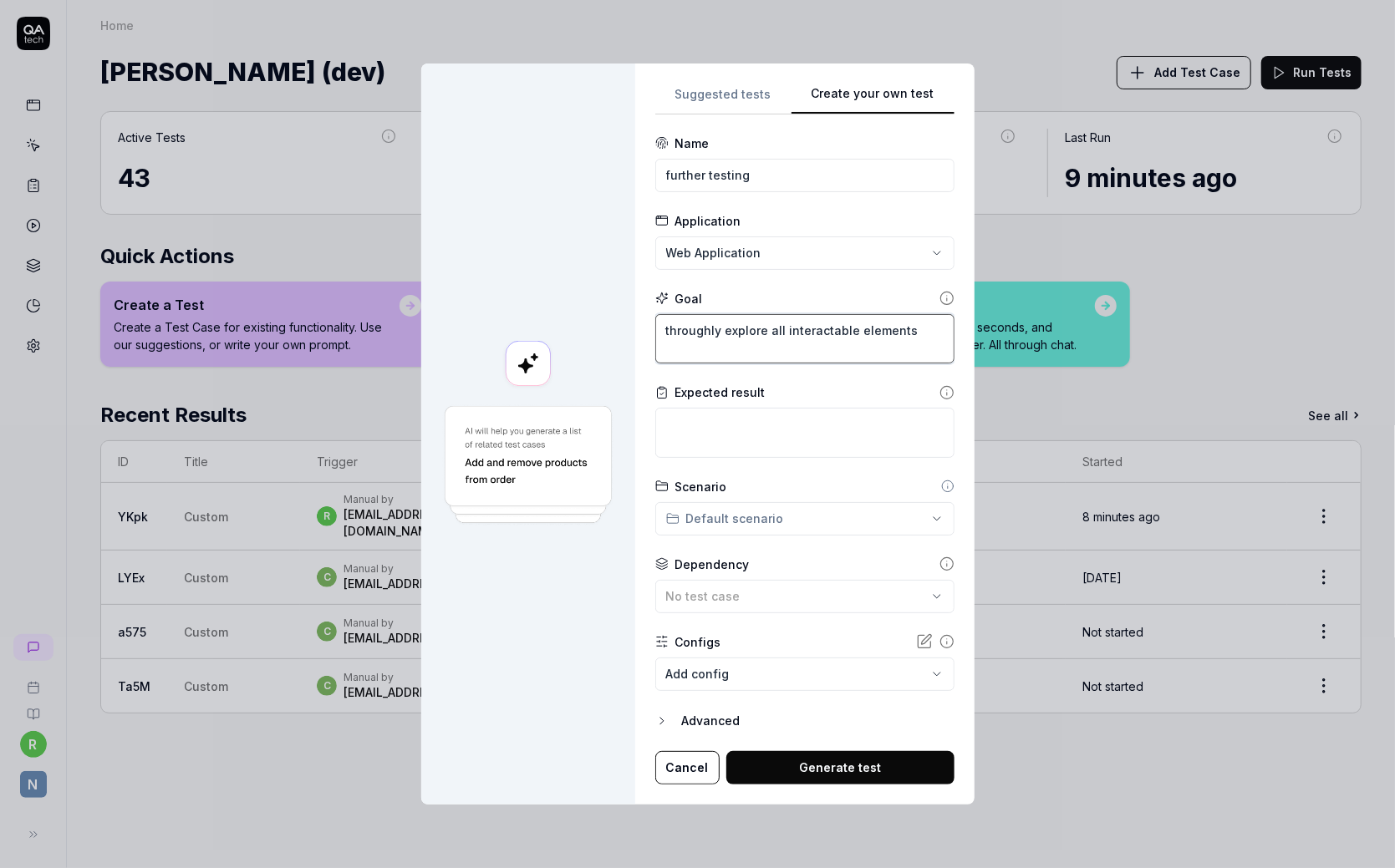 type on "*" 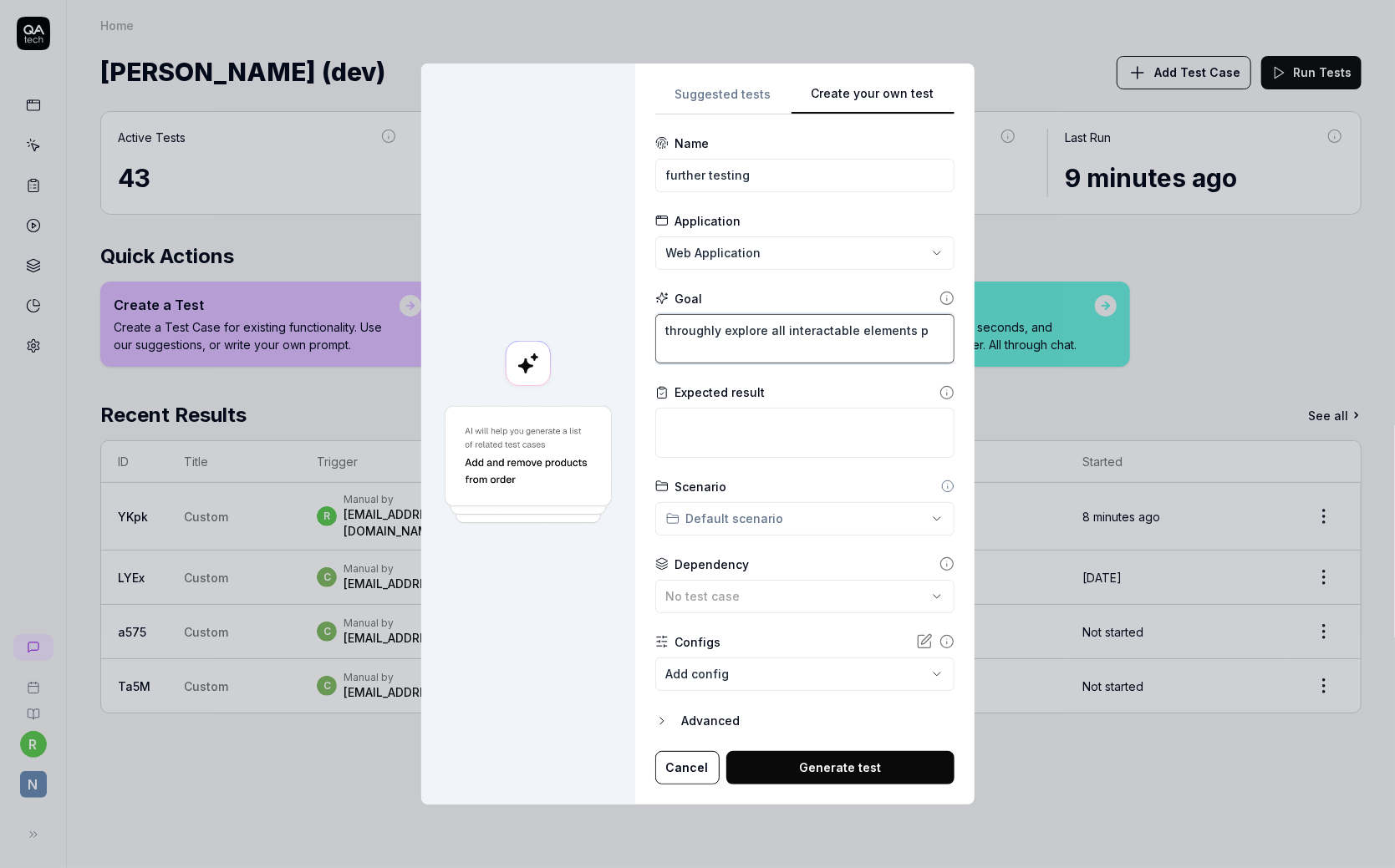 type on "*" 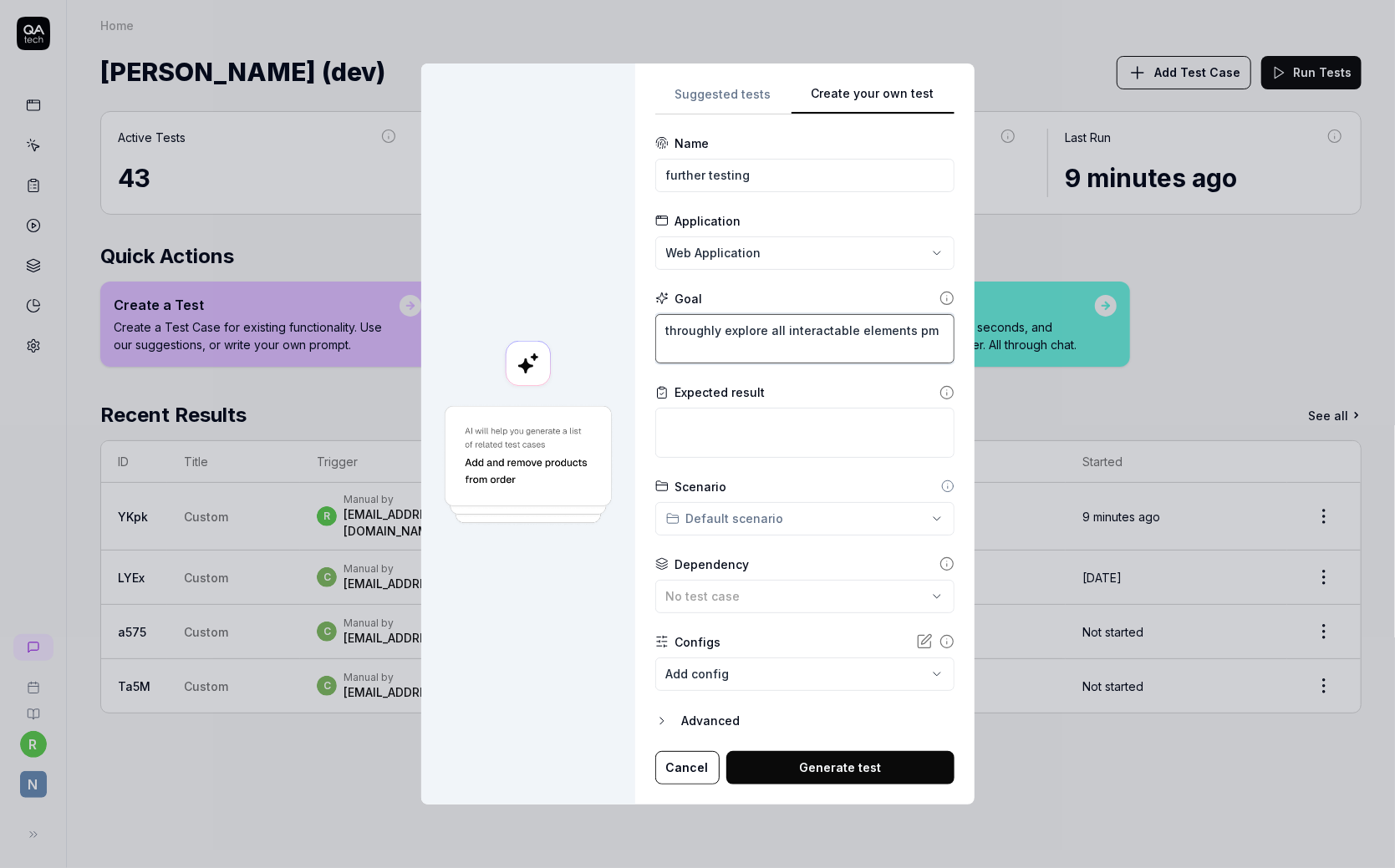type on "*" 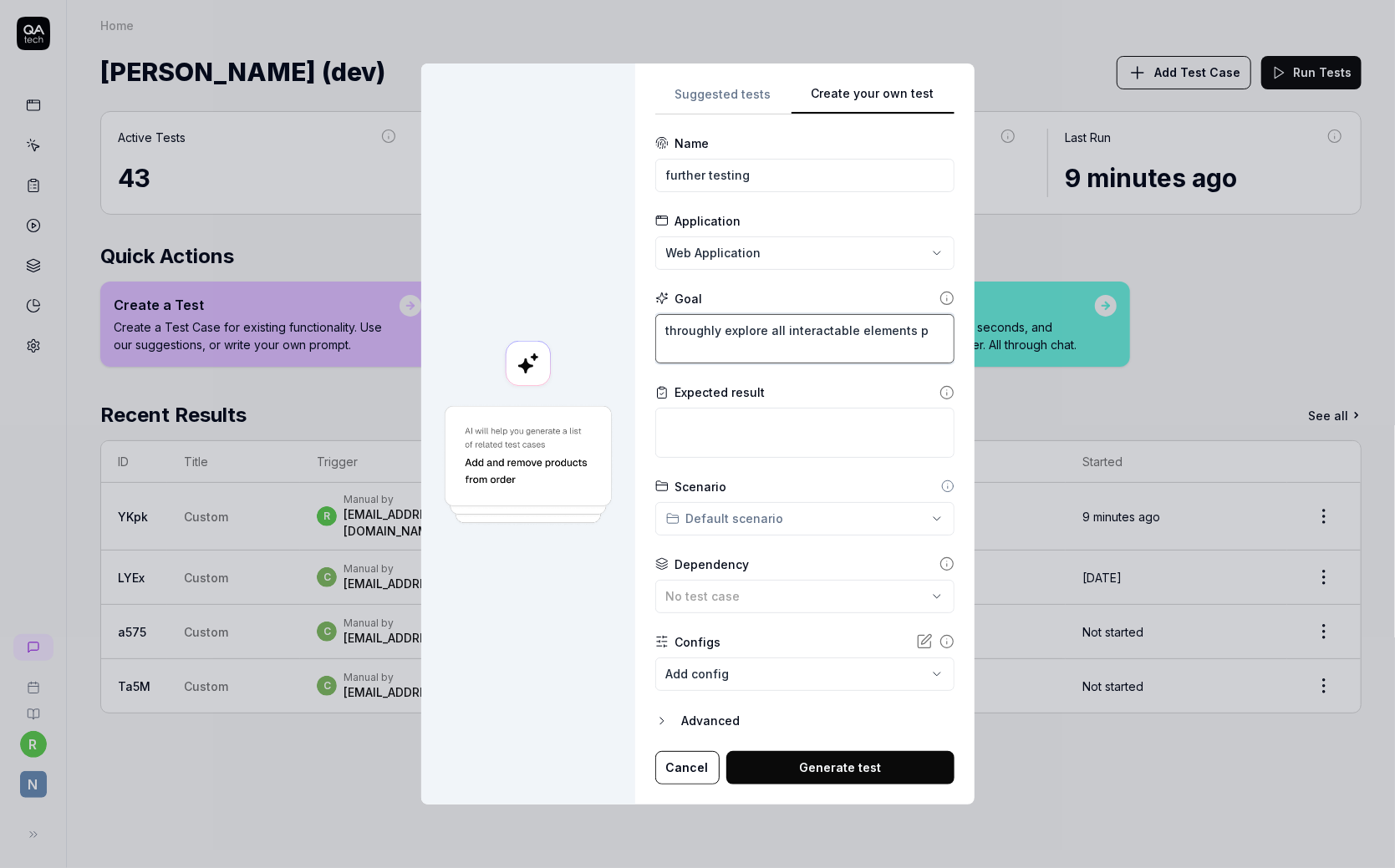 type on "*" 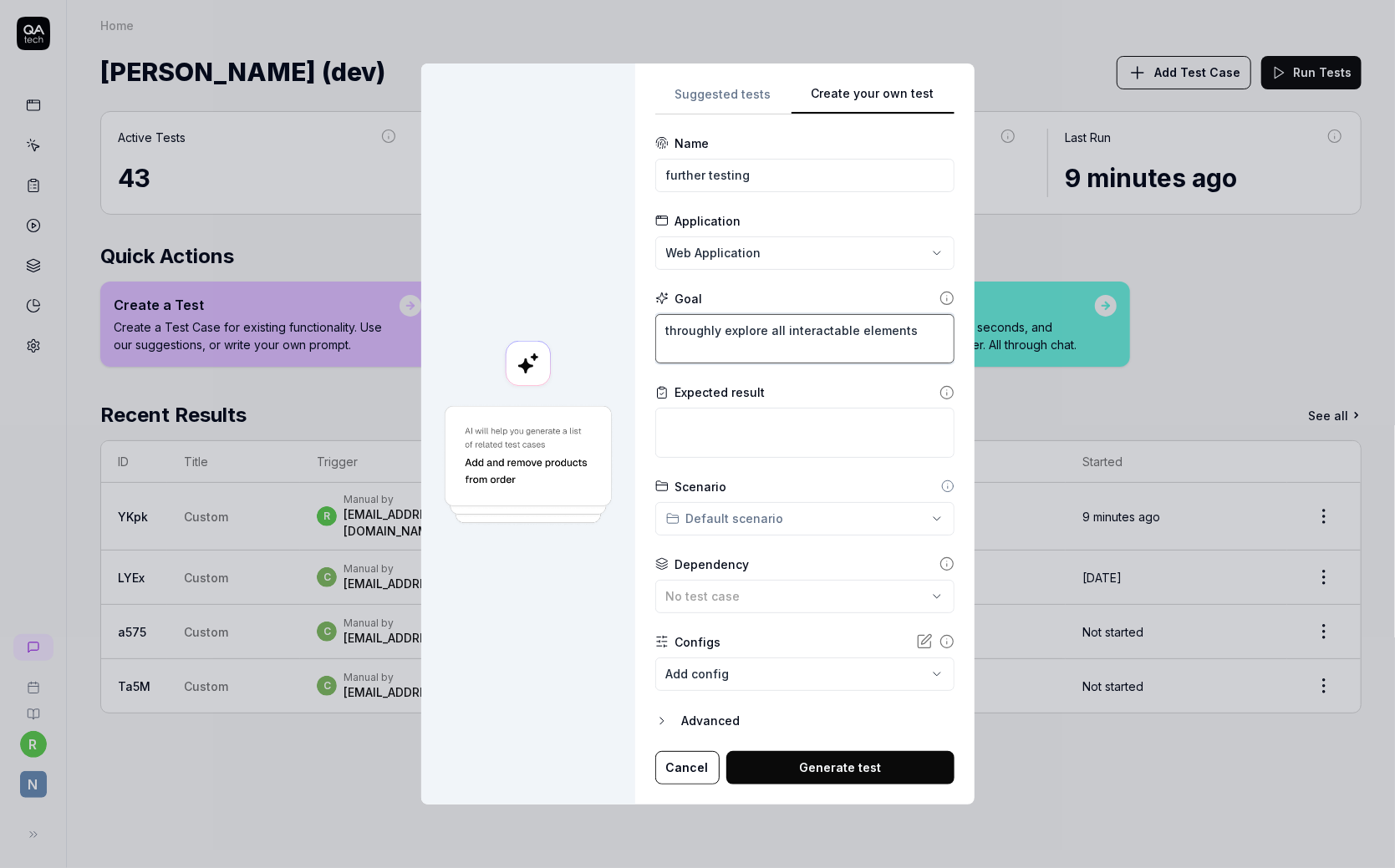 type on "*" 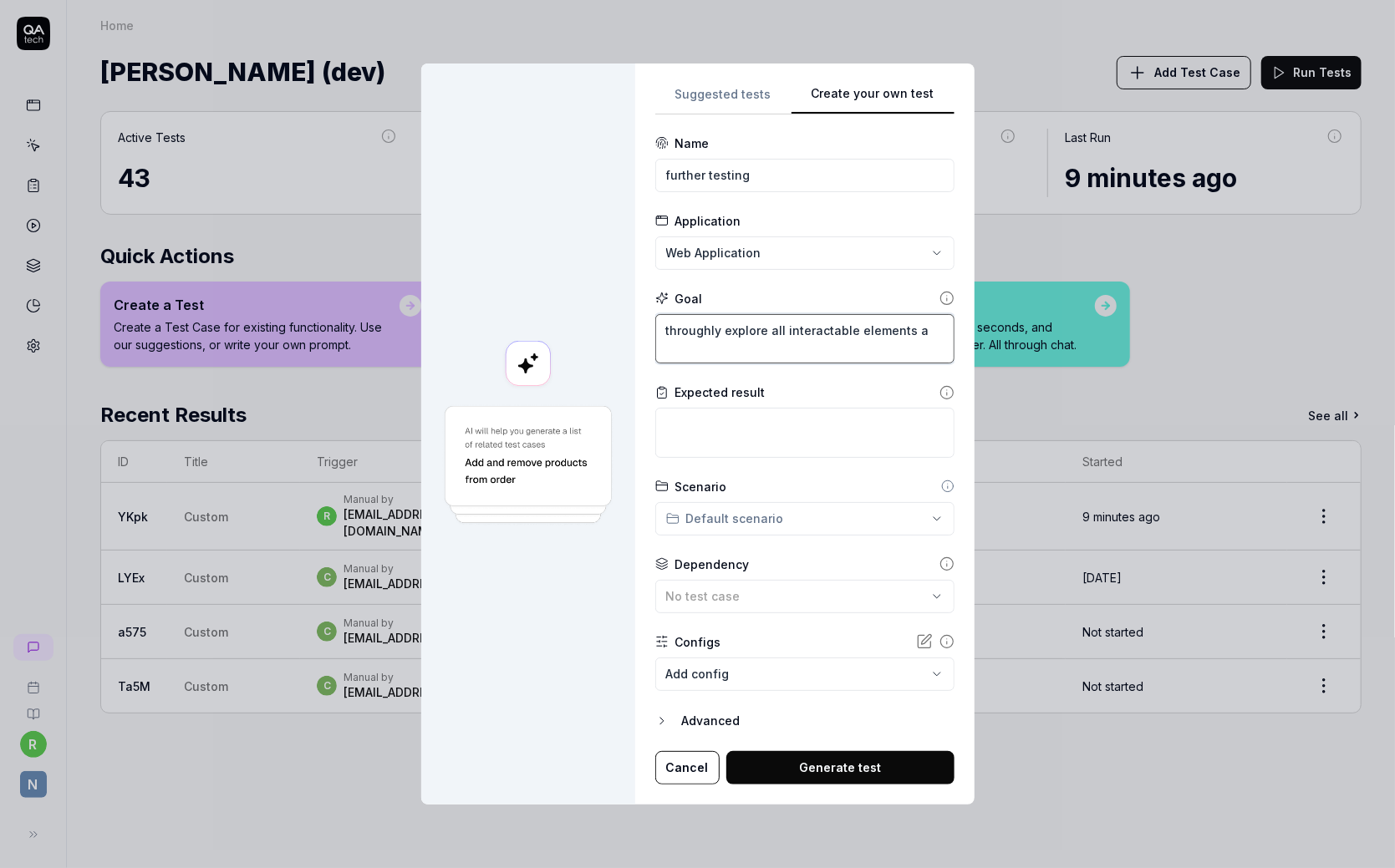 type on "*" 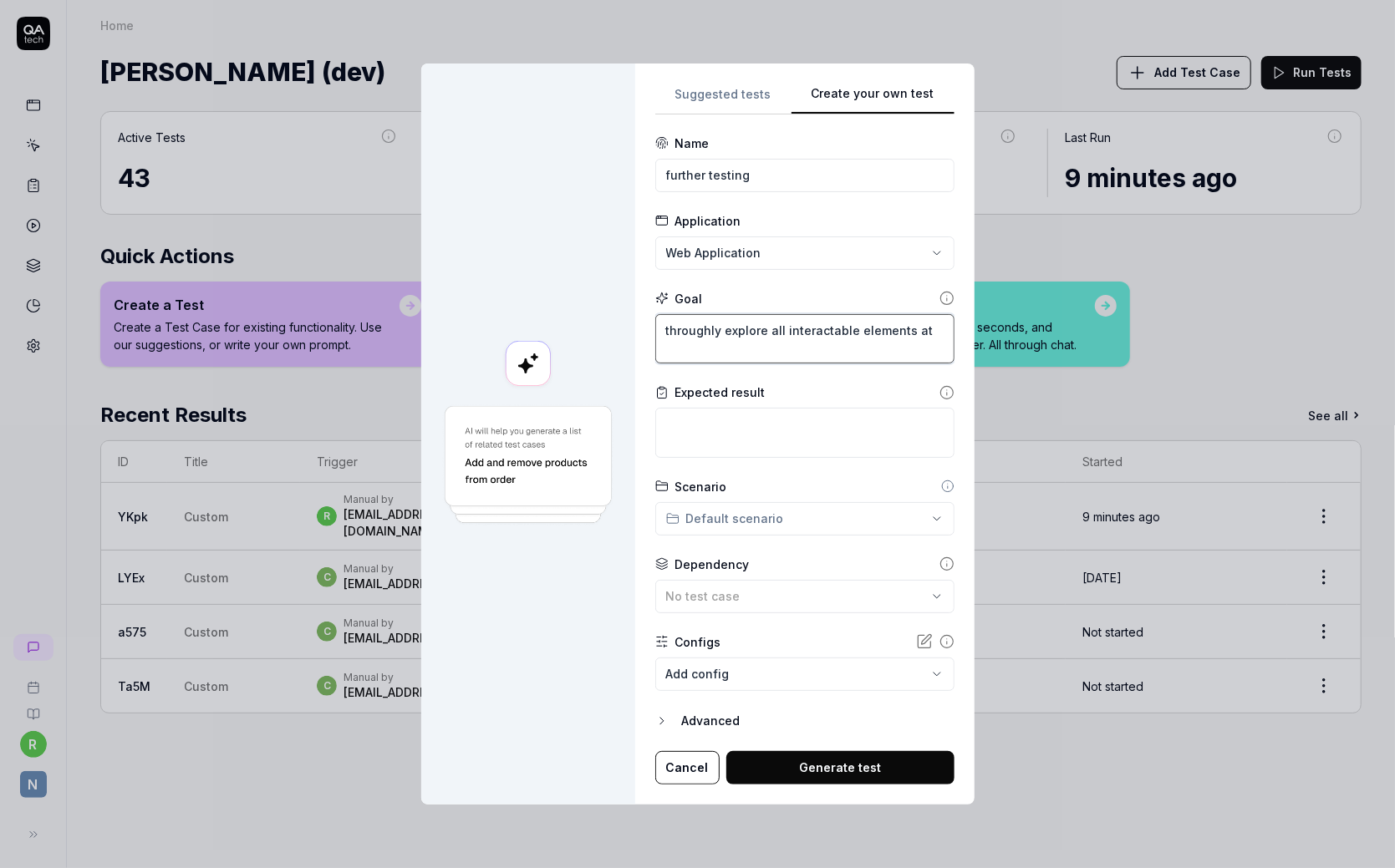 type on "*" 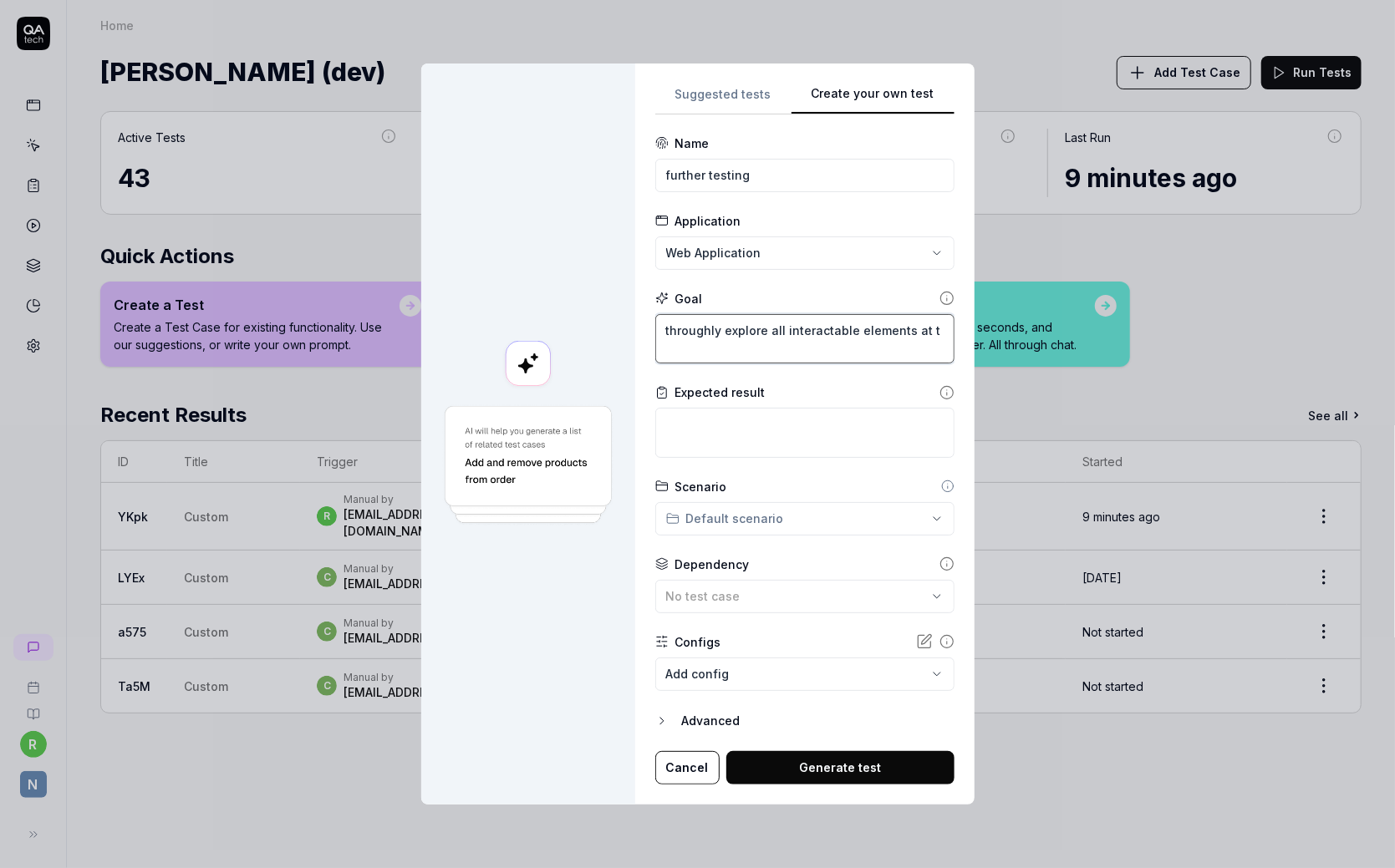 type on "*" 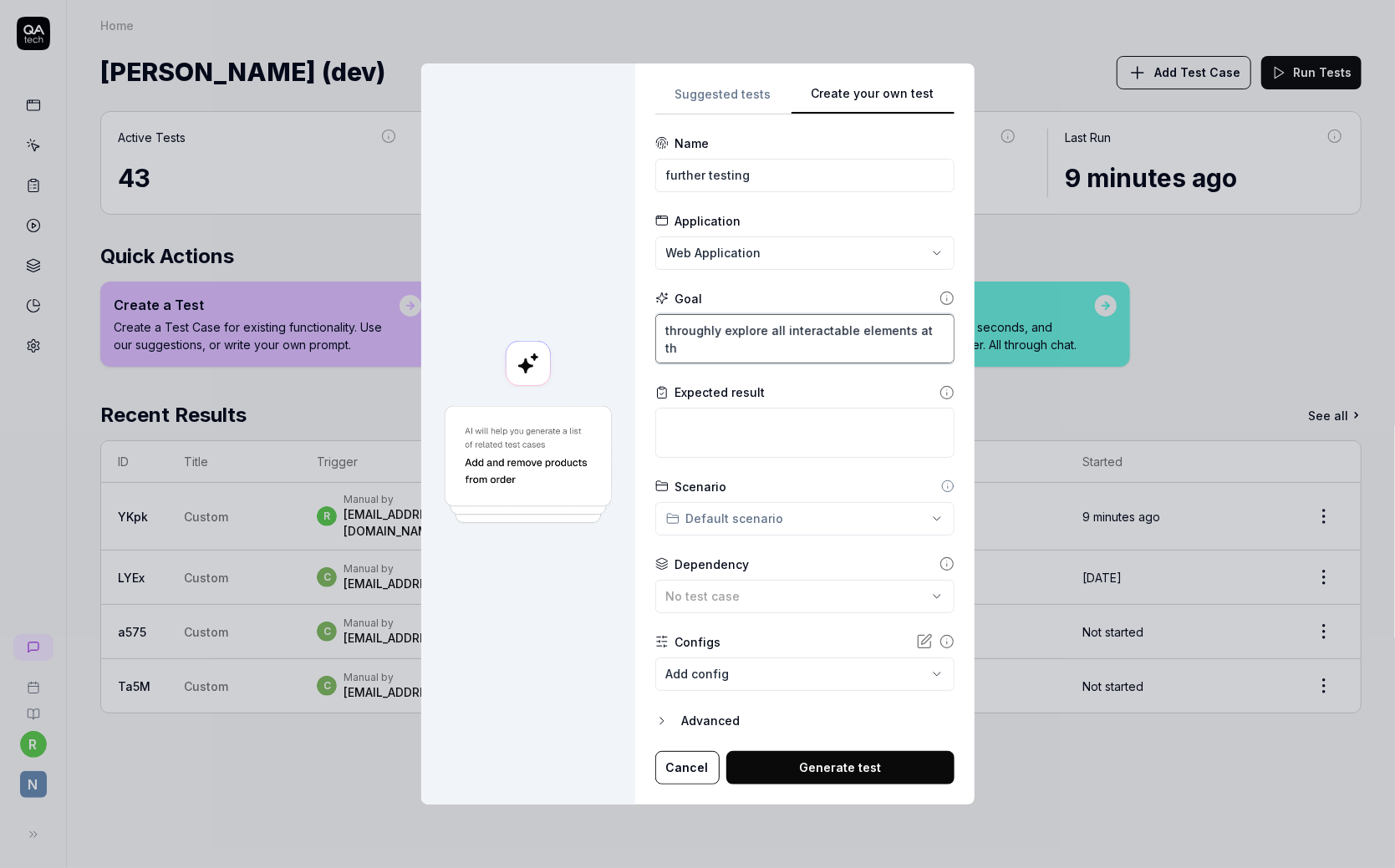 type on "*" 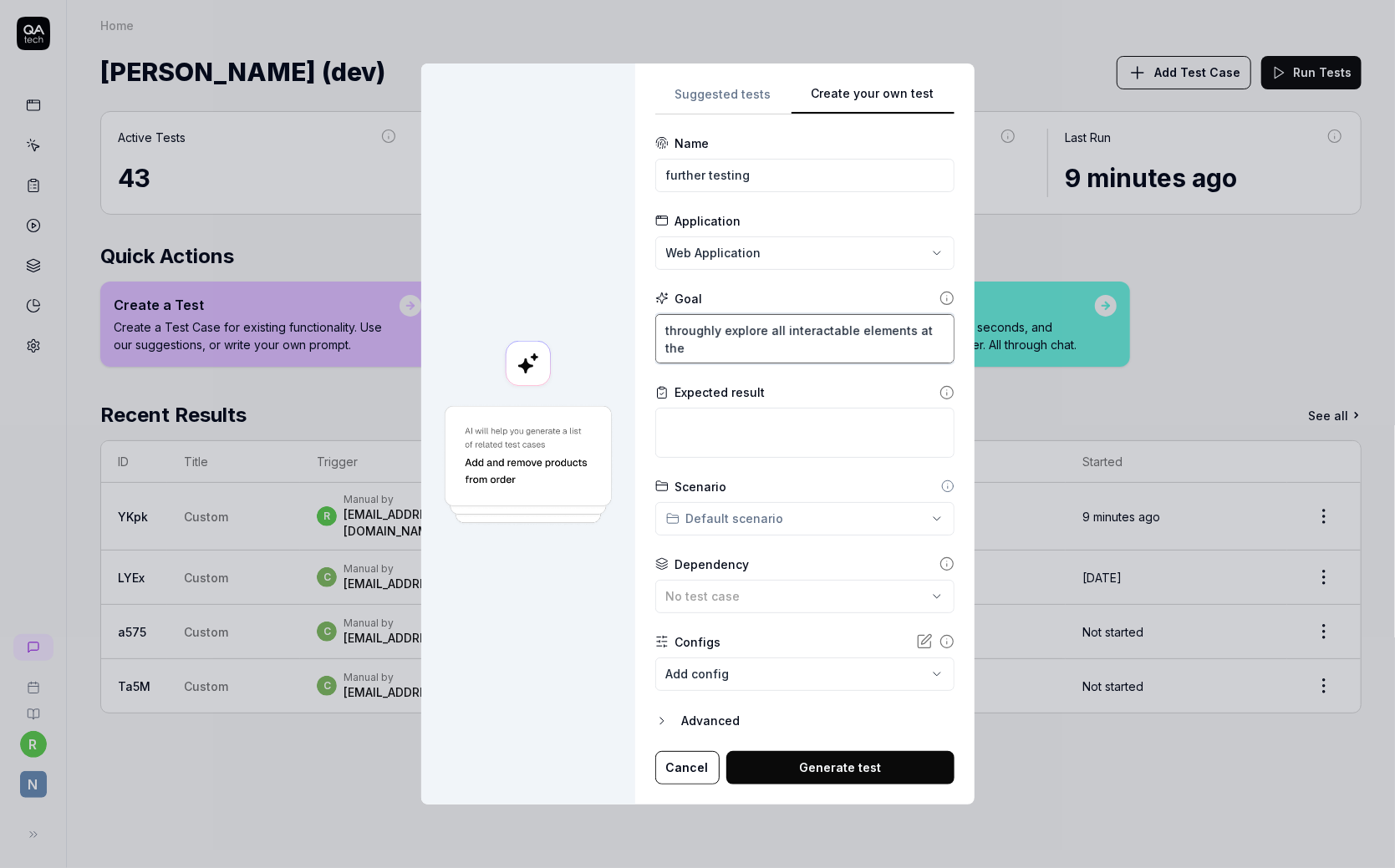 type on "*" 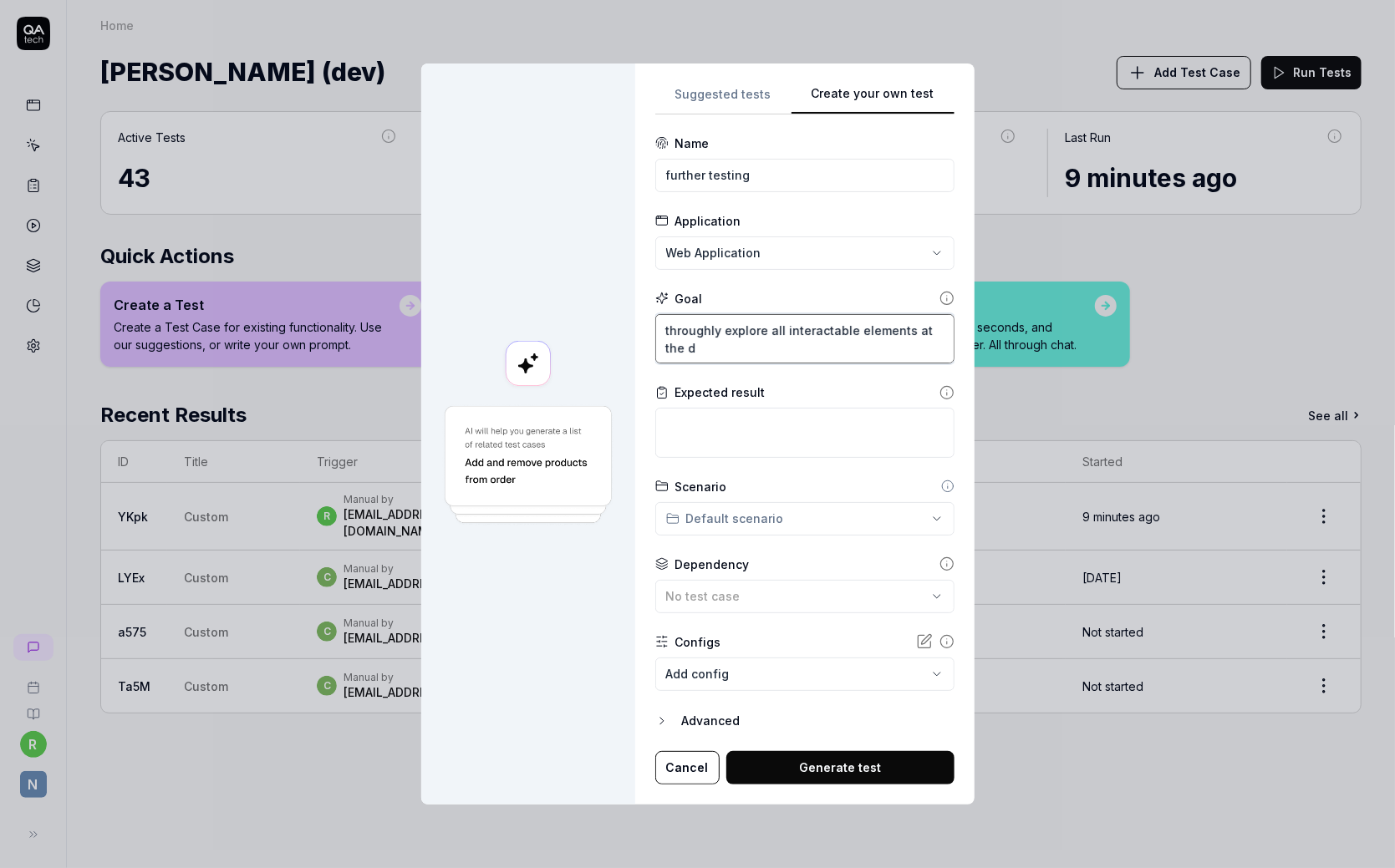 type on "*" 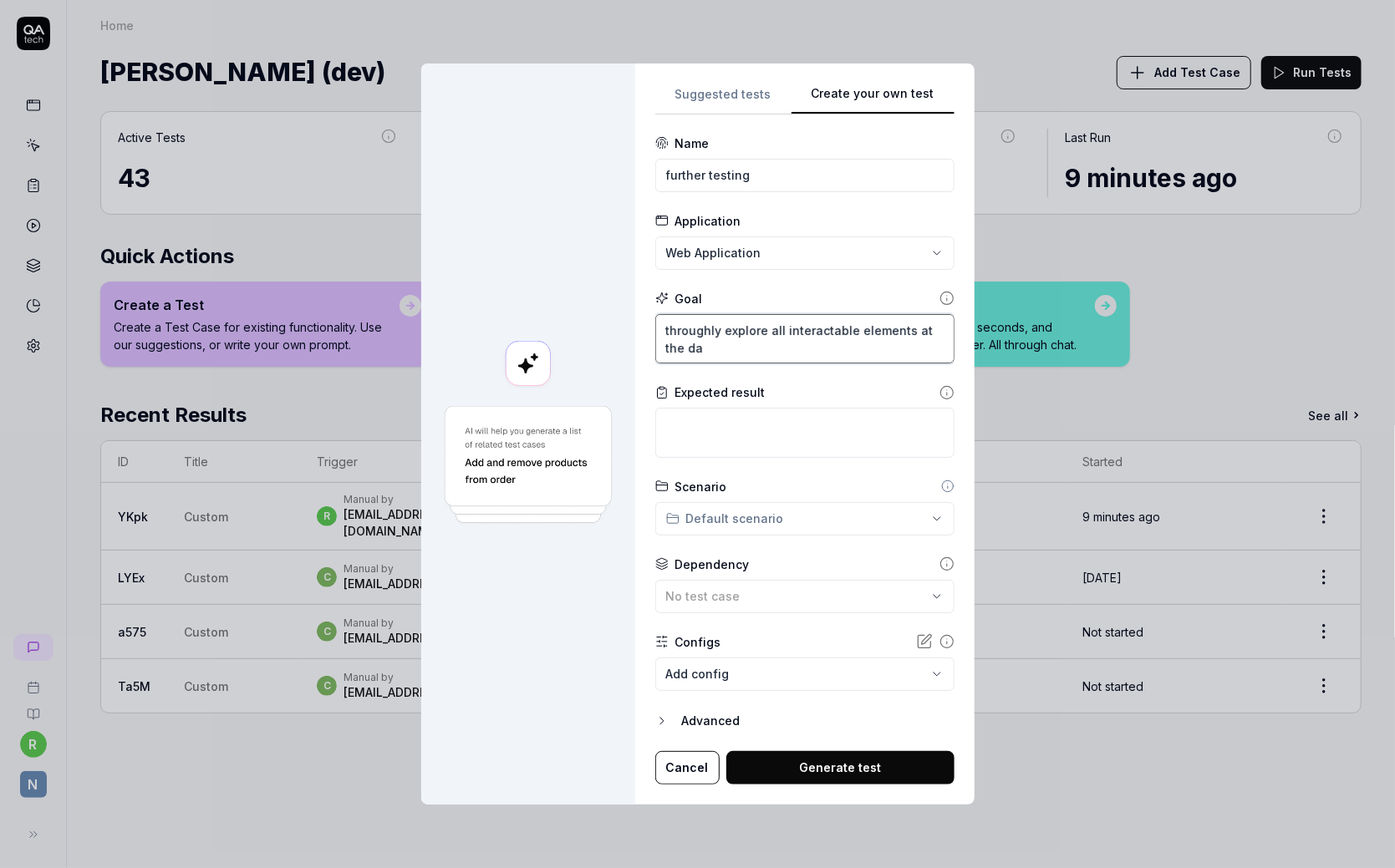 type on "*" 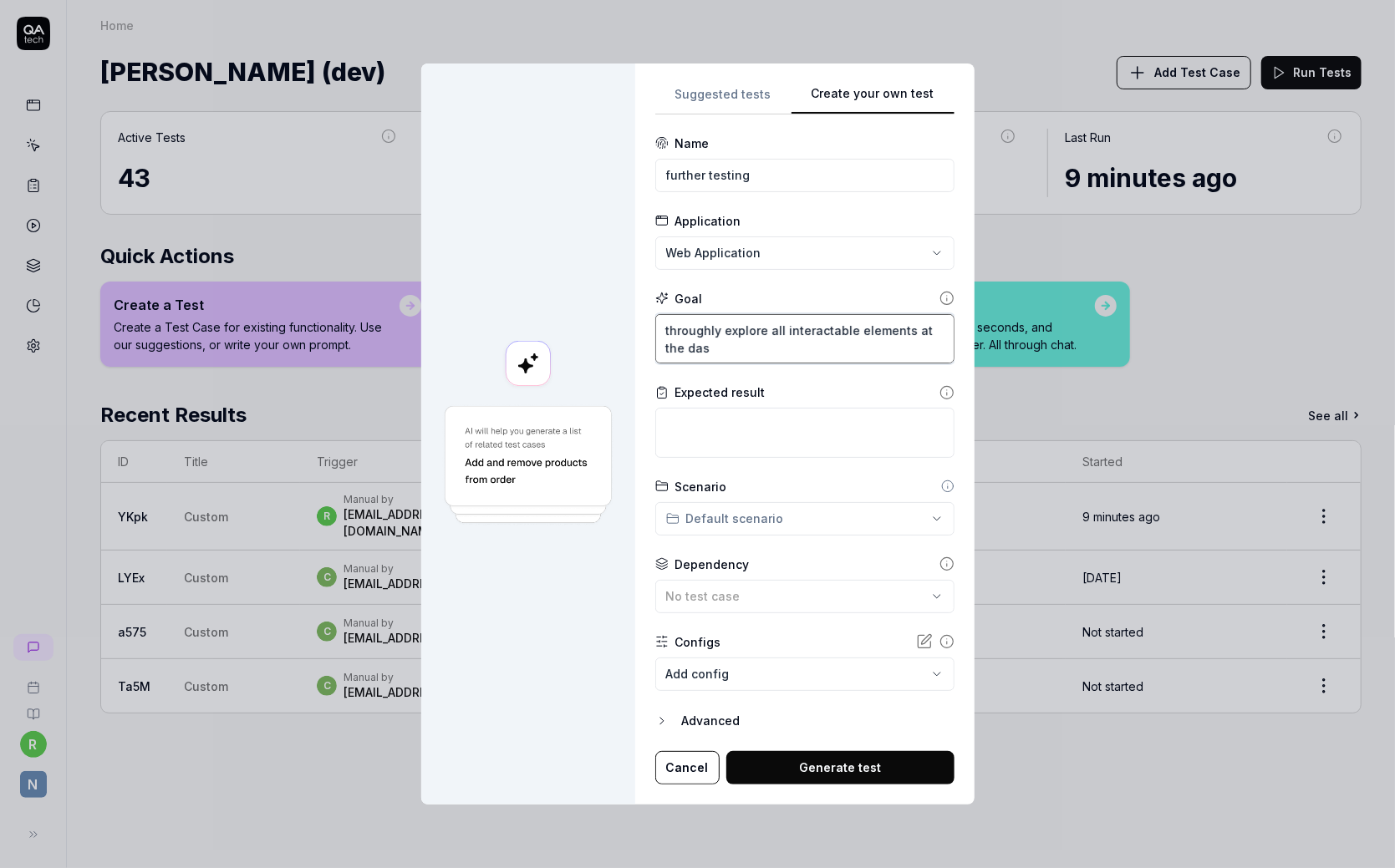 type on "*" 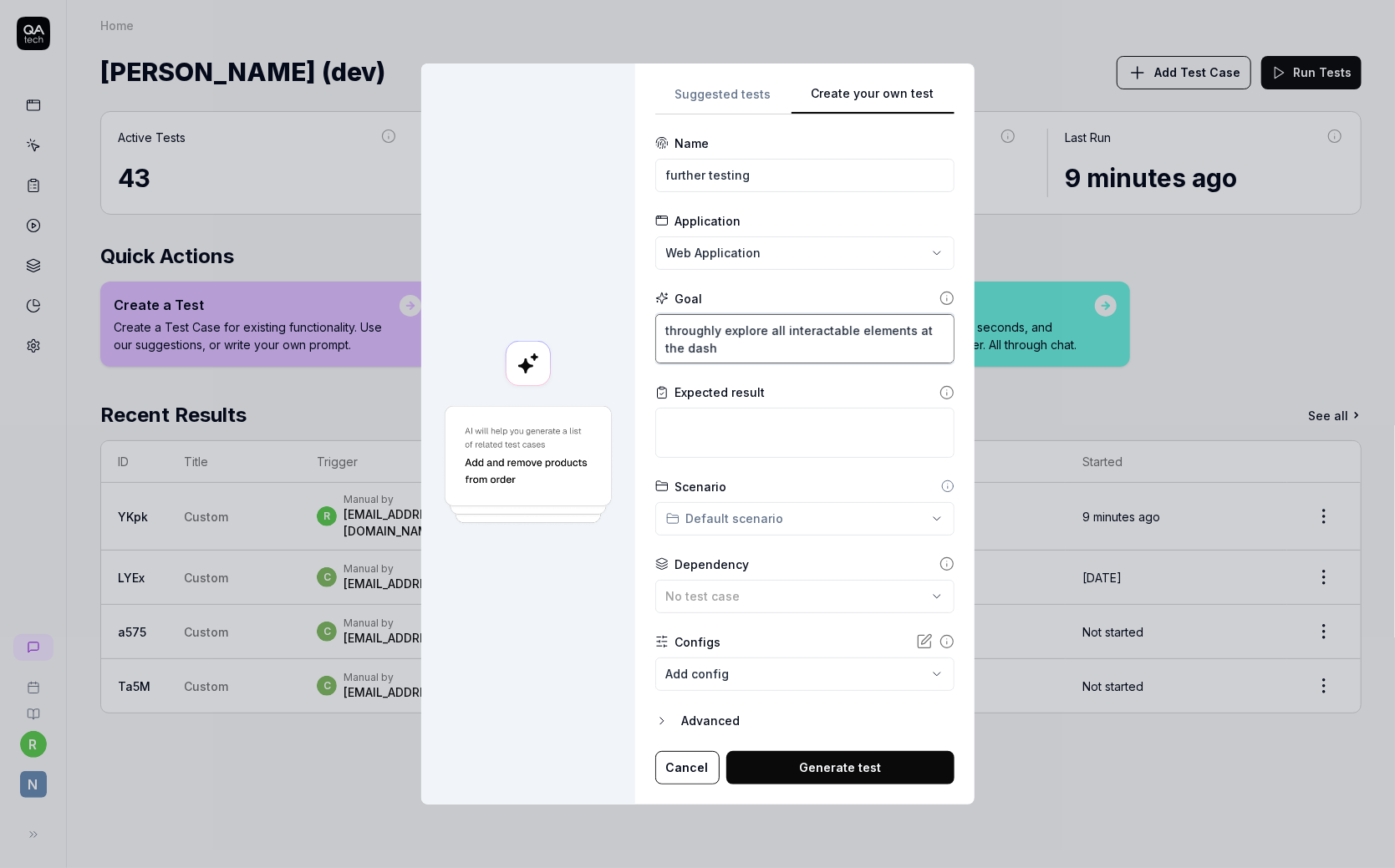 type on "*" 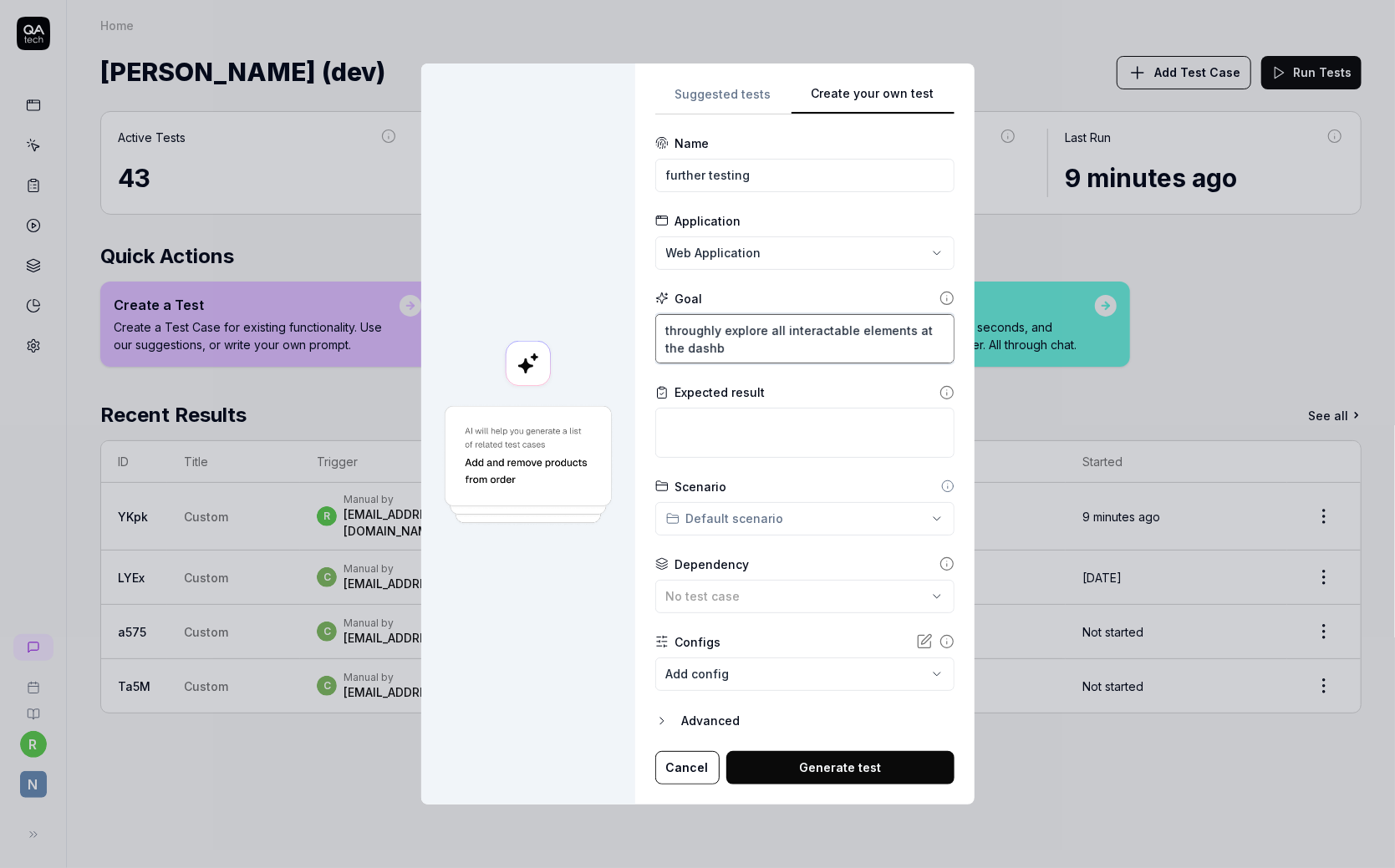 type on "*" 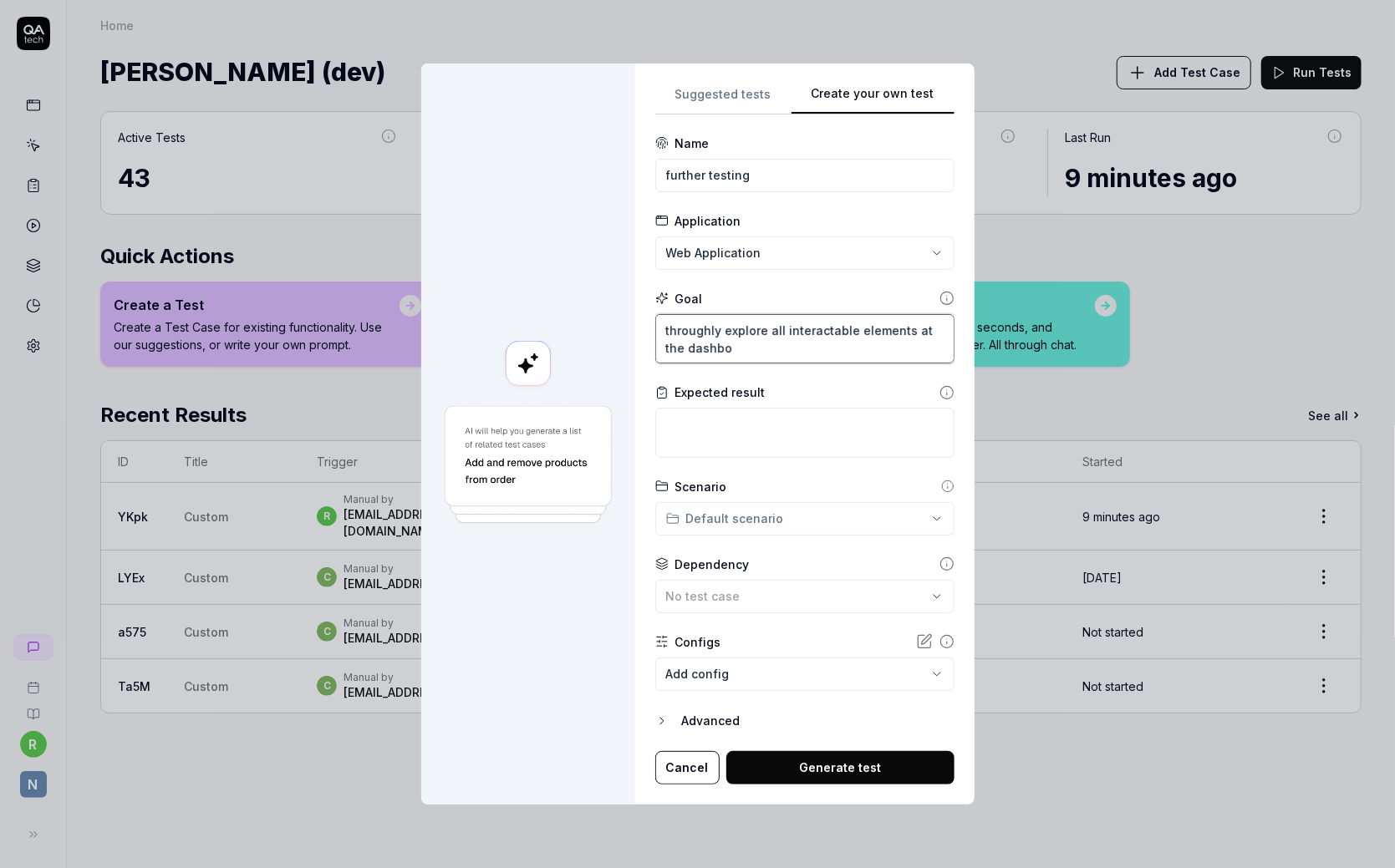 type on "*" 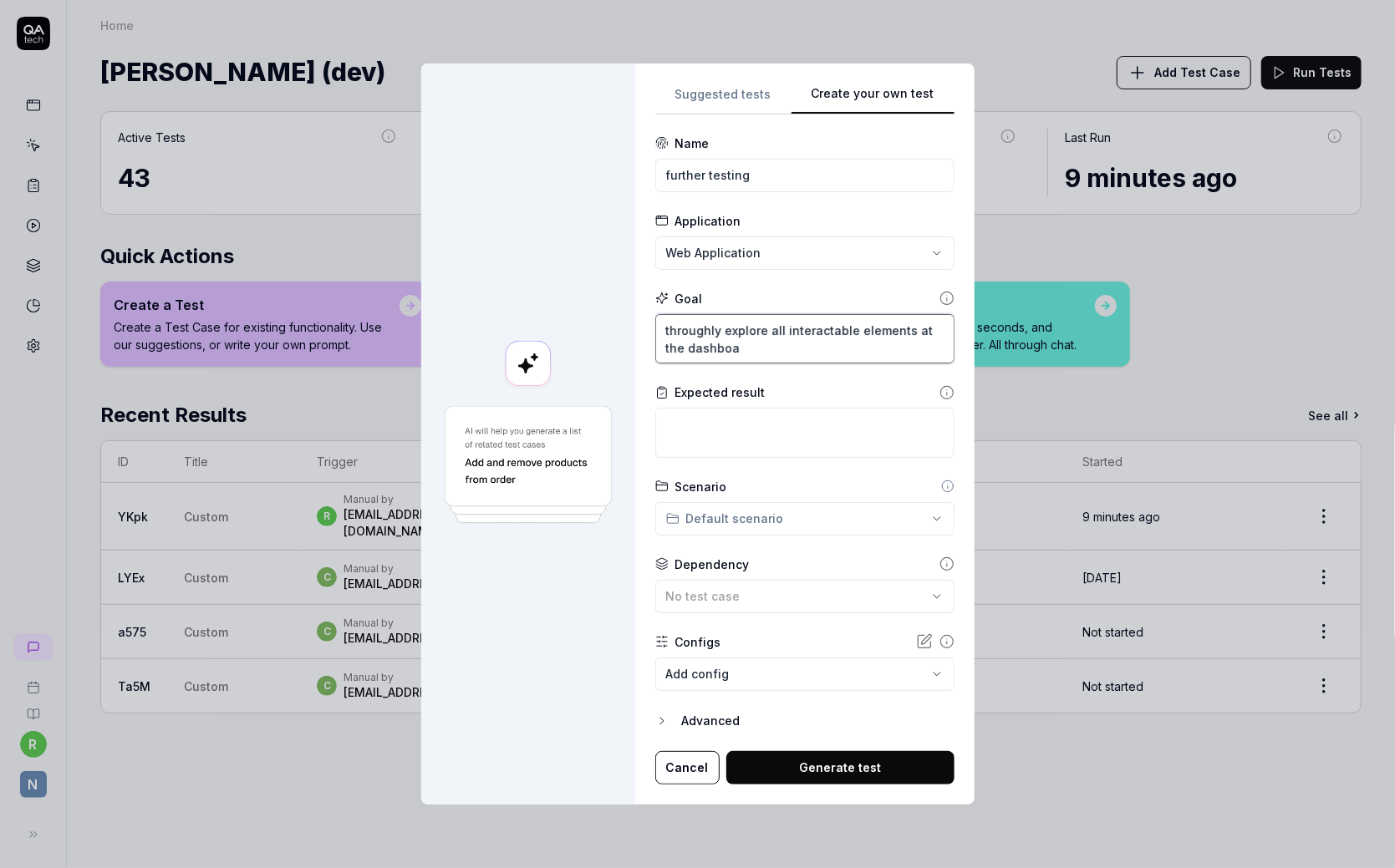 type on "*" 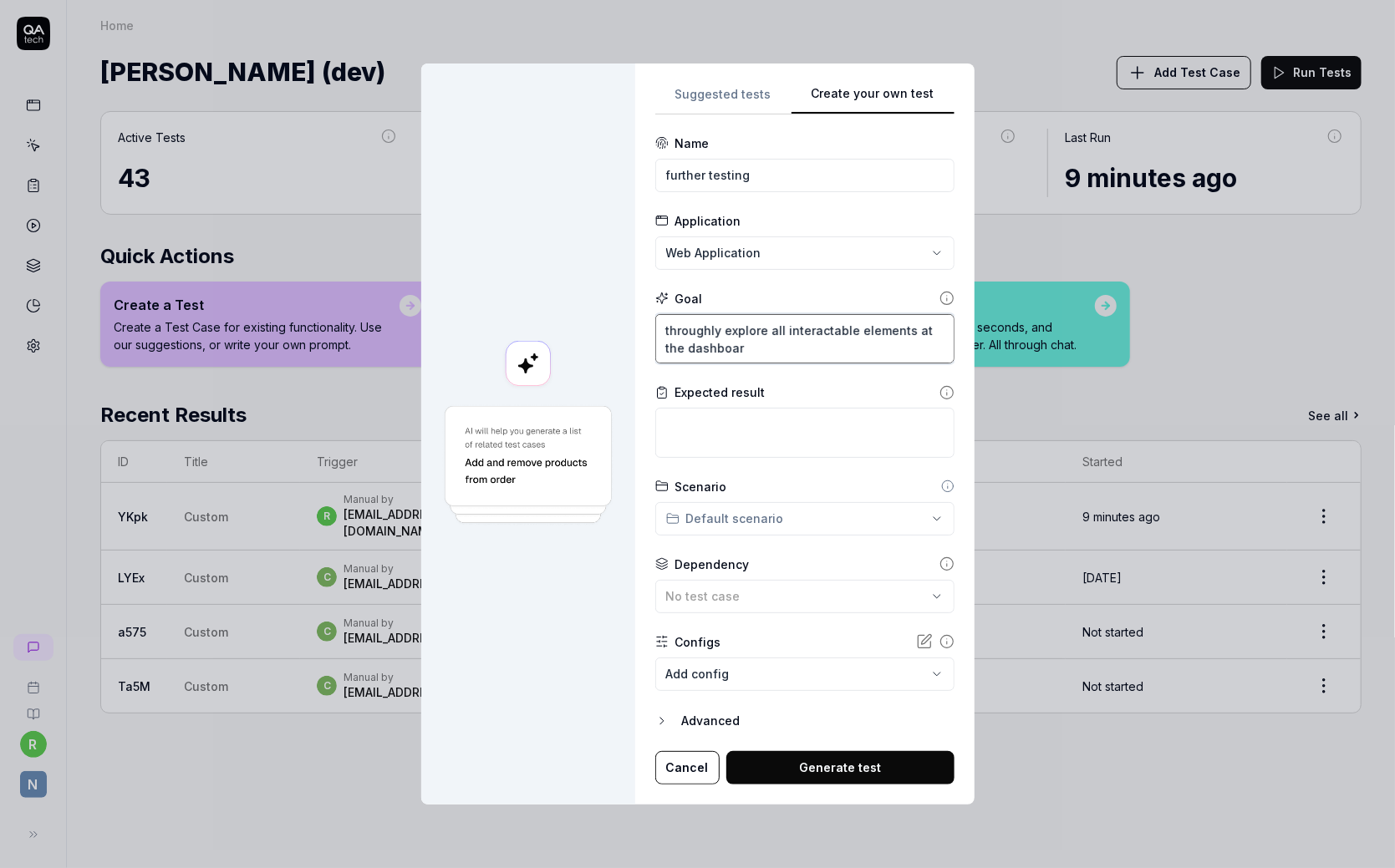type on "*" 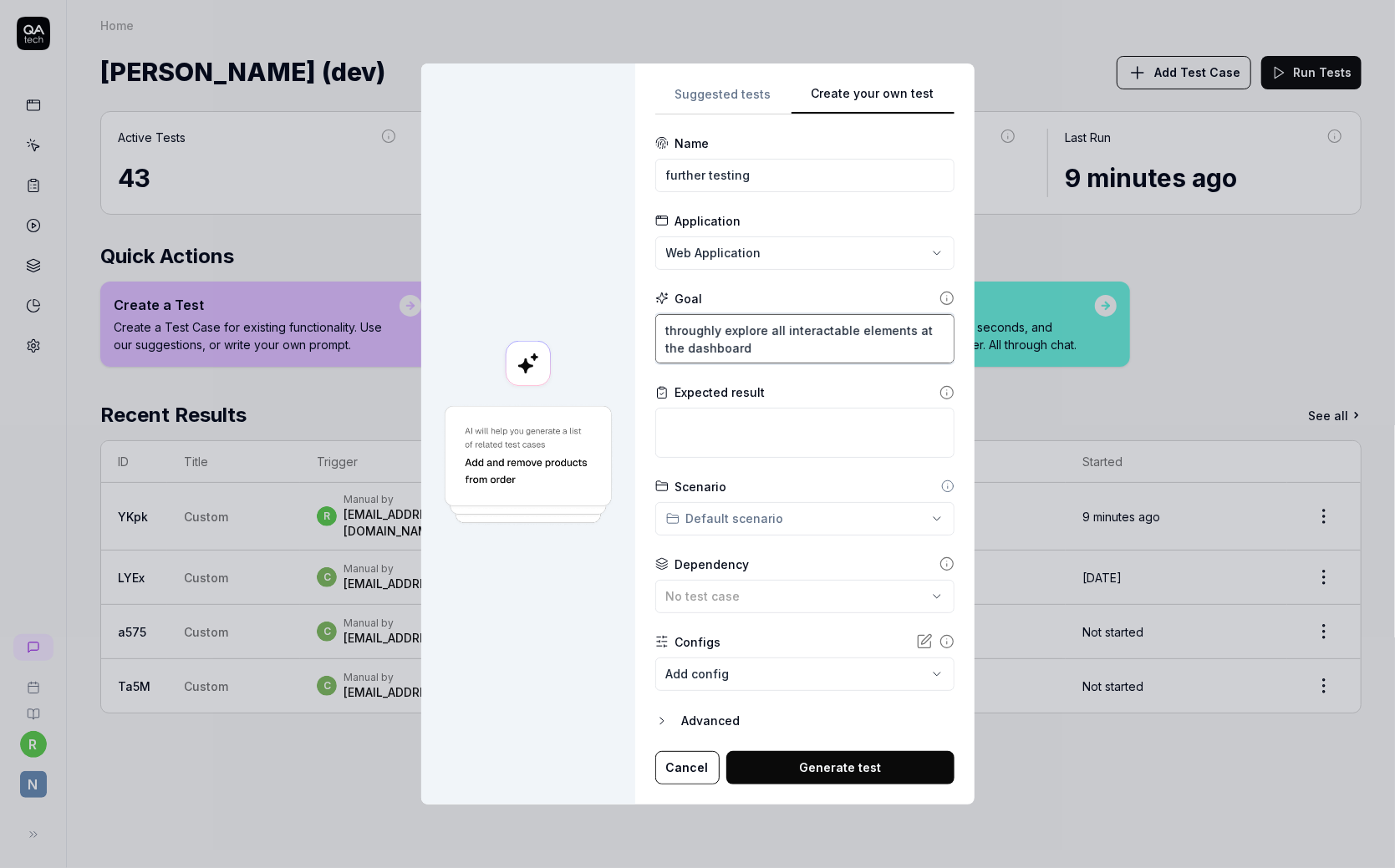 type on "*" 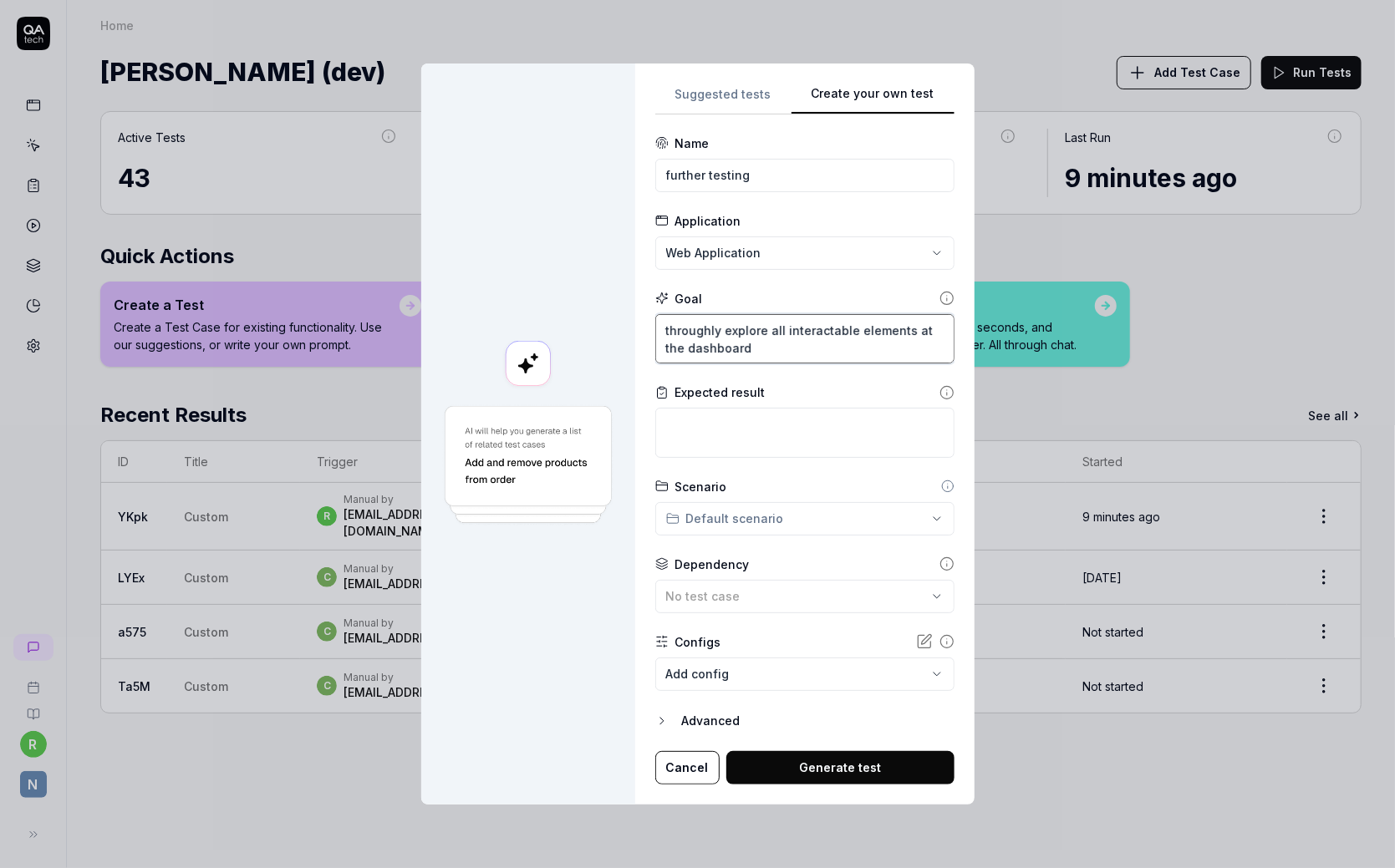 type on "*" 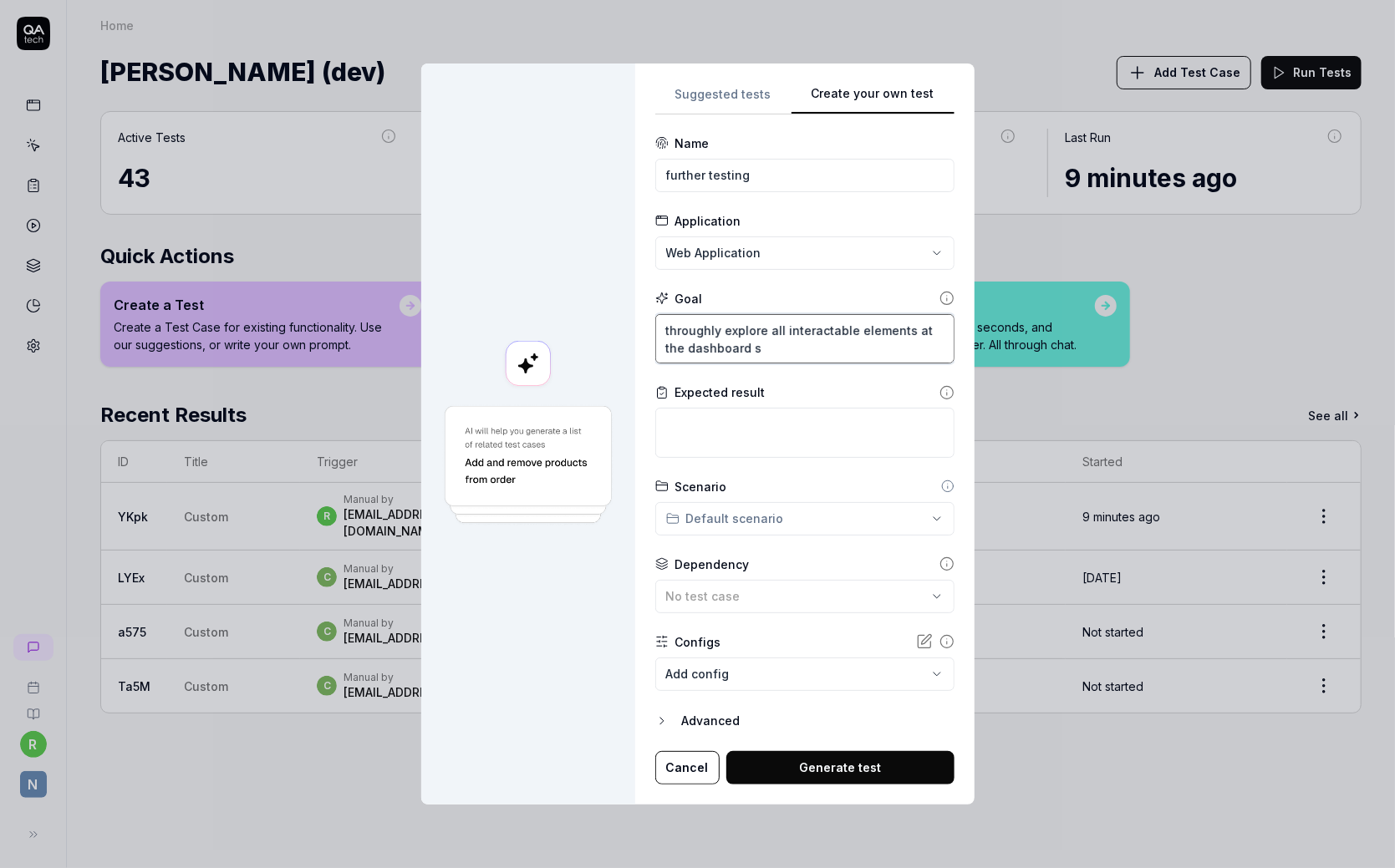 type on "*" 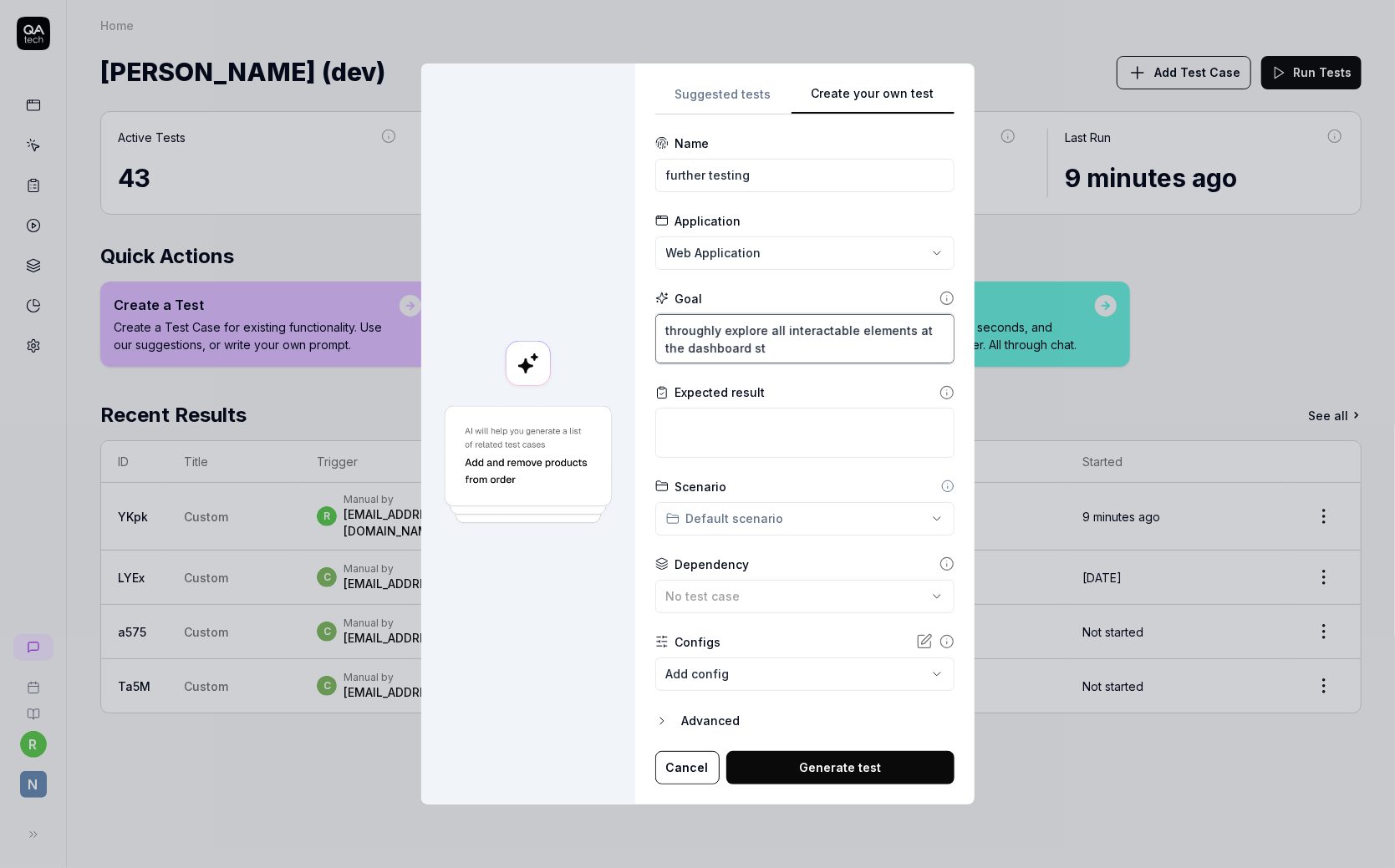 type on "*" 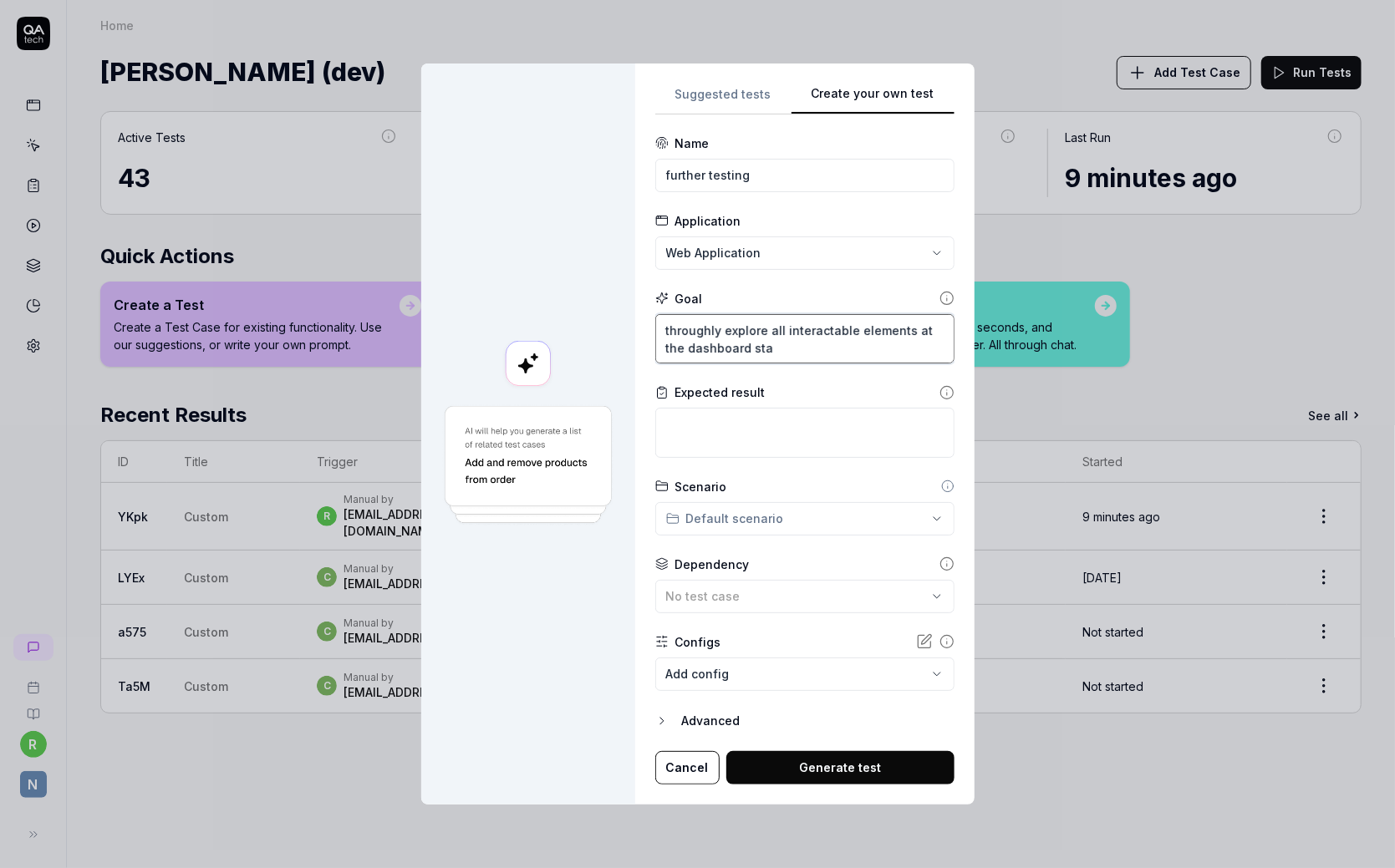 type on "*" 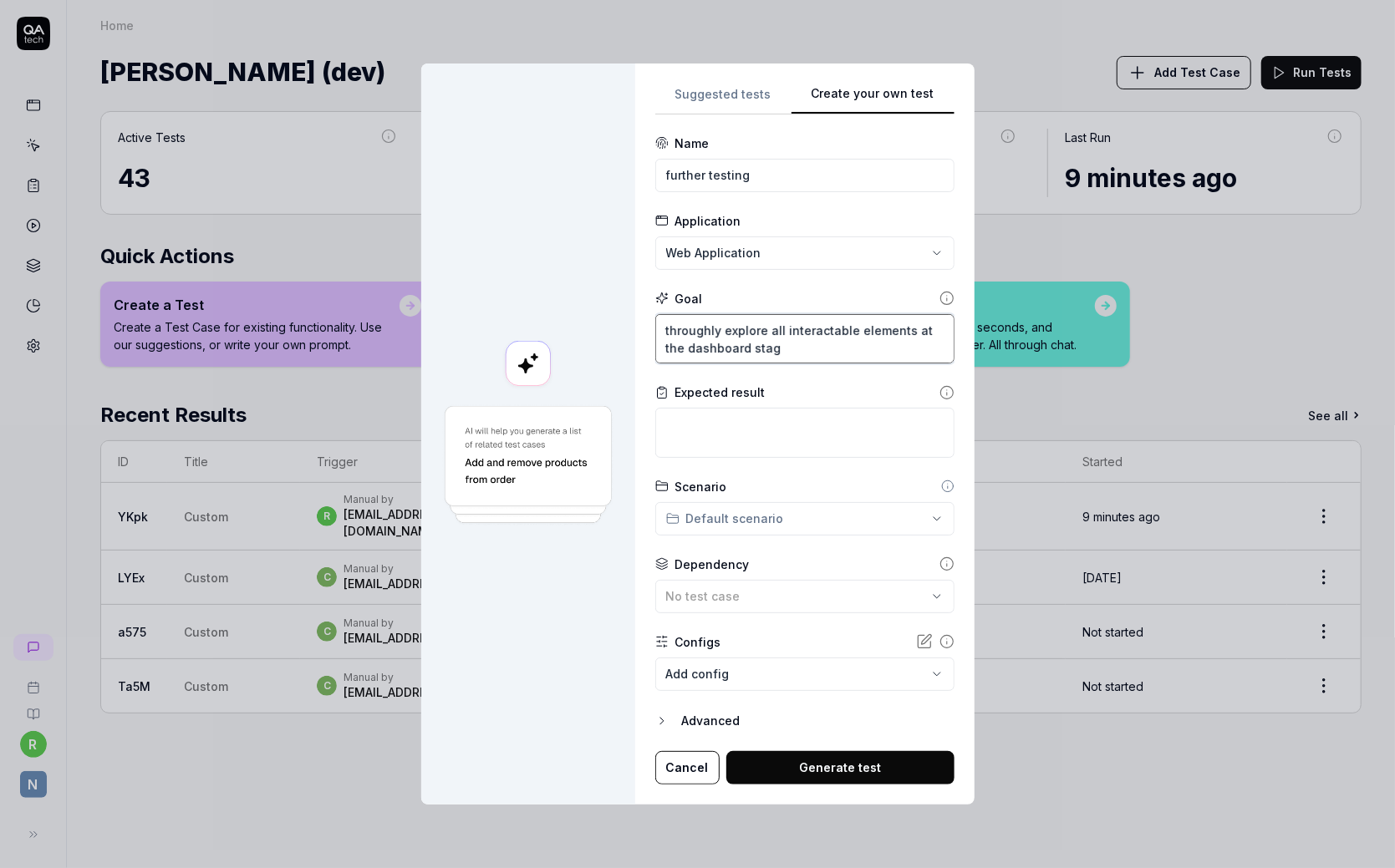 type on "*" 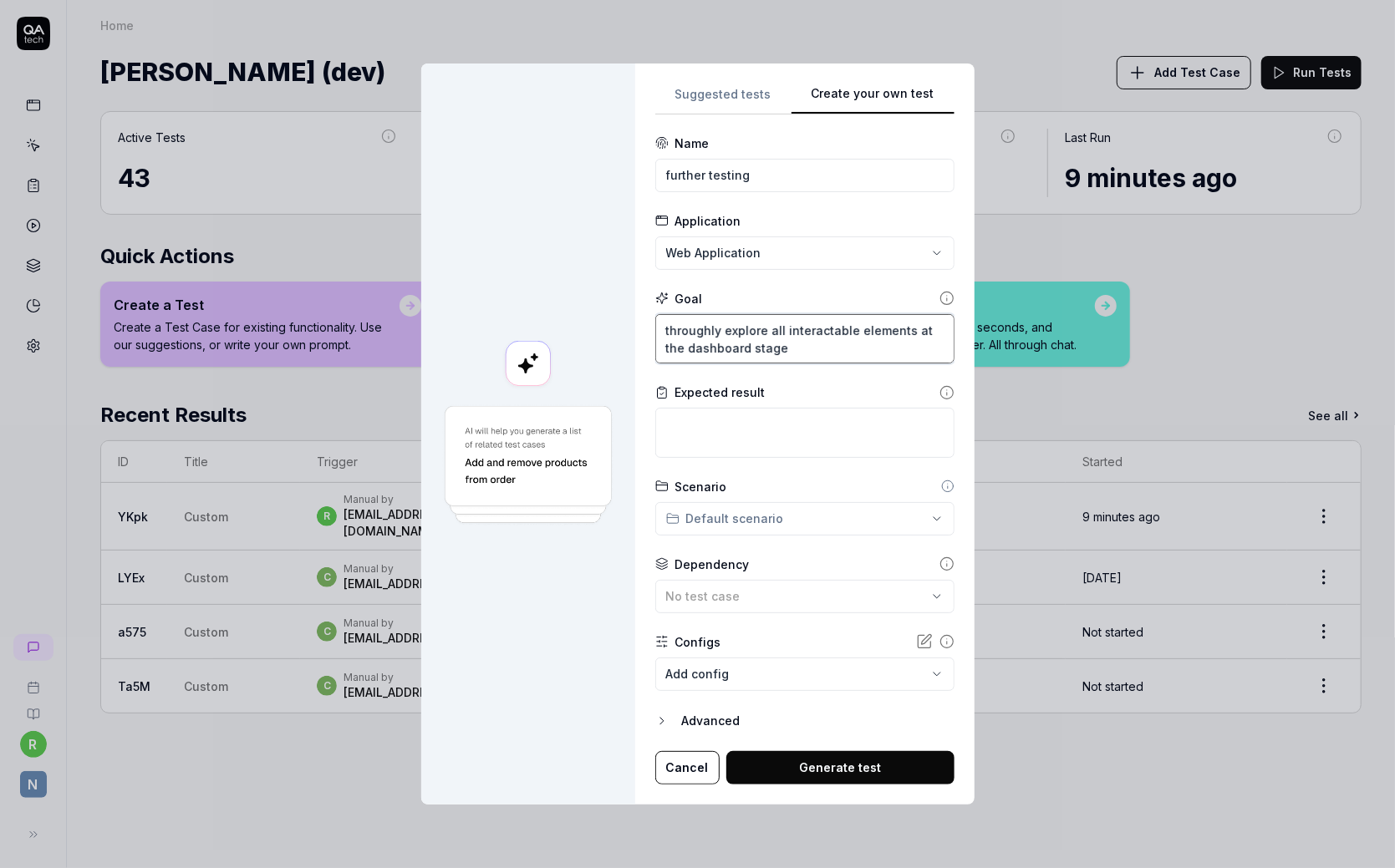 type on "*" 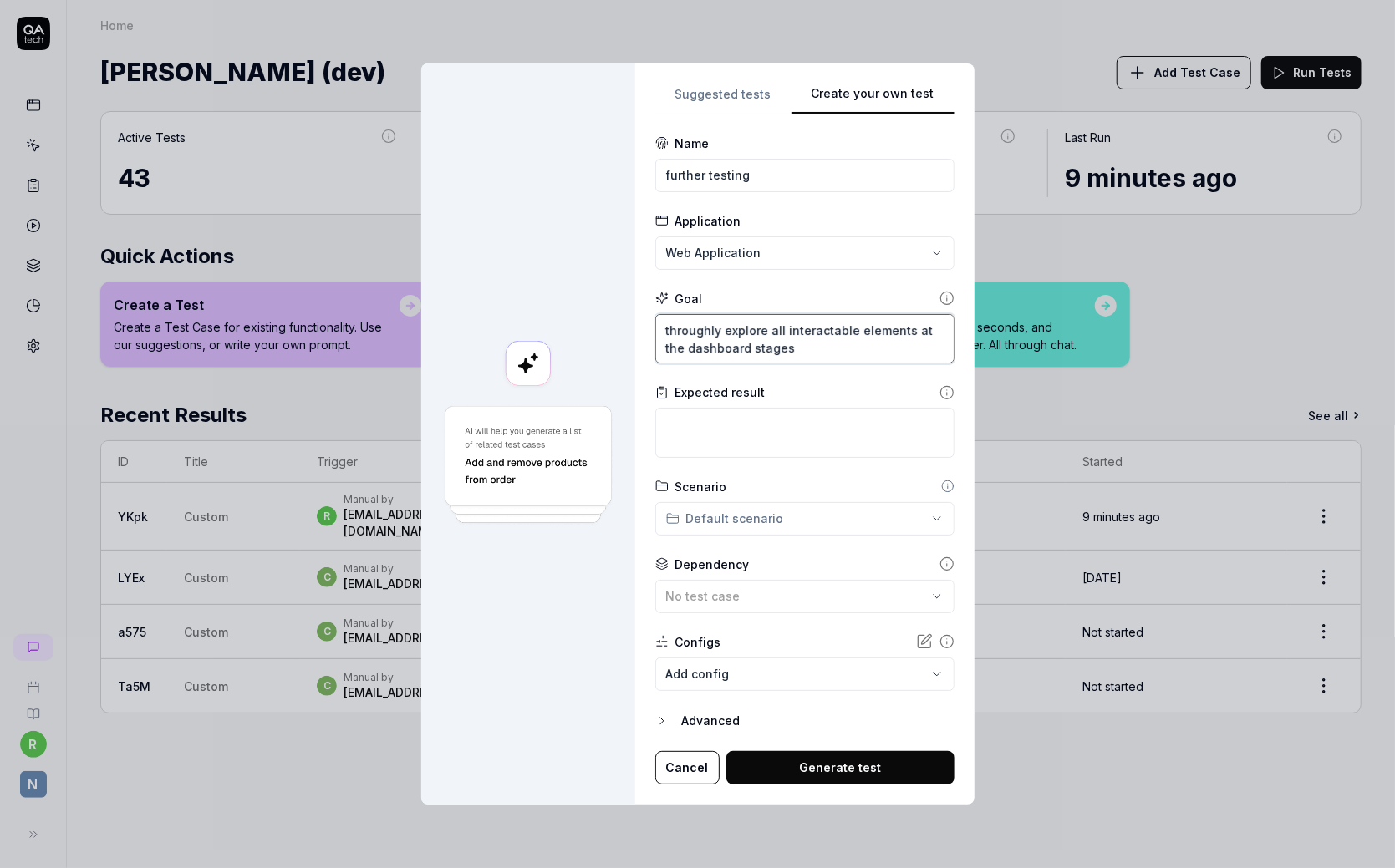 type on "*" 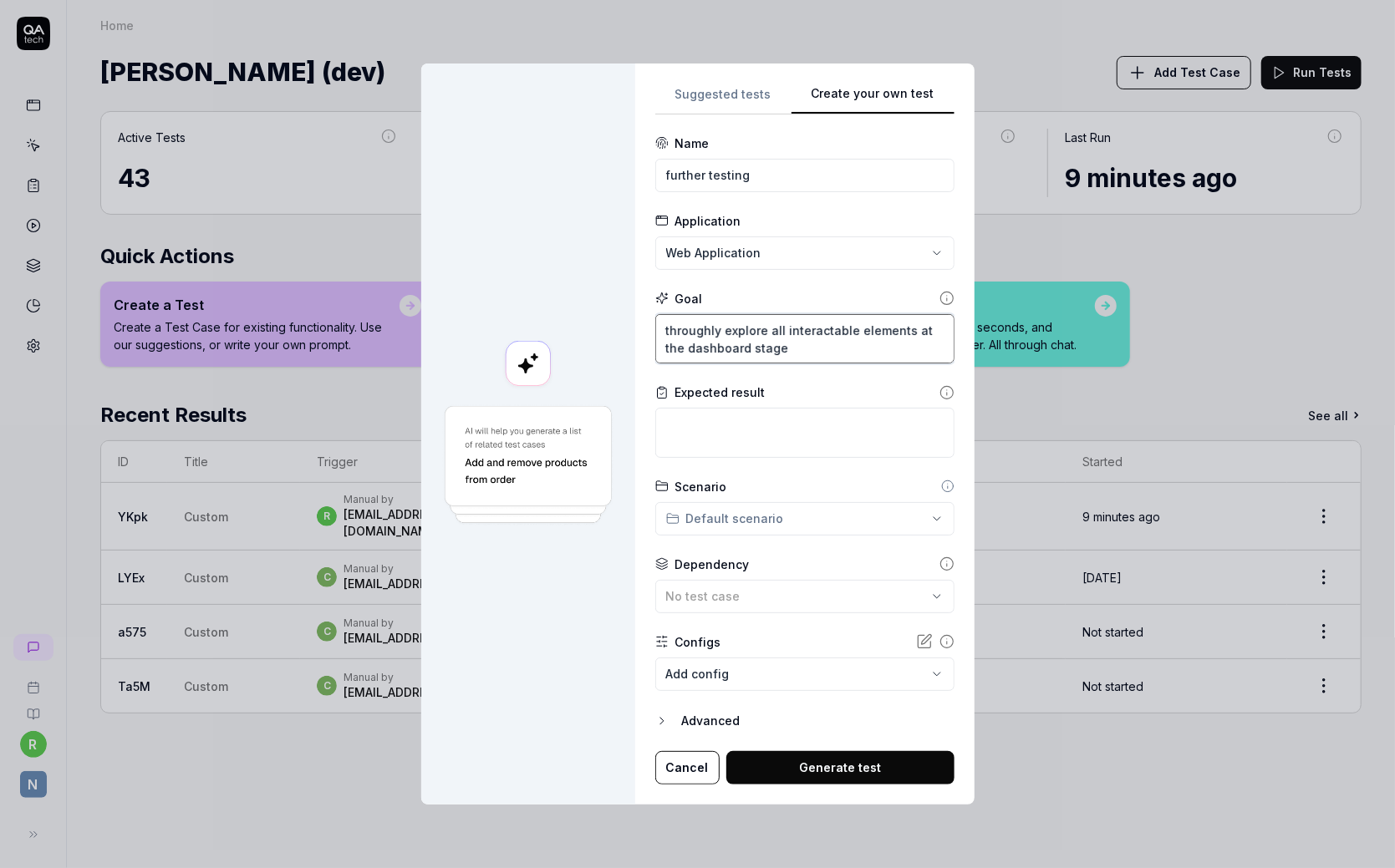 type on "*" 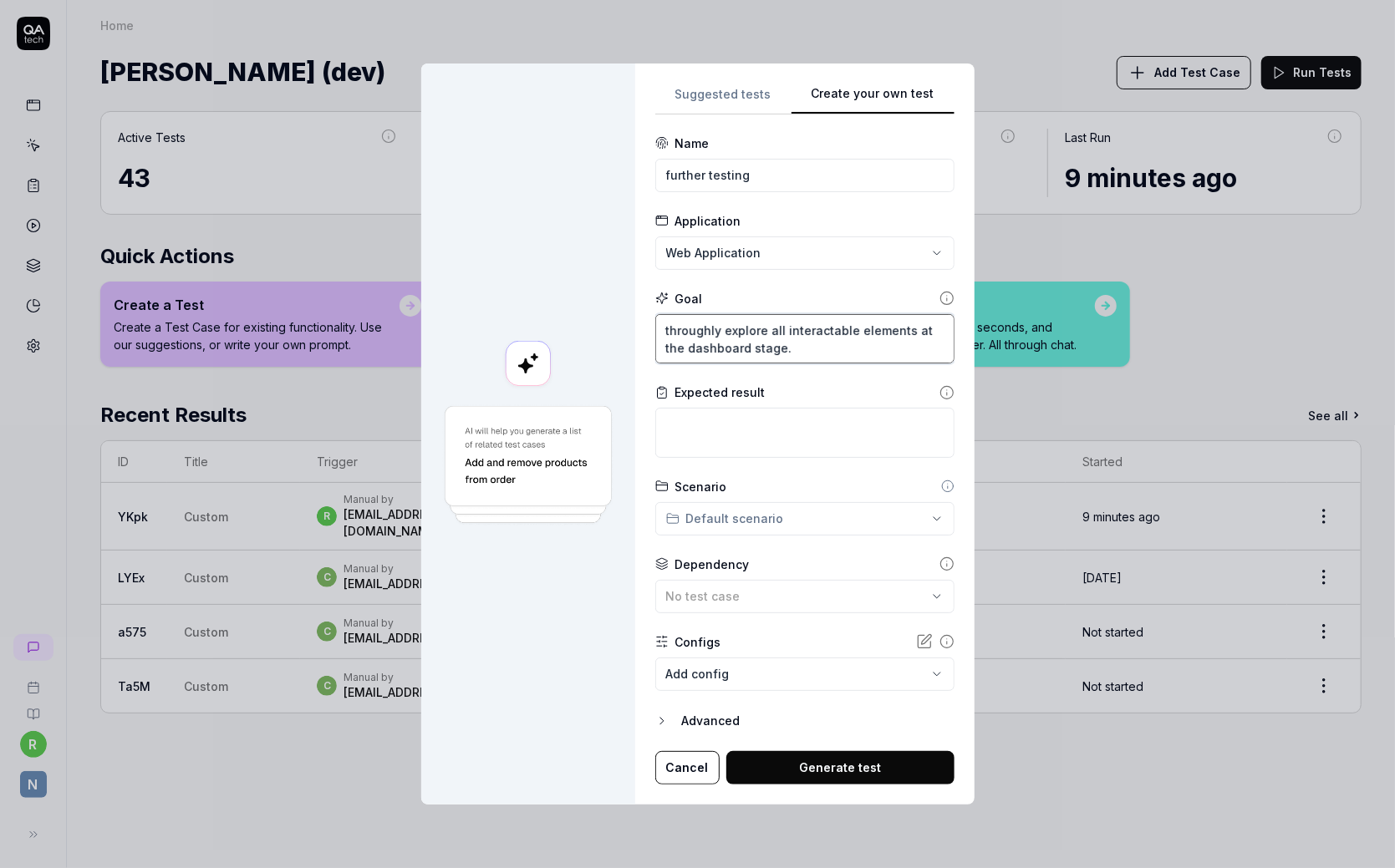 type on "*" 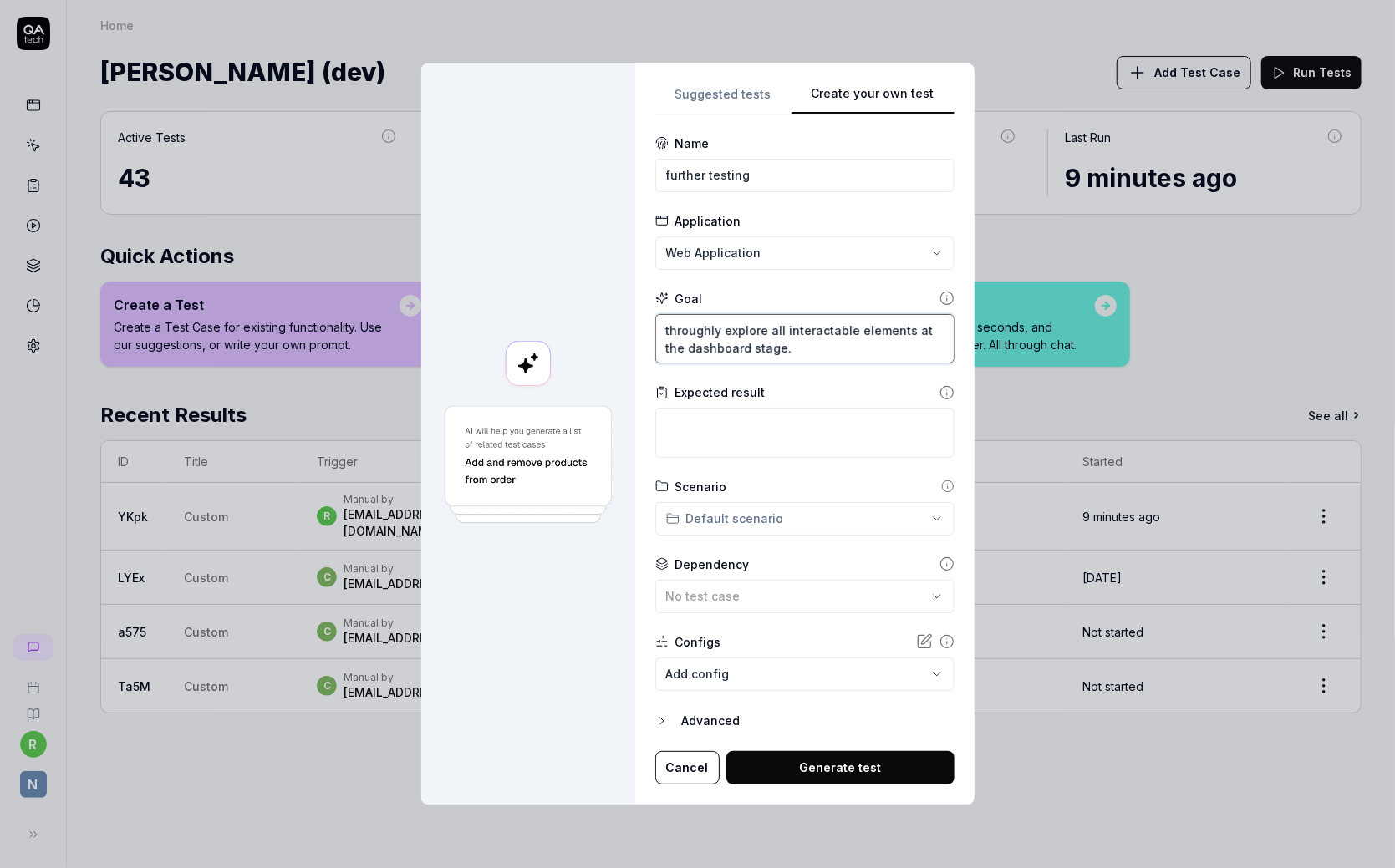 type on "throughly explore all interactable elements at the dashboard stage." 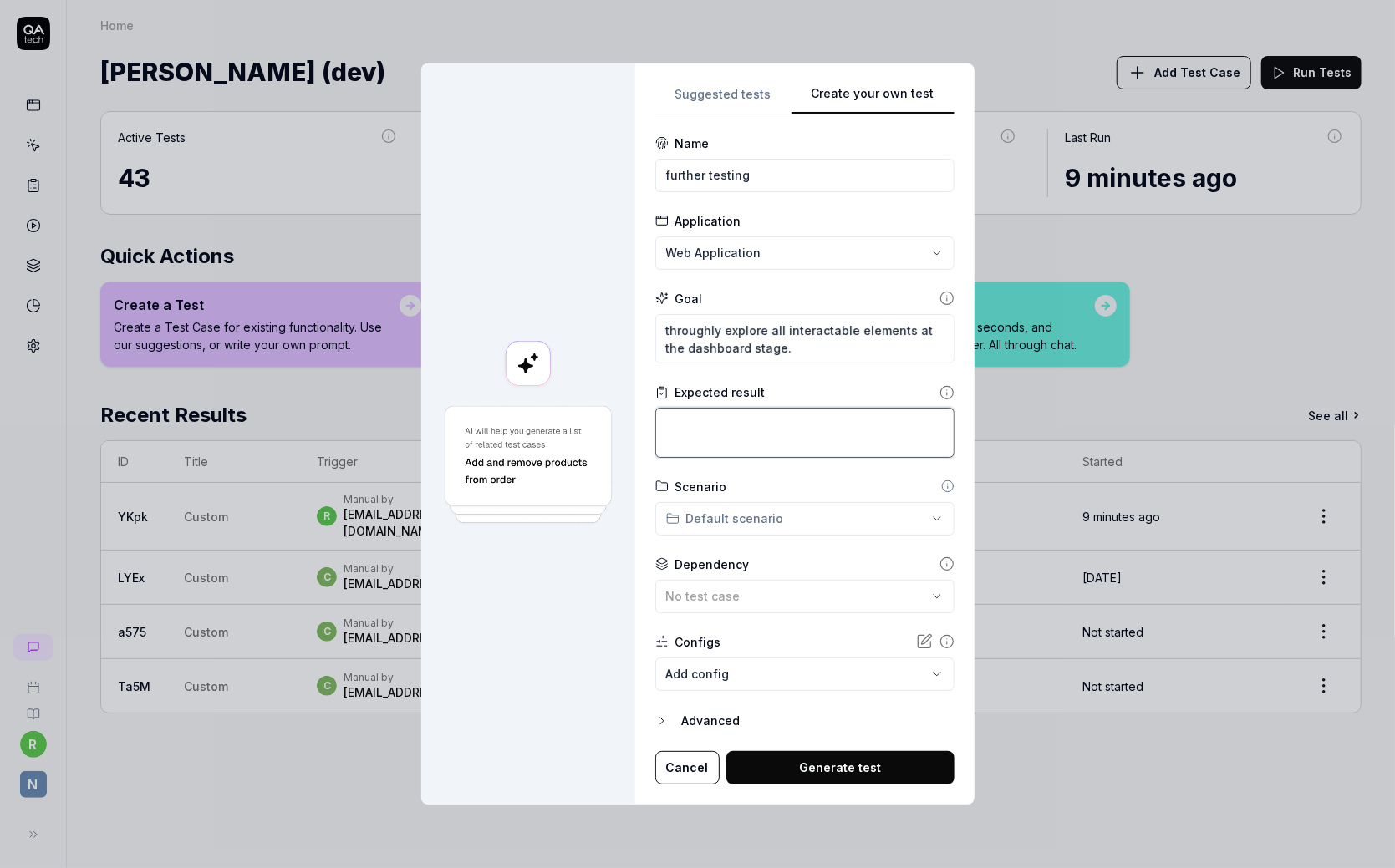 click at bounding box center (805, 432) 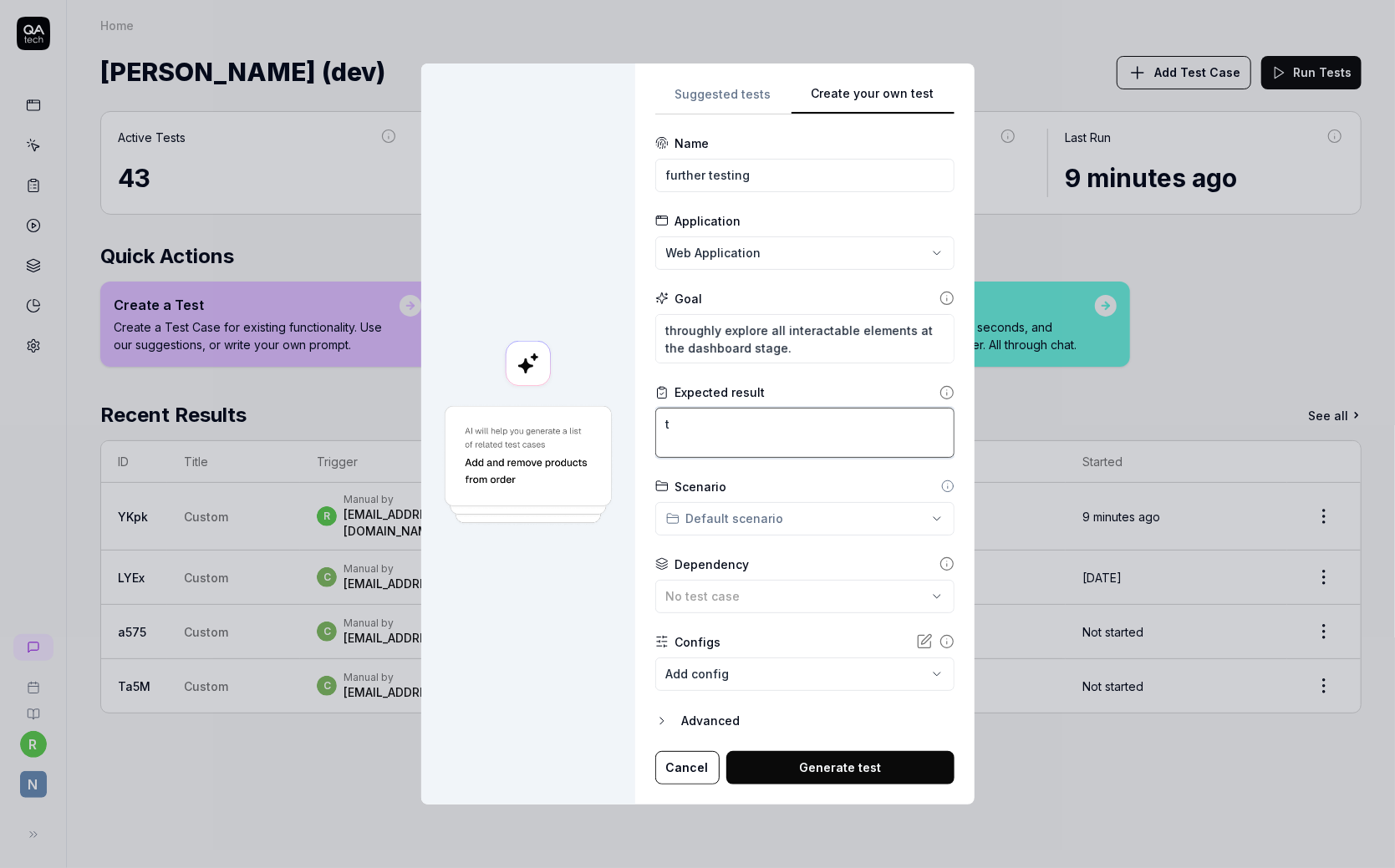 type on "*" 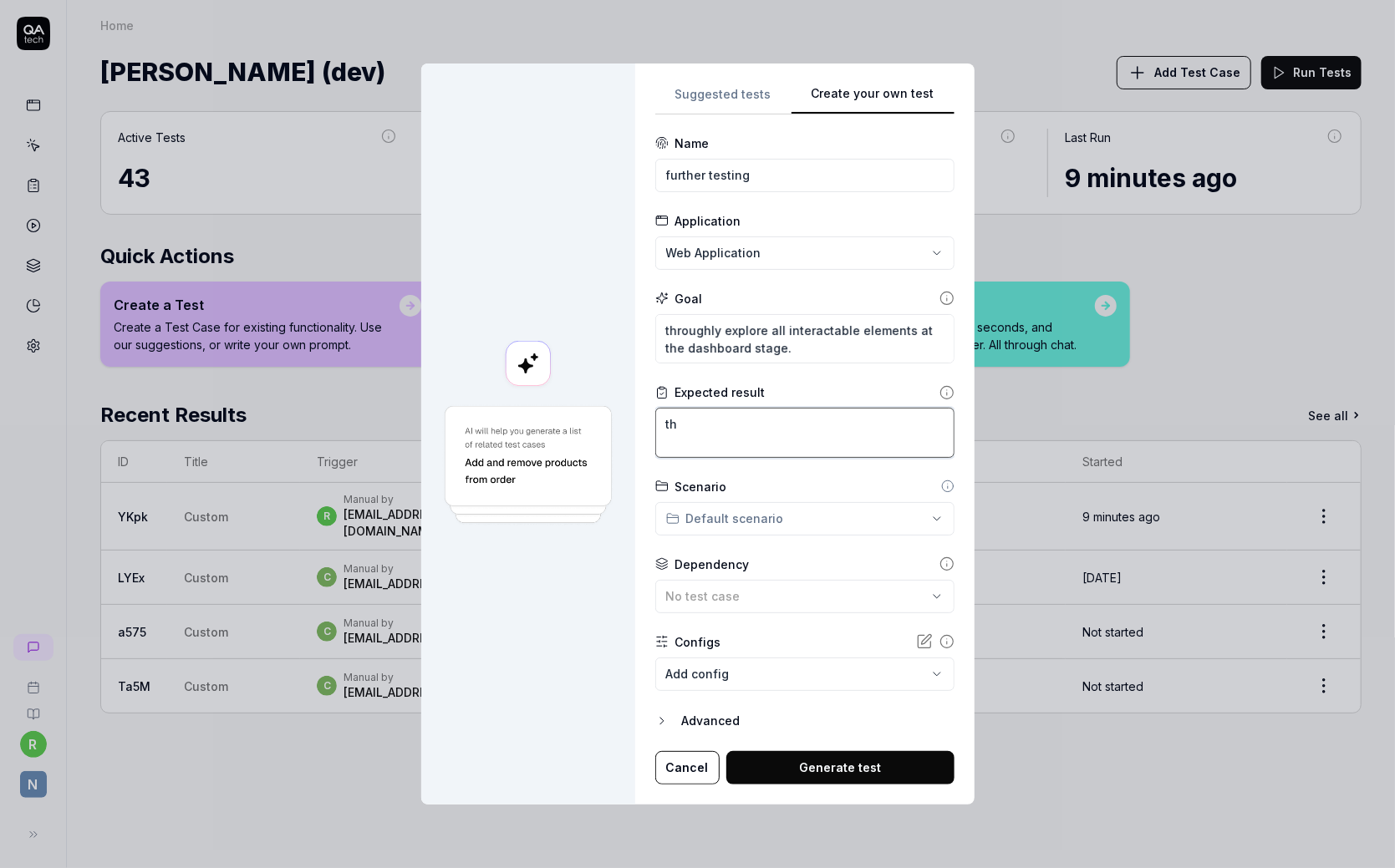 type on "*" 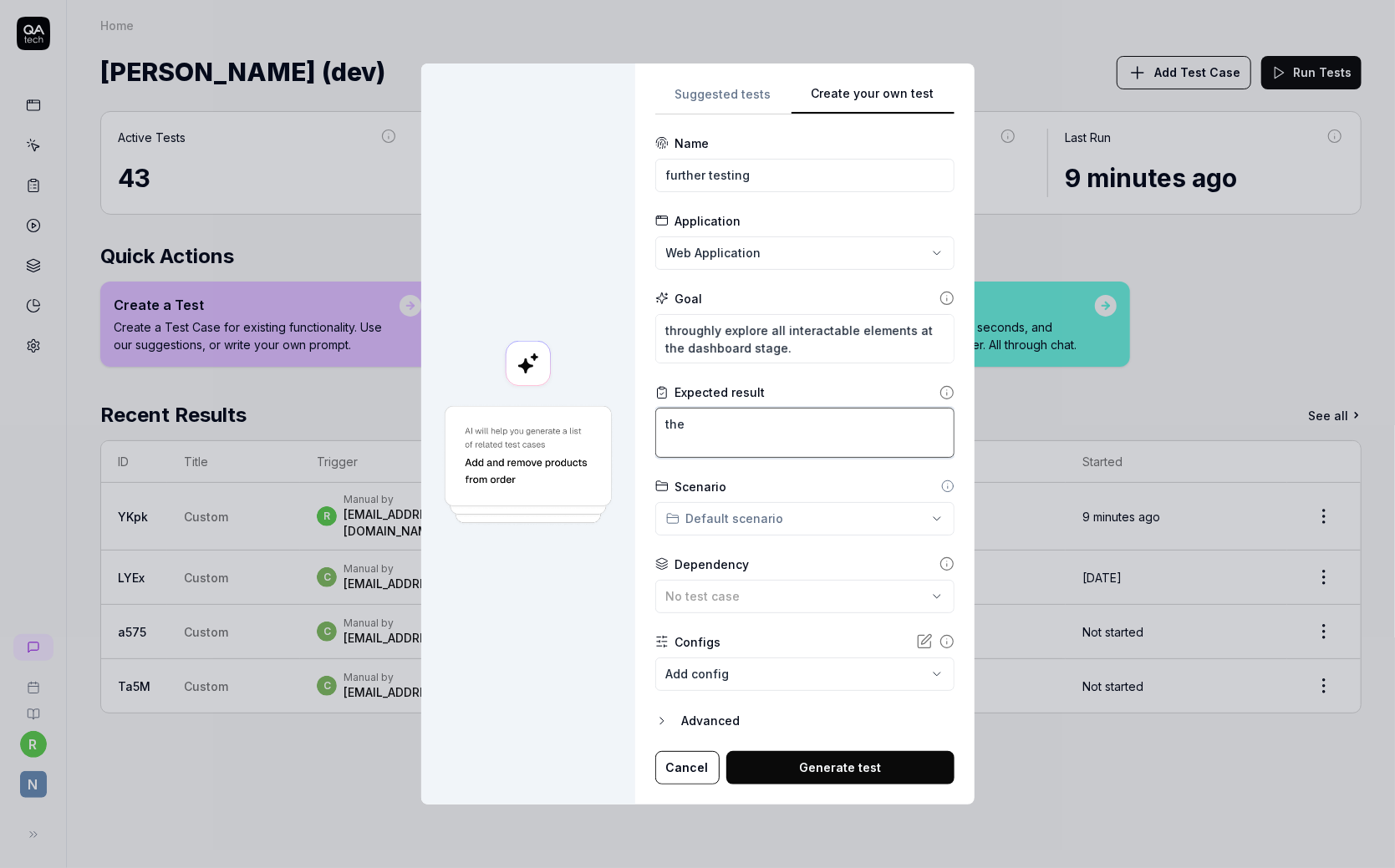 type on "*" 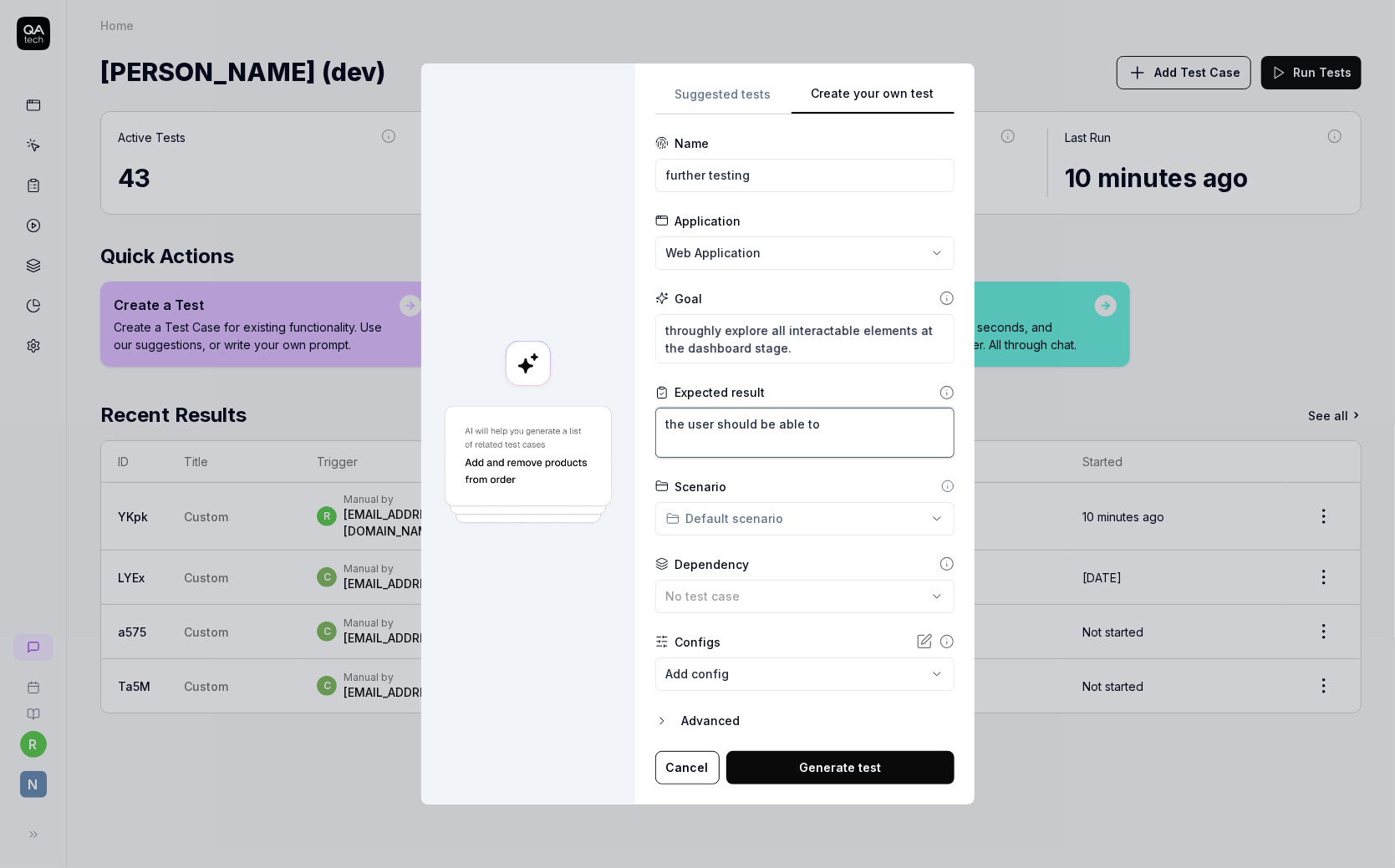 click on "the user should be able to" at bounding box center (805, 432) 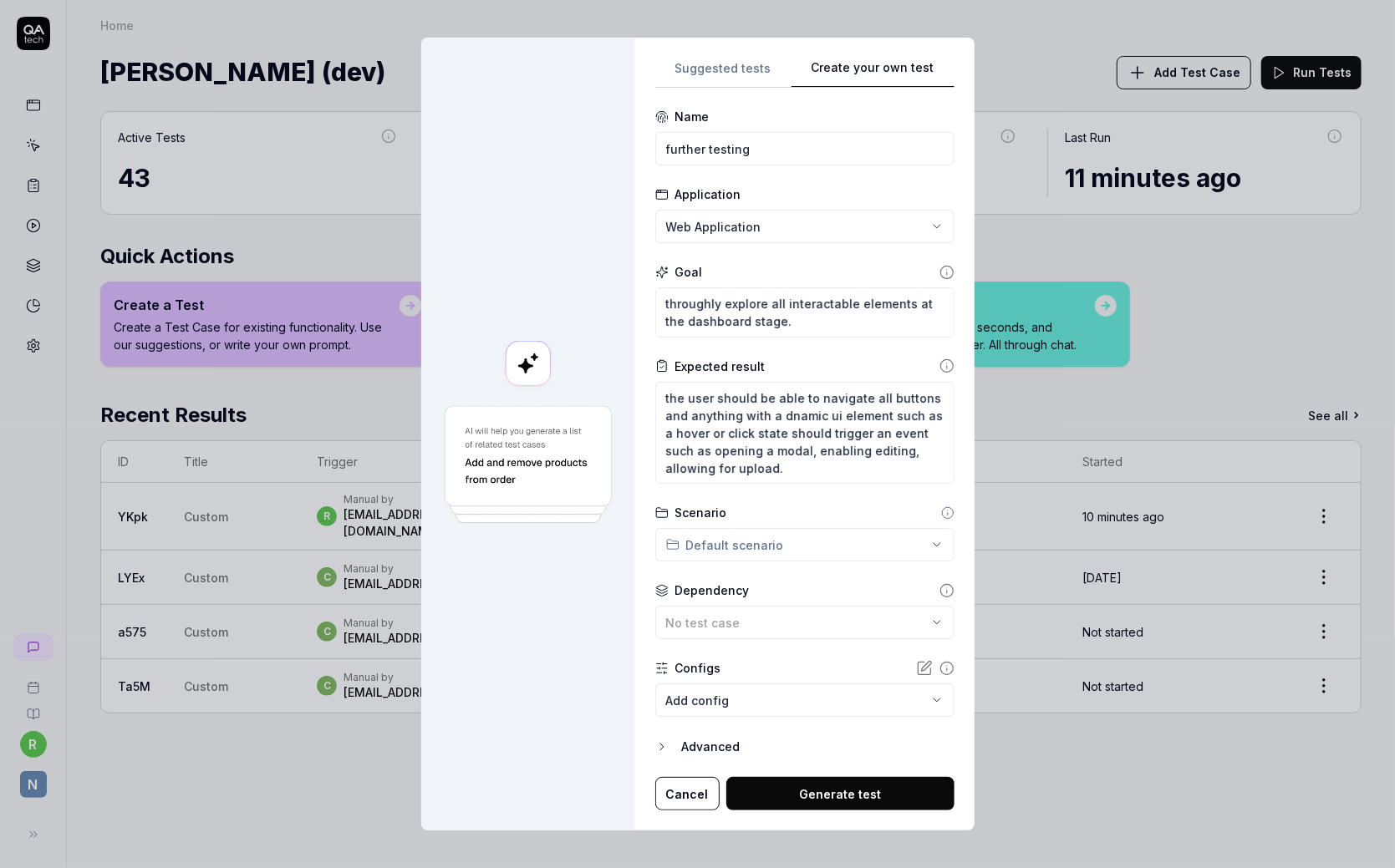 click on "Generate test" at bounding box center (840, 794) 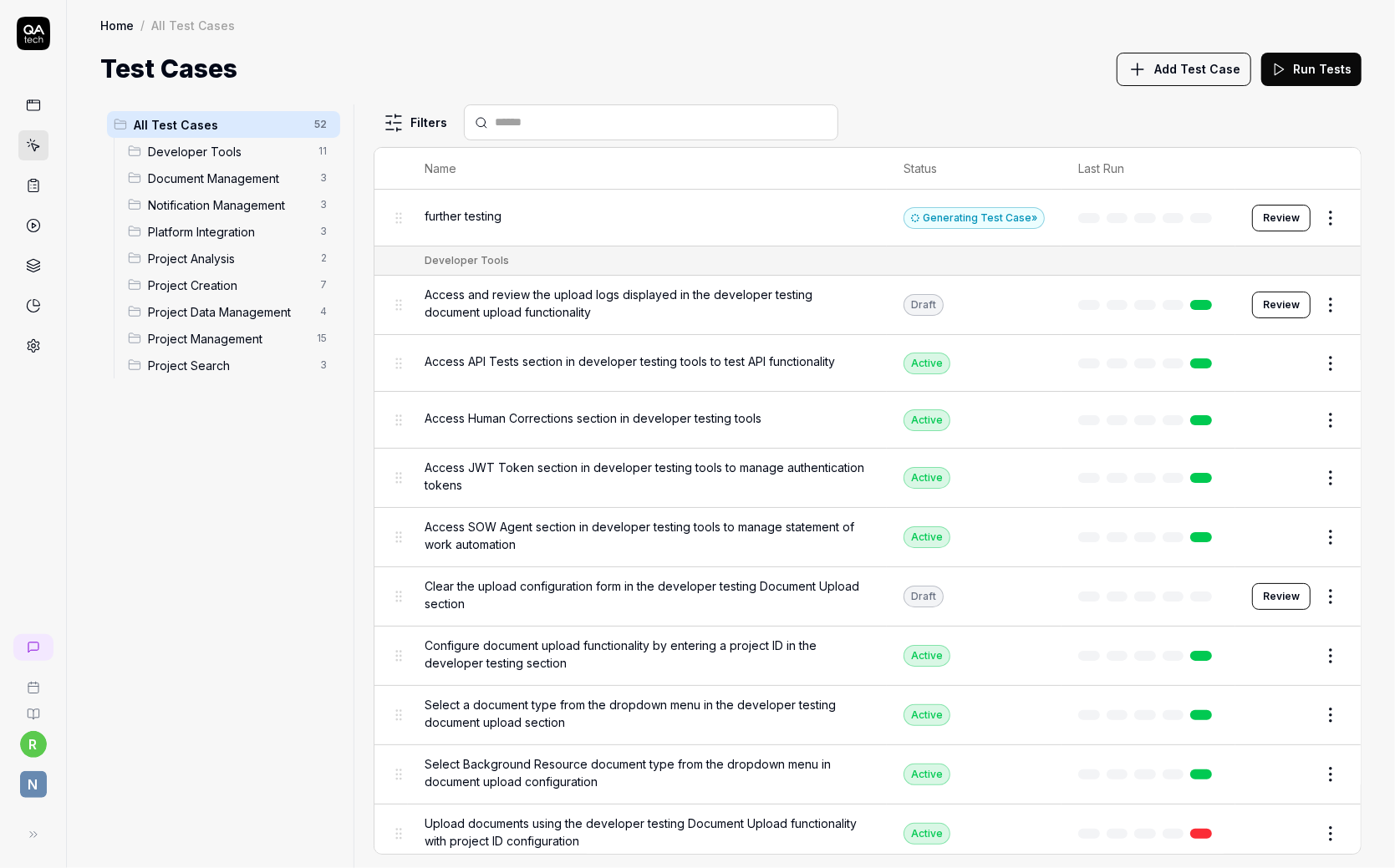 click on "Home" at bounding box center (117, 25) 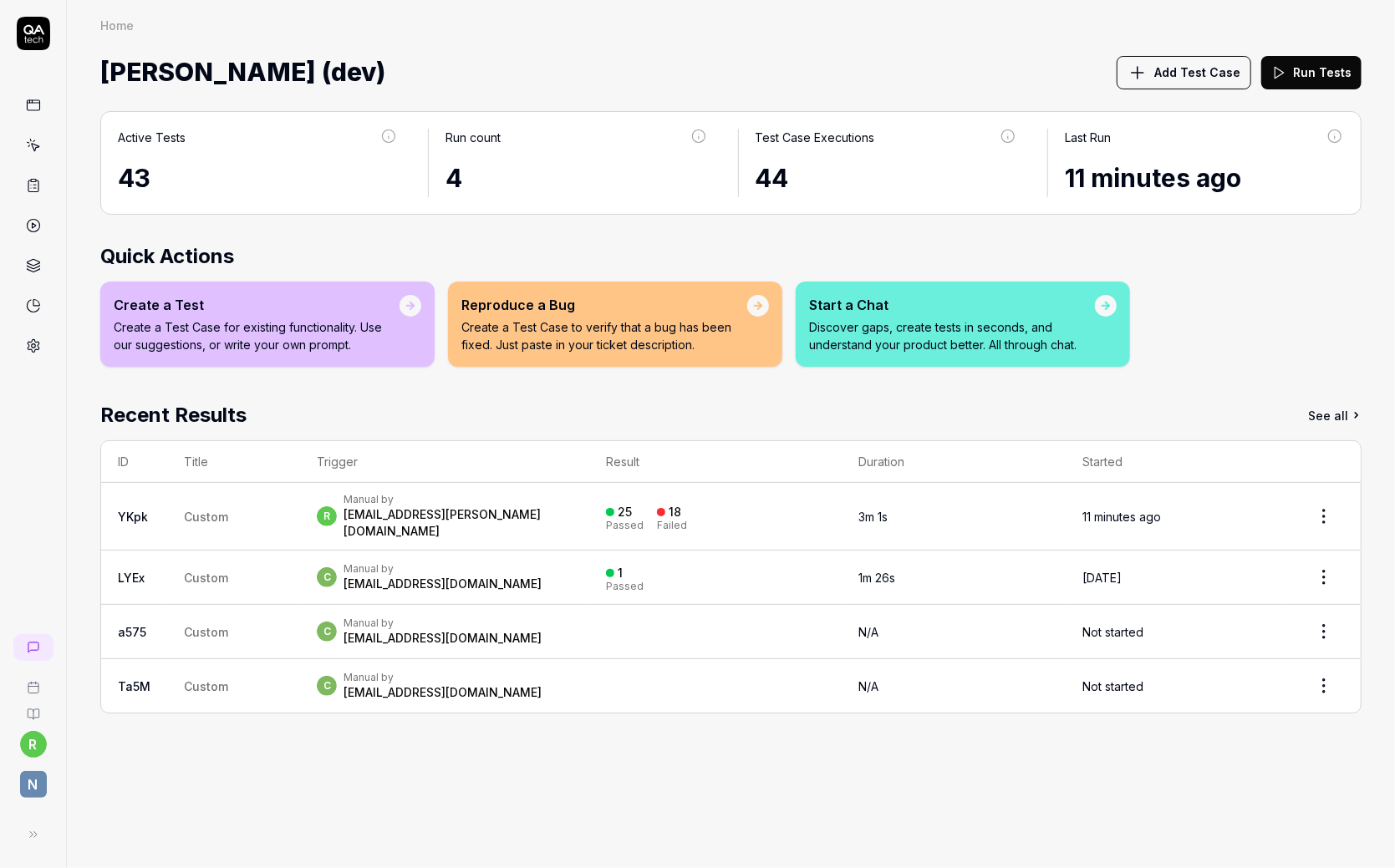 click on "See all" at bounding box center [1335, 415] 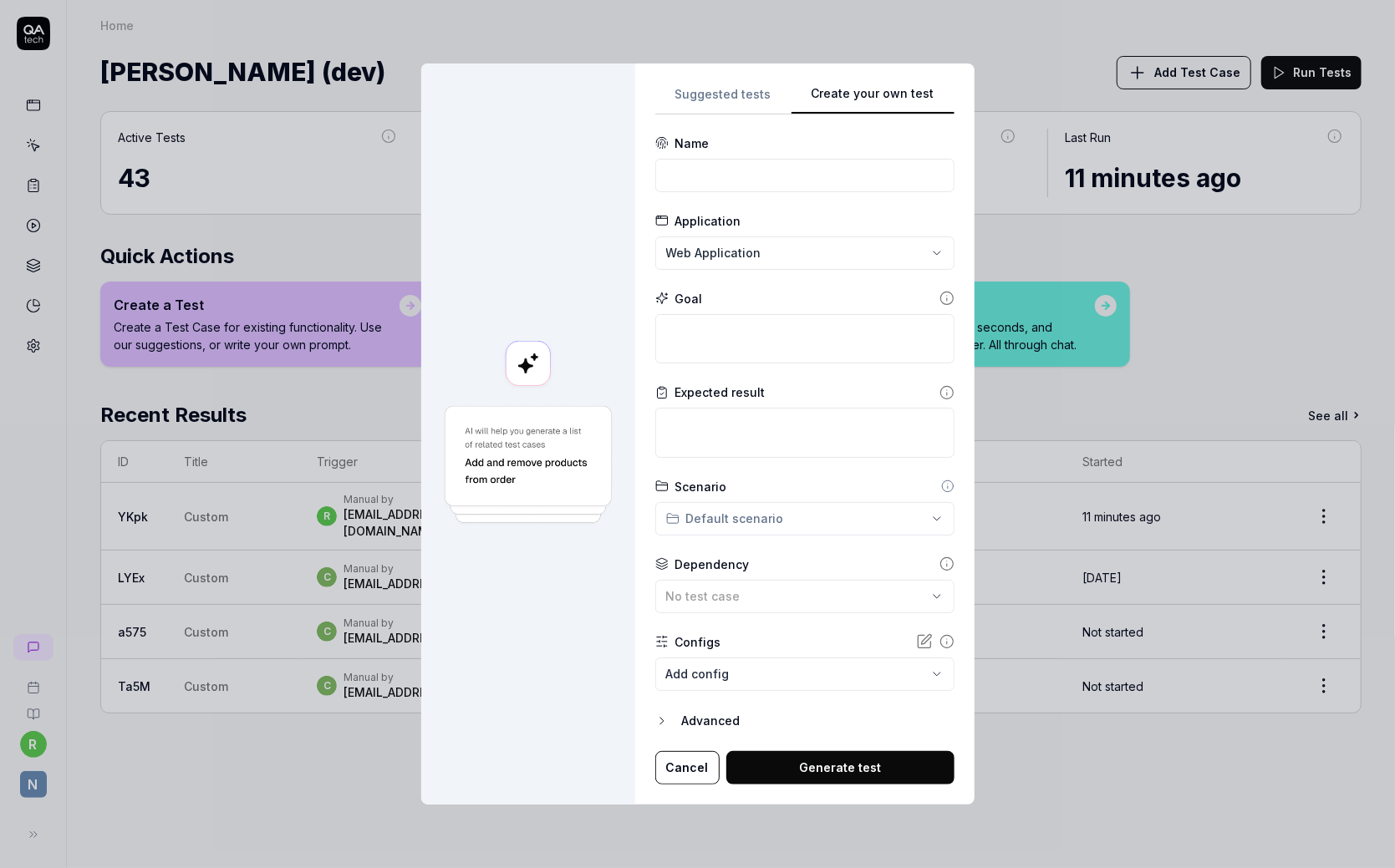 click on "**********" at bounding box center [805, 434] 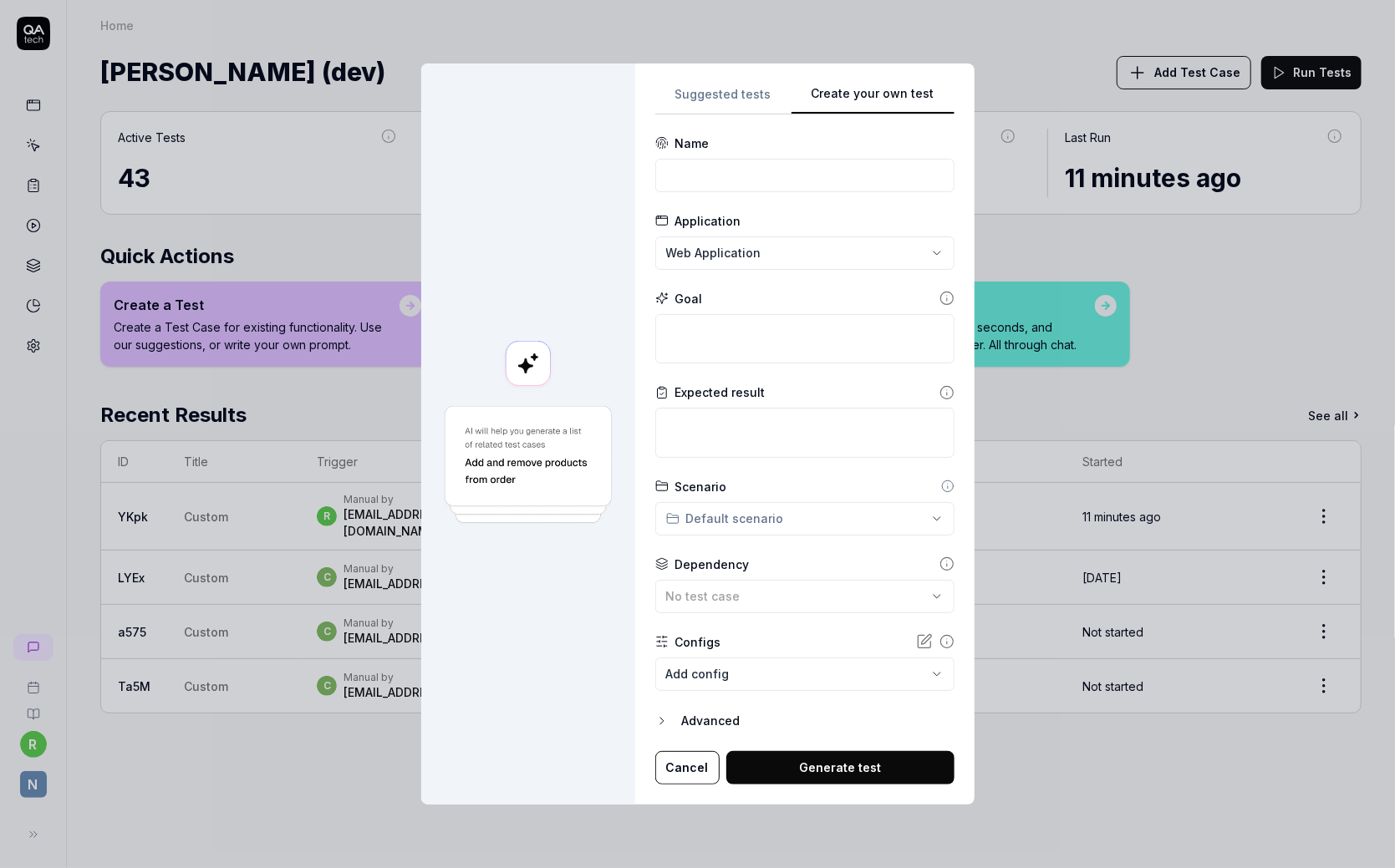 click on "**********" at bounding box center [697, 434] 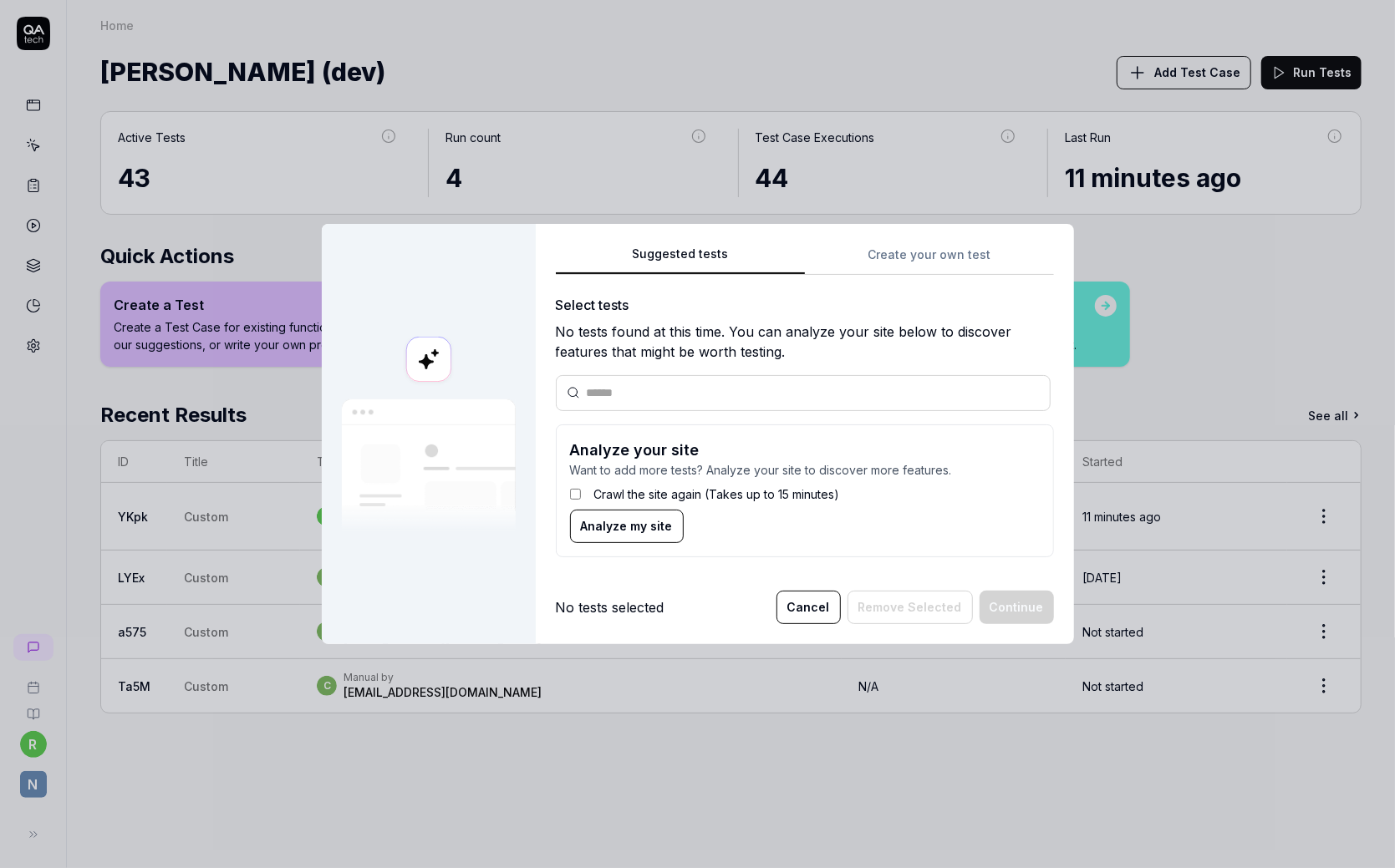 click on "Analyze my site" at bounding box center (627, 525) 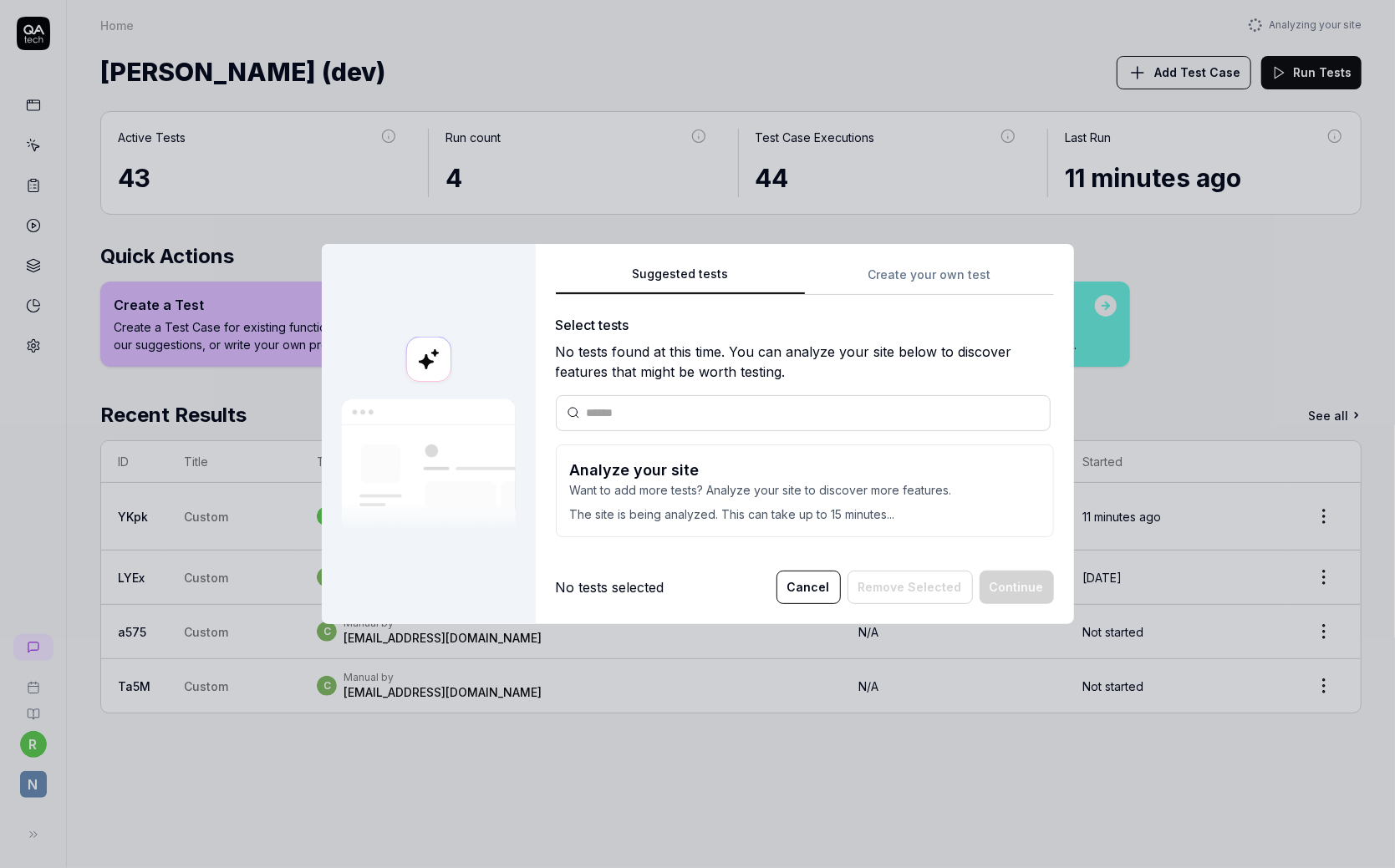 click on "Suggested tests Create your own test Select tests No tests found at this time. You can analyze your site below to discover features that might be worth testing. Analyze your site Want to add more tests? Analyze your site to discover more features. The site is being analyzed. This can take up to 15 minutes..." at bounding box center (805, 407) 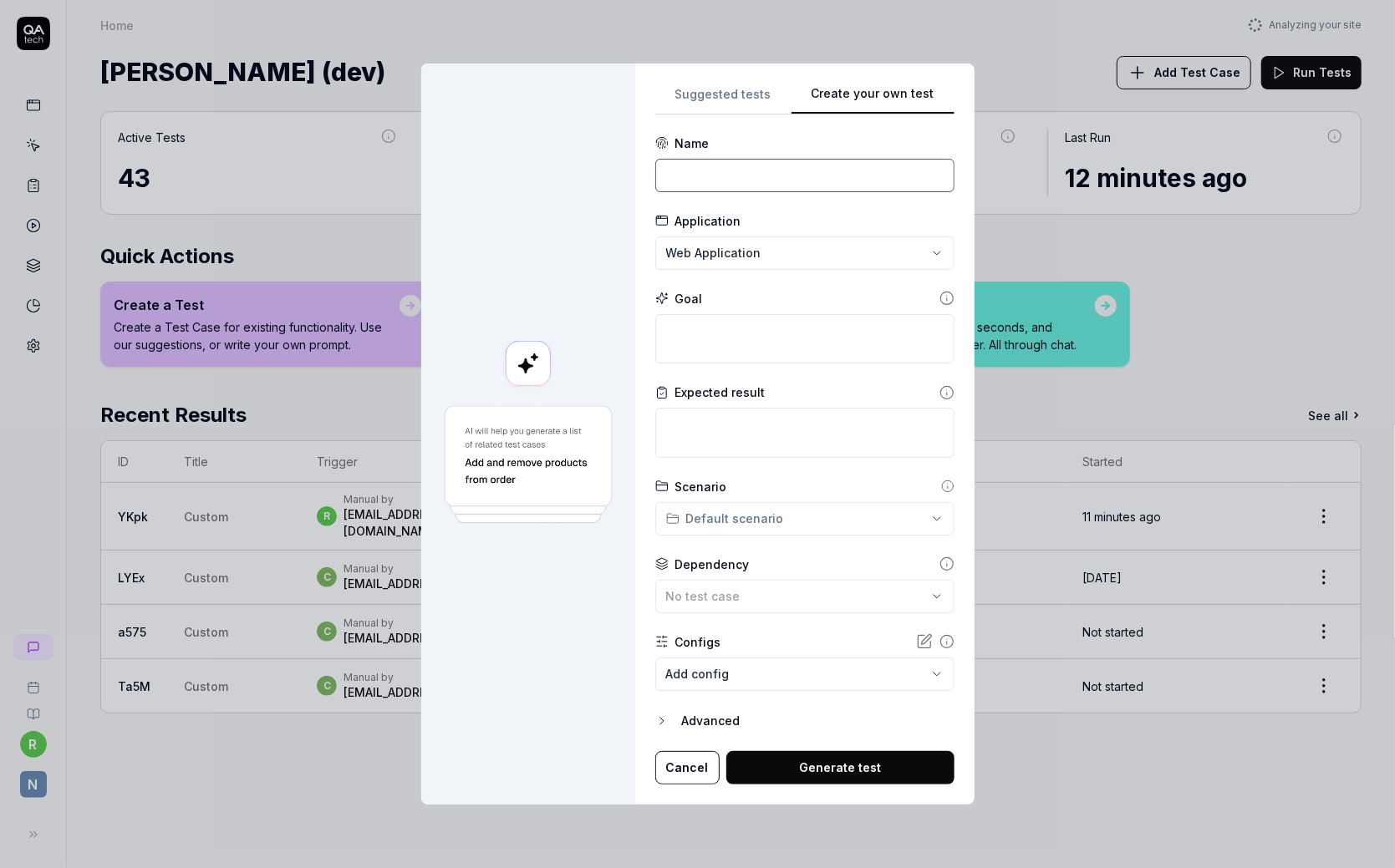 click at bounding box center [805, 175] 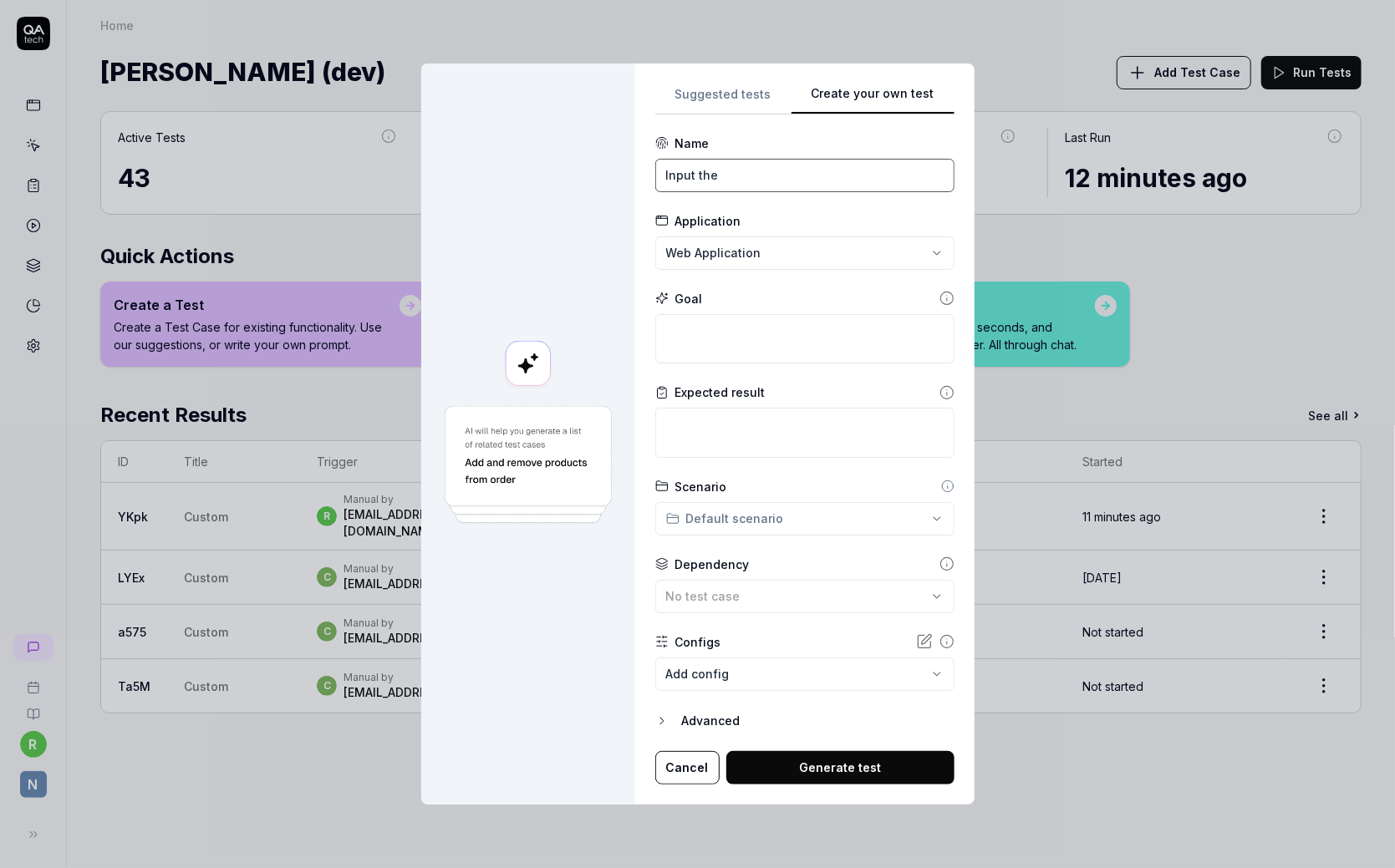 click on "Input the" at bounding box center [805, 175] 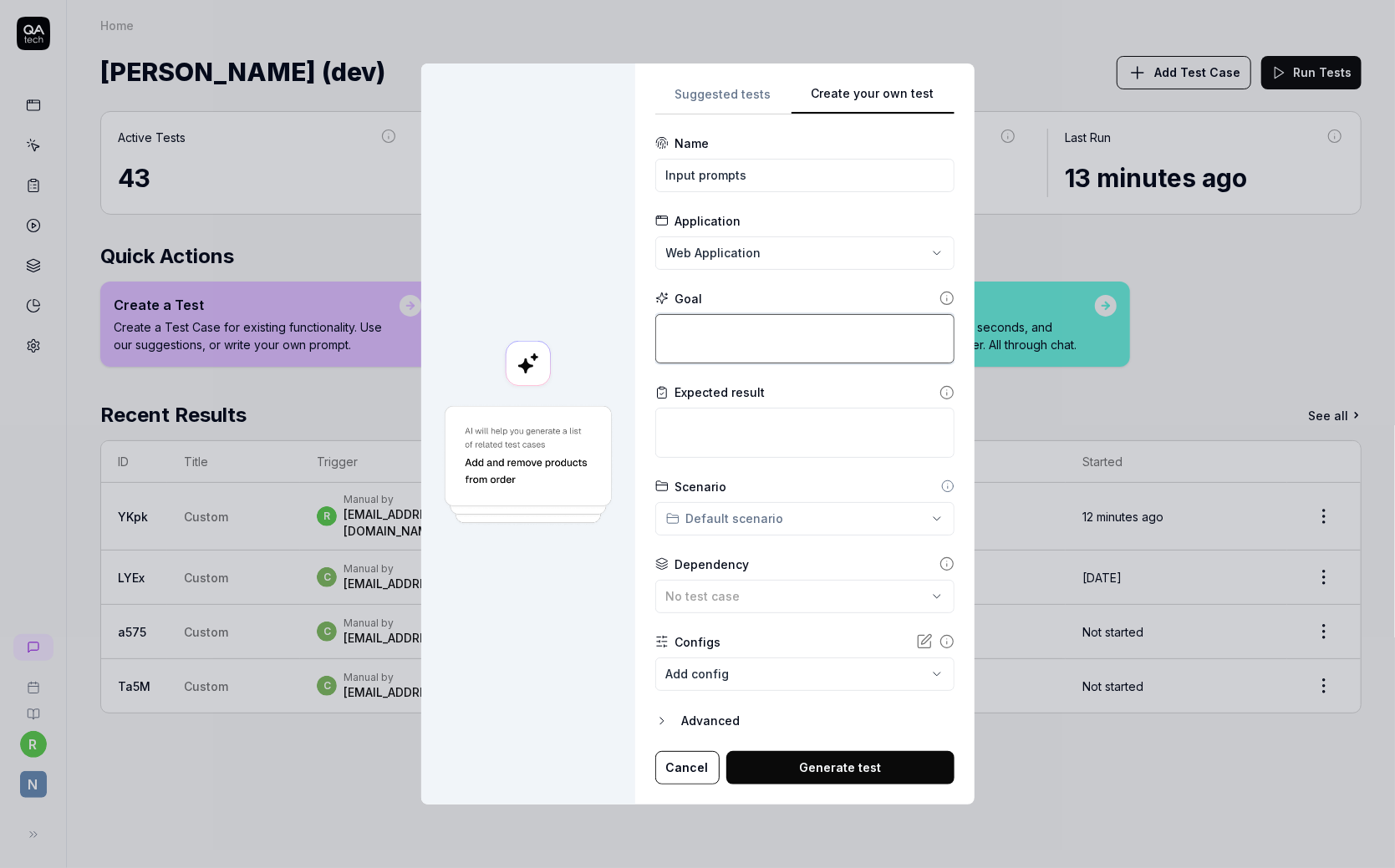 click at bounding box center [805, 338] 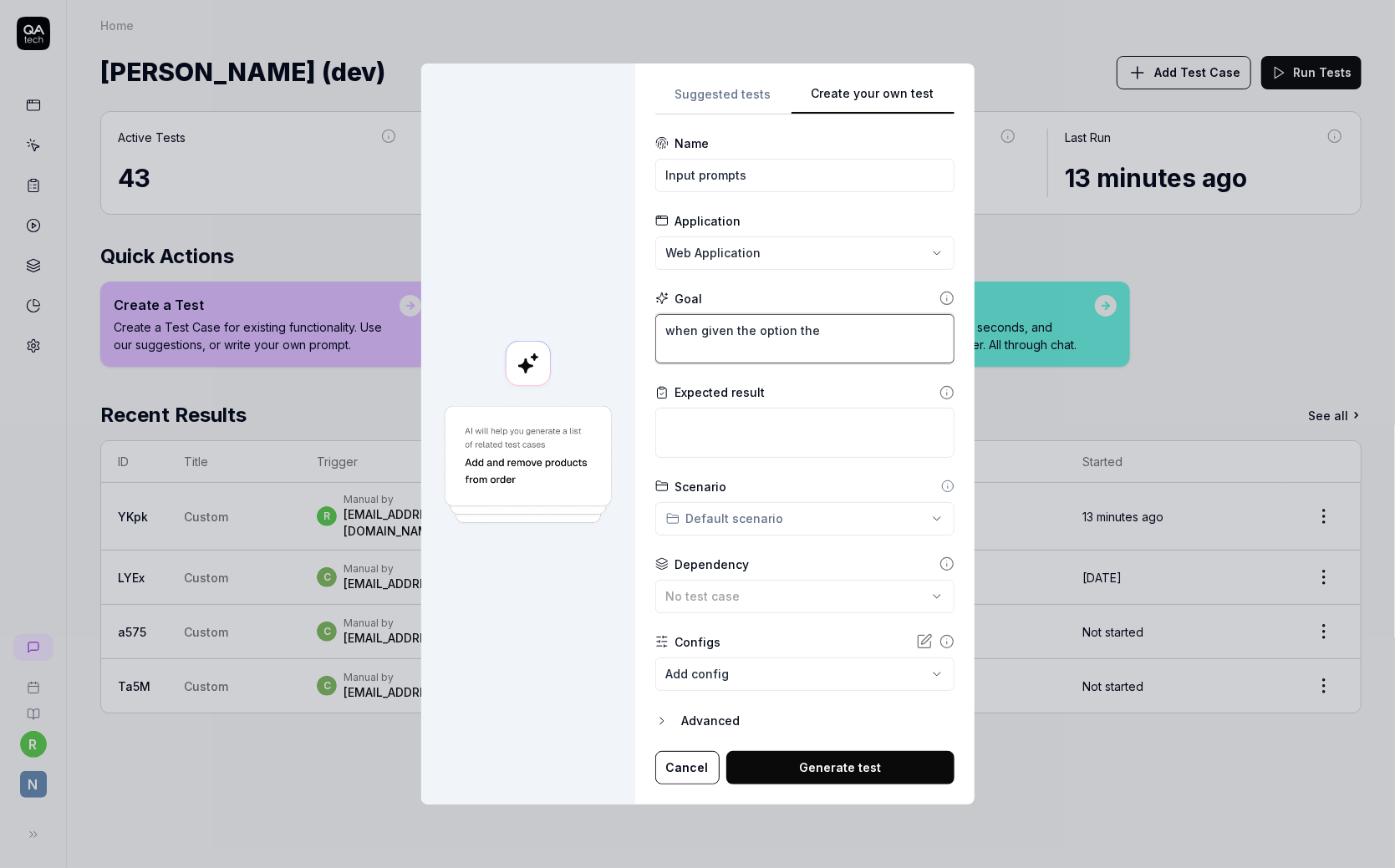 click on "when given the option the" at bounding box center (805, 338) 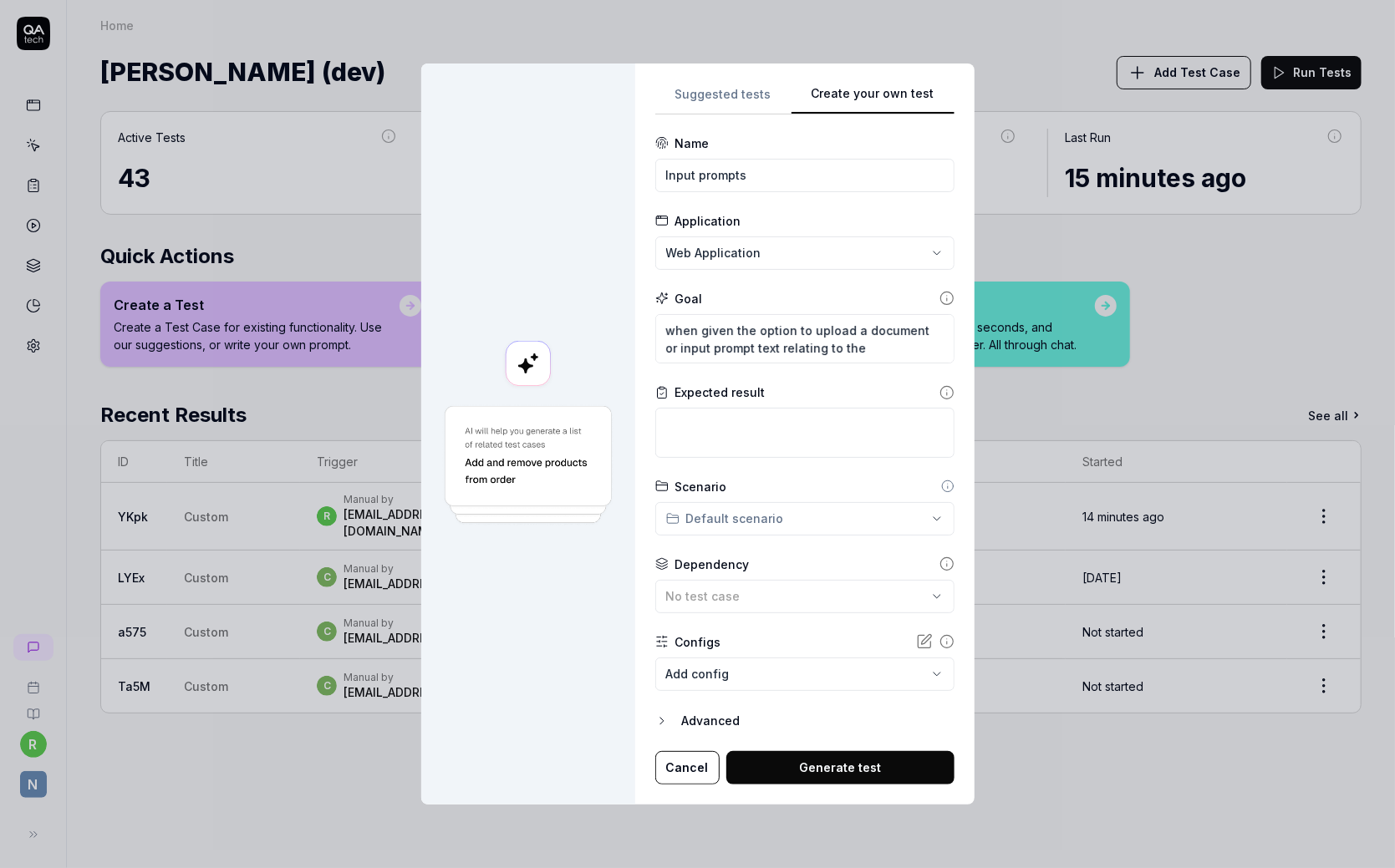 click on "Name" at bounding box center [805, 143] 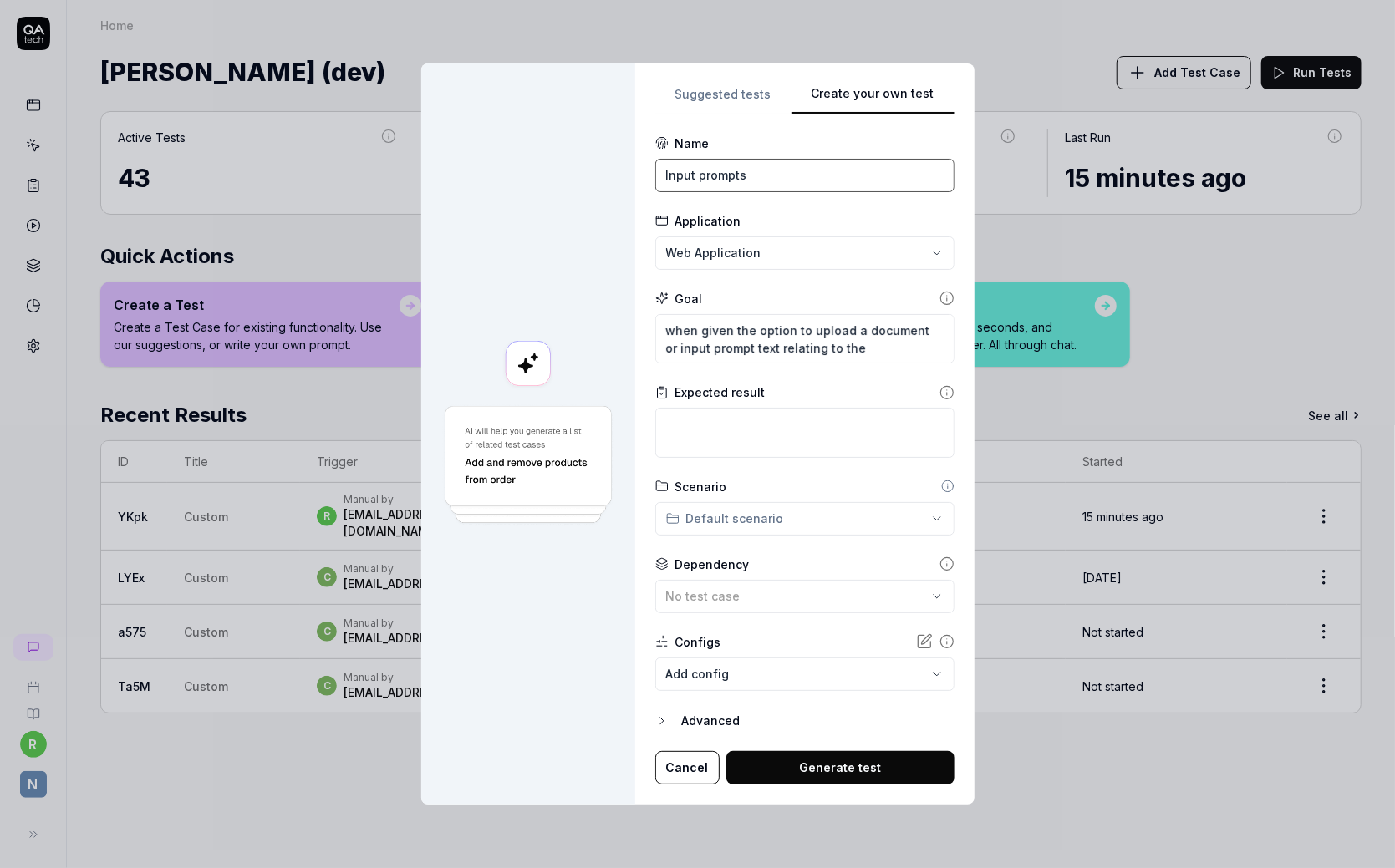 drag, startPoint x: 789, startPoint y: 175, endPoint x: 649, endPoint y: 195, distance: 141.42136 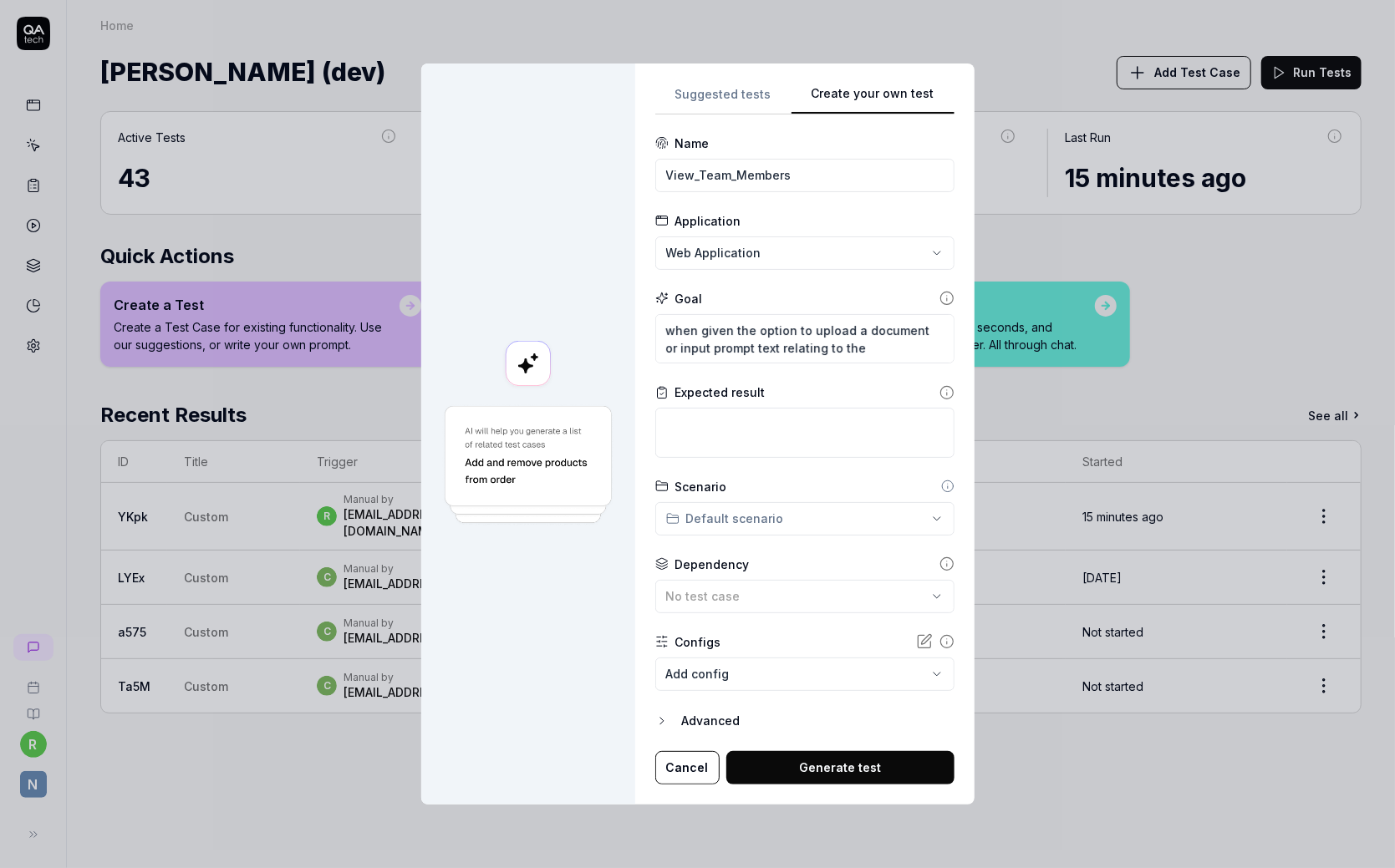 click at bounding box center [528, 434] 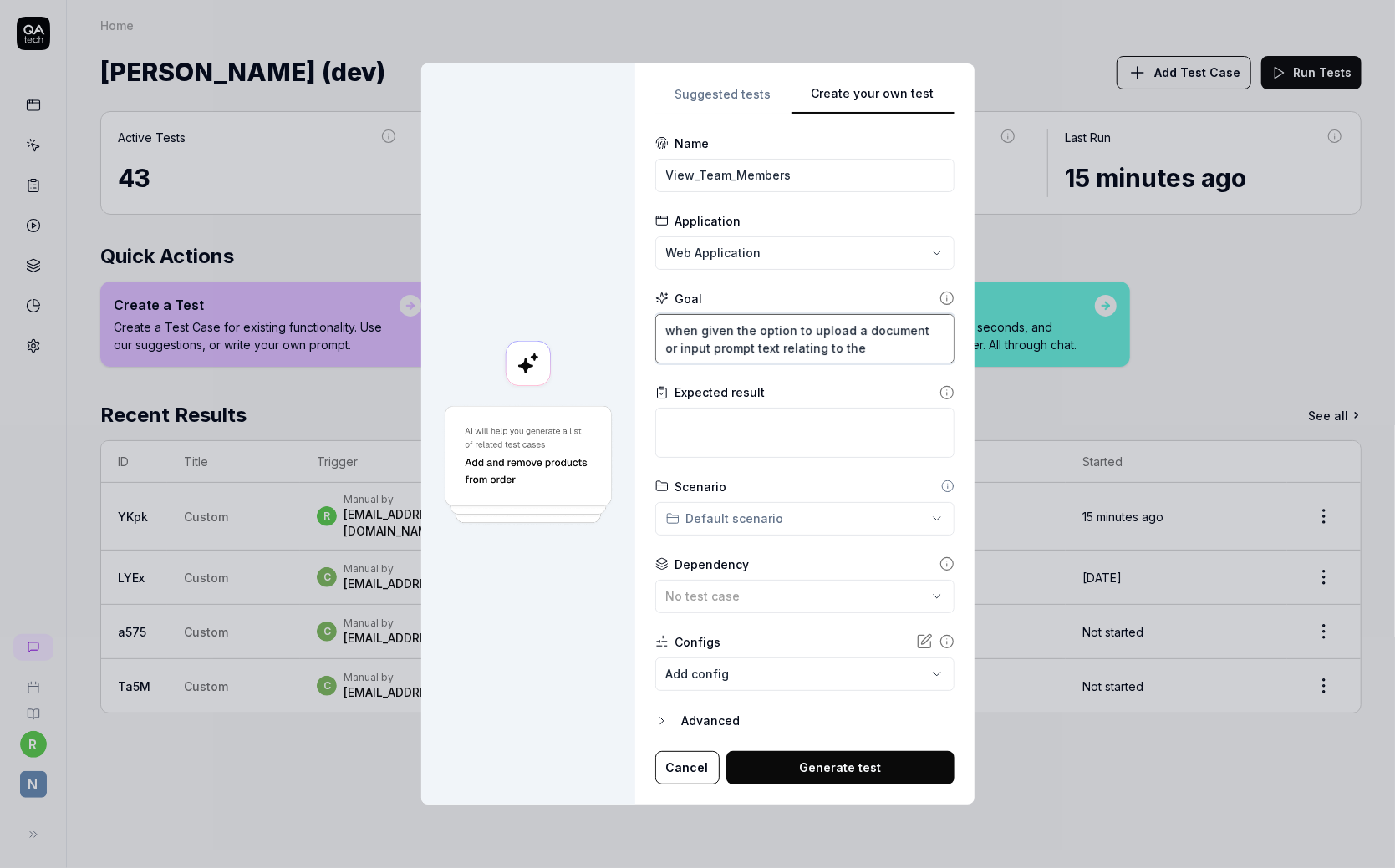 drag, startPoint x: 866, startPoint y: 342, endPoint x: 602, endPoint y: 322, distance: 264.7565 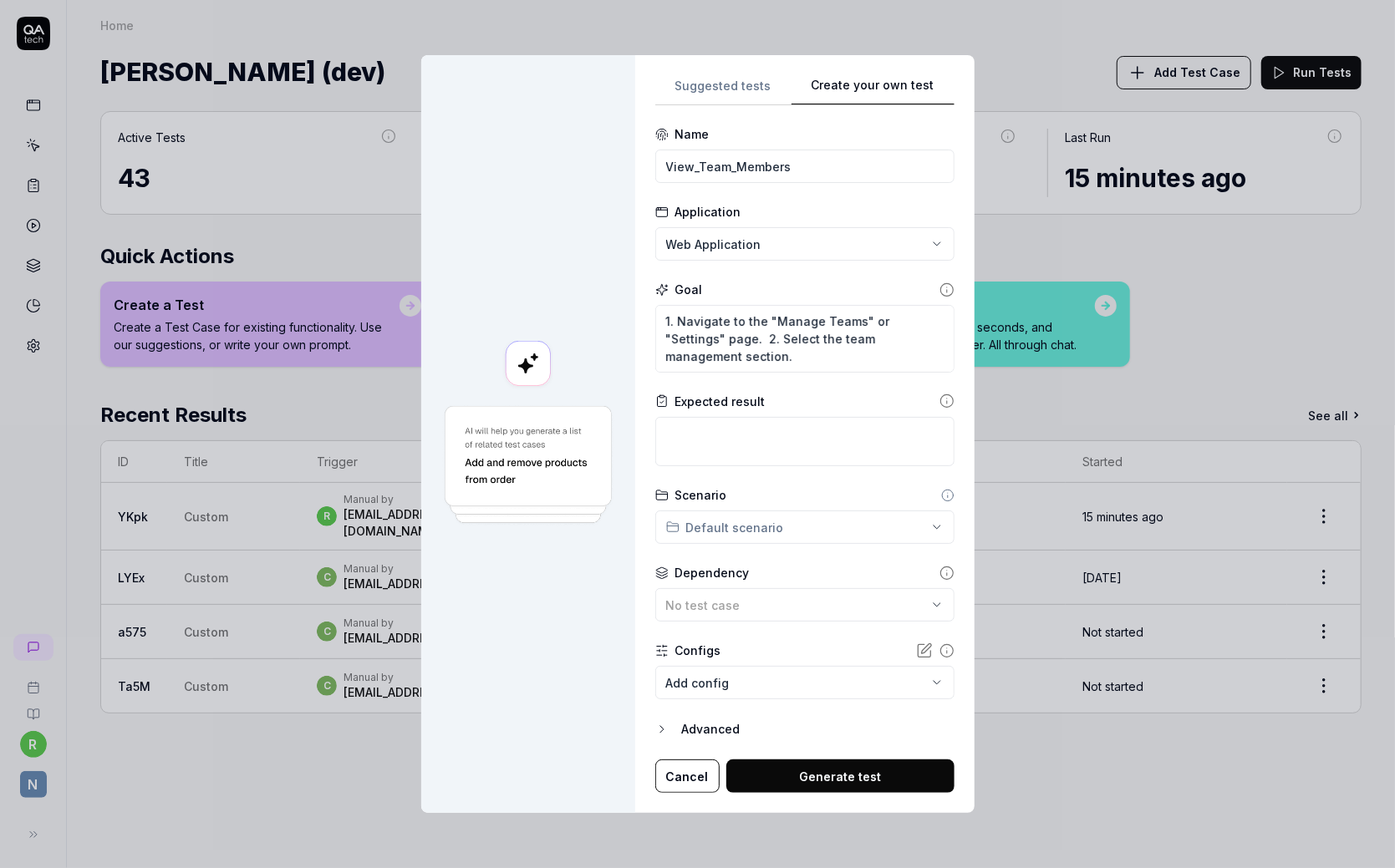 click at bounding box center (528, 434) 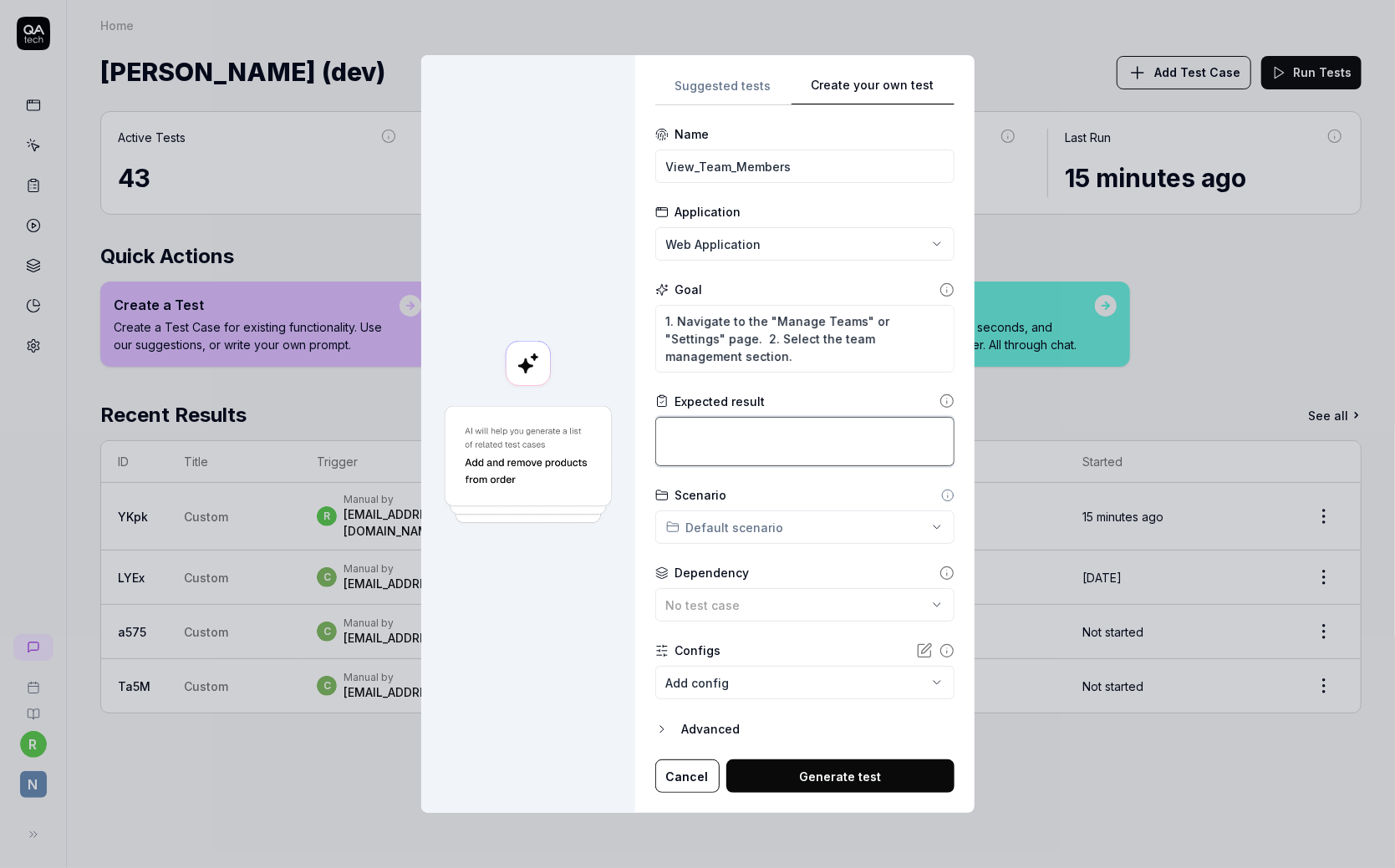 click at bounding box center (805, 441) 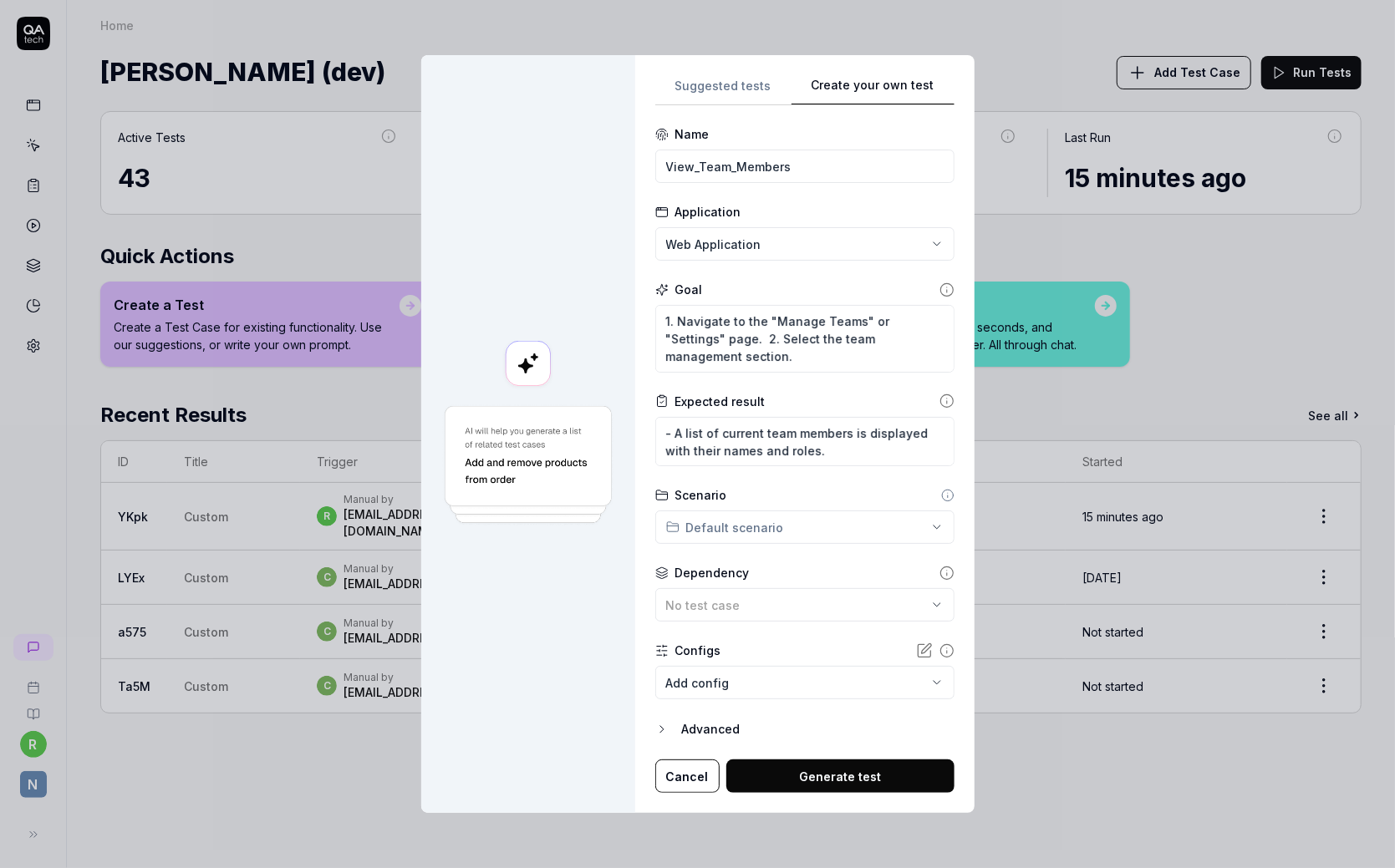drag, startPoint x: 584, startPoint y: 621, endPoint x: 609, endPoint y: 617, distance: 25.317978 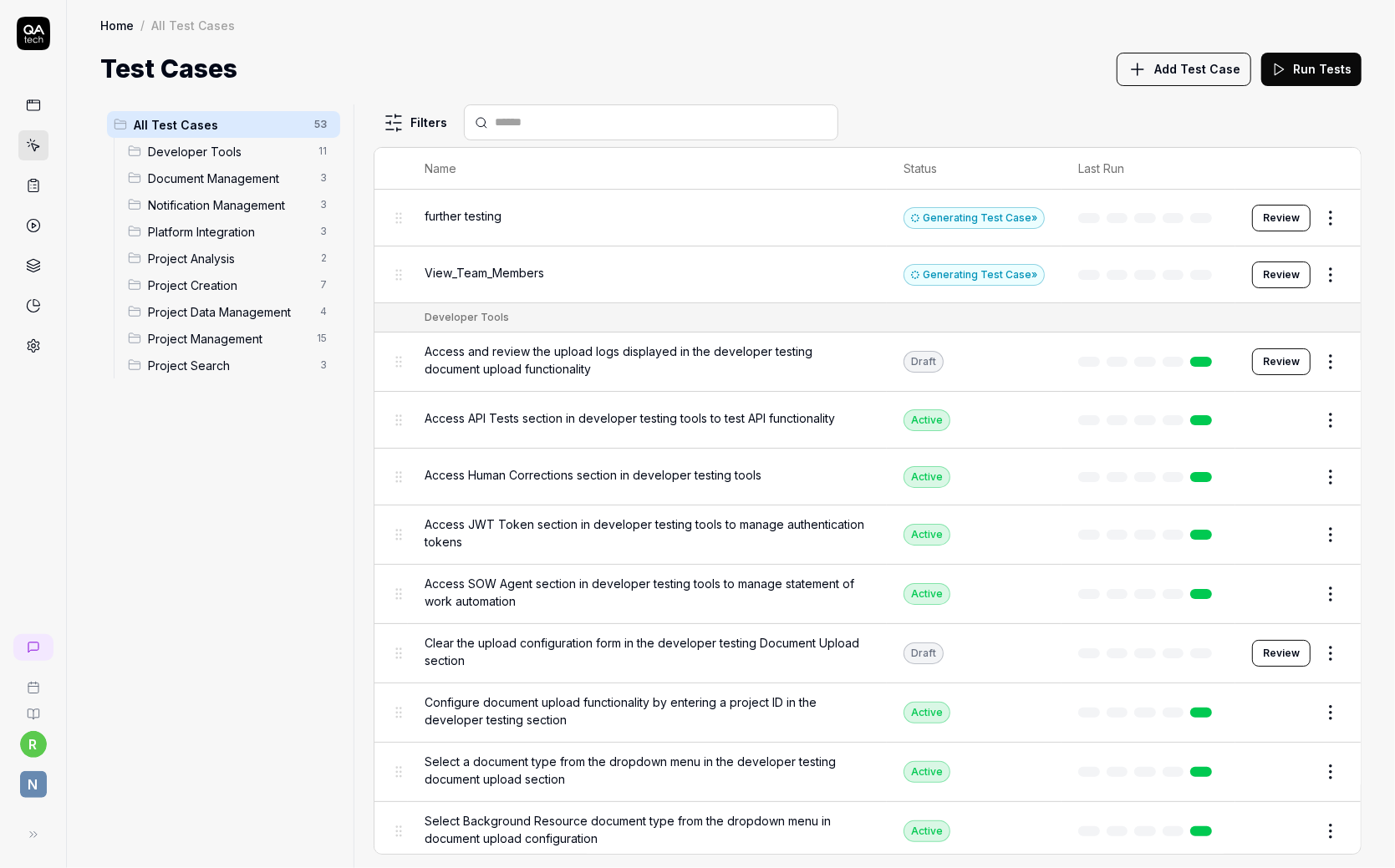 click on "Add Test Case" at bounding box center (1197, 69) 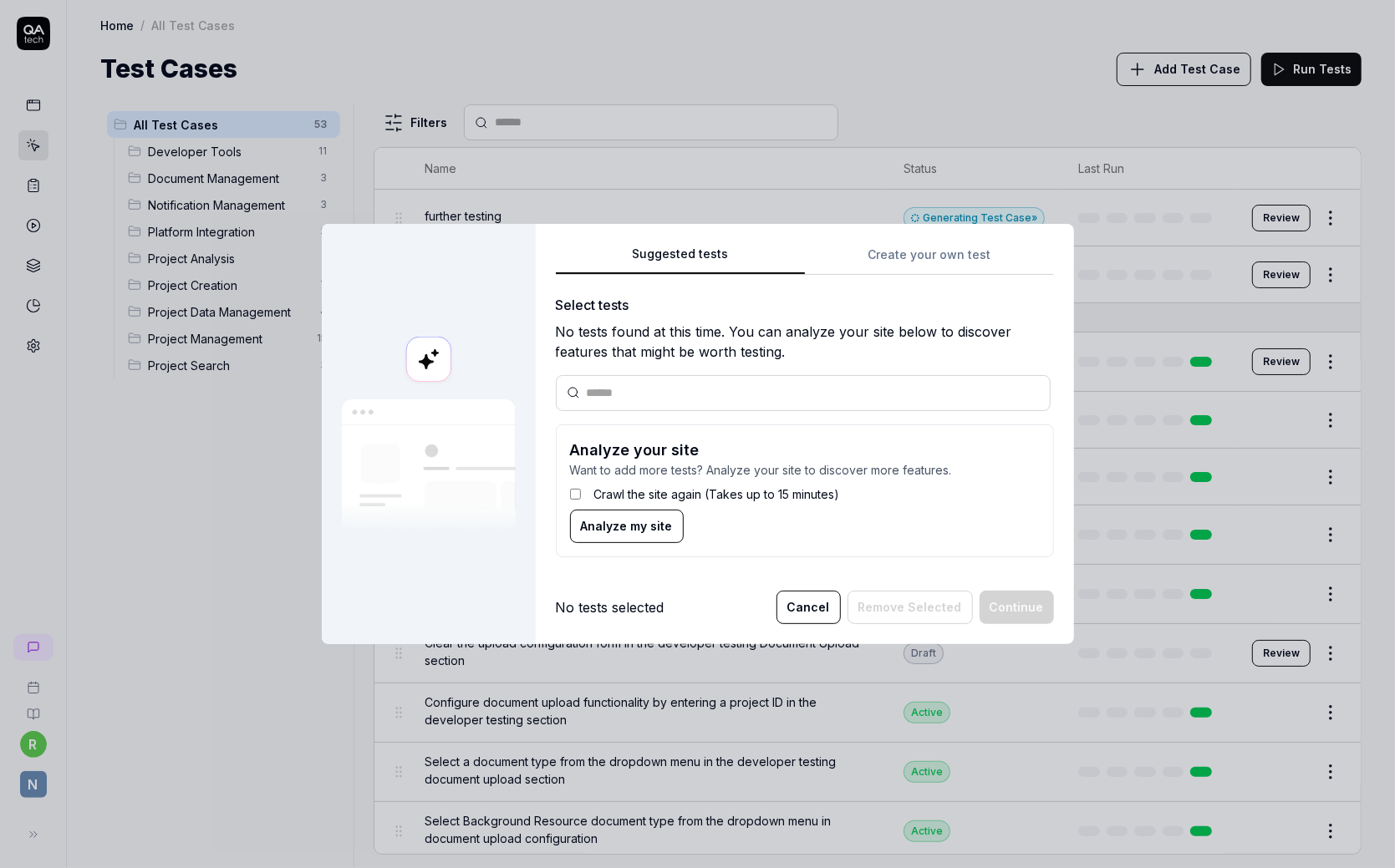click on "Suggested tests Create your own test Select tests No tests found at this time. You can analyze your site below to discover features that might be worth testing. Analyze your site Want to add more tests? Analyze your site to discover more features. Crawl the site again (Takes up to 15 minutes) Analyze my site" at bounding box center [805, 407] 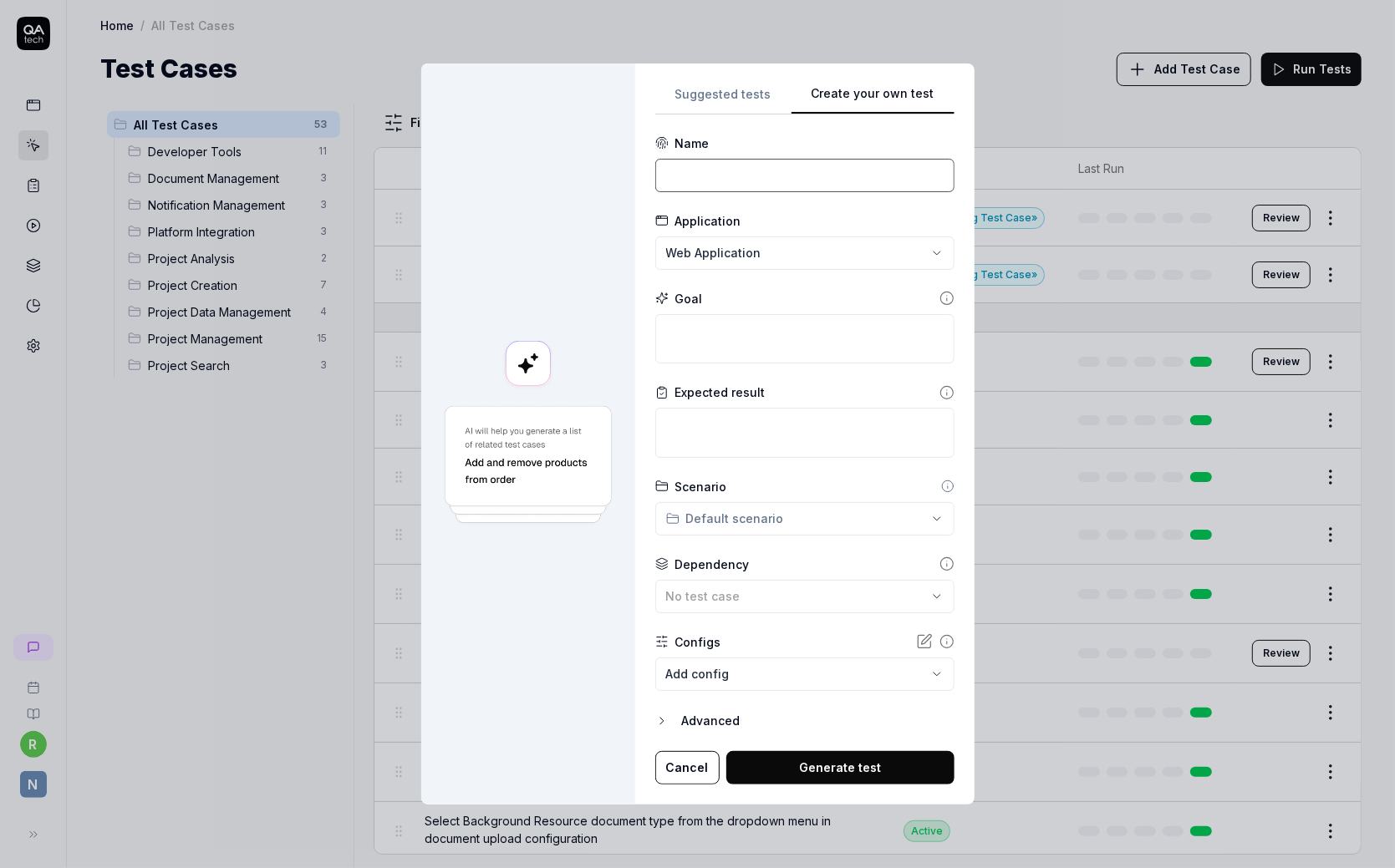 click at bounding box center [805, 175] 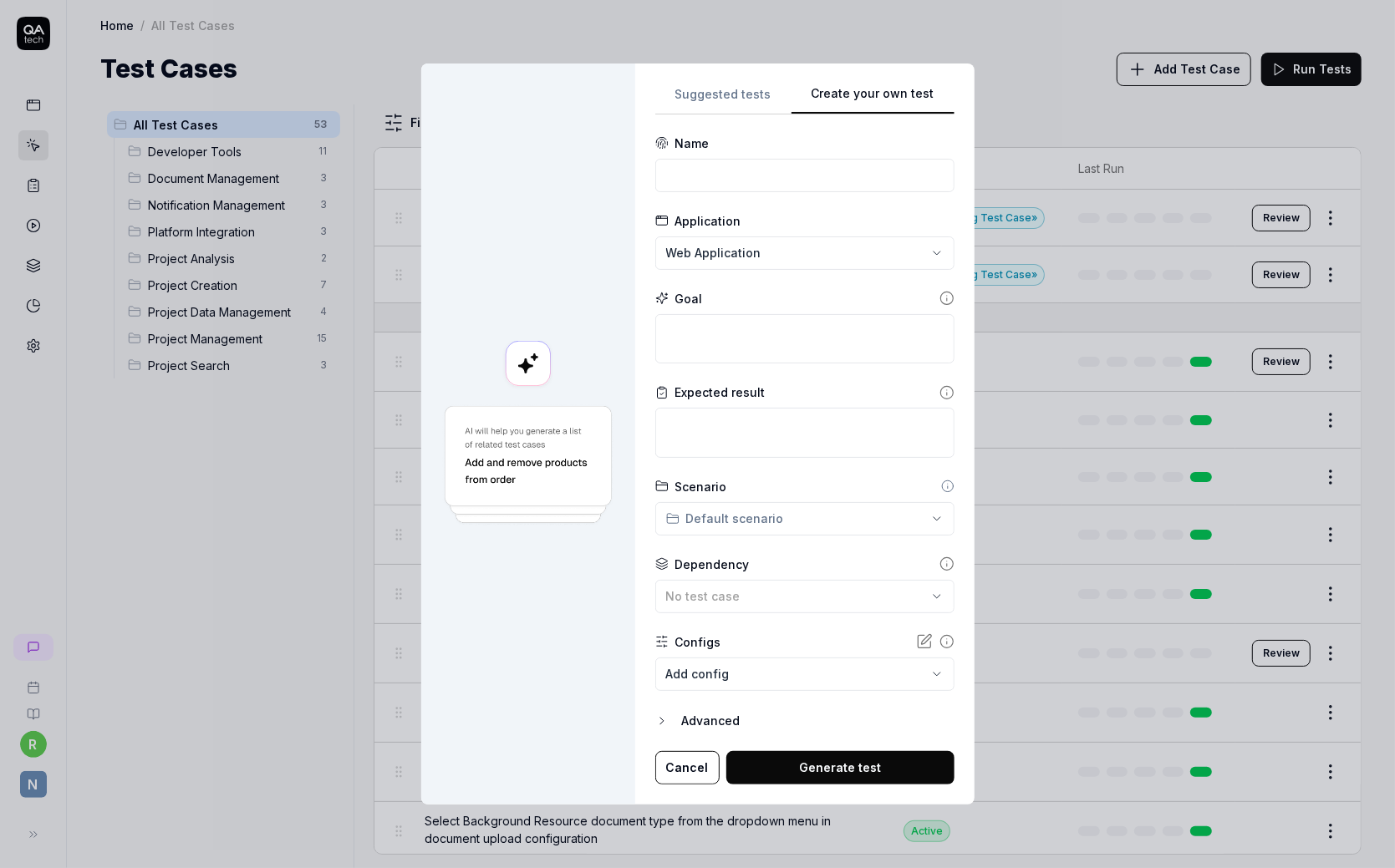 click at bounding box center [528, 434] 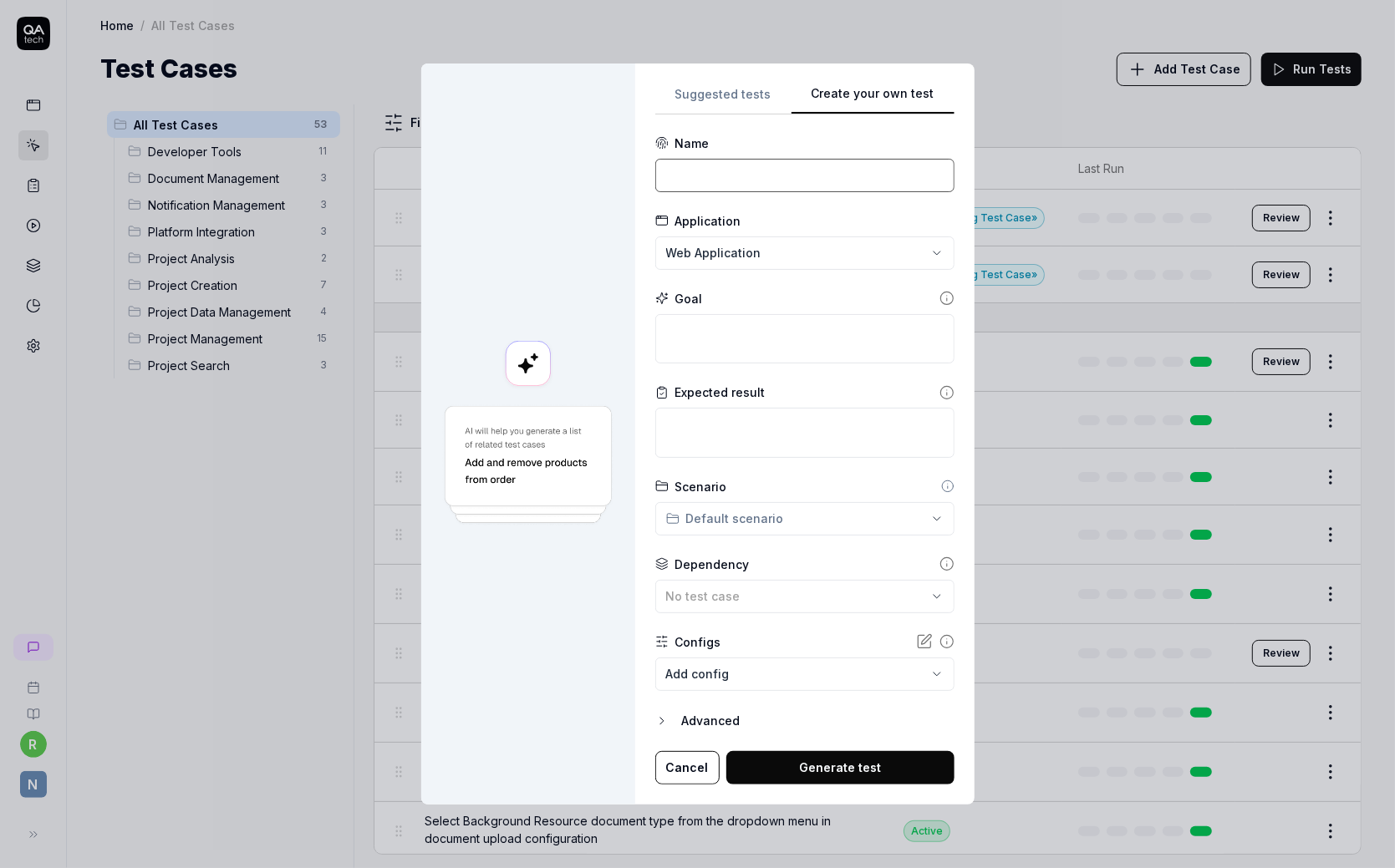 click at bounding box center [805, 175] 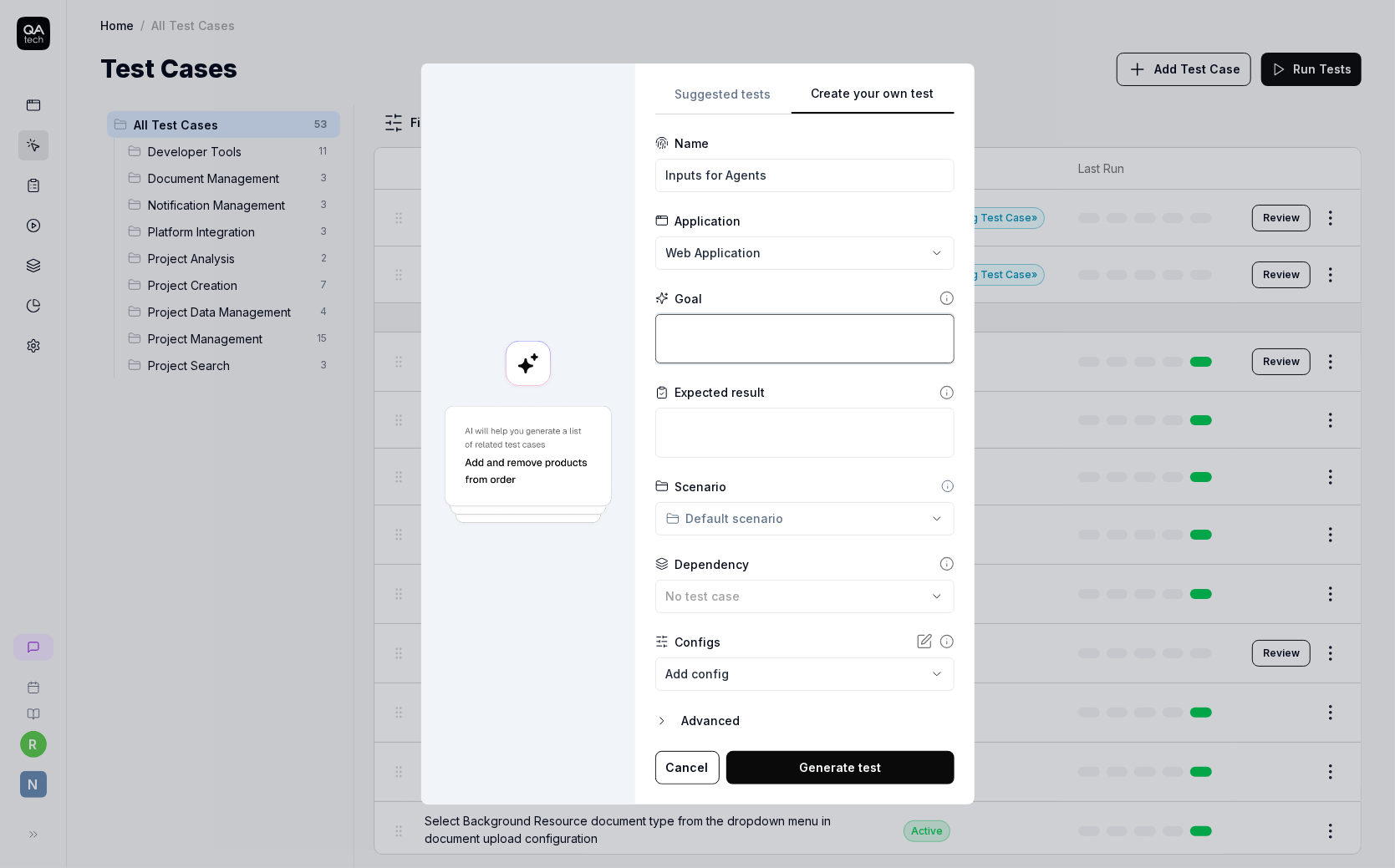 click at bounding box center (805, 338) 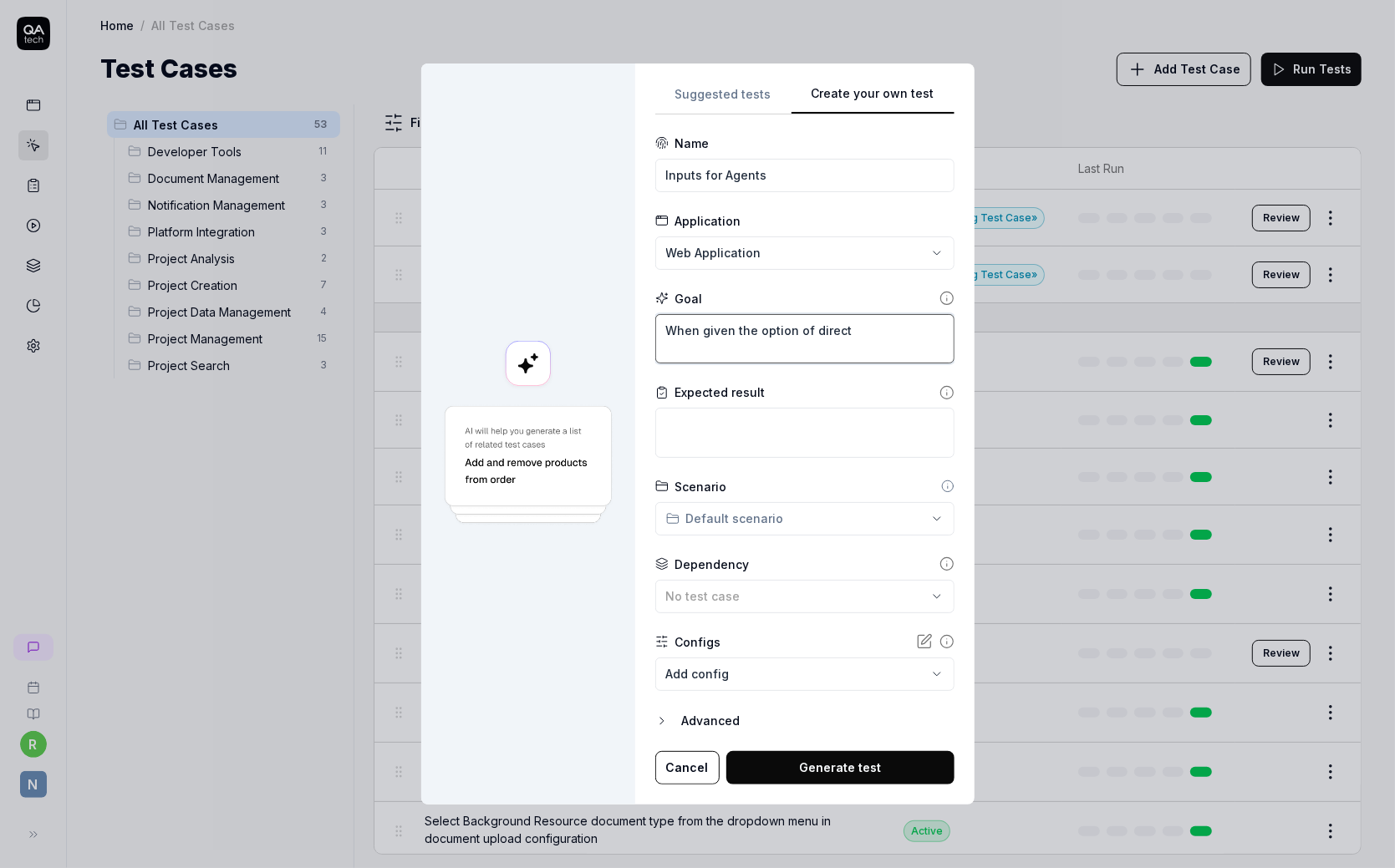 click on "When given the option of direct" at bounding box center [805, 338] 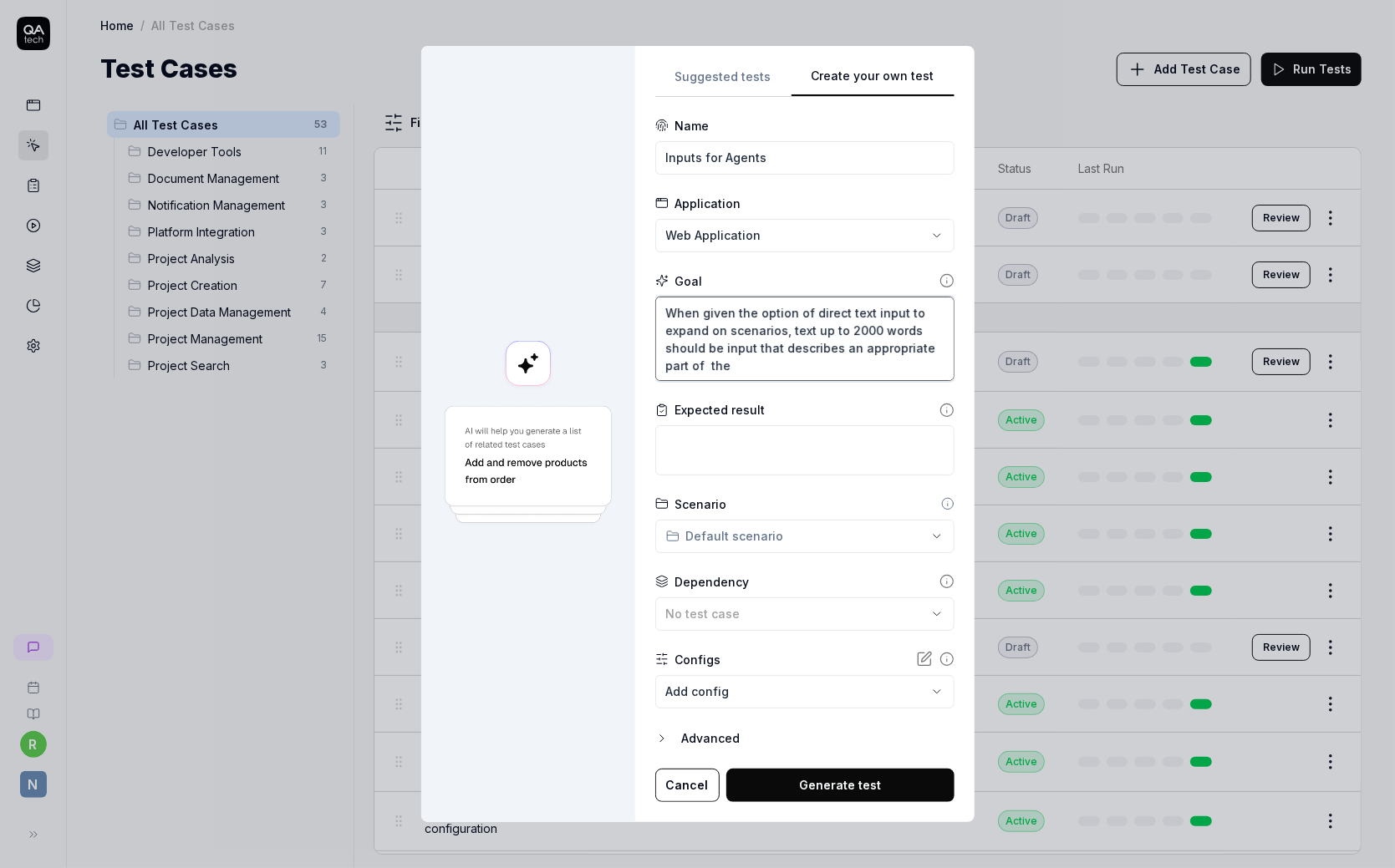 click on "When given the option of direct text input to expand on scenarios, text up to 2000 words should be input that describes an appropriate part of  the" at bounding box center (805, 338) 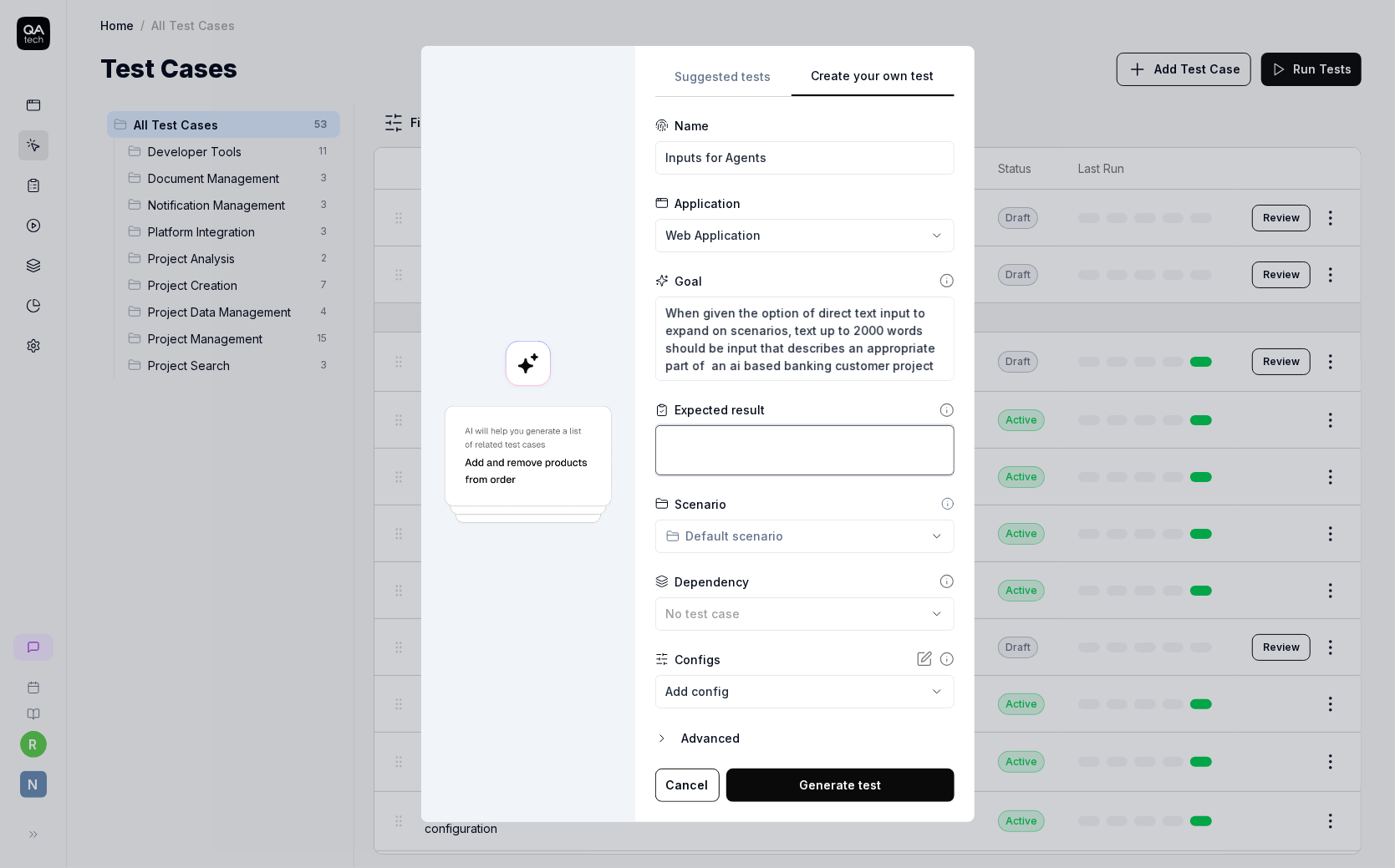 click at bounding box center (805, 449) 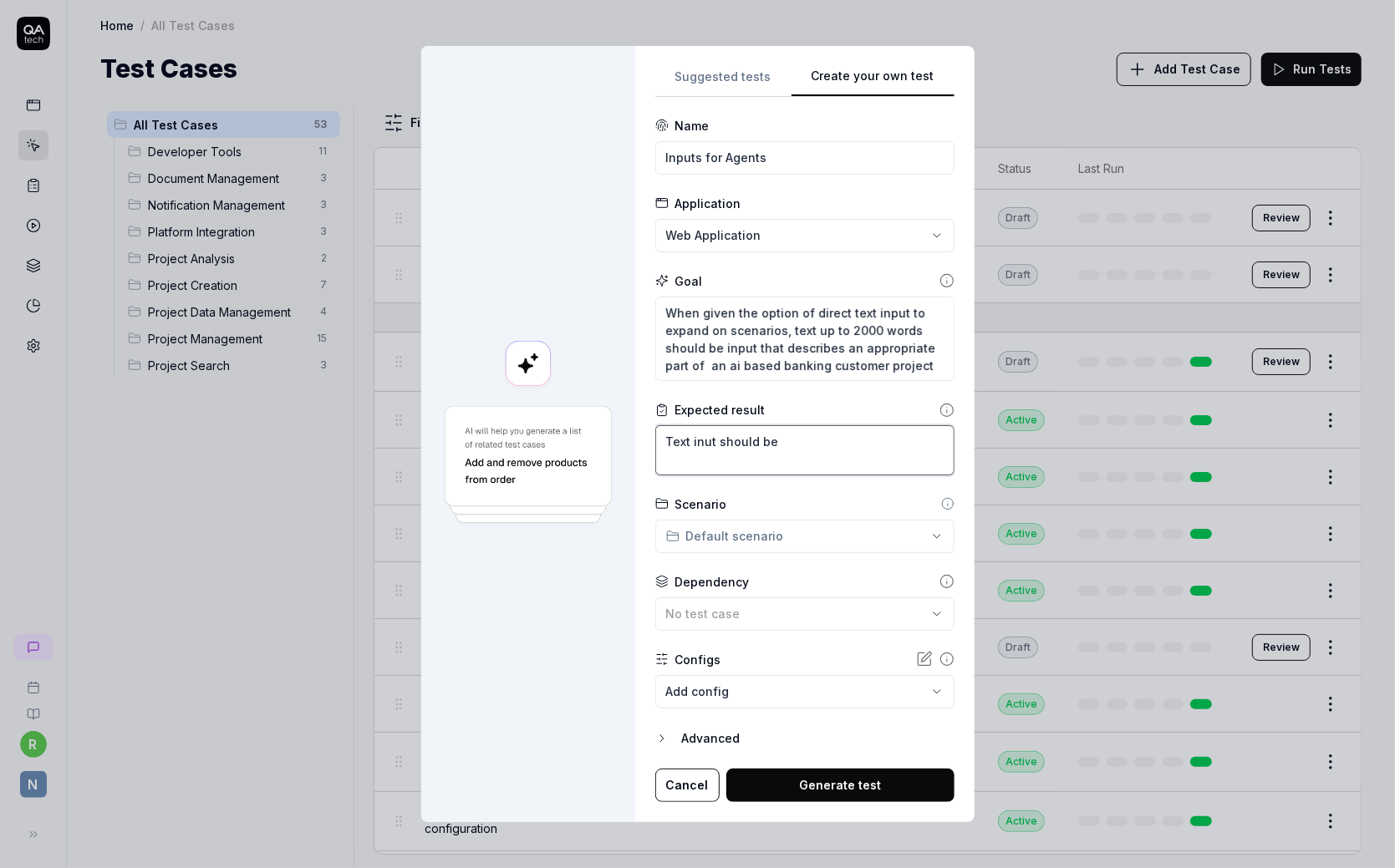 click on "Text inut should be" at bounding box center (805, 449) 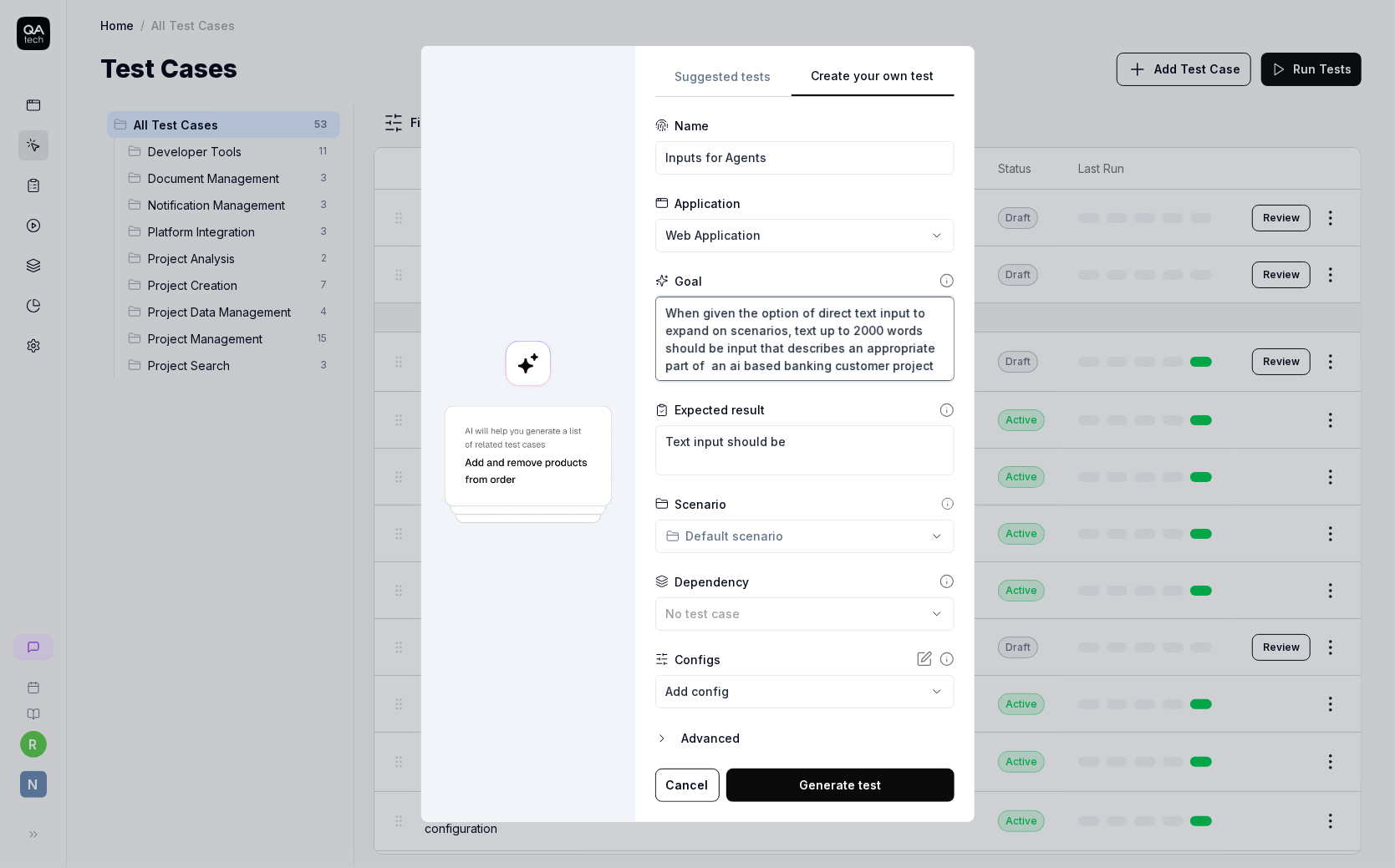click on "When given the option of direct text input to expand on scenarios, text up to 2000 words should be input that describes an appropriate part of  an ai based banking customer project" at bounding box center (805, 338) 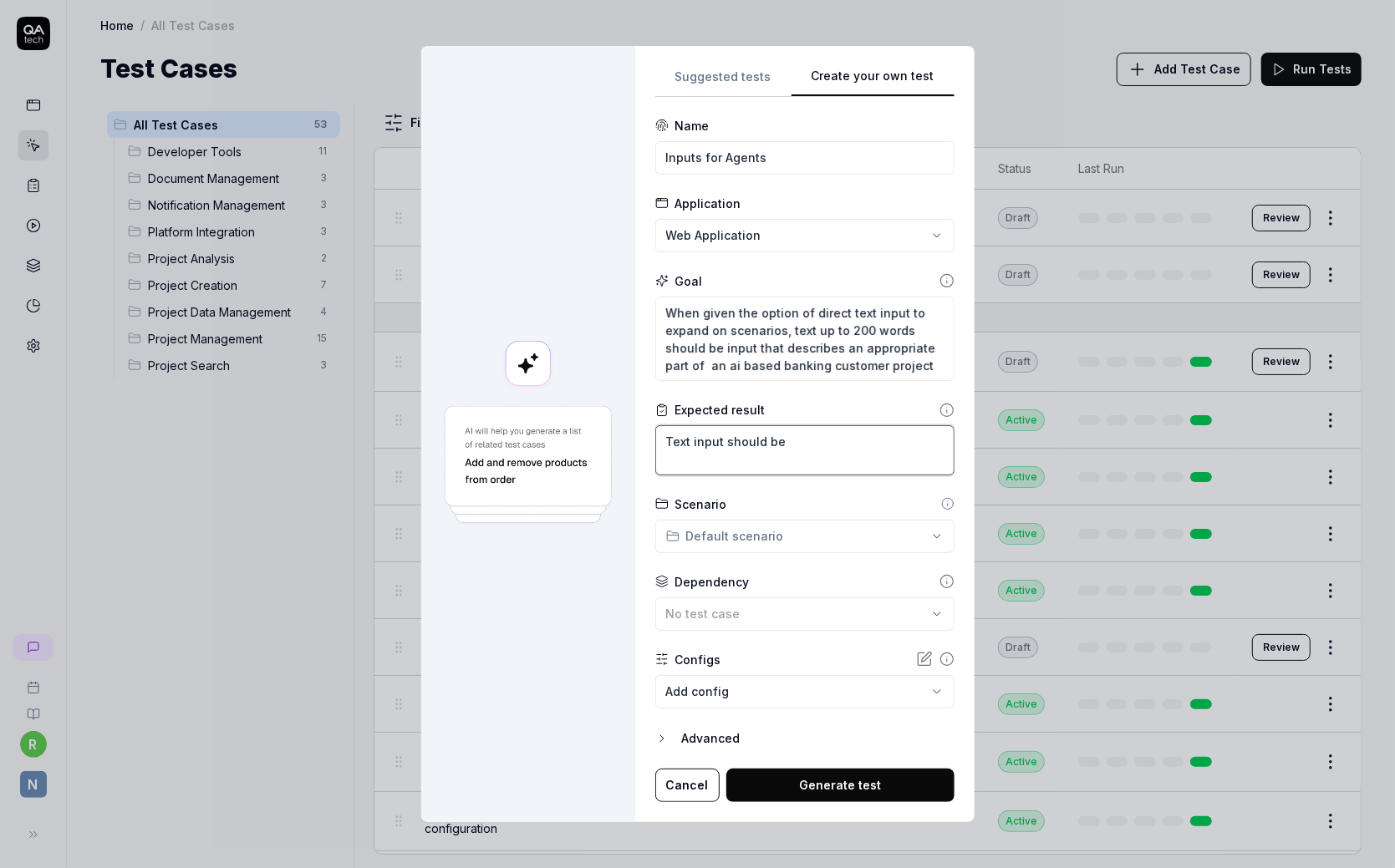 click on "Text input should be" at bounding box center [805, 449] 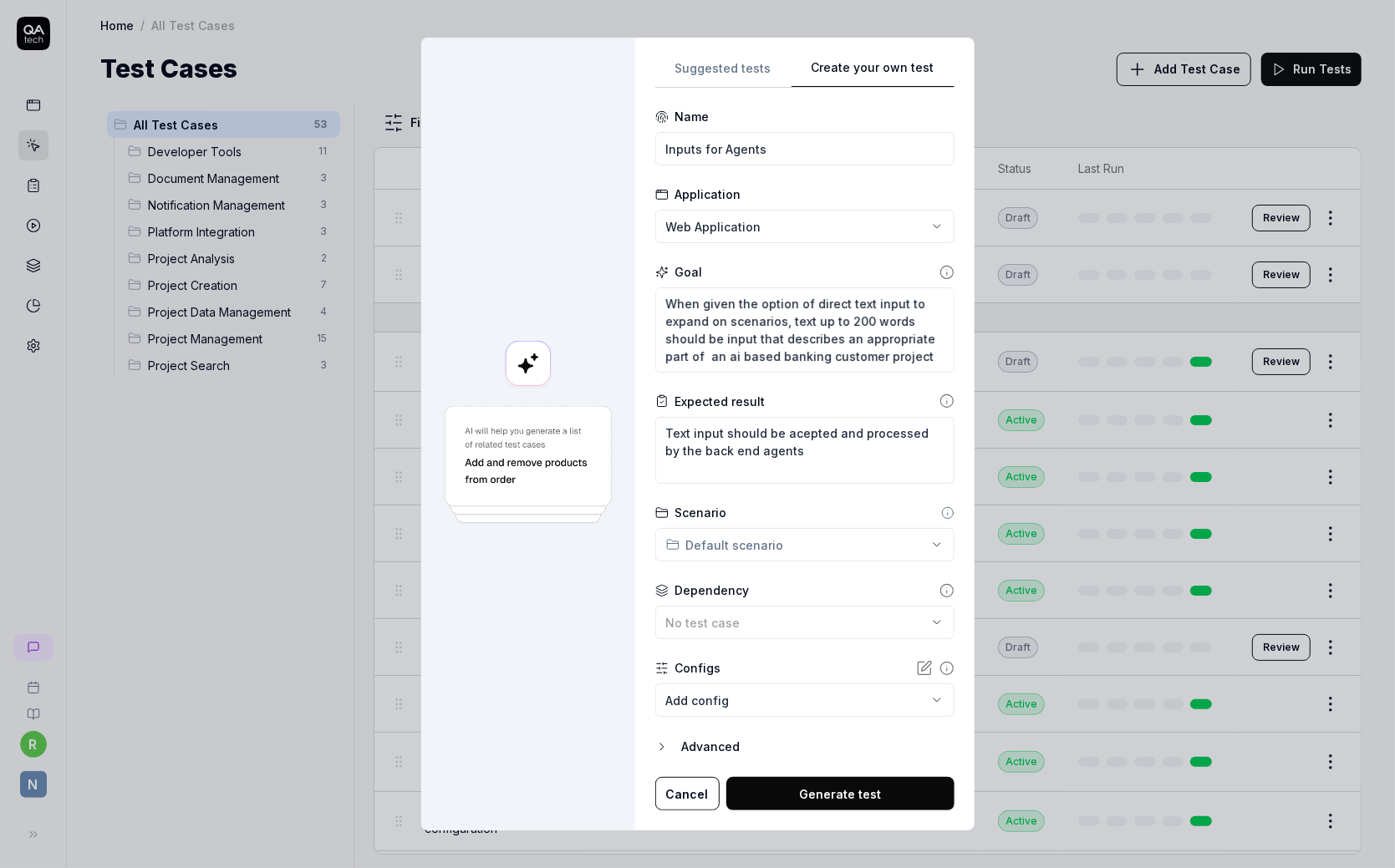 click on "Generate test" at bounding box center [840, 794] 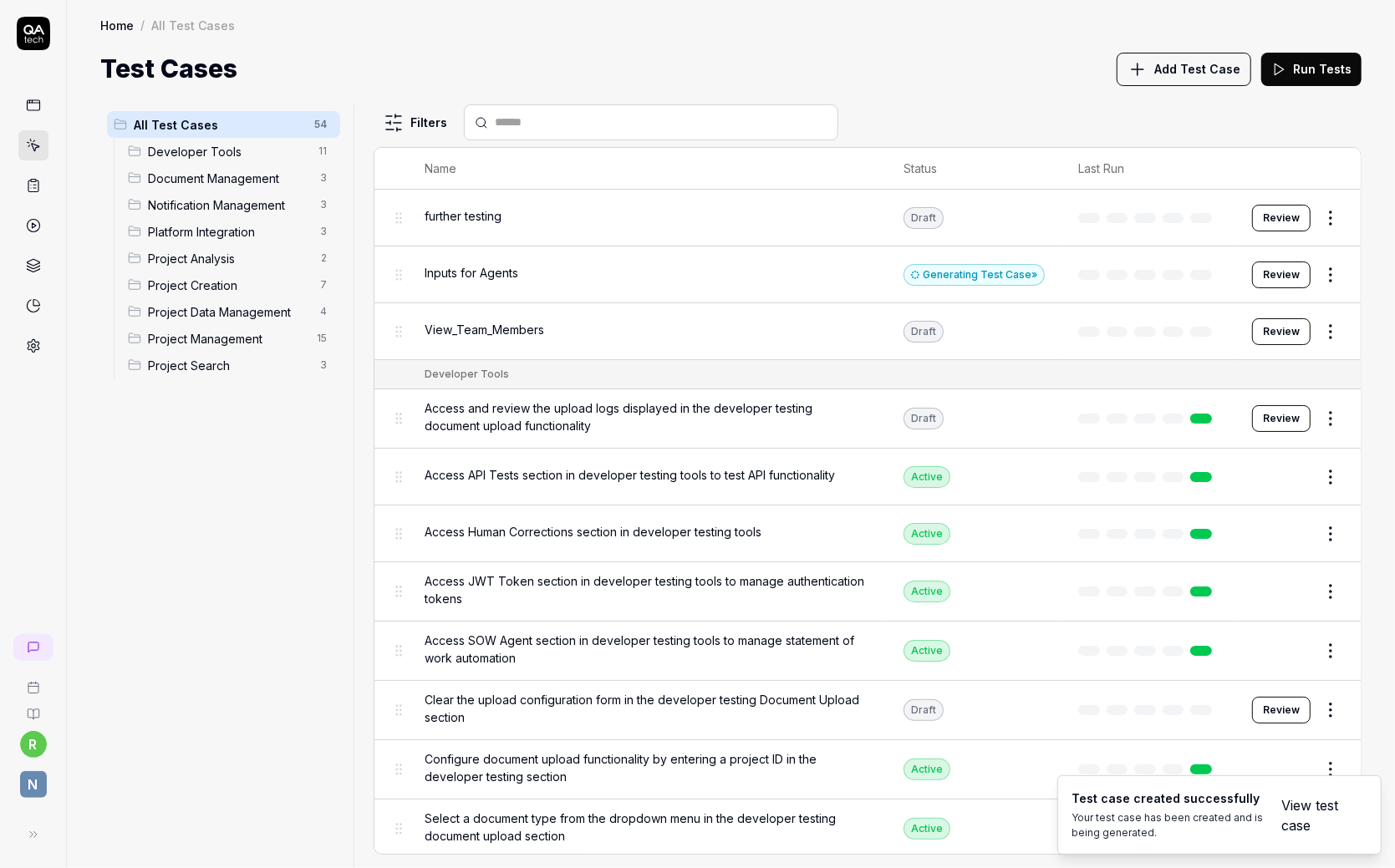 click on "All Test Cases 54 Developer Tools 11 Document Management 3 Notification Management 3 Platform Integration 3 Project Analysis 2 Project Creation 7 Project Data Management 4 Project Management 15 Project Search 3" at bounding box center (223, 476) 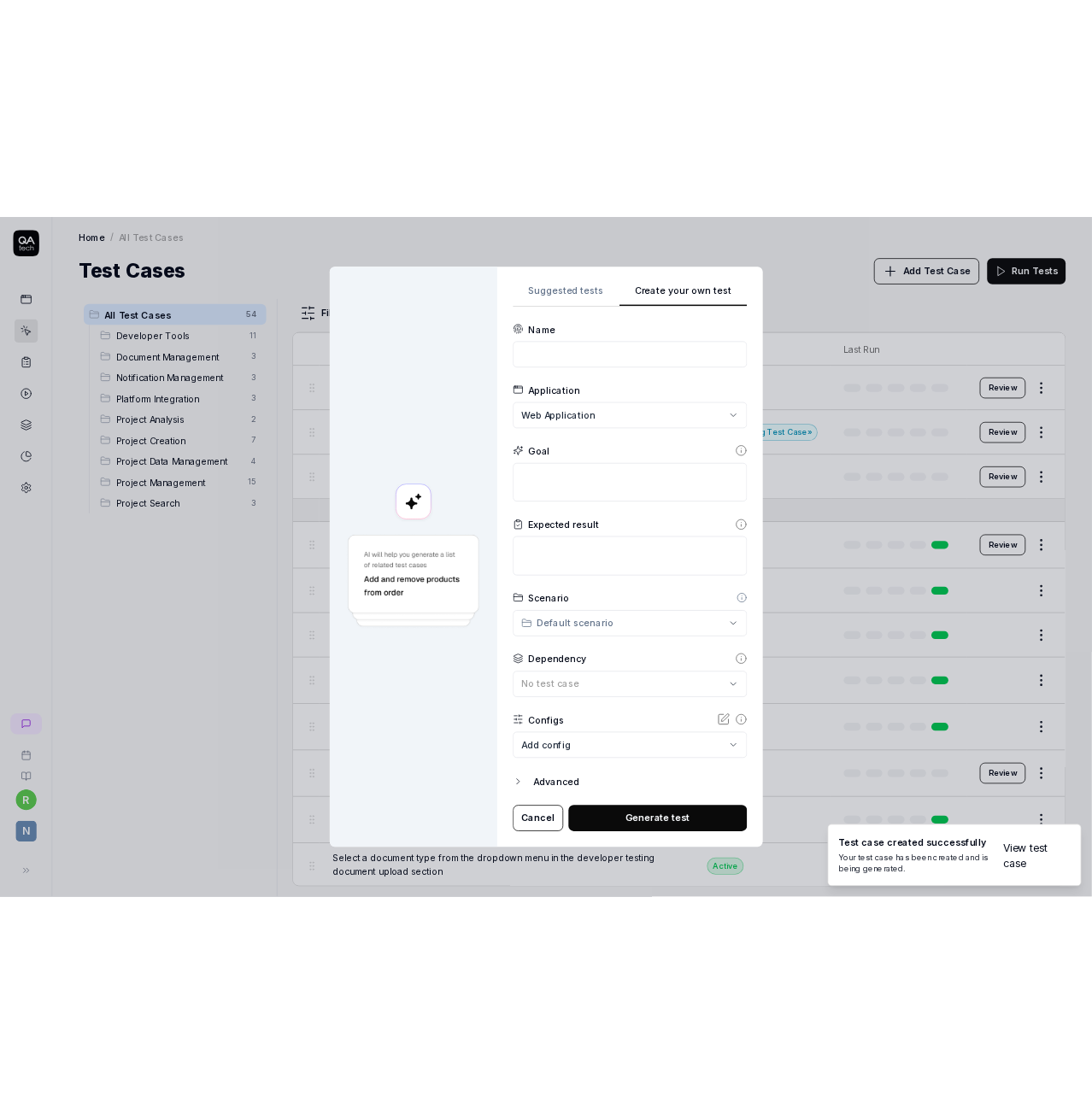 scroll, scrollTop: 0, scrollLeft: 0, axis: both 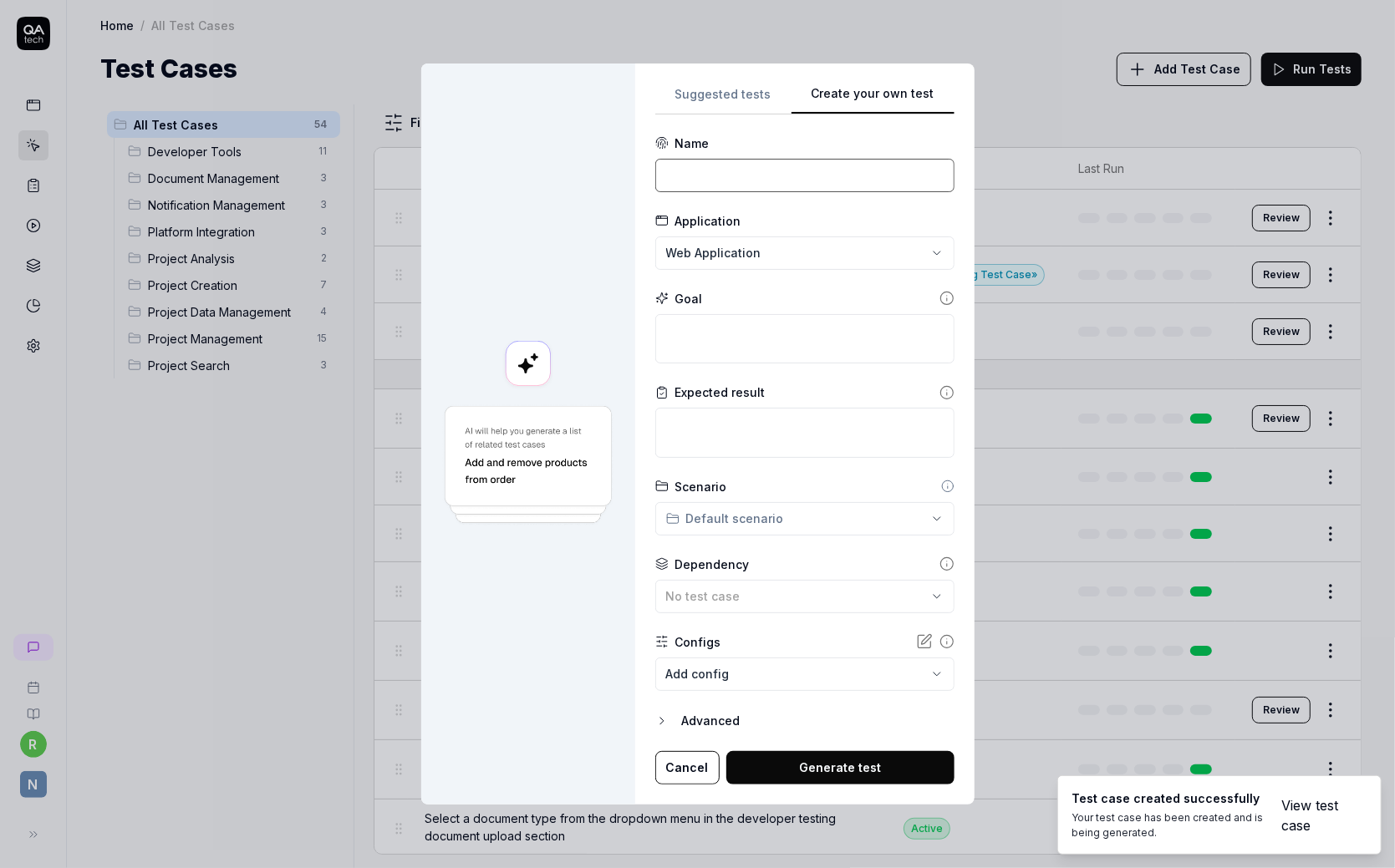 drag, startPoint x: 719, startPoint y: 187, endPoint x: 709, endPoint y: 190, distance: 10.440307 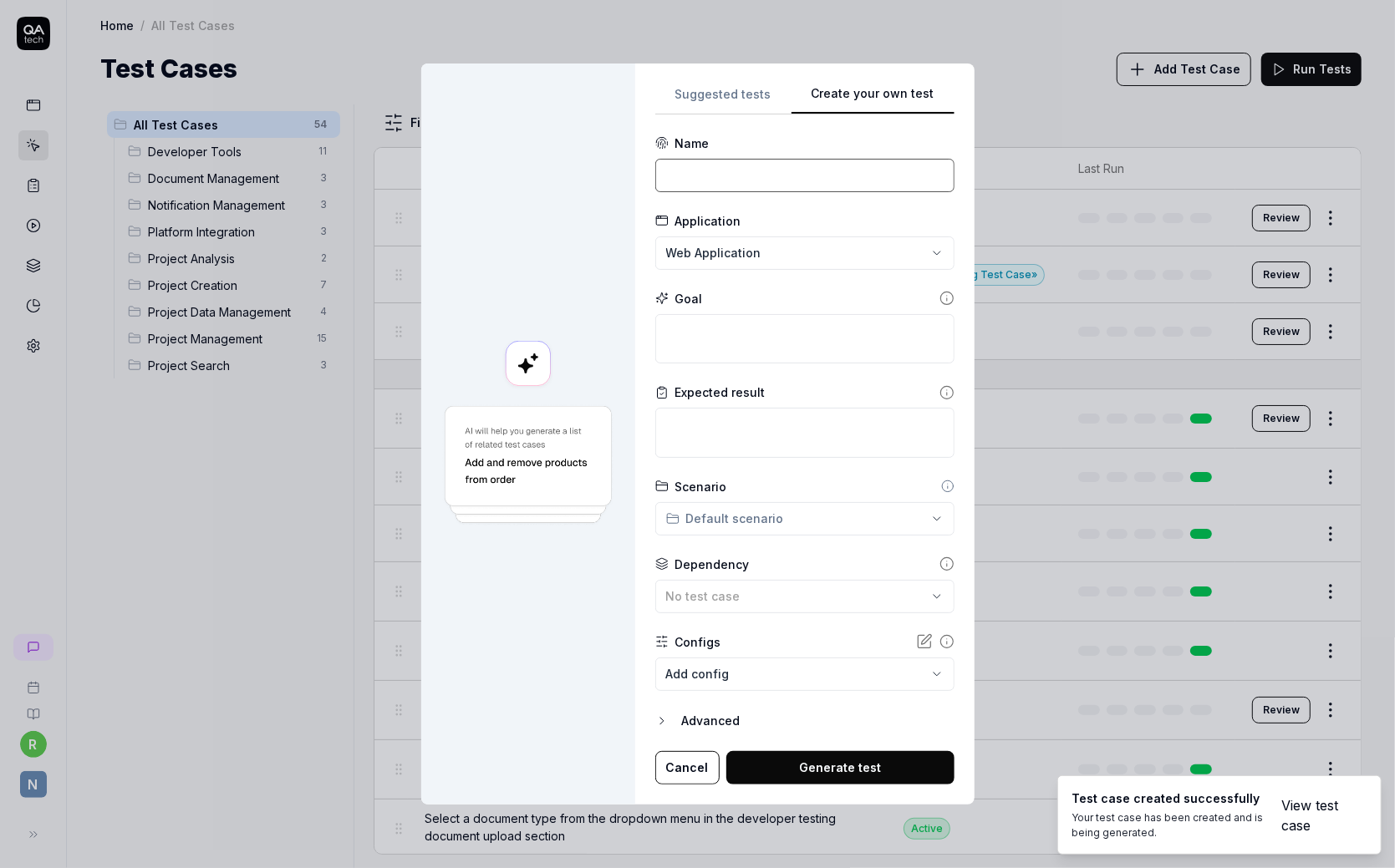 click at bounding box center [805, 175] 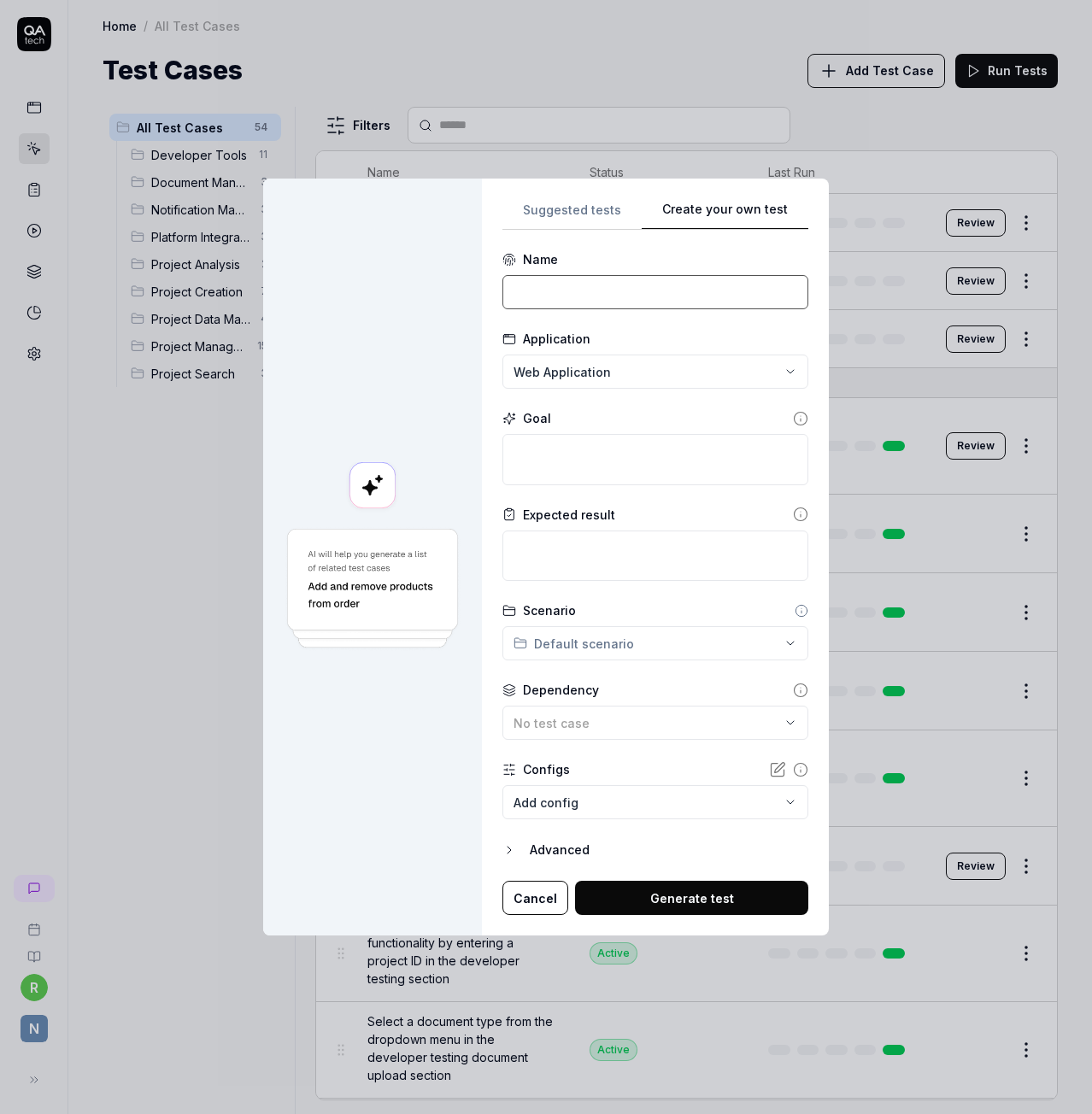 click at bounding box center [655, 292] 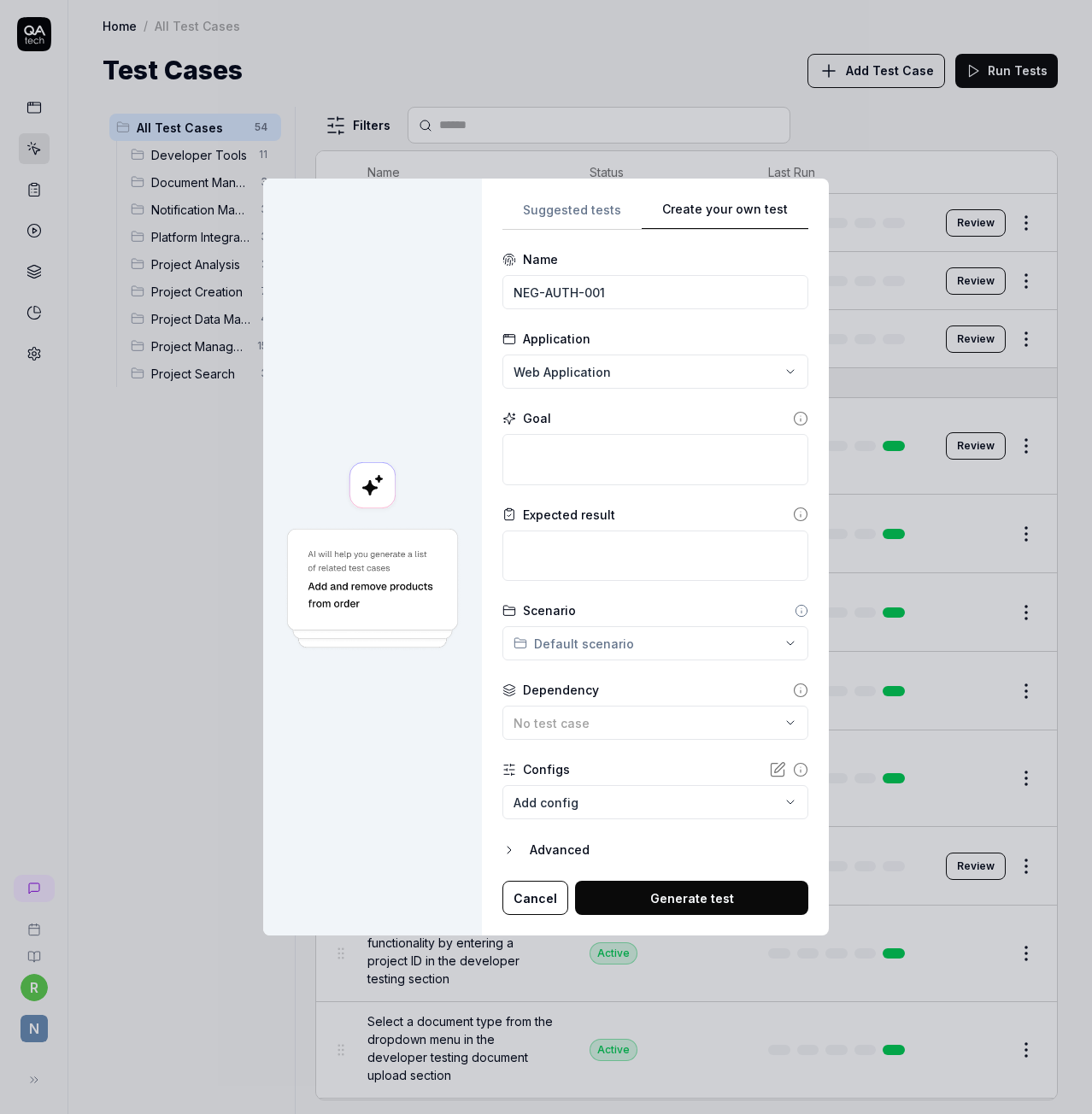click on "**********" at bounding box center (546, 557) 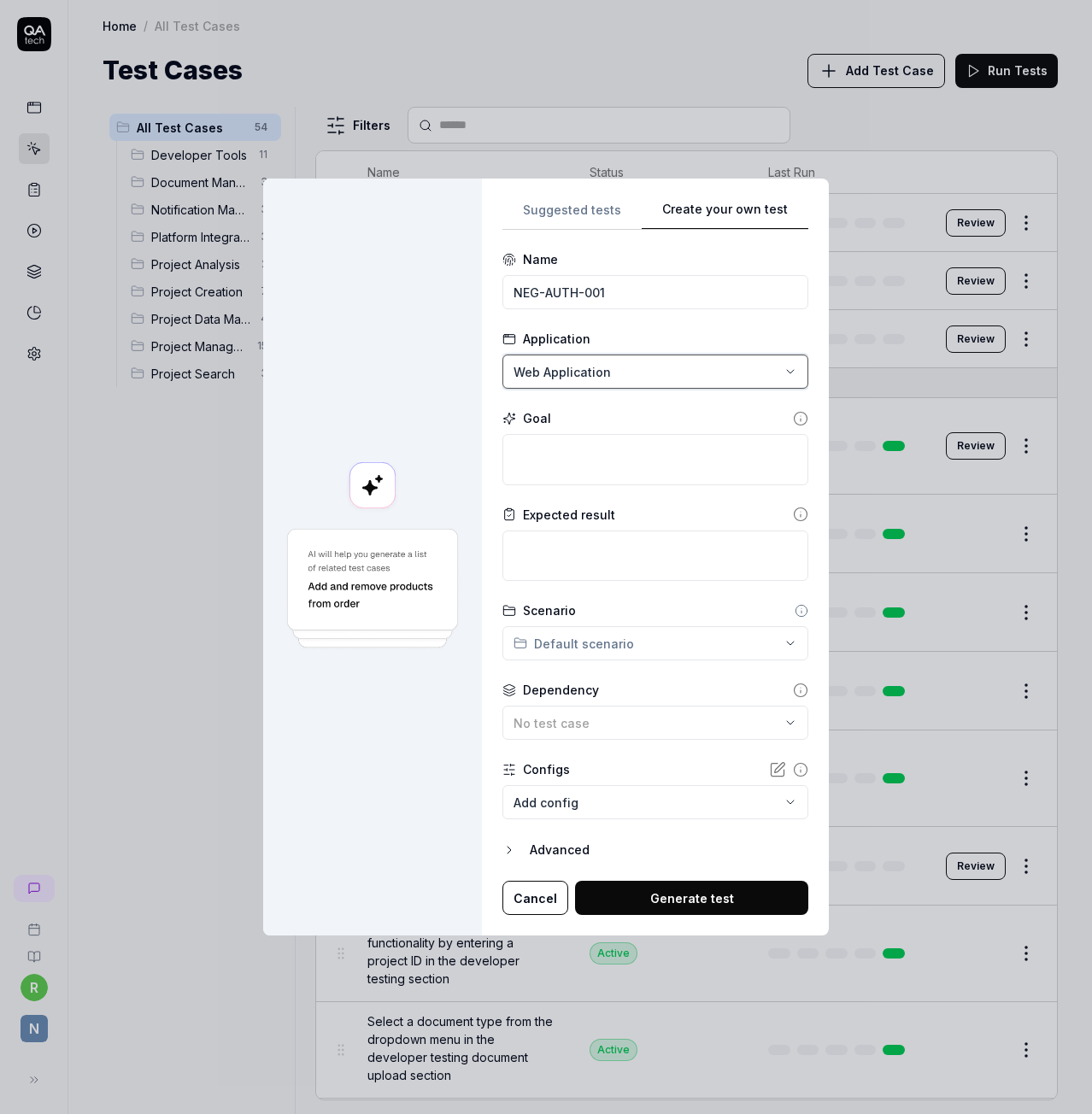 click on "**********" at bounding box center [546, 557] 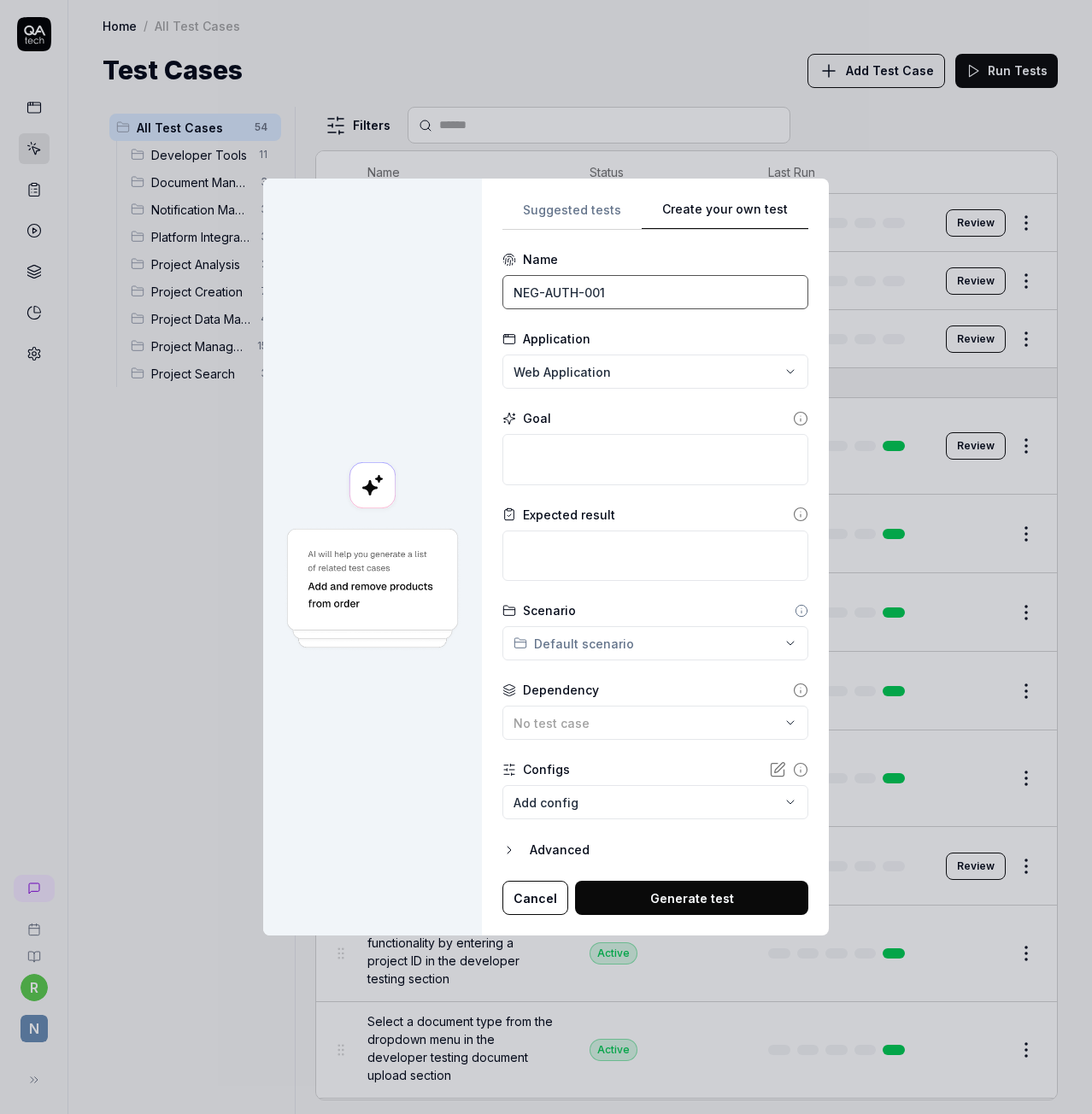 click on "NEG-AUTH-001" at bounding box center [655, 292] 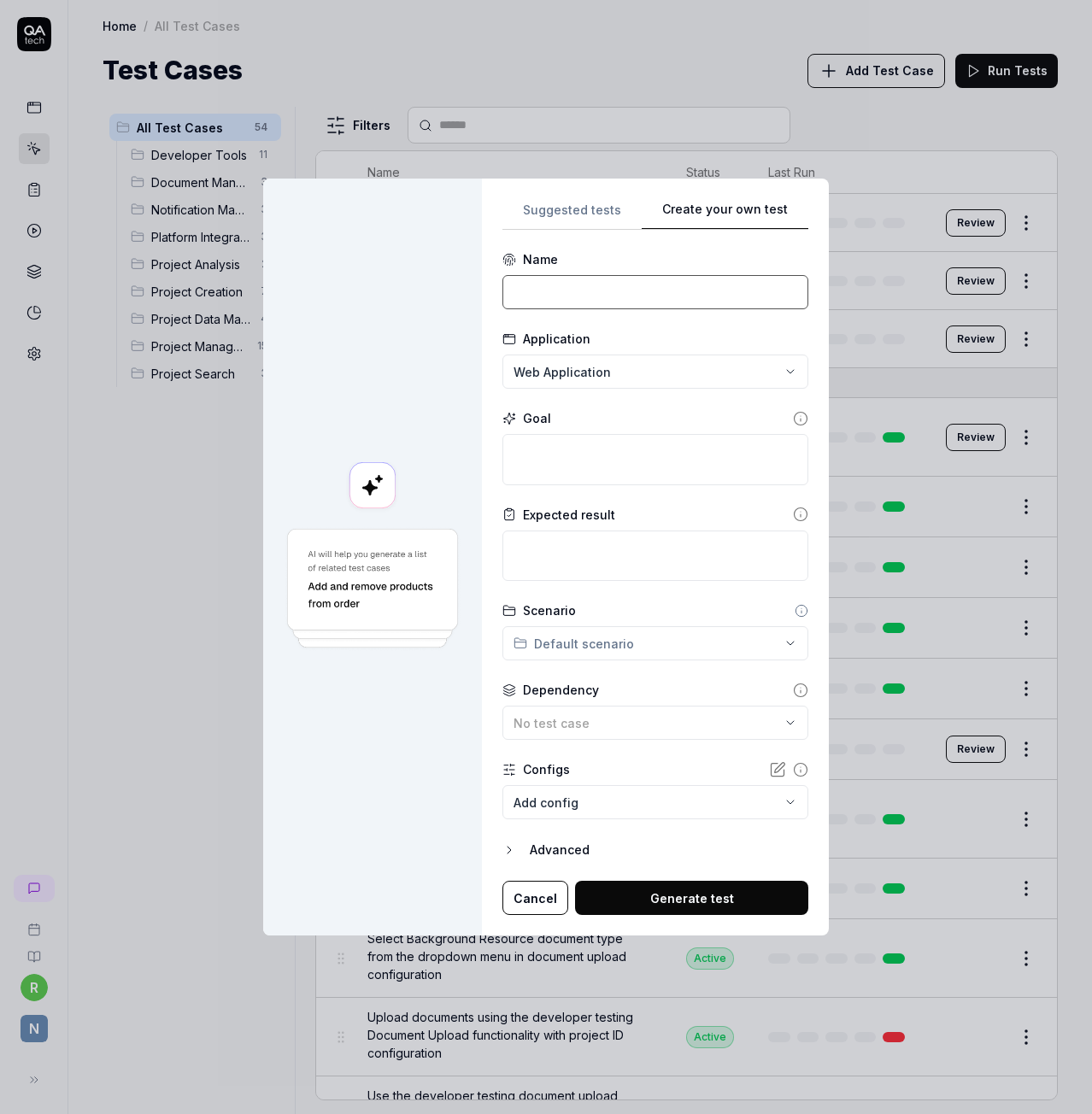 click at bounding box center (655, 292) 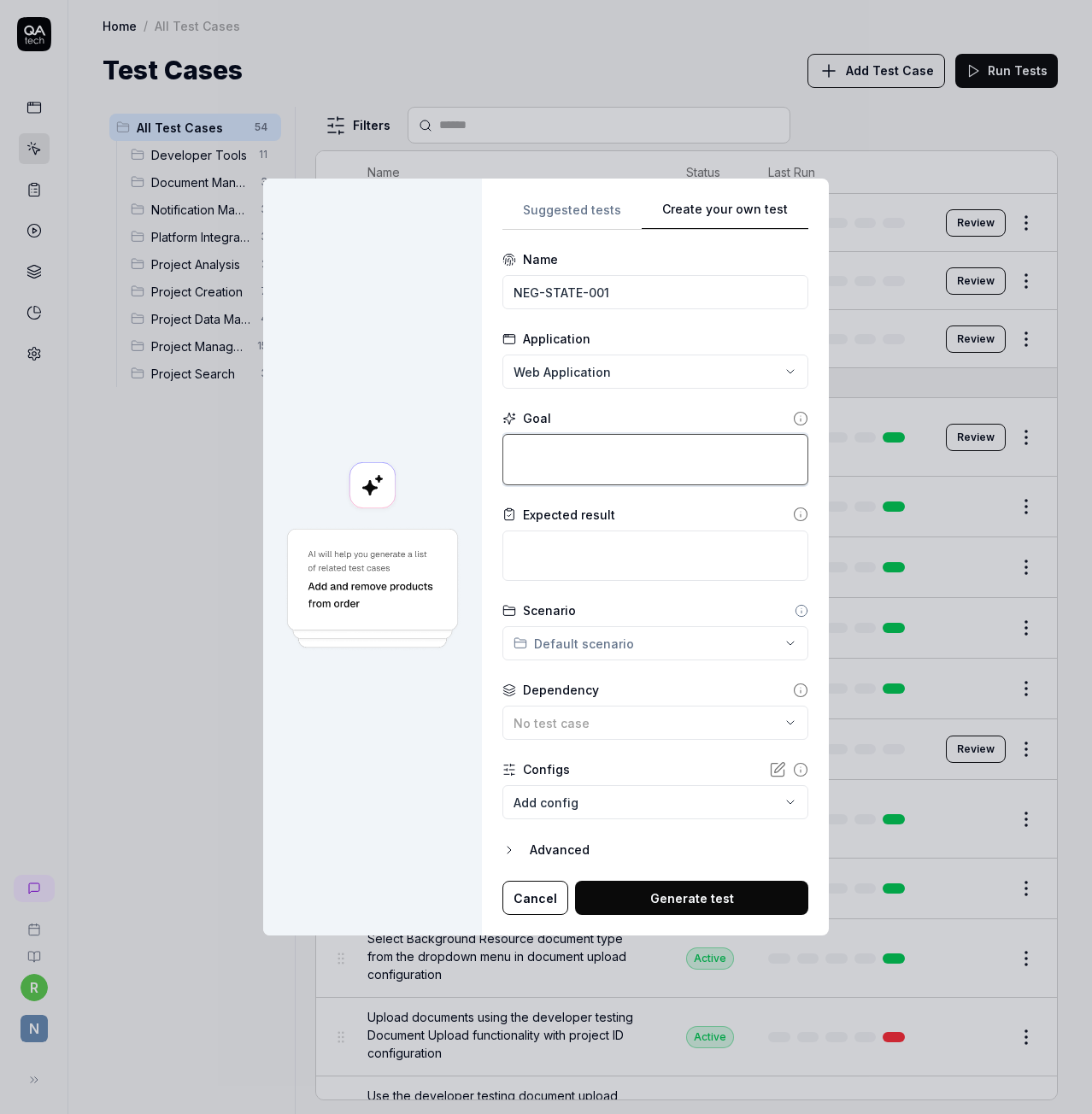 click at bounding box center [655, 459] 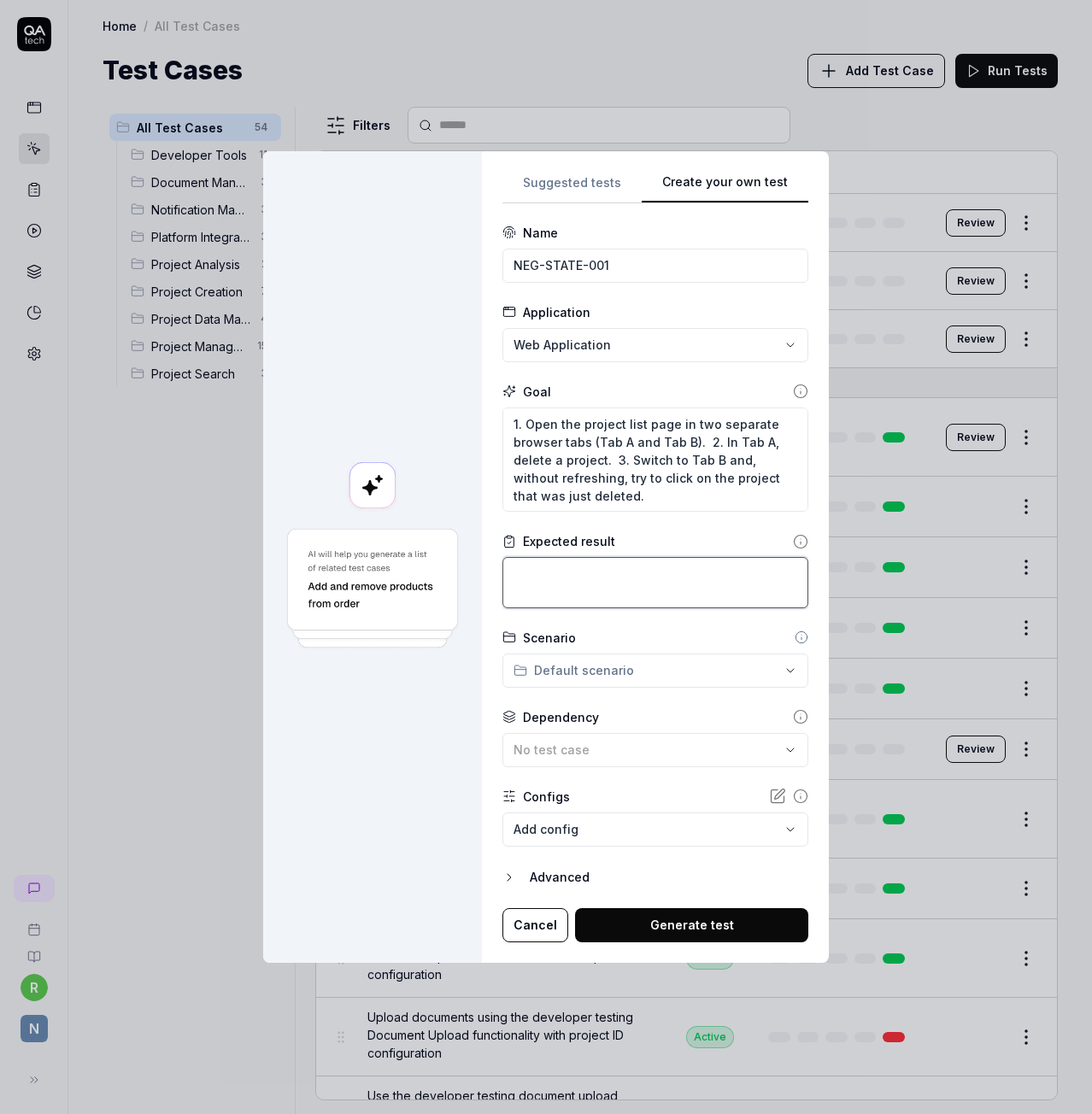 click at bounding box center (655, 582) 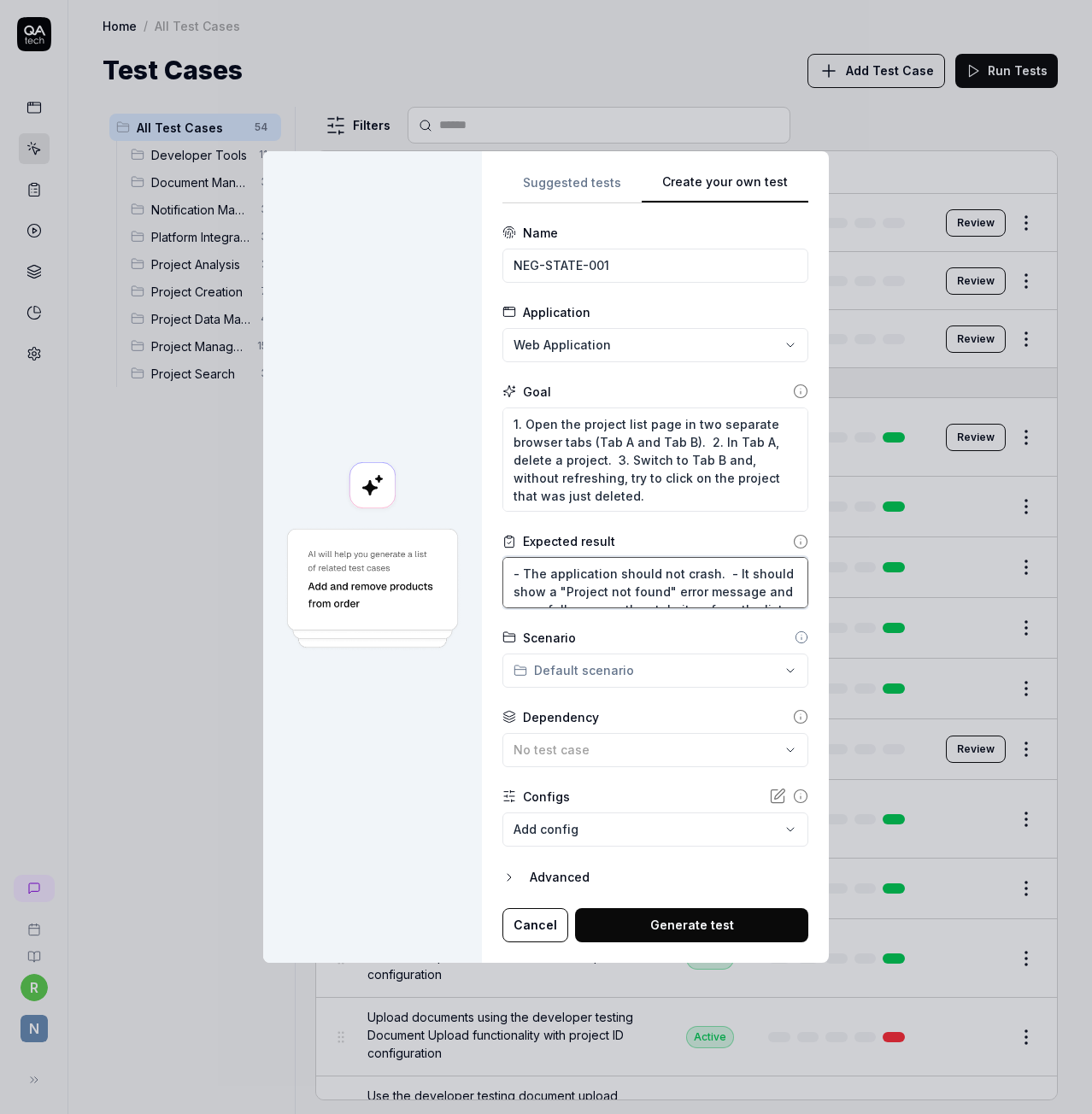scroll, scrollTop: 9, scrollLeft: 0, axis: vertical 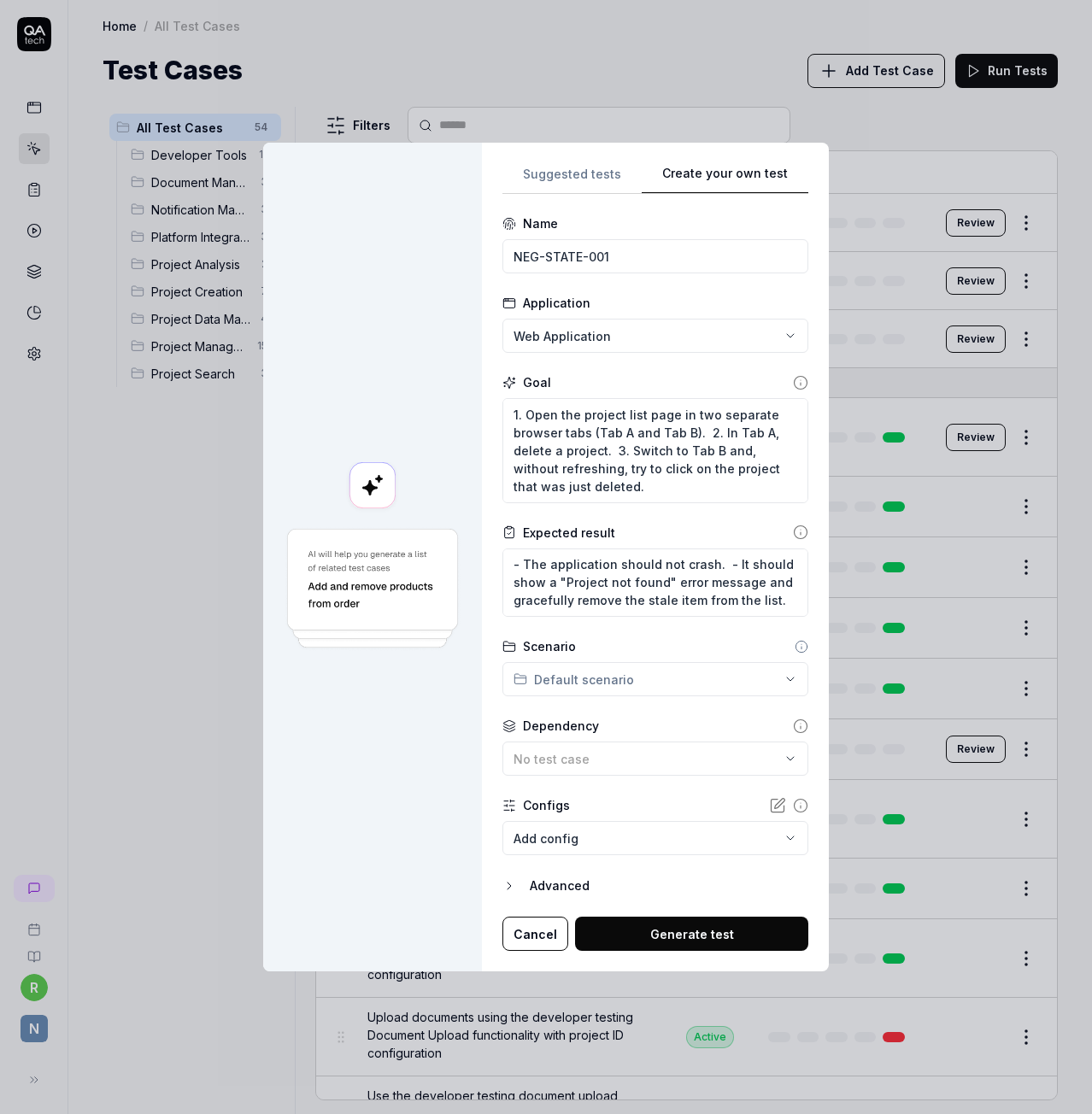click on "Generate test" at bounding box center [691, 934] 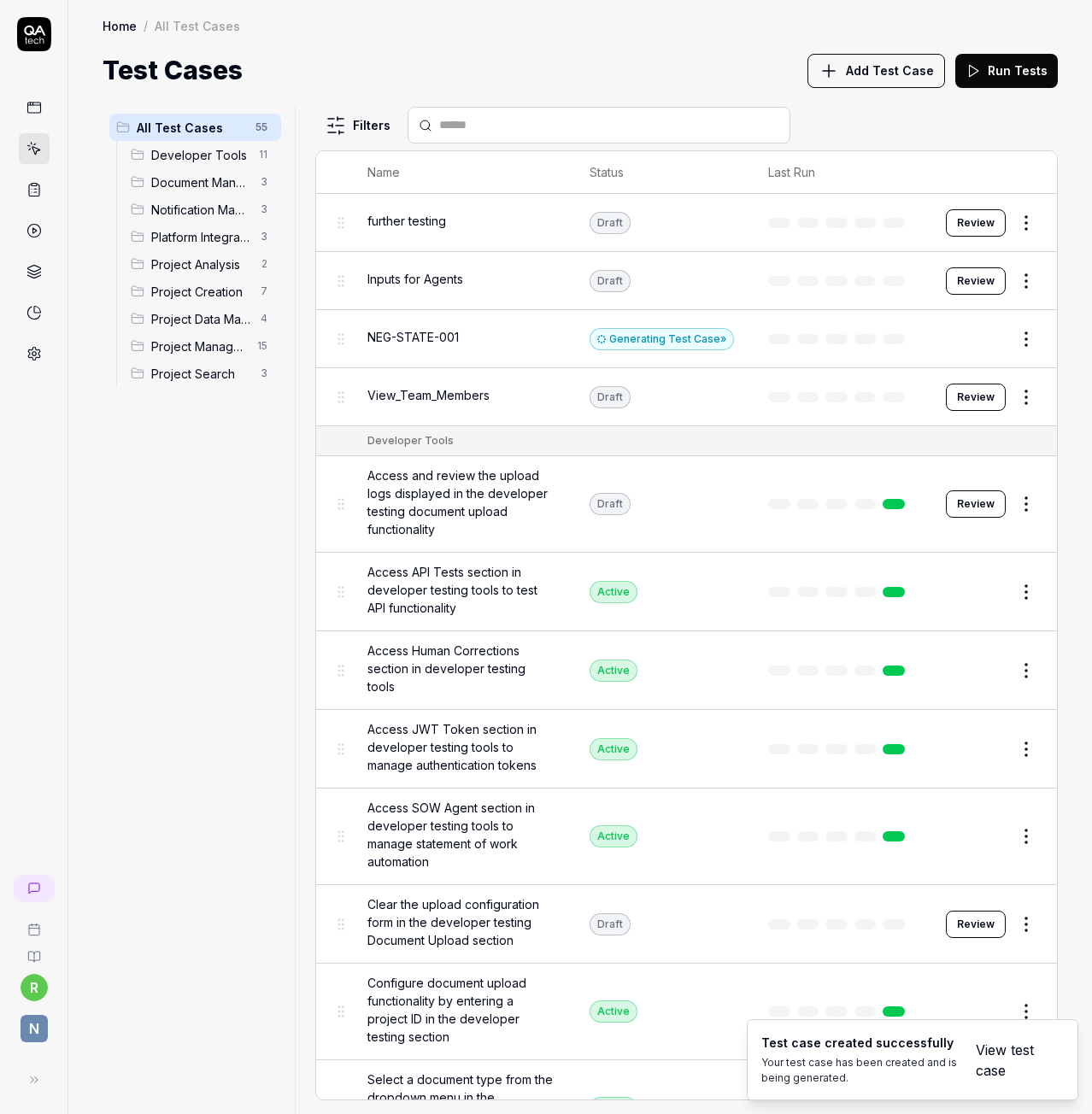 click on "Add Test Case" at bounding box center [889, 70] 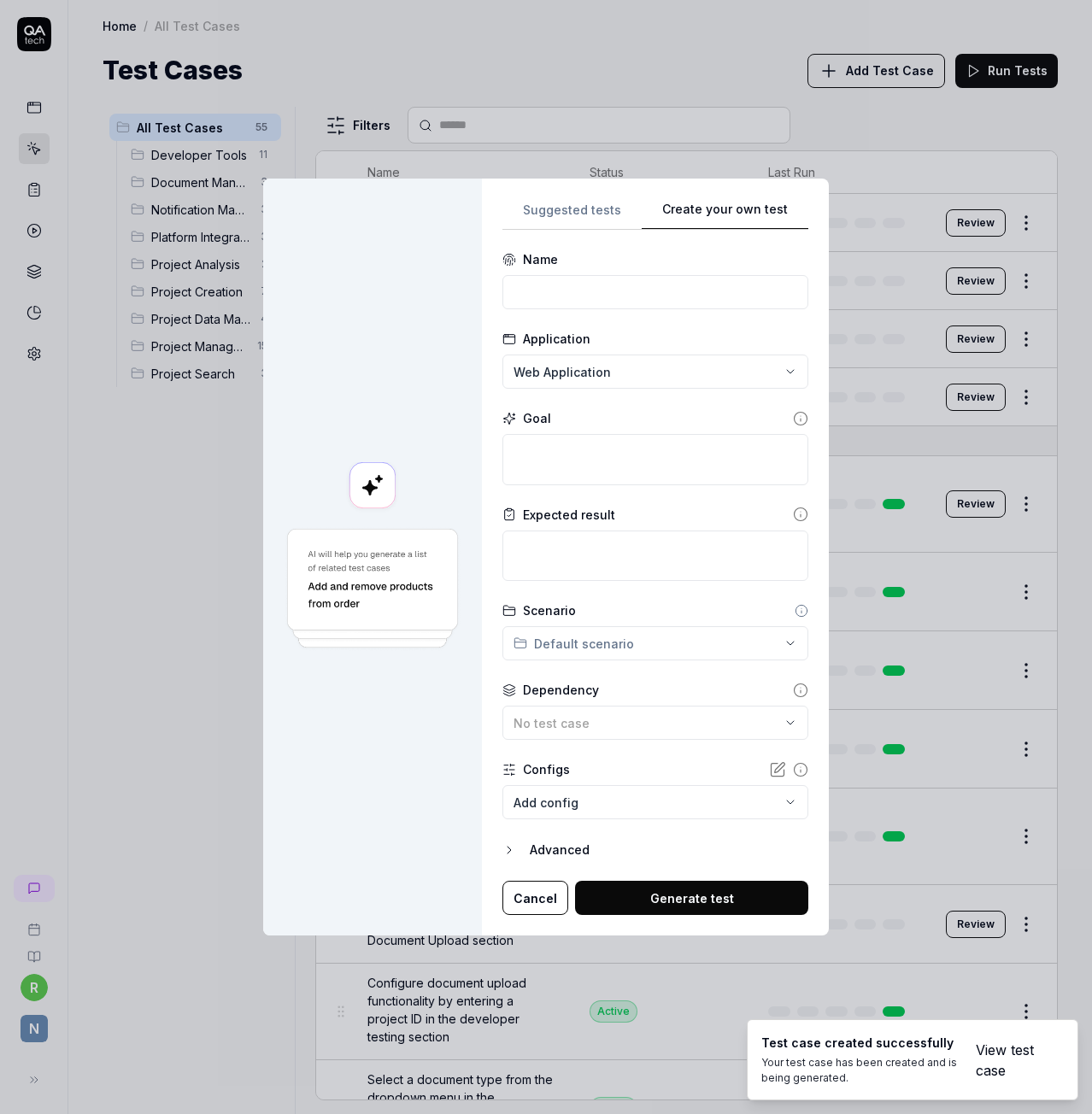 scroll, scrollTop: 0, scrollLeft: 0, axis: both 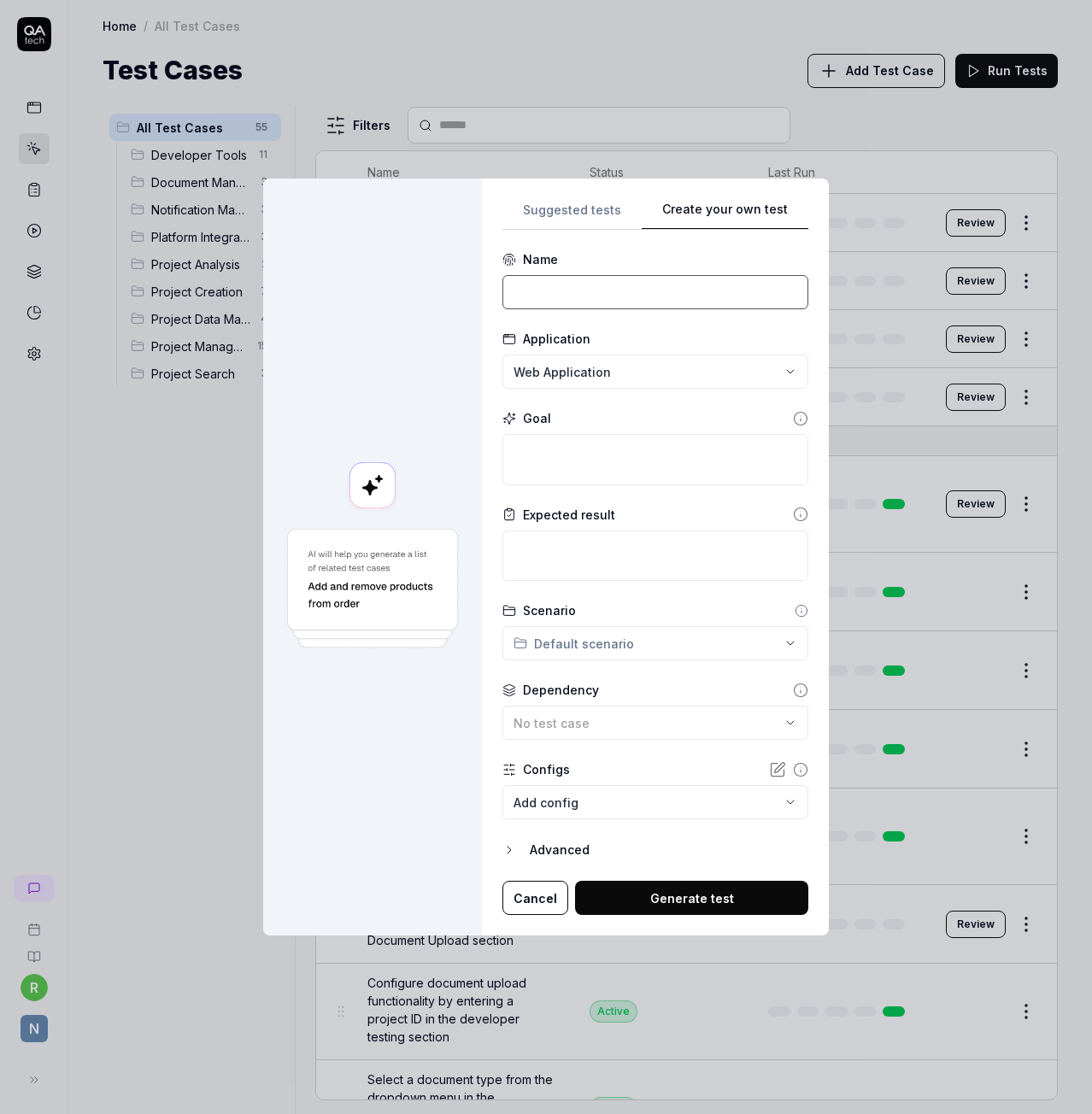 click at bounding box center (655, 292) 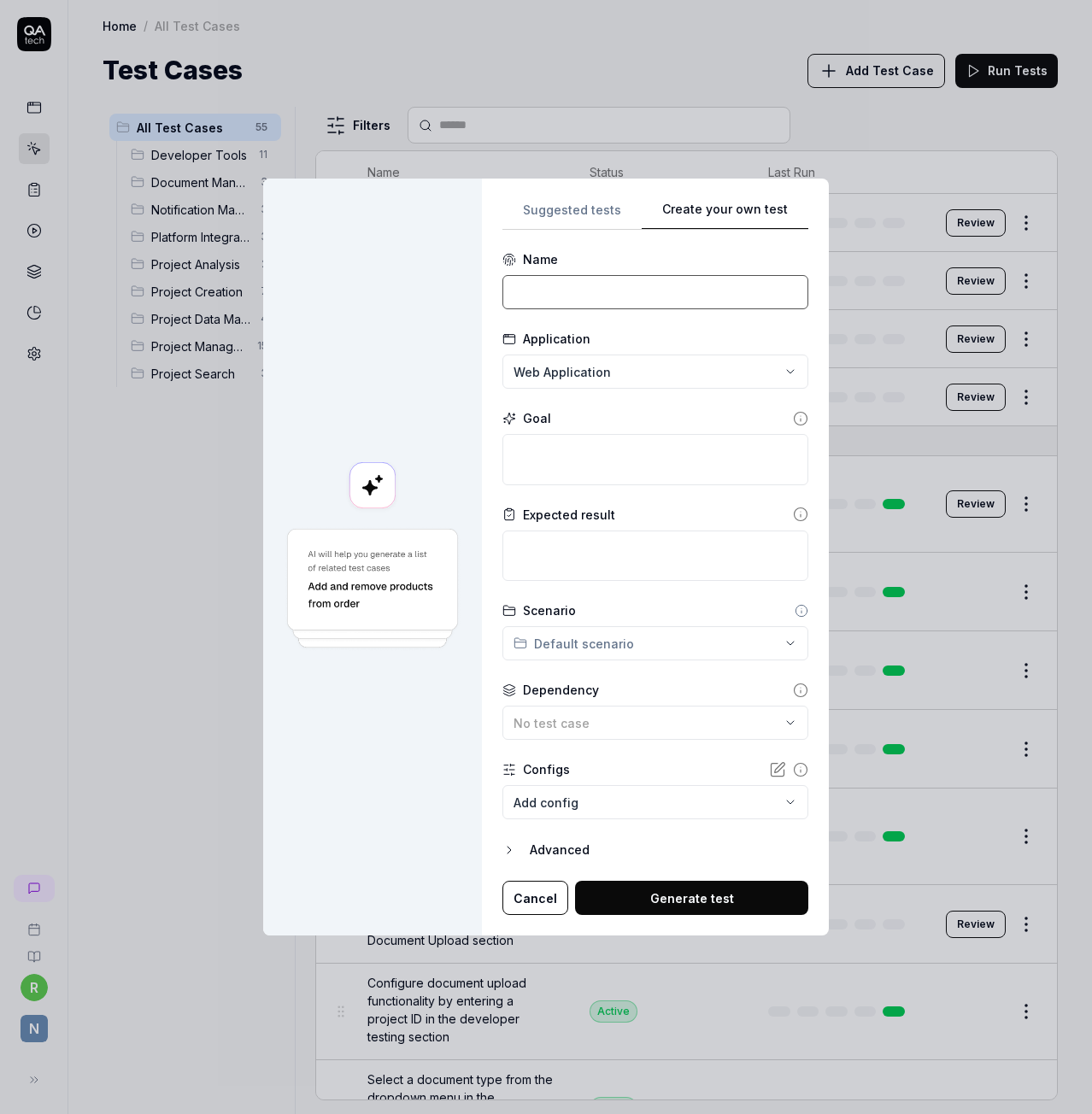 paste on "NEG-STATE-002" 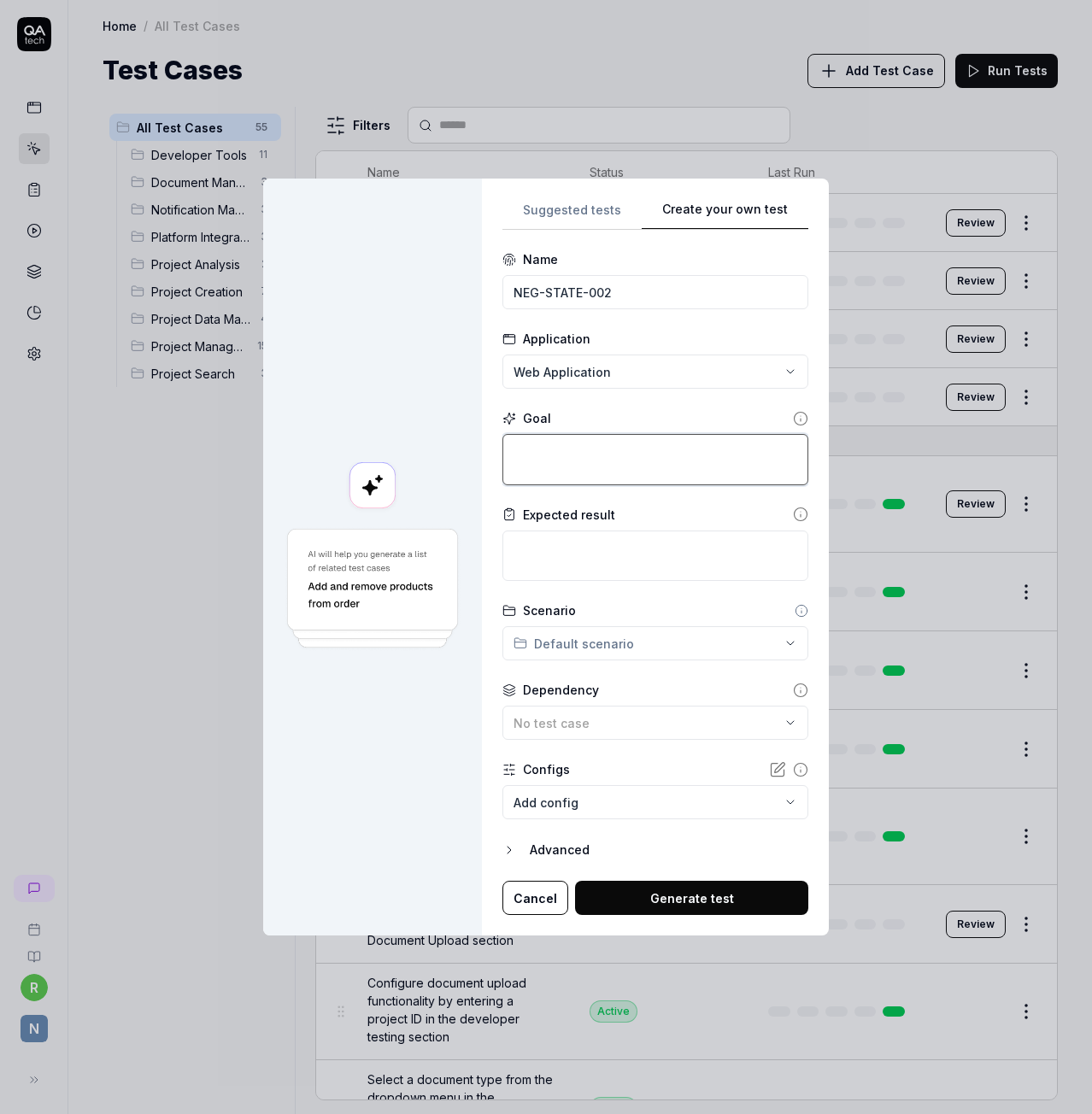 click at bounding box center [655, 459] 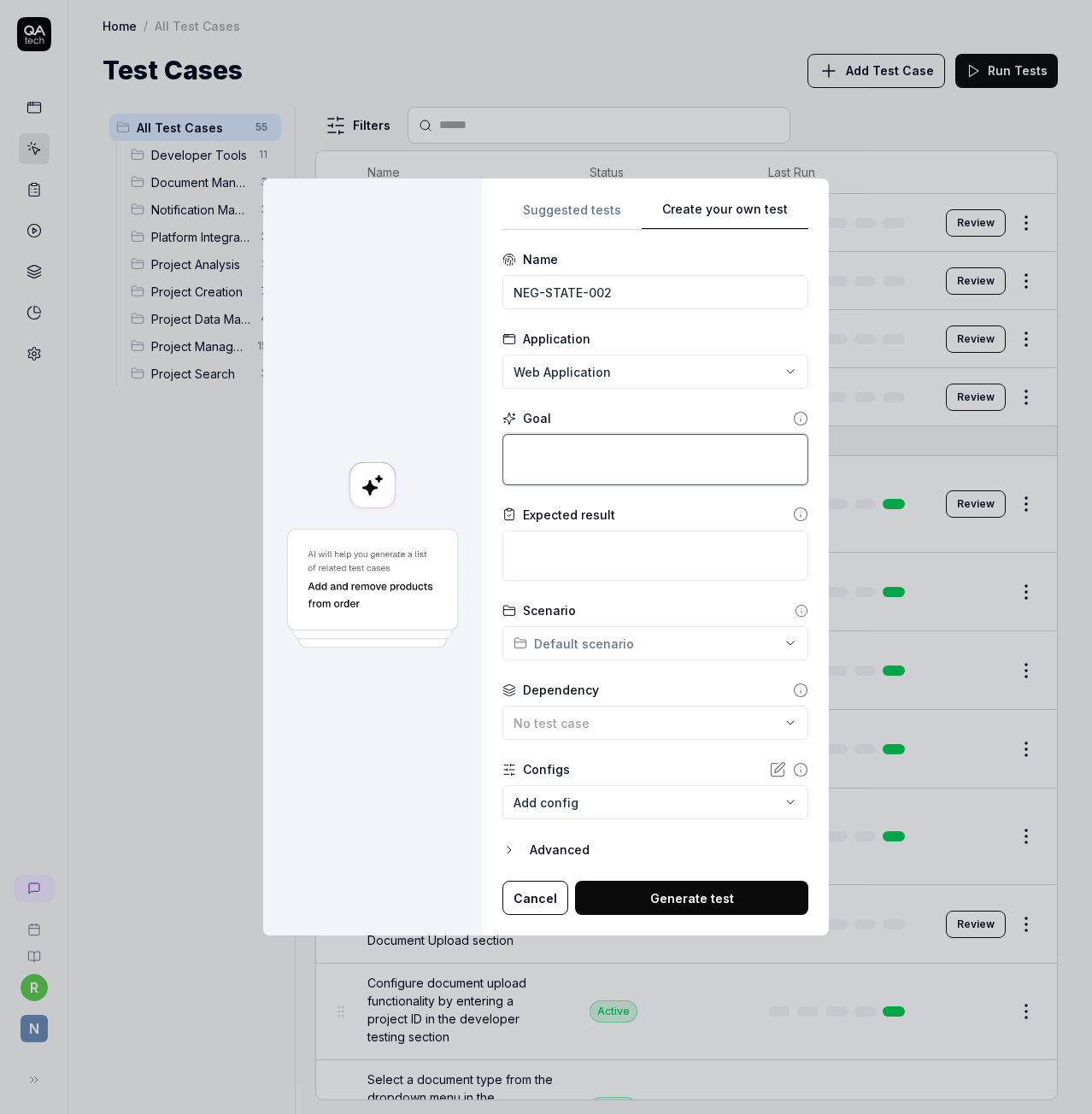 click at bounding box center [655, 459] 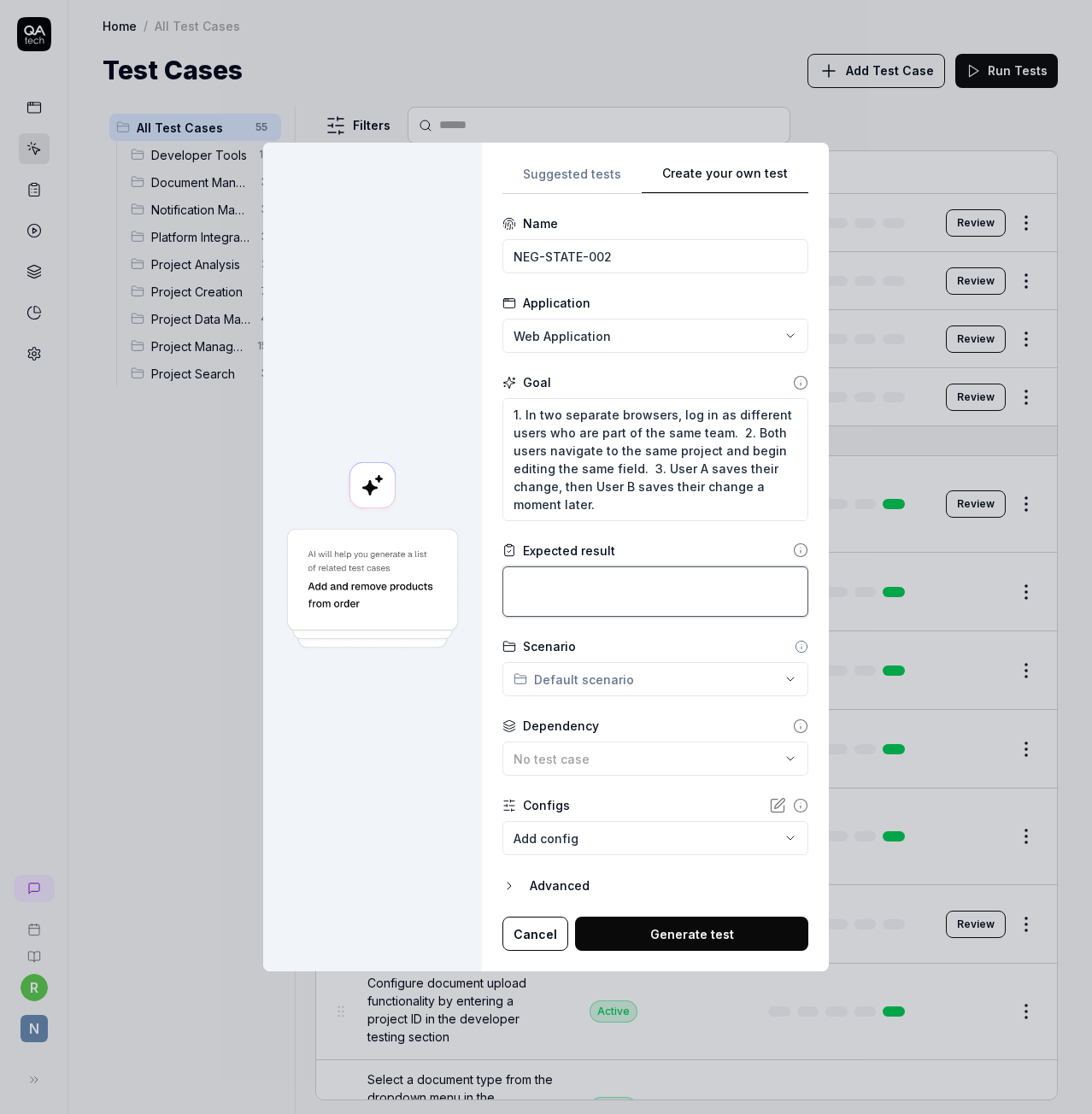 click at bounding box center (655, 591) 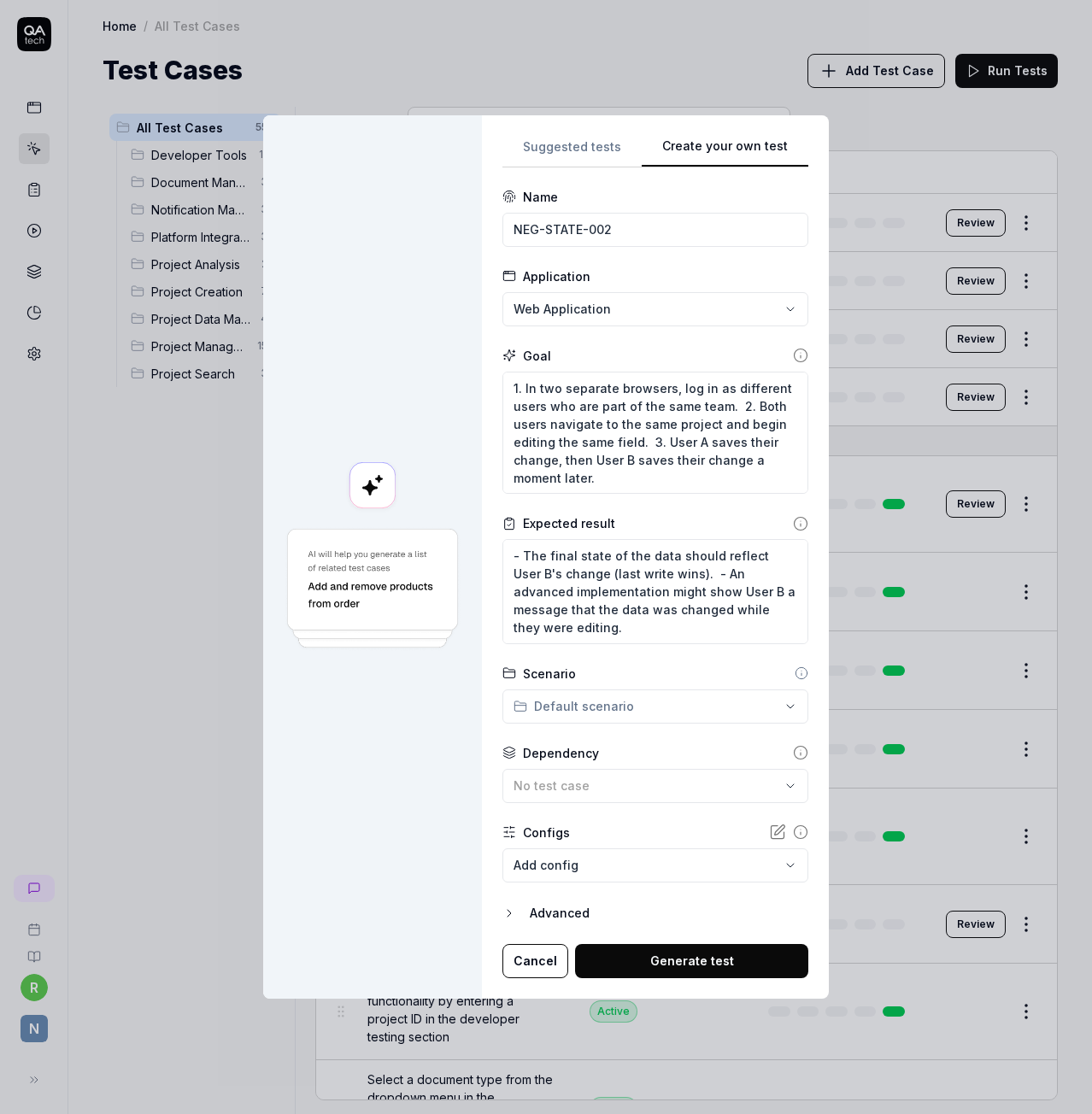 click on "**********" at bounding box center (546, 557) 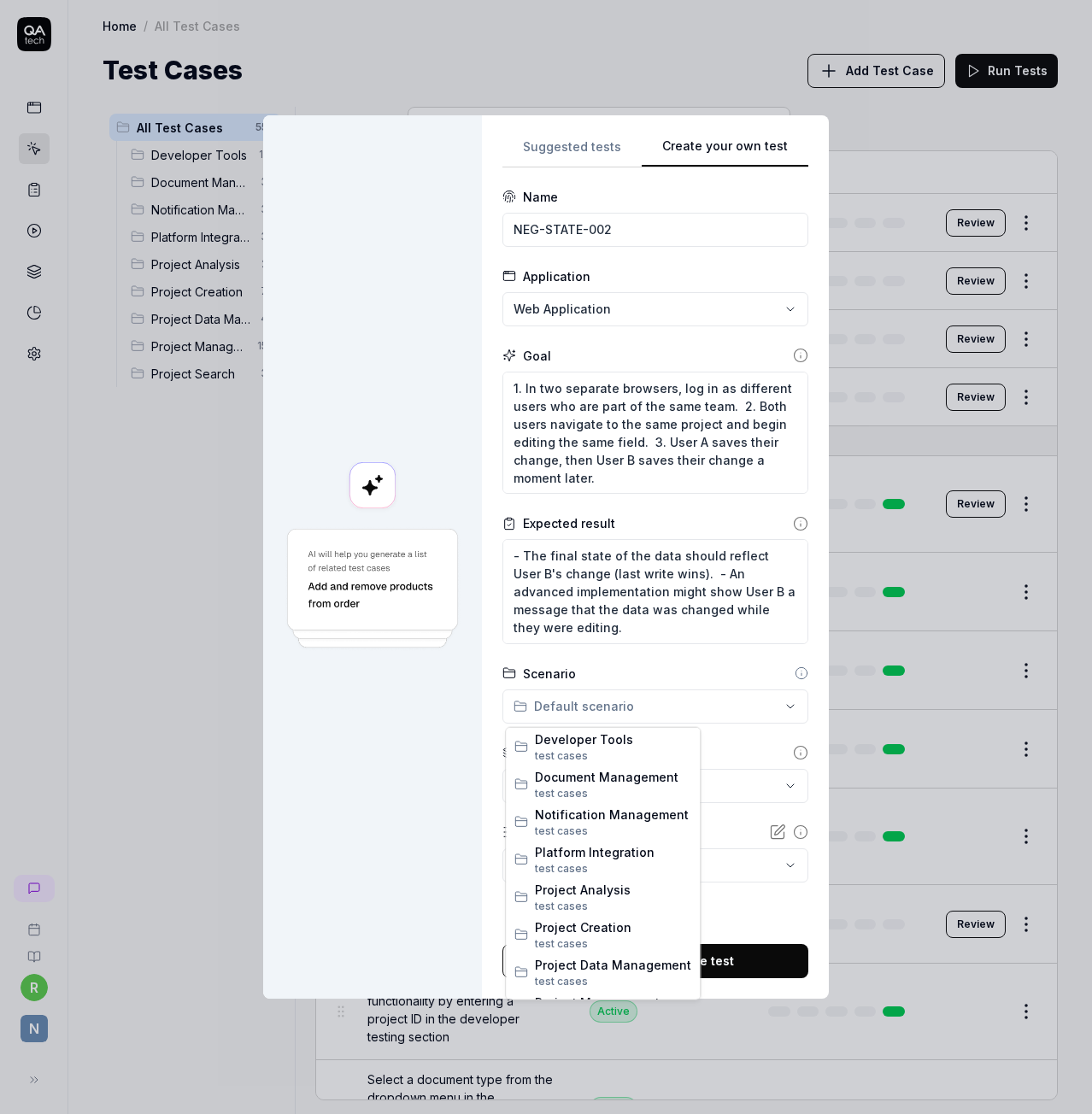 click on "**********" at bounding box center (546, 557) 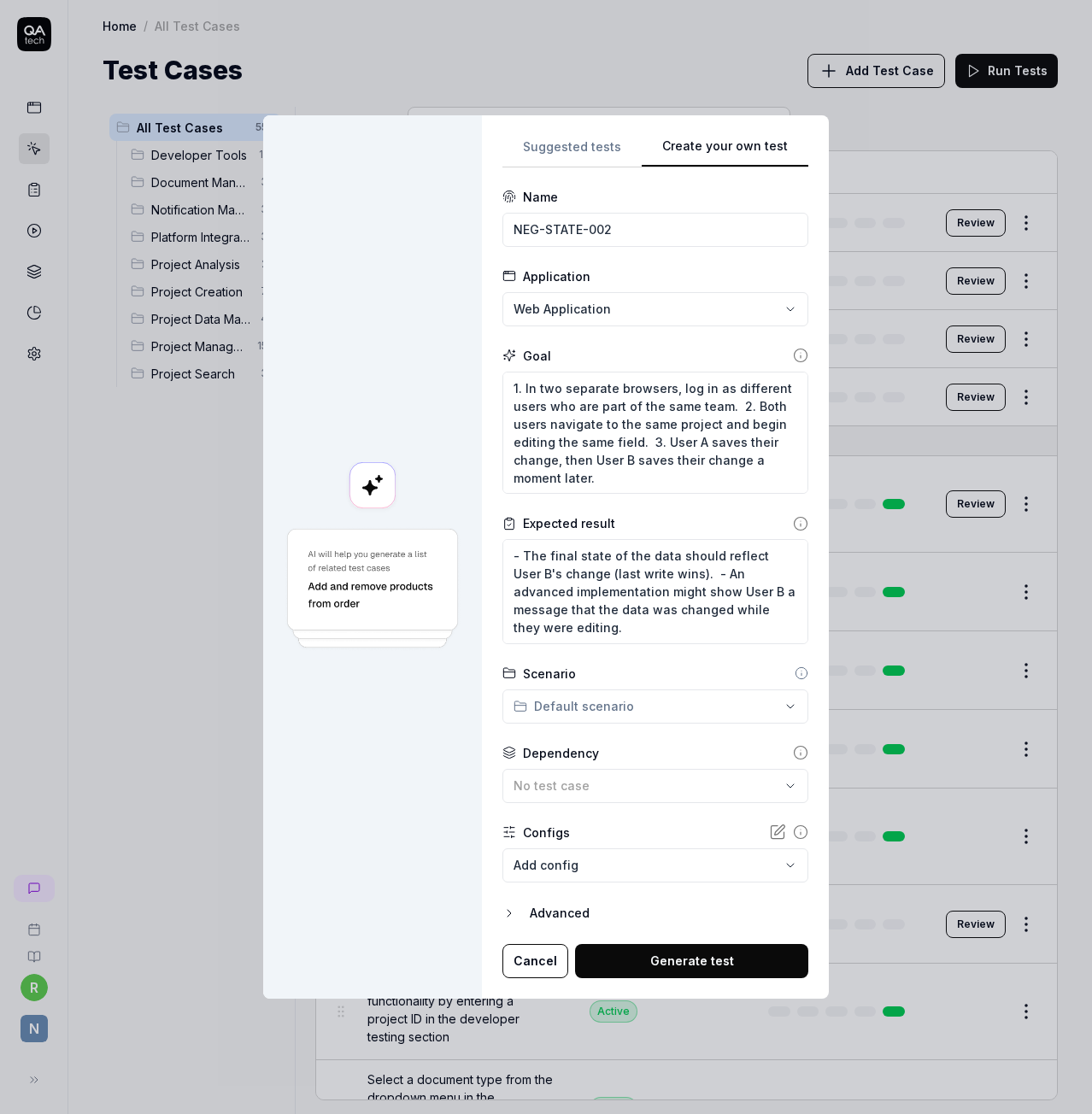 click on "Generate test" at bounding box center [691, 961] 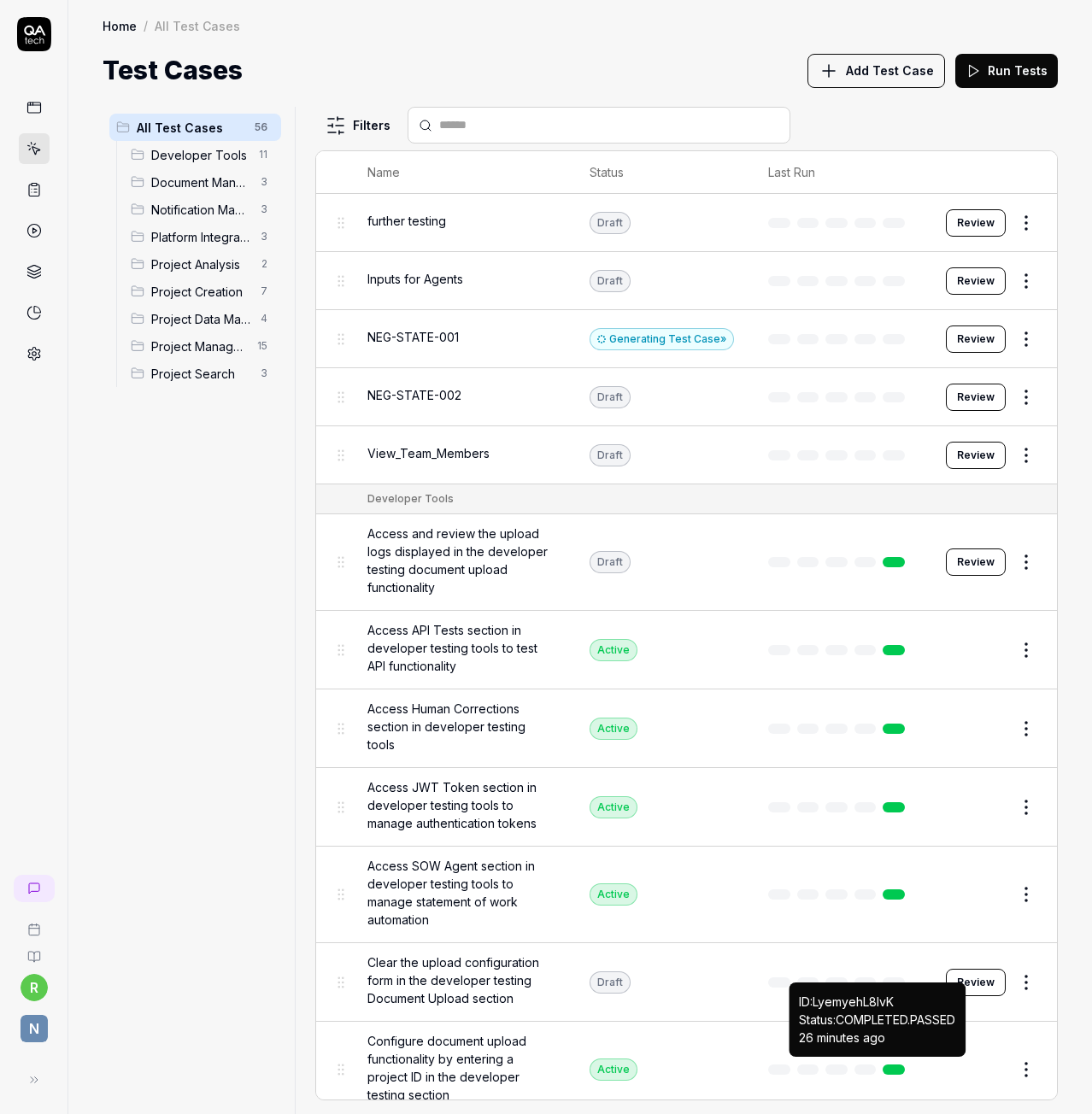 click on "Add Test Case" at bounding box center (889, 70) 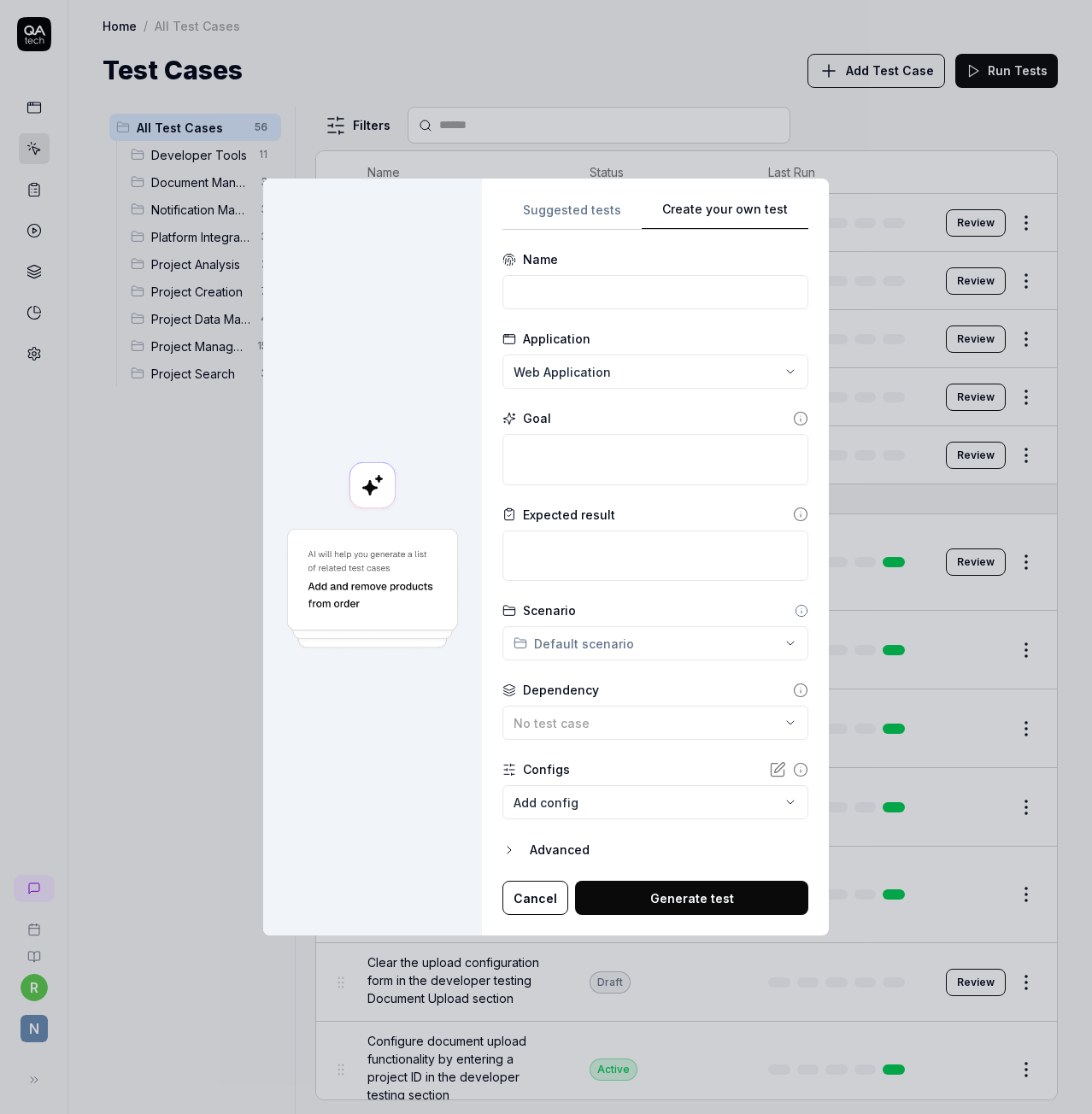 scroll, scrollTop: 0, scrollLeft: 0, axis: both 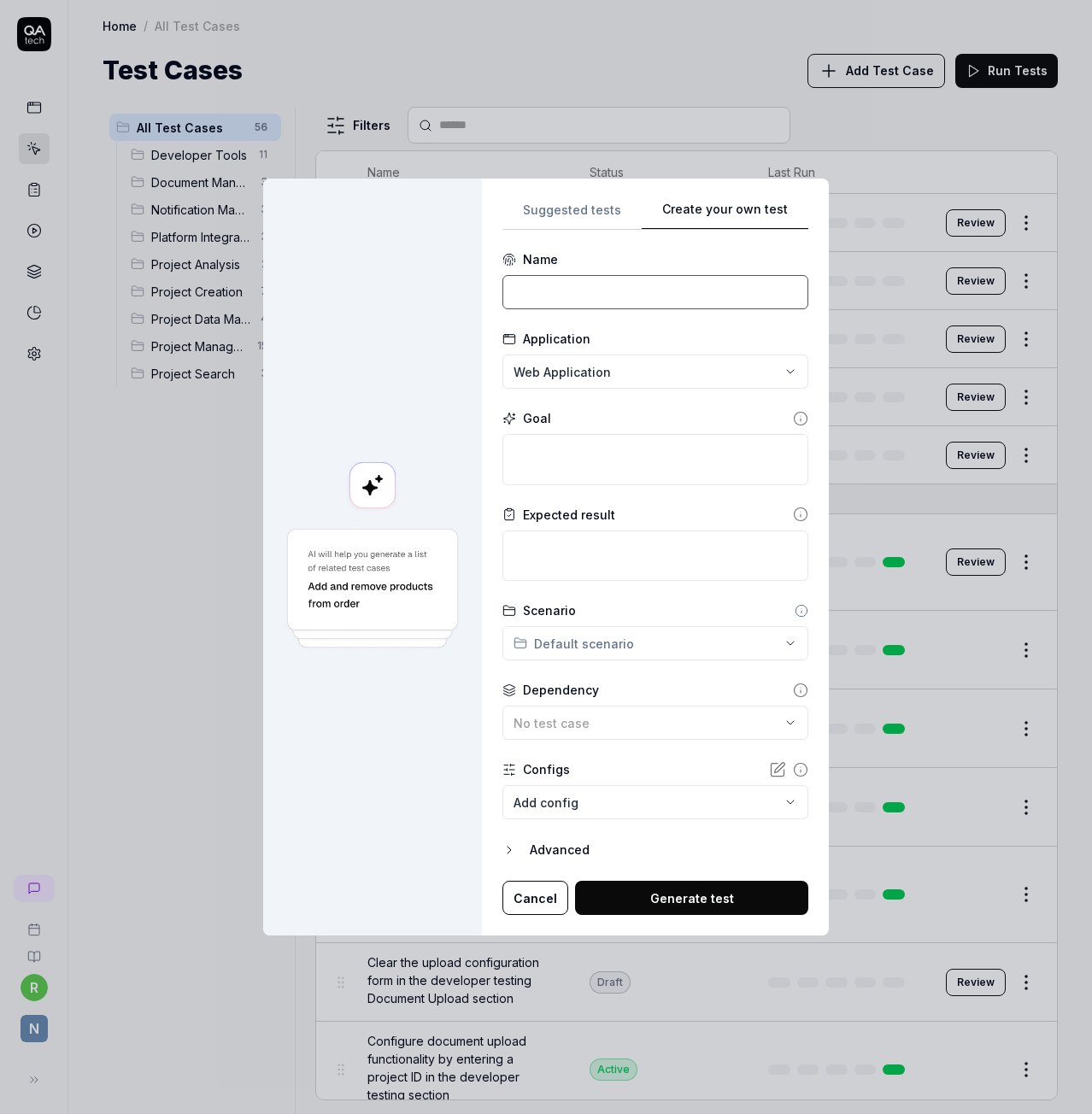 click at bounding box center [655, 292] 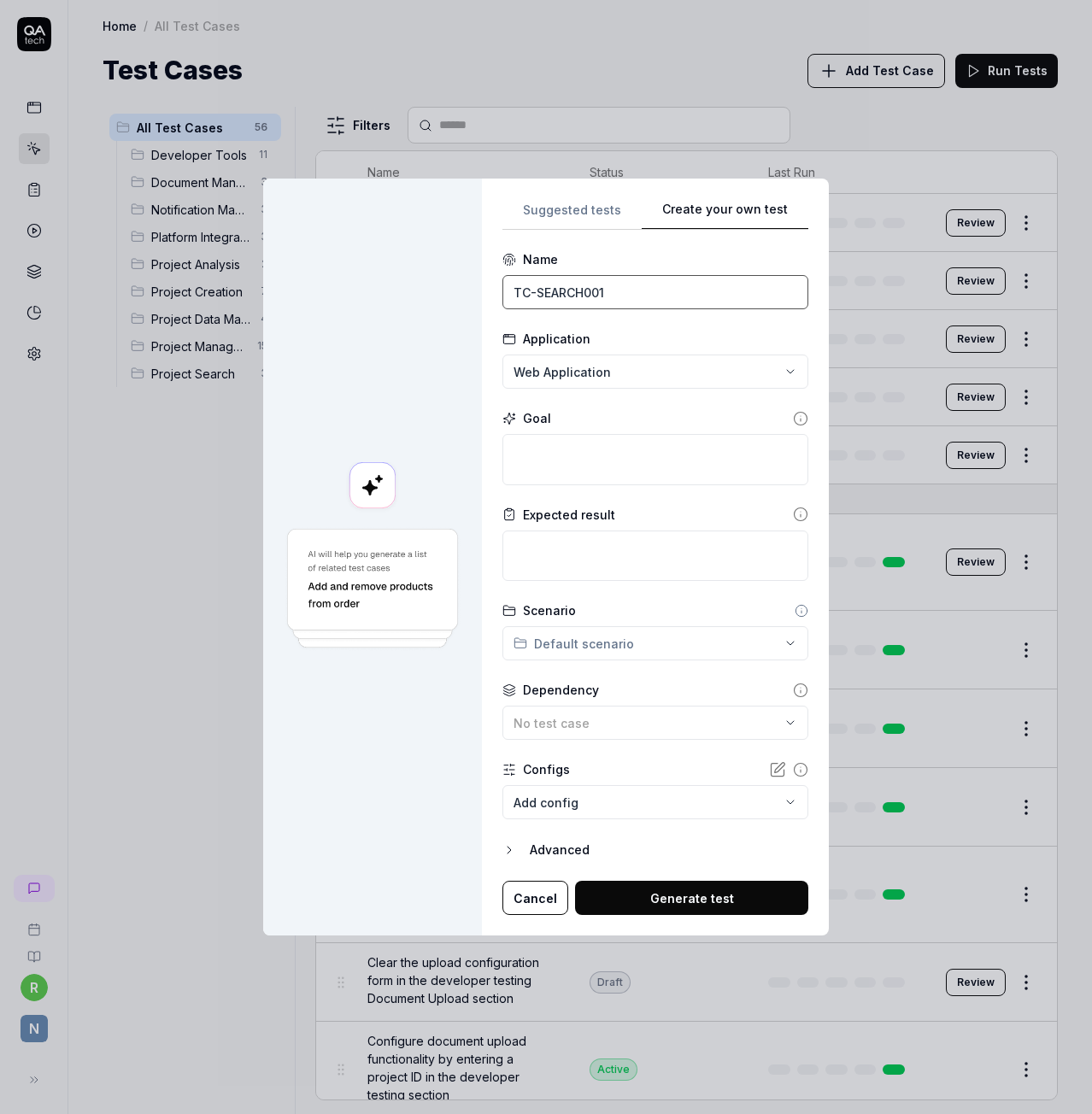 click on "TC-SEARCH001" at bounding box center [655, 292] 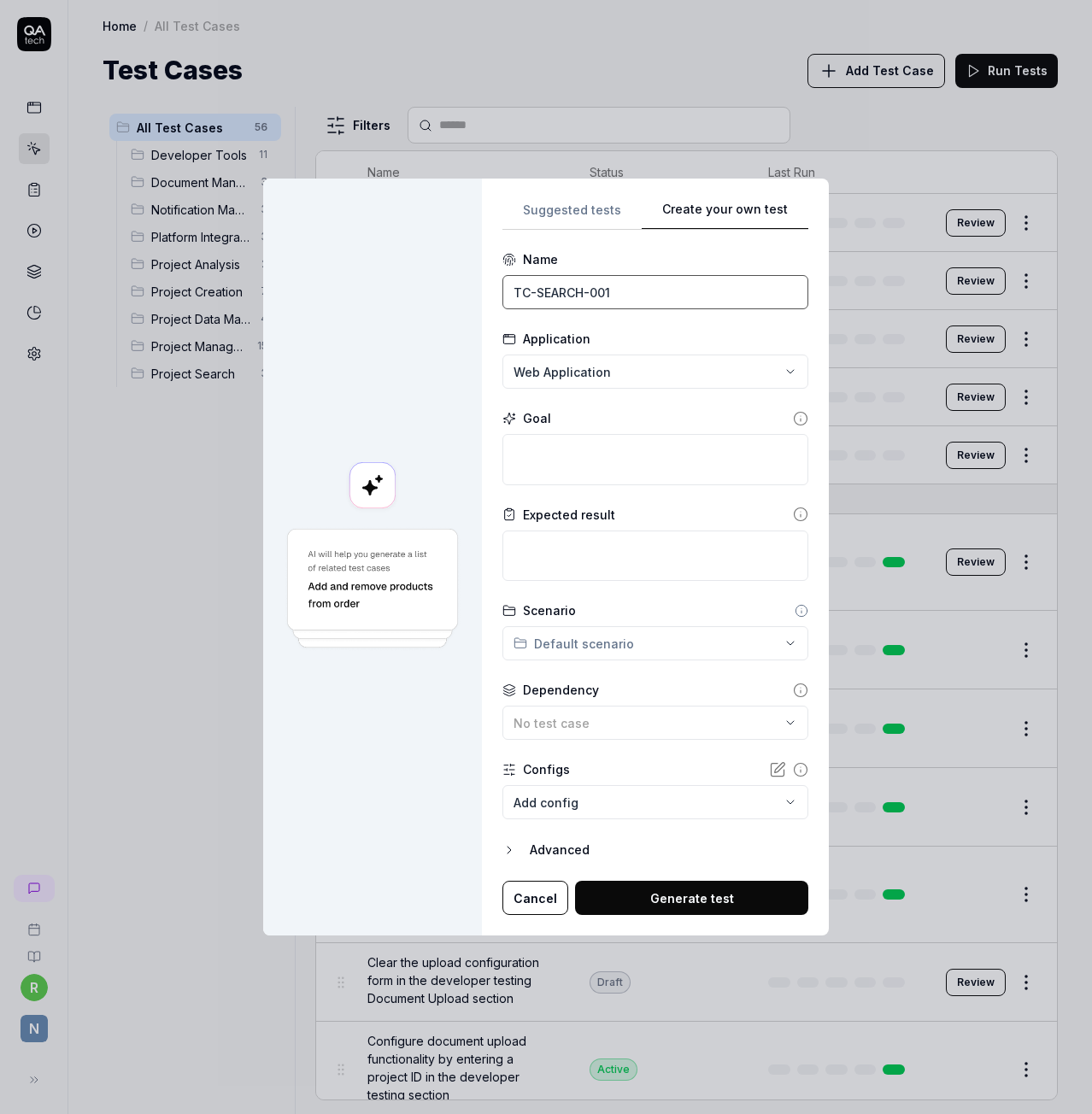click on "TC-SEARCH-001" at bounding box center [655, 292] 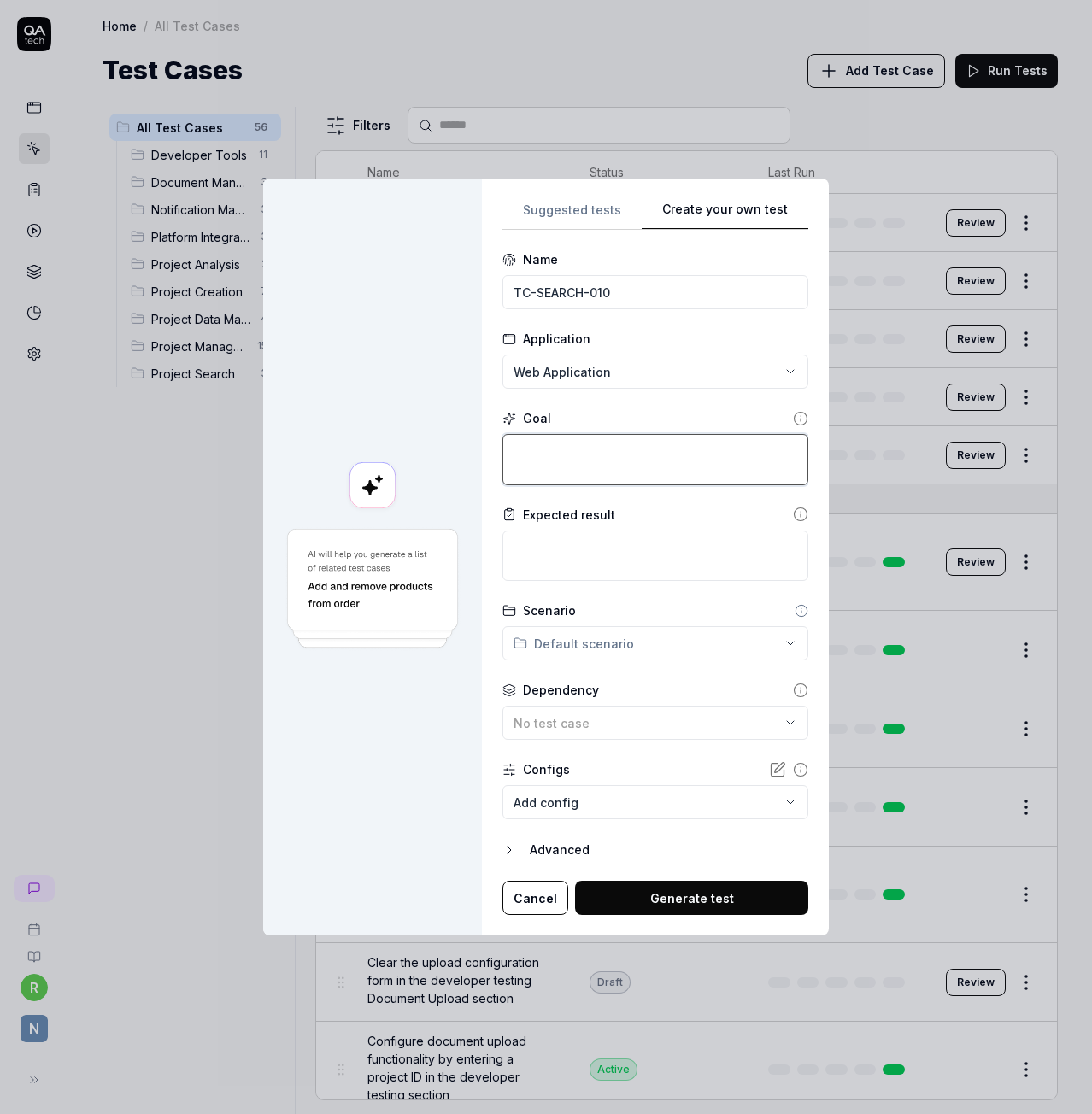 click at bounding box center [655, 459] 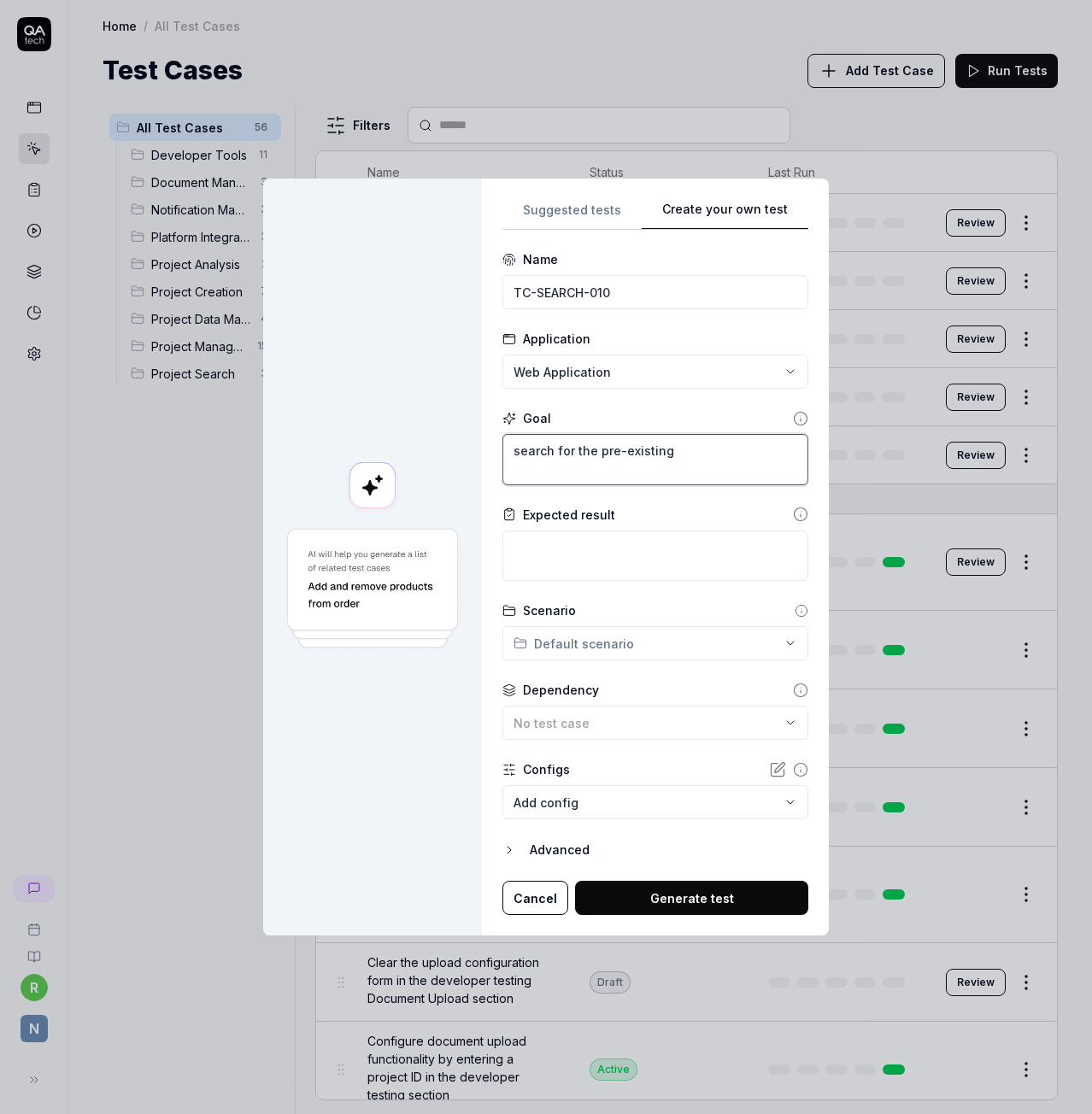 drag, startPoint x: 719, startPoint y: 455, endPoint x: 754, endPoint y: 498, distance: 55.44367 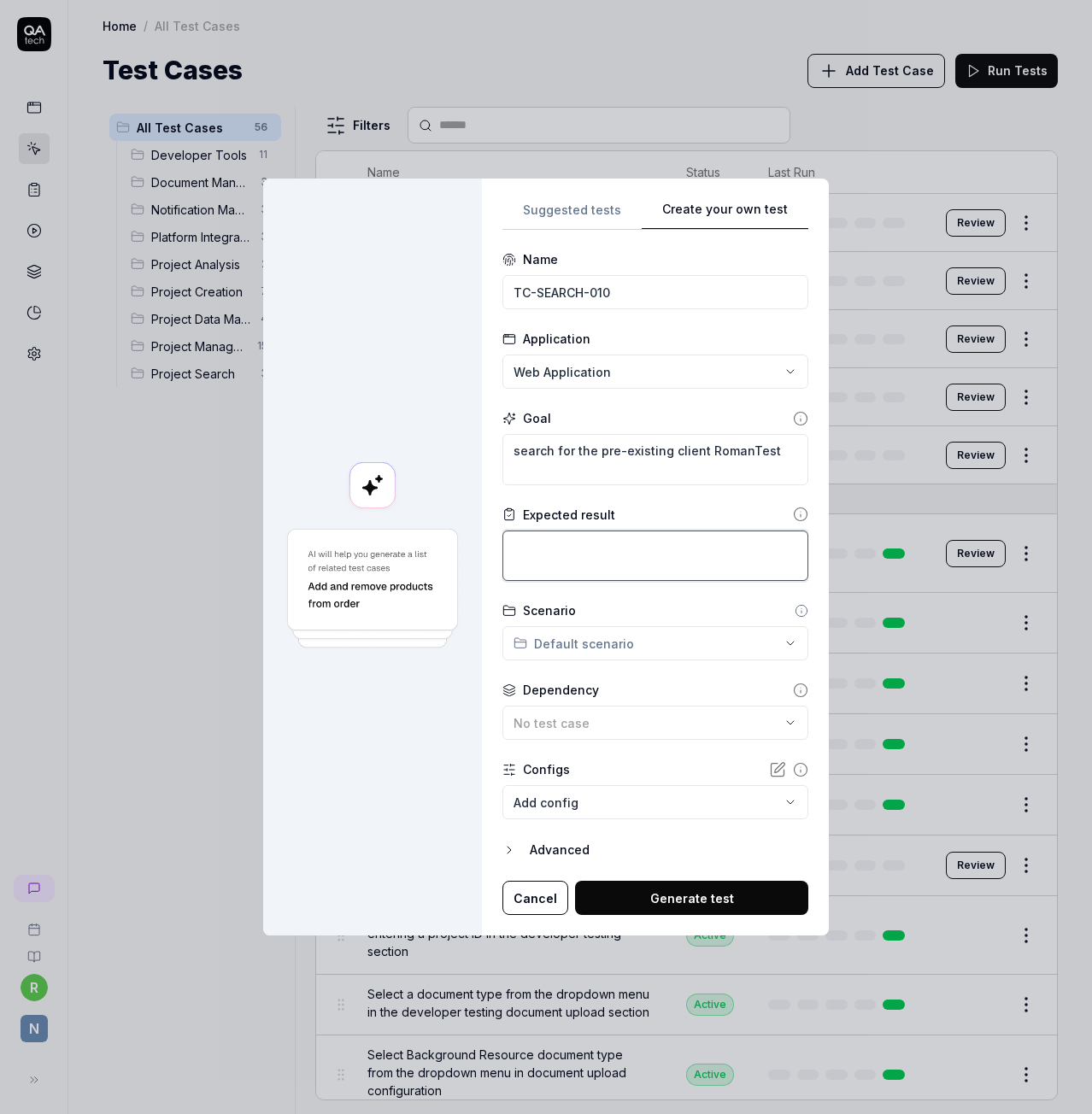 click at bounding box center [655, 555] 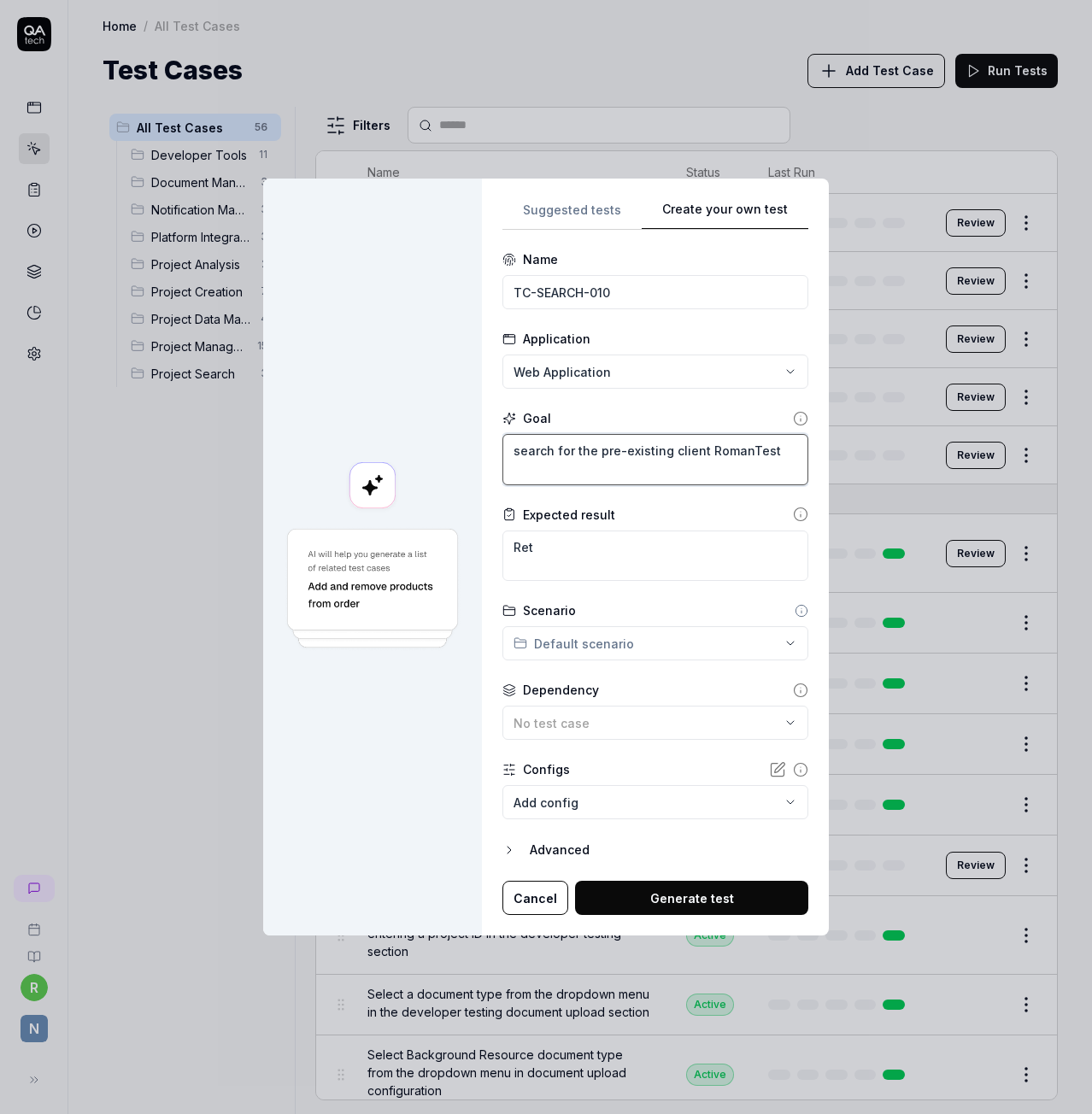 click on "search for the pre-existing client RomanTest" at bounding box center (655, 459) 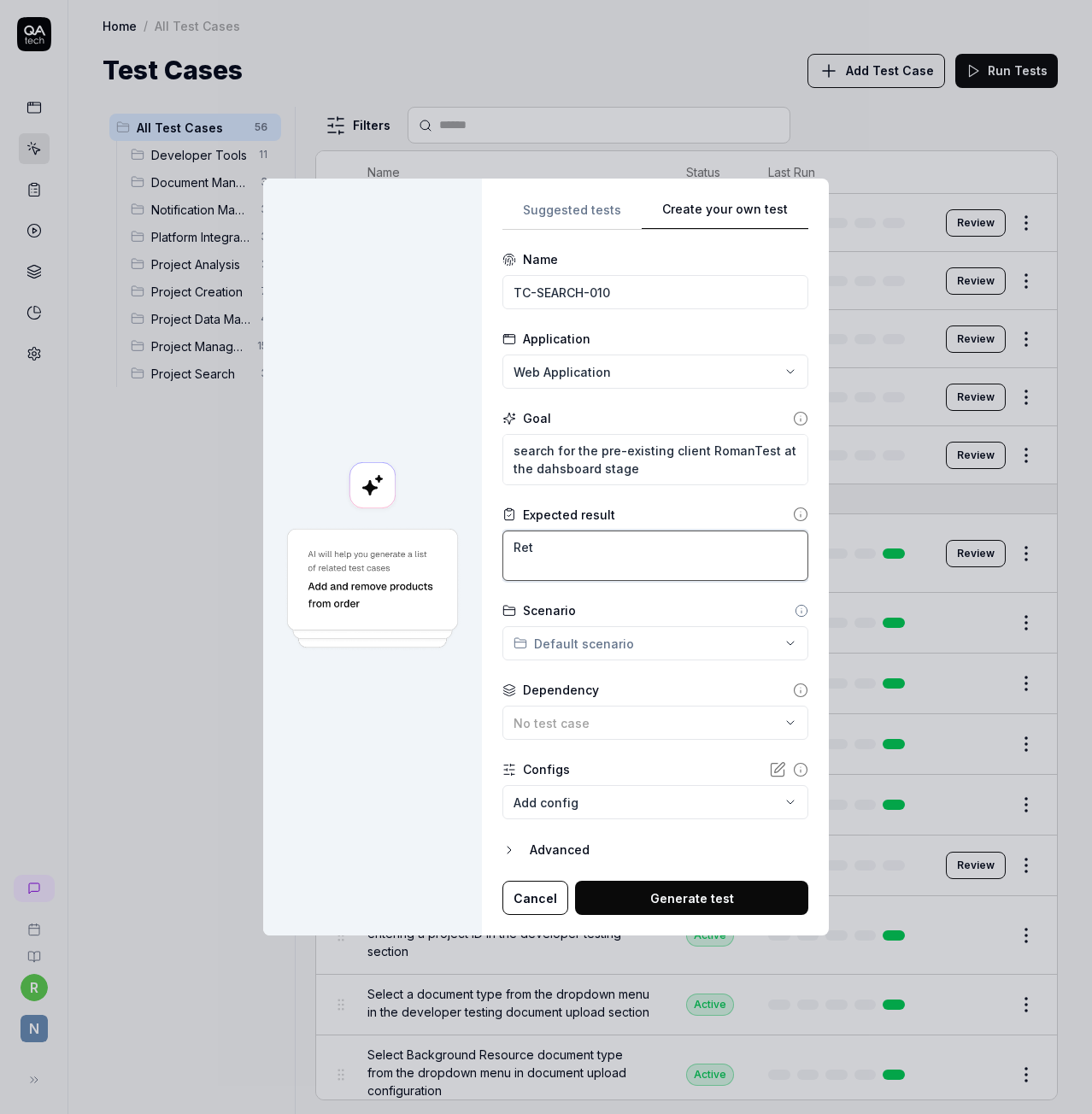 click on "Ret" at bounding box center (655, 555) 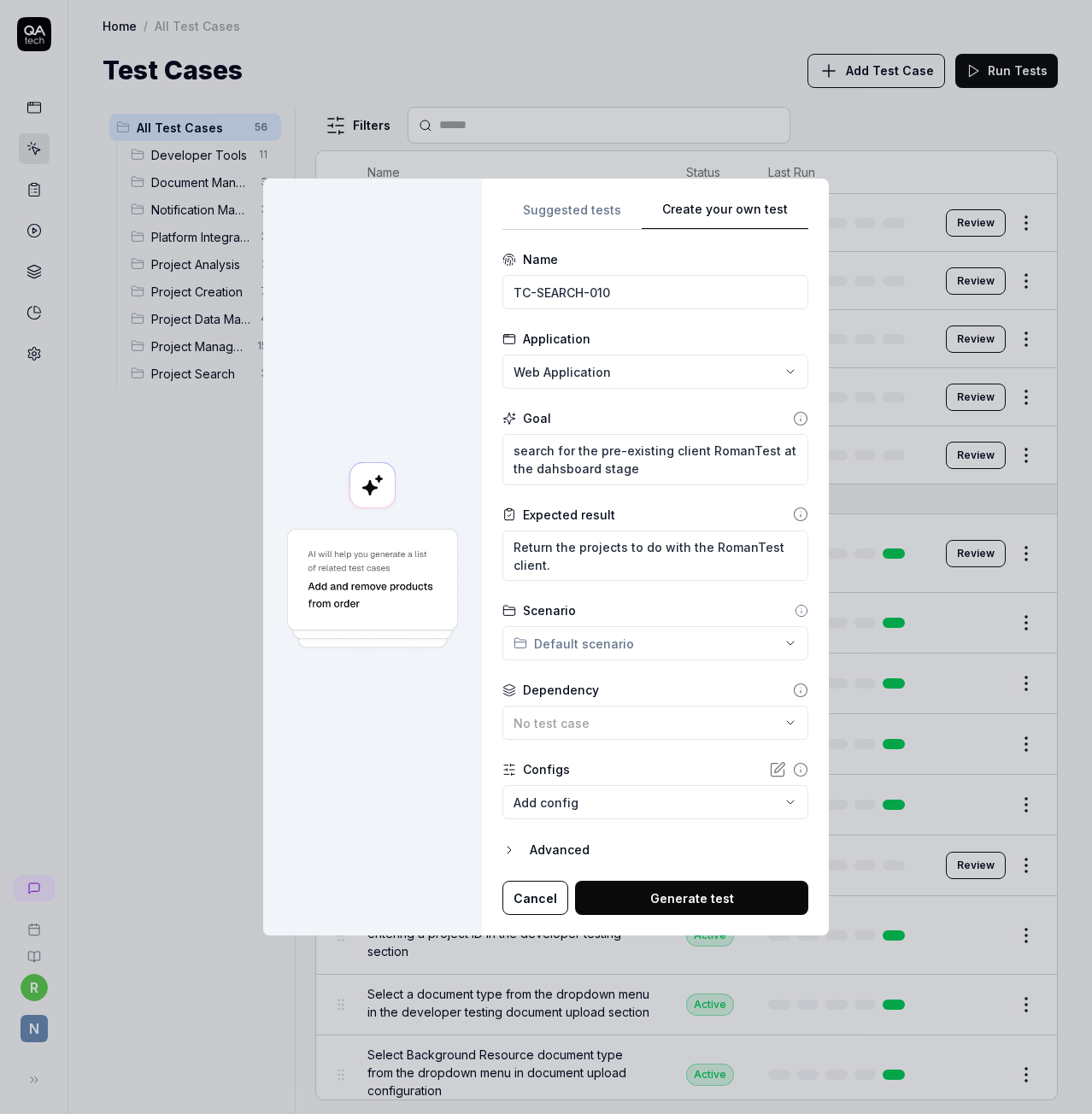 click on "Generate test" at bounding box center [691, 898] 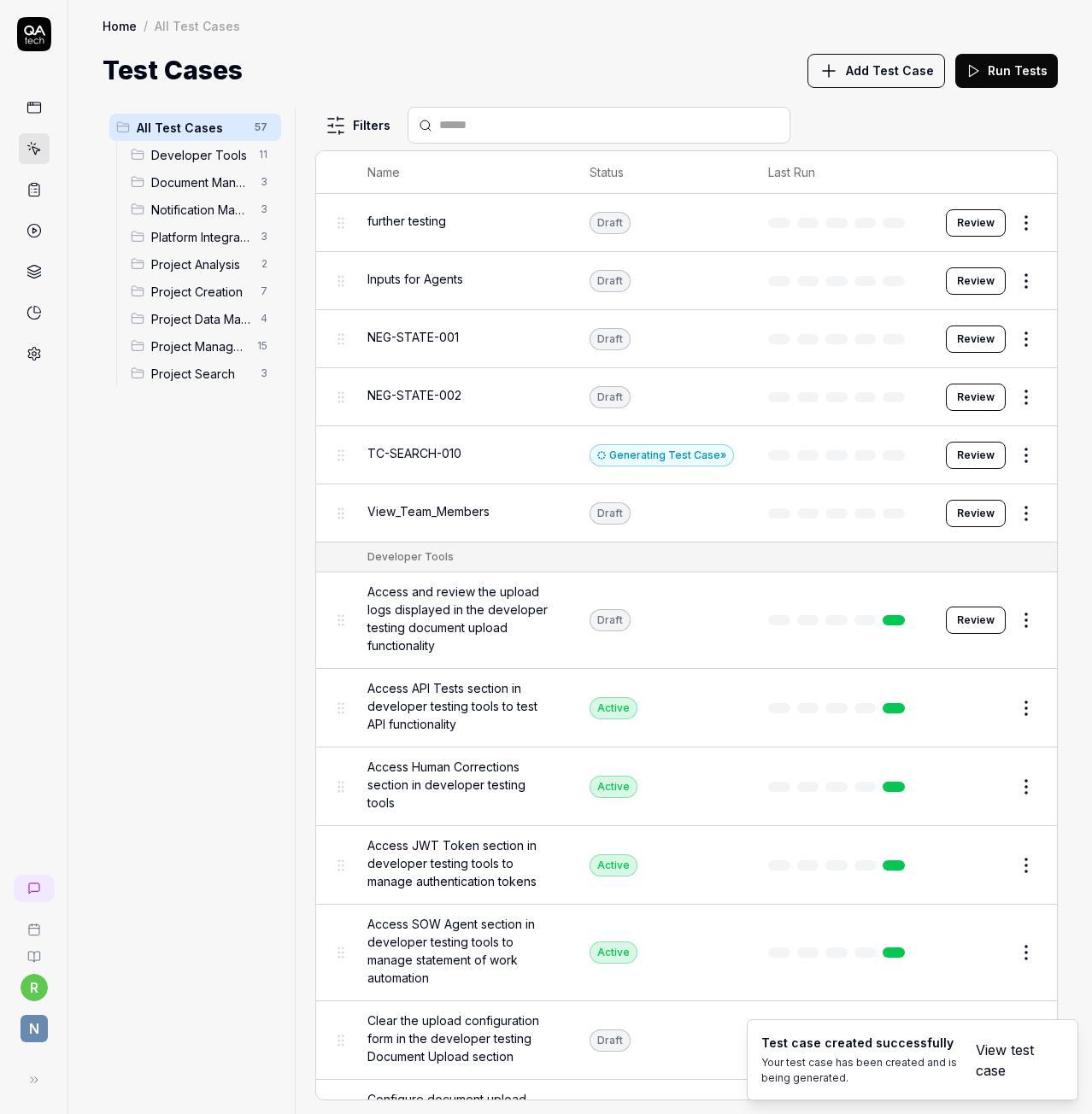 click on "Add Test Case" at bounding box center (889, 70) 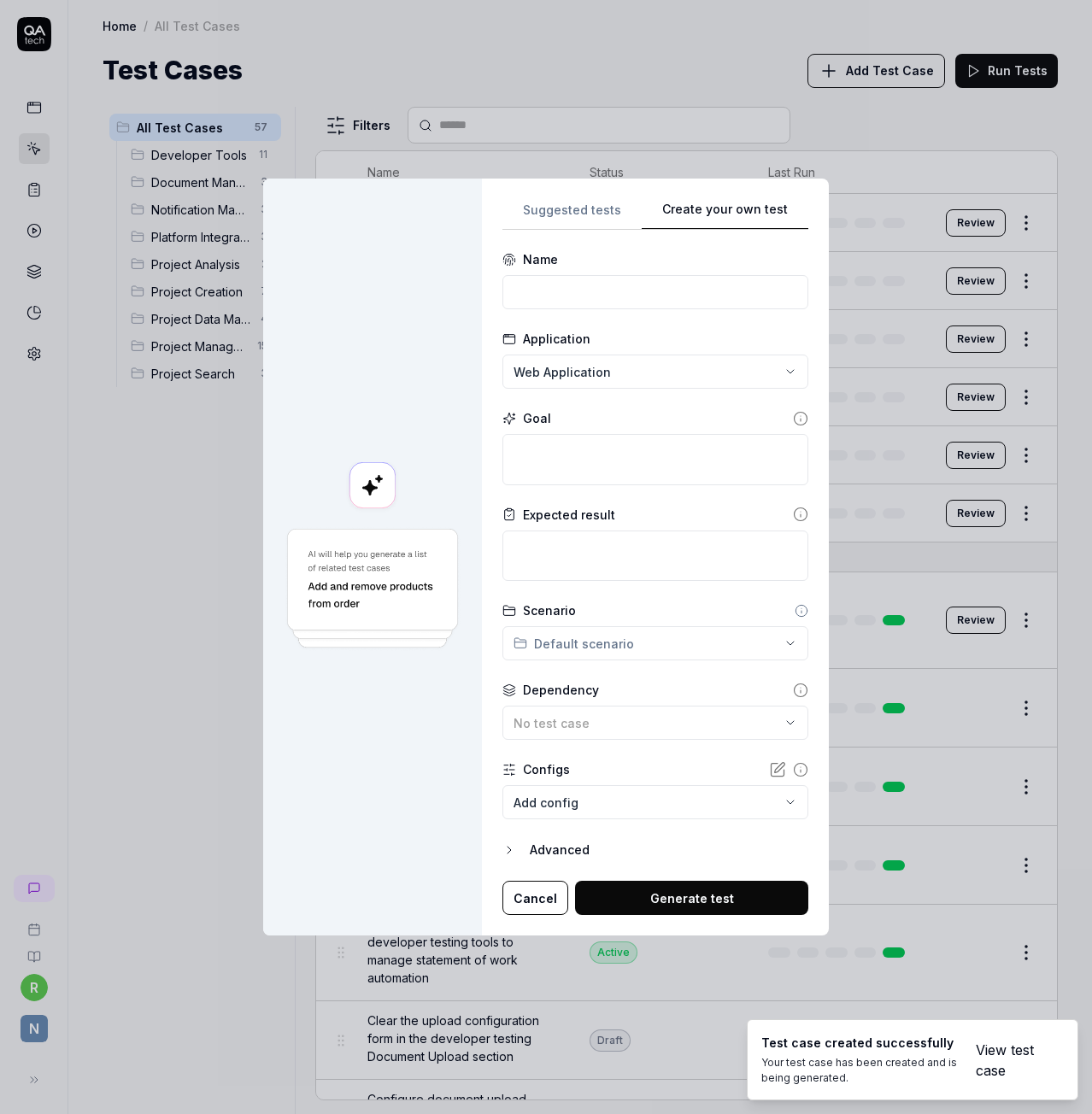 scroll, scrollTop: 0, scrollLeft: 0, axis: both 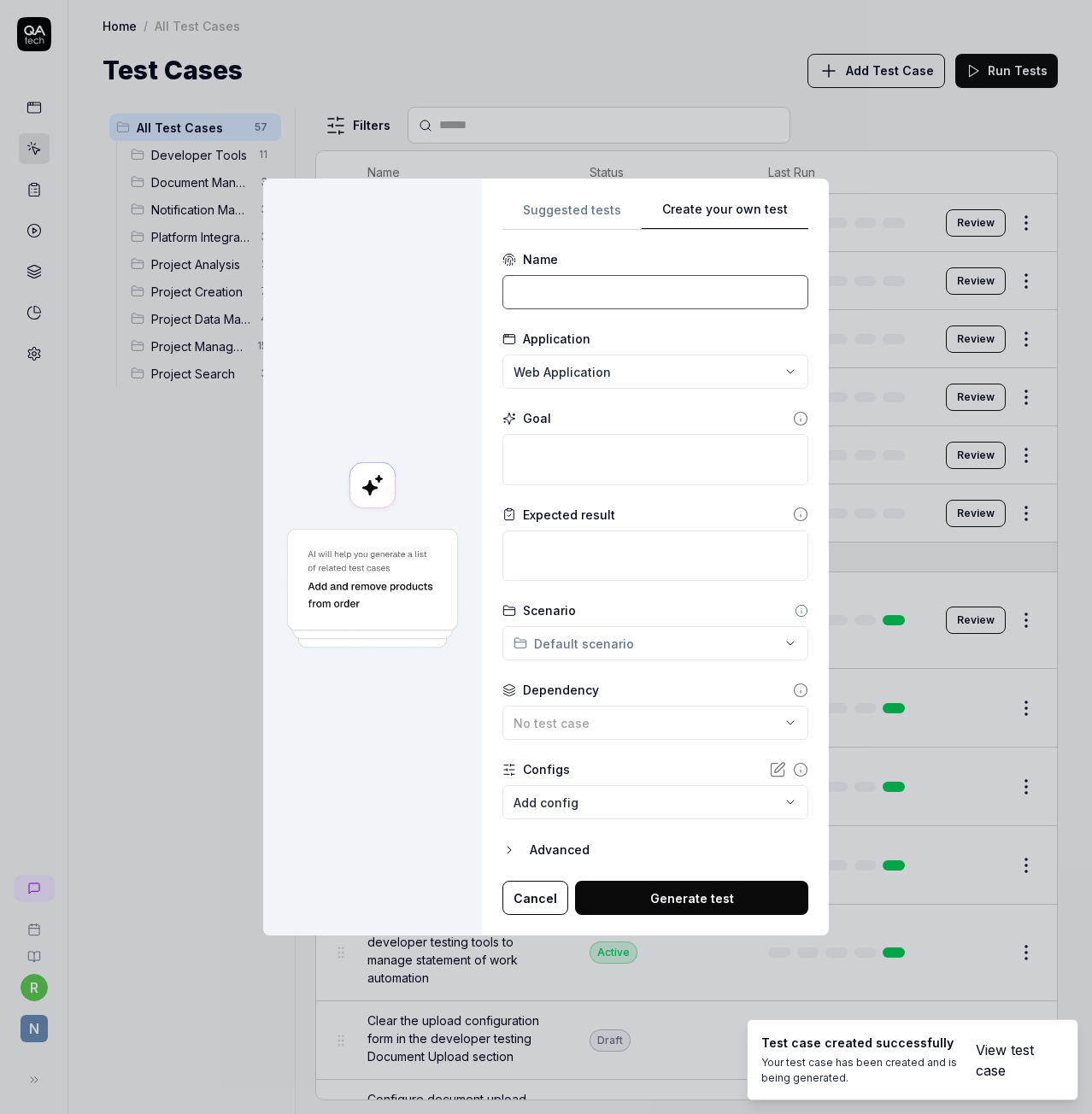 click at bounding box center [655, 292] 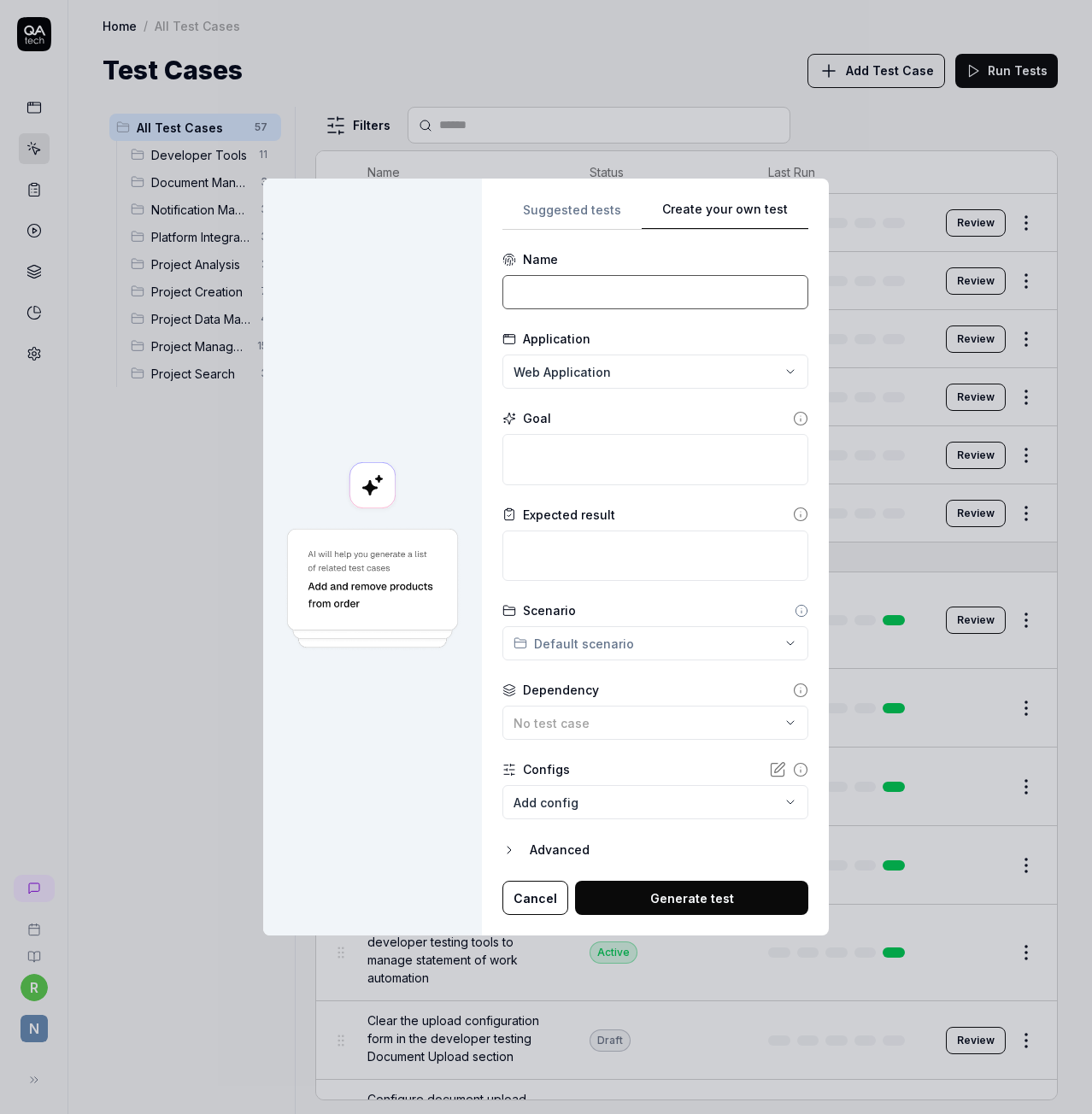 click at bounding box center [655, 292] 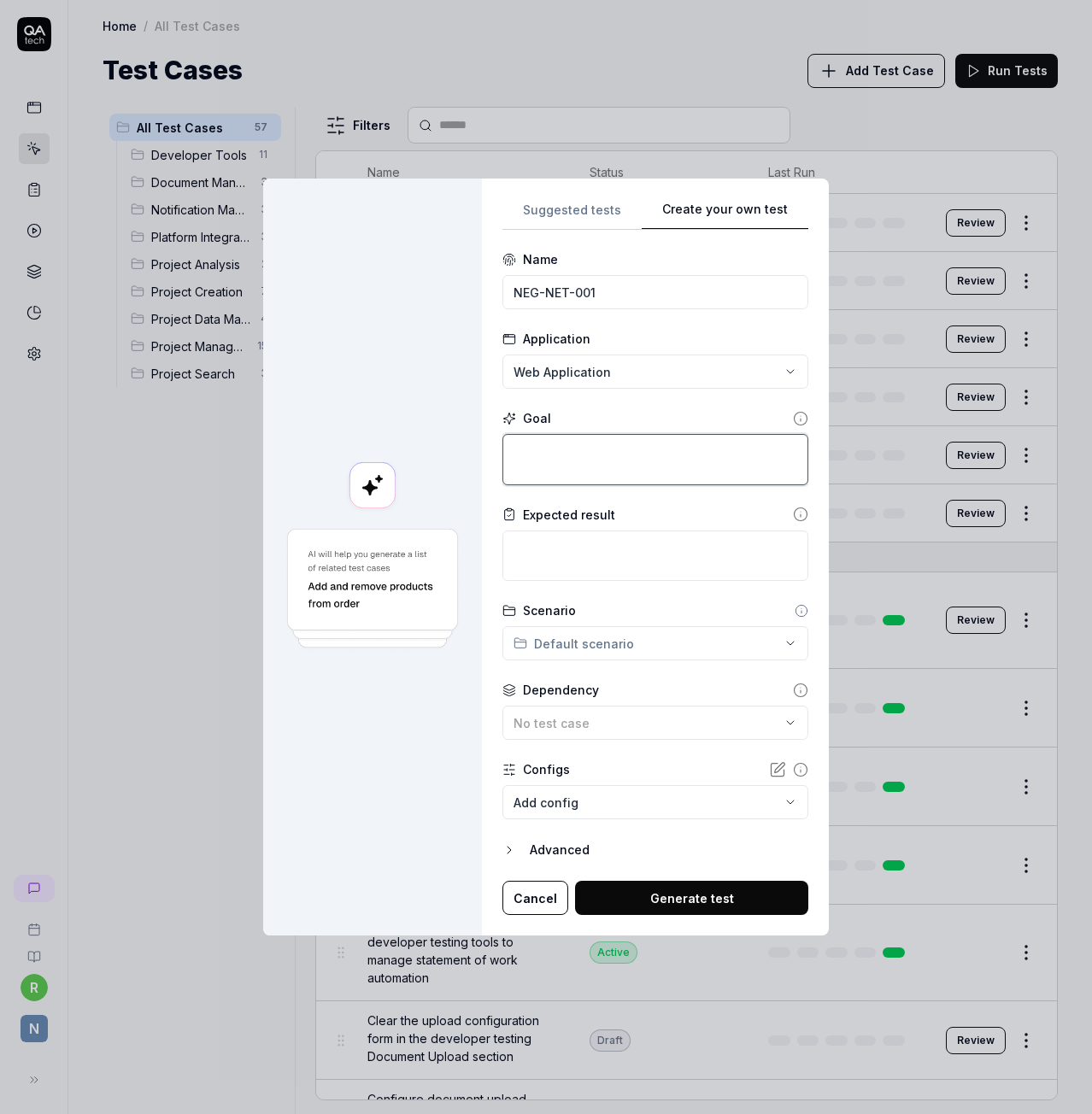 click at bounding box center (655, 459) 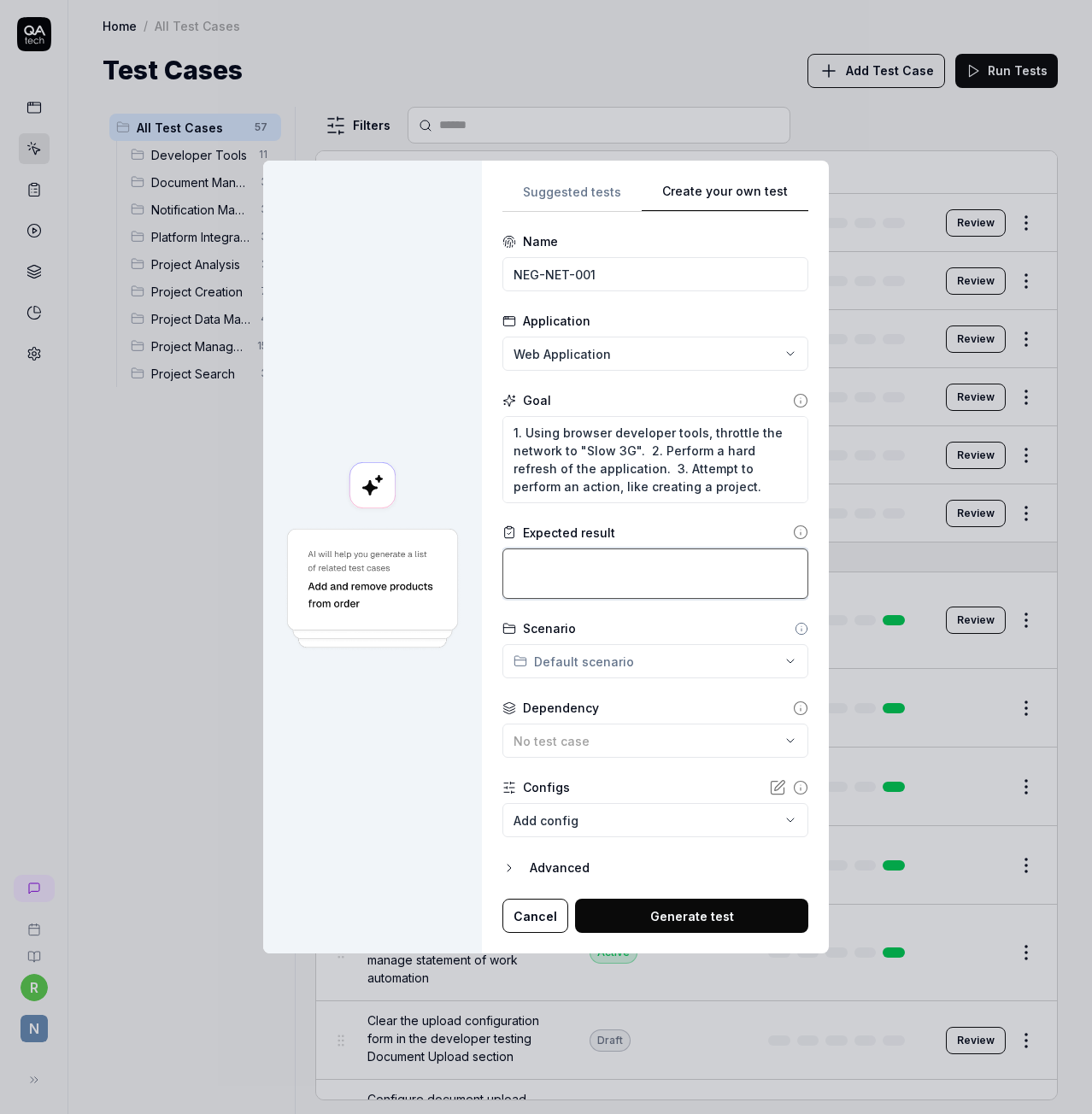 click at bounding box center (655, 573) 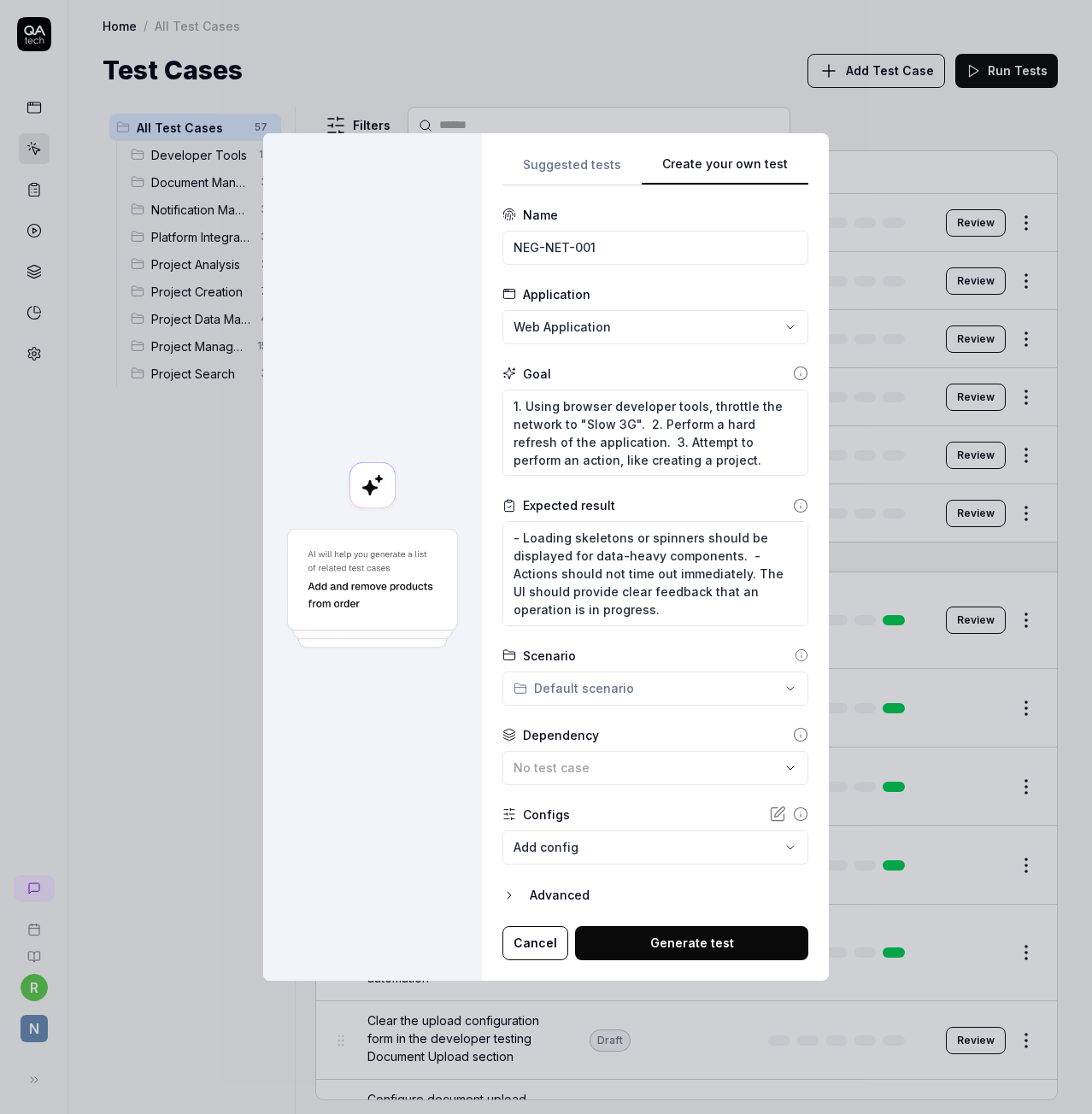 click on "Generate test" at bounding box center [691, 943] 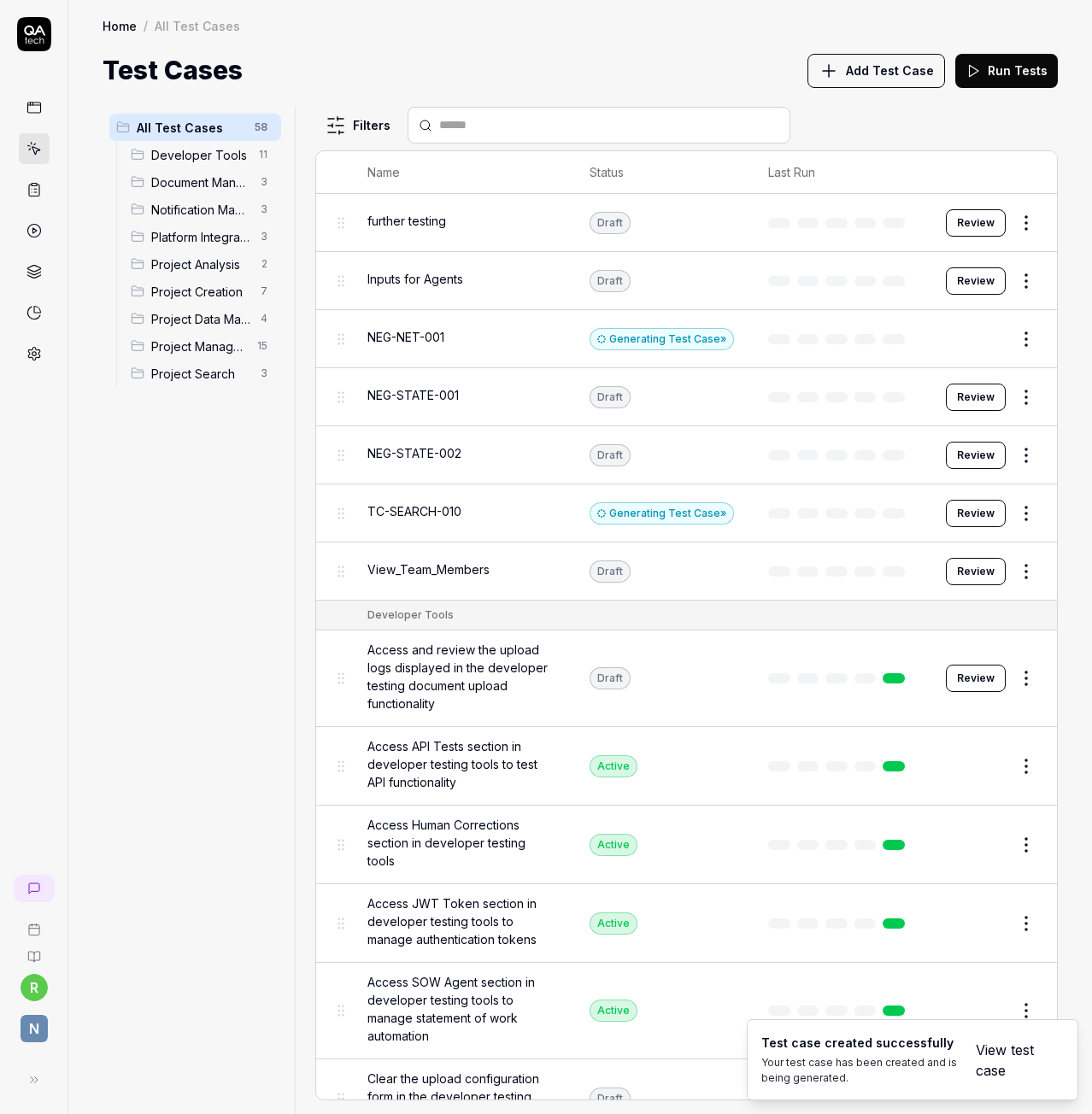 click on "Add Test Case" at bounding box center (889, 70) 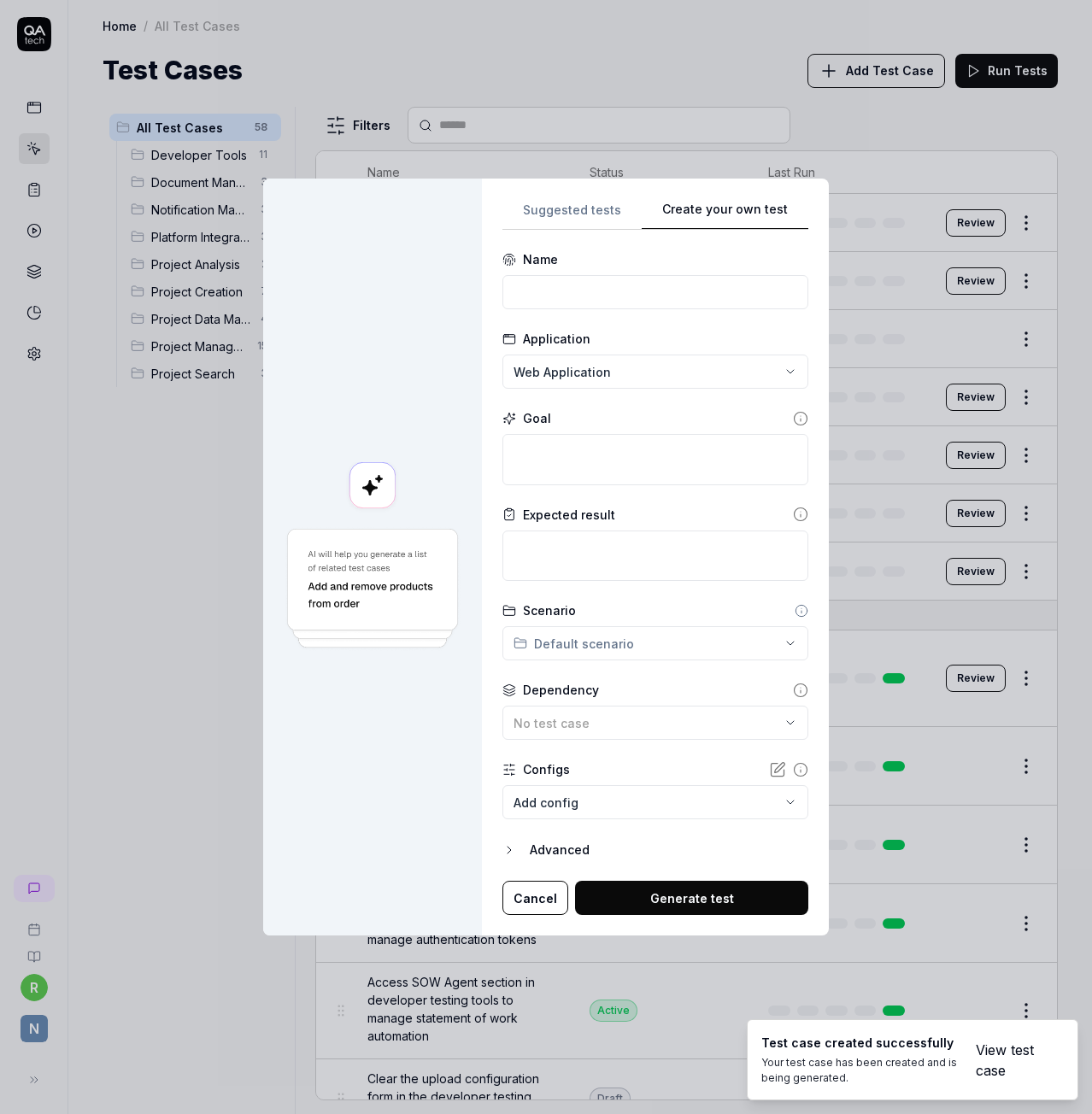 scroll, scrollTop: 0, scrollLeft: 0, axis: both 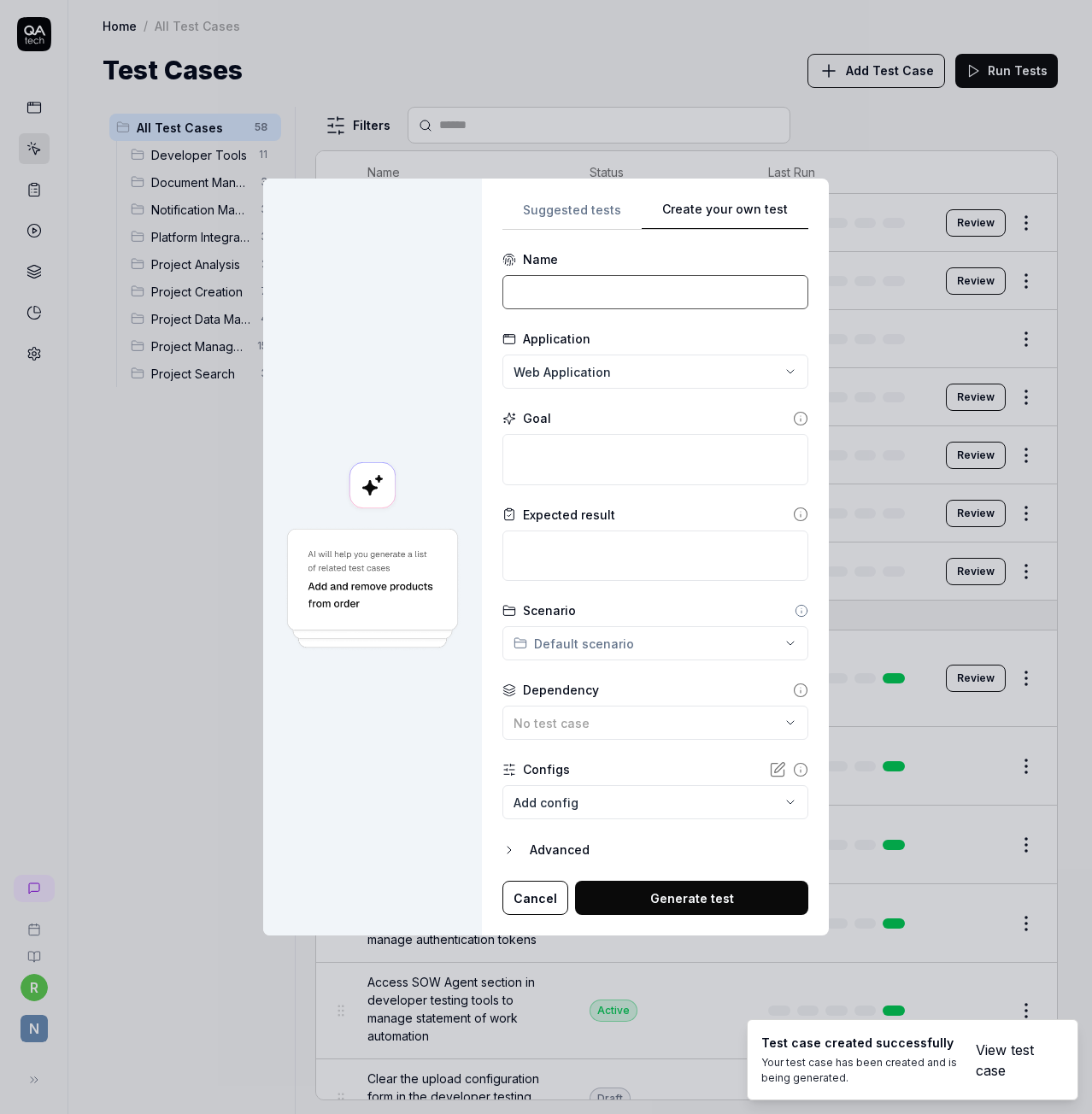 click at bounding box center (655, 292) 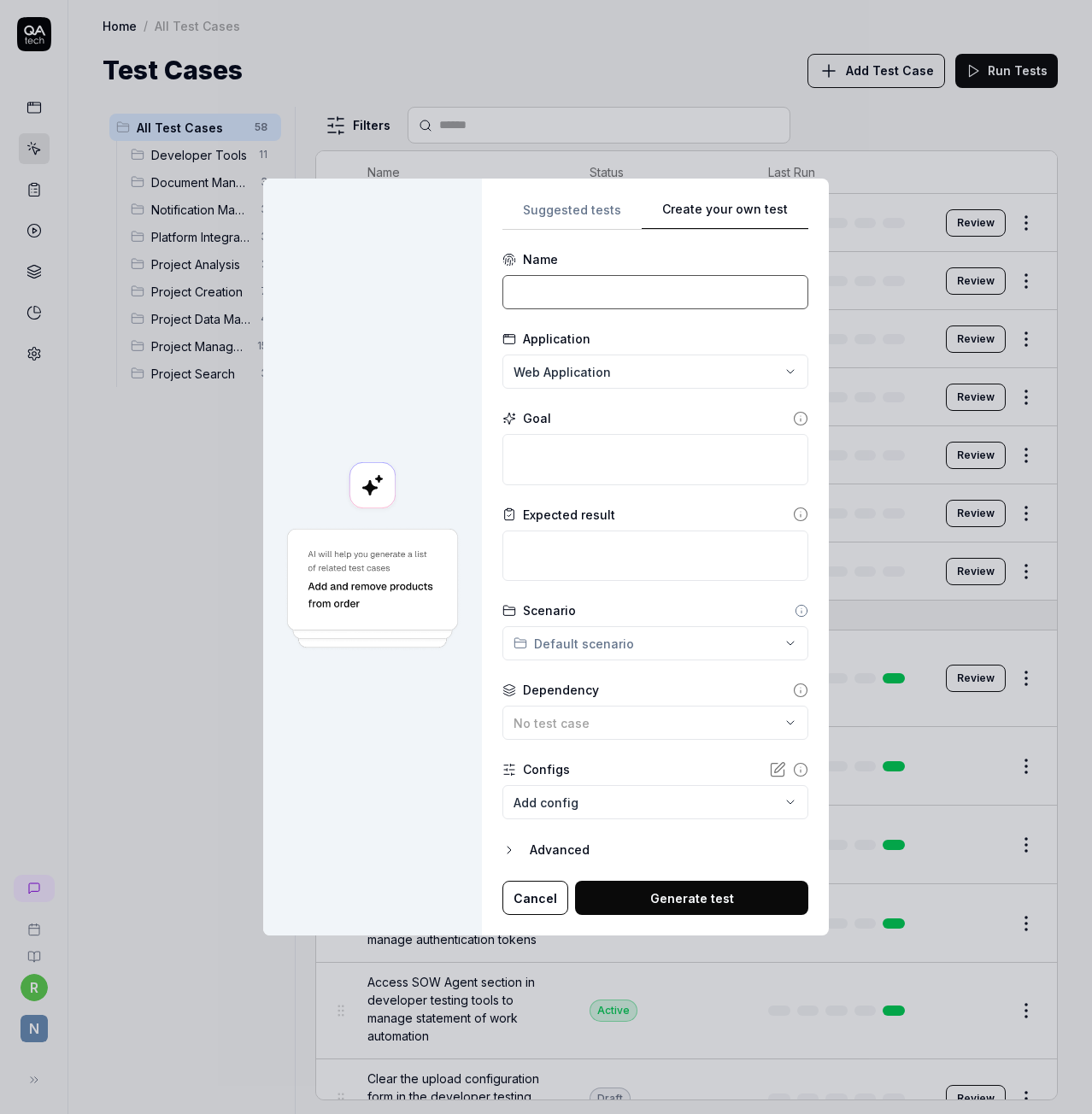 click at bounding box center (655, 292) 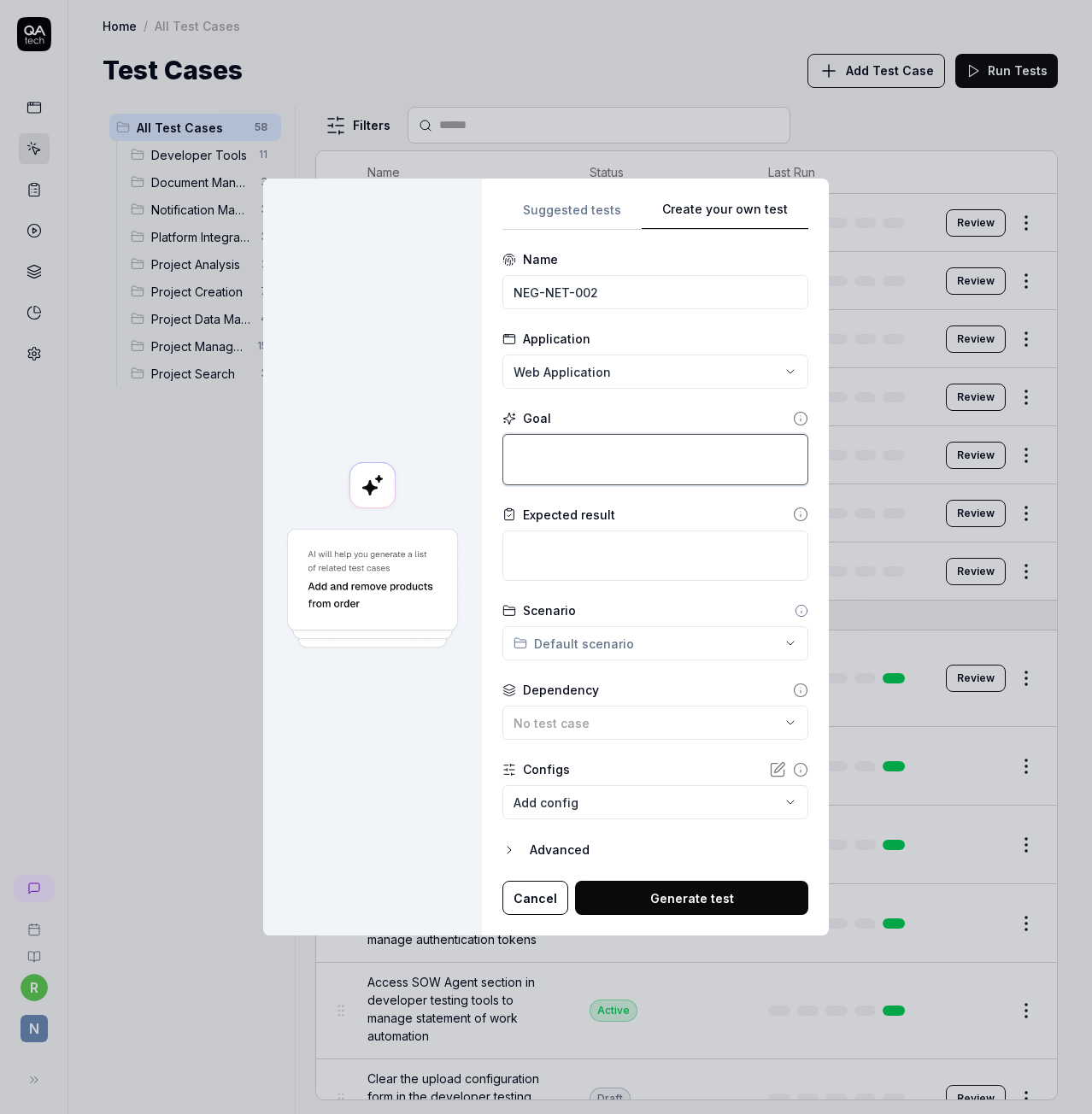 click at bounding box center [655, 459] 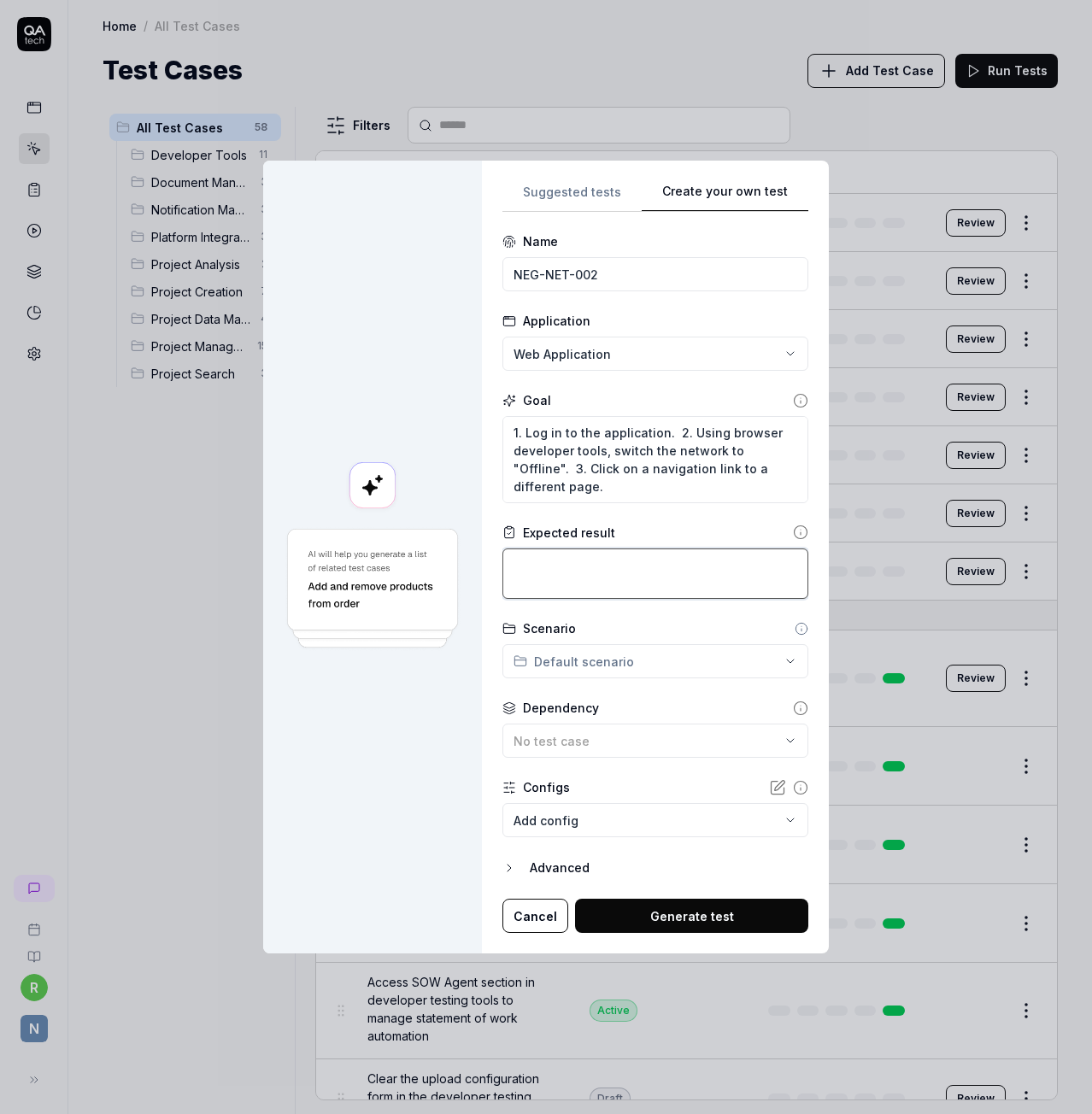 click at bounding box center (655, 573) 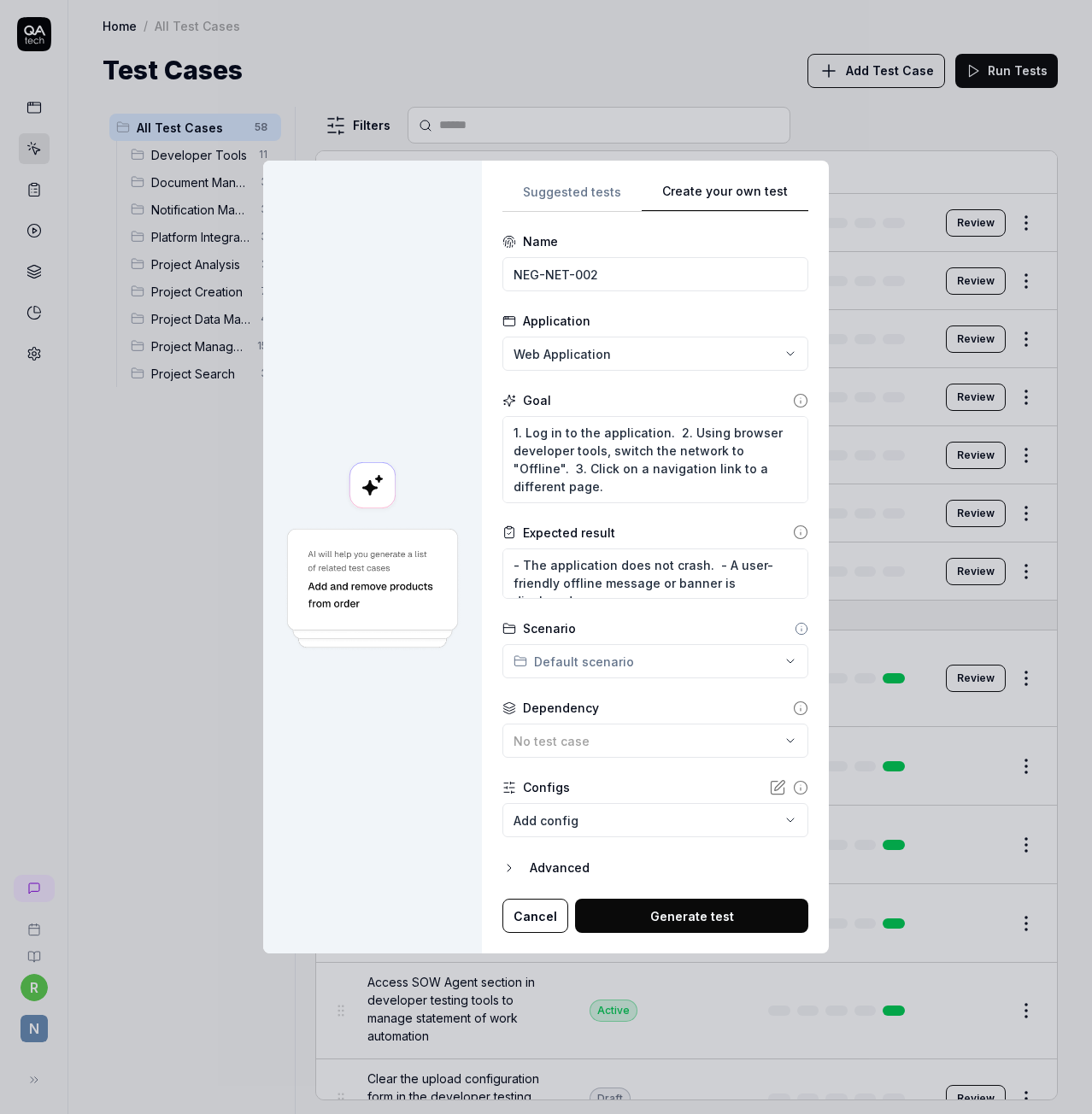 click on "Generate test" at bounding box center (691, 916) 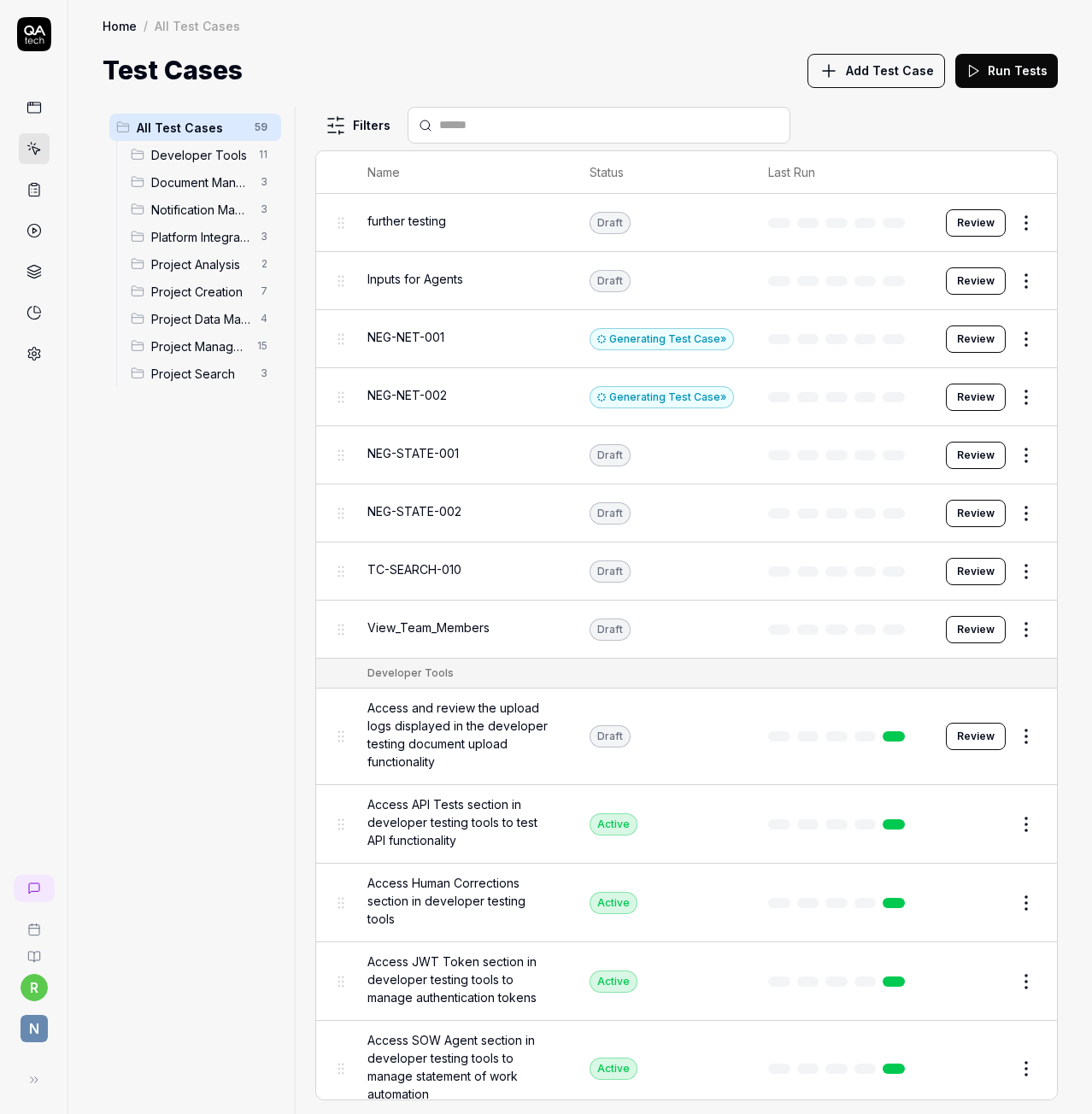 click on "Add Test Case" at bounding box center (889, 70) 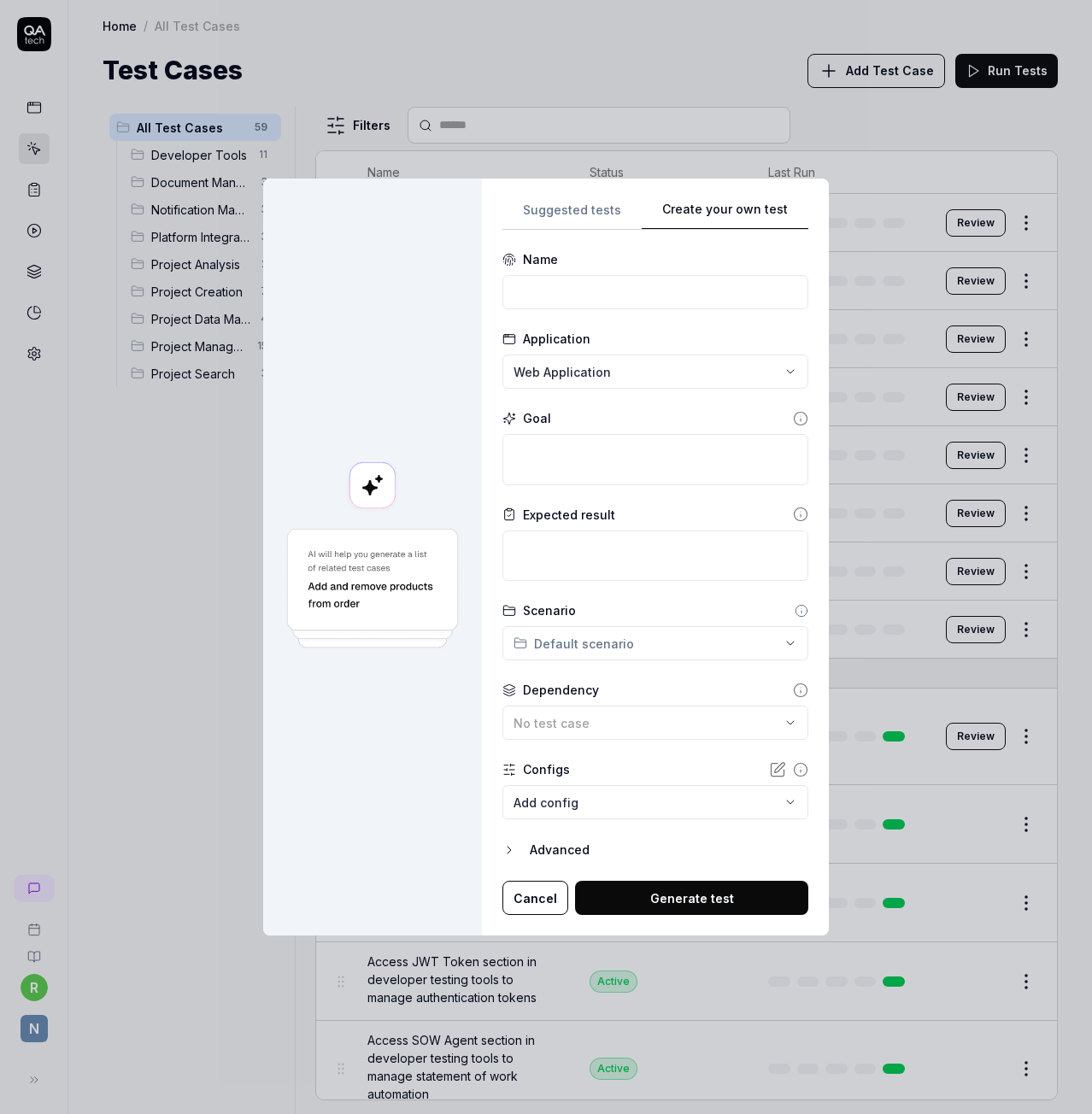 scroll, scrollTop: 0, scrollLeft: 0, axis: both 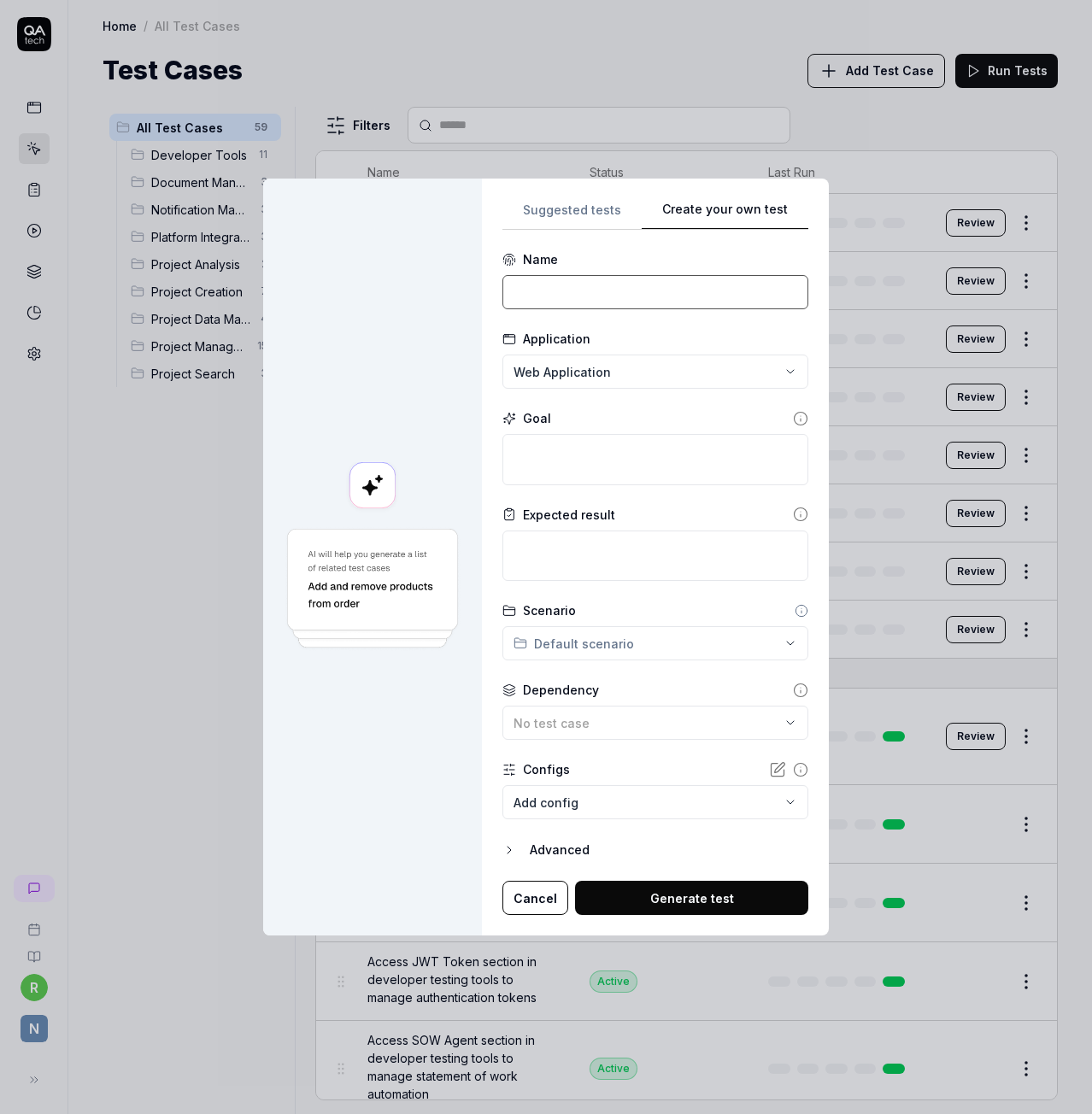 click at bounding box center [655, 292] 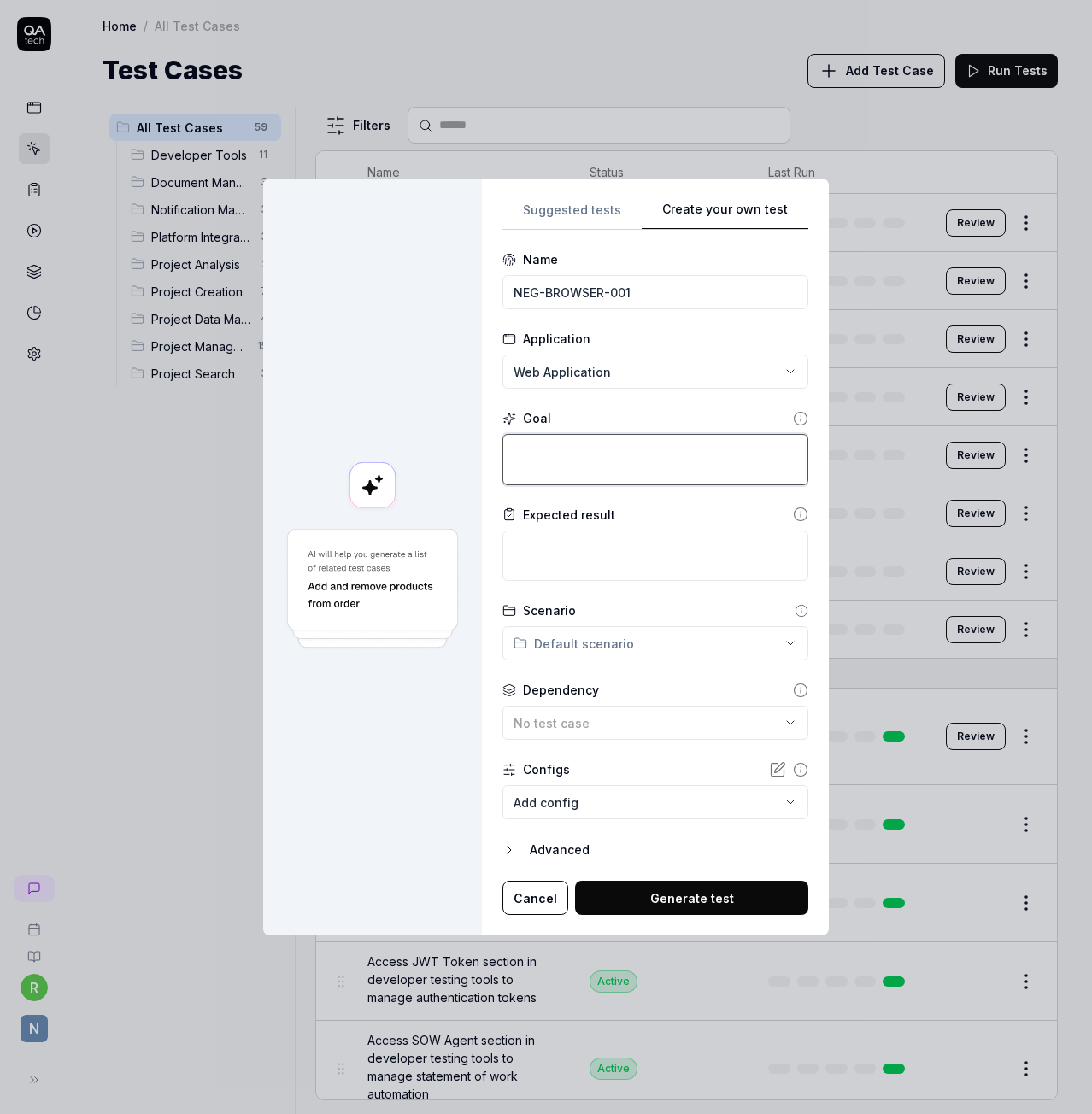 click at bounding box center (655, 459) 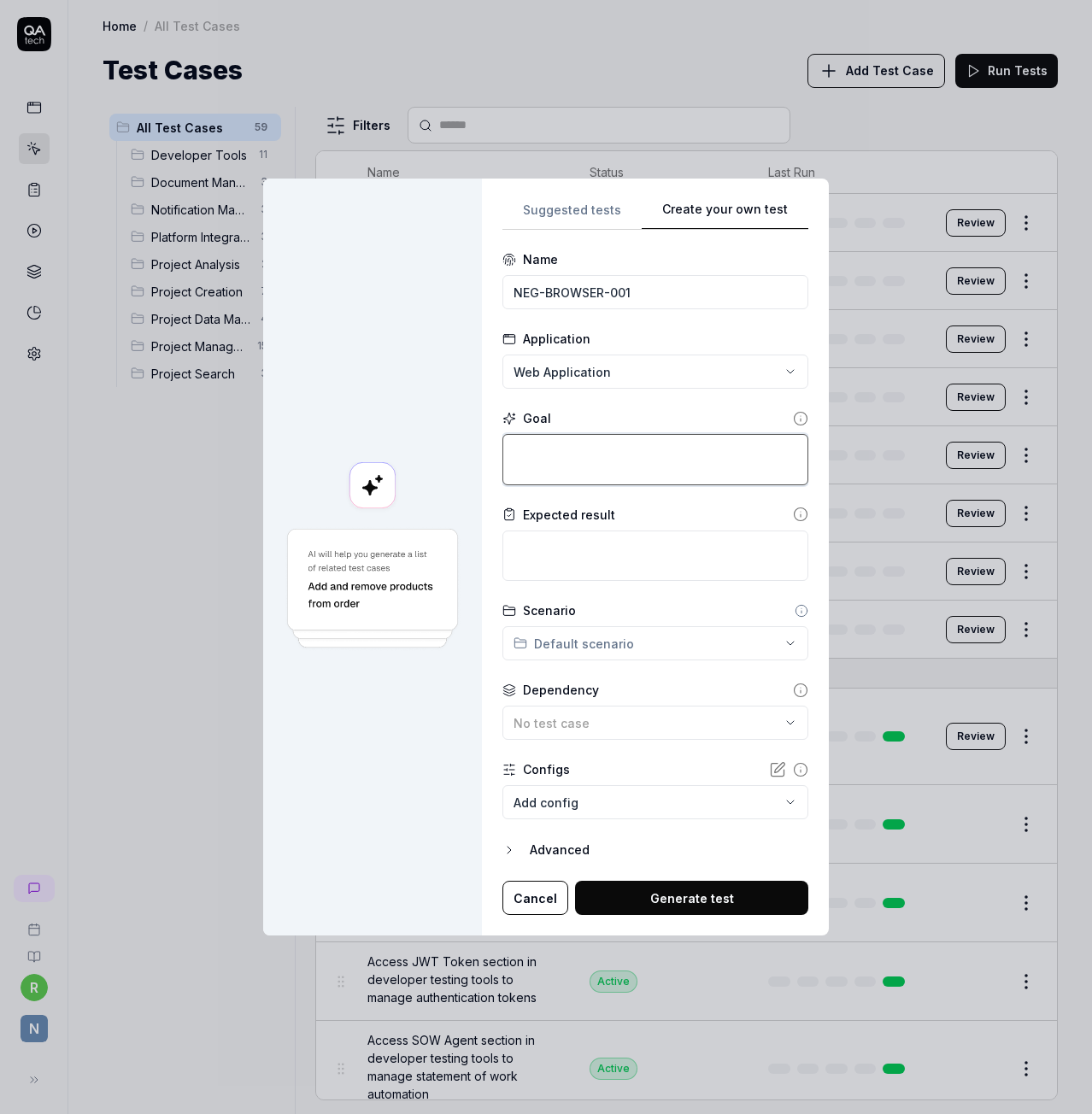 click at bounding box center (655, 459) 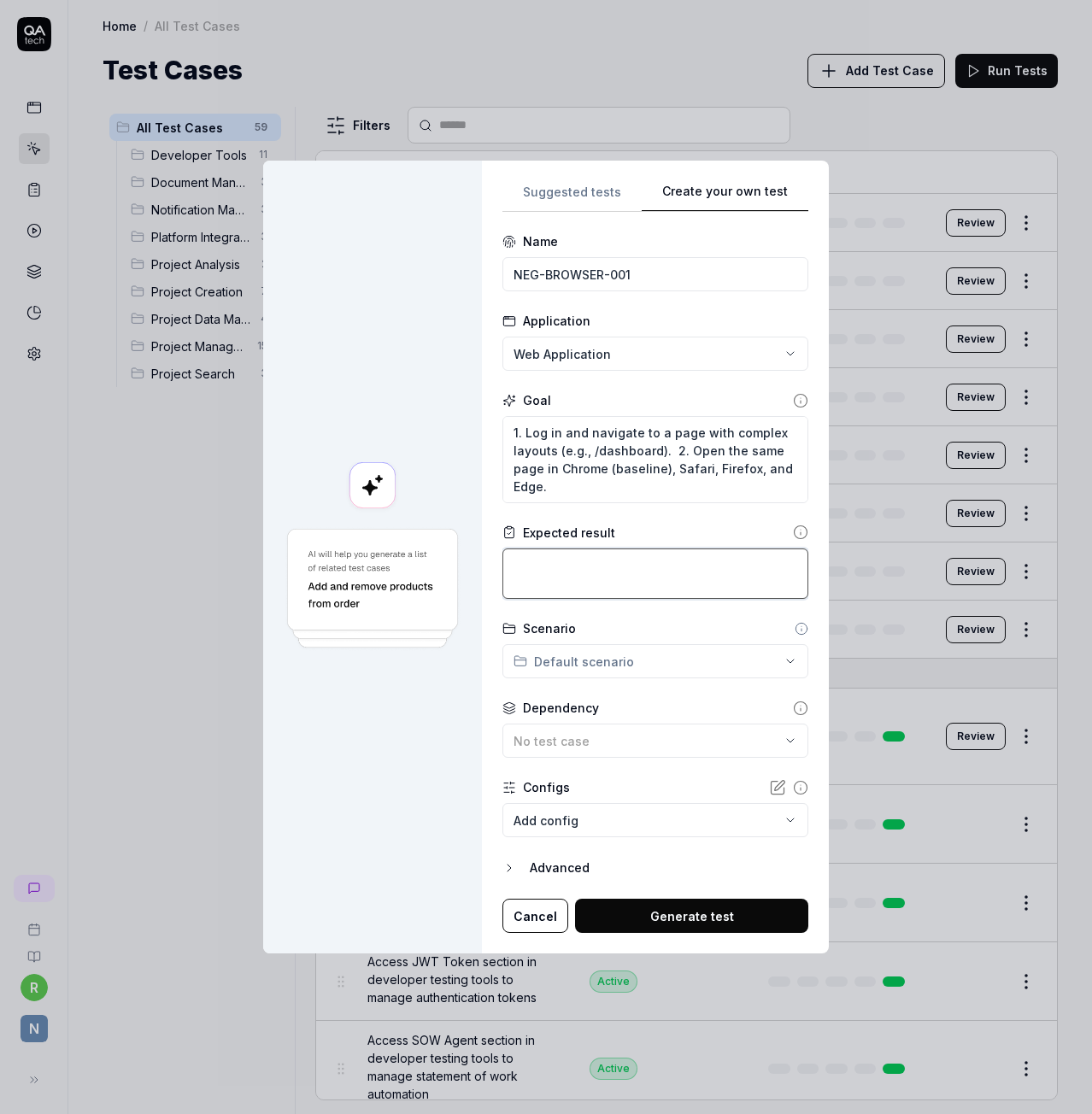 click at bounding box center [655, 573] 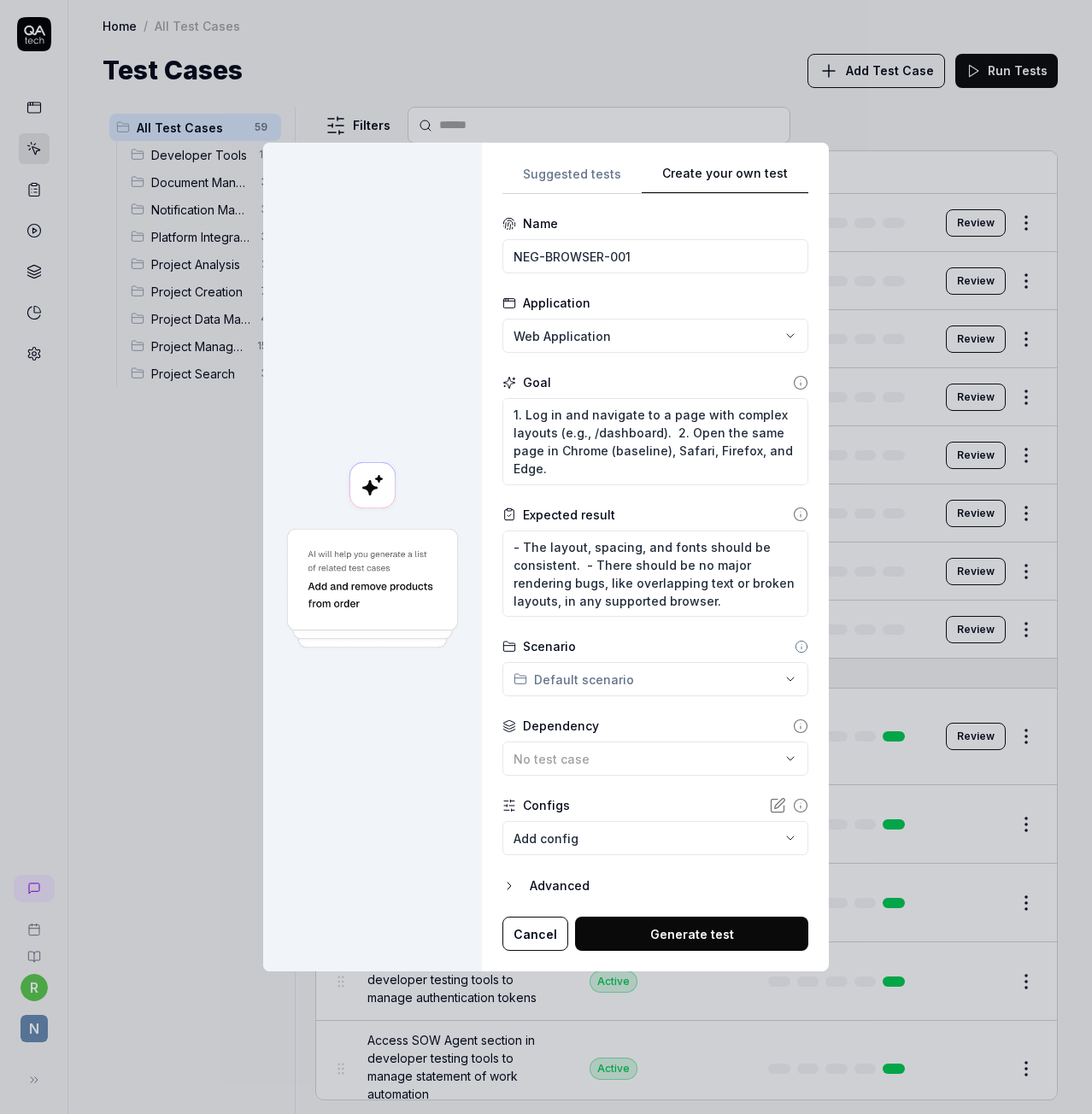 click on "Generate test" at bounding box center [691, 934] 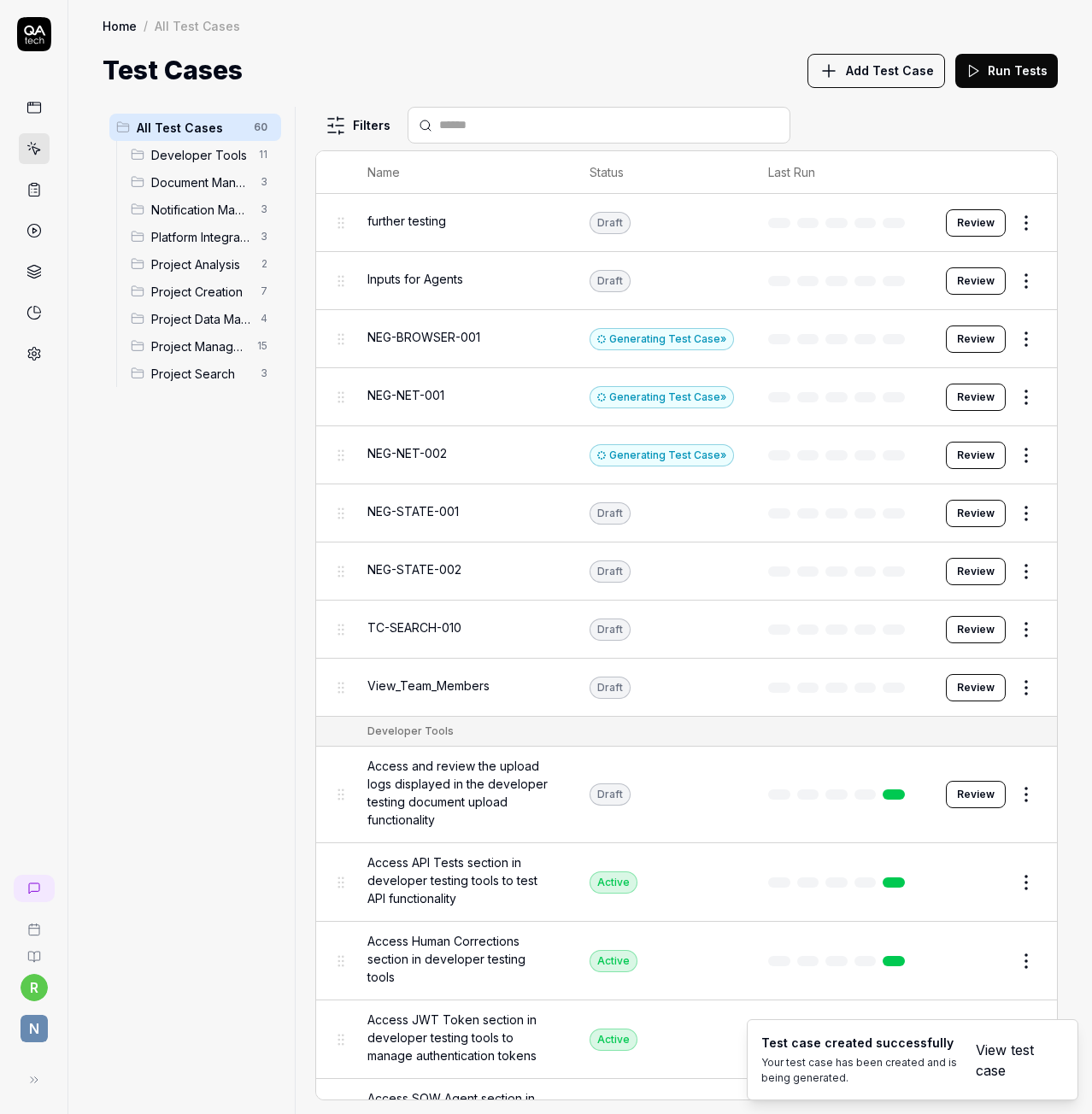 click on "Add Test Case" at bounding box center (876, 71) 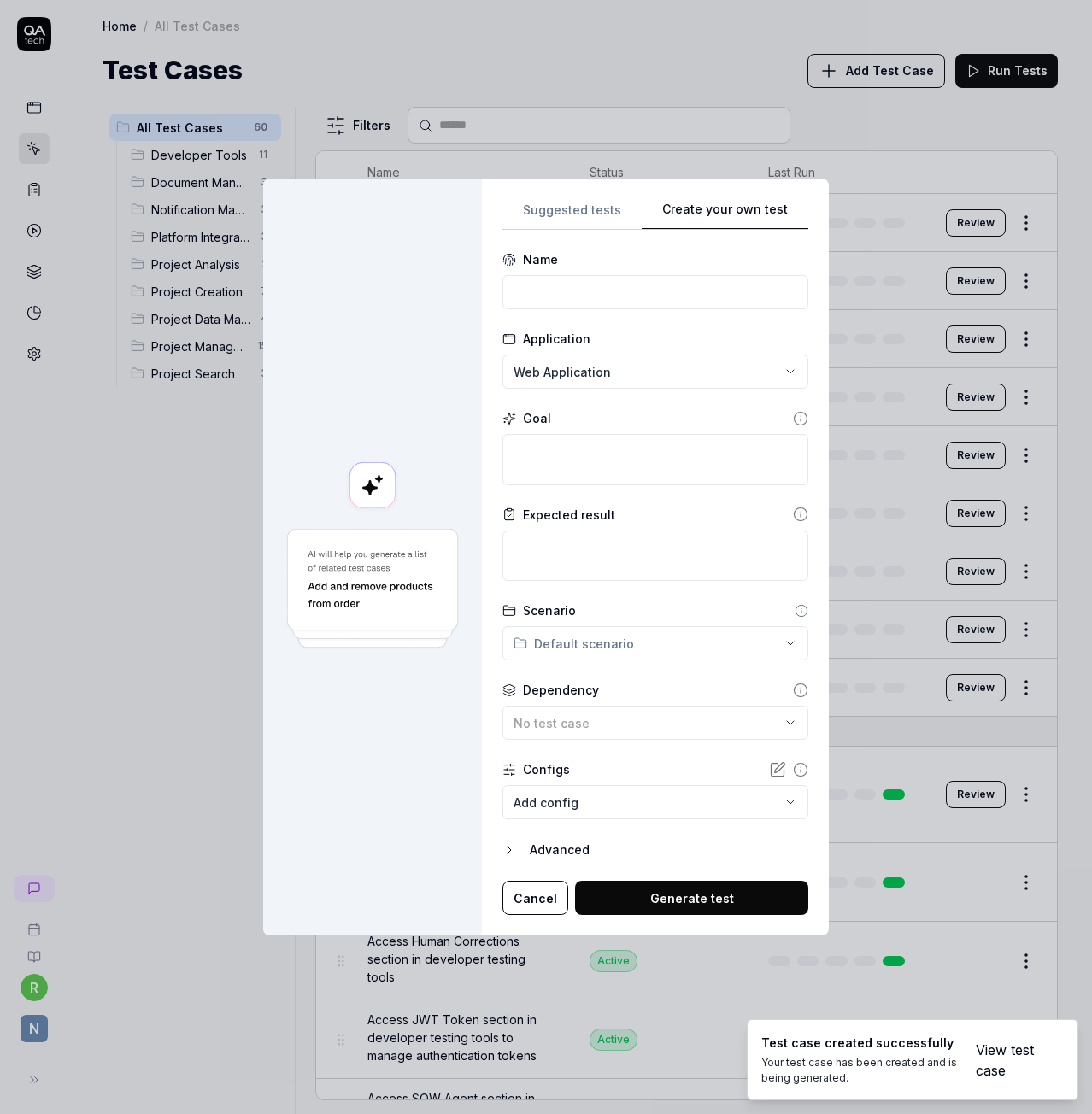 scroll, scrollTop: 0, scrollLeft: 0, axis: both 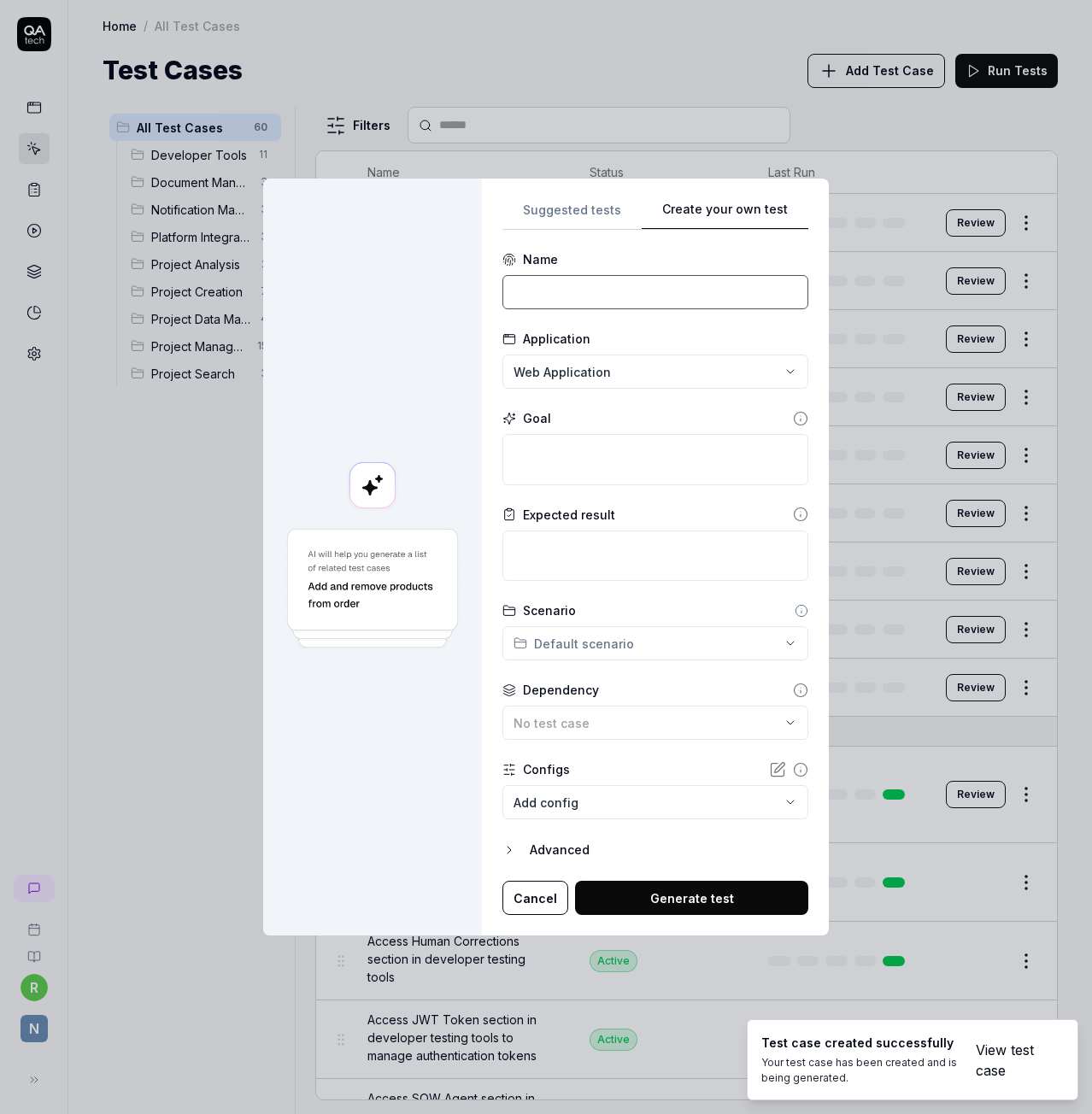click at bounding box center (655, 292) 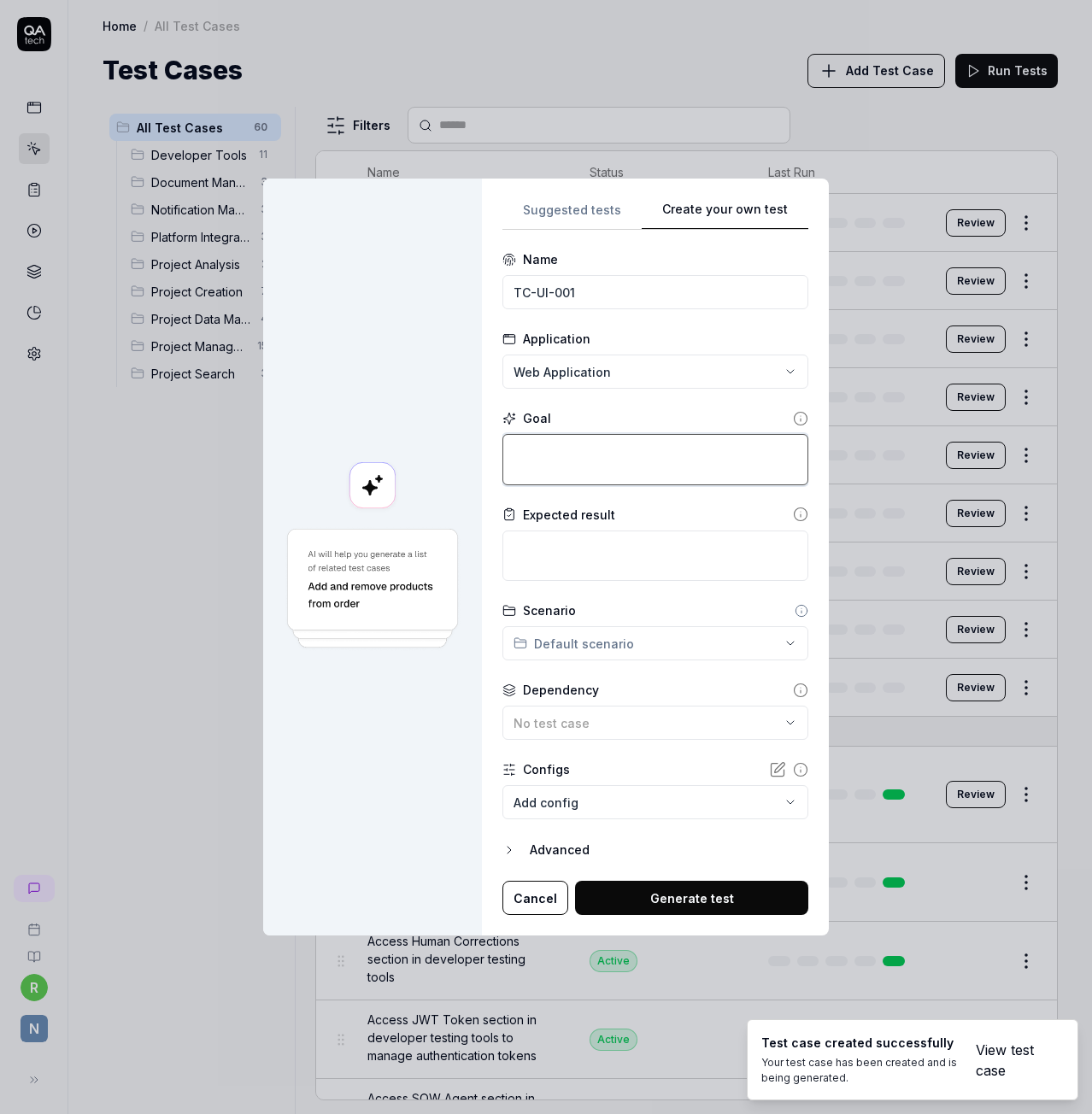click at bounding box center (655, 459) 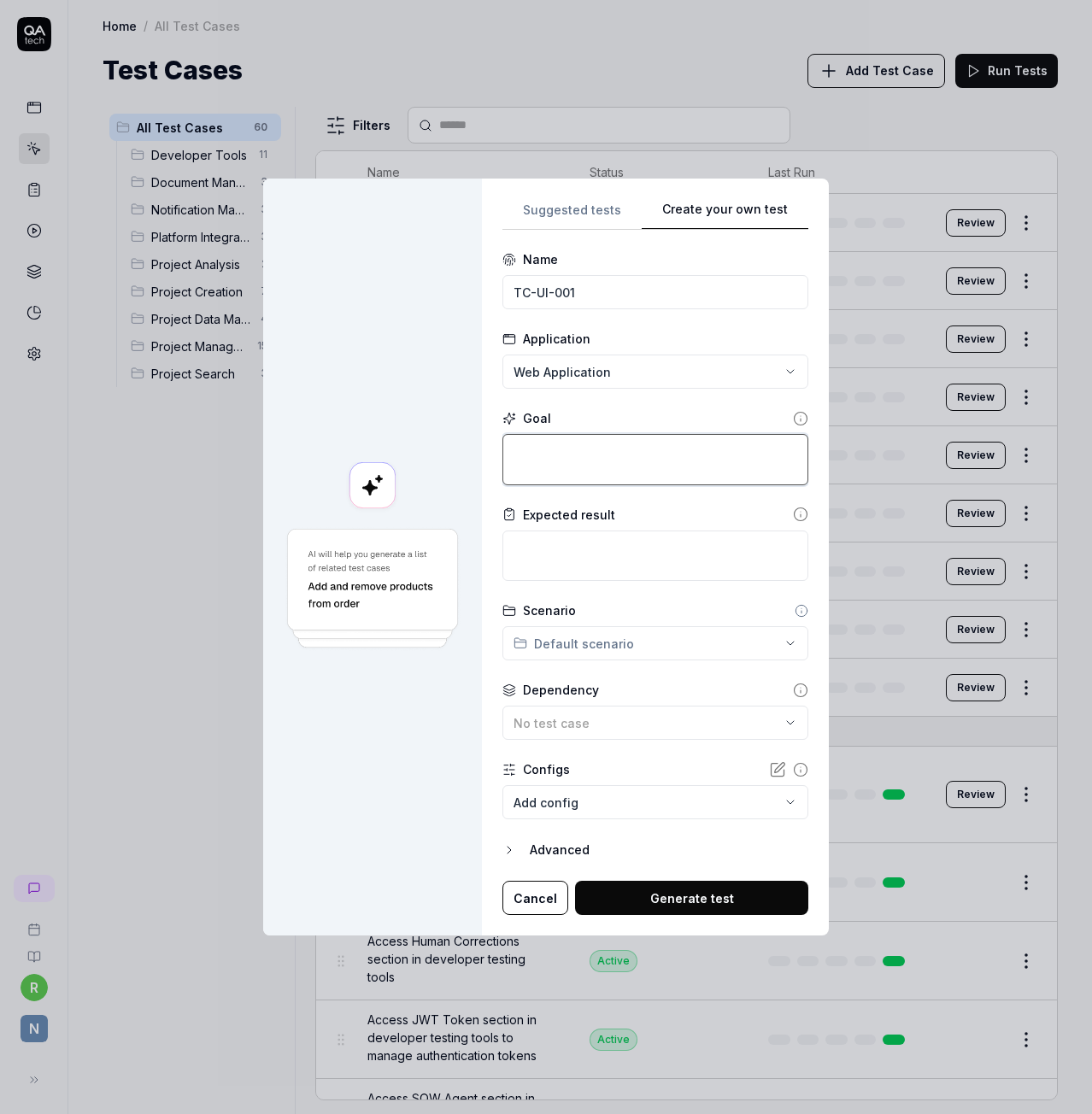 click at bounding box center (655, 459) 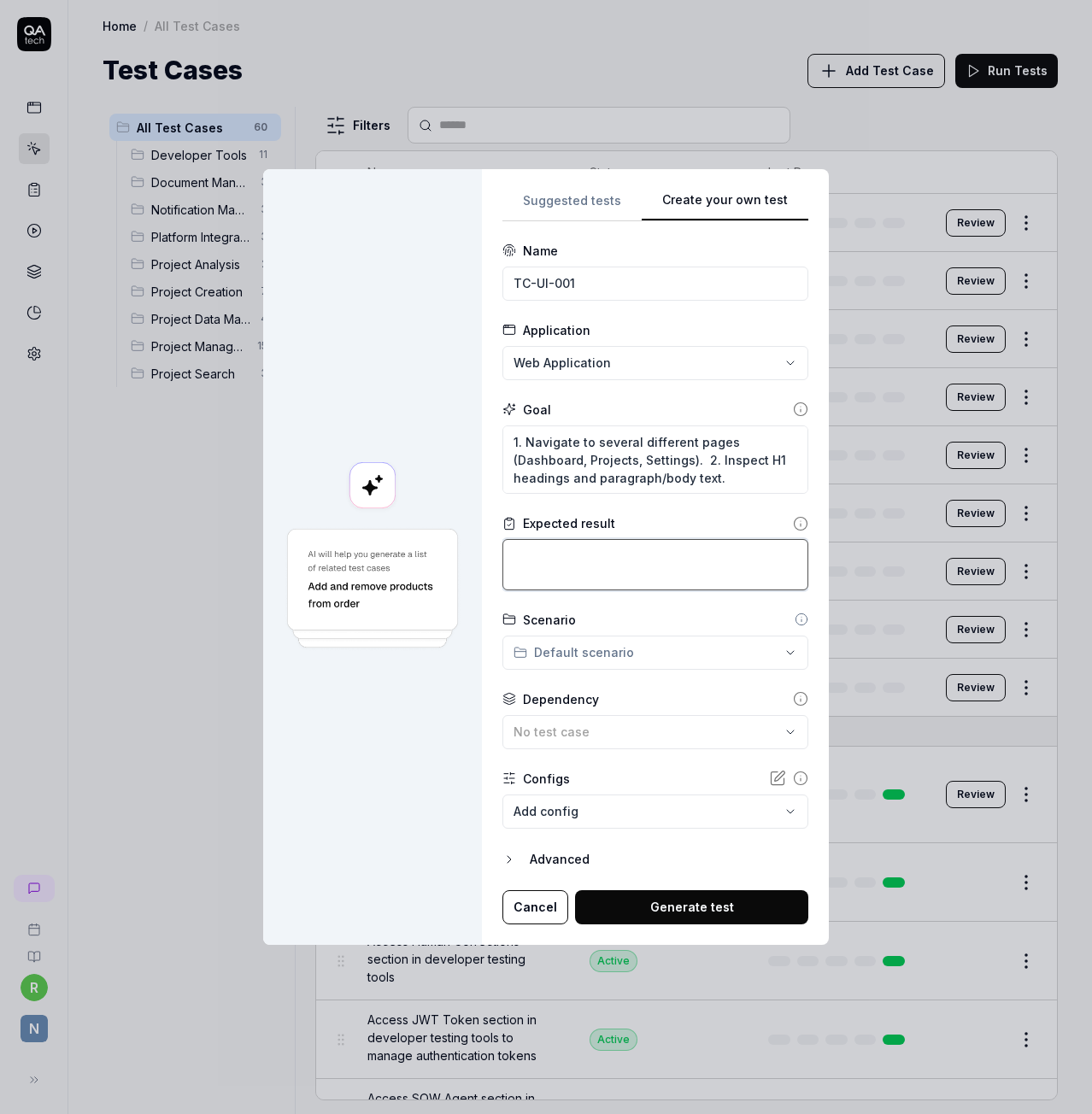 click at bounding box center [655, 564] 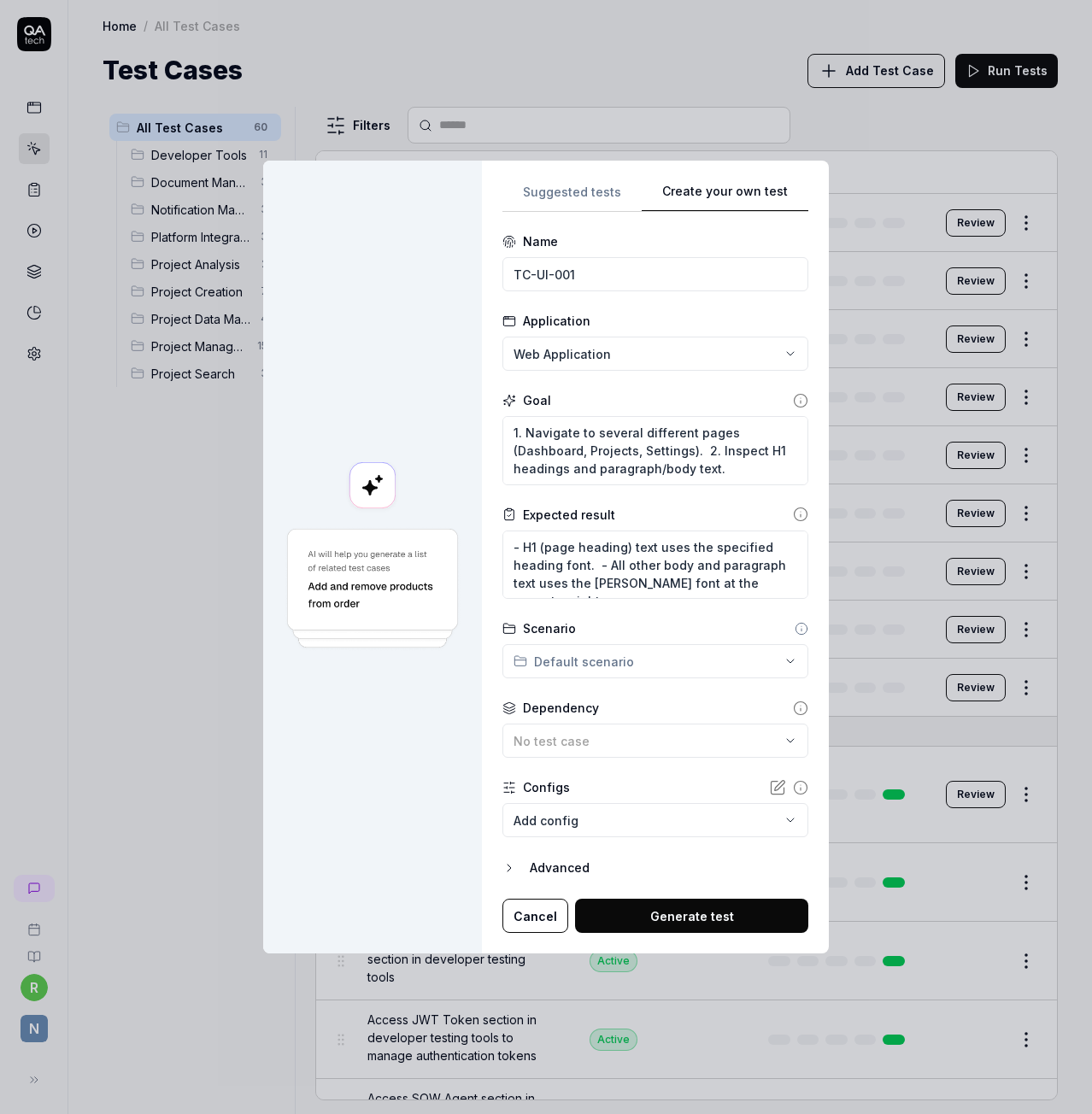 click on "Generate test" at bounding box center [691, 916] 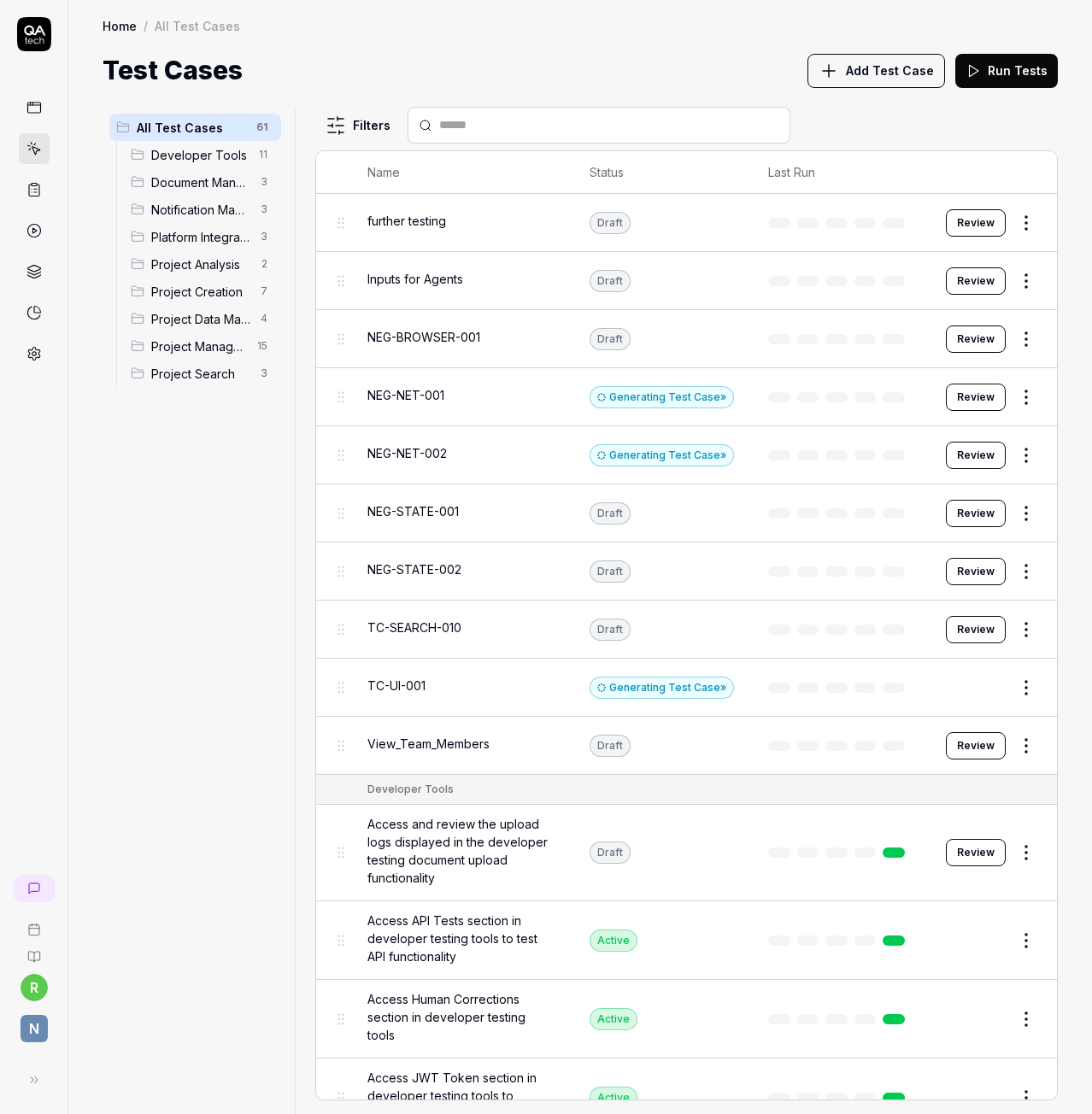click on "further testing" at bounding box center [407, 220] 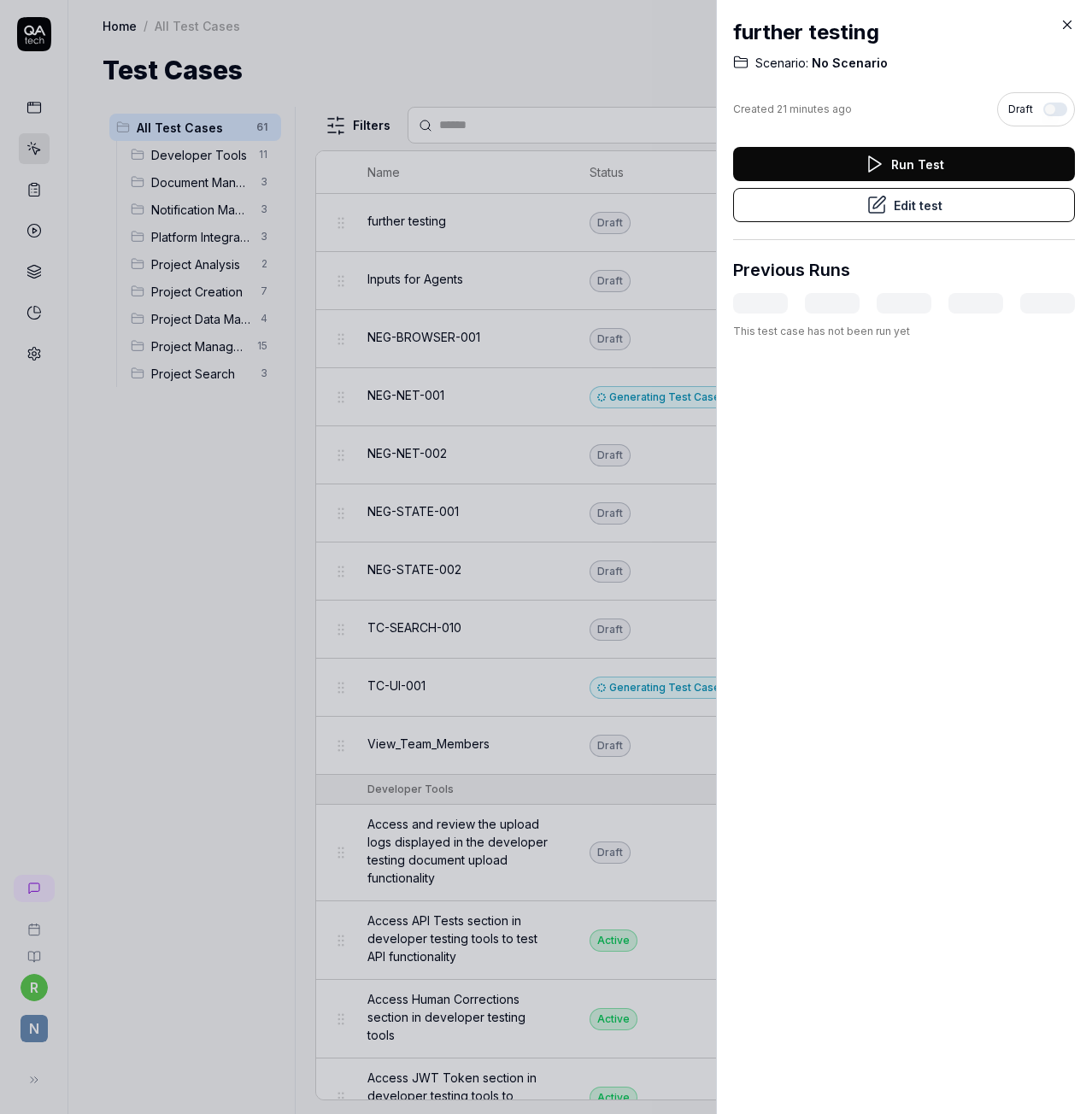 click 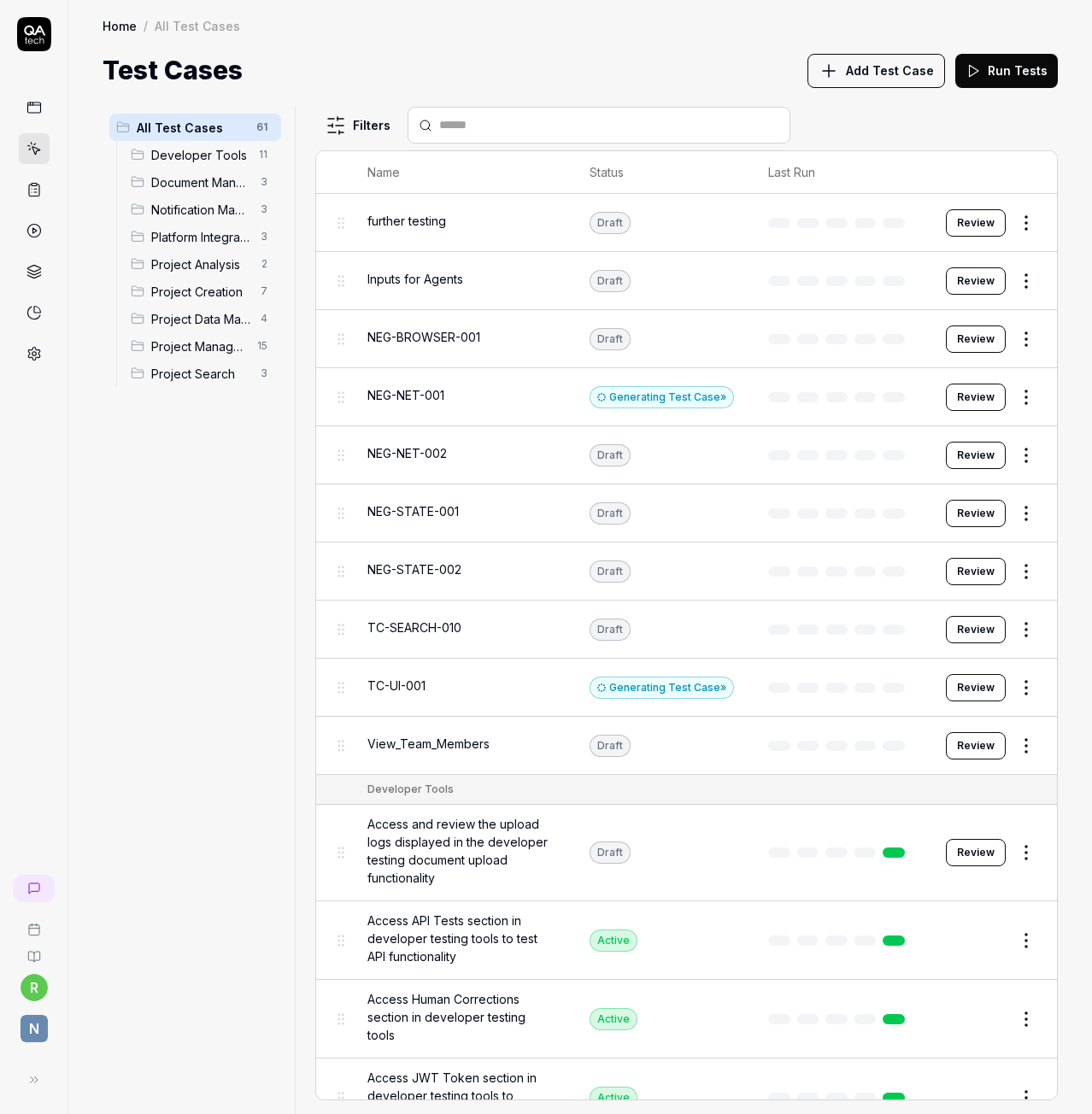 click on "View_Team_Members" at bounding box center (461, 745) 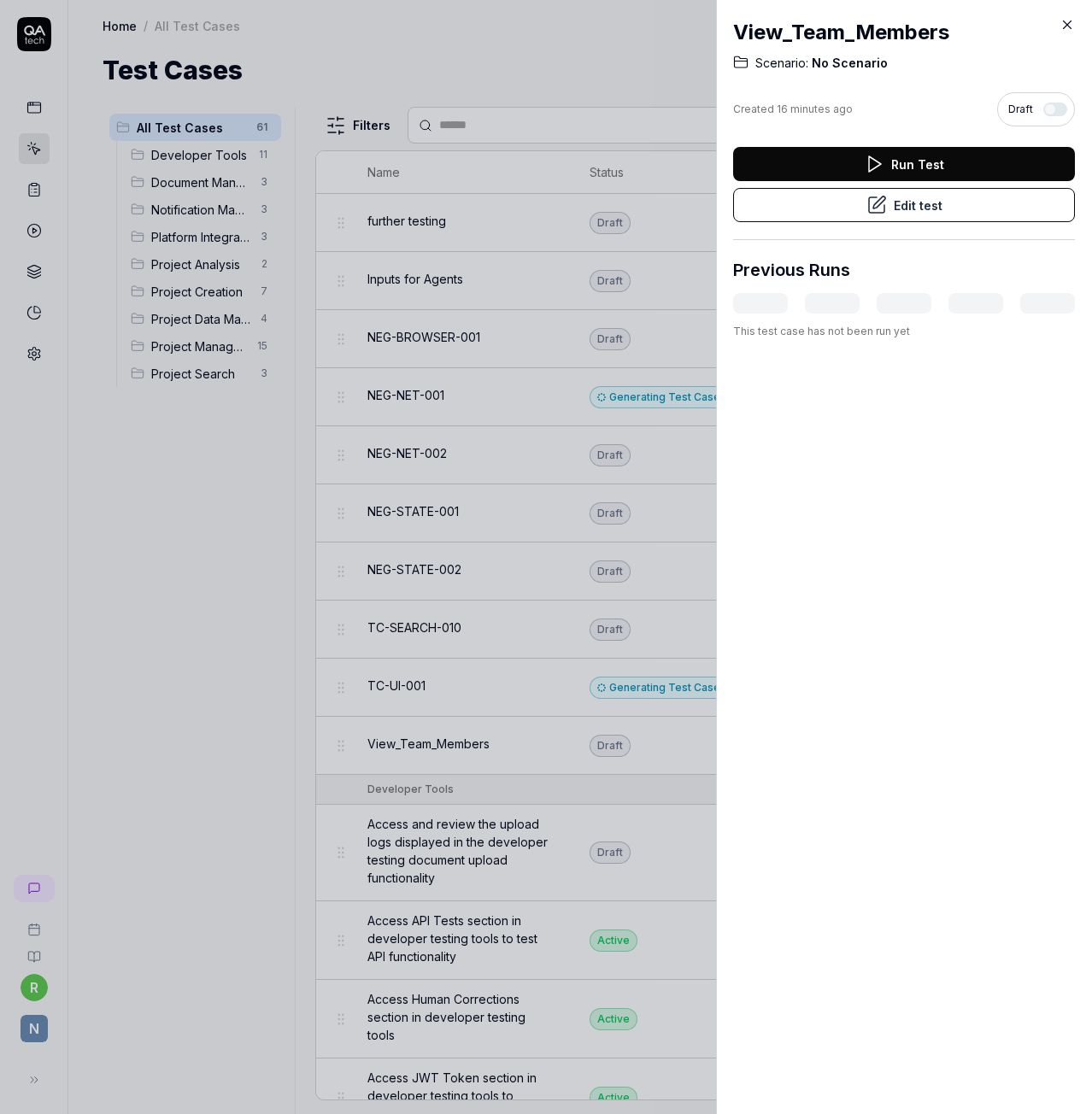 click 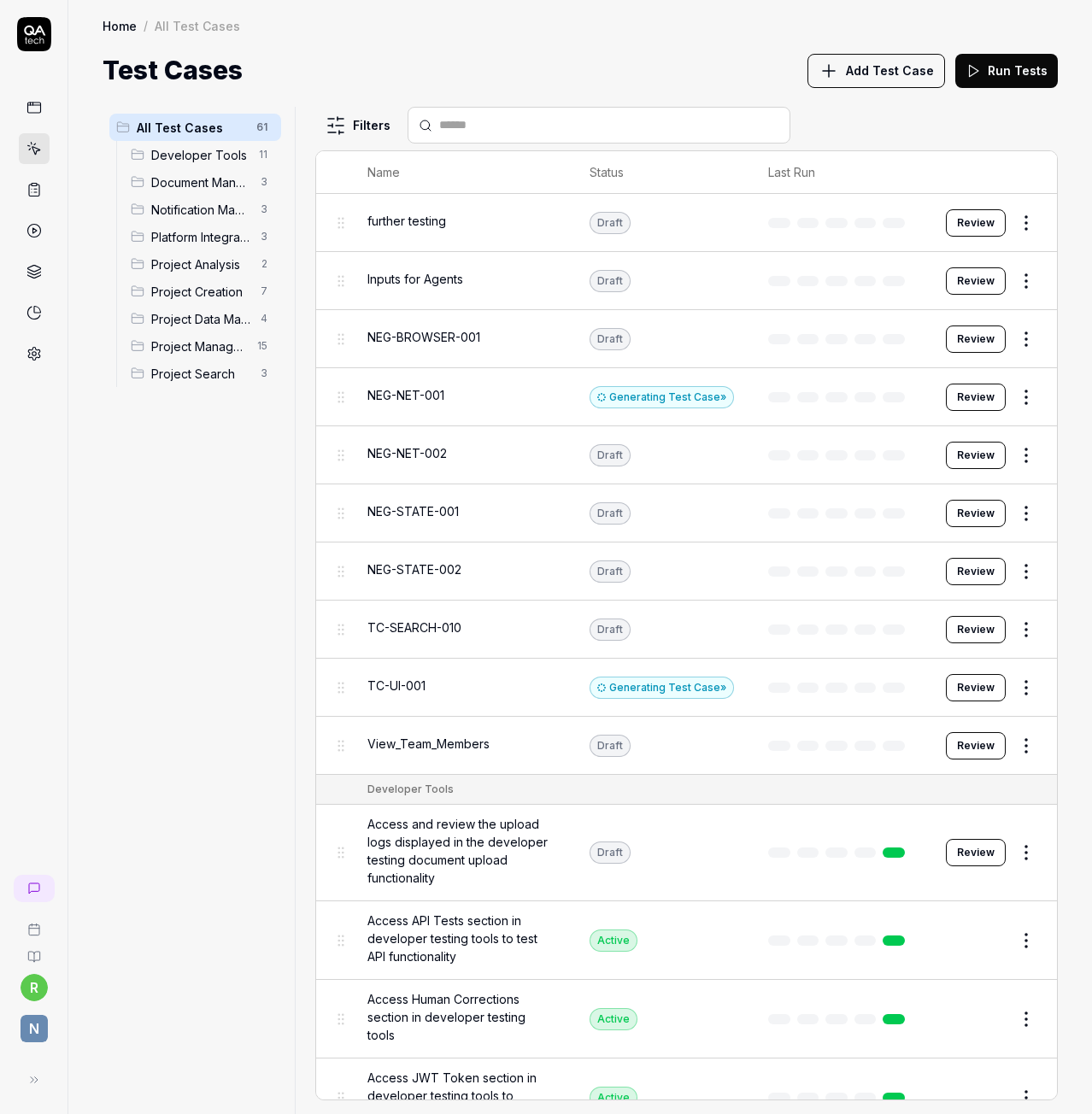 click on "Test Cases Add Test Case Run Tests" at bounding box center (580, 70) 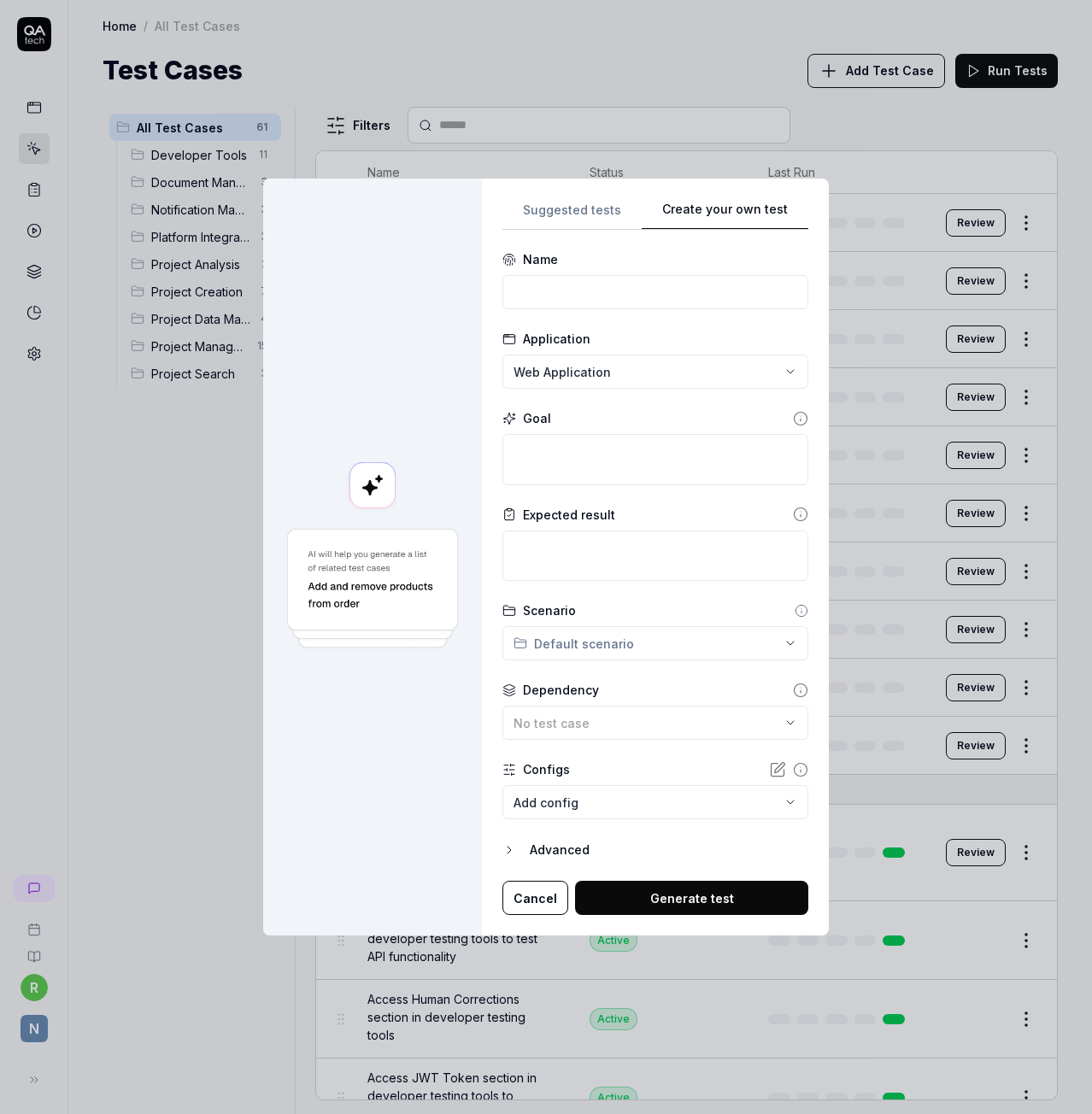 scroll, scrollTop: 0, scrollLeft: 0, axis: both 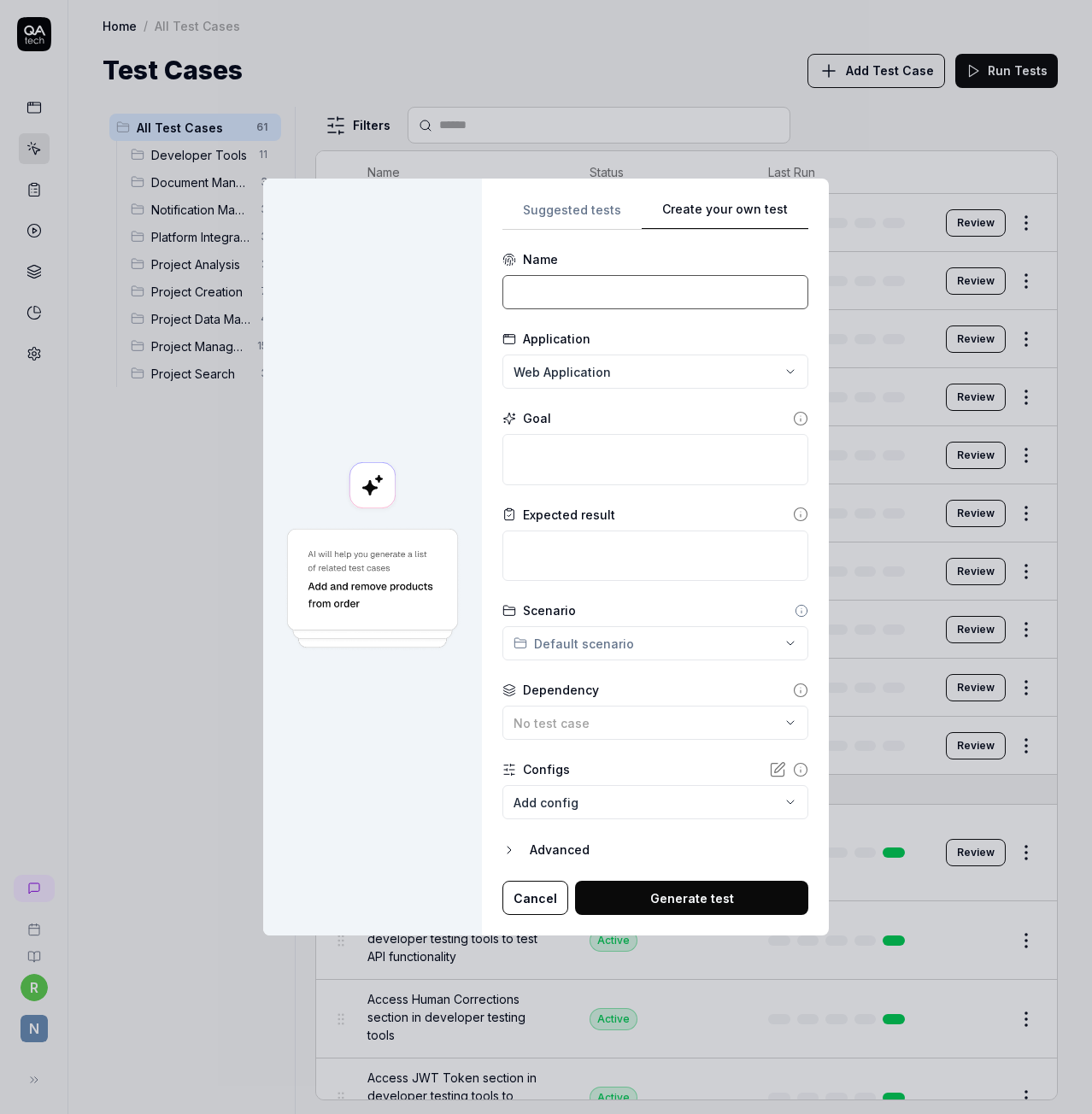 click at bounding box center (655, 292) 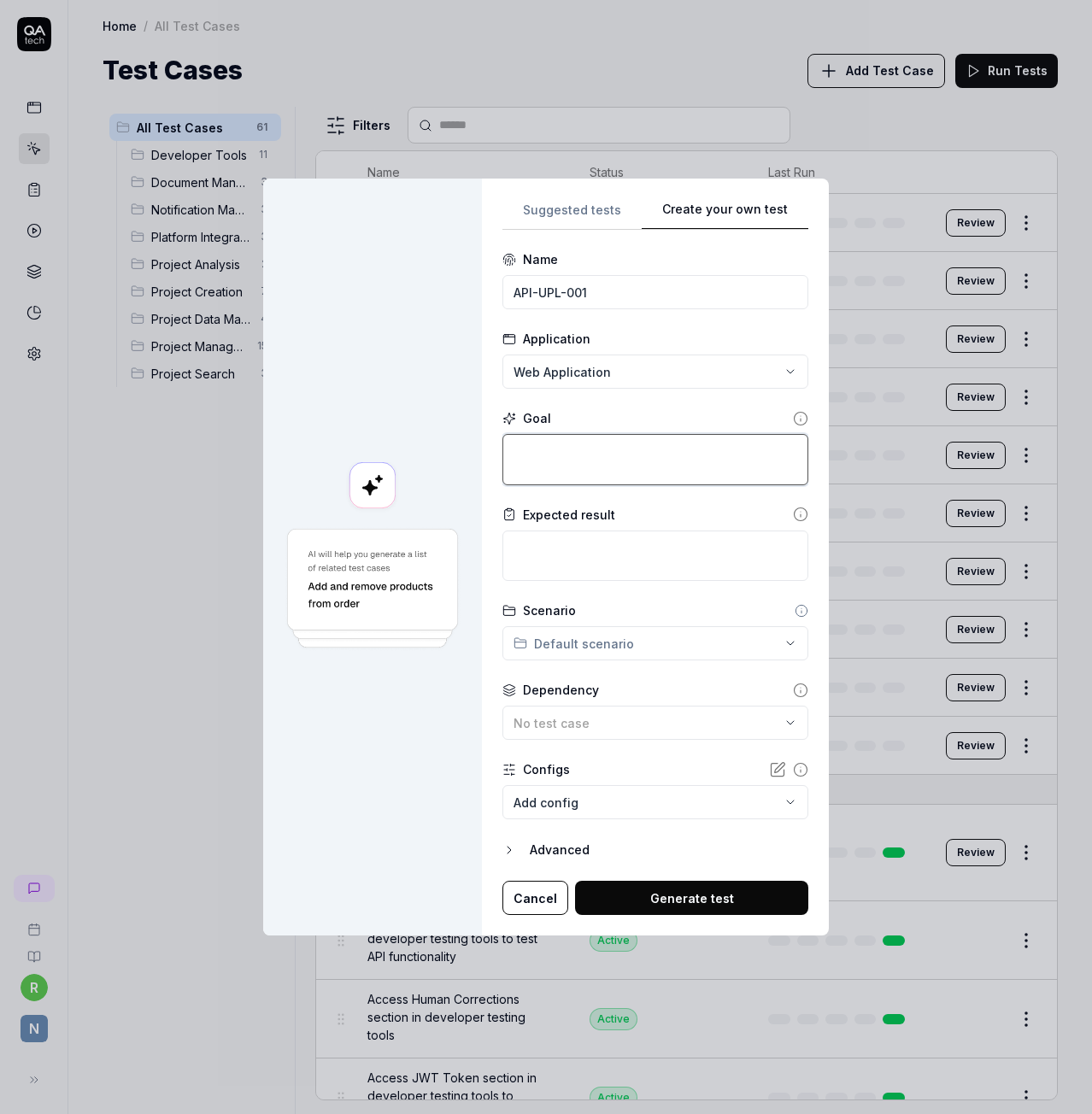 click at bounding box center (655, 459) 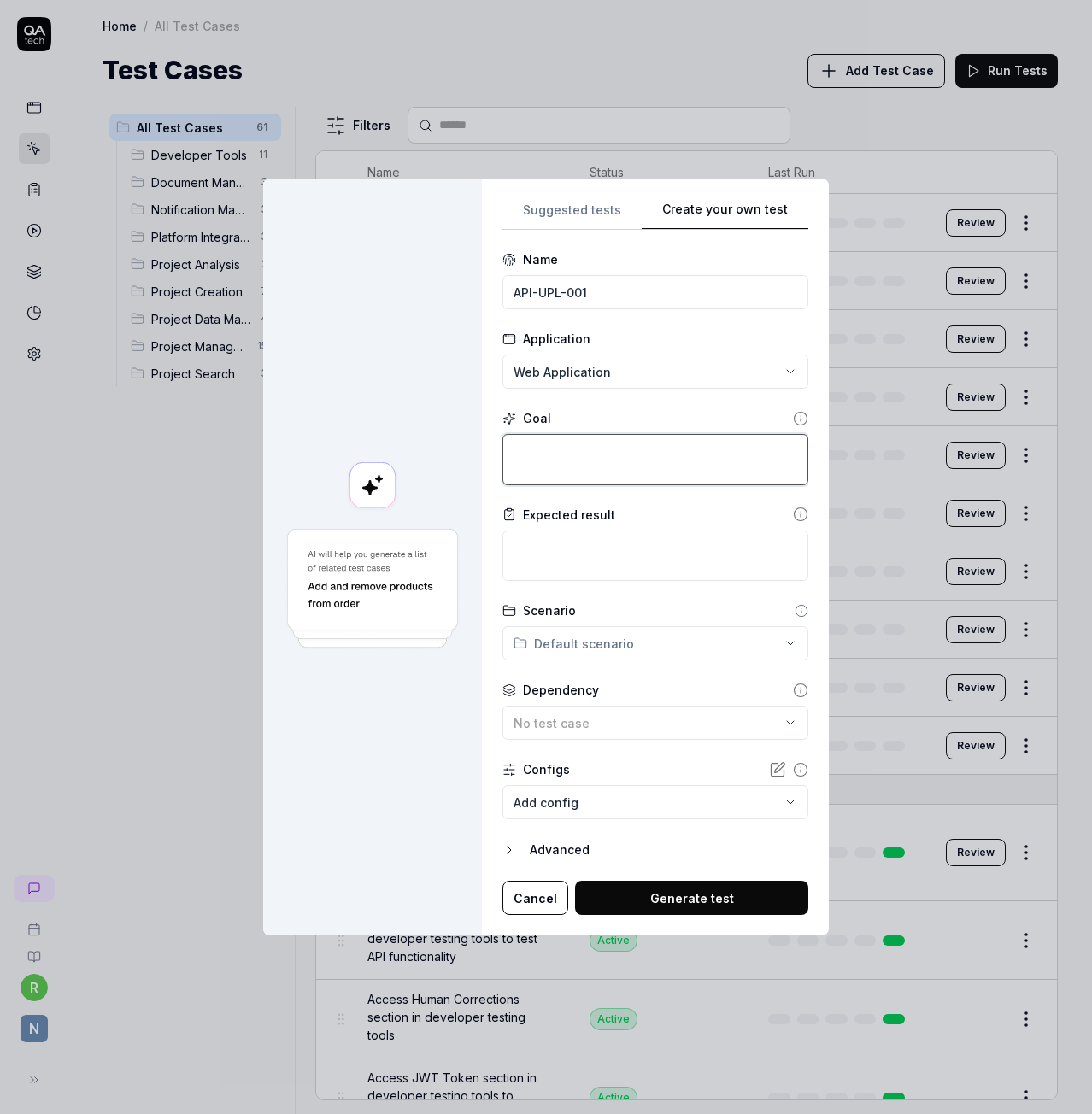 click at bounding box center (655, 459) 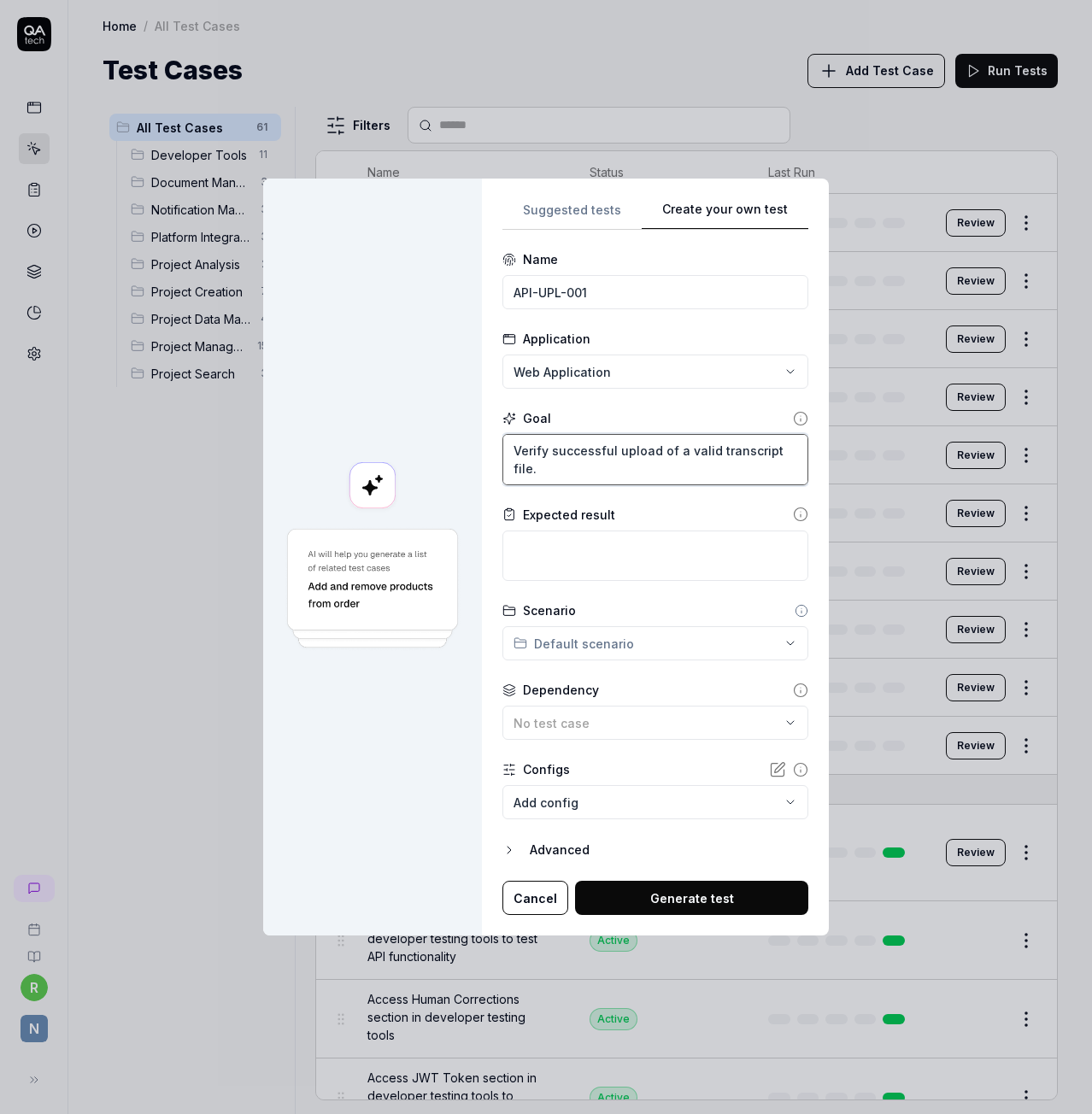 click on "Verify successful upload of a valid transcript file." at bounding box center [655, 459] 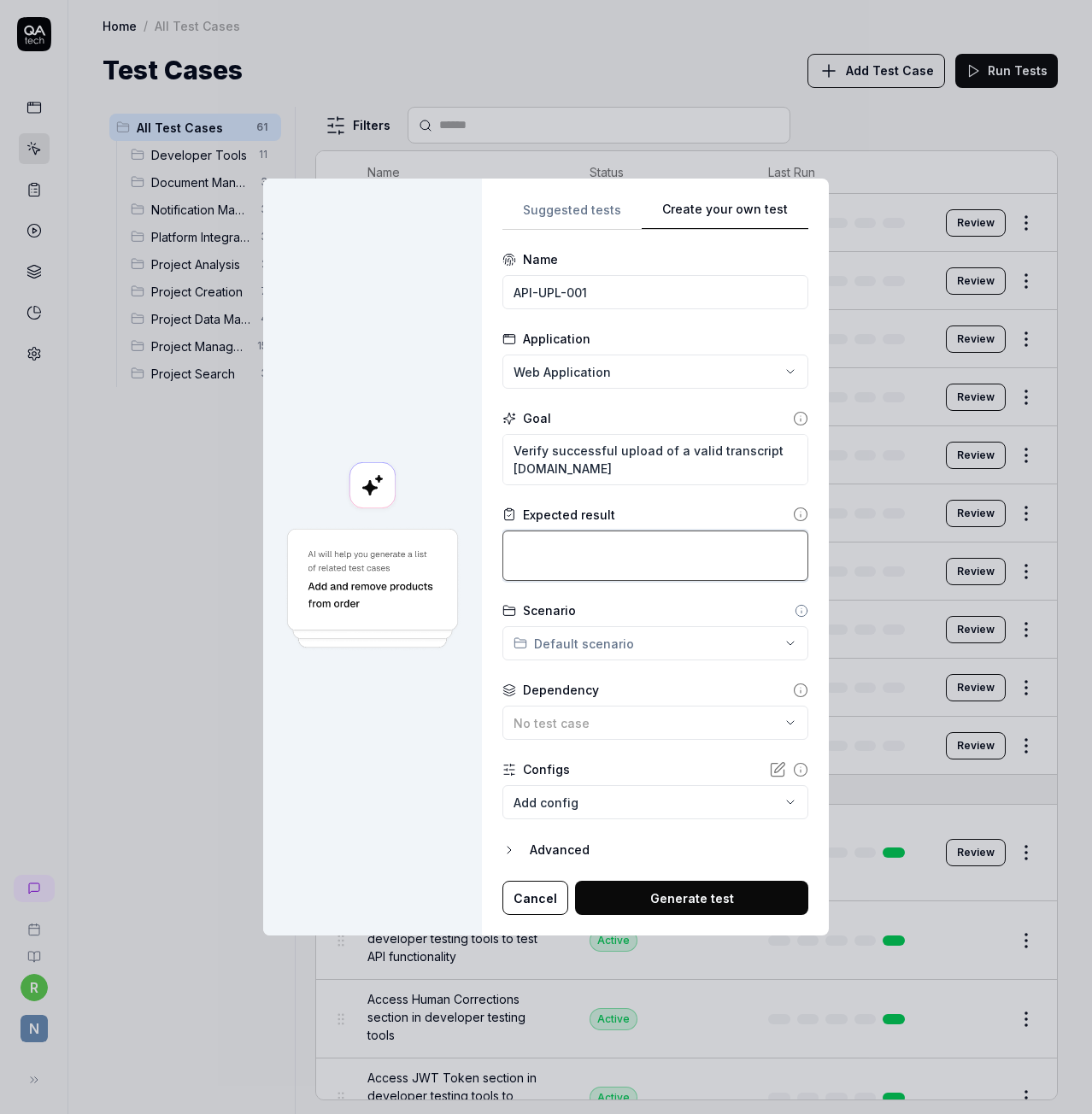 click at bounding box center [655, 555] 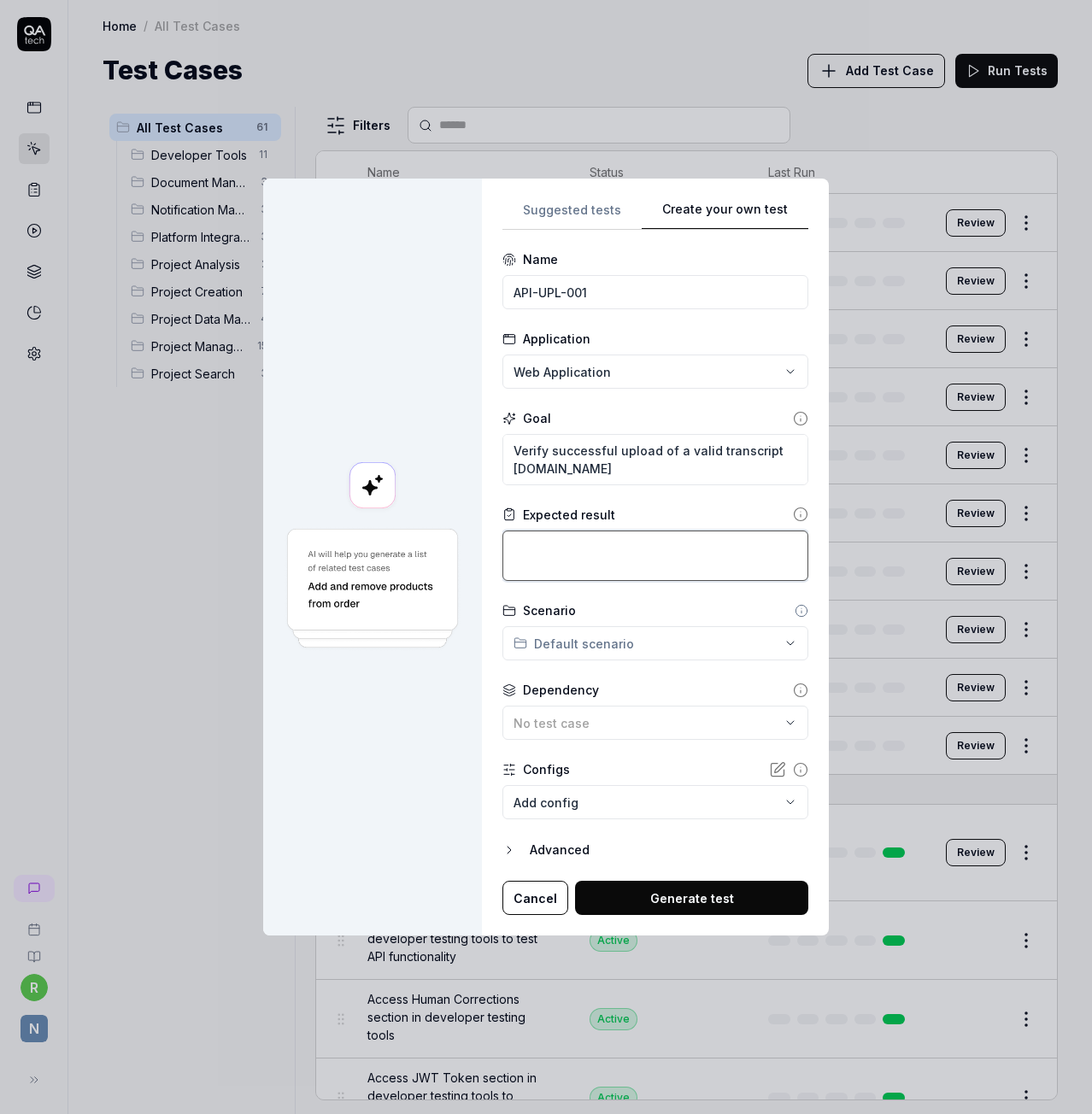 click at bounding box center [655, 555] 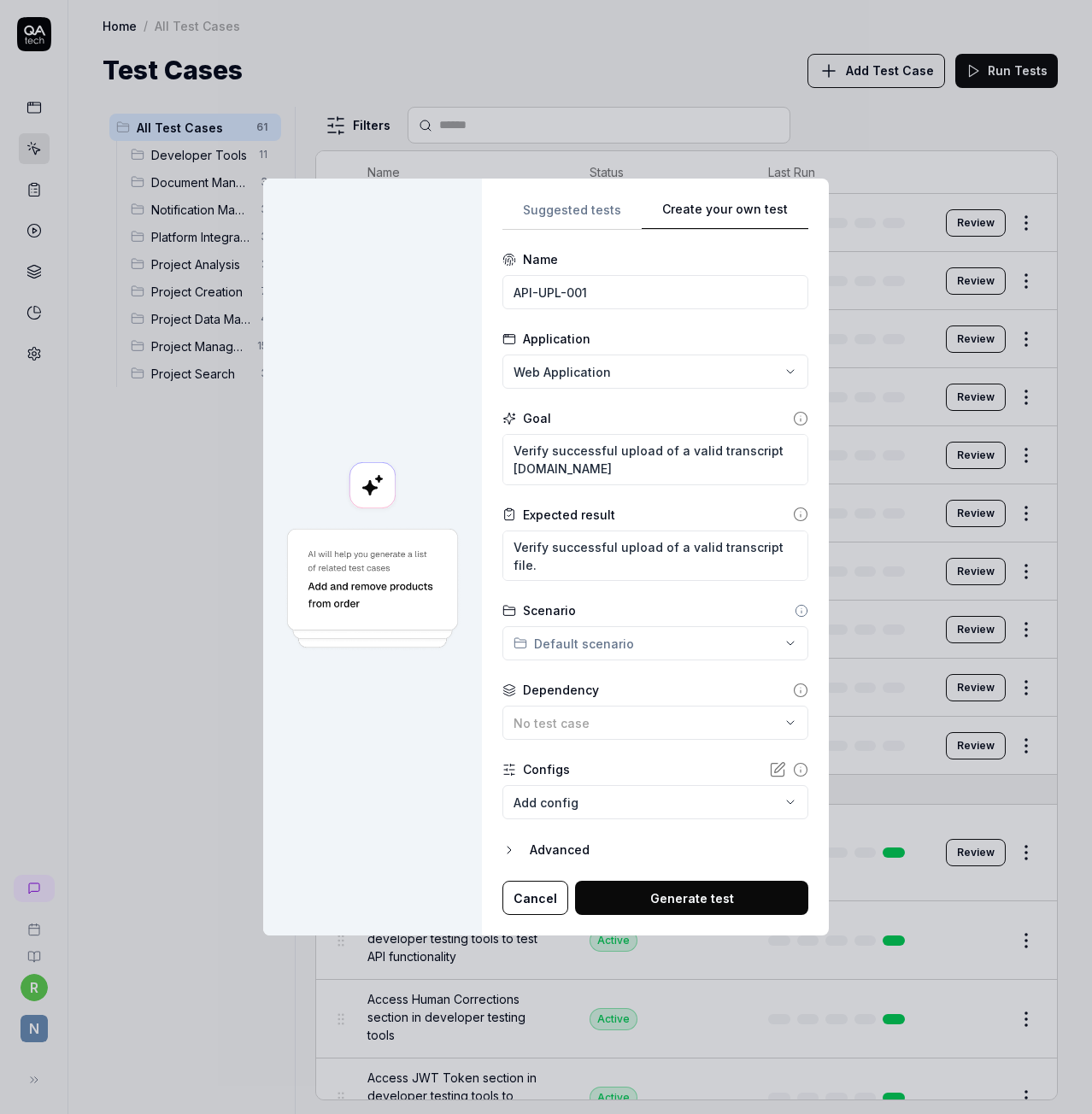 click on "Generate test" at bounding box center [691, 898] 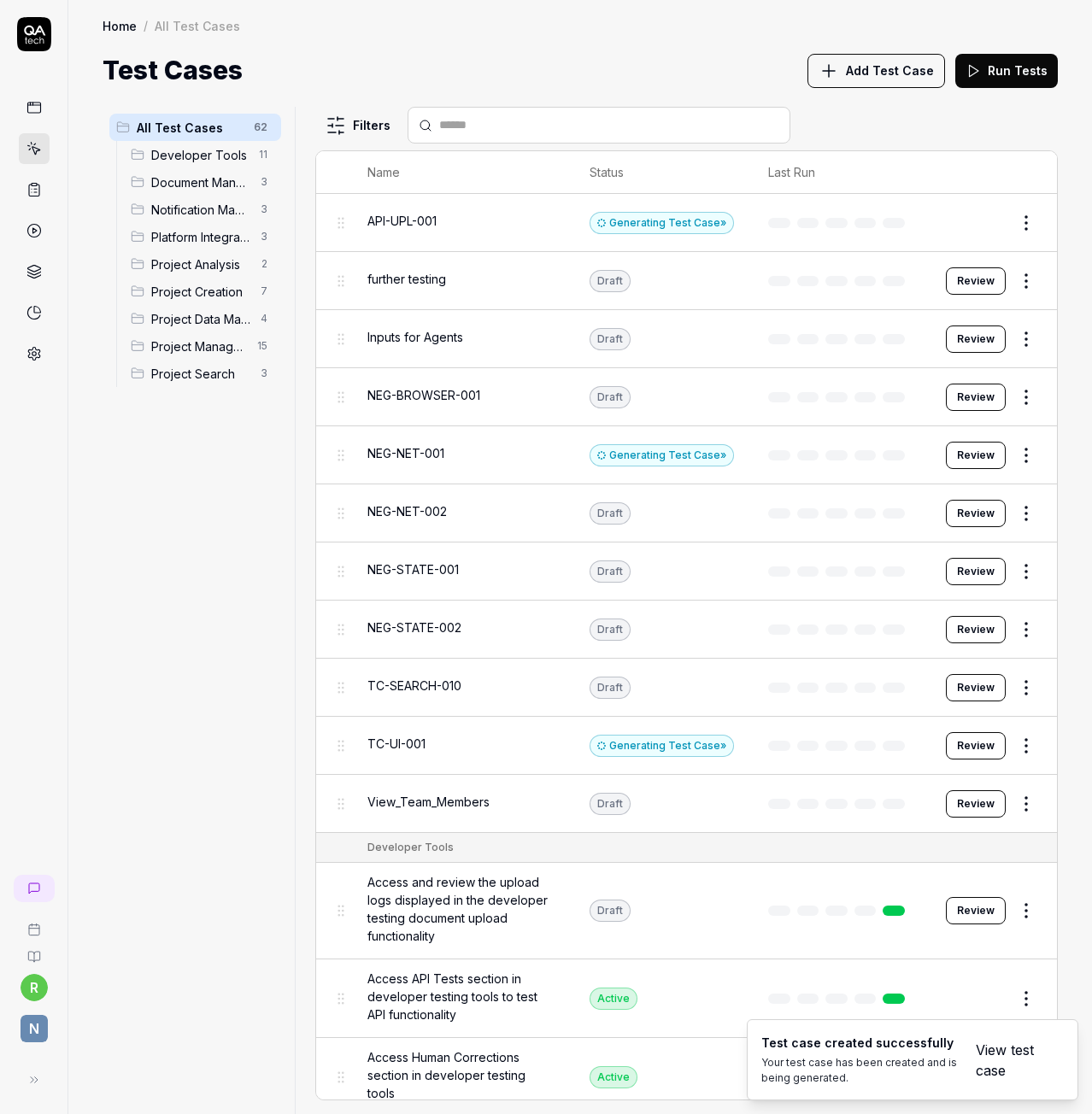 click on "Add Test Case" at bounding box center [889, 70] 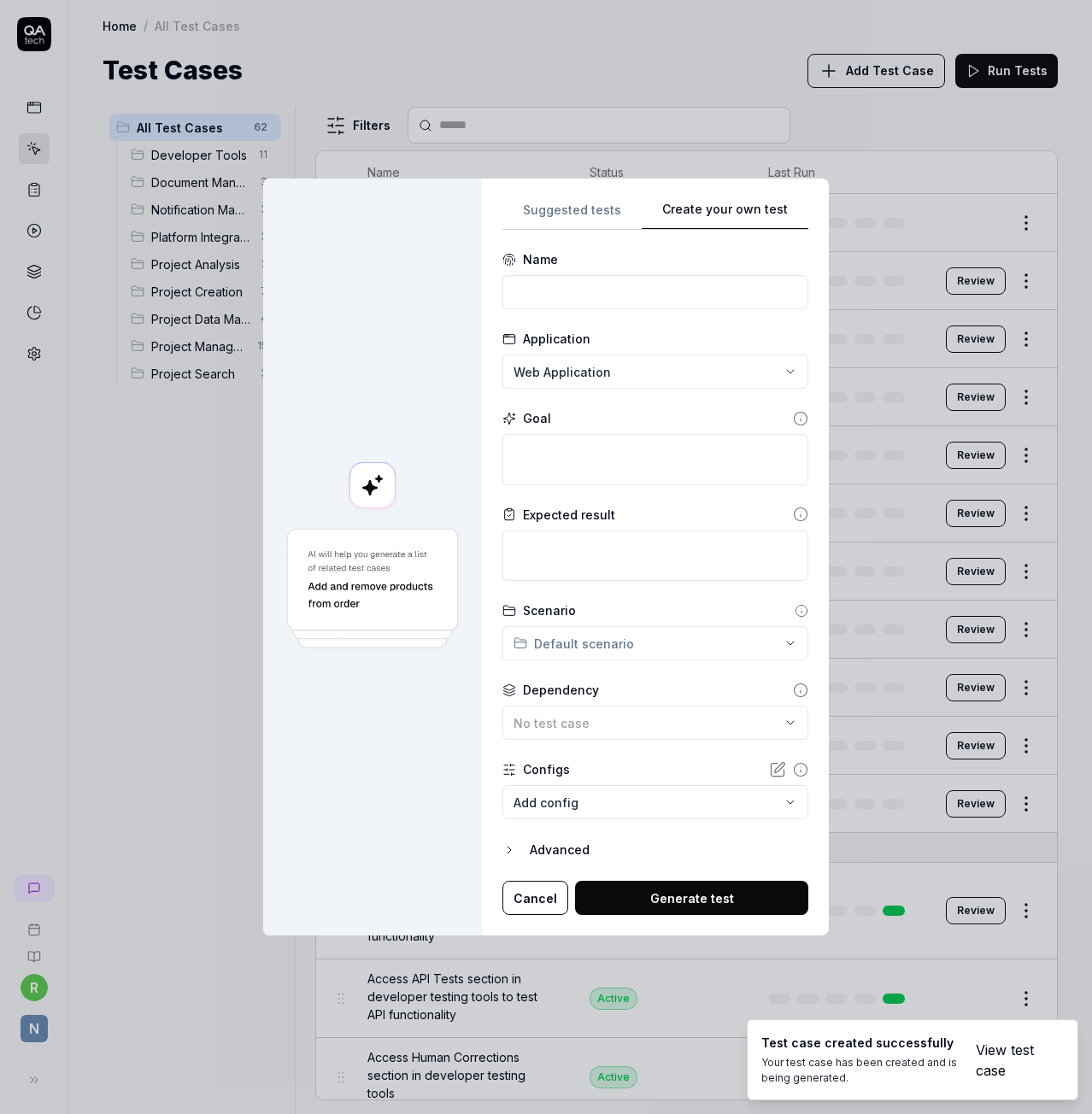 scroll, scrollTop: 0, scrollLeft: 0, axis: both 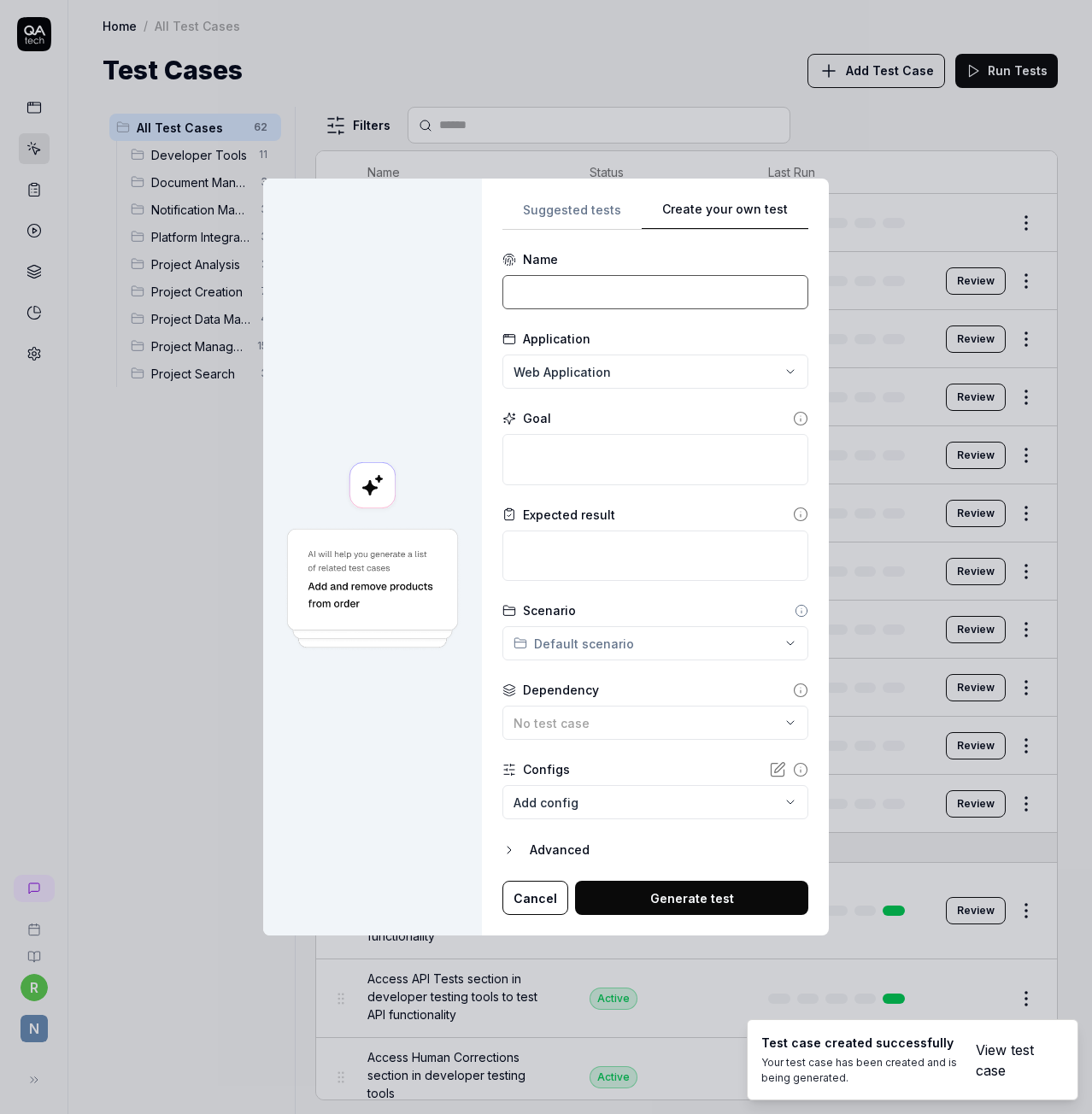 click at bounding box center (655, 292) 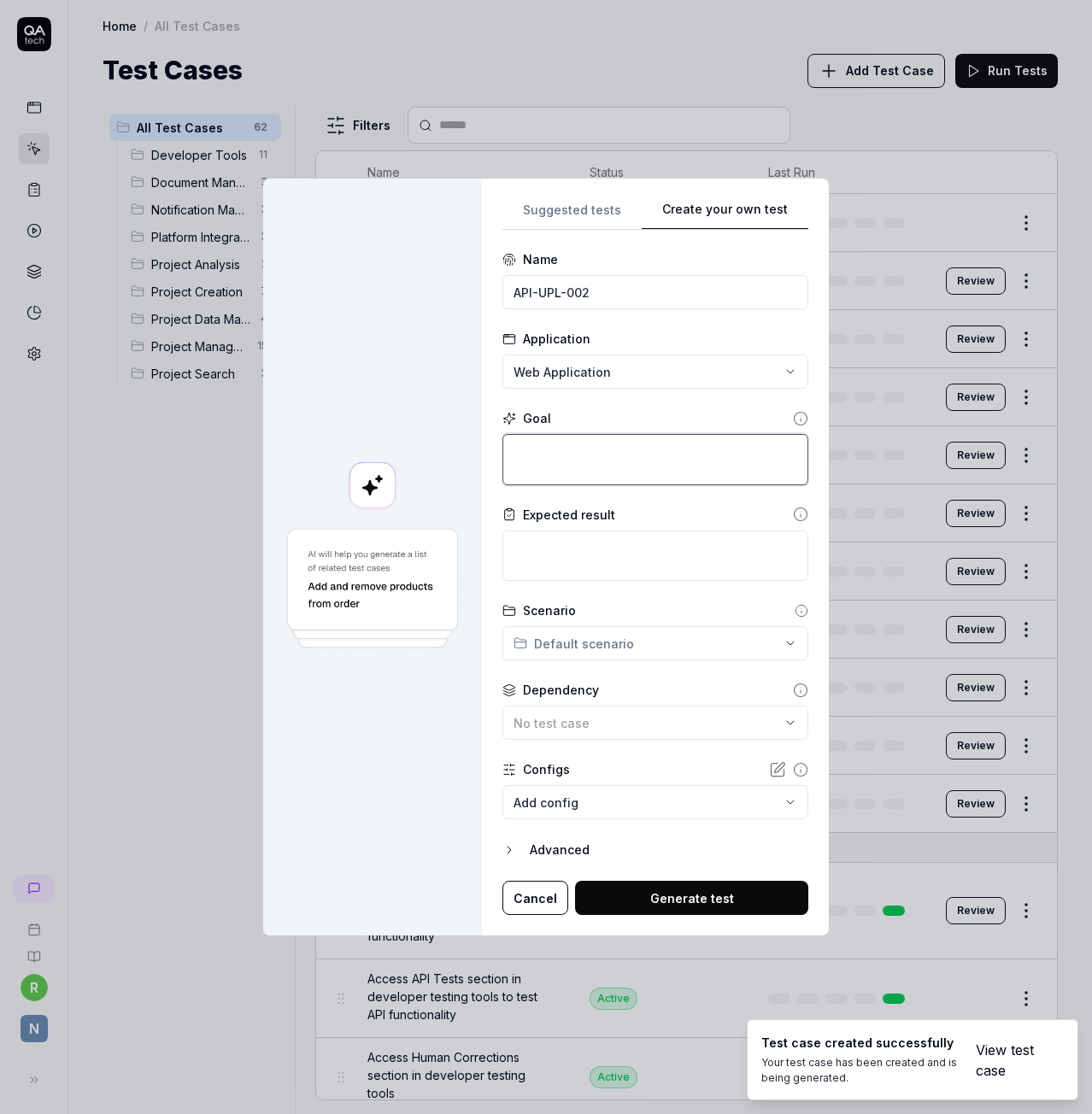 click at bounding box center (655, 459) 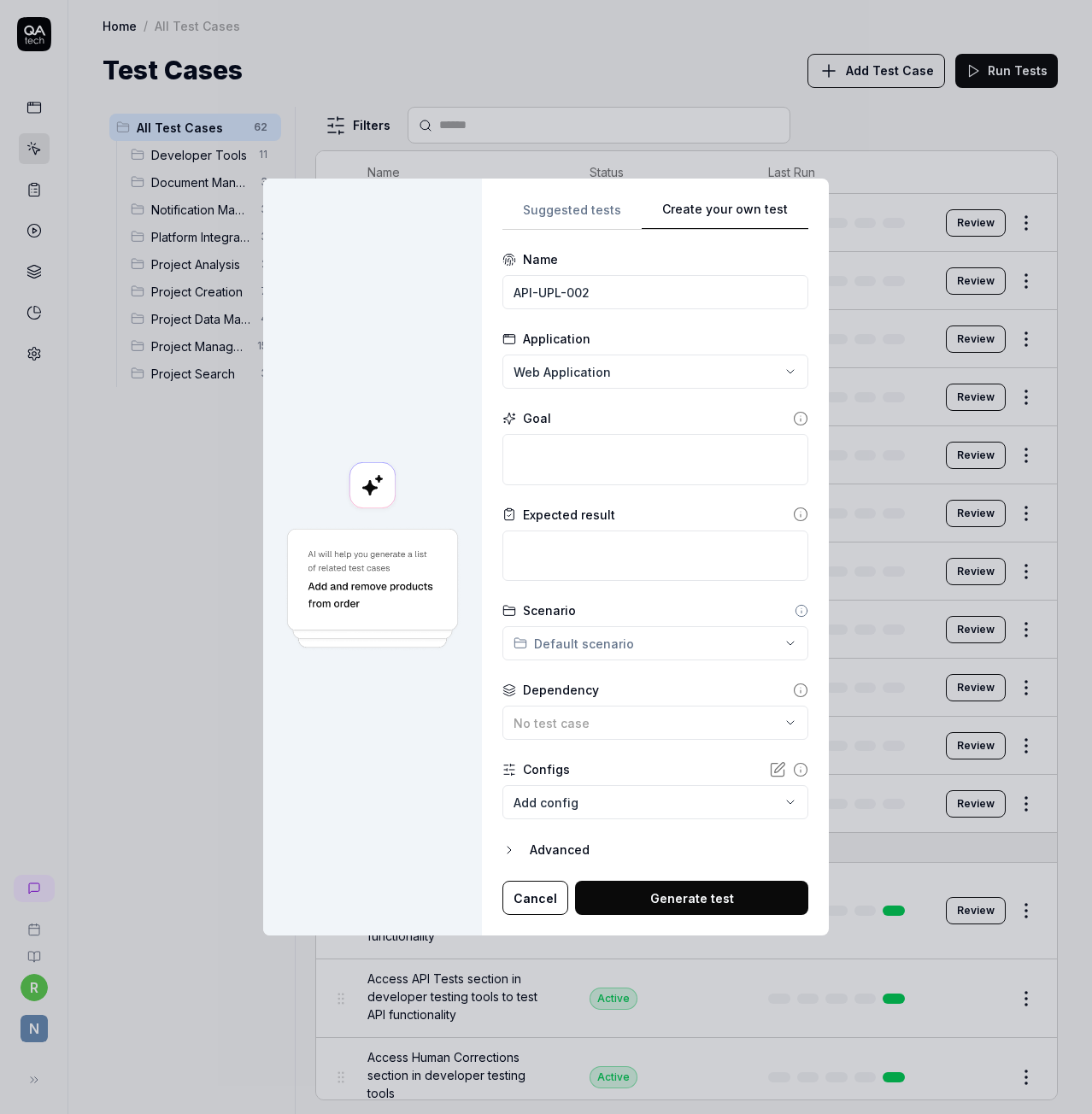 click on "Cancel" at bounding box center (535, 898) 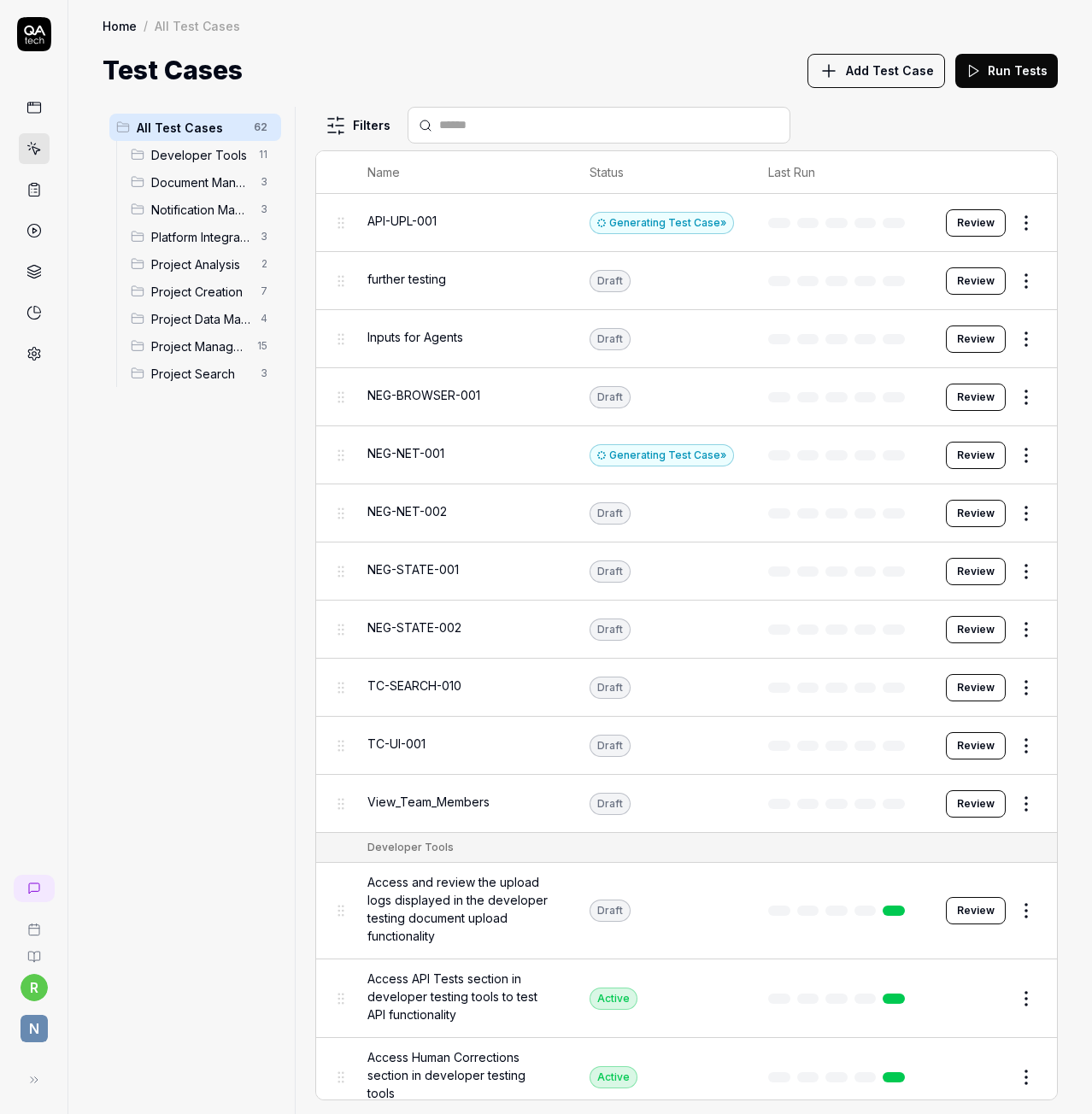 click on "Add Test Case" at bounding box center [889, 70] 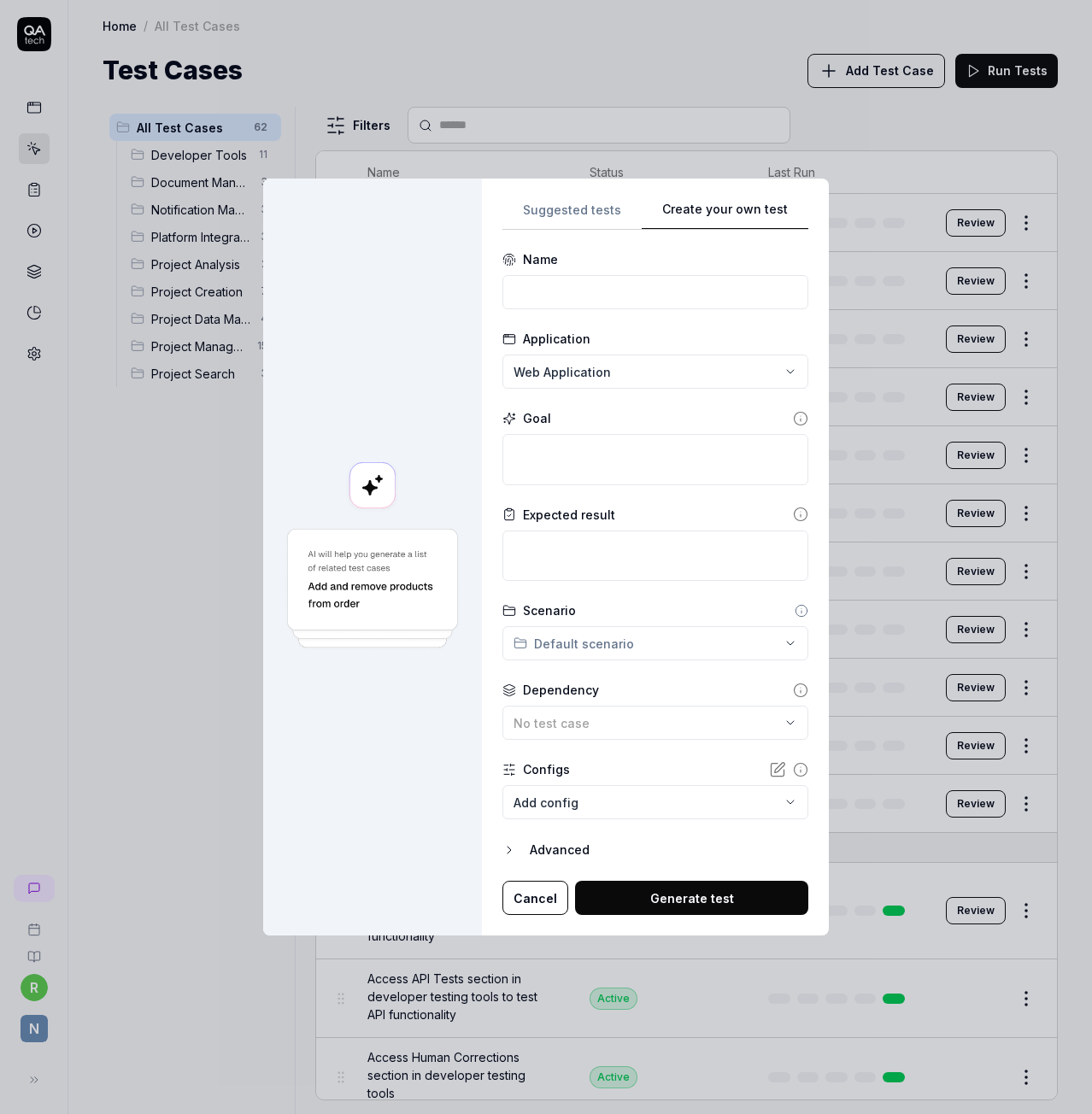 scroll, scrollTop: 0, scrollLeft: 0, axis: both 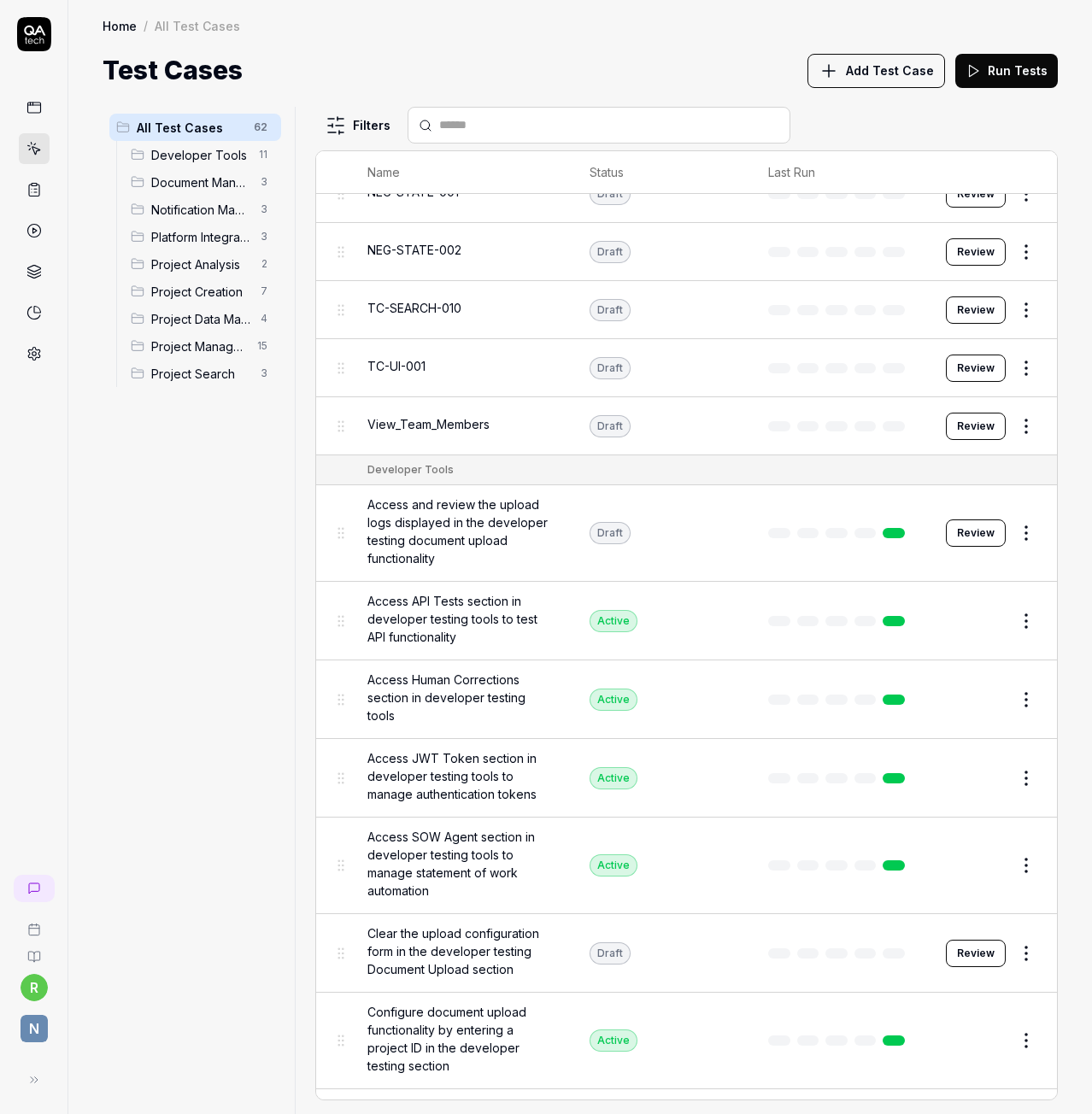 click on "Add Test Case" at bounding box center (876, 71) 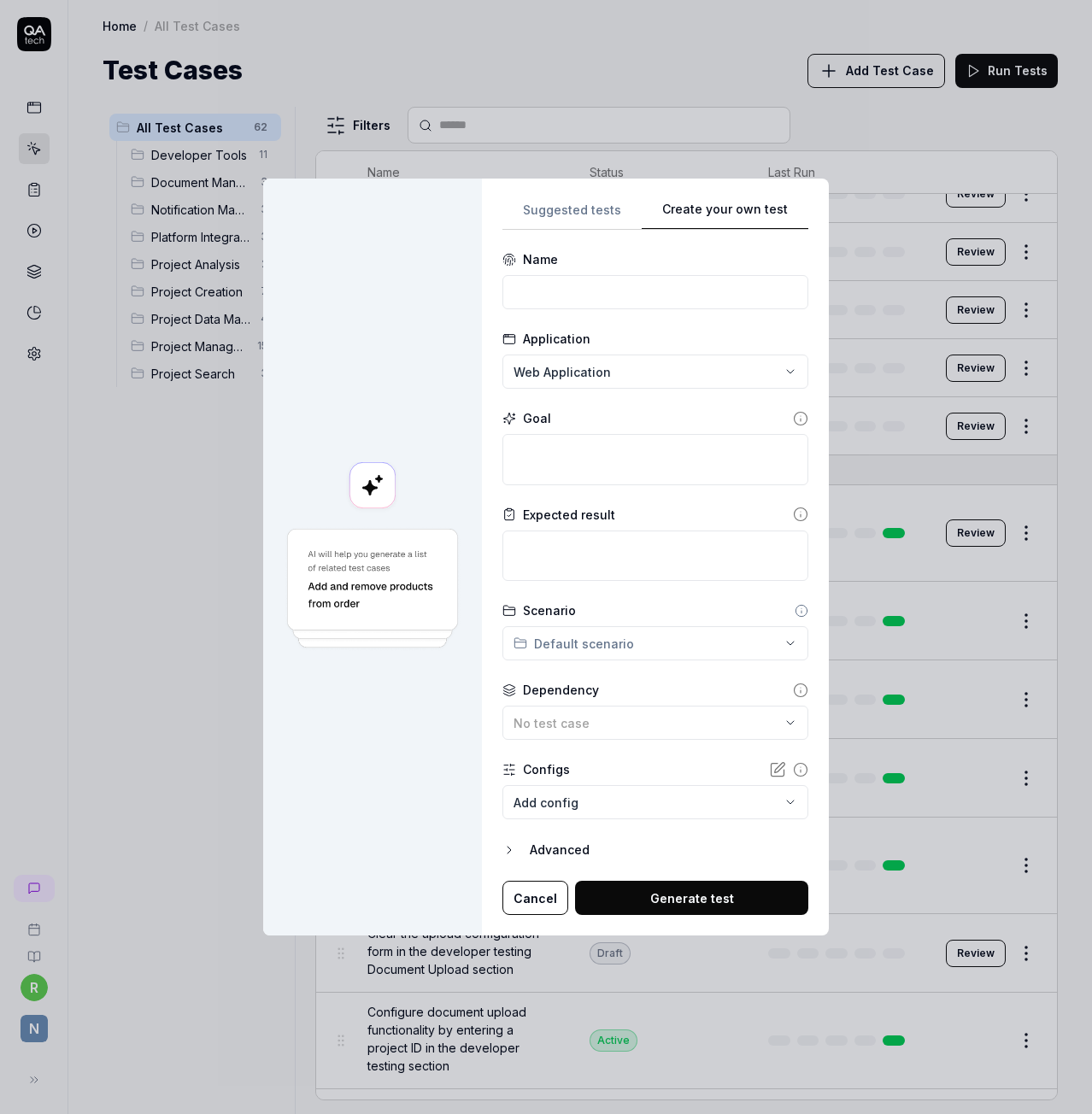 scroll, scrollTop: 0, scrollLeft: 0, axis: both 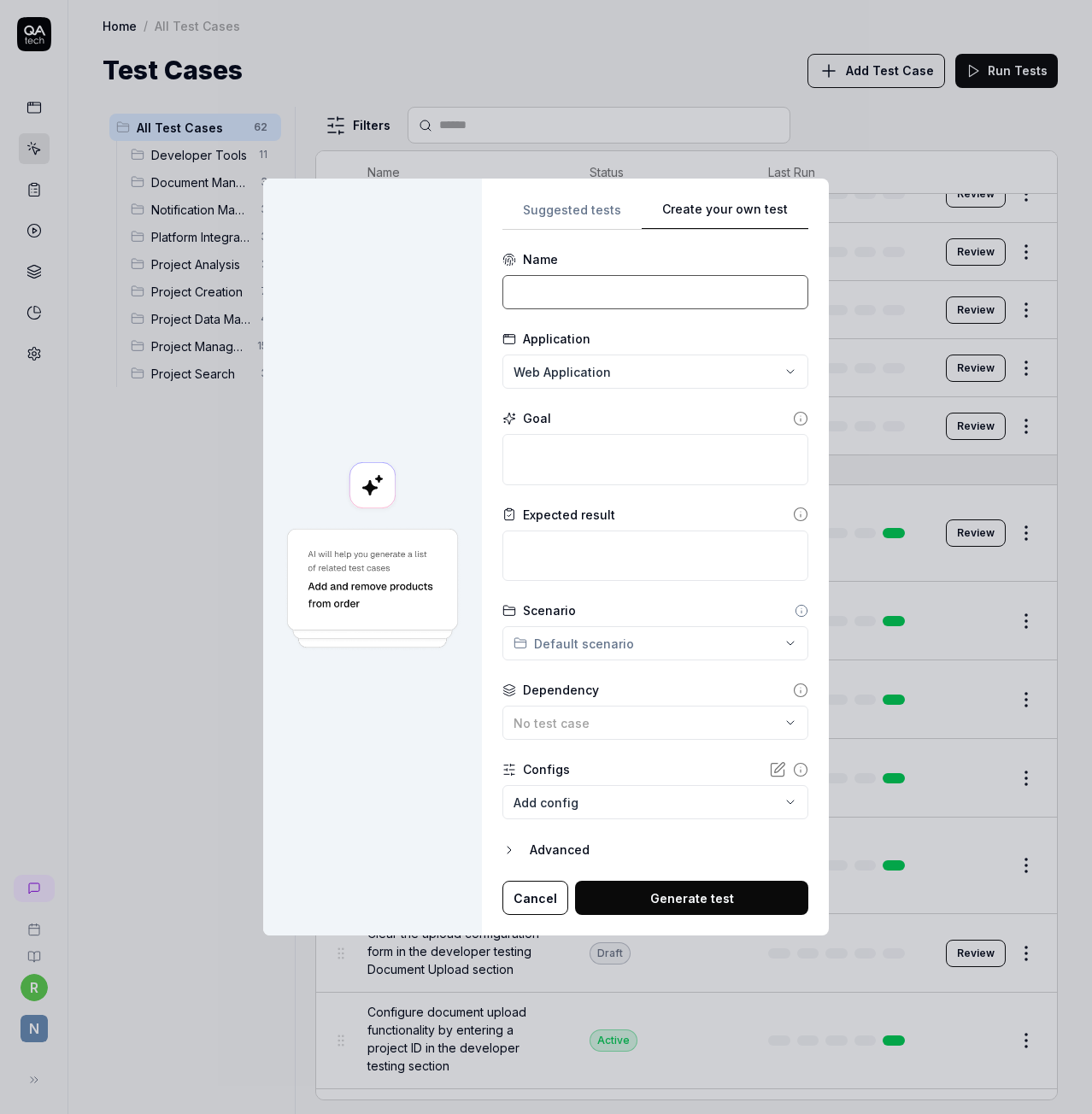 drag, startPoint x: 572, startPoint y: 290, endPoint x: 631, endPoint y: 274, distance: 61.13101 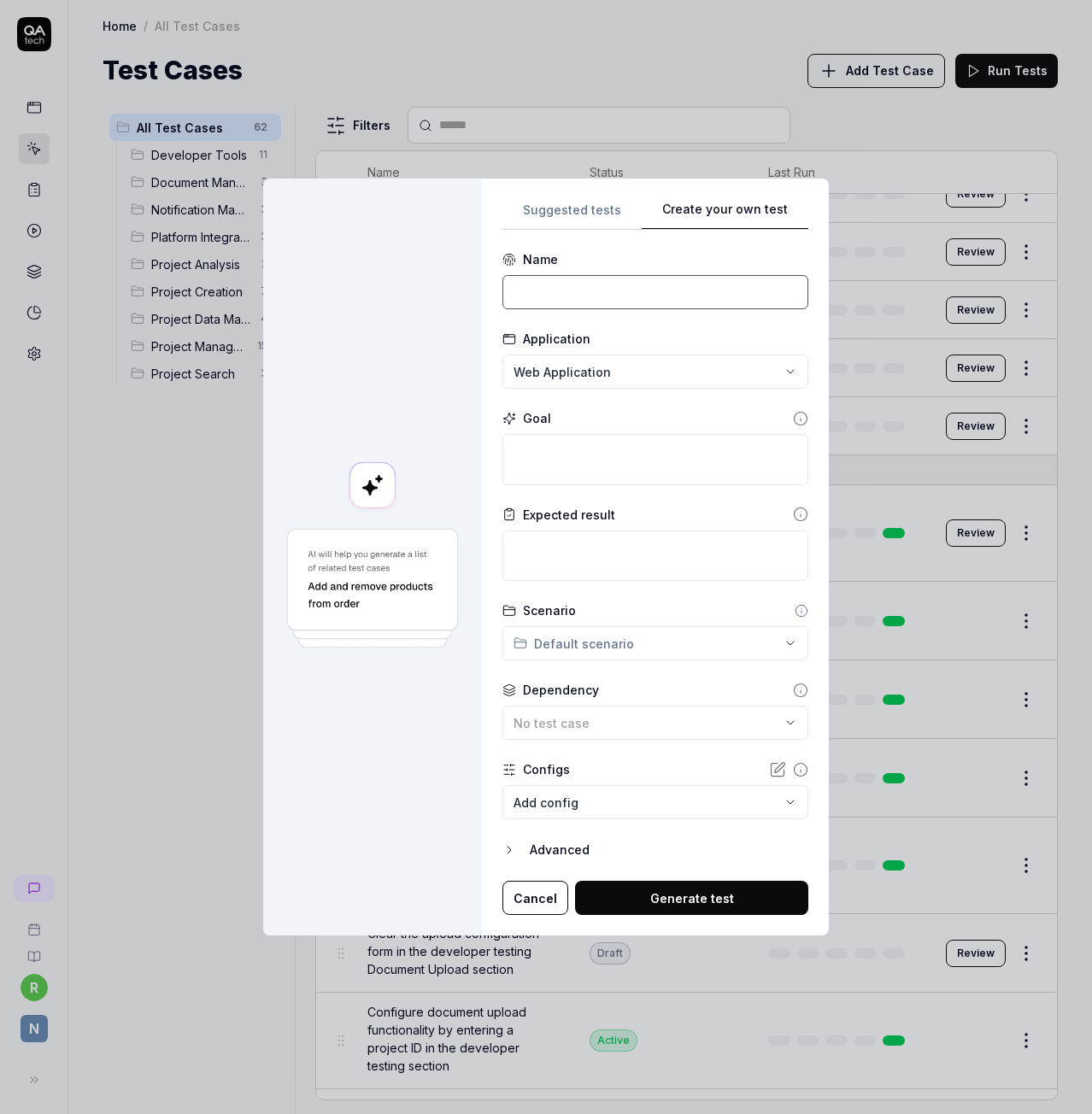 click at bounding box center (655, 292) 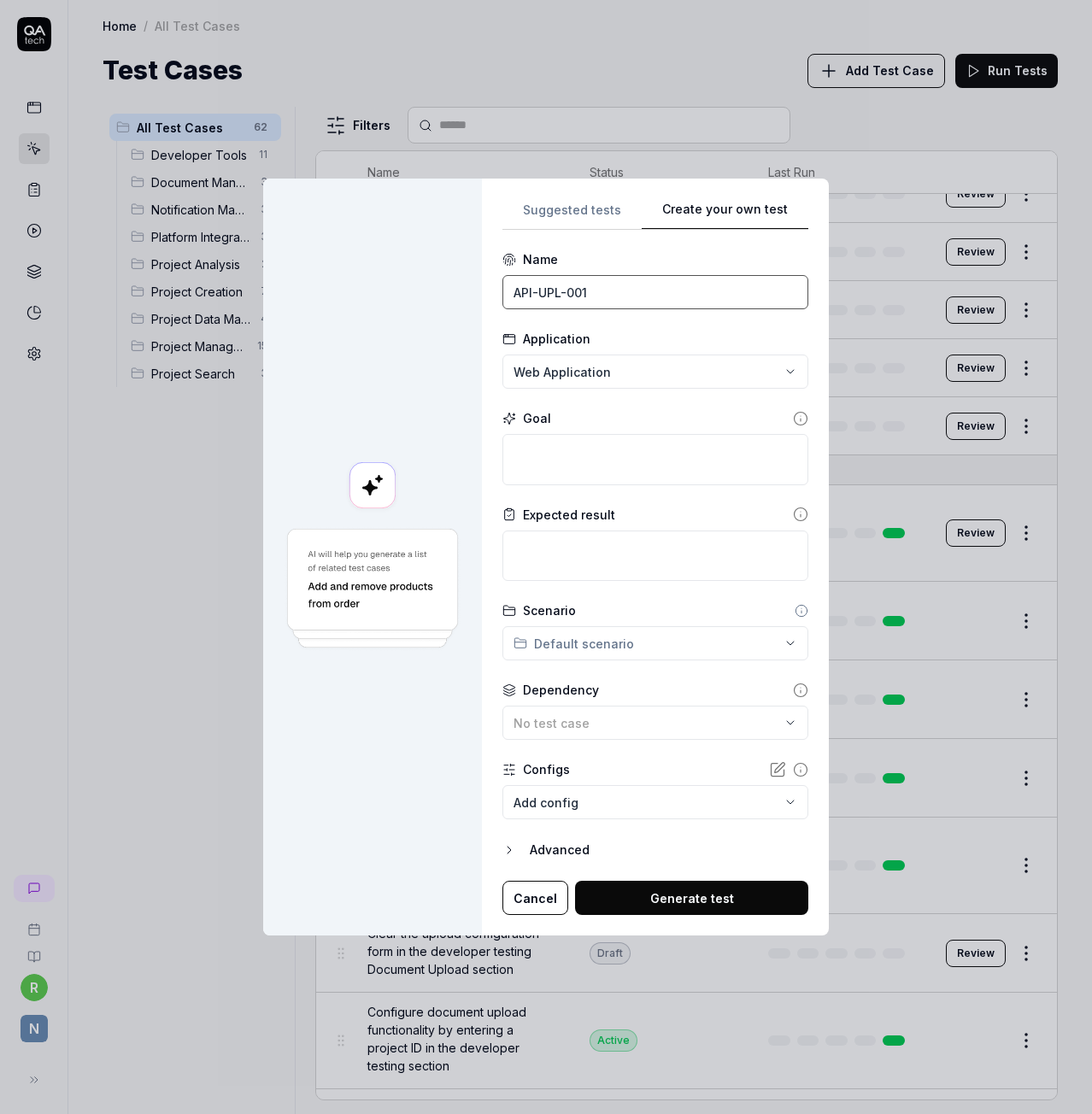 click on "API-UPL-001" at bounding box center [655, 292] 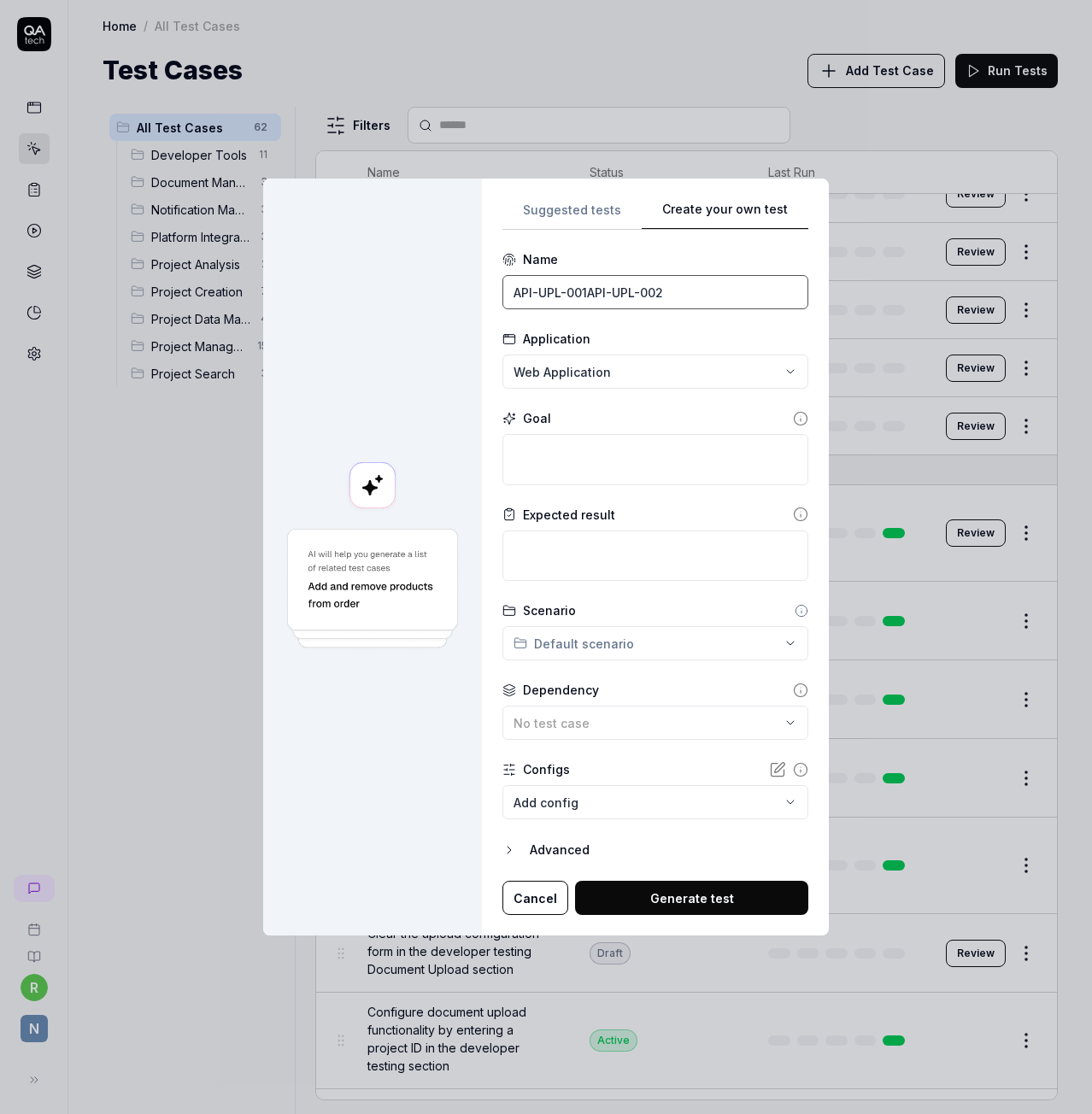 paste 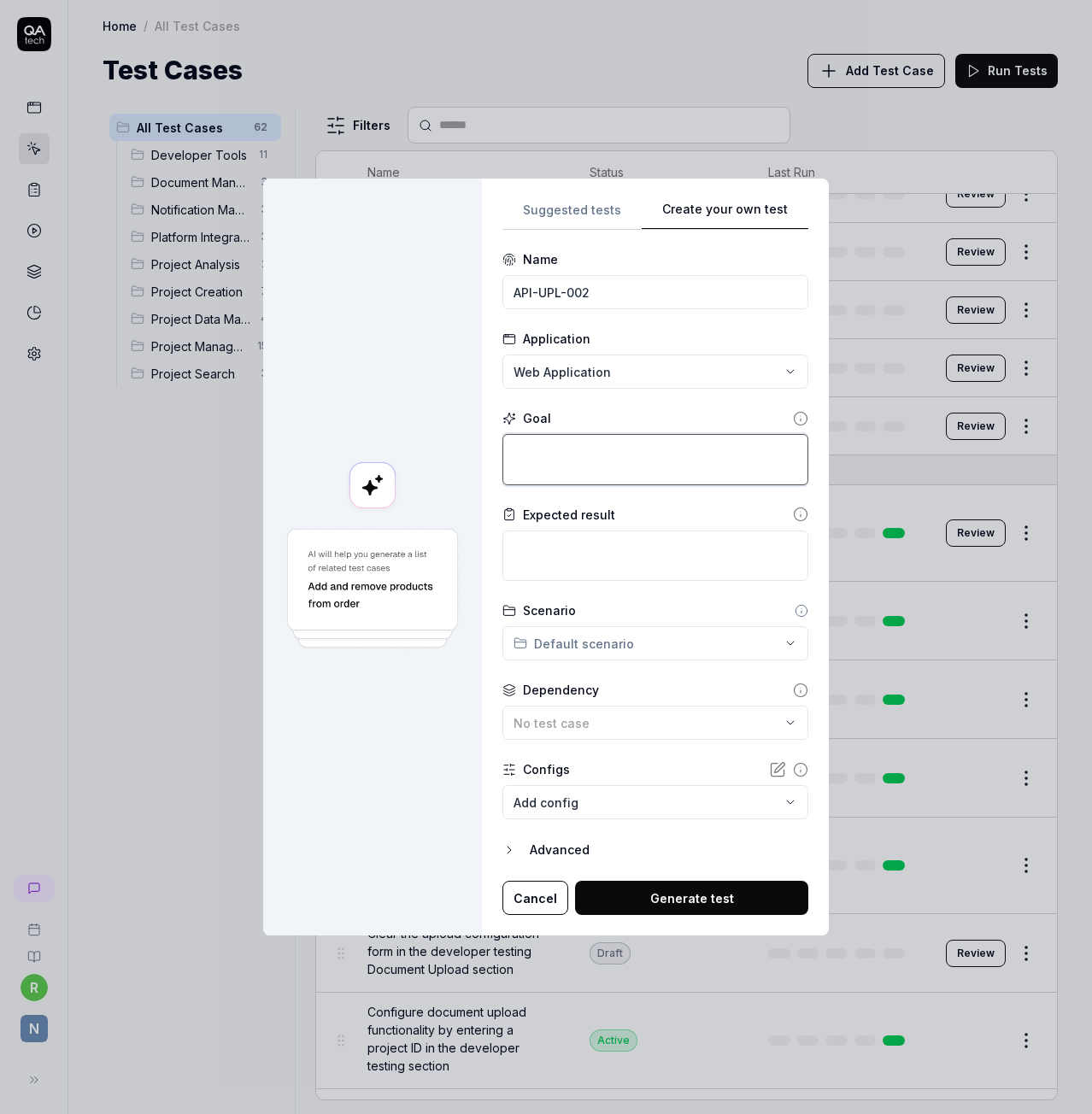 click at bounding box center [655, 459] 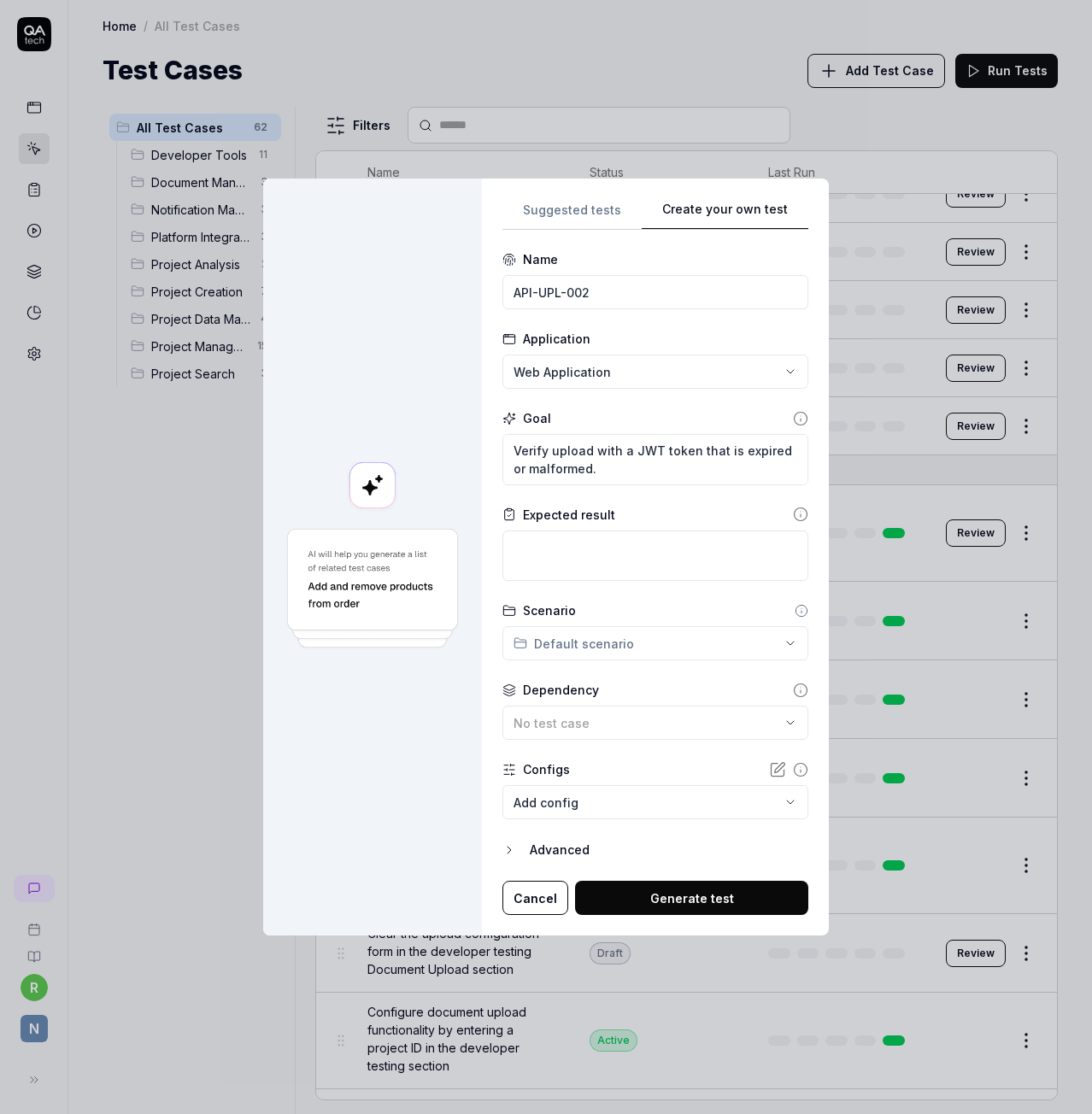 click on "**********" at bounding box center [655, 583] 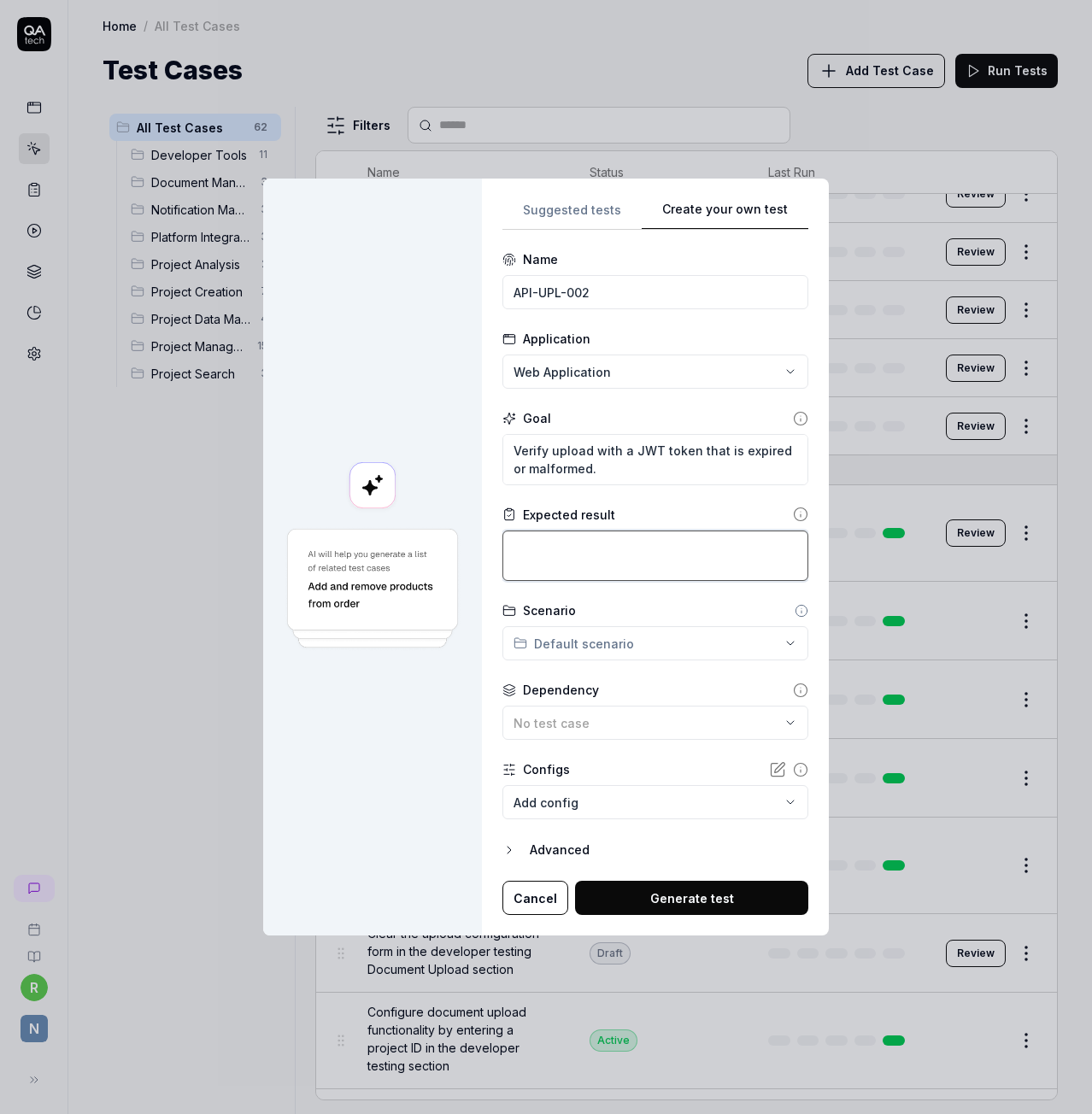 click at bounding box center (655, 555) 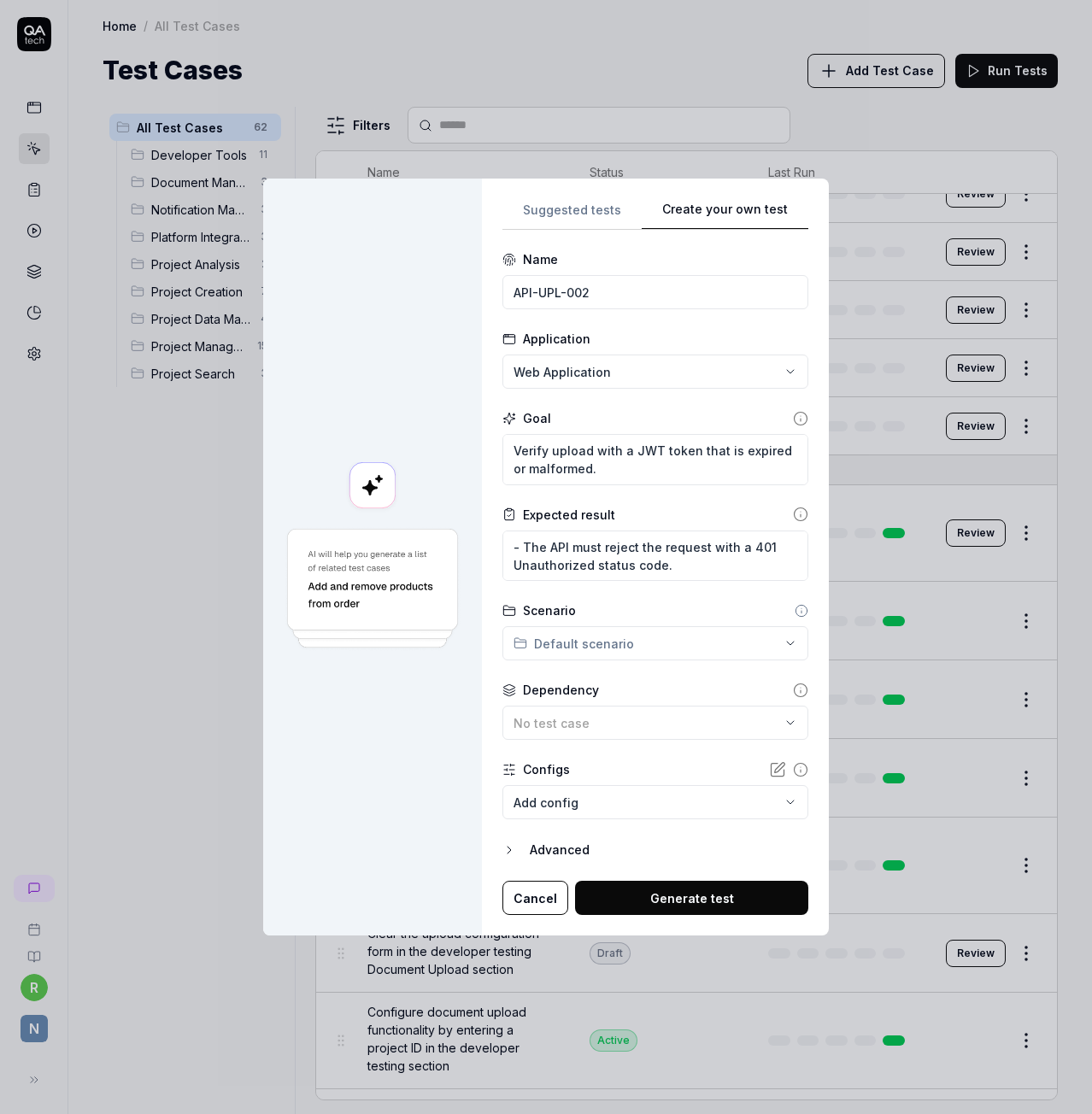 click on "Generate test" at bounding box center (691, 898) 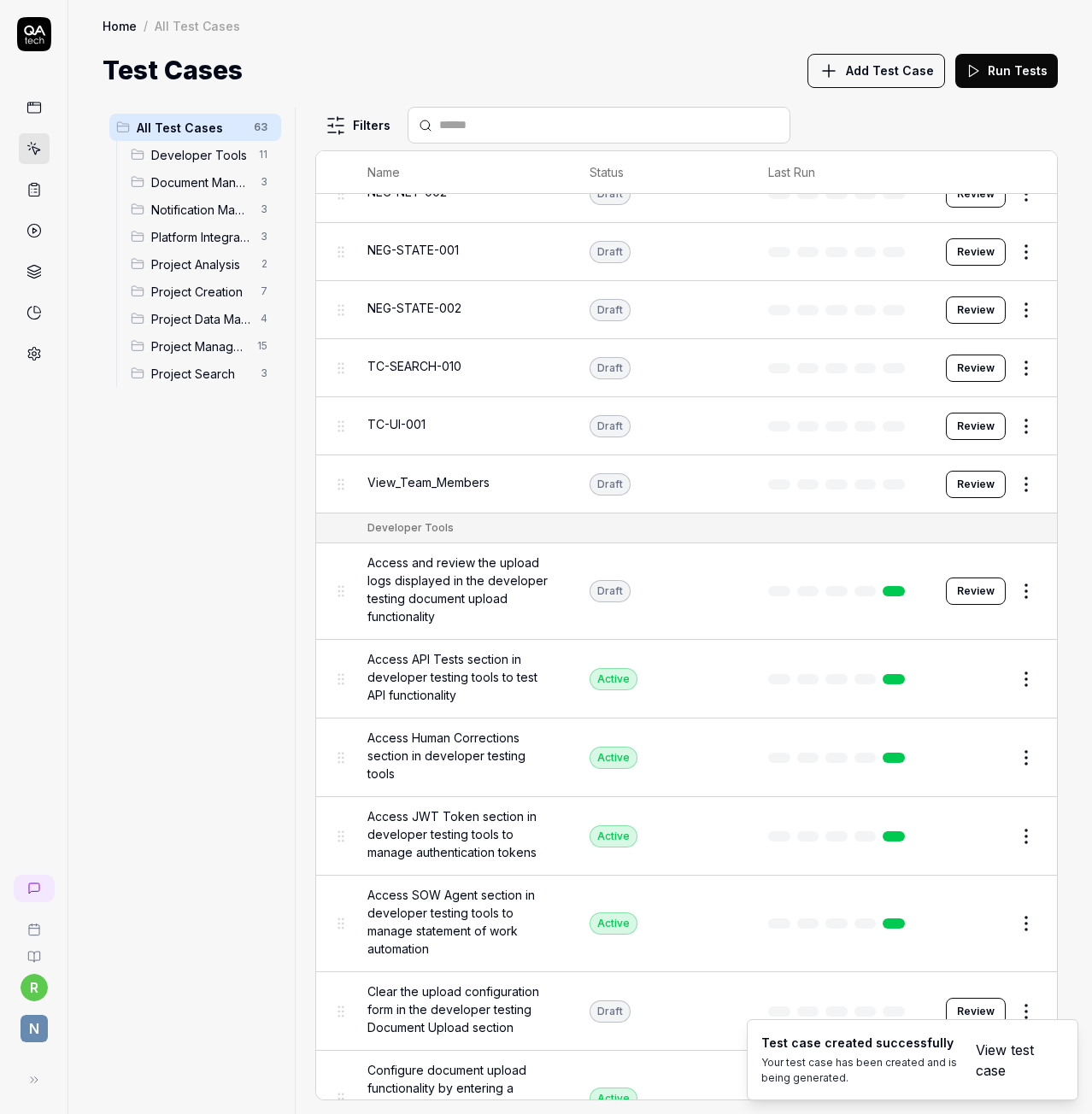 scroll, scrollTop: 436, scrollLeft: 0, axis: vertical 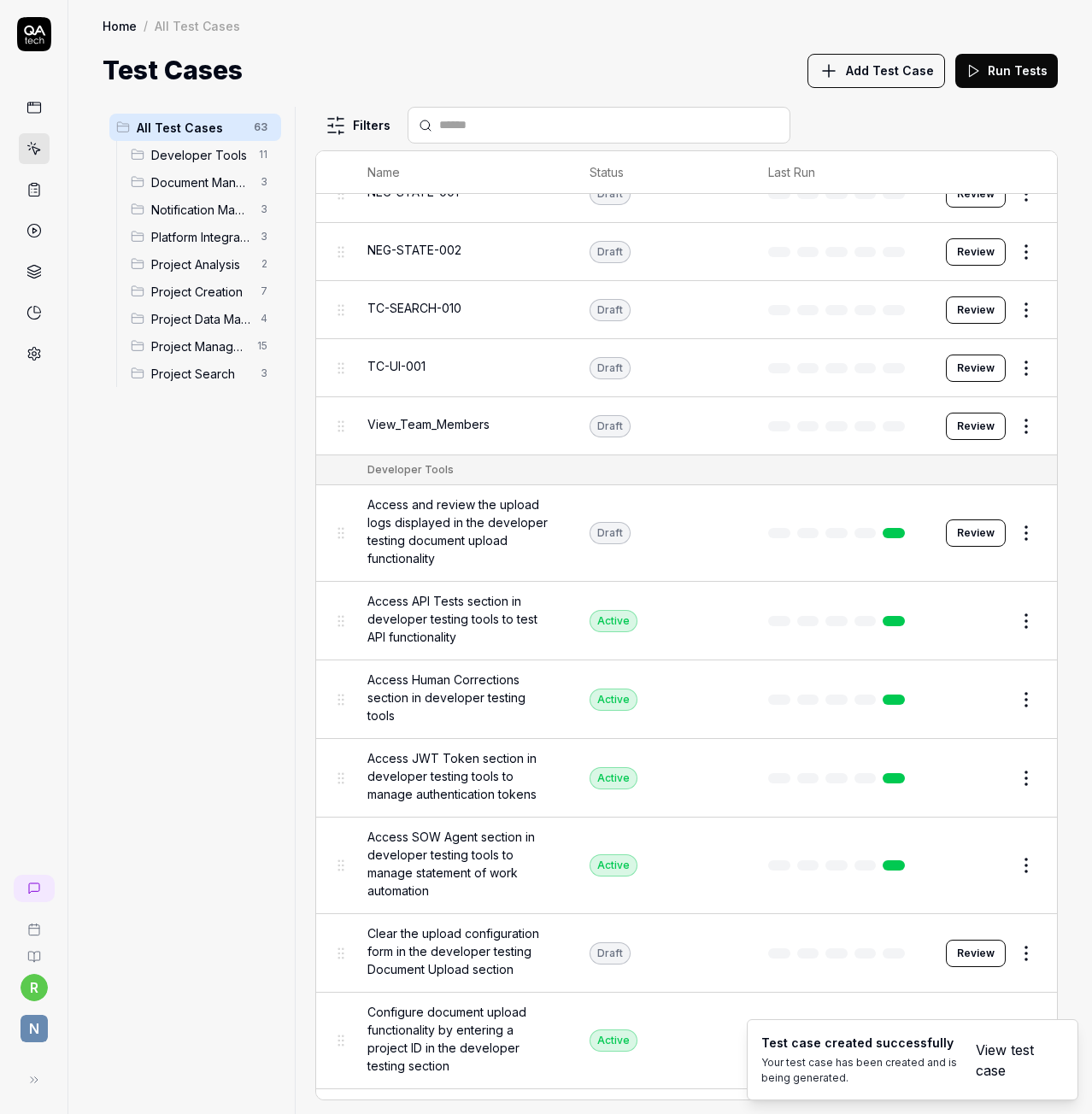 click on "Add Test Case" at bounding box center [889, 70] 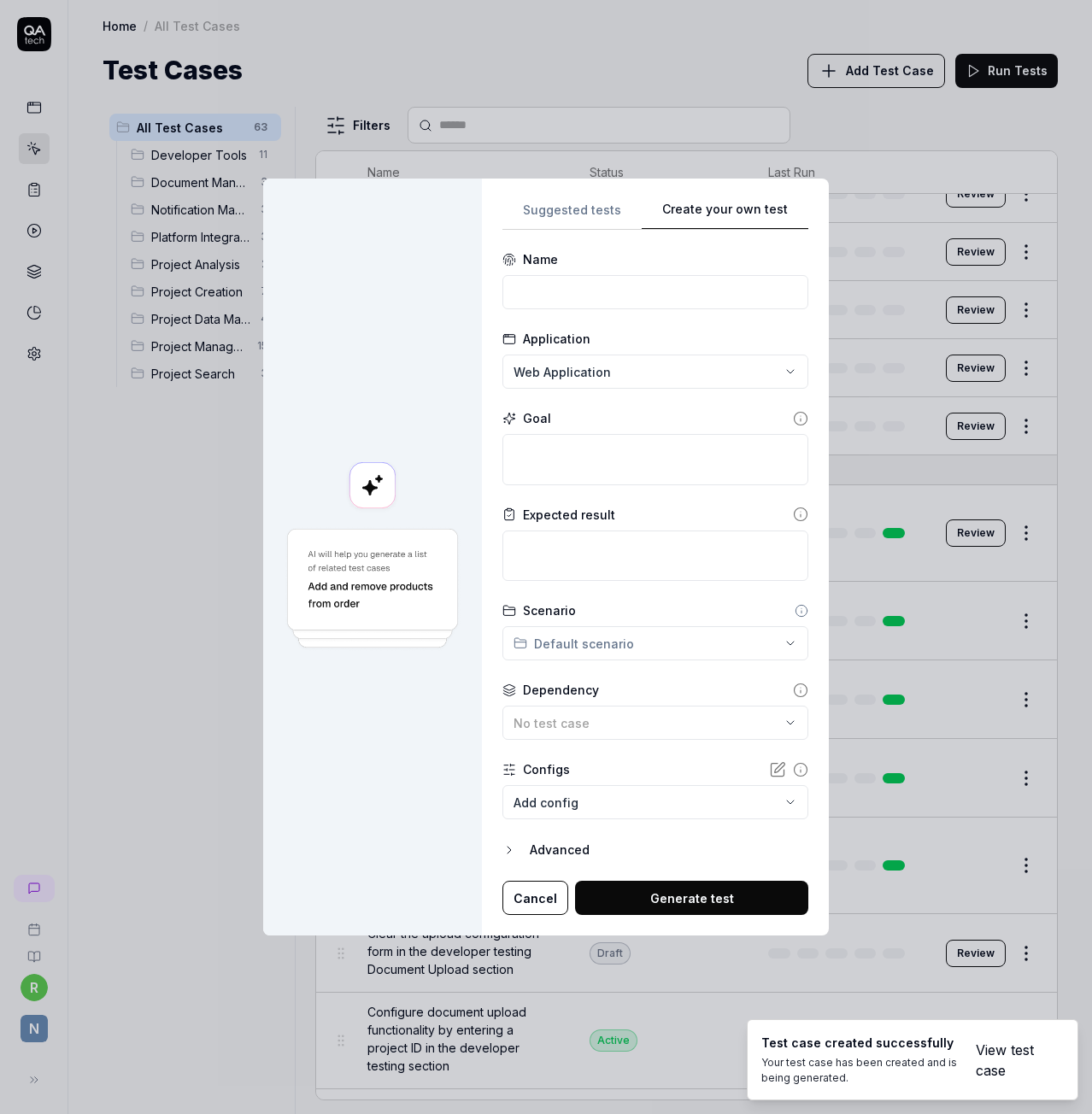 scroll, scrollTop: 0, scrollLeft: 0, axis: both 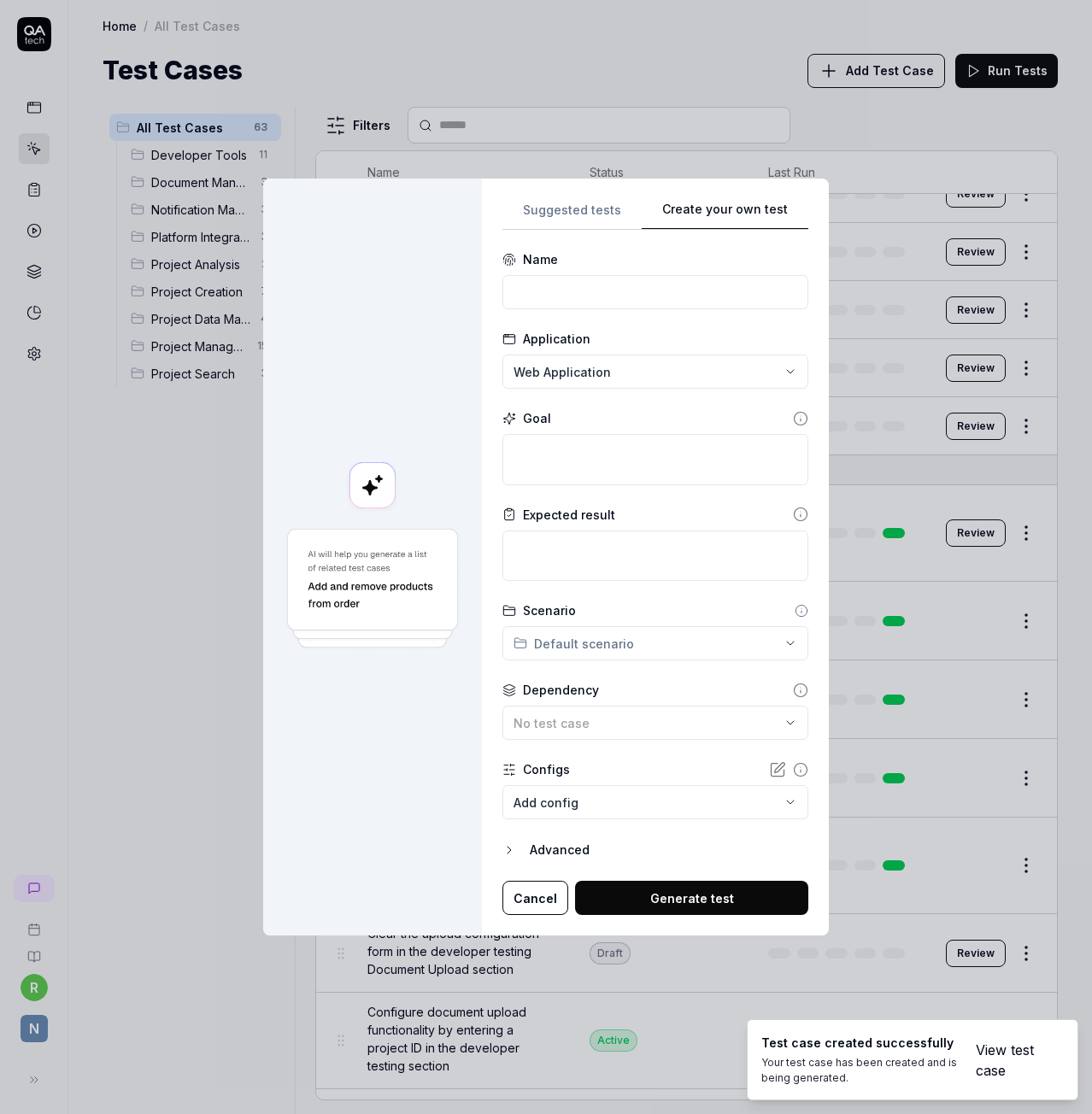 click on "Name" at bounding box center (655, 259) 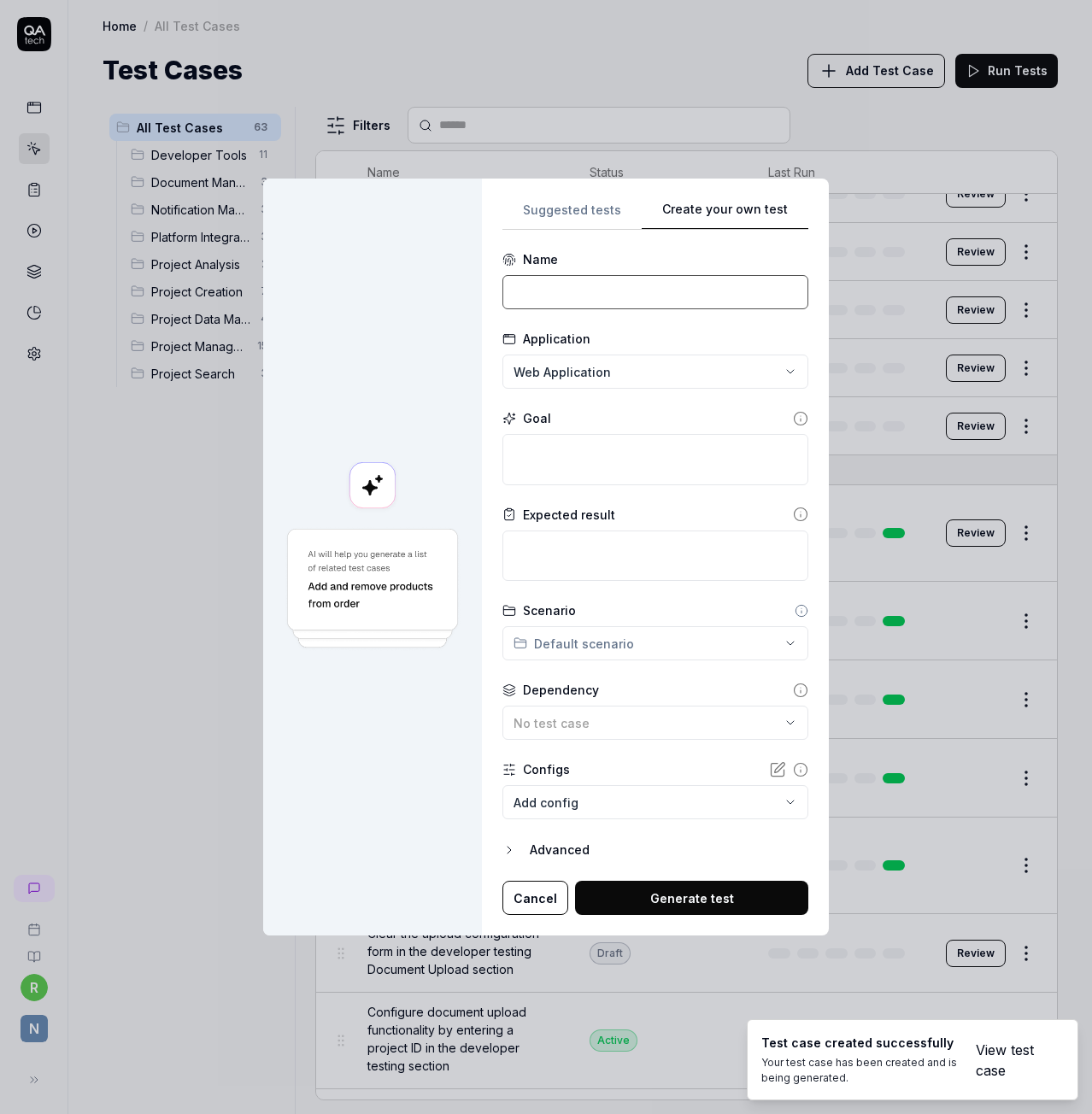 click at bounding box center (655, 292) 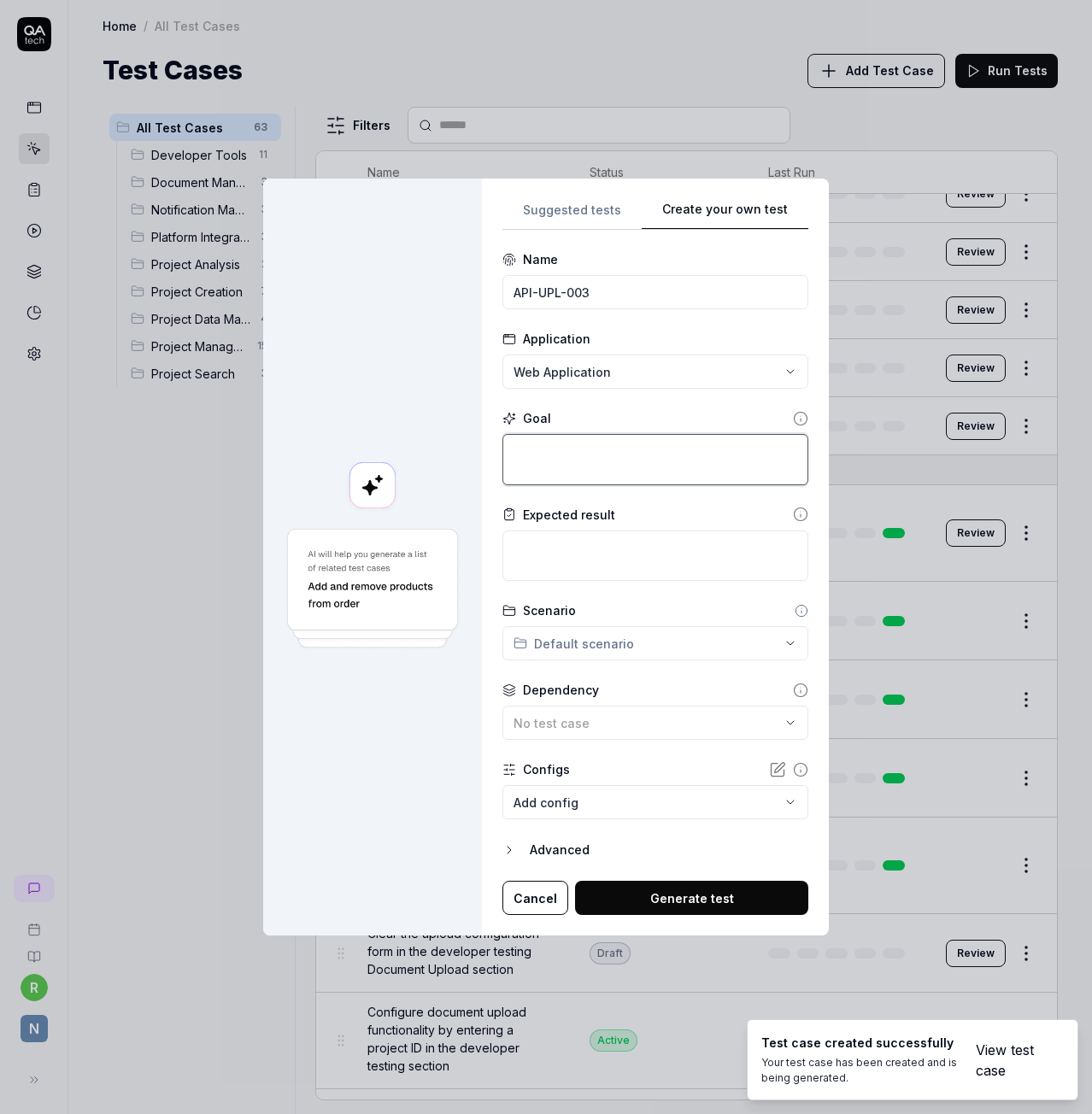 click at bounding box center [655, 459] 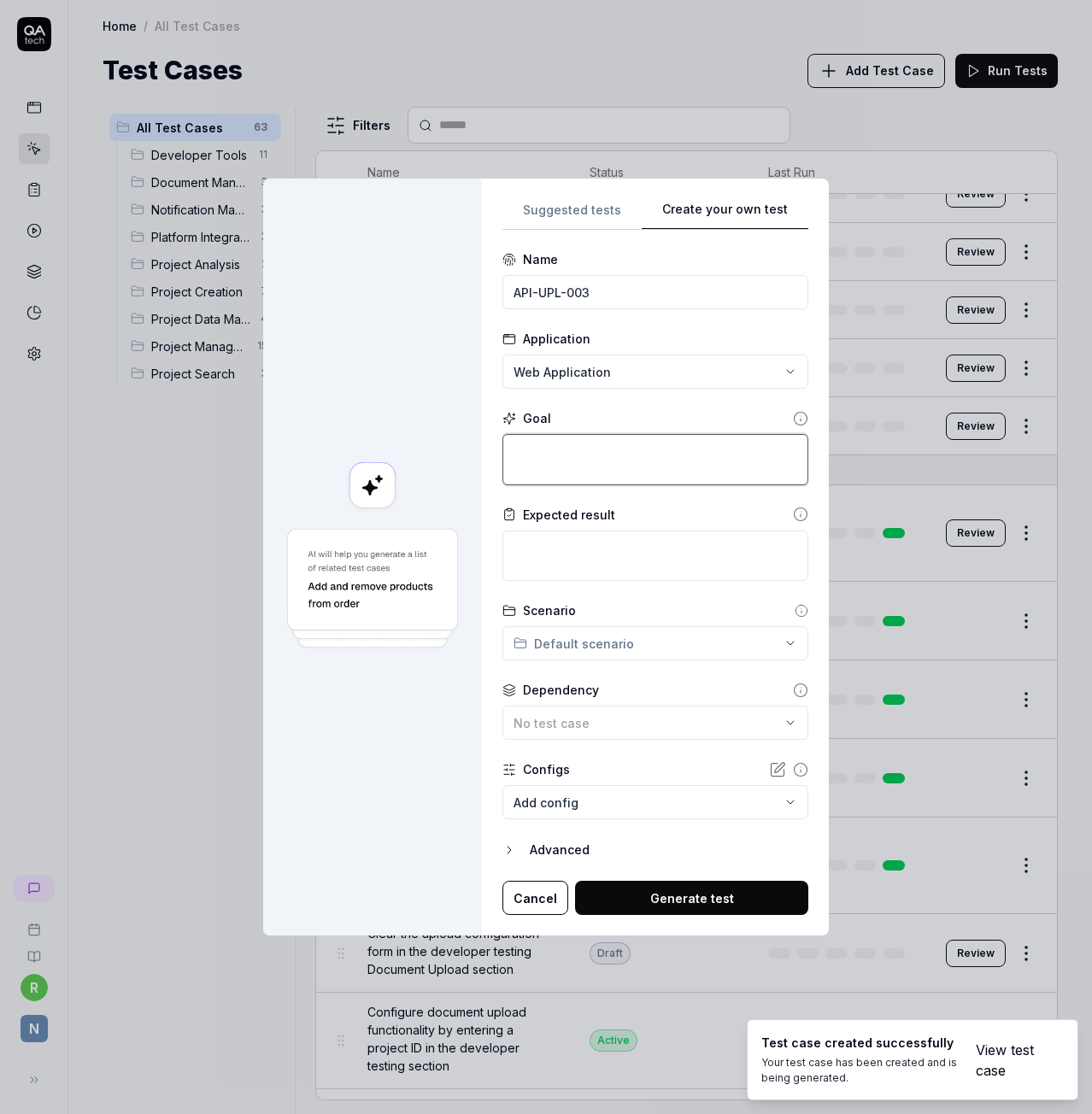 click at bounding box center (655, 459) 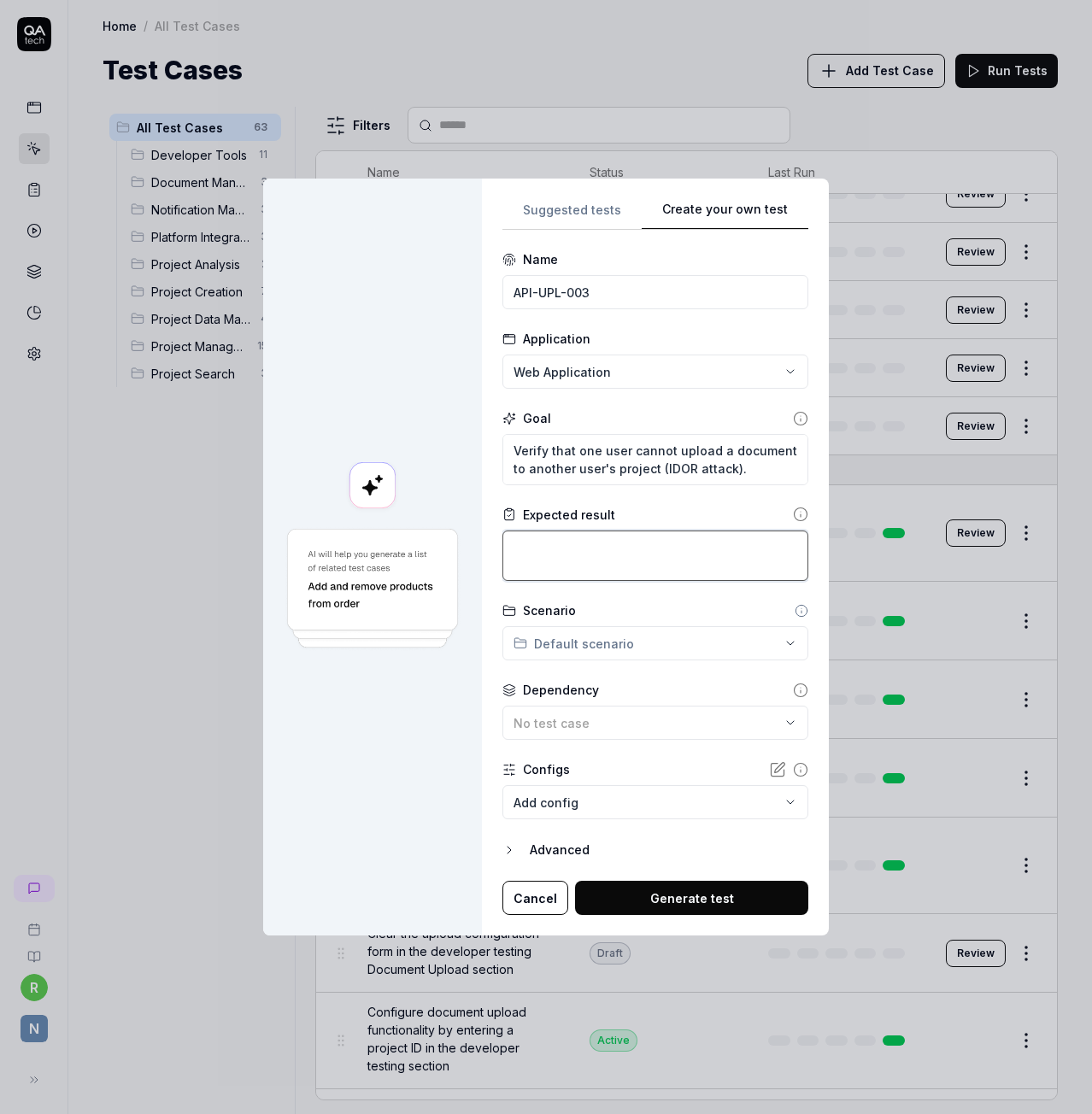 click at bounding box center [655, 555] 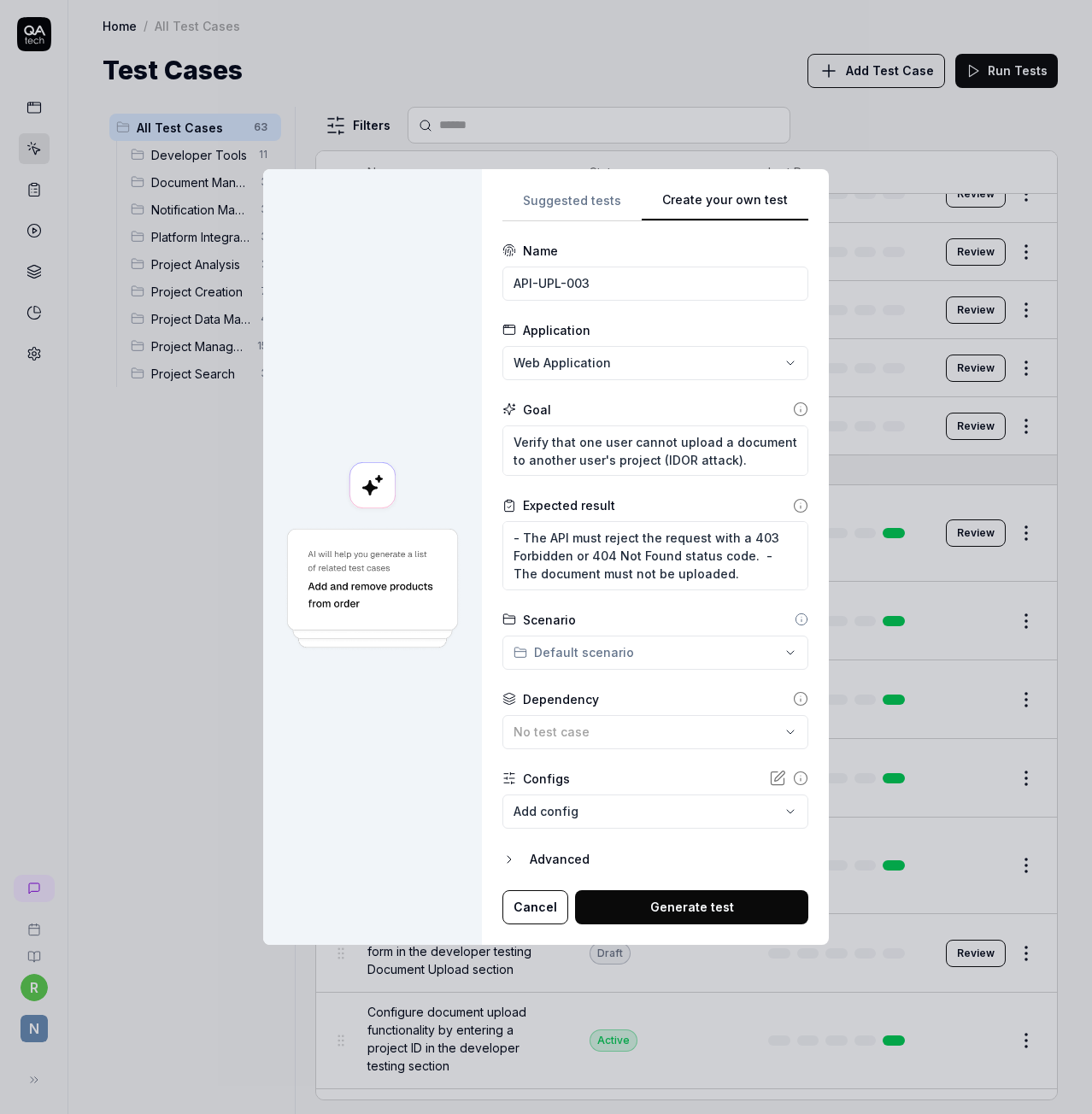 drag, startPoint x: 684, startPoint y: 906, endPoint x: 699, endPoint y: 900, distance: 16.155494 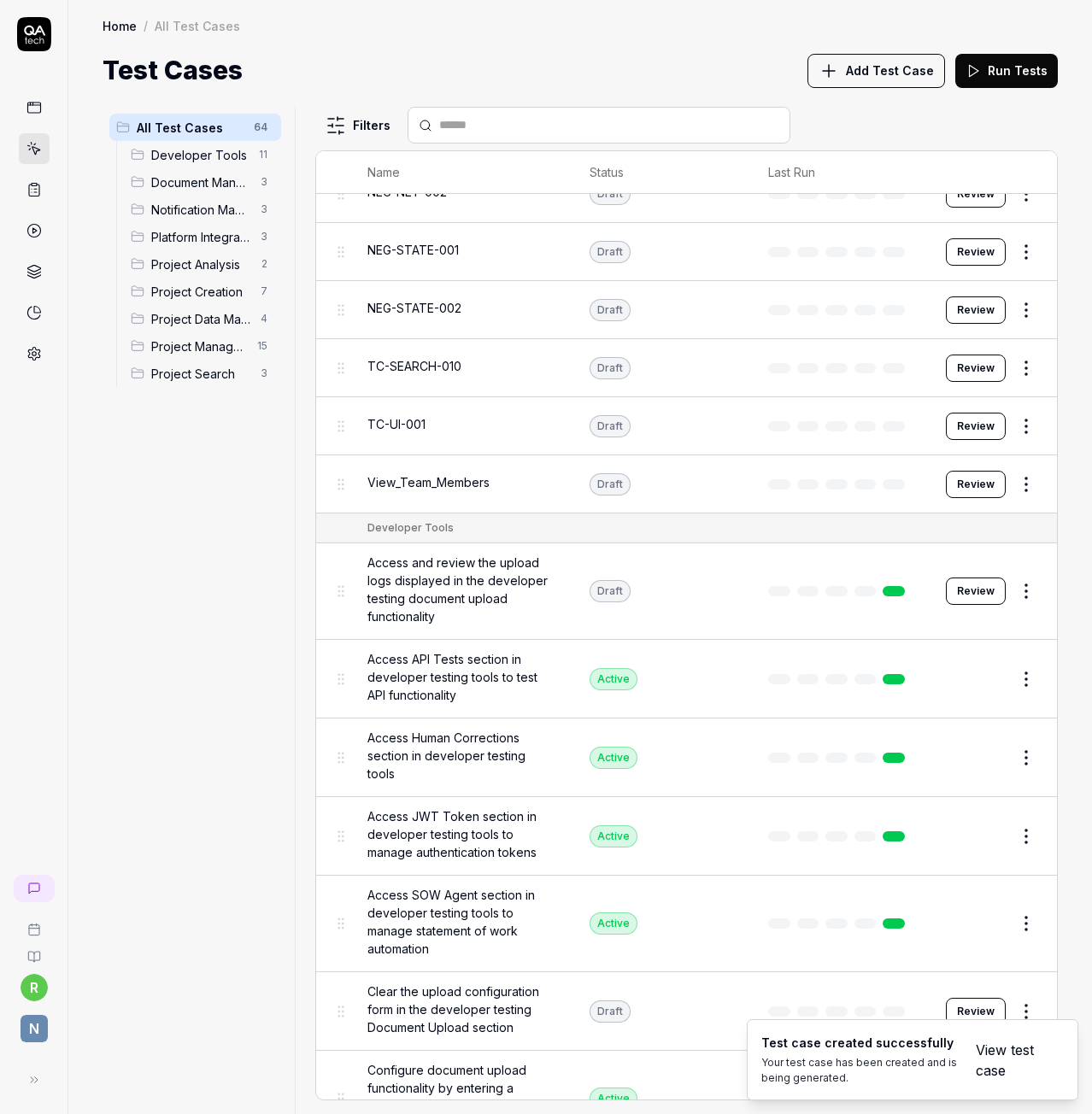 scroll, scrollTop: 493, scrollLeft: 0, axis: vertical 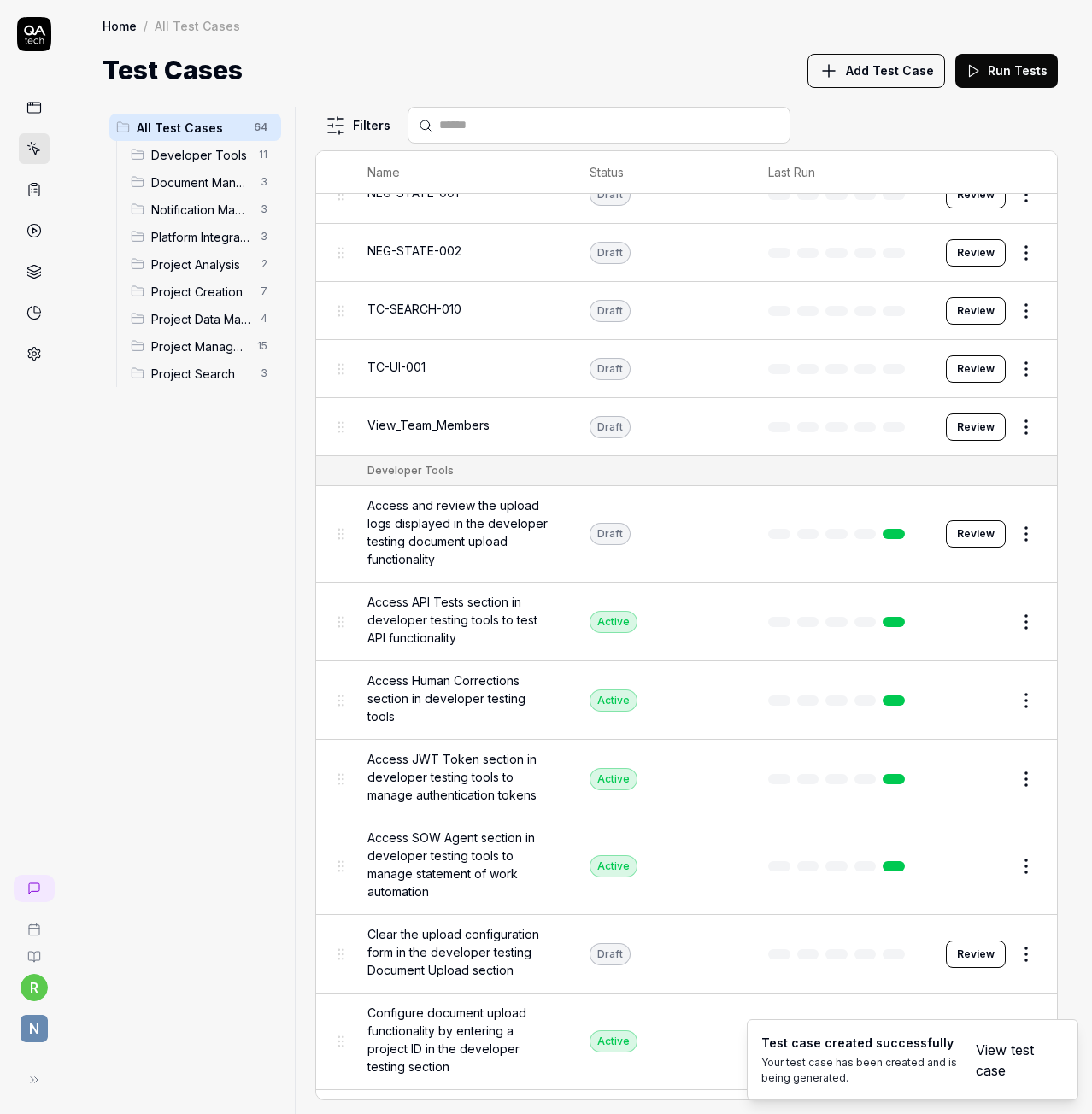 click on "Add Test Case" at bounding box center [889, 70] 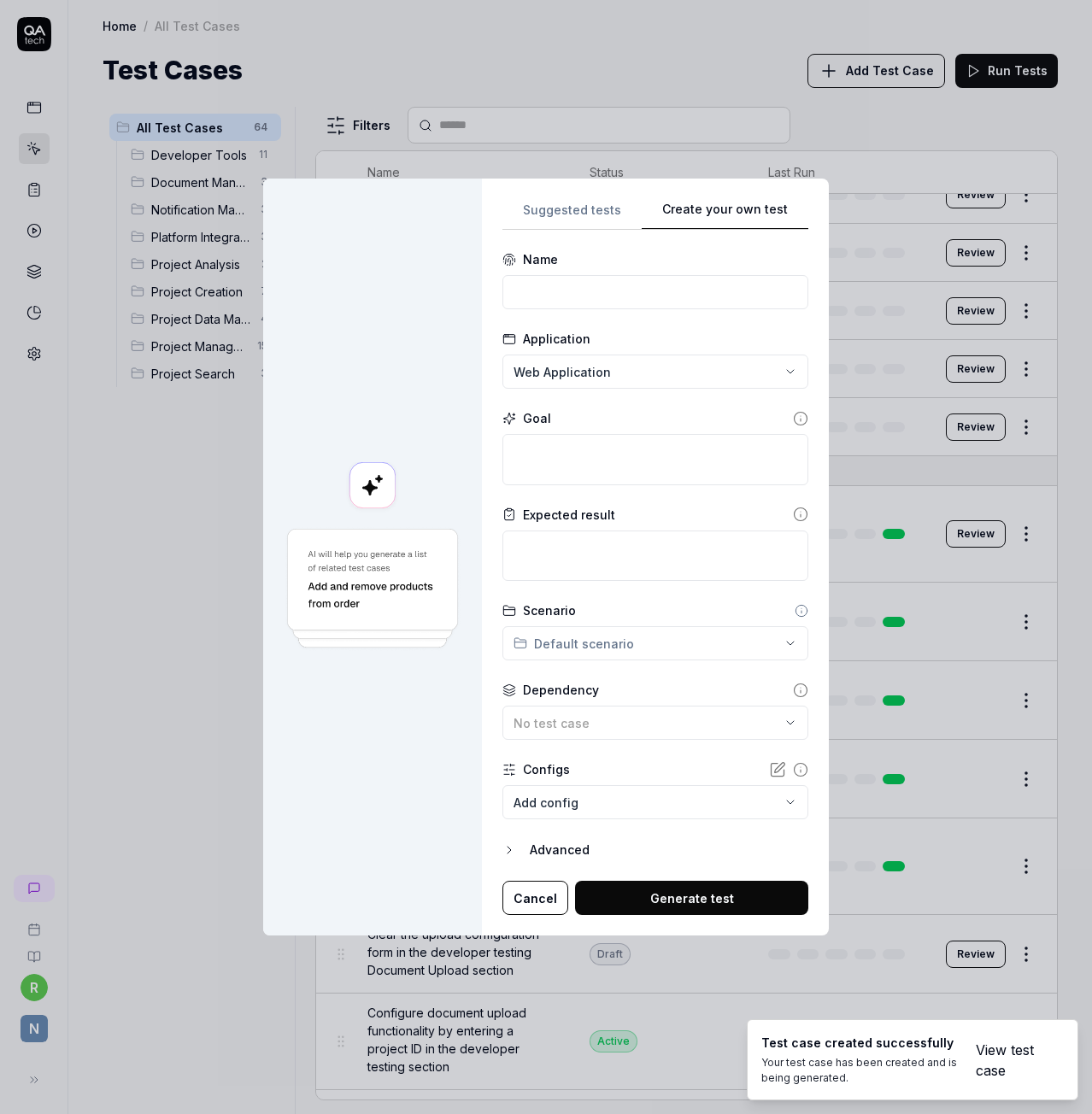 scroll, scrollTop: 0, scrollLeft: 0, axis: both 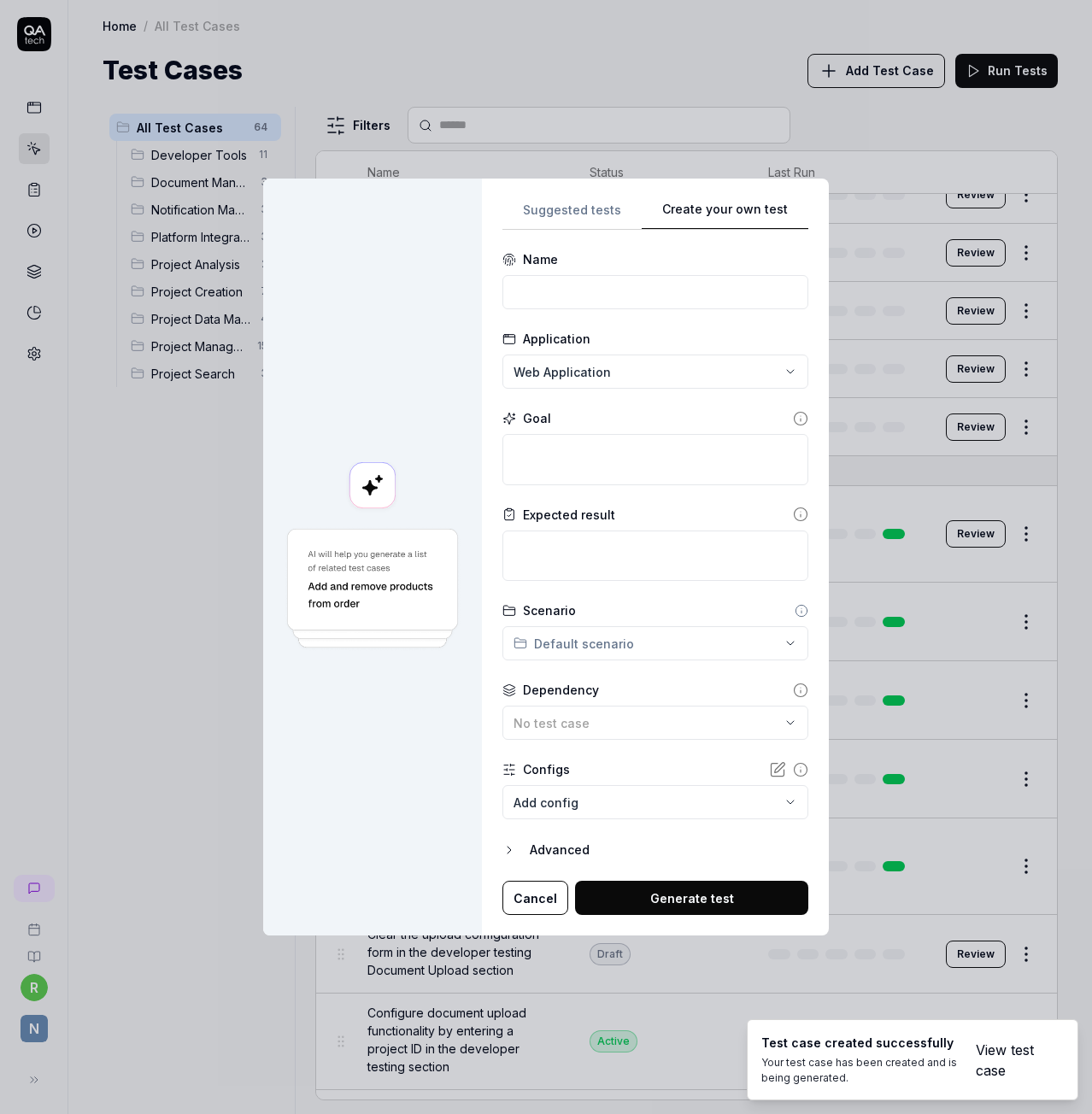 click on "Name" at bounding box center [655, 279] 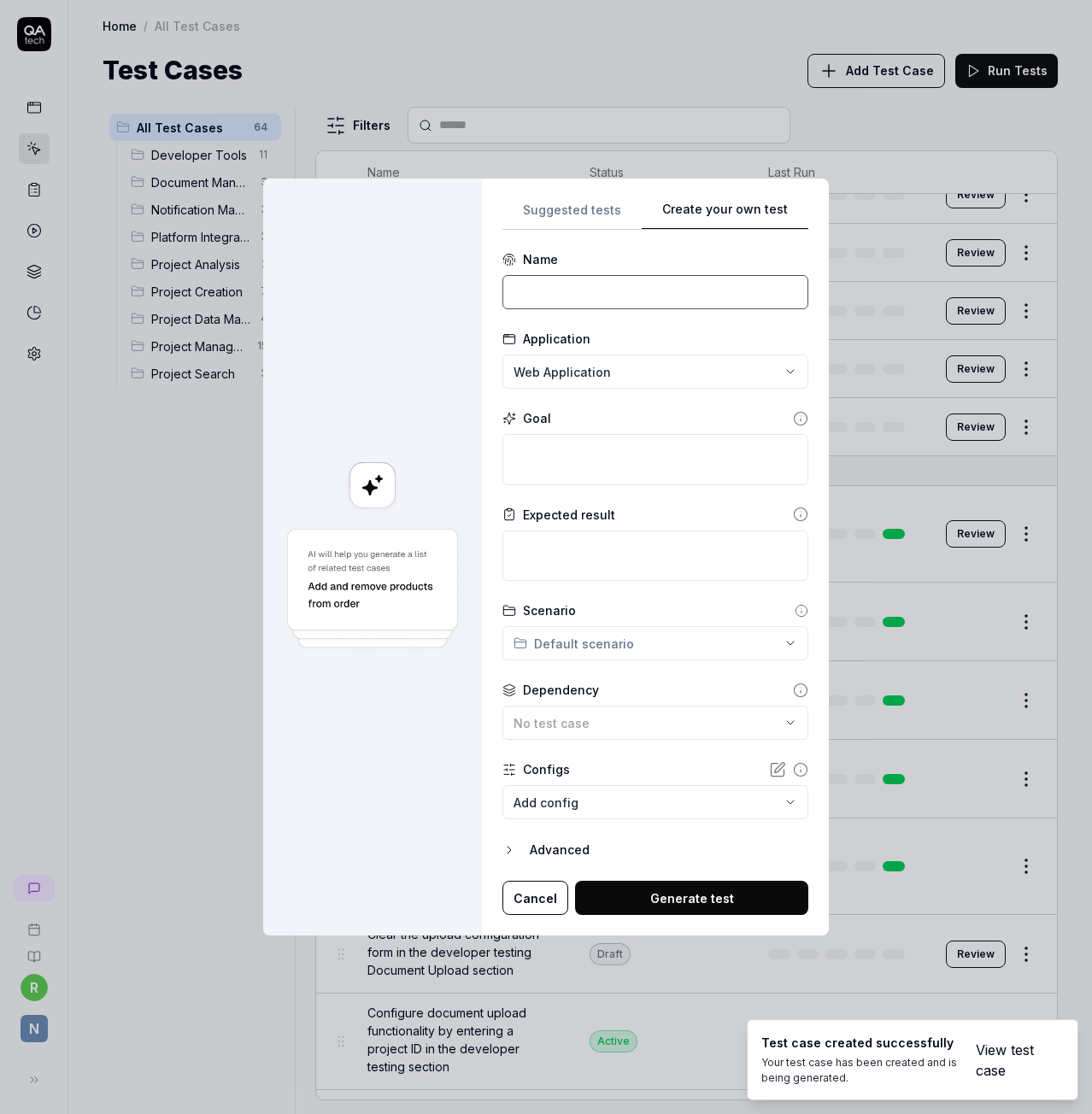 click at bounding box center [655, 292] 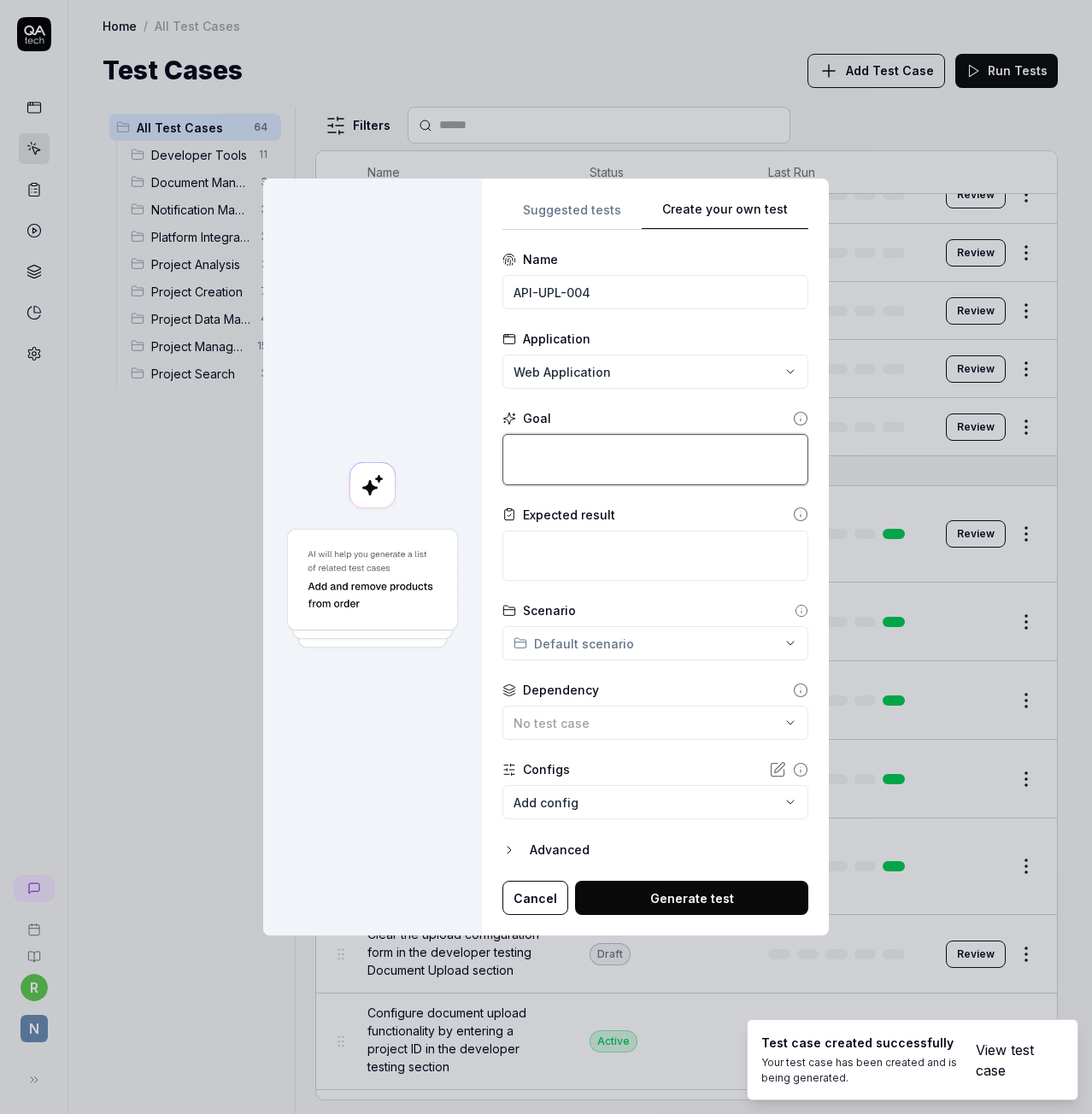 click at bounding box center (655, 459) 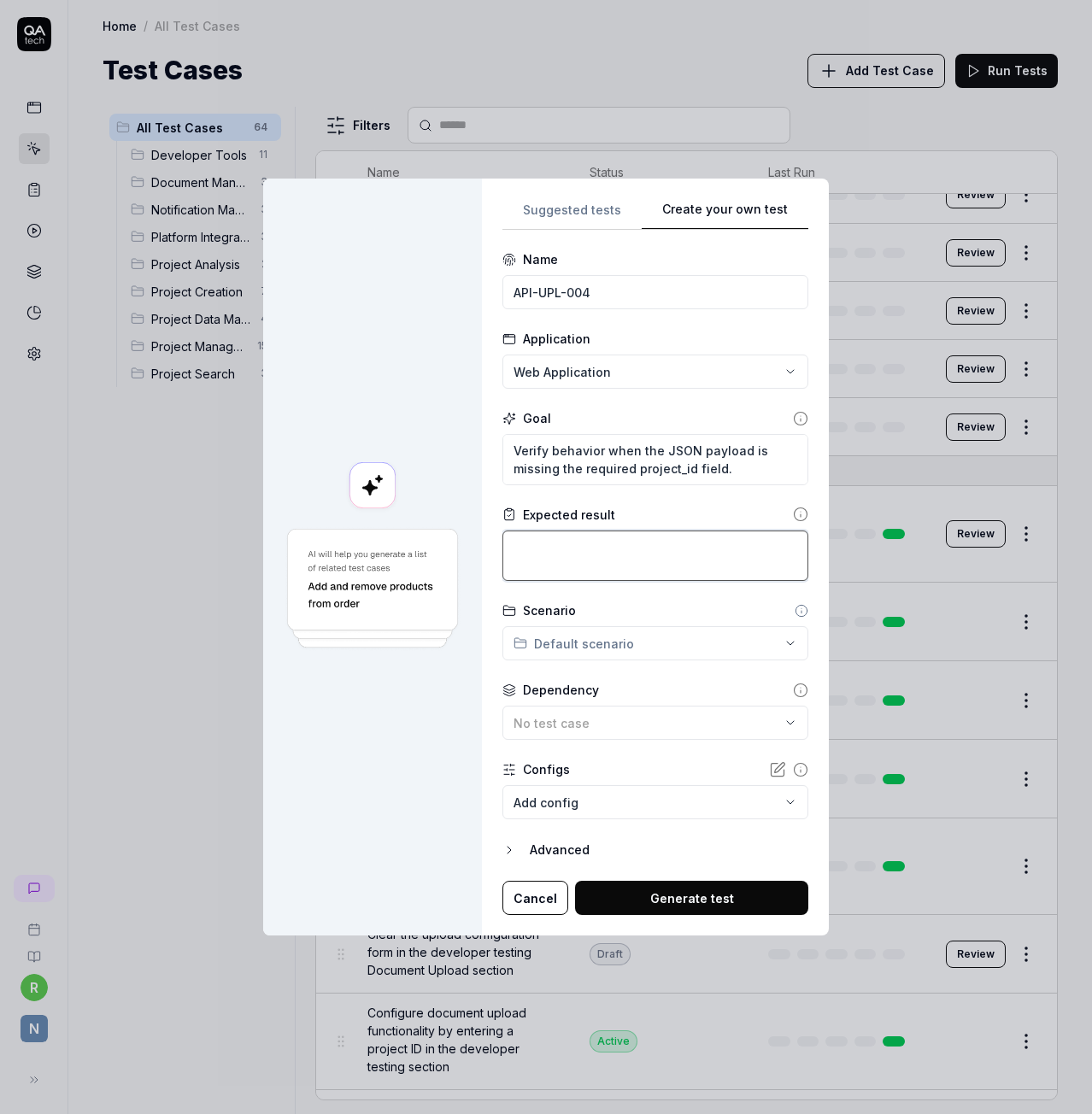 click at bounding box center [655, 555] 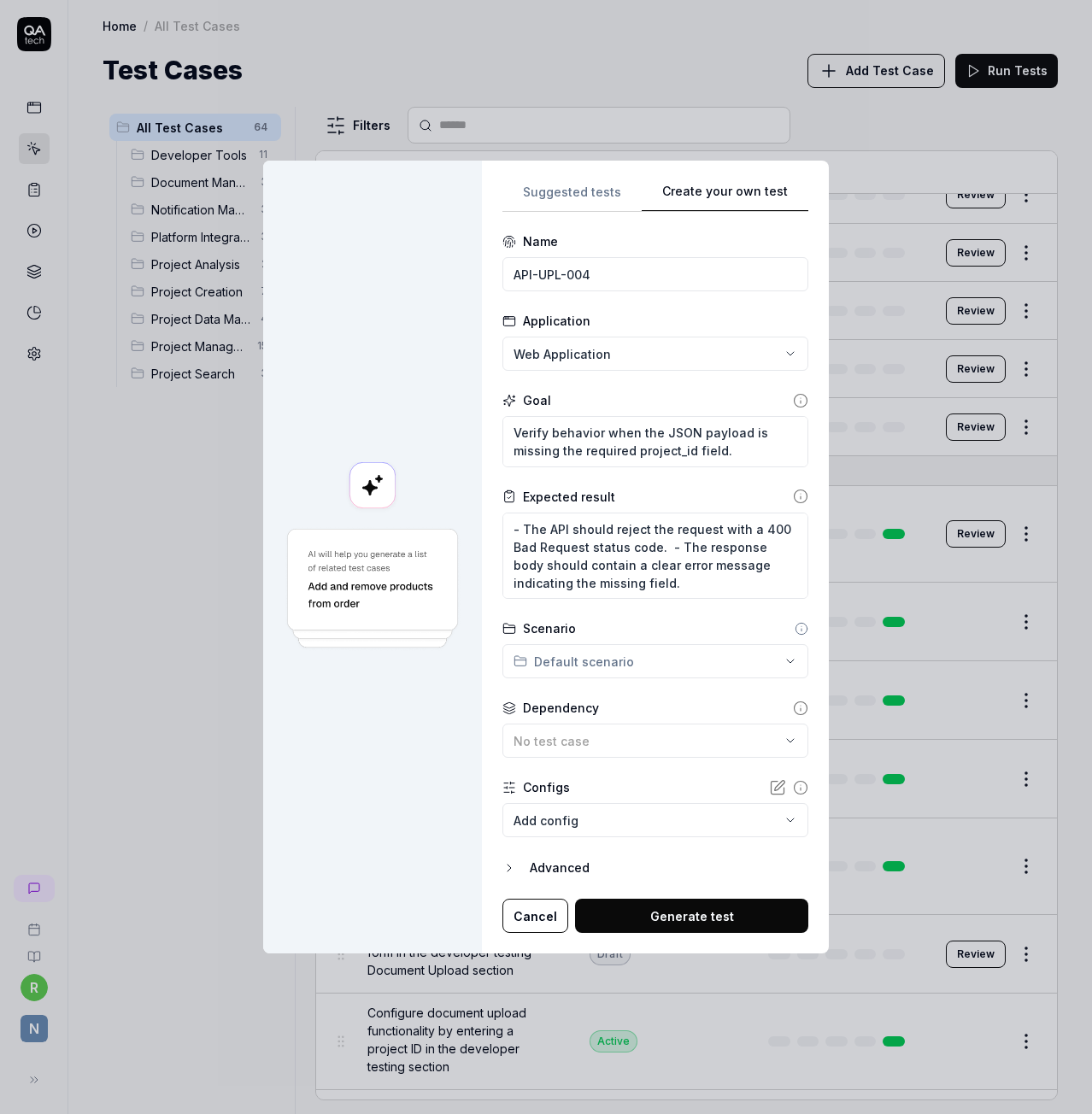 click on "Generate test" at bounding box center [691, 916] 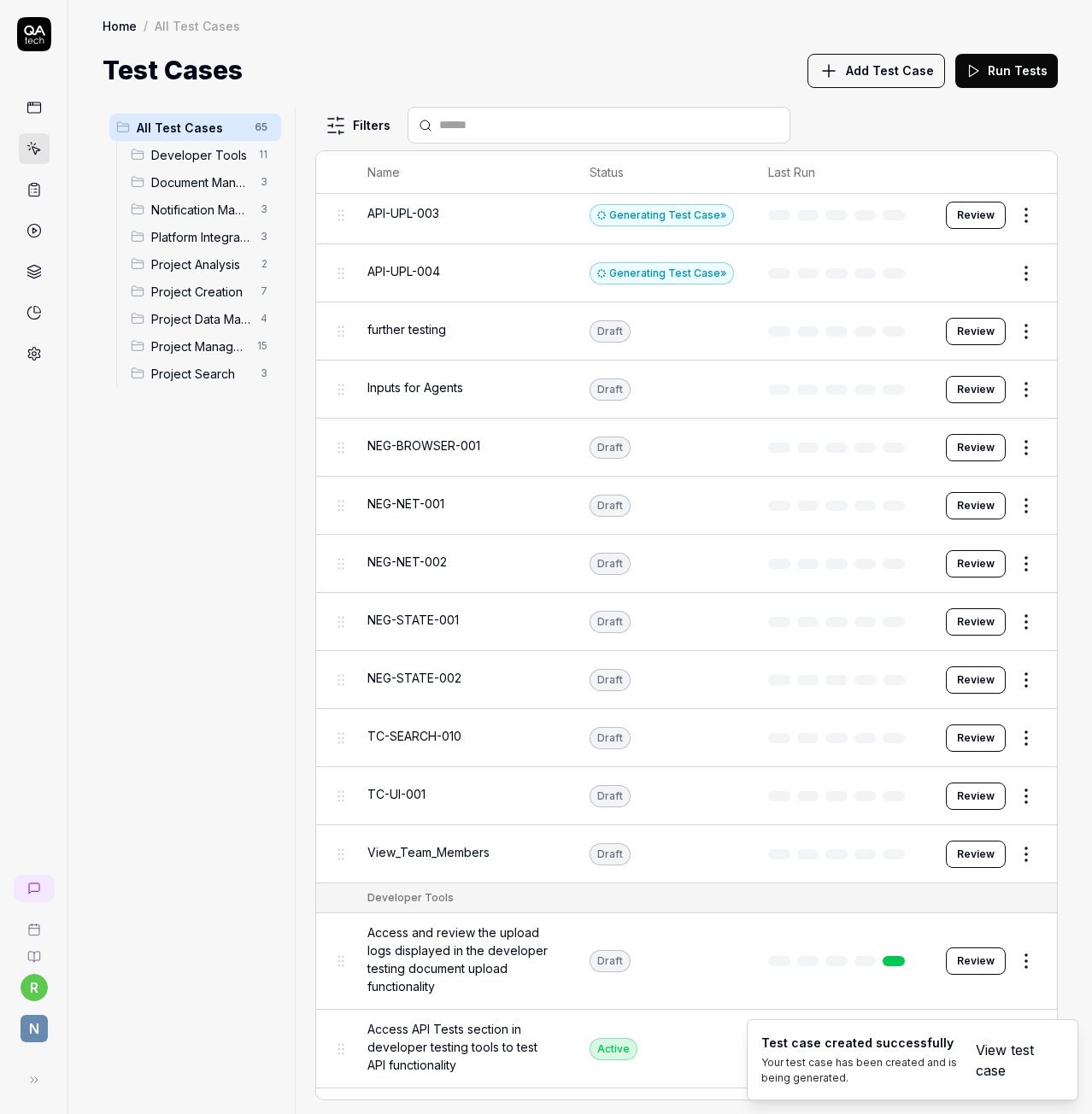 scroll, scrollTop: 0, scrollLeft: 0, axis: both 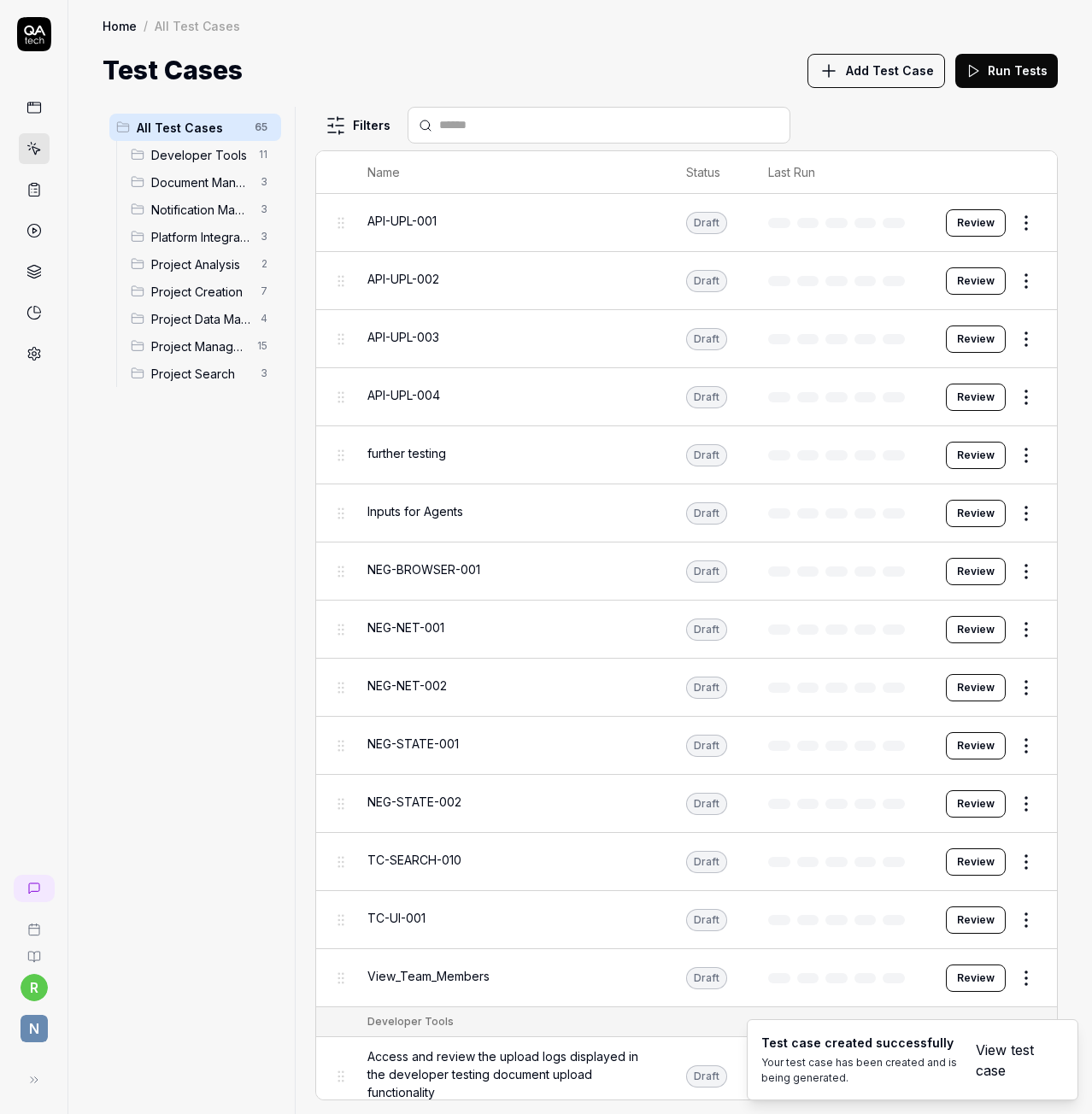 click on "Draft" at bounding box center [707, 223] 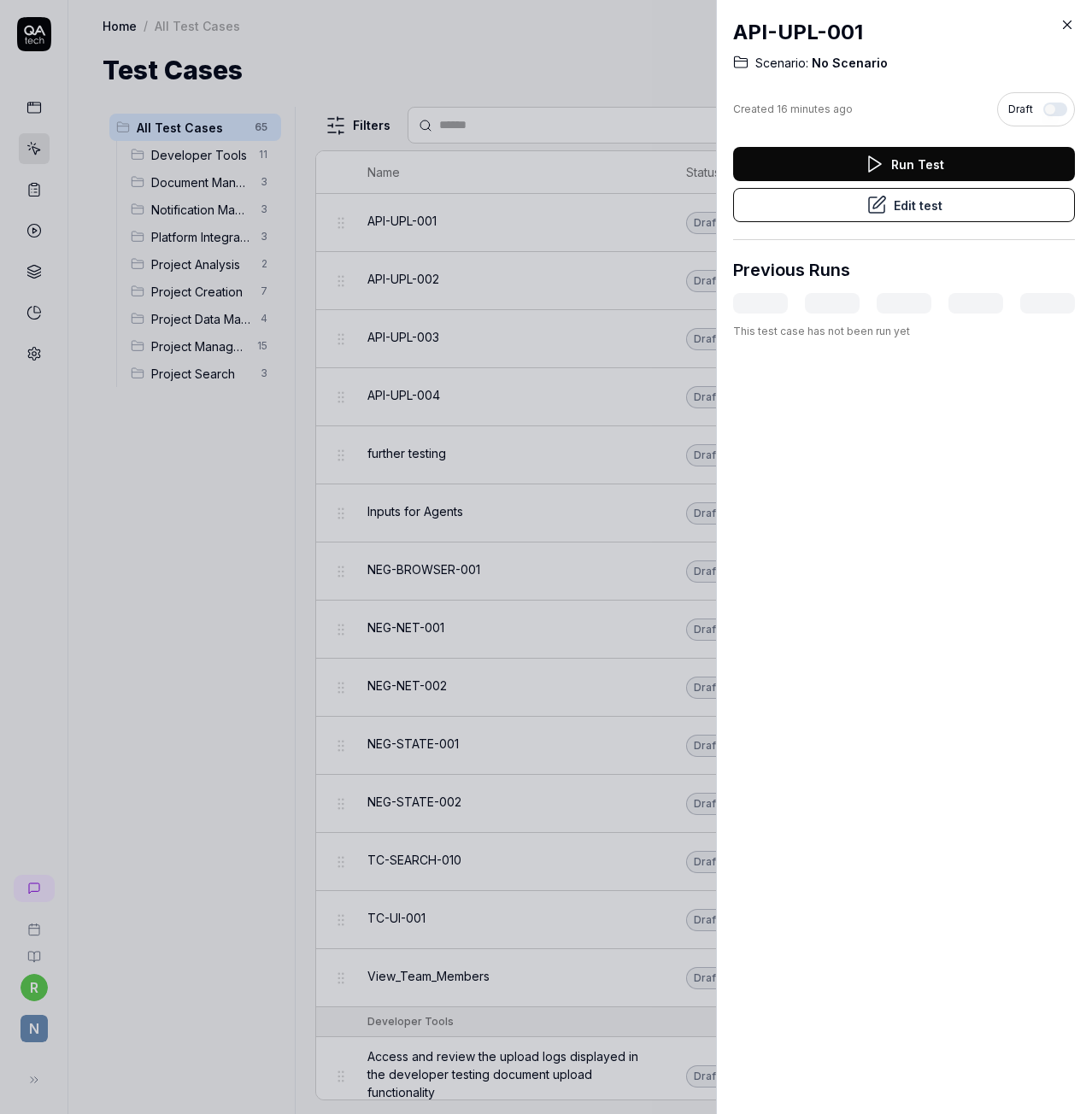click at bounding box center [1055, 109] 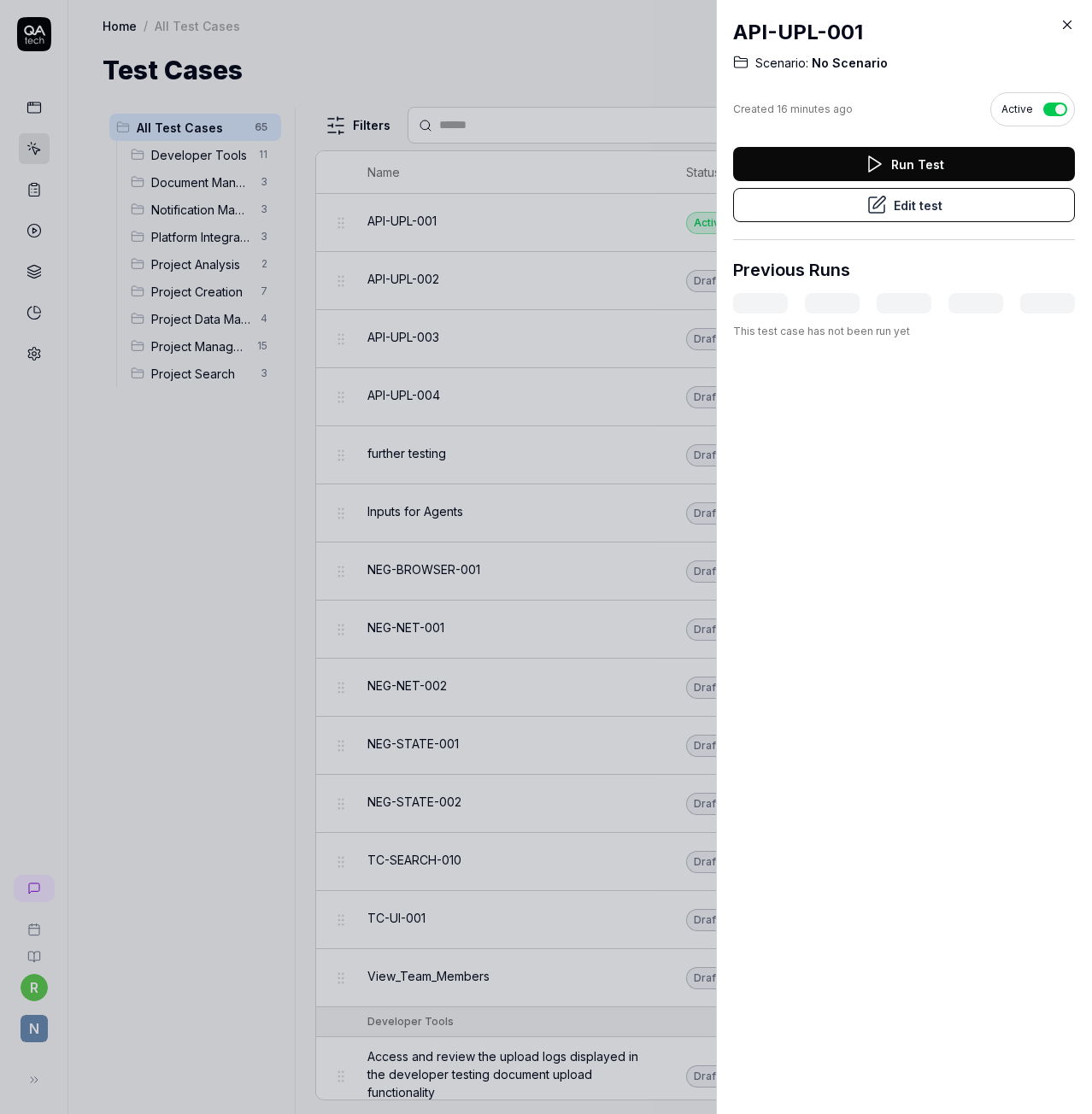 click at bounding box center [546, 557] 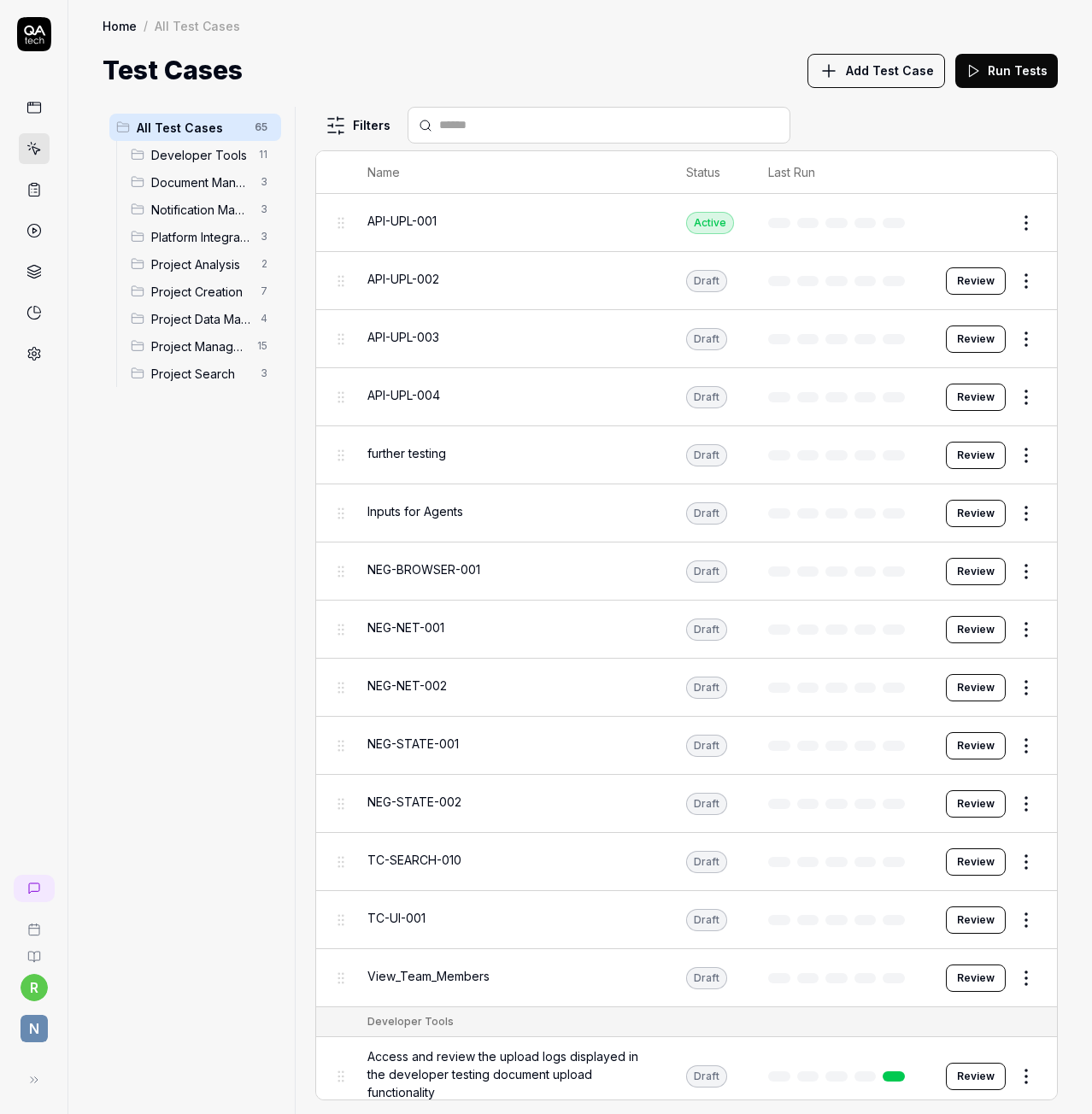 click on "API-UPL-002" at bounding box center [509, 281] 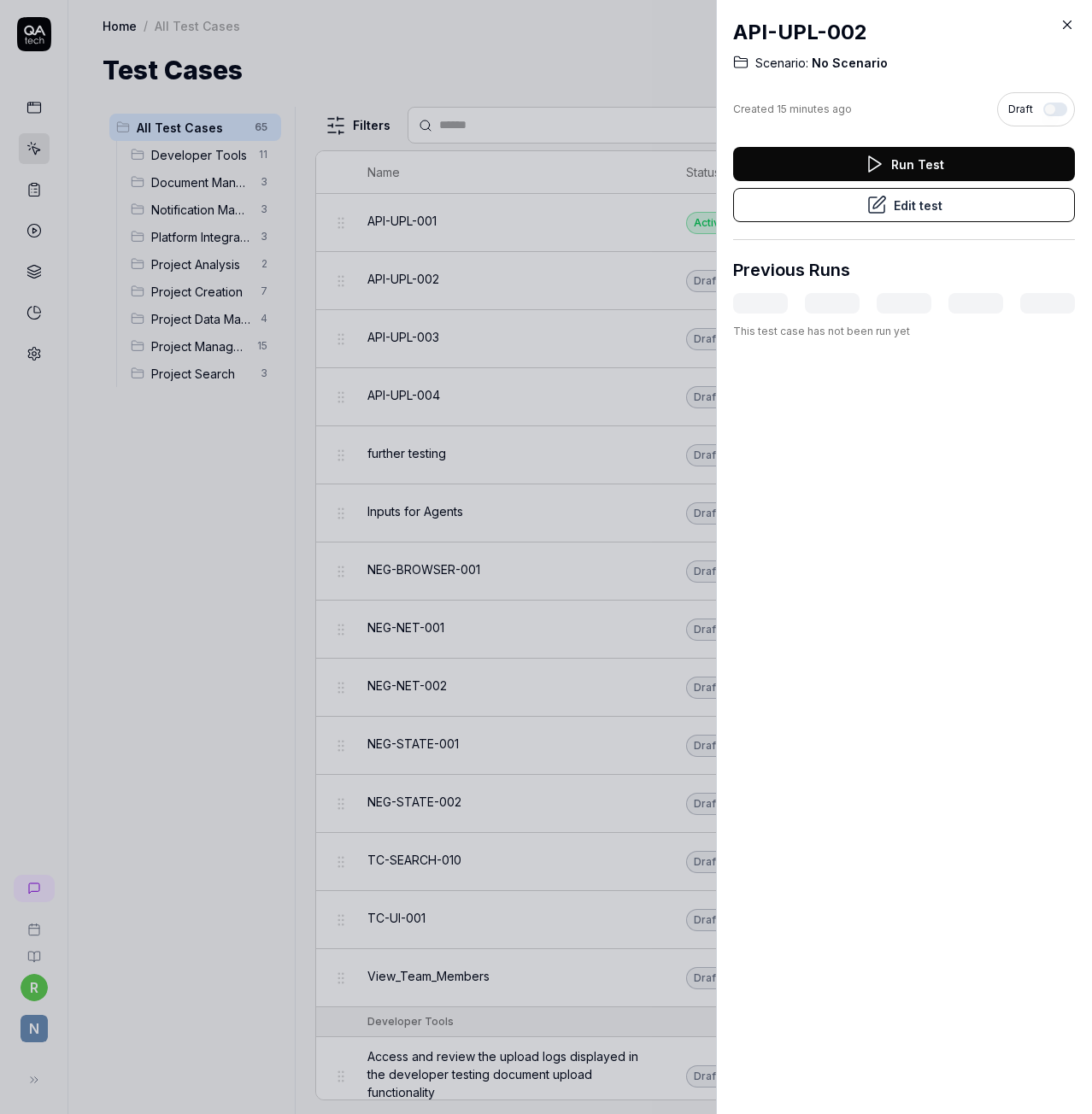 click at bounding box center (1055, 109) 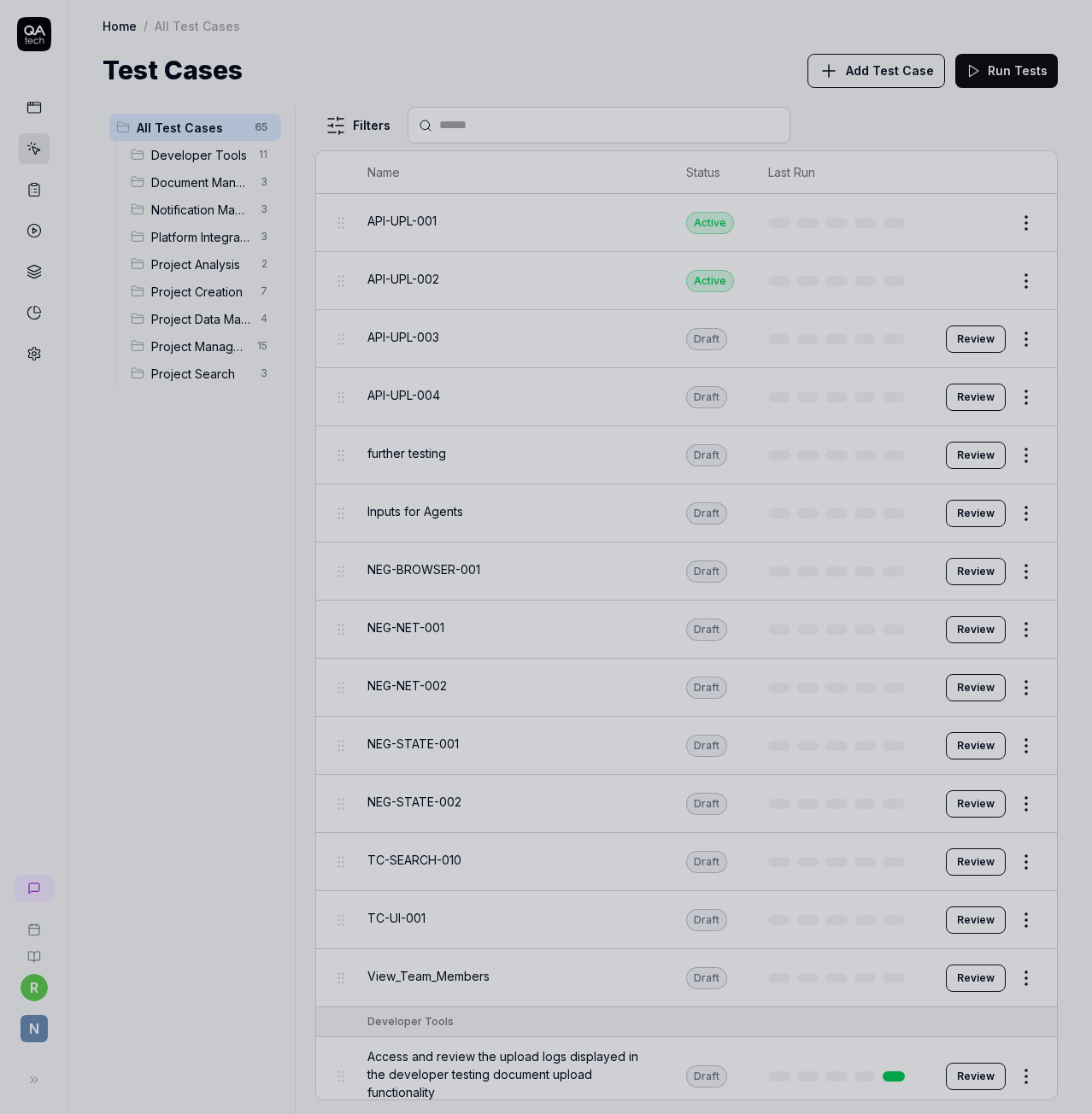 click at bounding box center [546, 557] 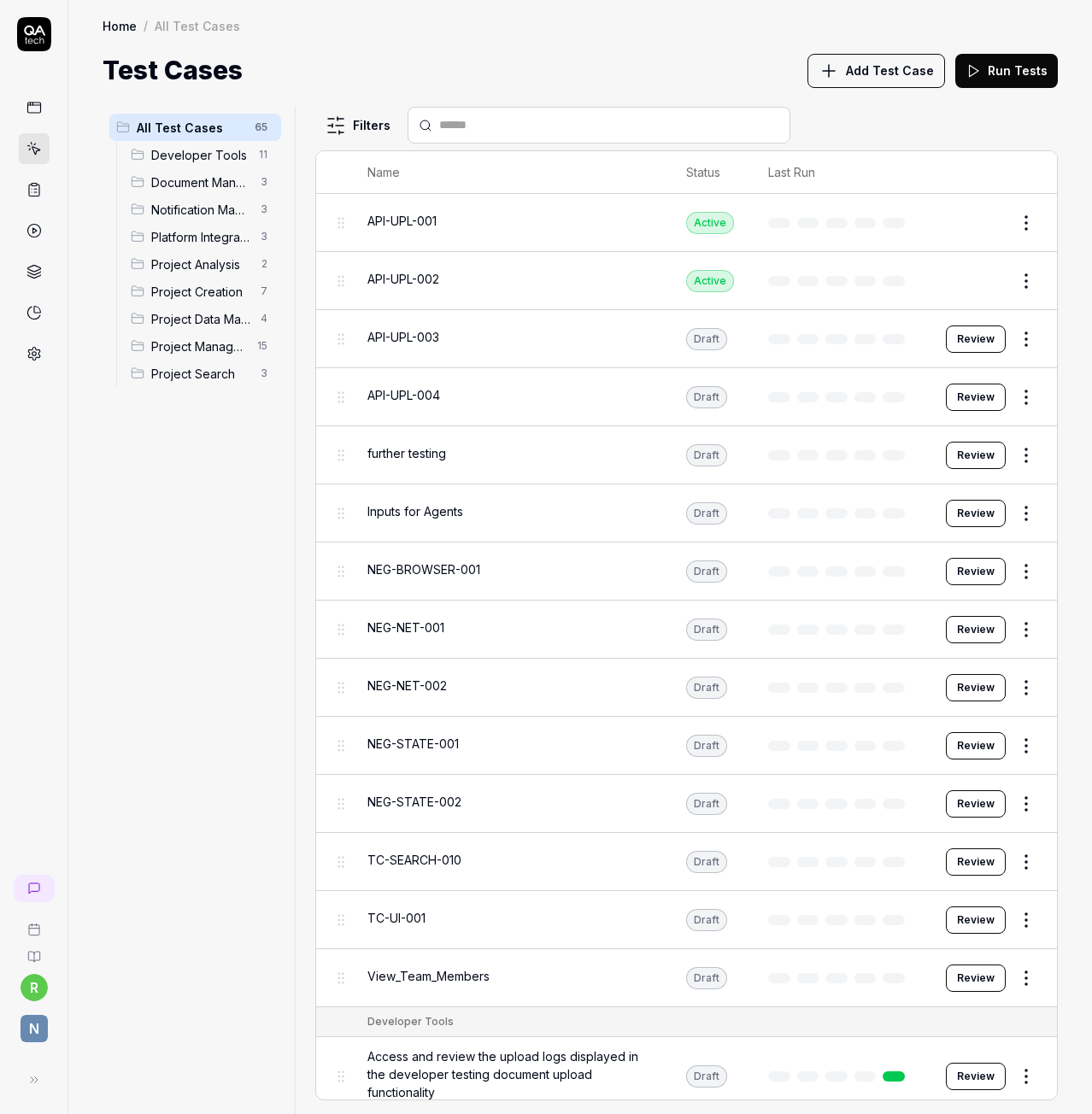 click on "API-UPL-003" at bounding box center (403, 337) 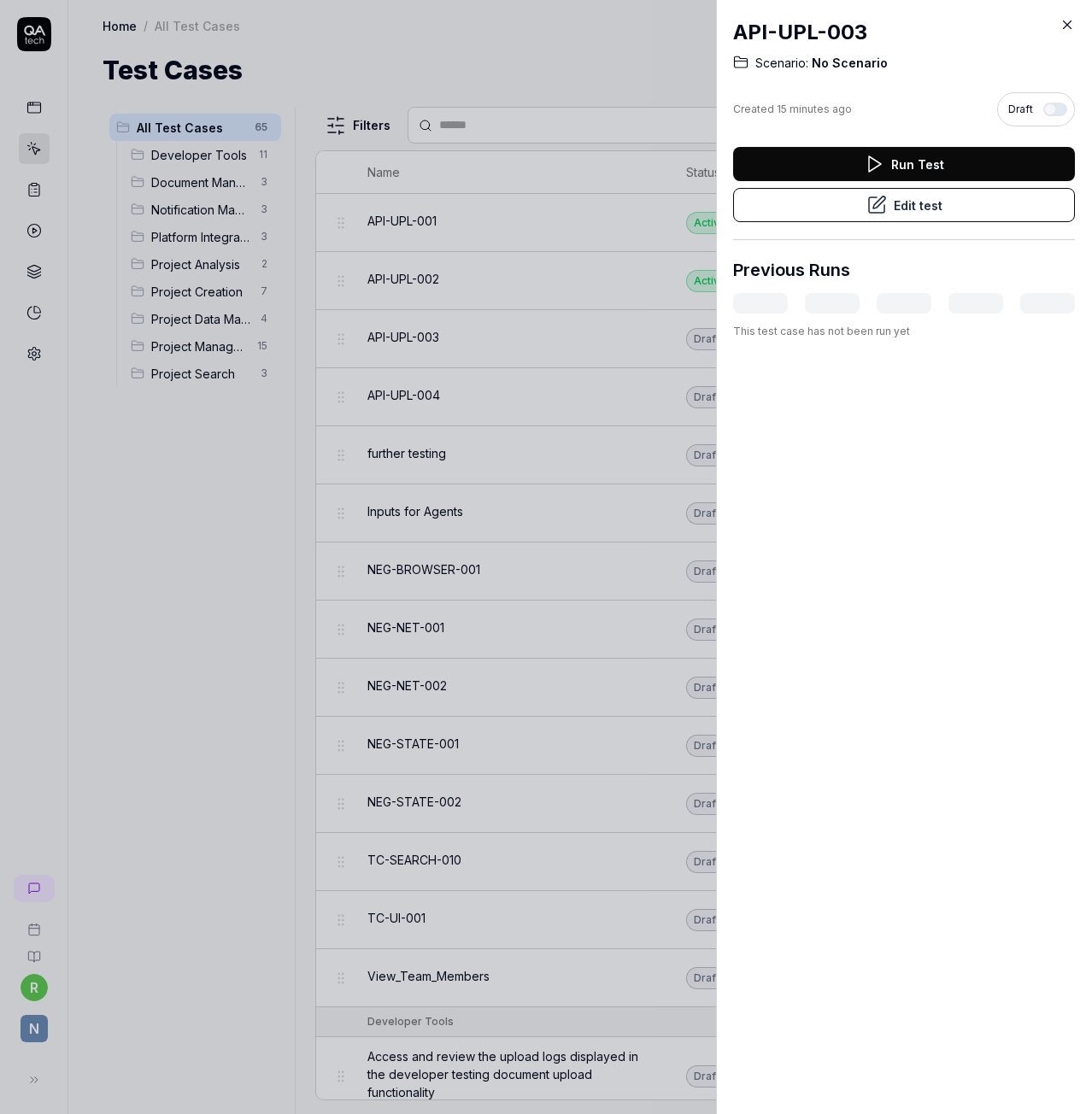 click on "Draft" at bounding box center [1036, 109] 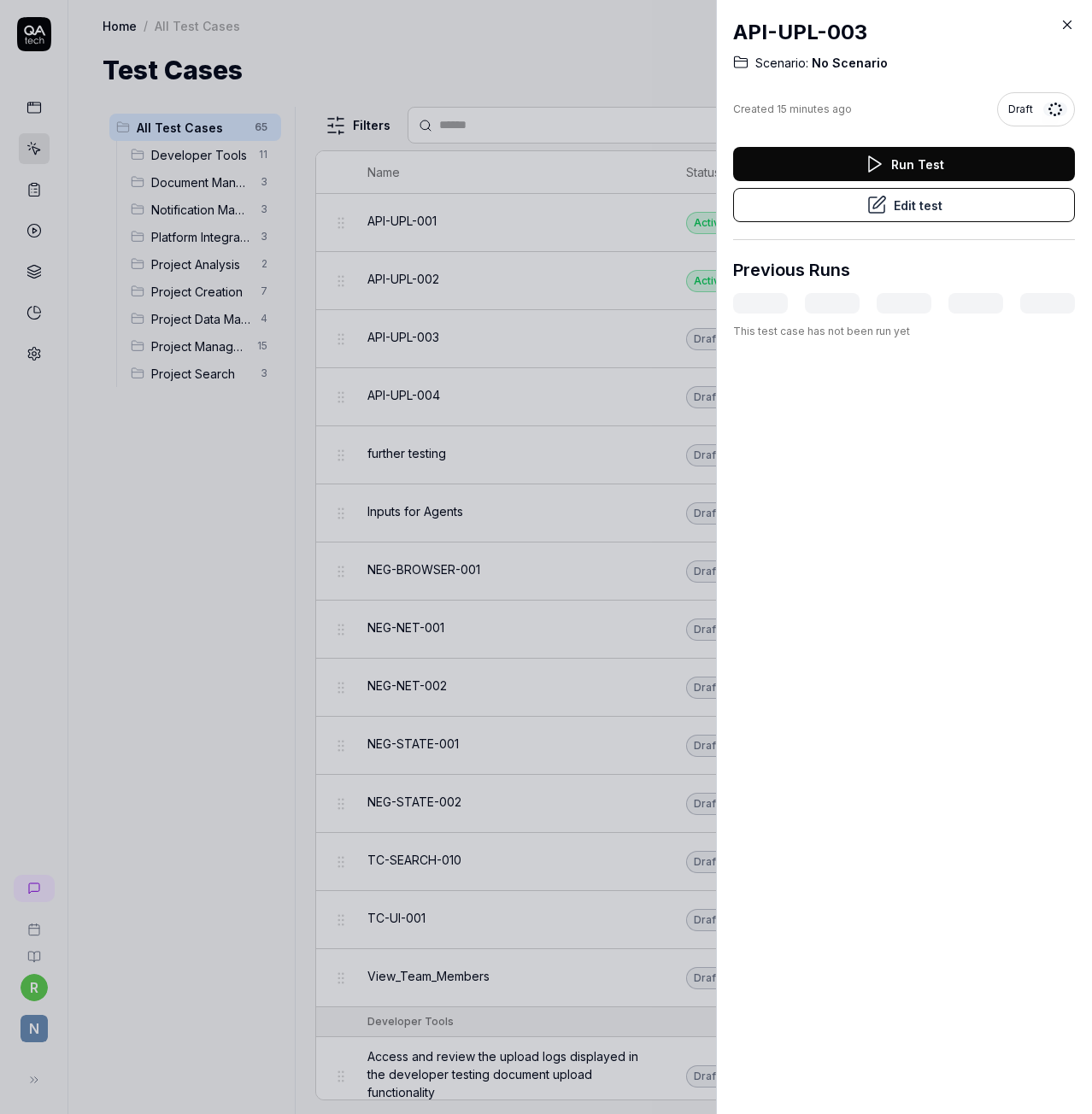 click at bounding box center [546, 557] 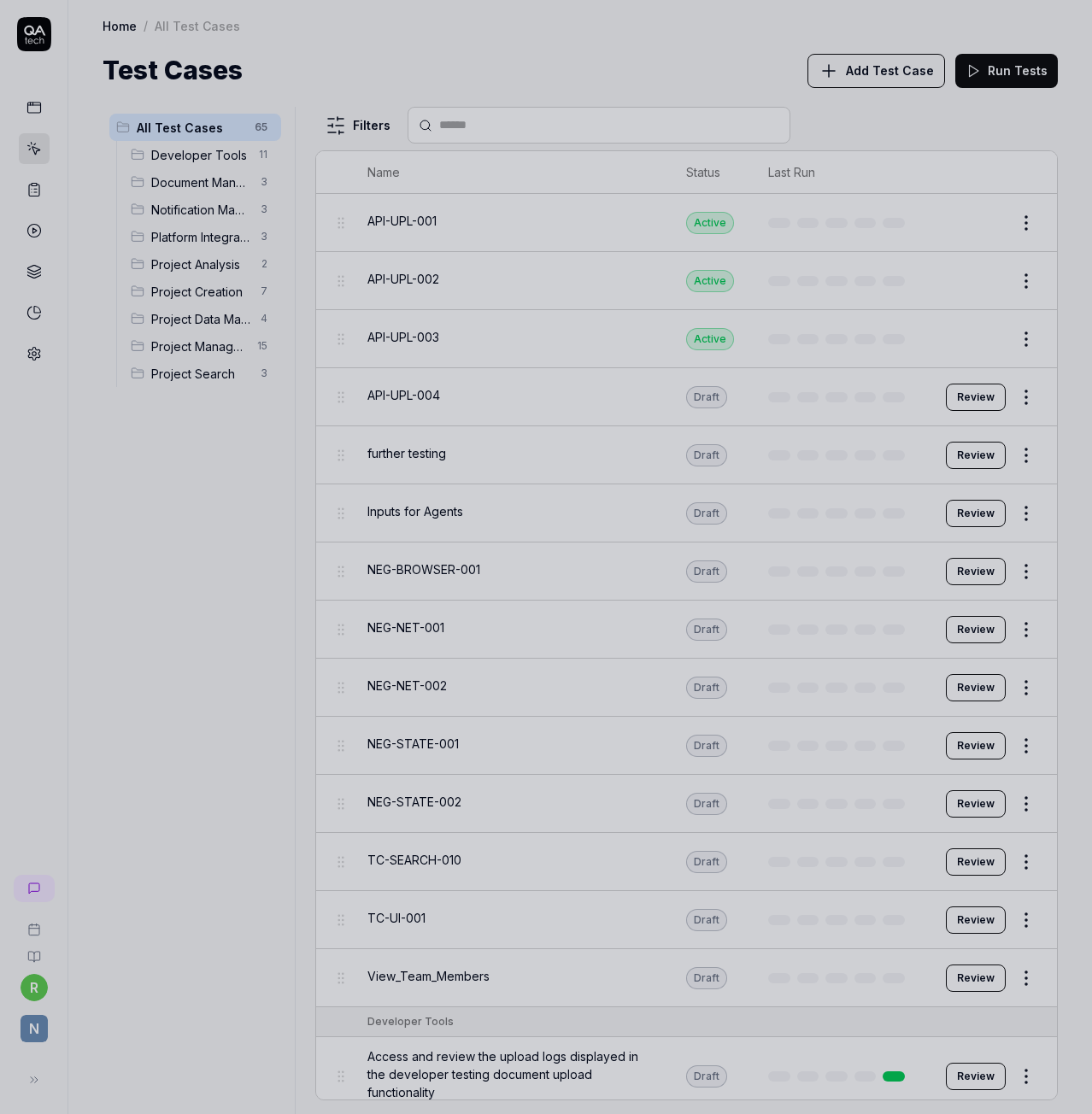 click at bounding box center [546, 557] 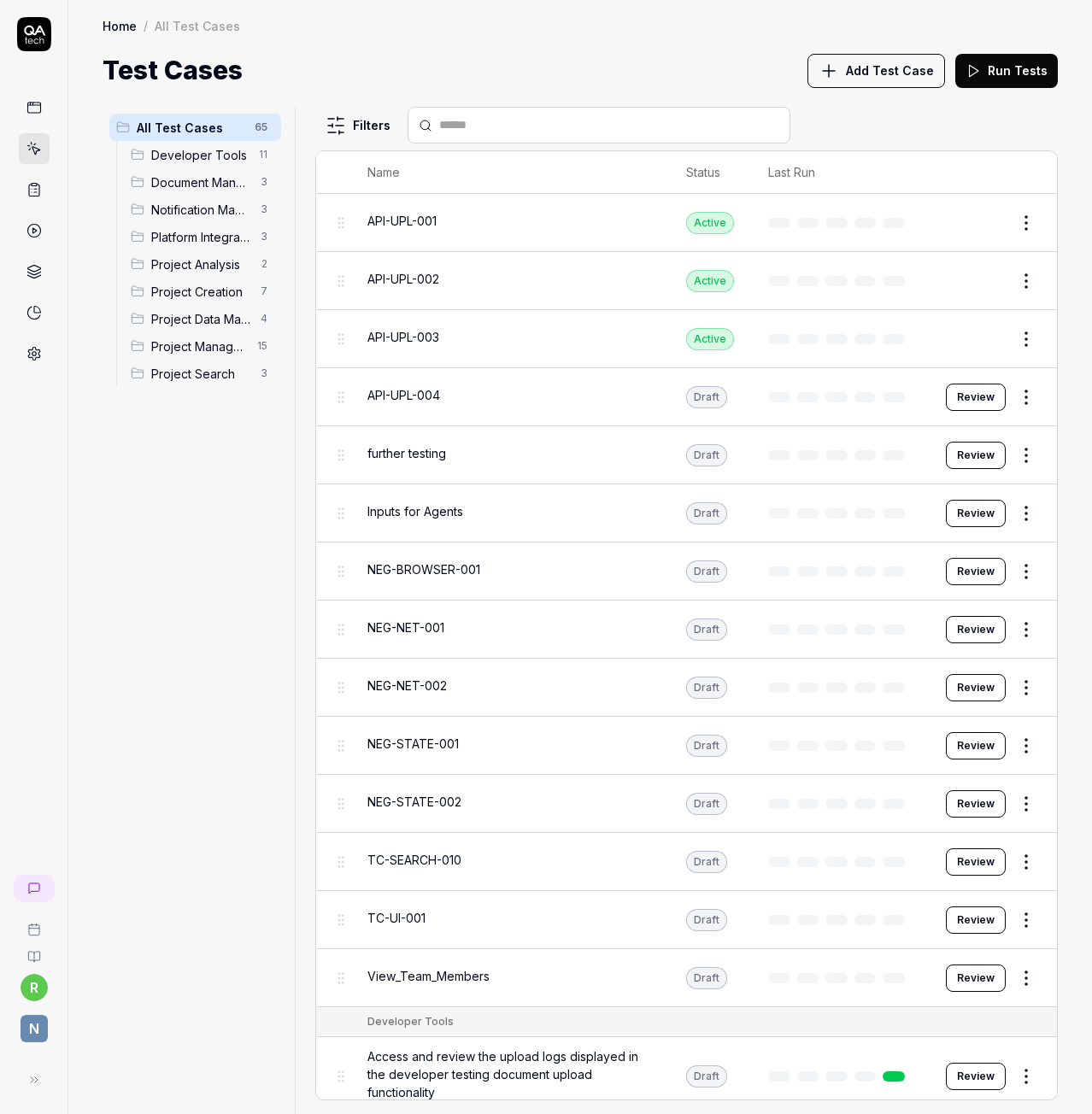 click on "API-UPL-004" at bounding box center (509, 396) 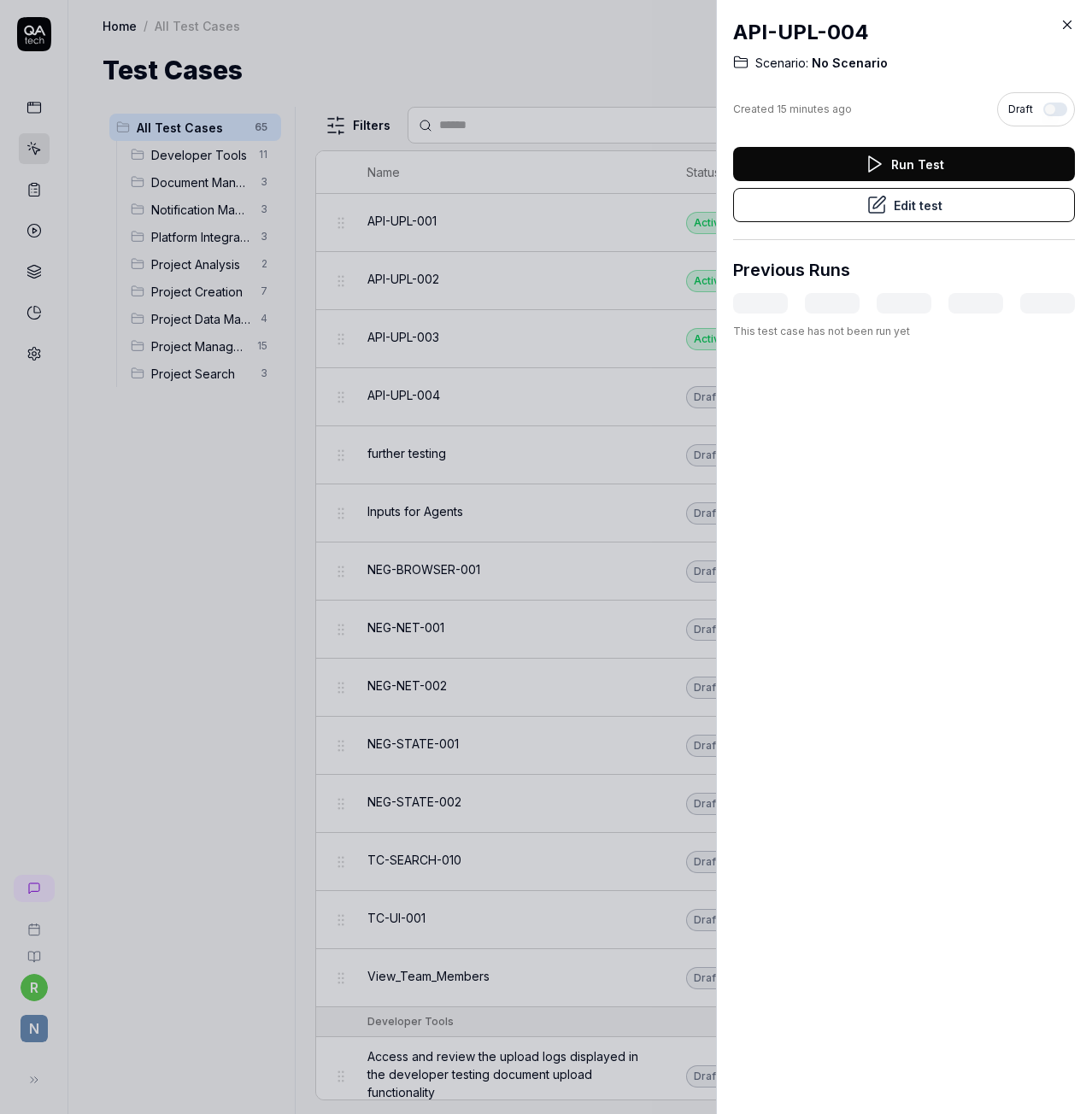 click at bounding box center [1055, 109] 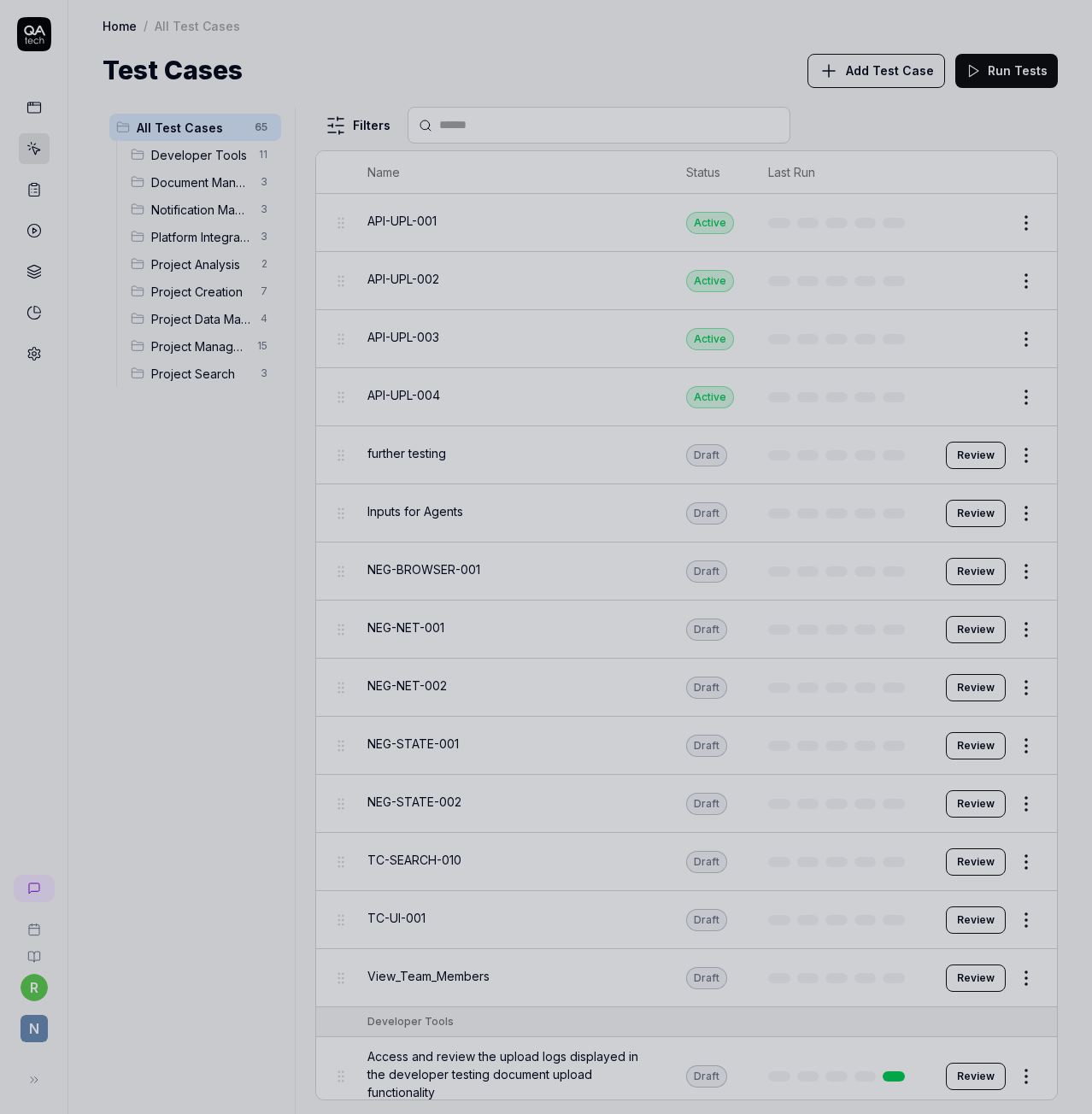 click at bounding box center [546, 557] 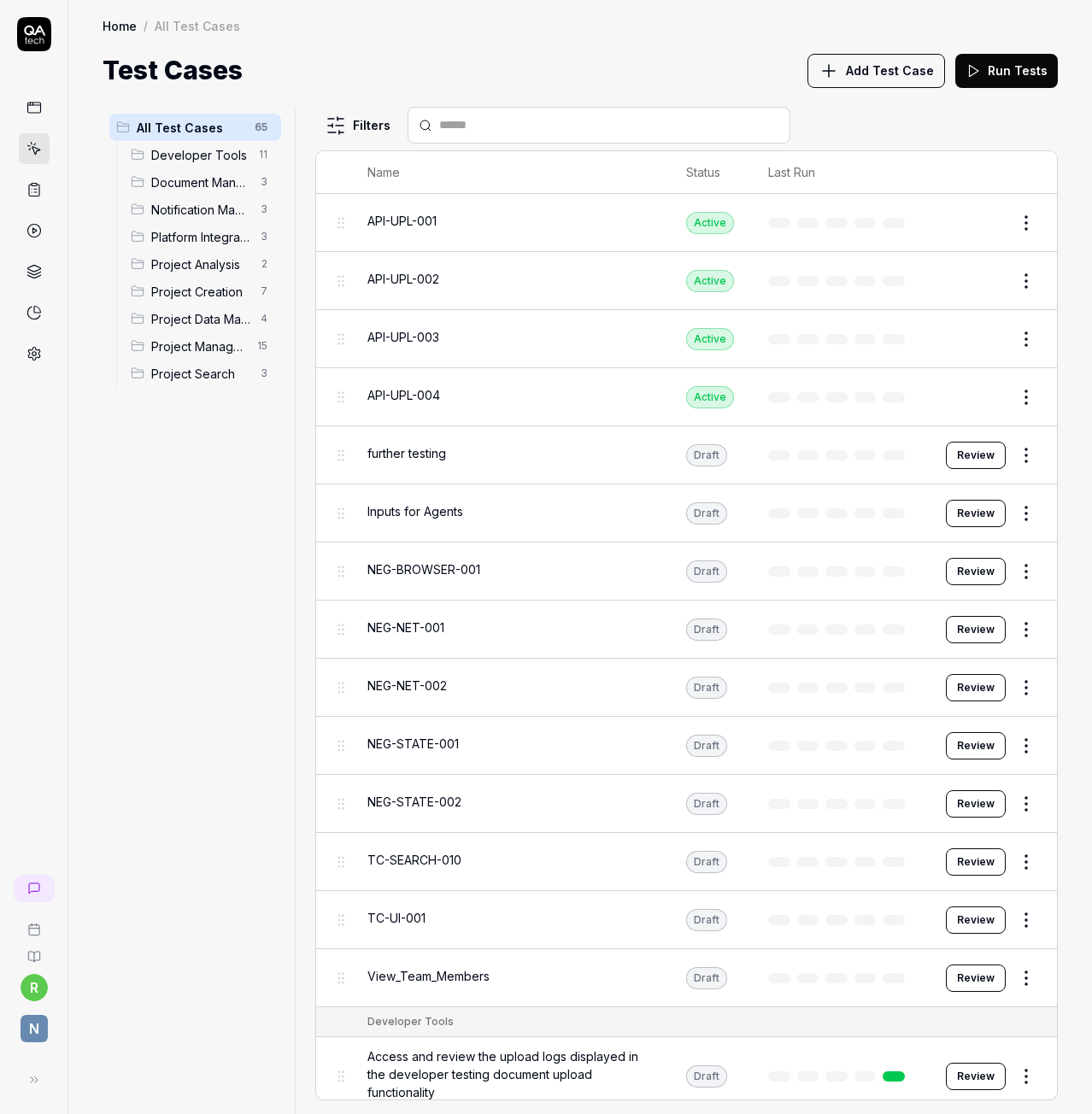 drag, startPoint x: 477, startPoint y: 520, endPoint x: 490, endPoint y: 517, distance: 13.341664 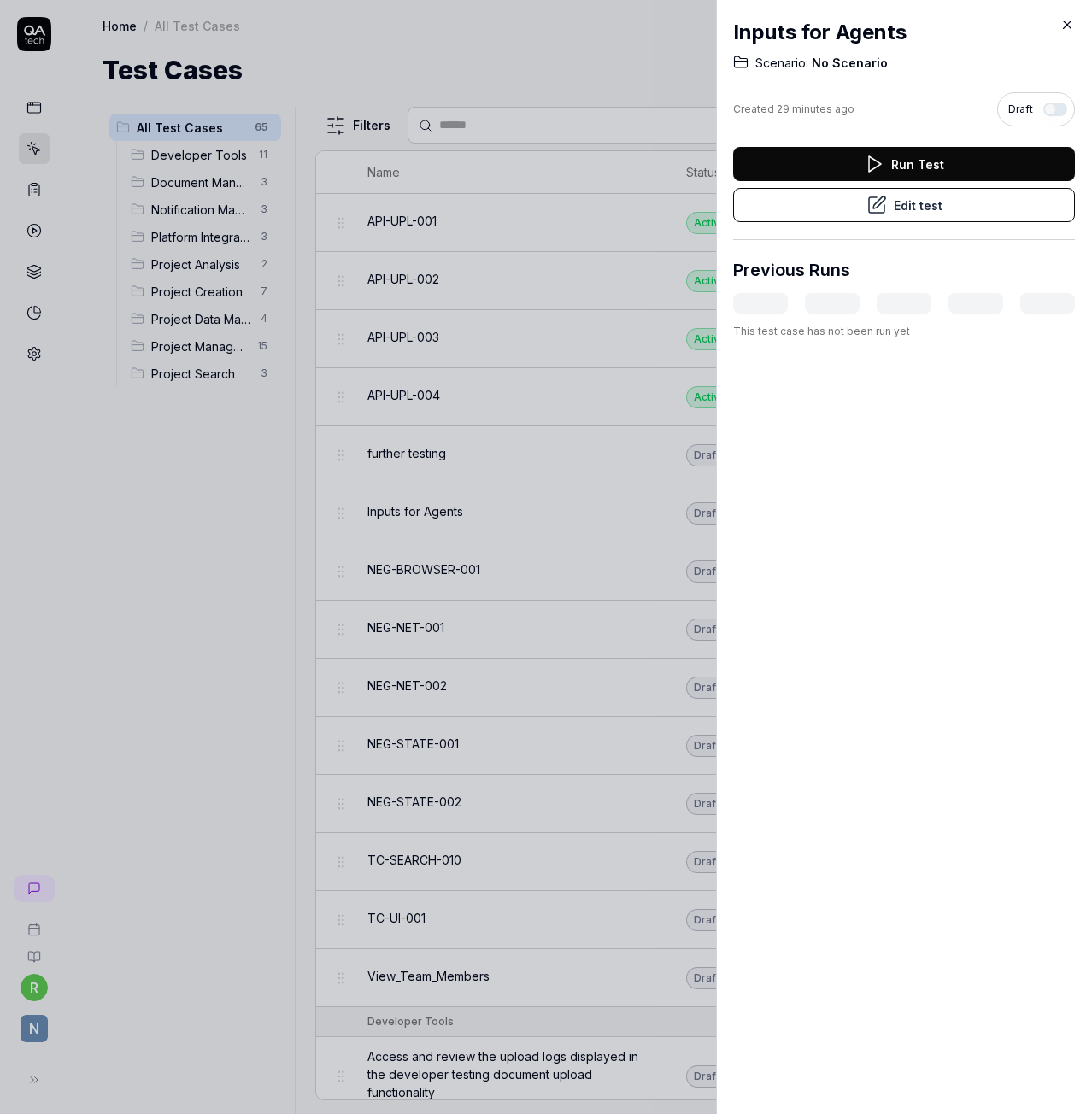 click at bounding box center (1055, 109) 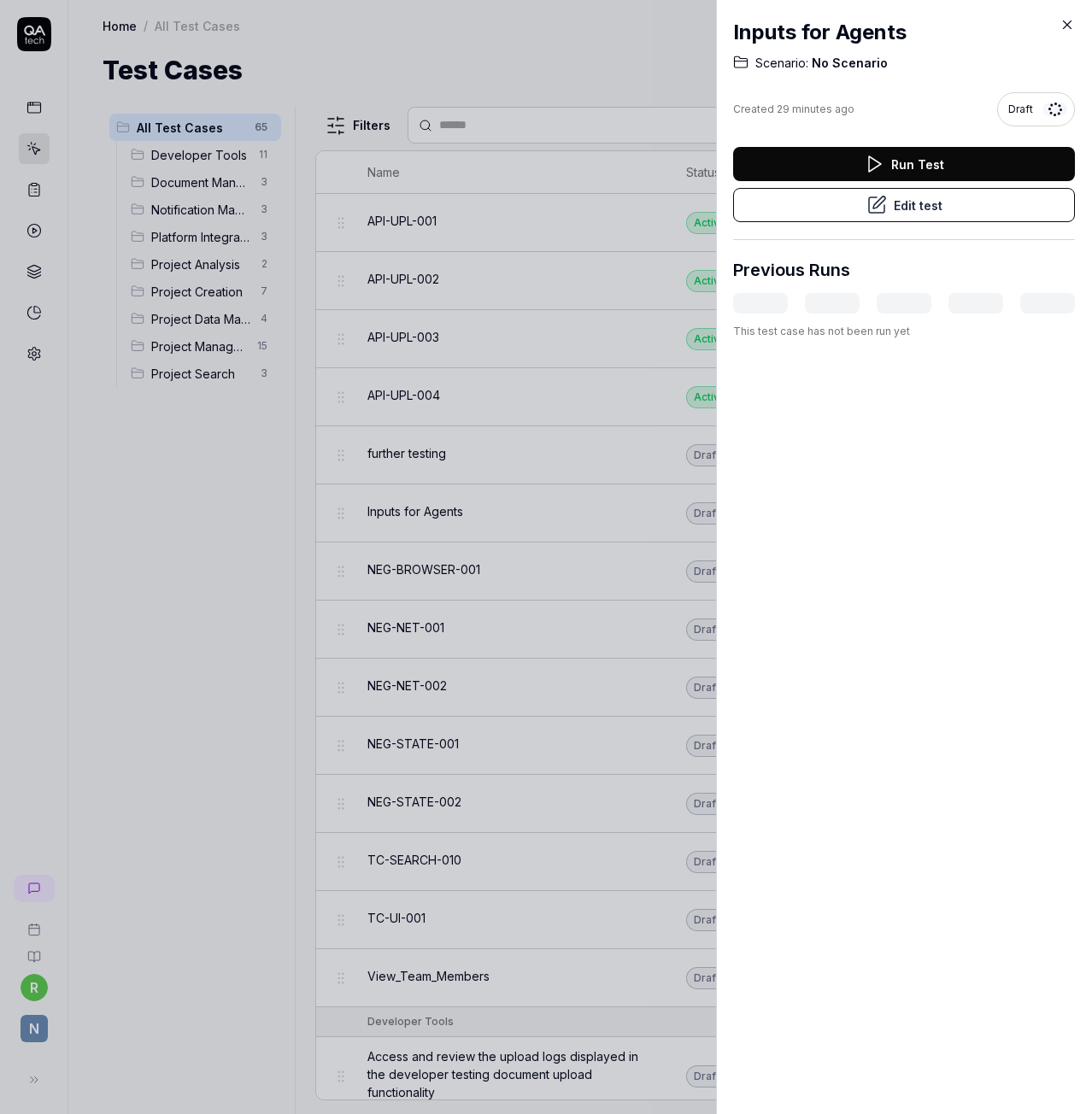 click at bounding box center (546, 557) 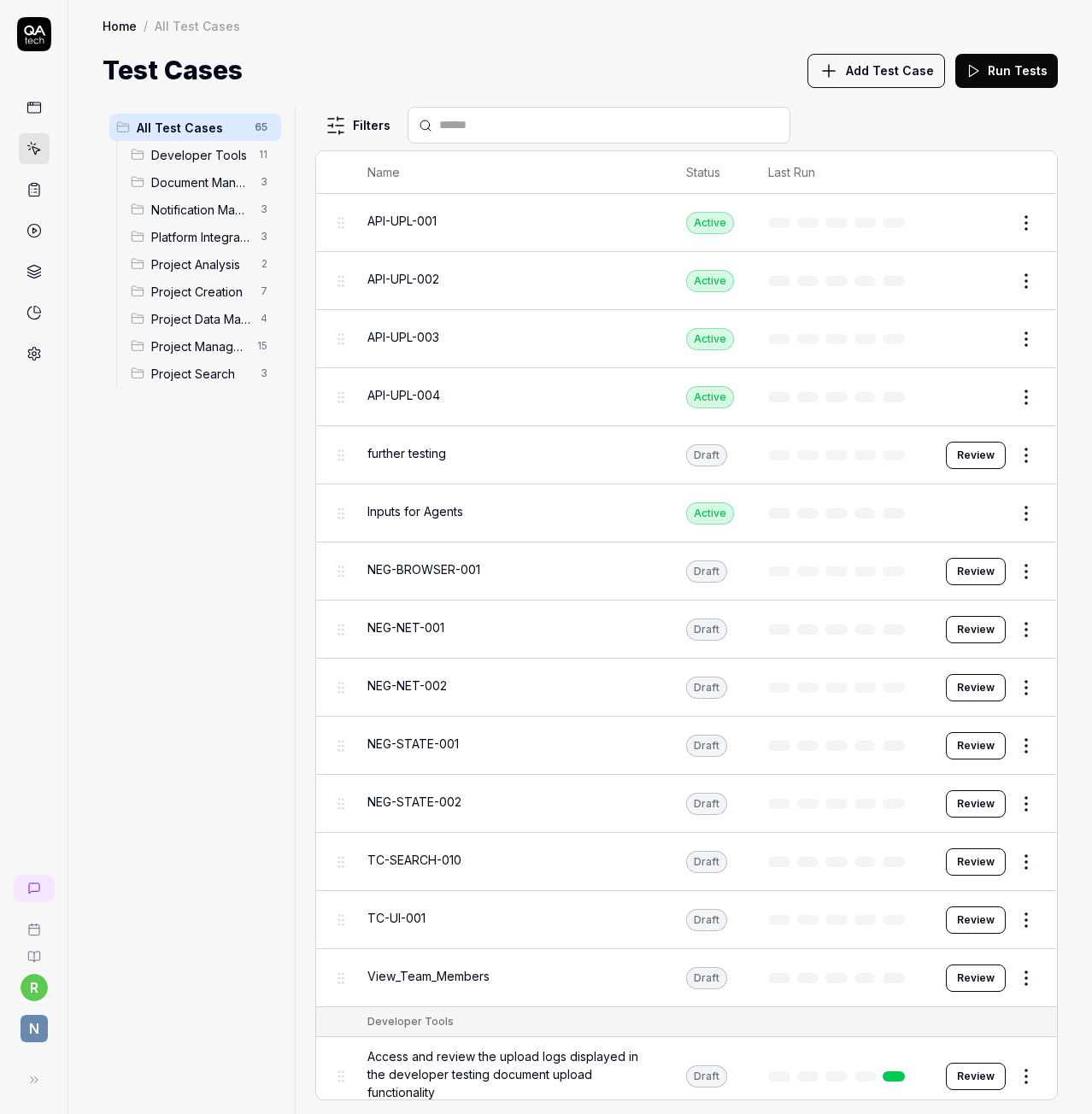 click on "View_Team_Members" at bounding box center (428, 976) 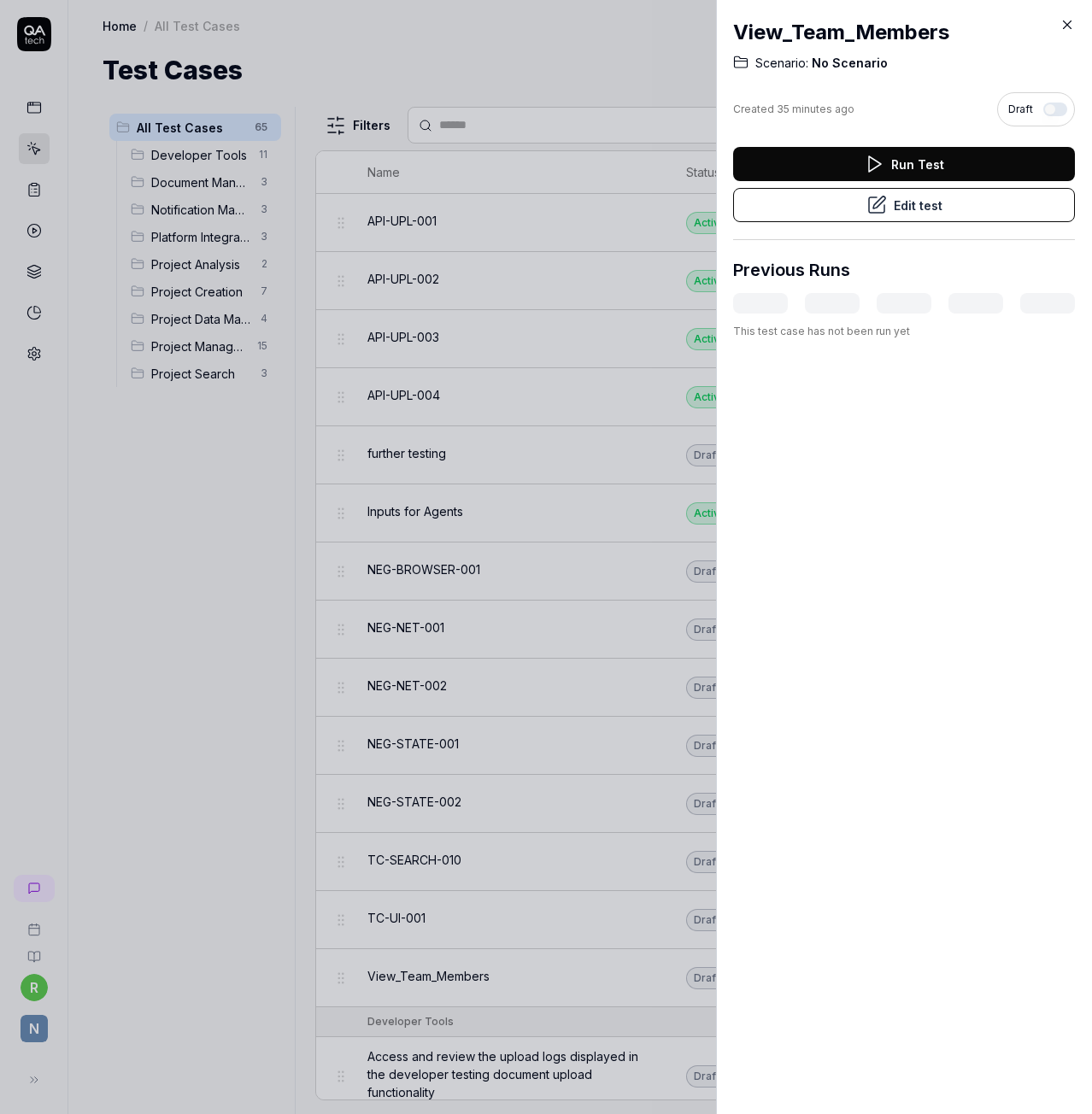 click on "Draft" at bounding box center [1036, 109] 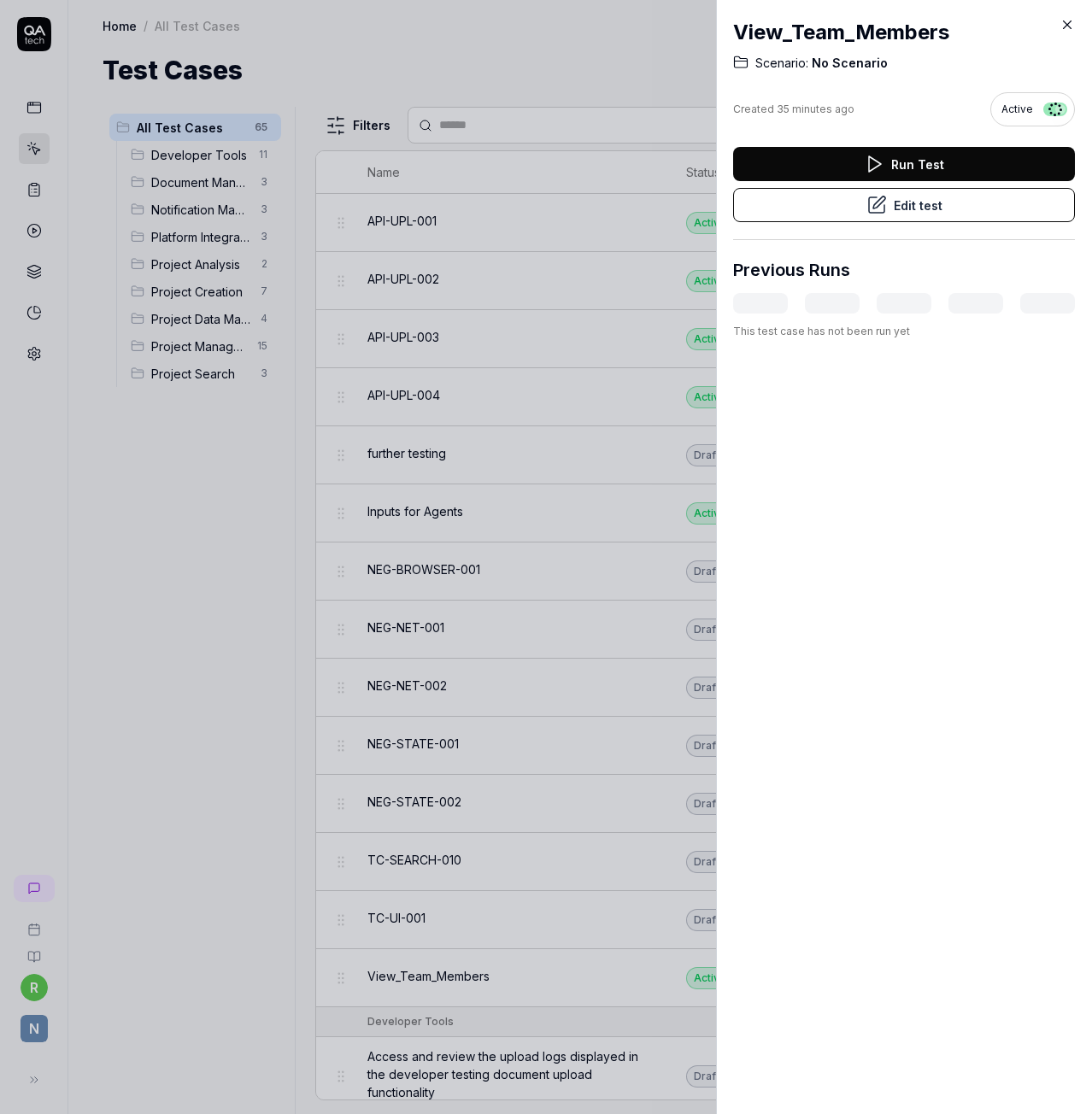 click at bounding box center (546, 557) 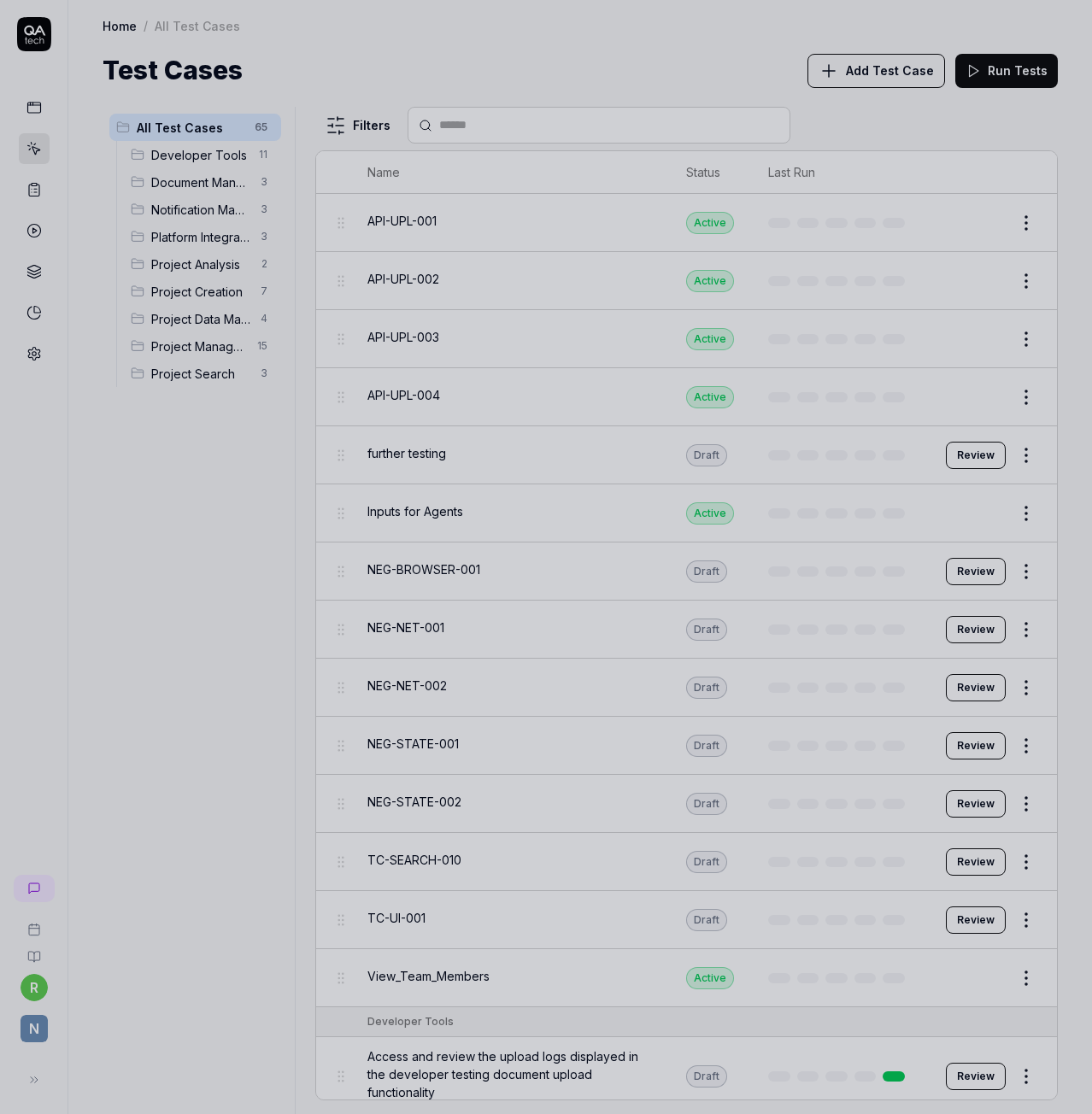 click on "TC-UI-001" at bounding box center [509, 918] 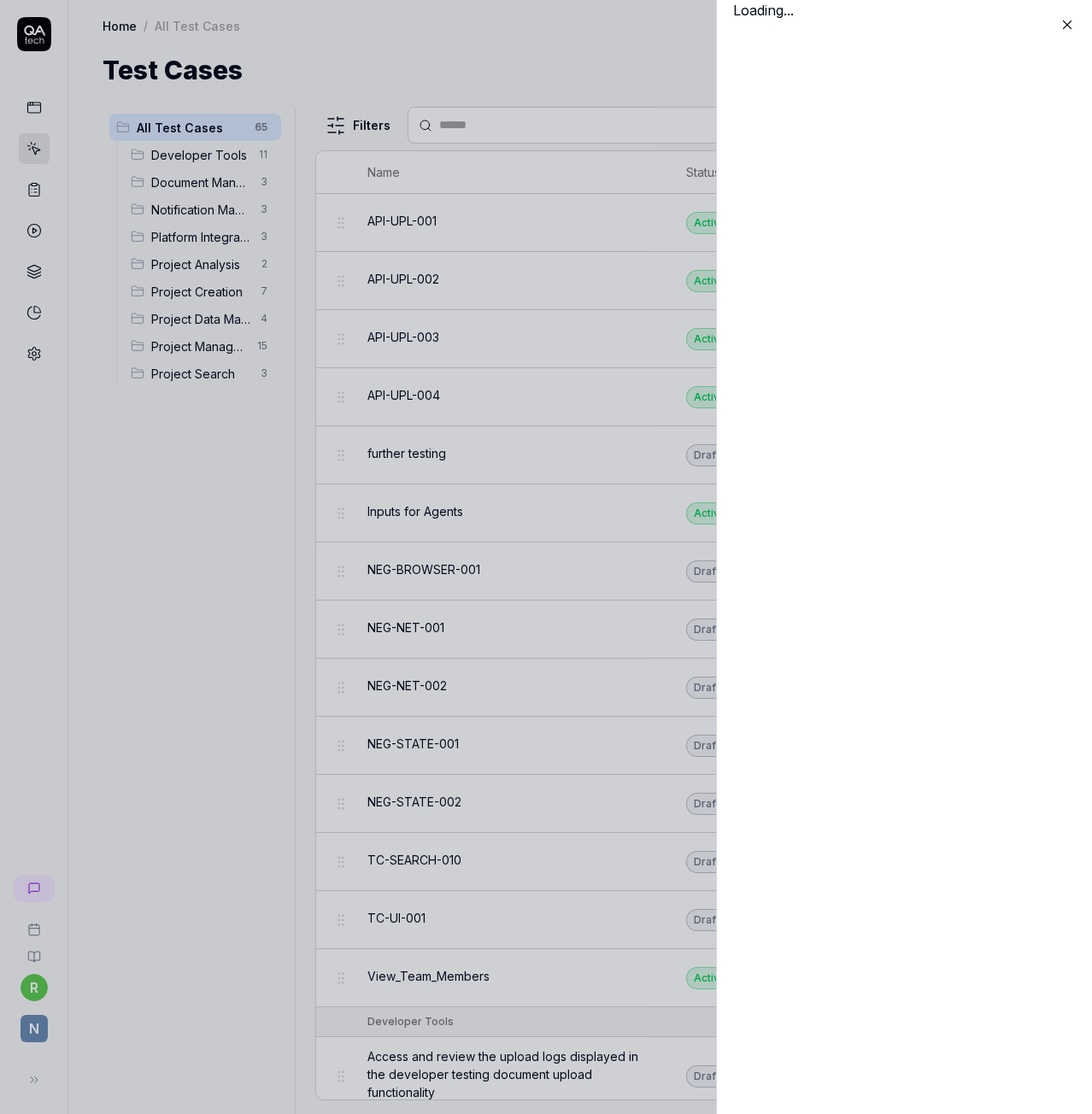 drag, startPoint x: 455, startPoint y: 922, endPoint x: 462, endPoint y: 914, distance: 10.6301458 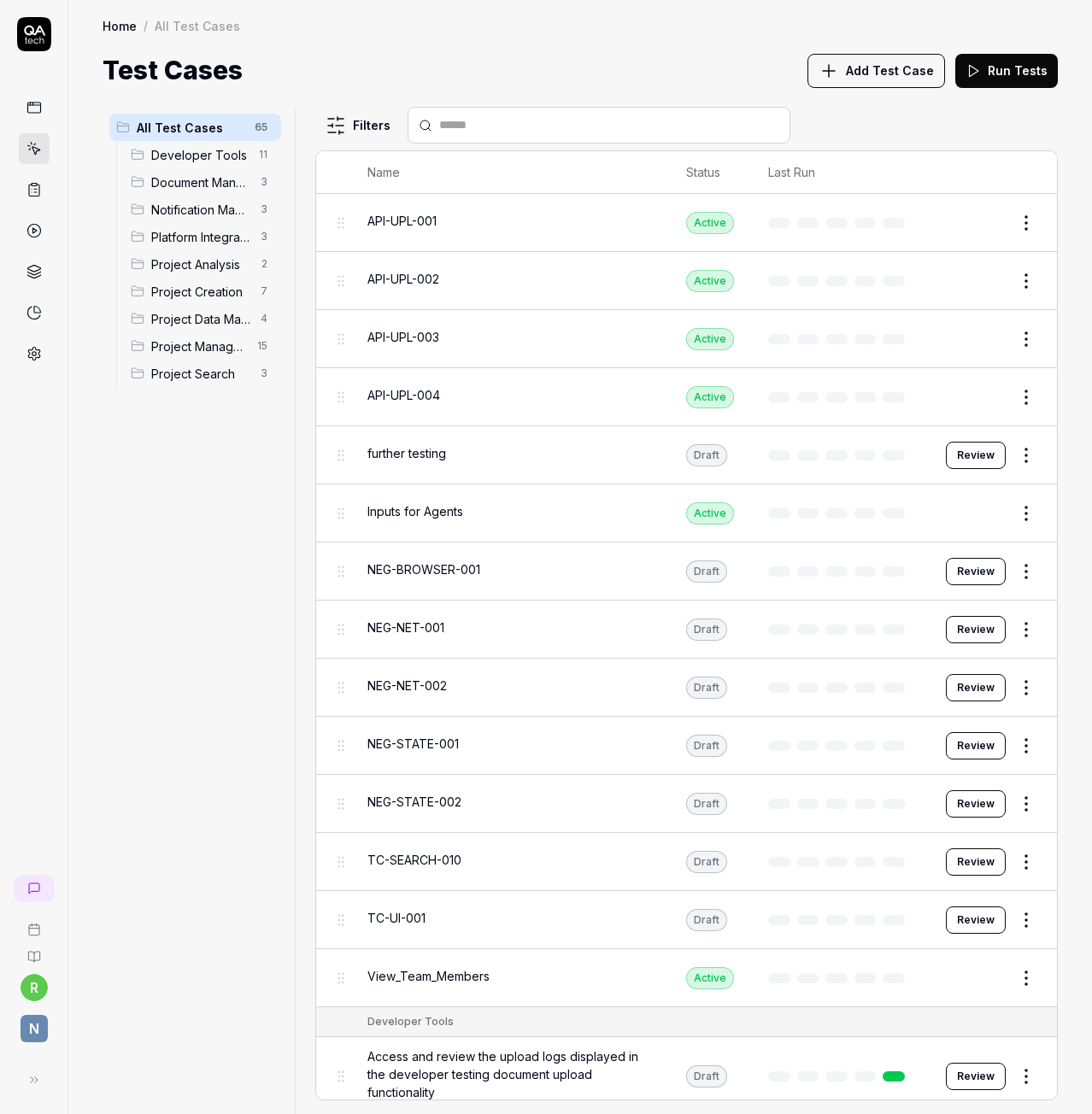 drag, startPoint x: 479, startPoint y: 898, endPoint x: 496, endPoint y: 887, distance: 20.248457 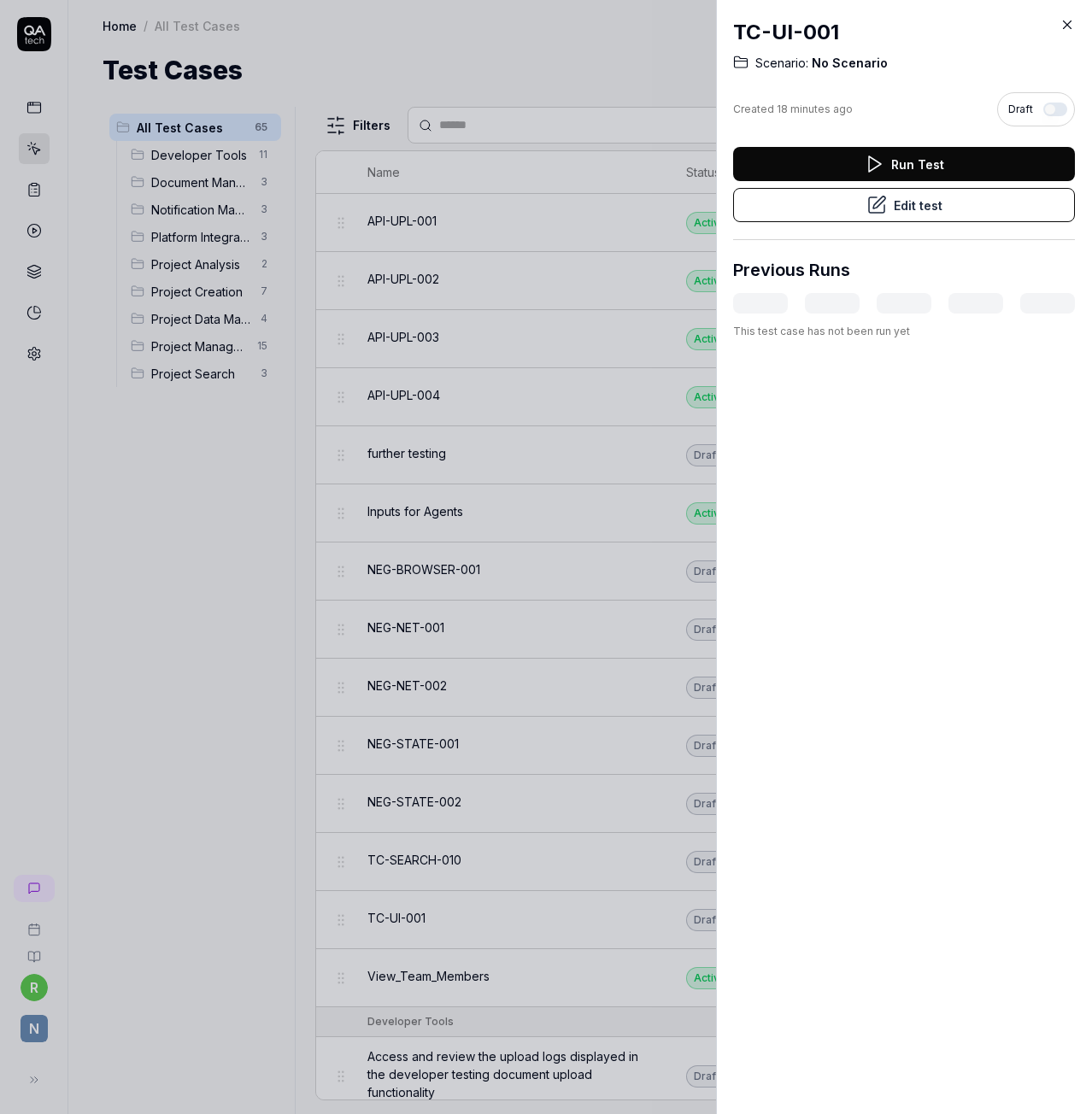 click on "Draft" at bounding box center (1036, 109) 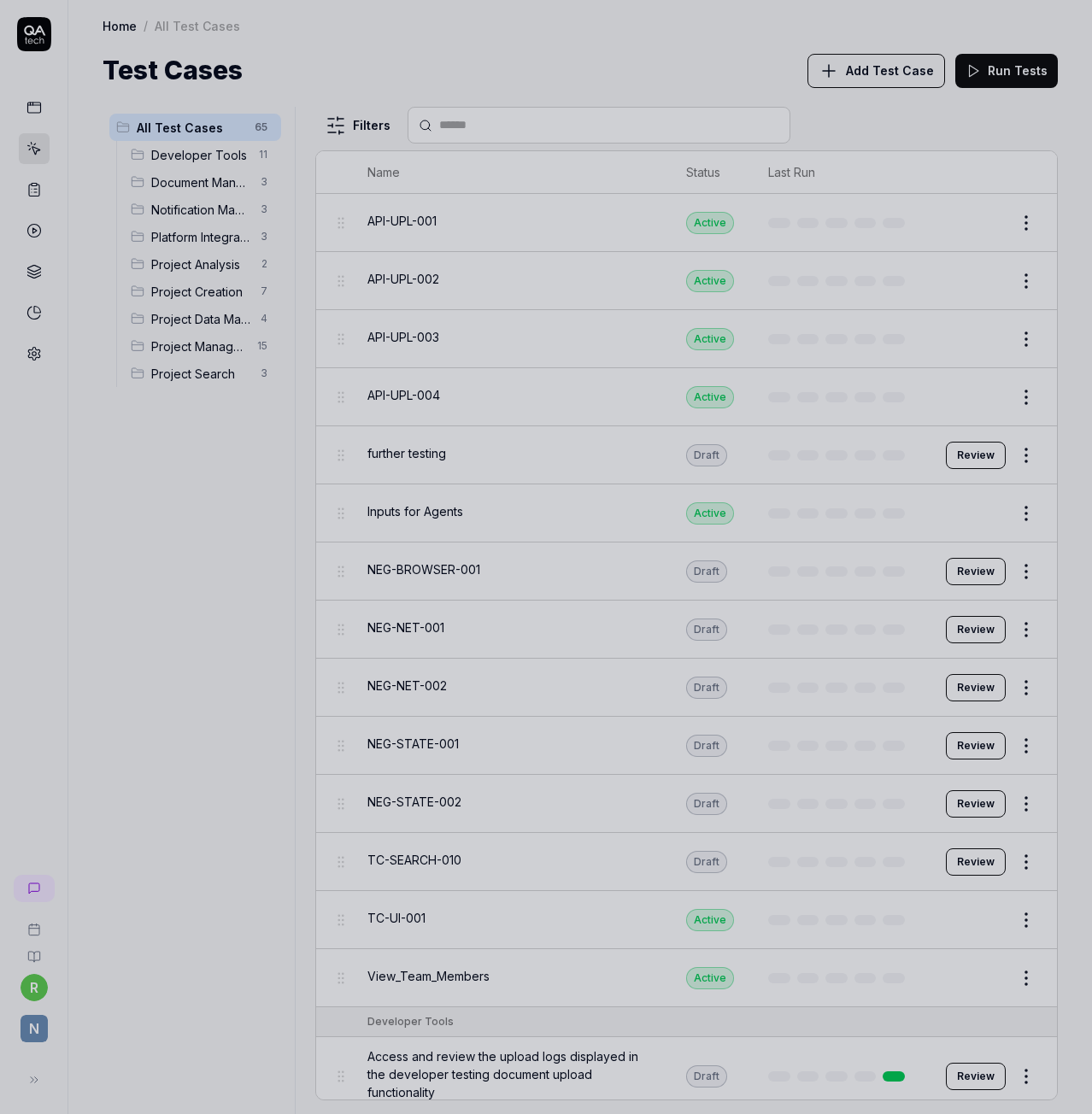 click at bounding box center (546, 557) 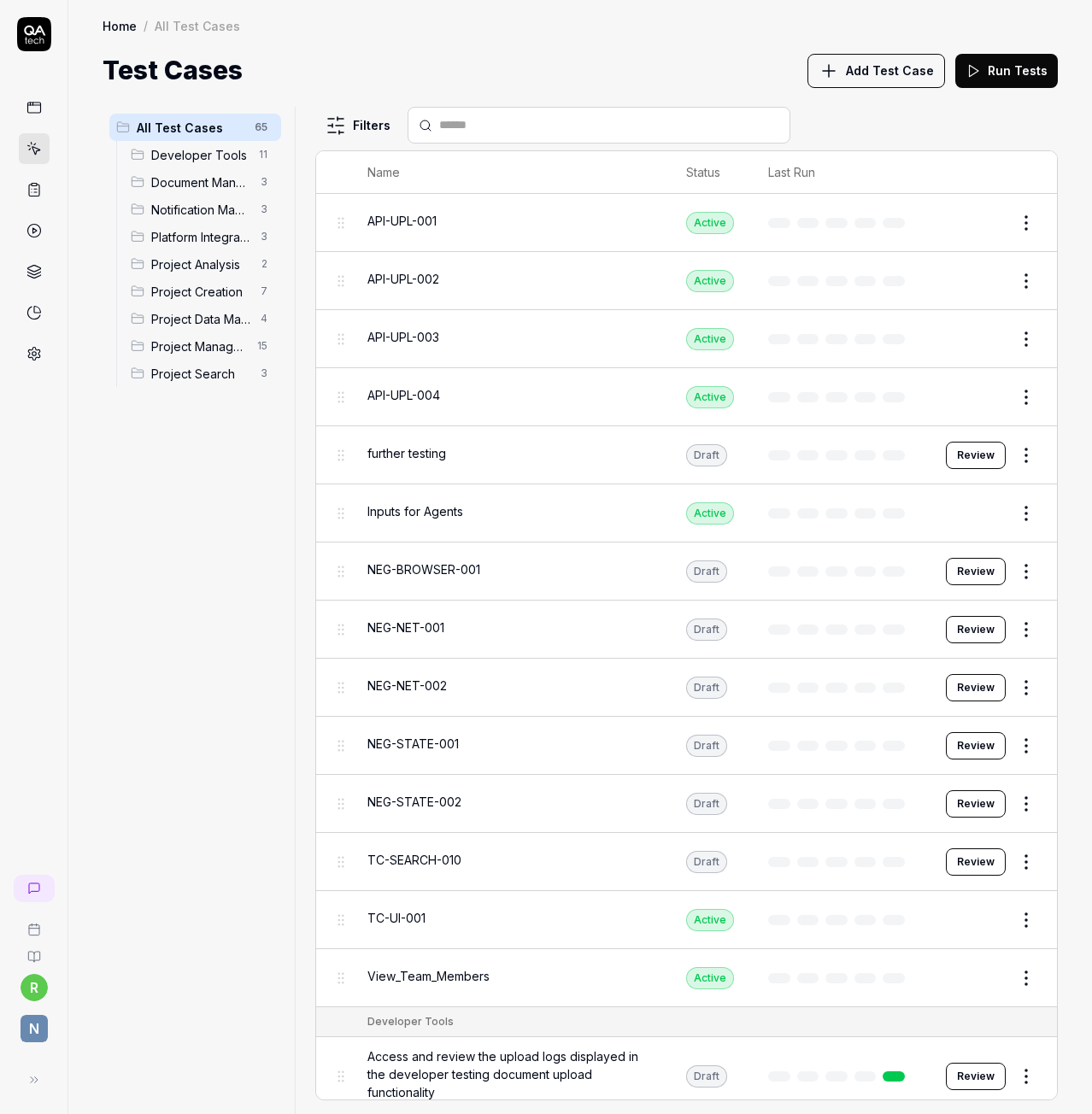 click on "TC-SEARCH-010" at bounding box center [509, 861] 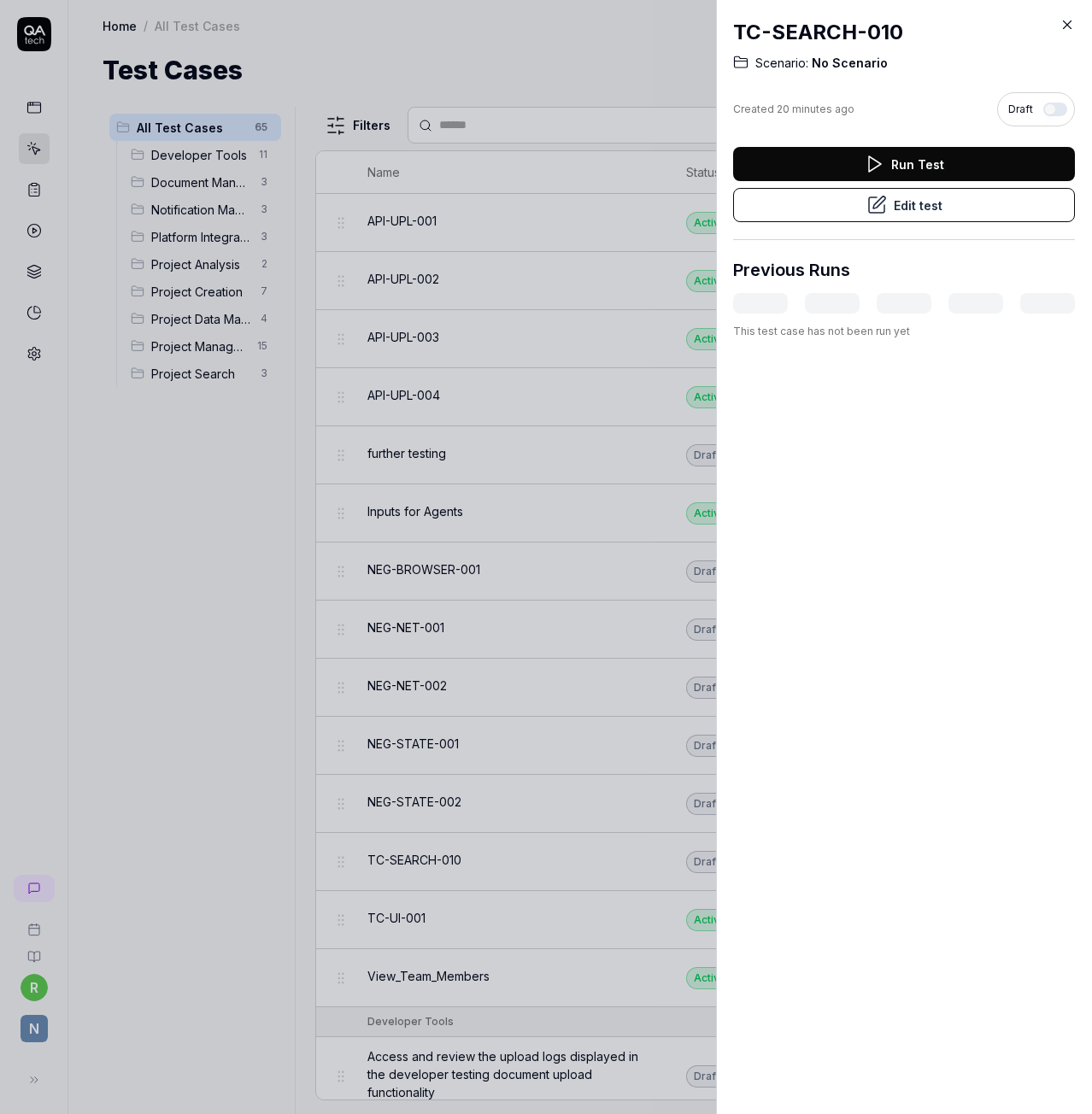 click on "Draft" at bounding box center (1036, 109) 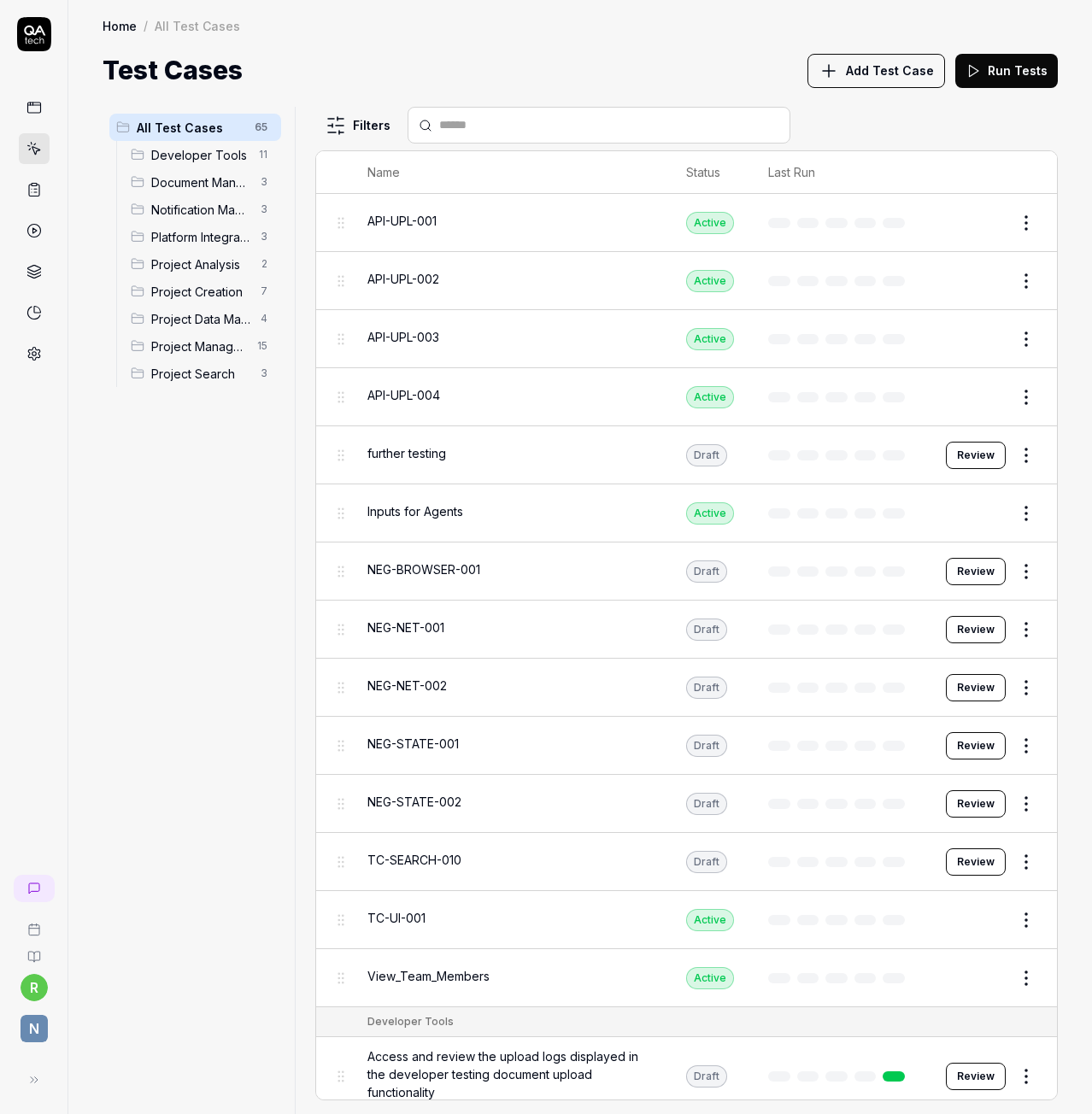click on "TC-SEARCH-010" at bounding box center [509, 859] 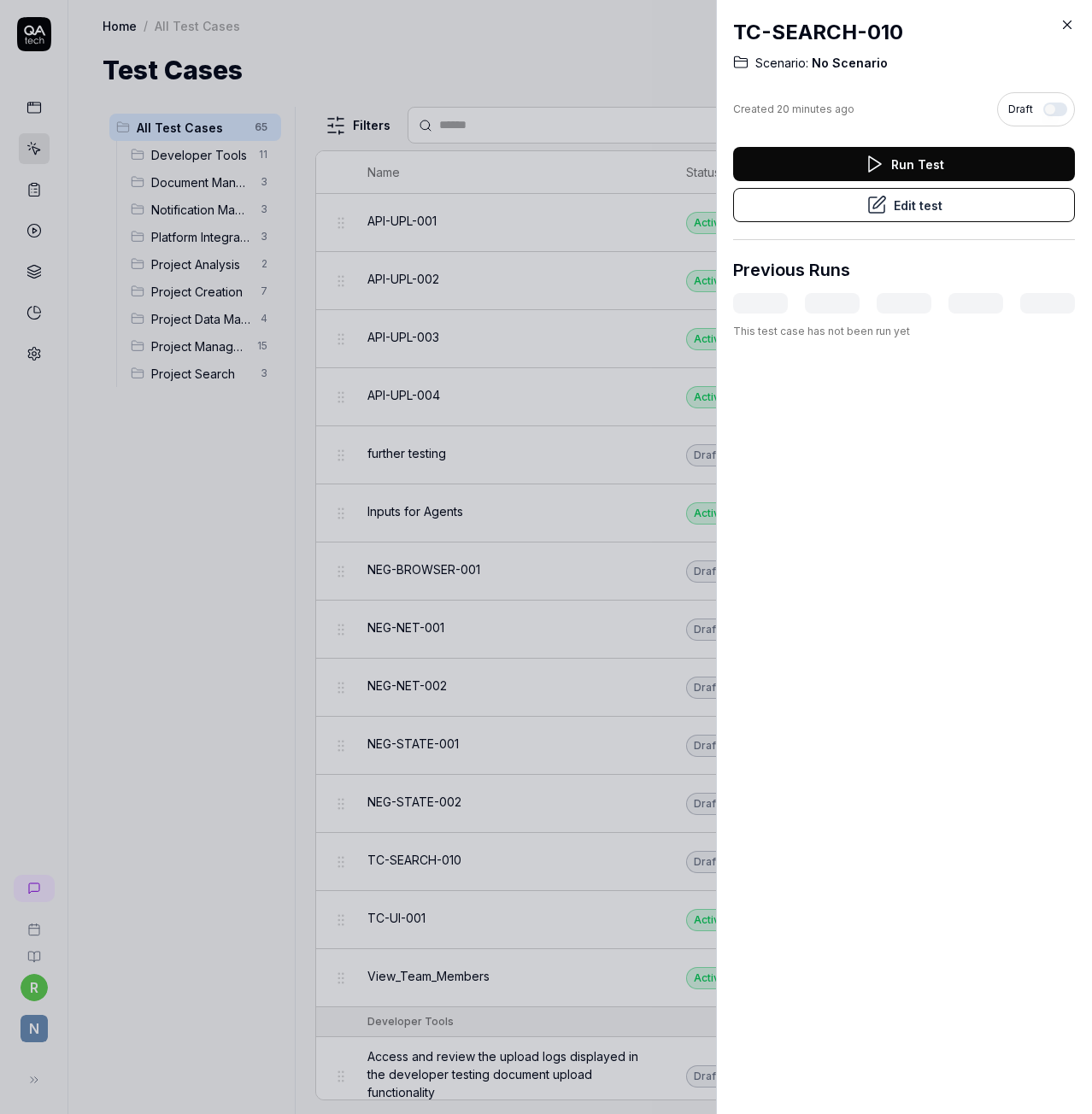 click on "Draft" at bounding box center (1036, 109) 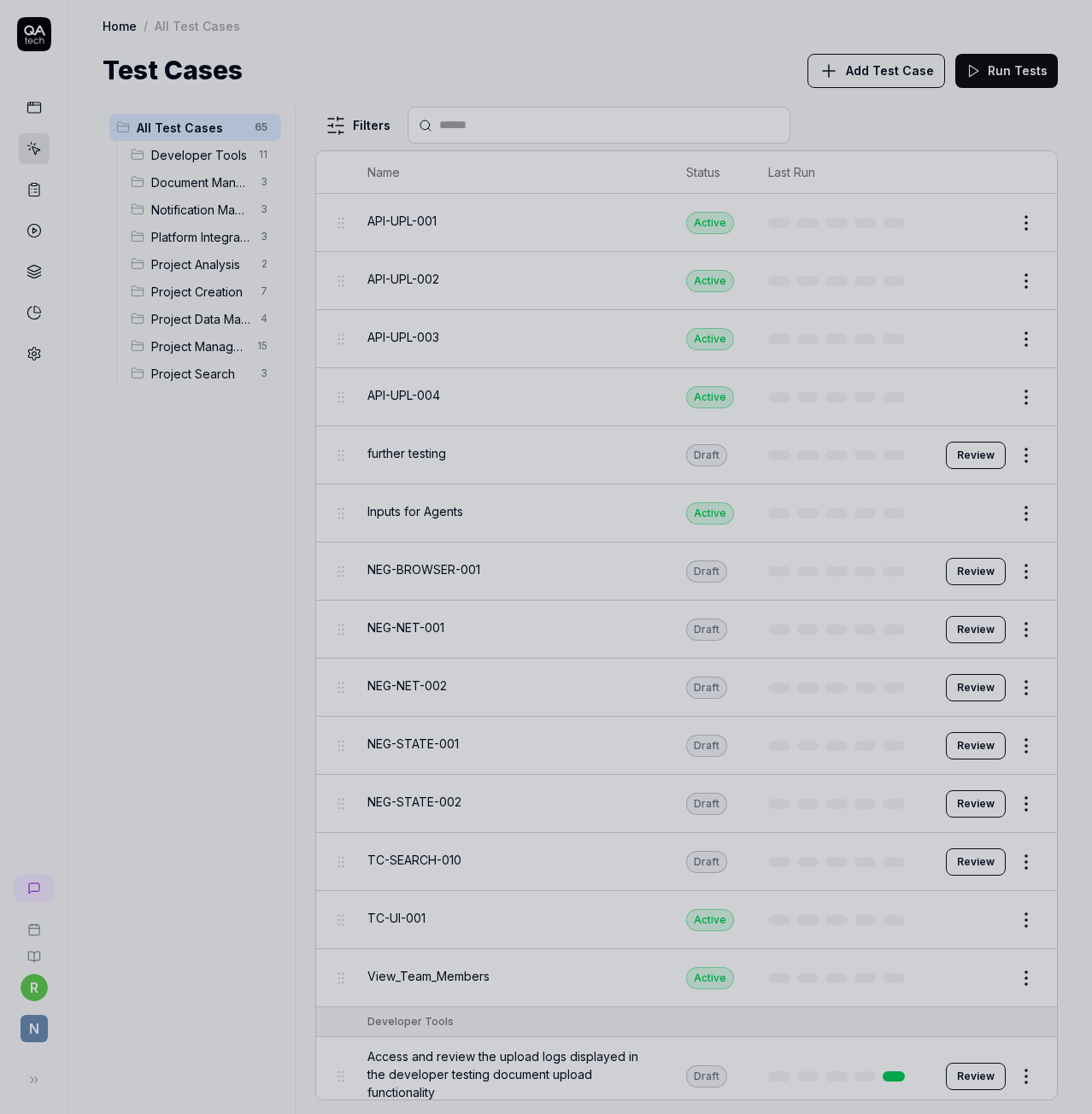 click at bounding box center (546, 557) 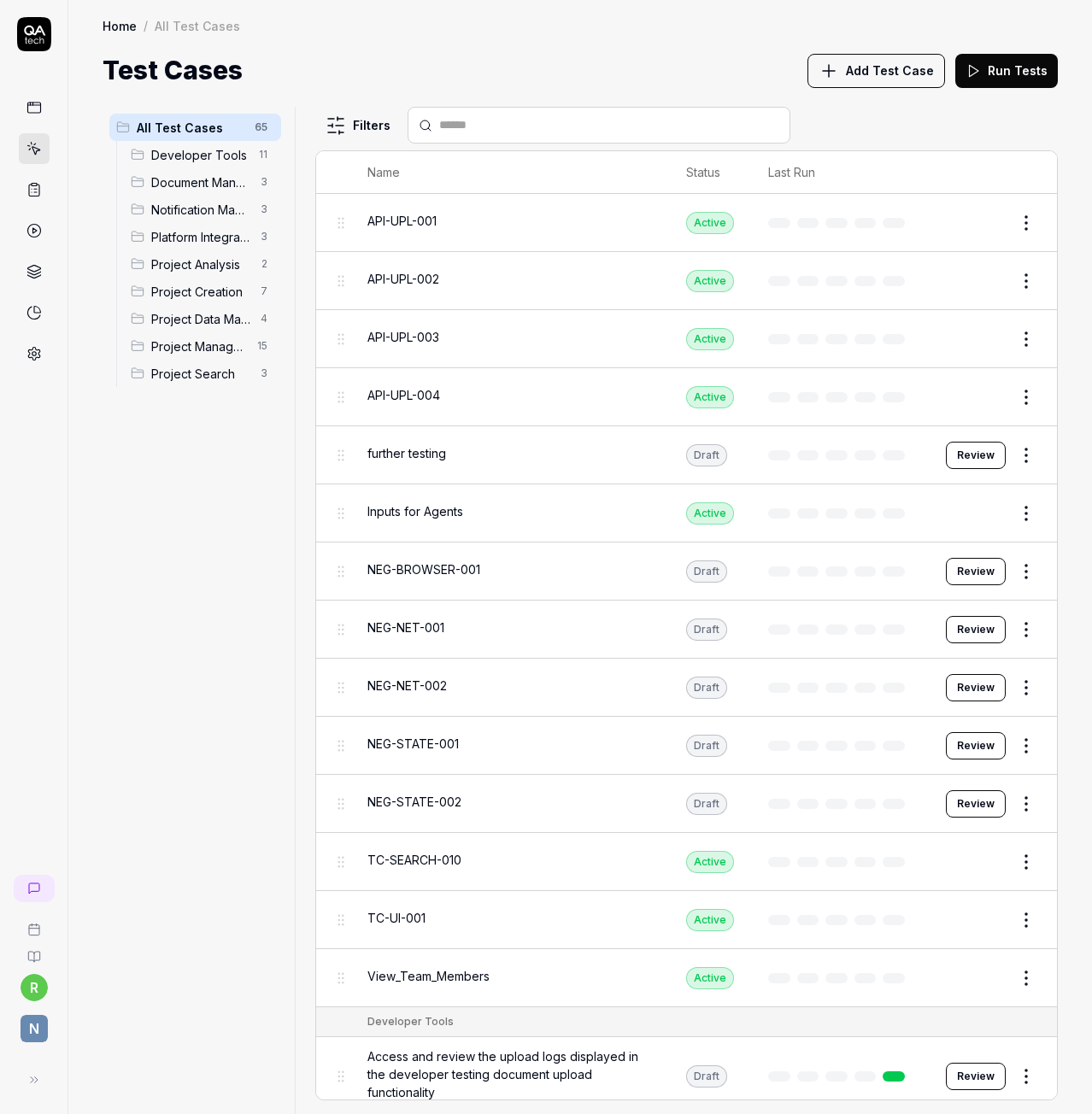 click on "NEG-STATE-002" at bounding box center [414, 801] 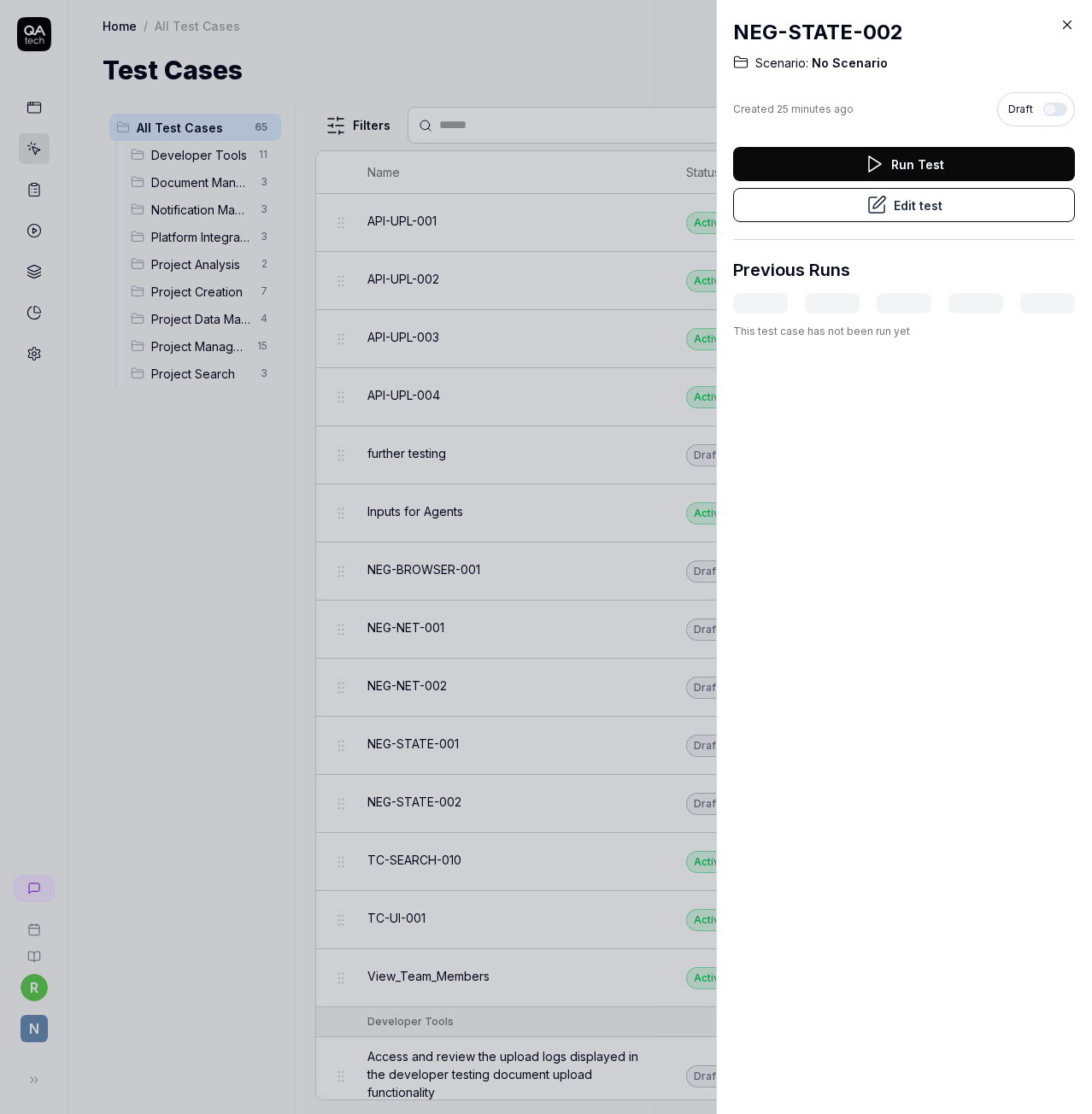 click at bounding box center [1055, 109] 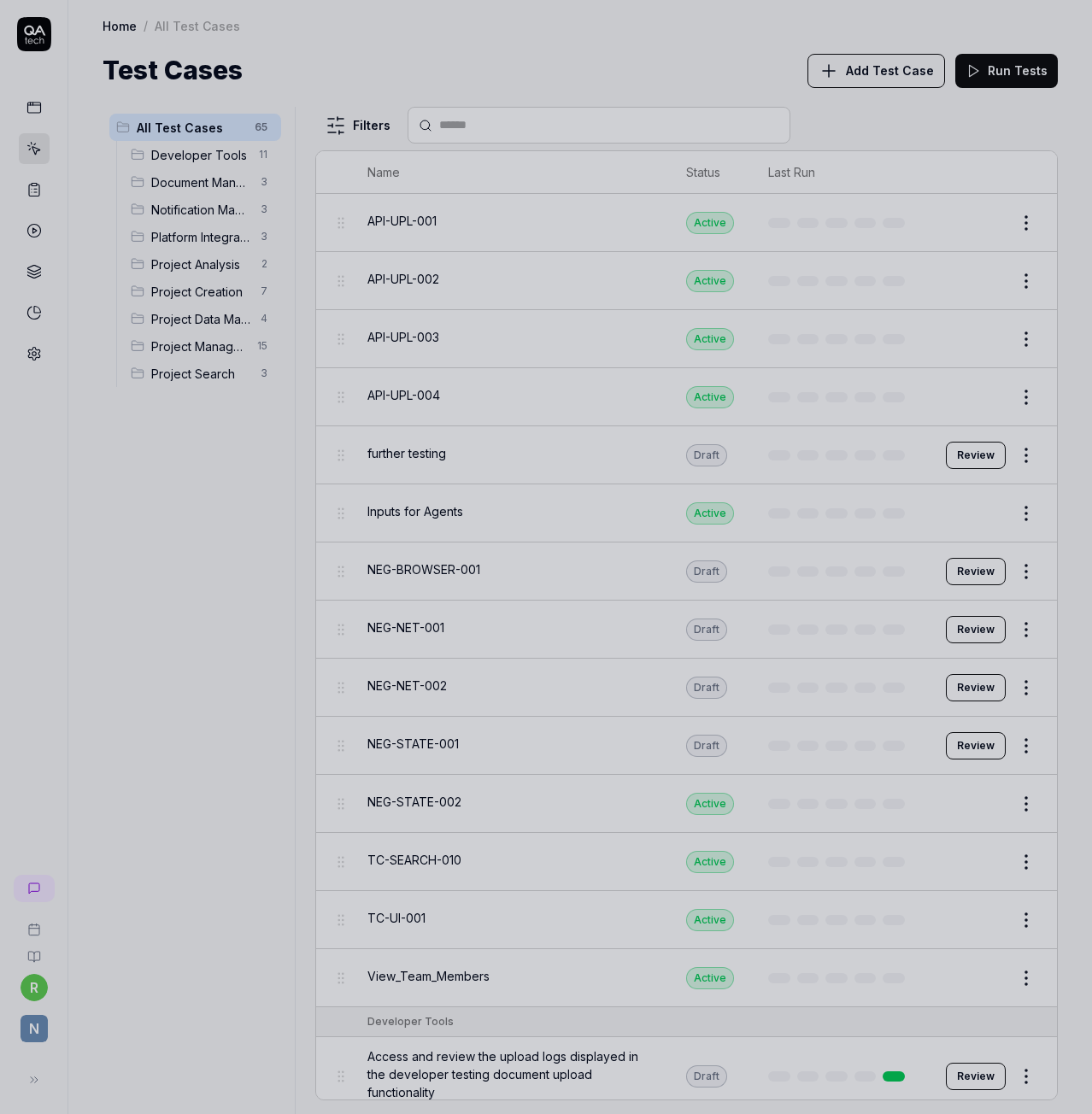 click at bounding box center (546, 557) 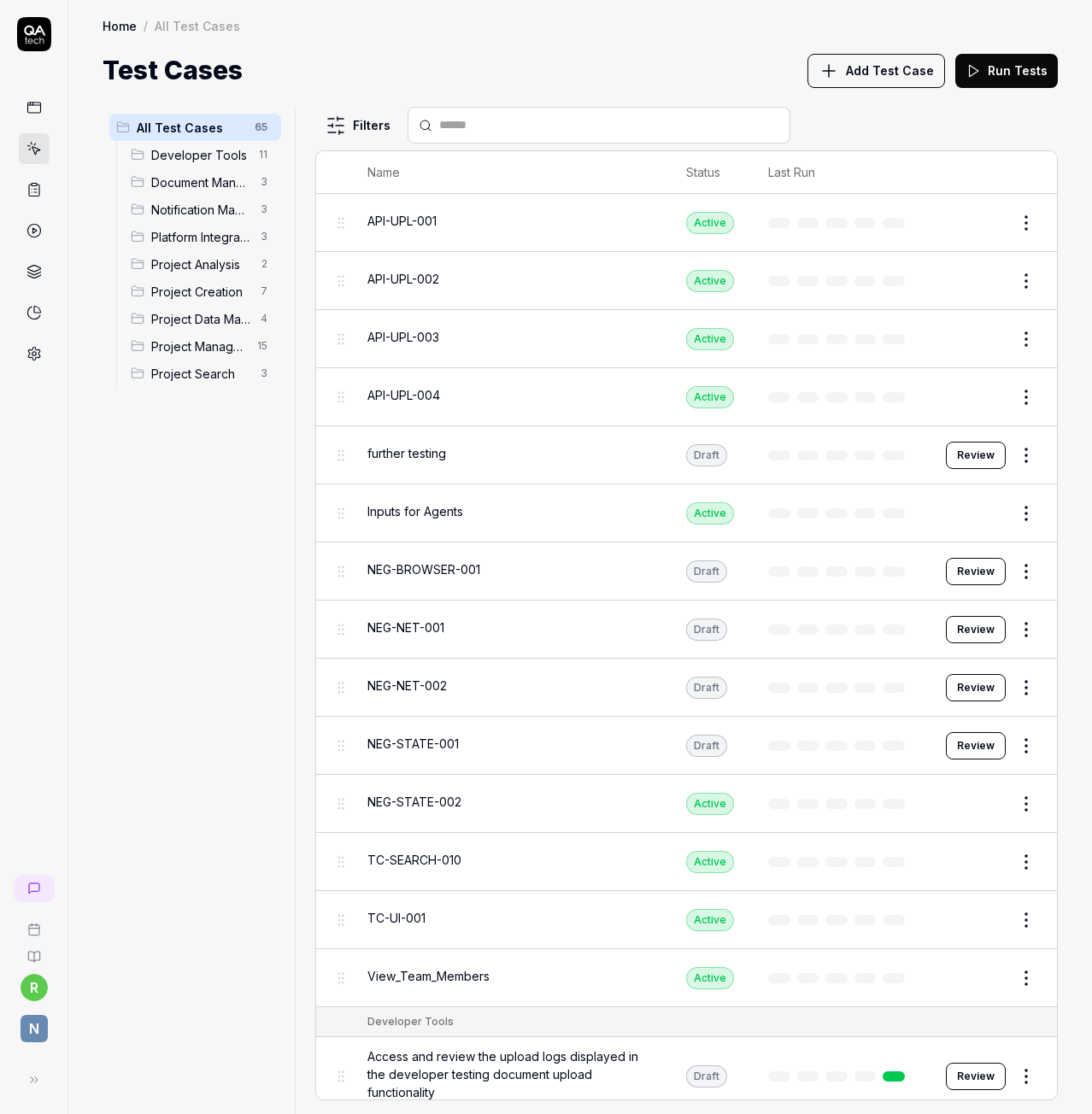click on "NEG-STATE-001" at bounding box center (413, 743) 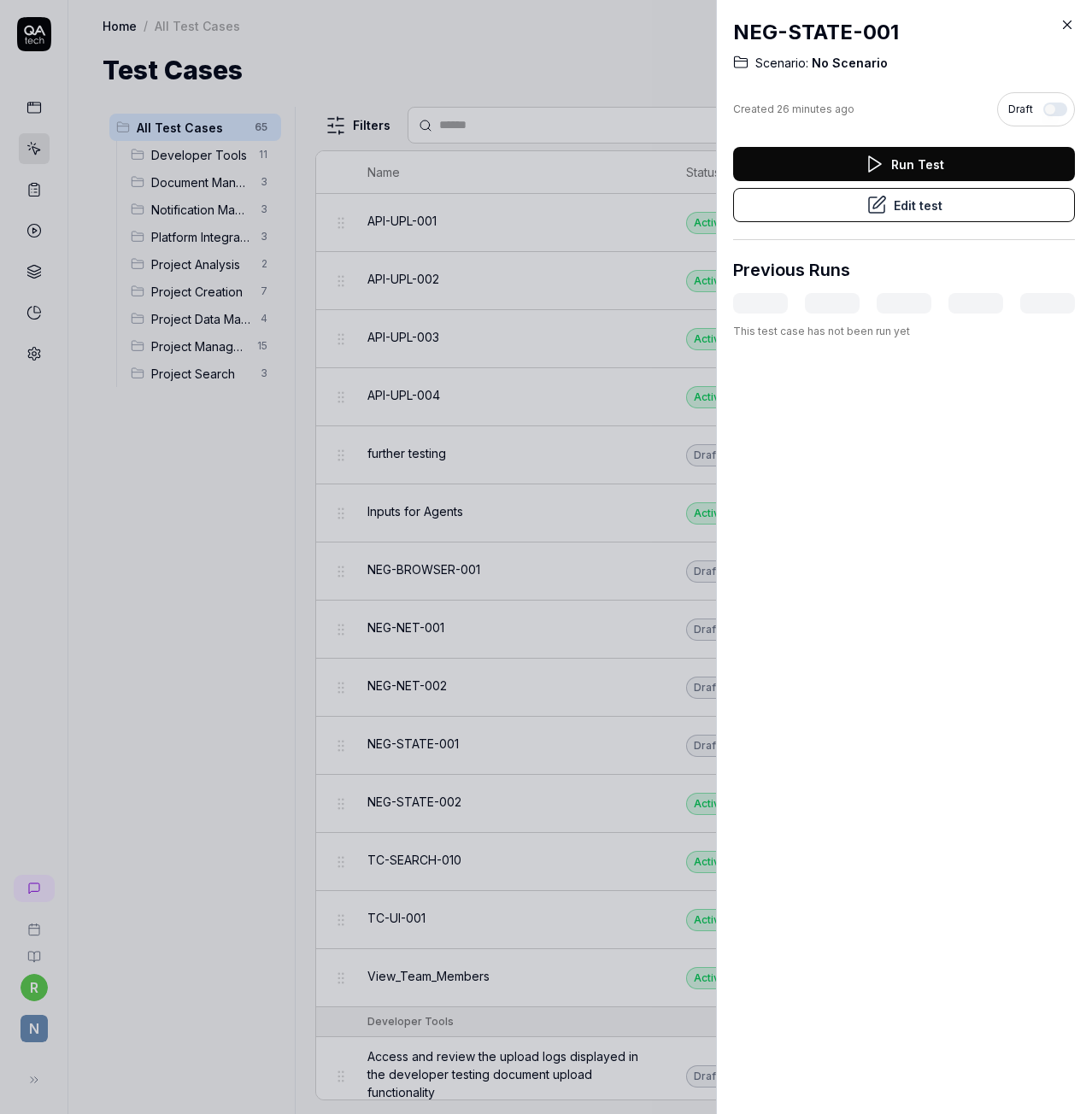 click at bounding box center (1055, 109) 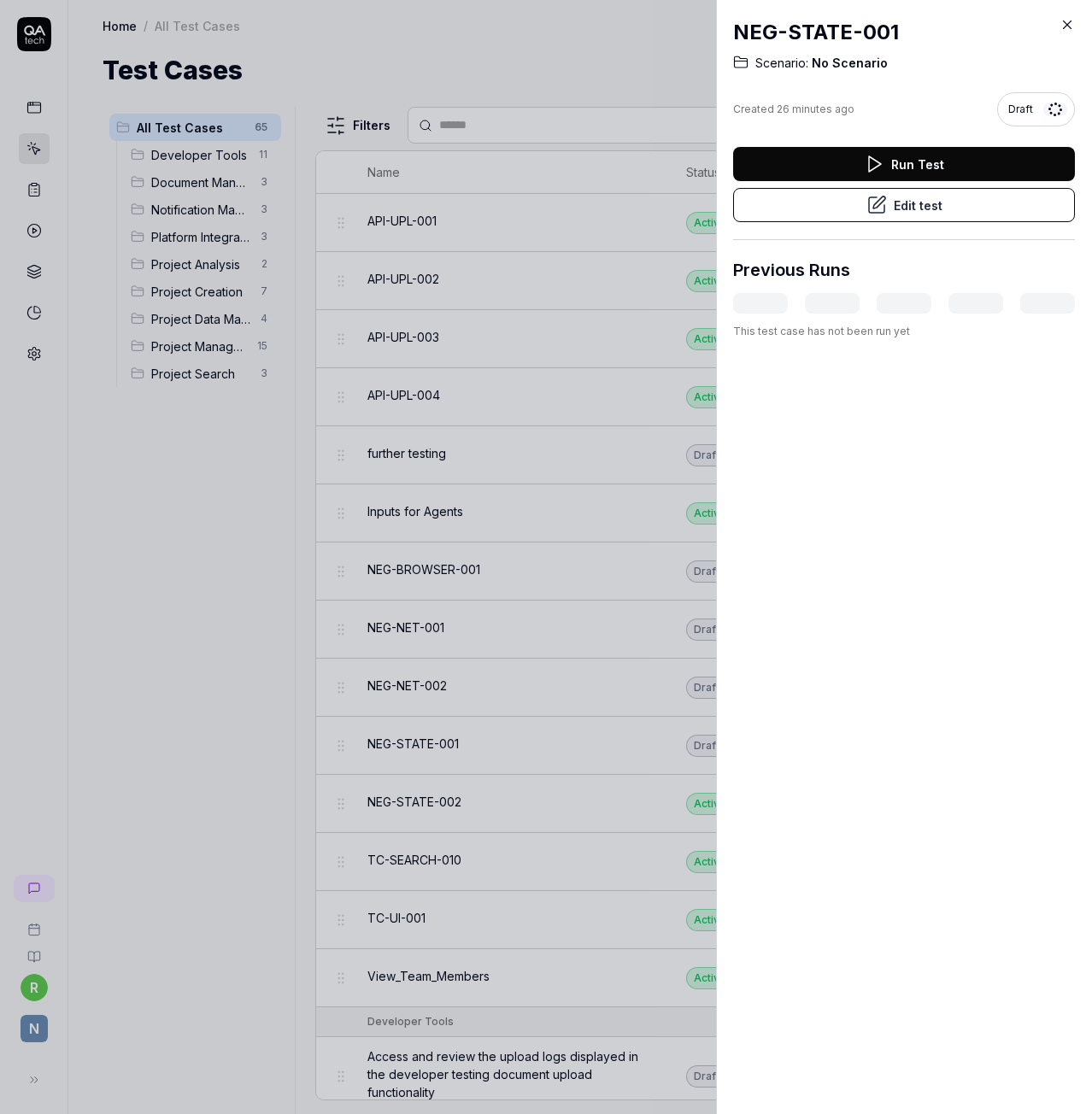 click at bounding box center (546, 557) 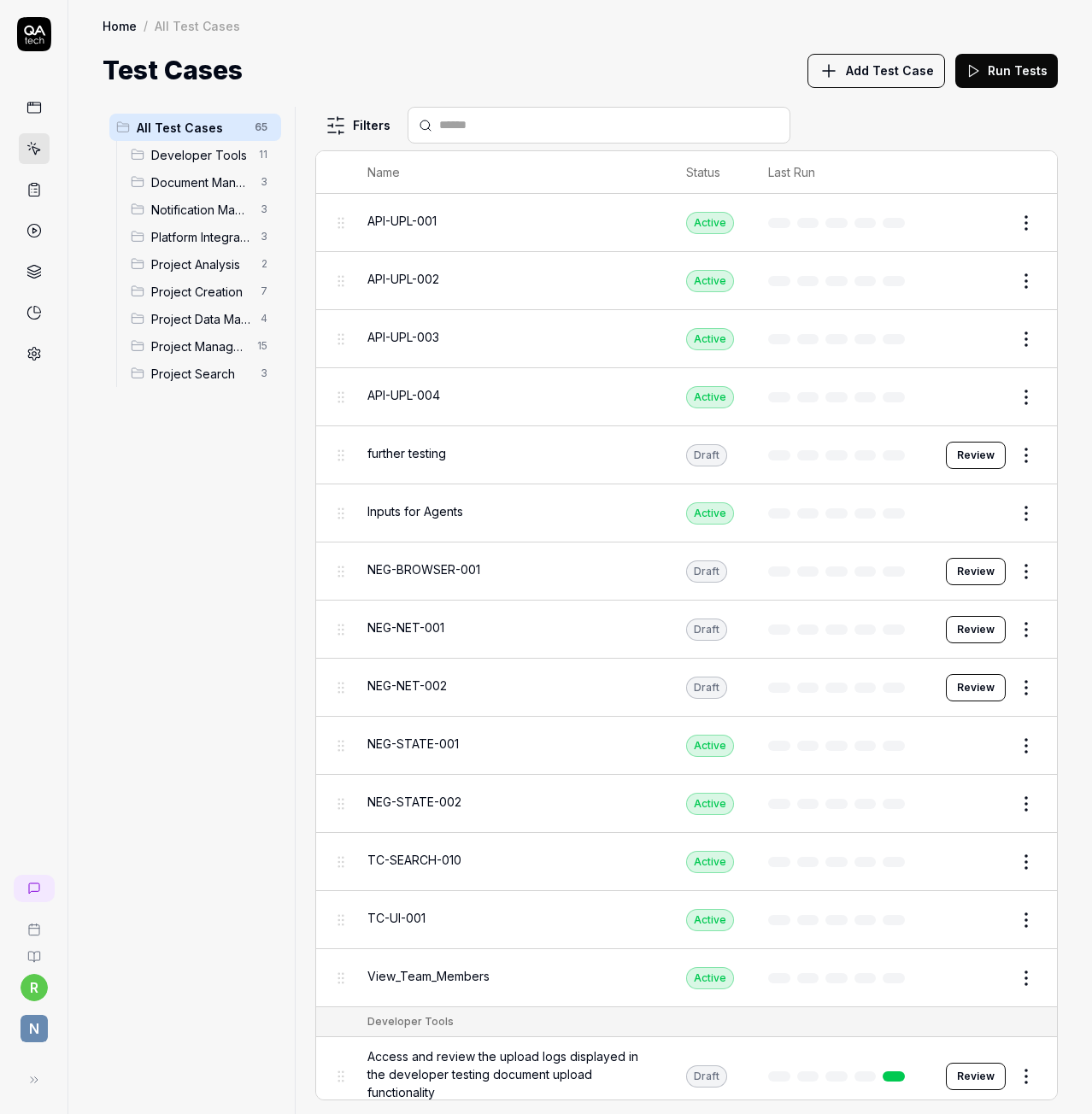 click on "NEG-NET-002" at bounding box center [407, 685] 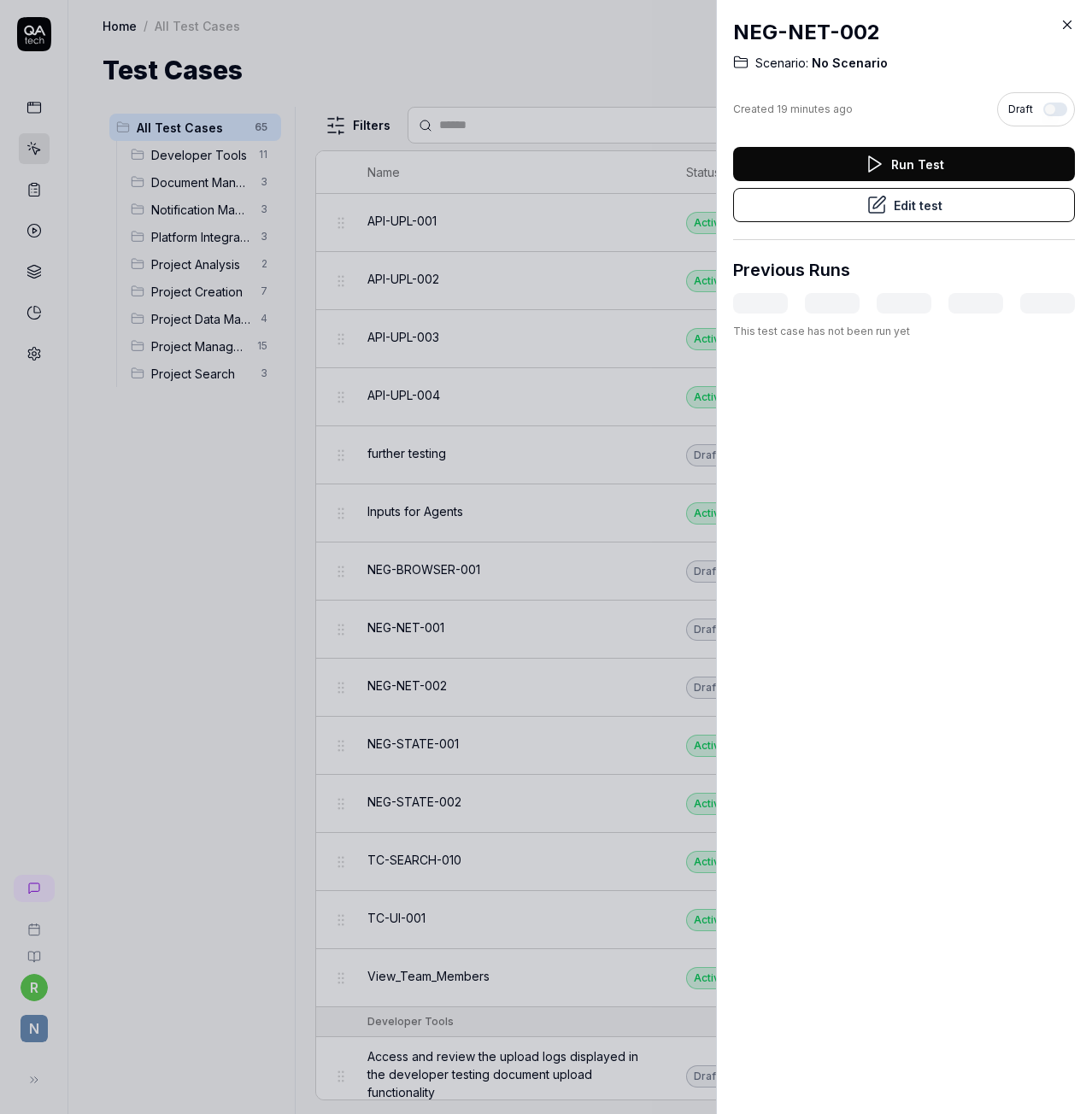 click at bounding box center (1055, 109) 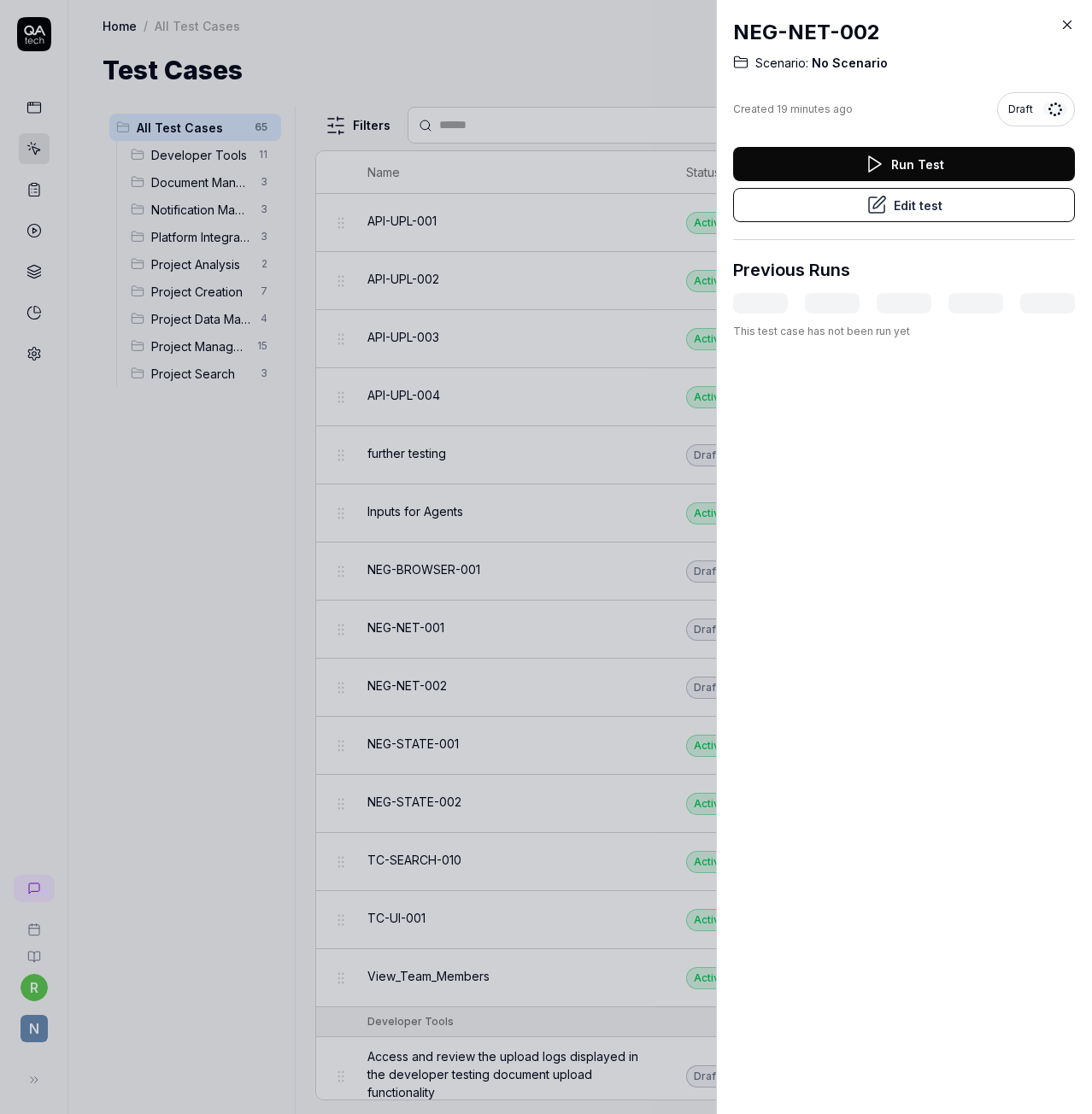 click at bounding box center [546, 557] 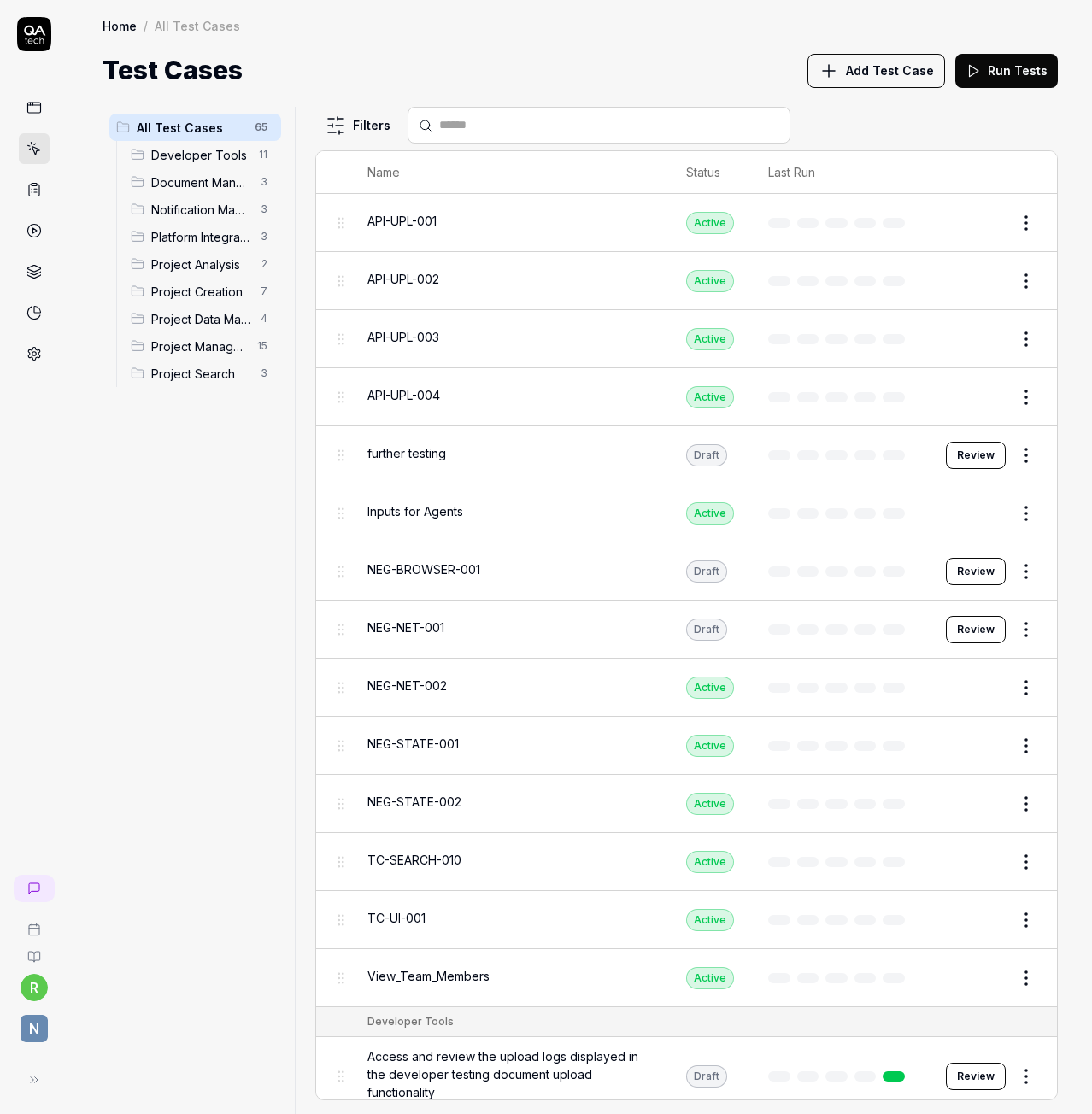 click on "NEG-NET-001" at bounding box center [406, 627] 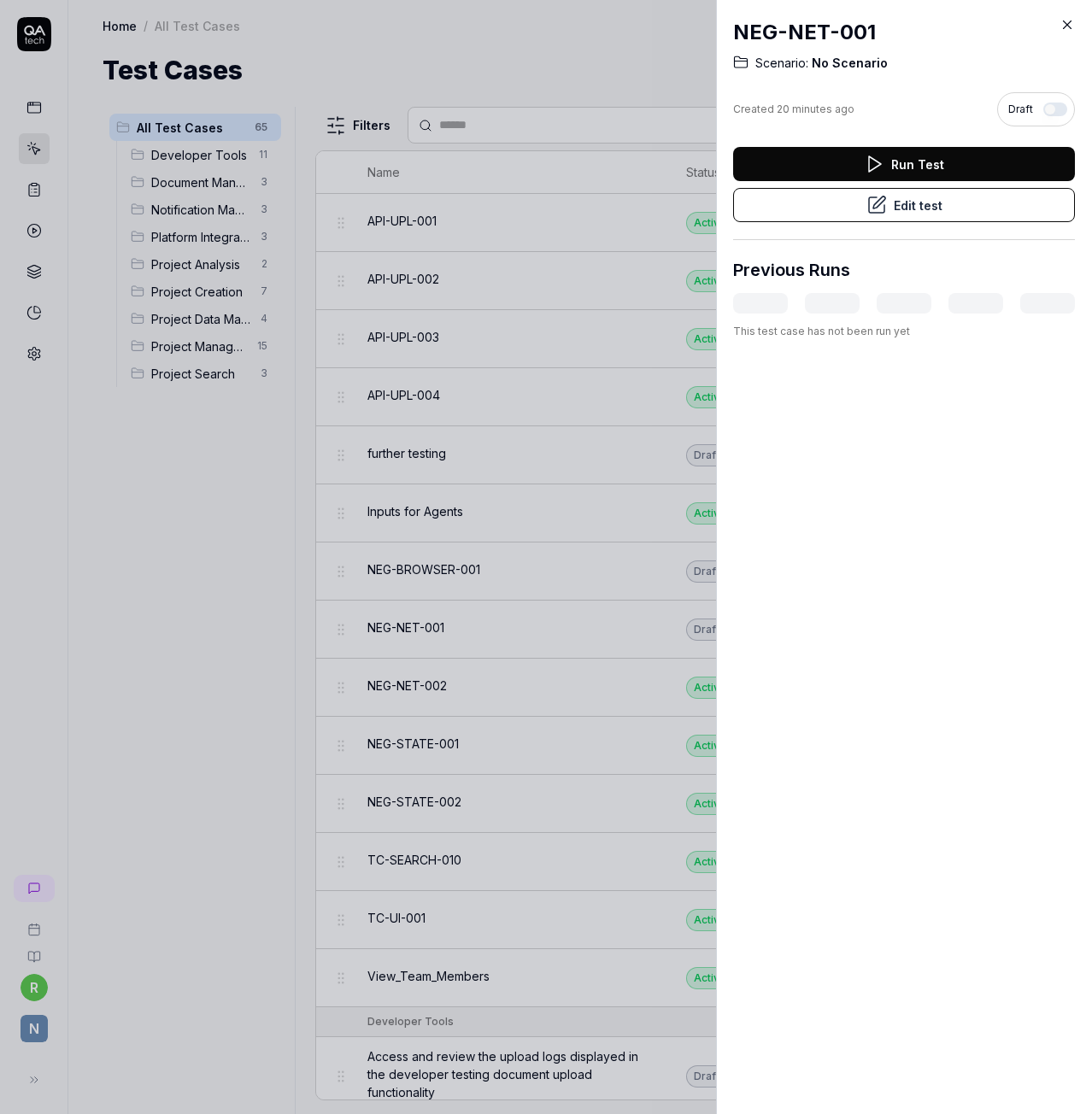 click at bounding box center [1055, 109] 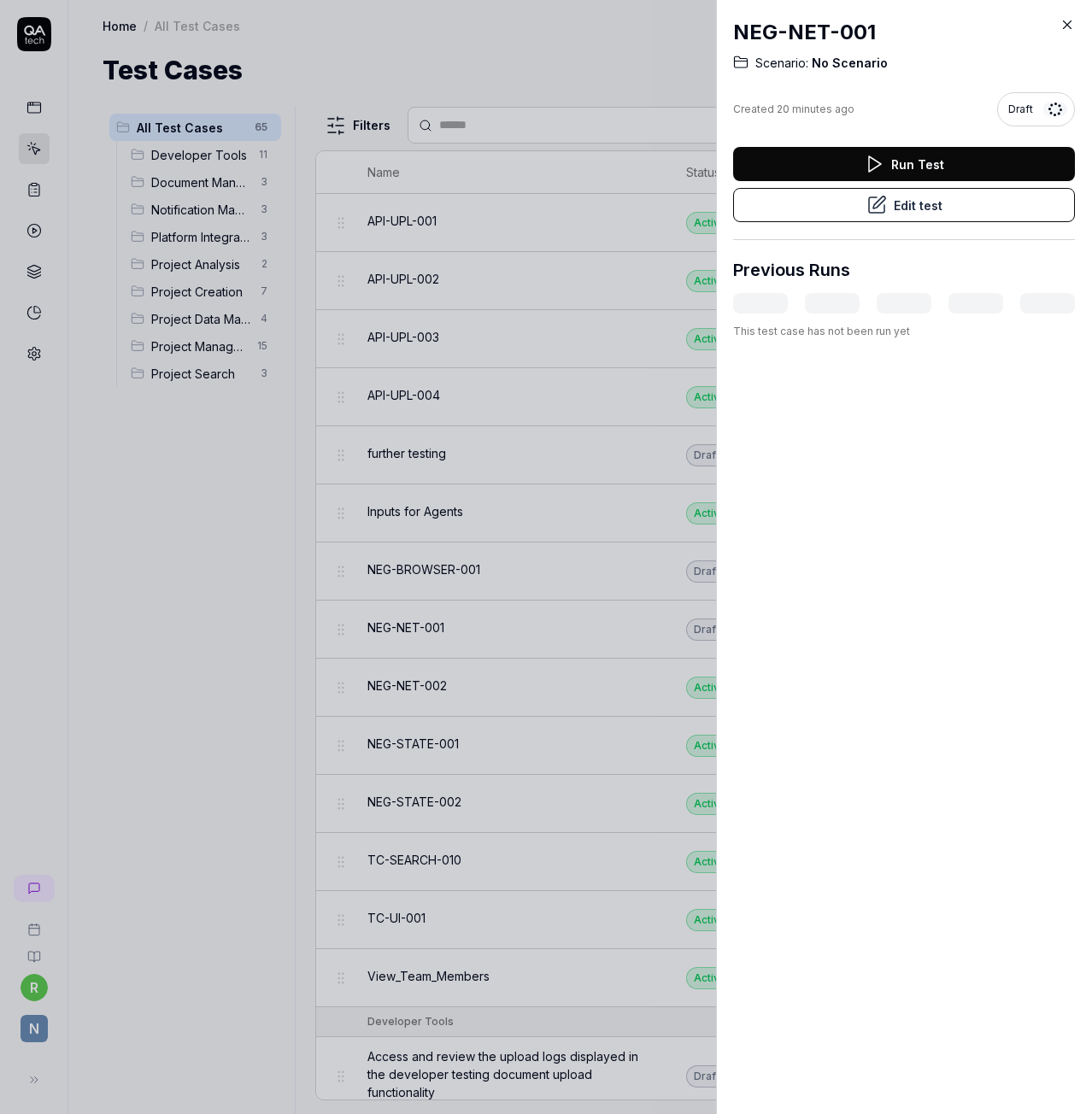click at bounding box center [546, 557] 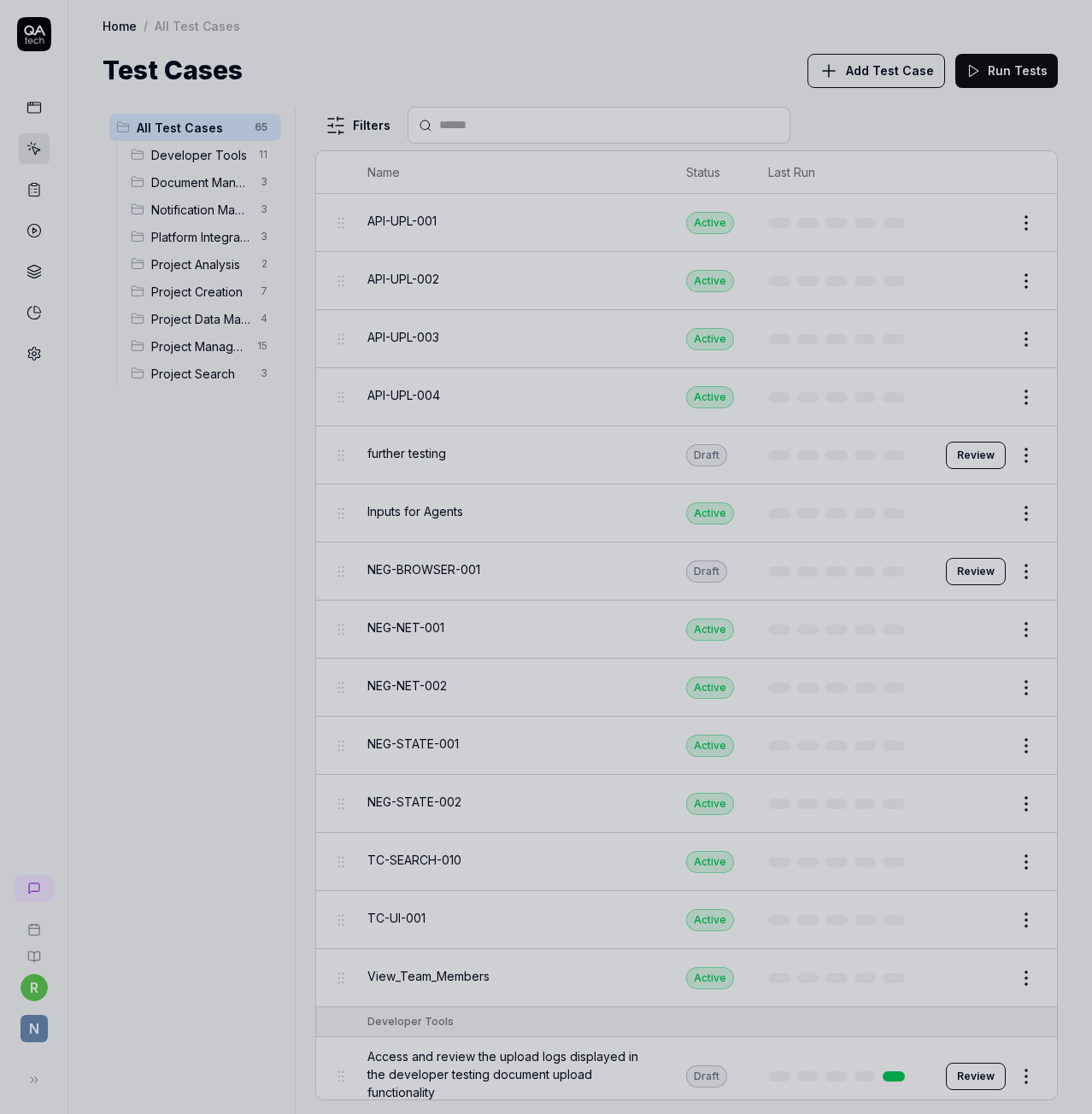 click at bounding box center (546, 557) 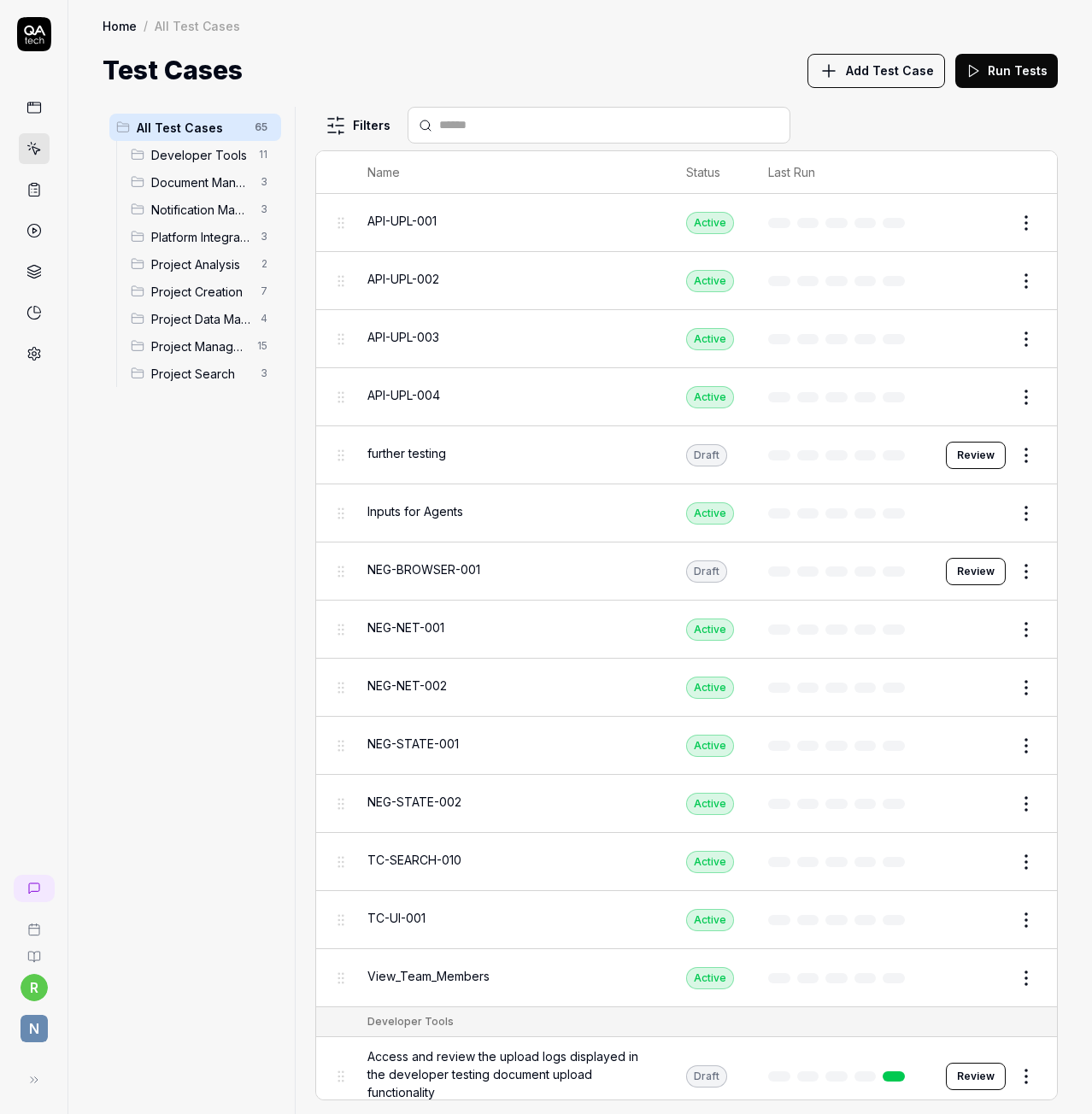 click on "NEG-BROWSER-001" at bounding box center [424, 569] 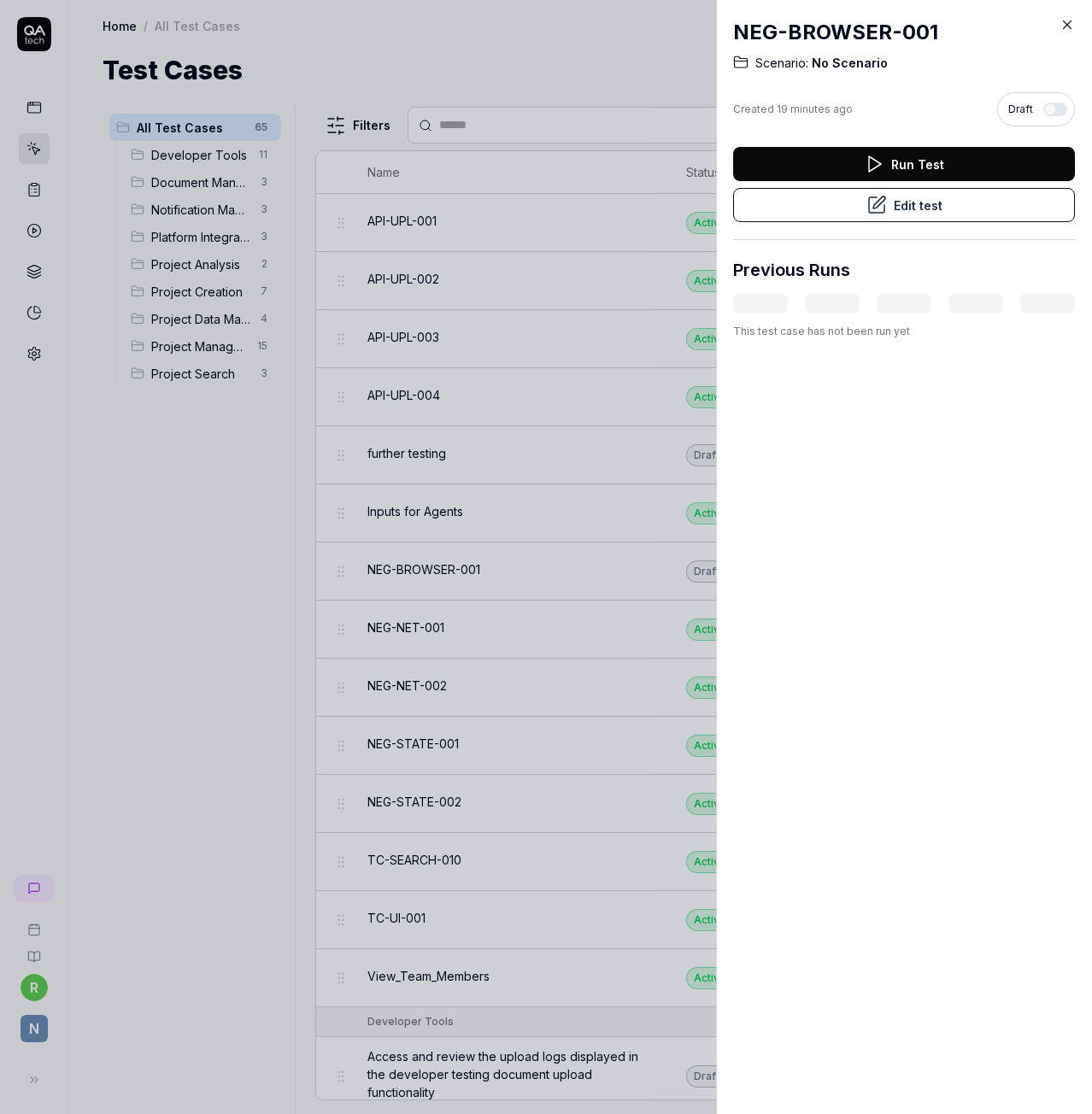 drag, startPoint x: 1038, startPoint y: 111, endPoint x: 1042, endPoint y: 120, distance: 9.848858 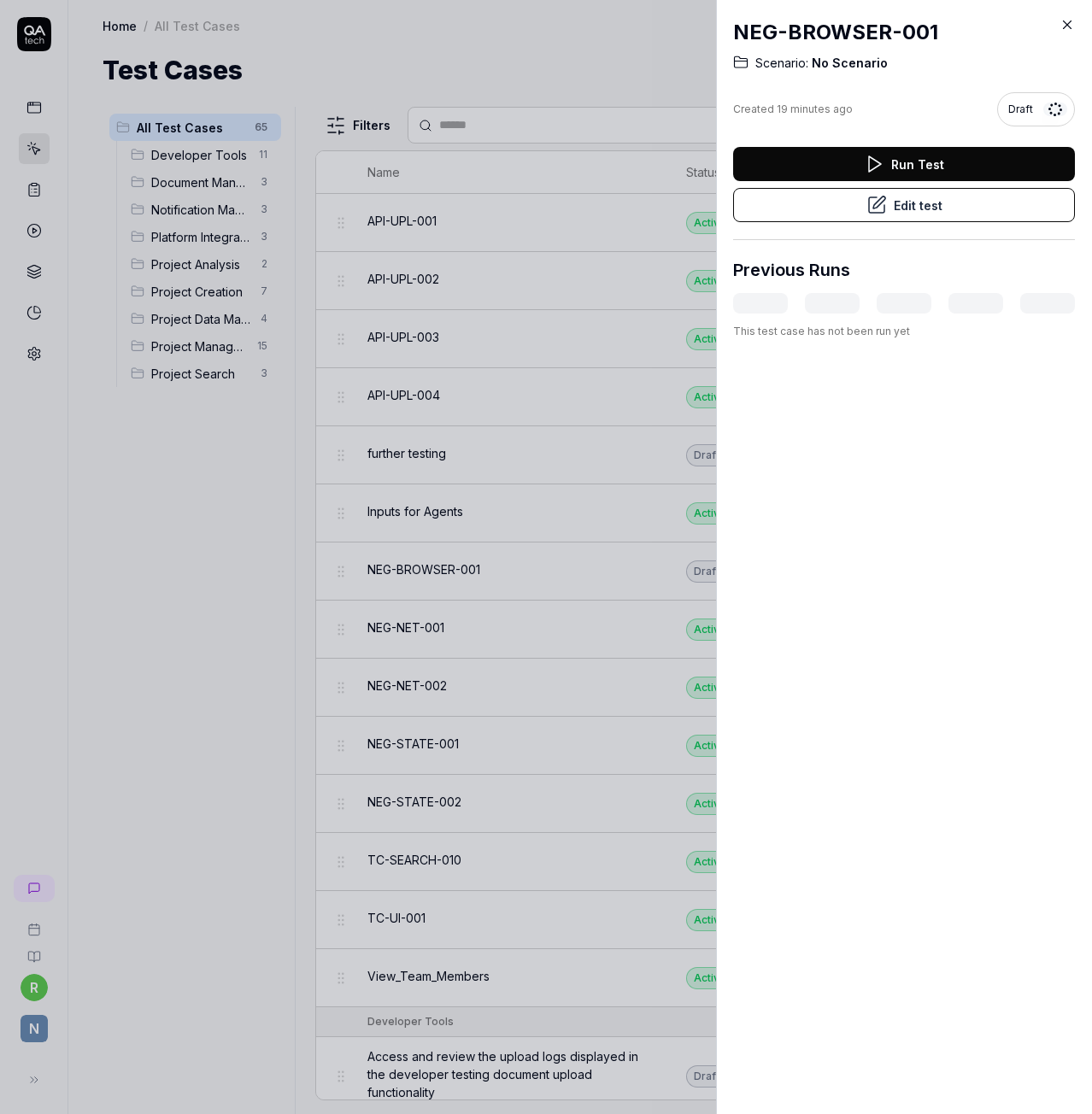 click at bounding box center (546, 557) 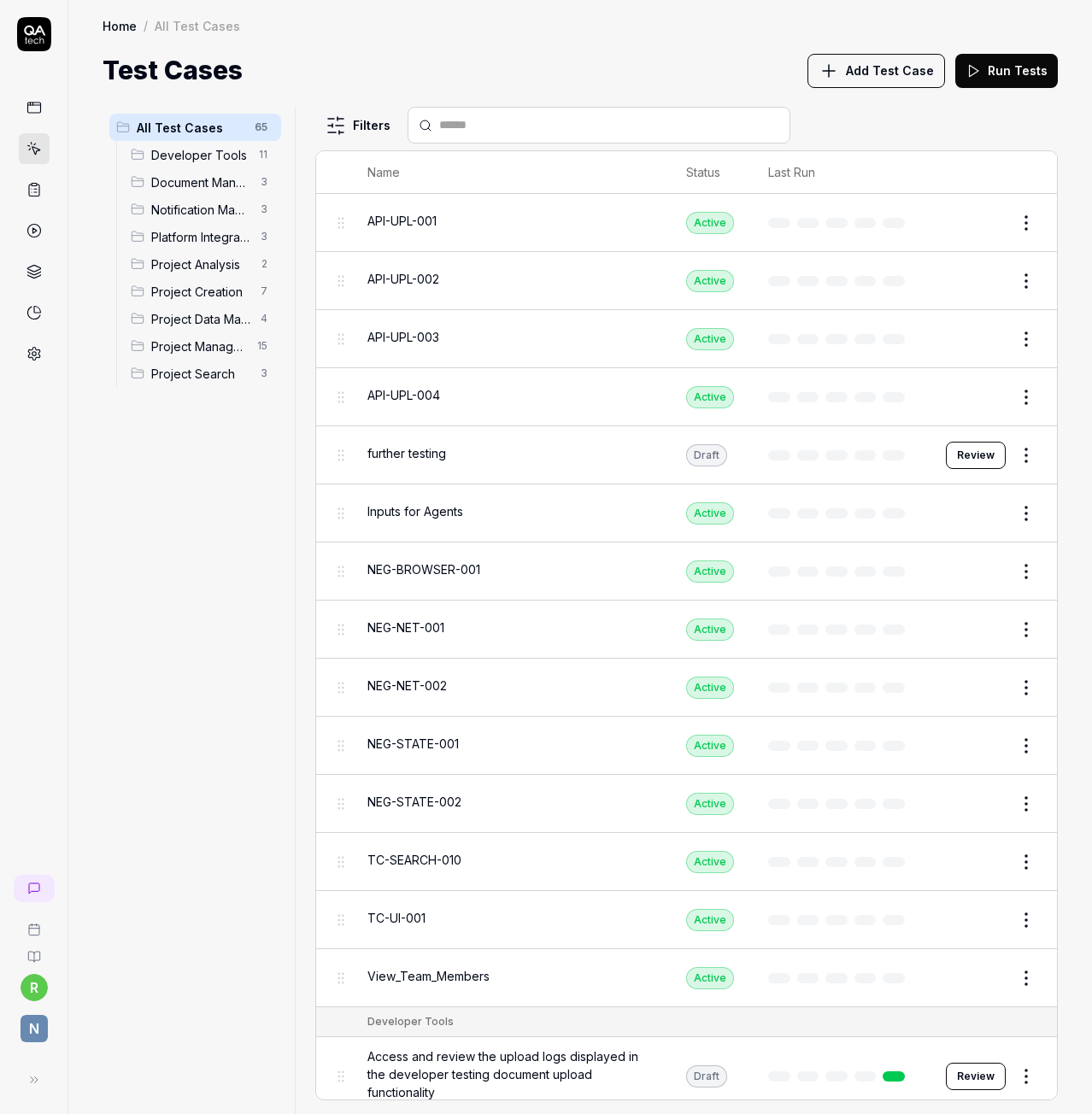 click on "further testing" at bounding box center [509, 454] 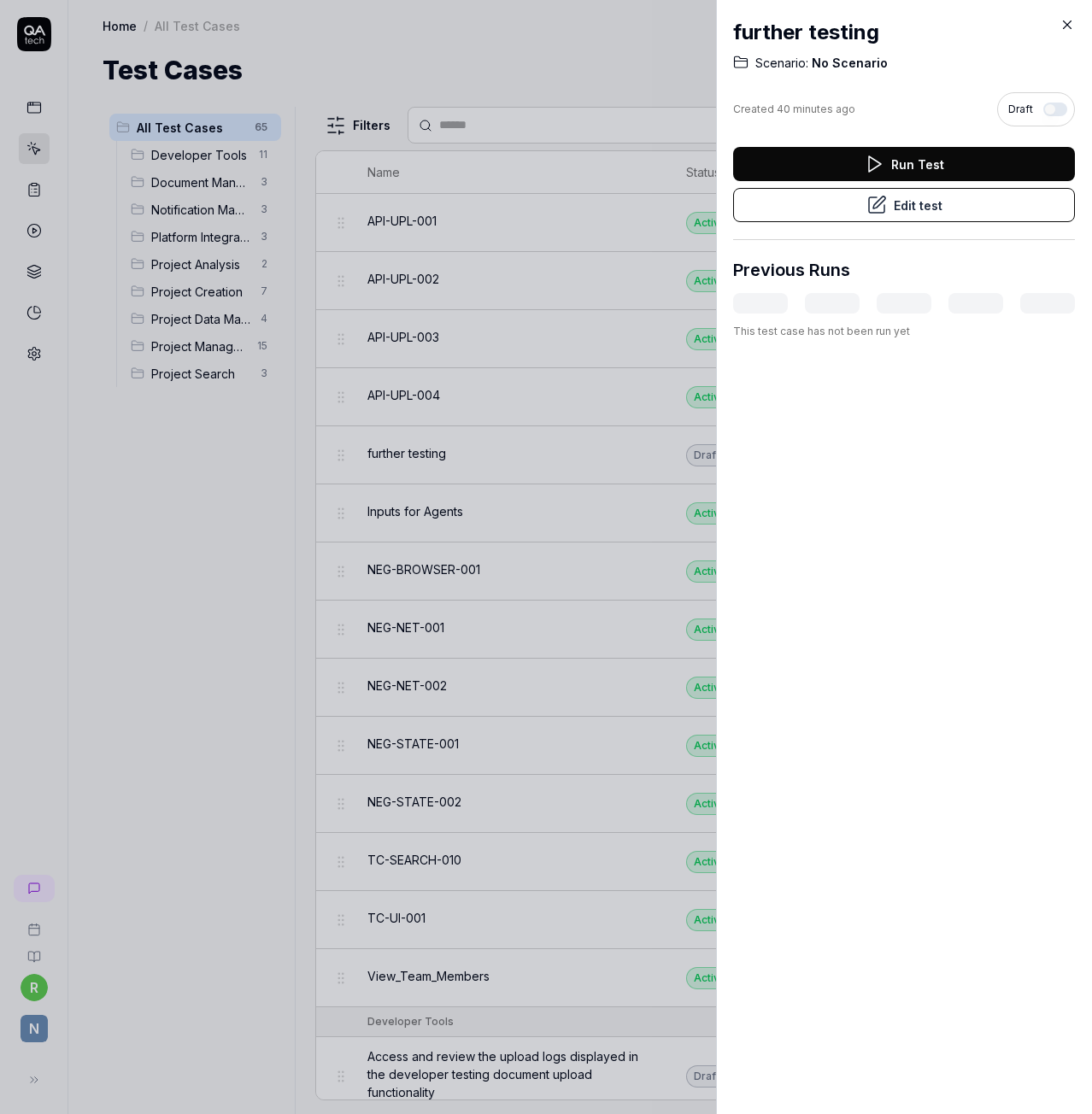 click at bounding box center [1055, 109] 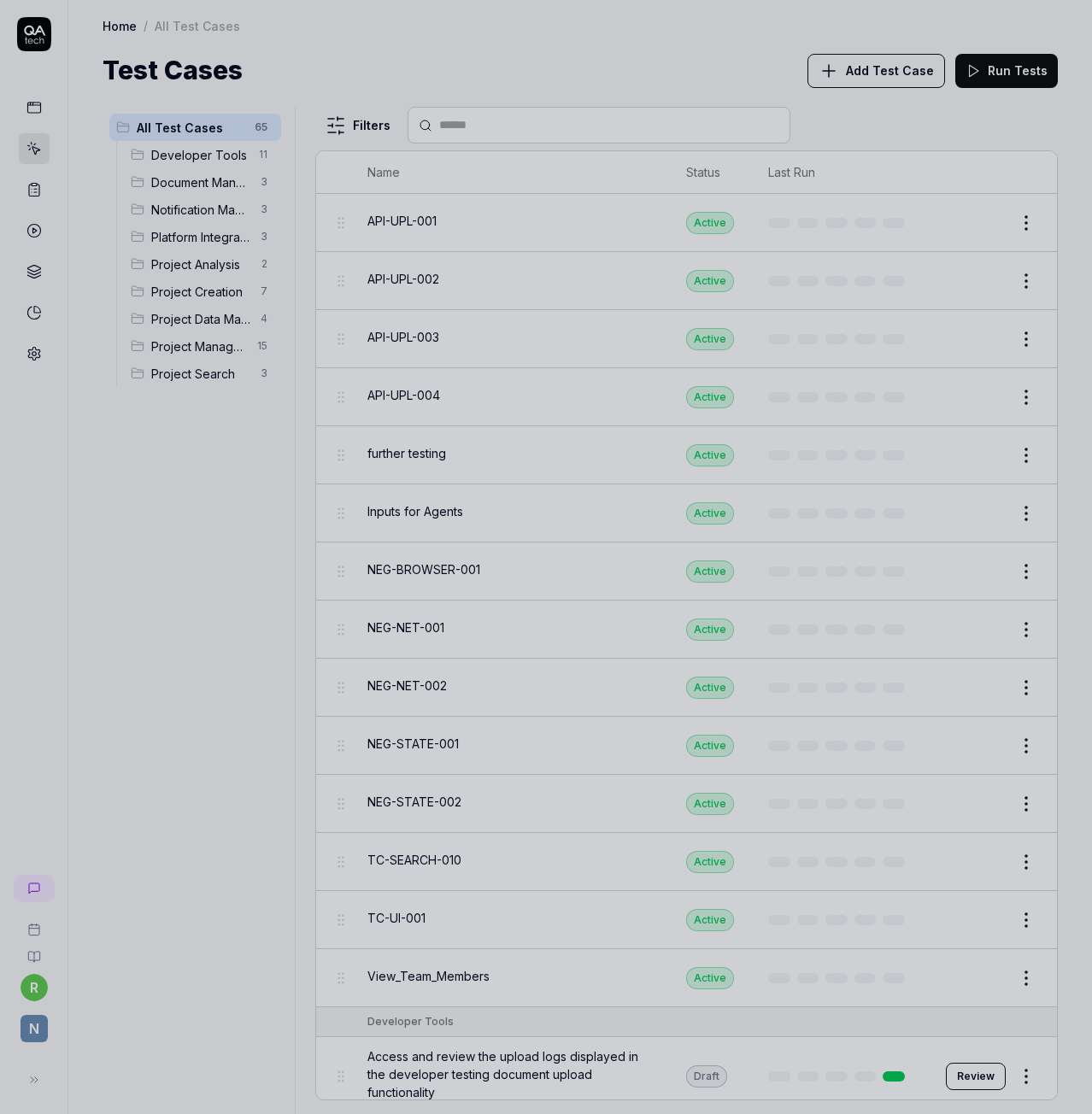 click at bounding box center (546, 557) 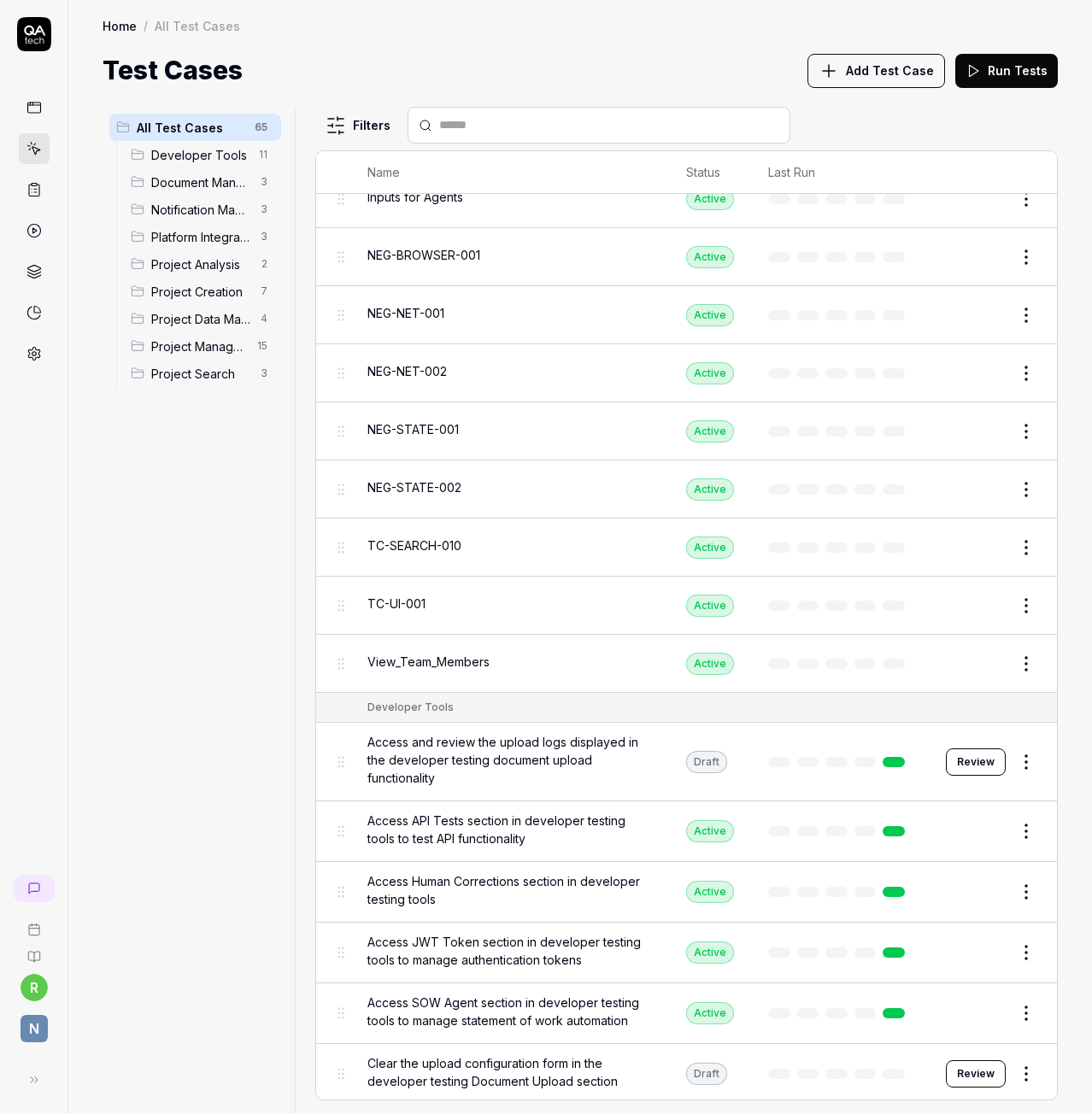 scroll, scrollTop: 342, scrollLeft: 0, axis: vertical 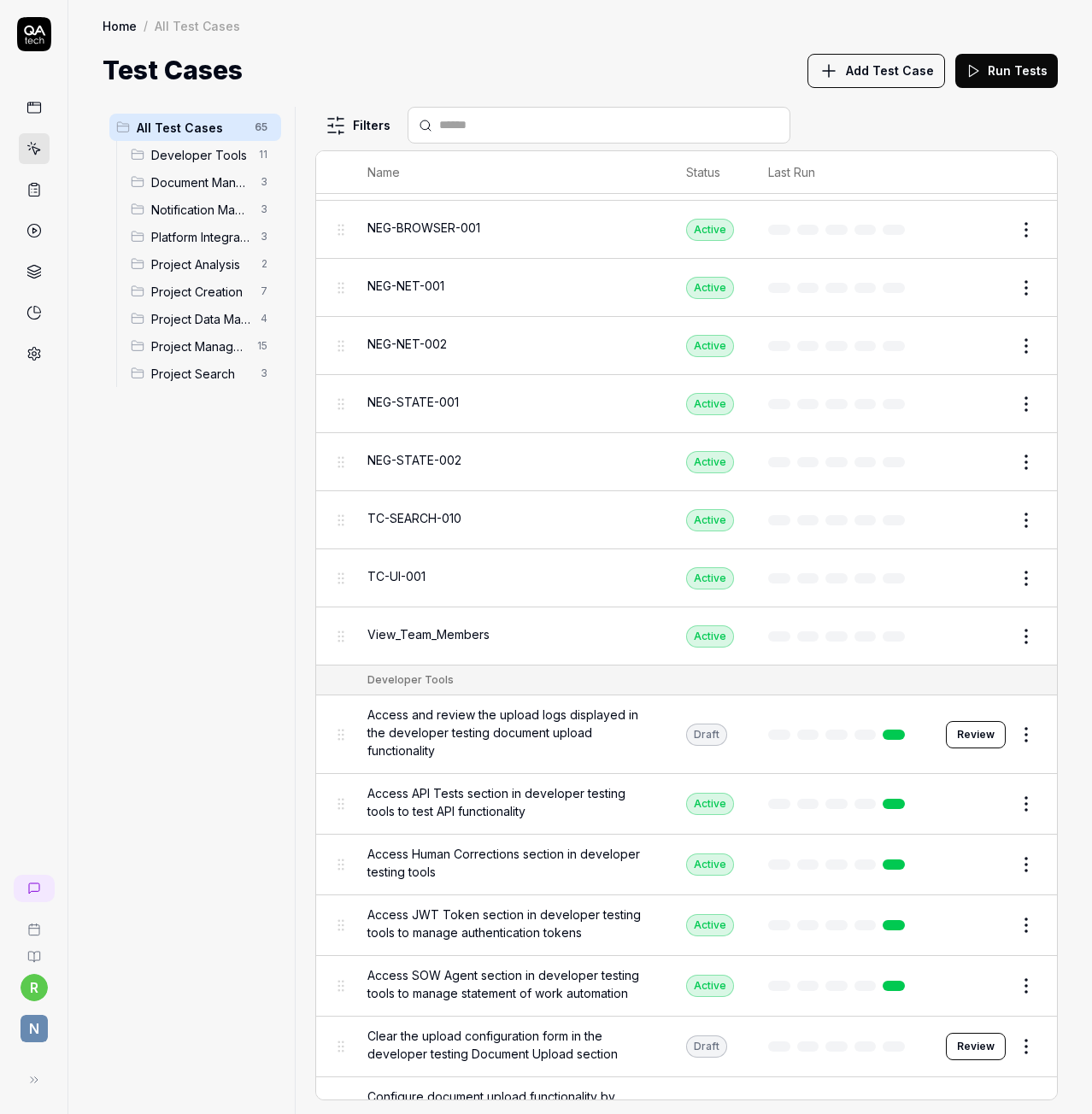 click on "Access and review the upload logs displayed in the developer testing document upload functionality" at bounding box center (509, 732) 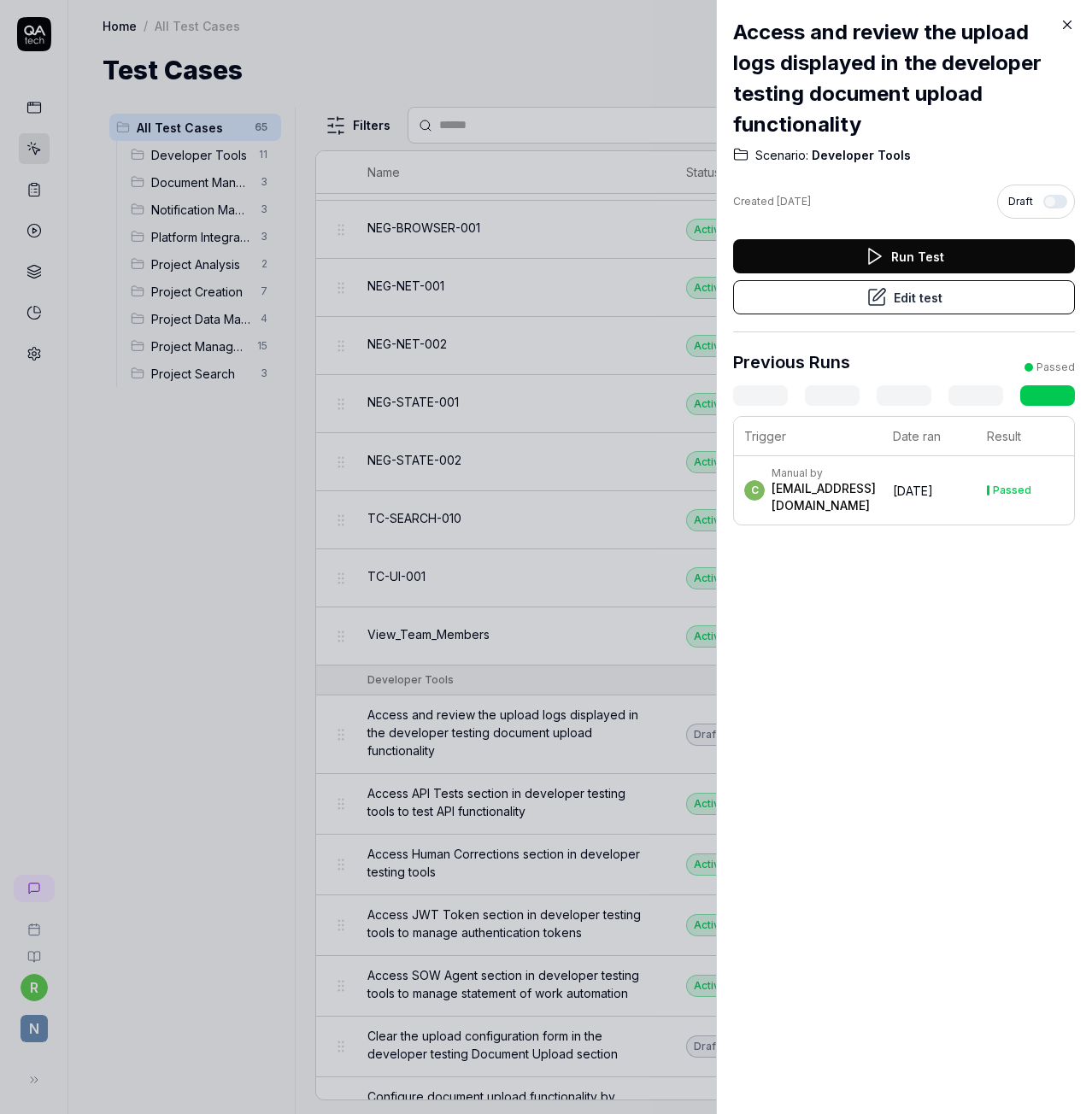drag, startPoint x: 1039, startPoint y: 197, endPoint x: 948, endPoint y: 242, distance: 101.51847 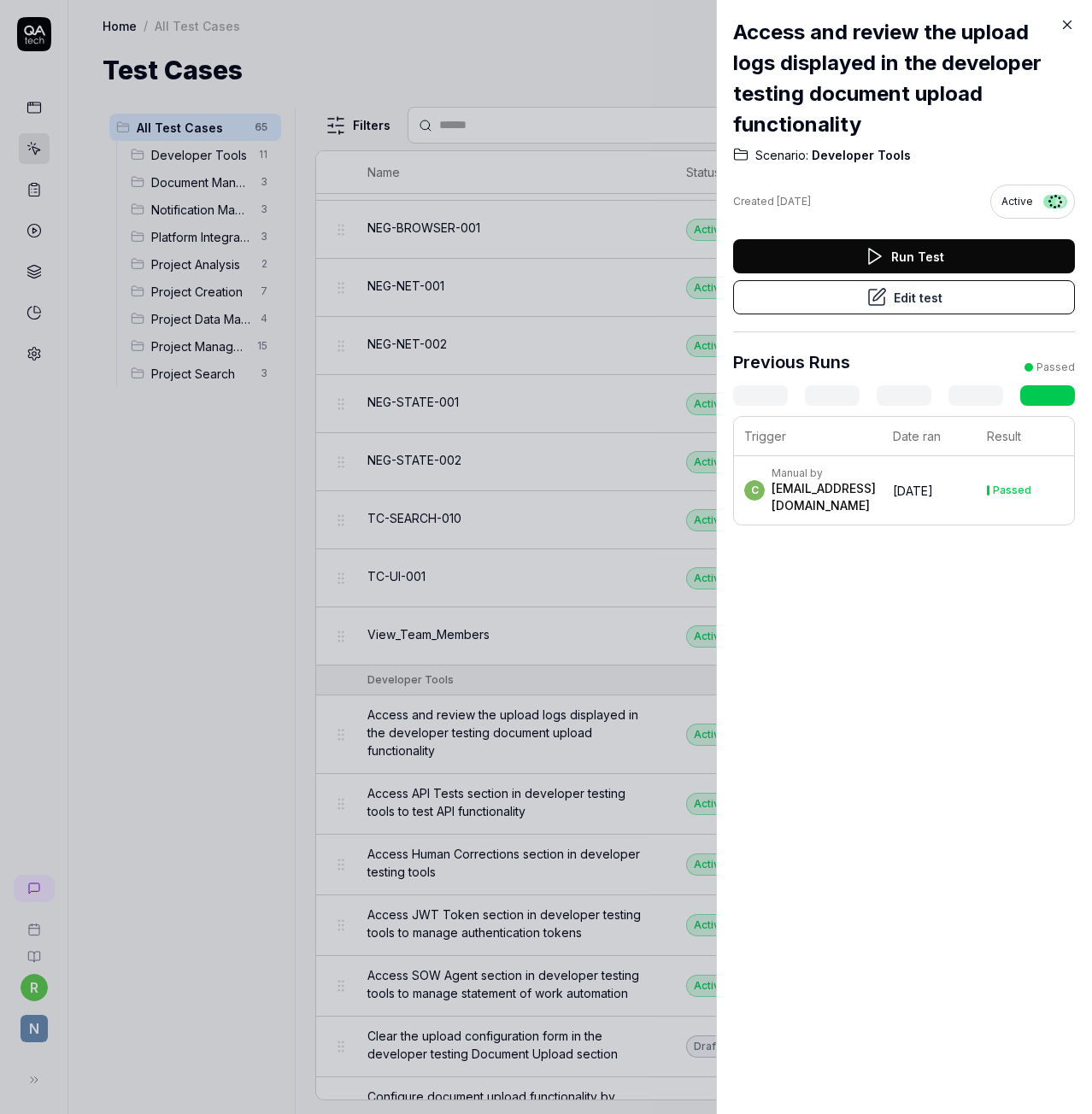 click at bounding box center (546, 557) 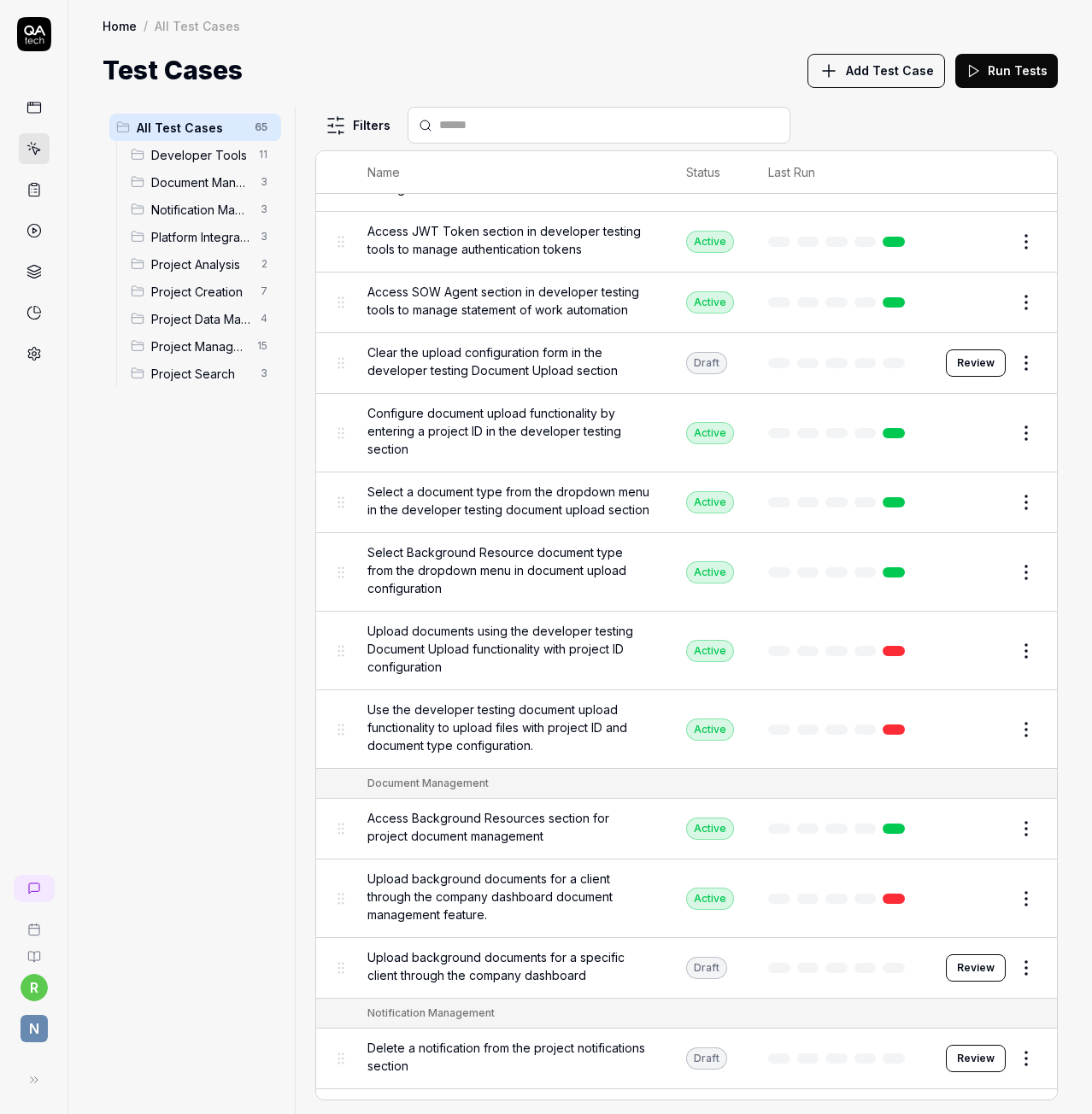 scroll, scrollTop: 854, scrollLeft: 0, axis: vertical 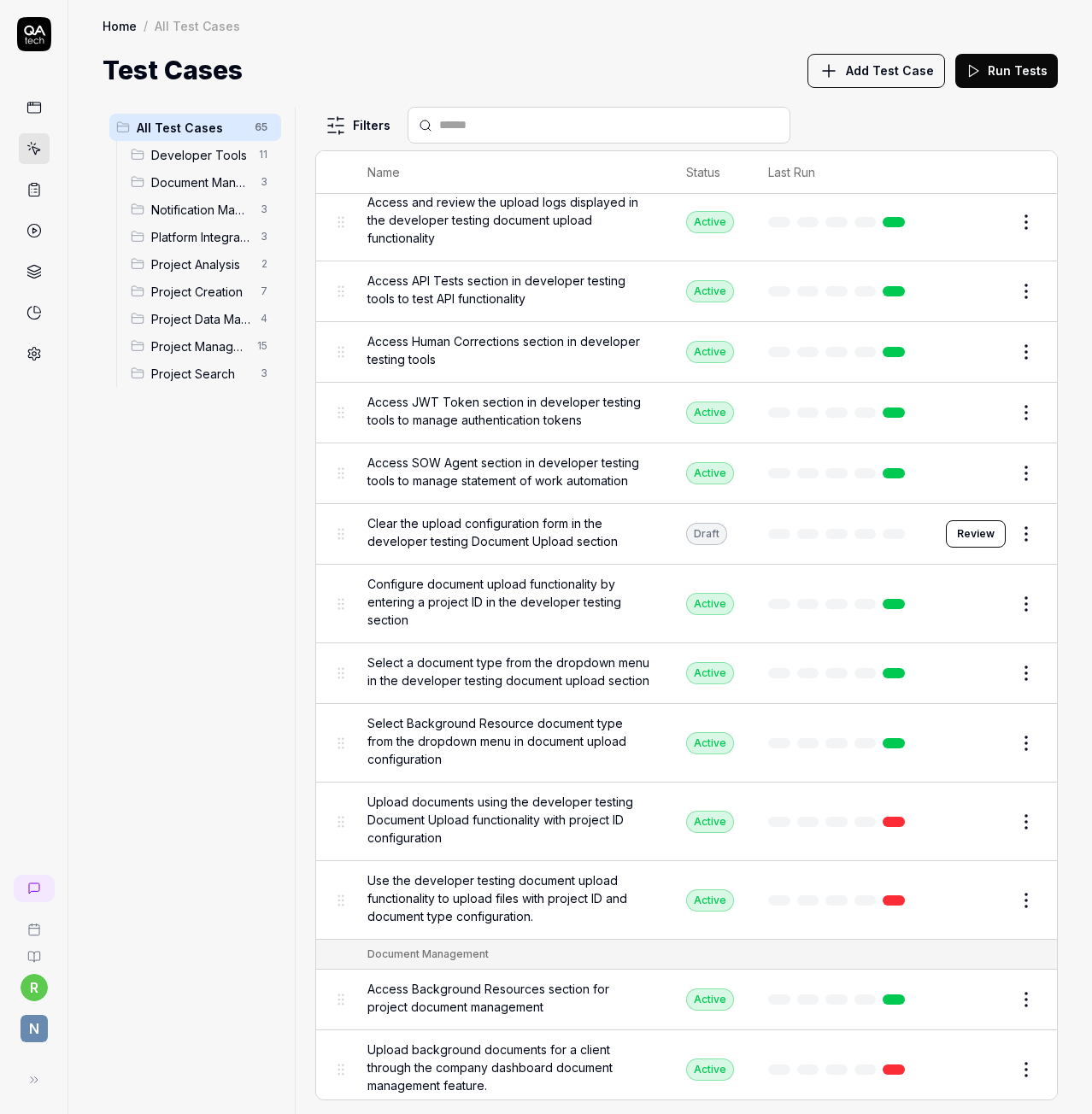 click on "Clear the upload configuration form in the developer testing Document Upload section" at bounding box center (509, 534) 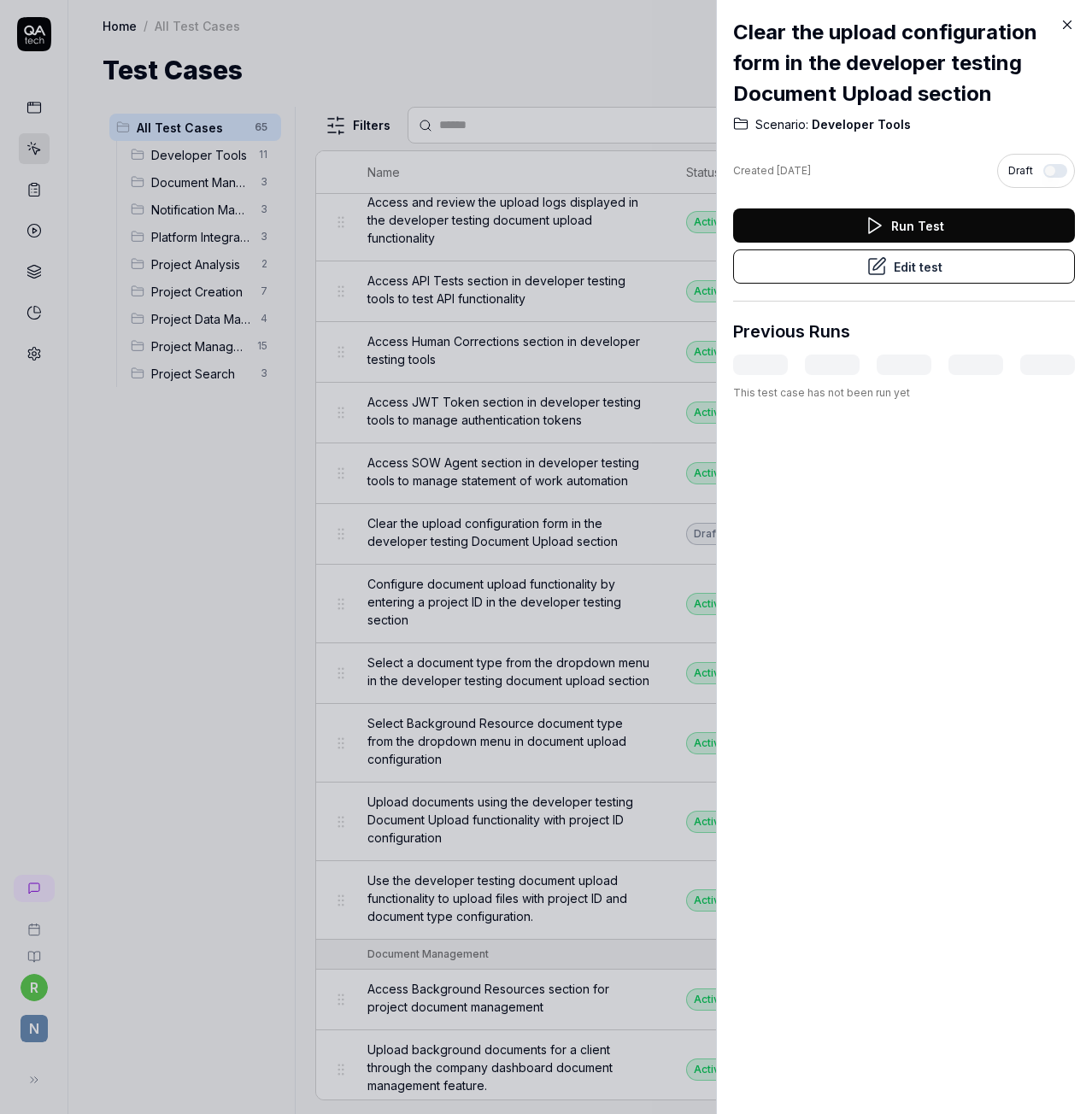 click at bounding box center (1055, 171) 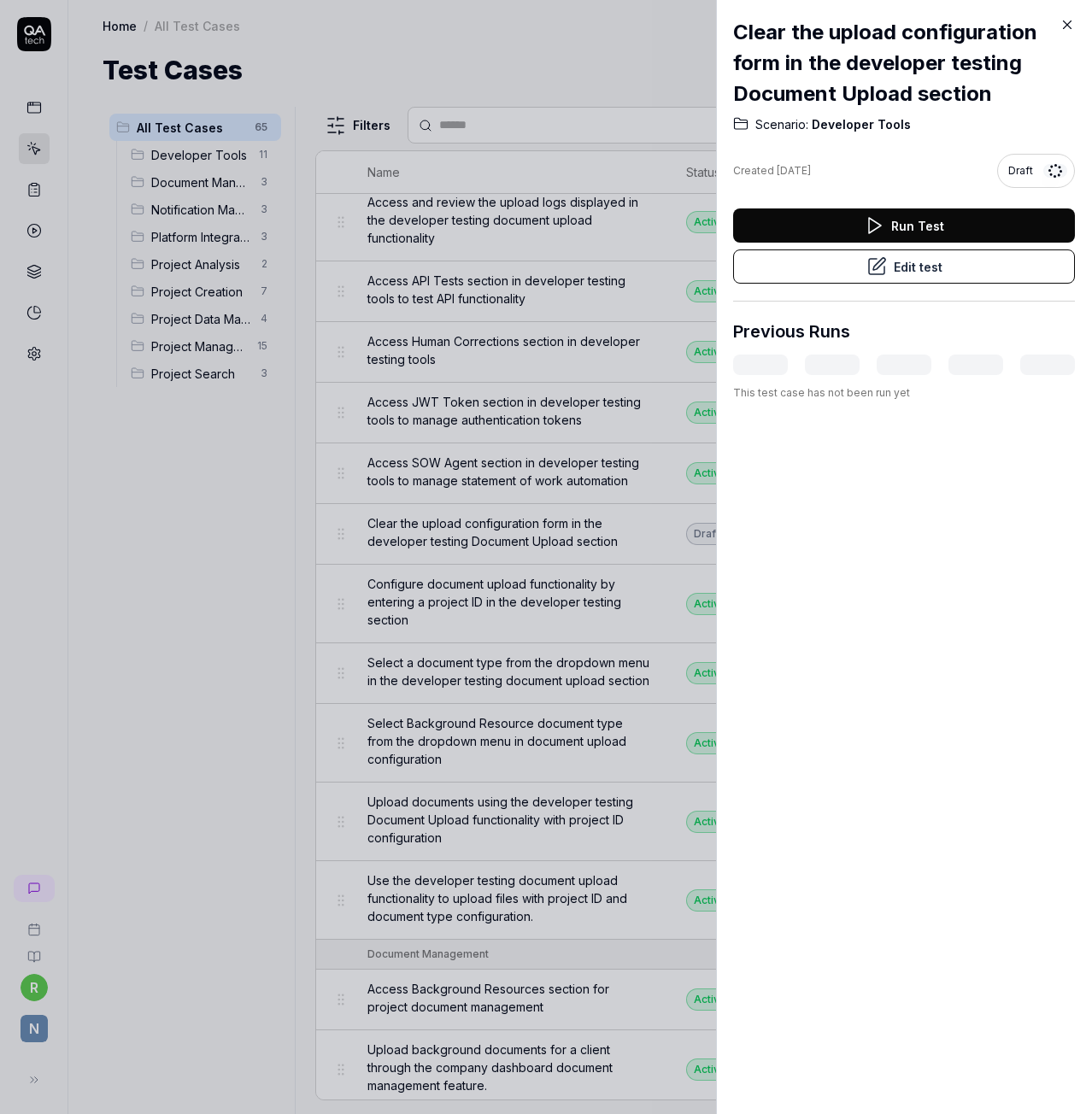 click at bounding box center [546, 557] 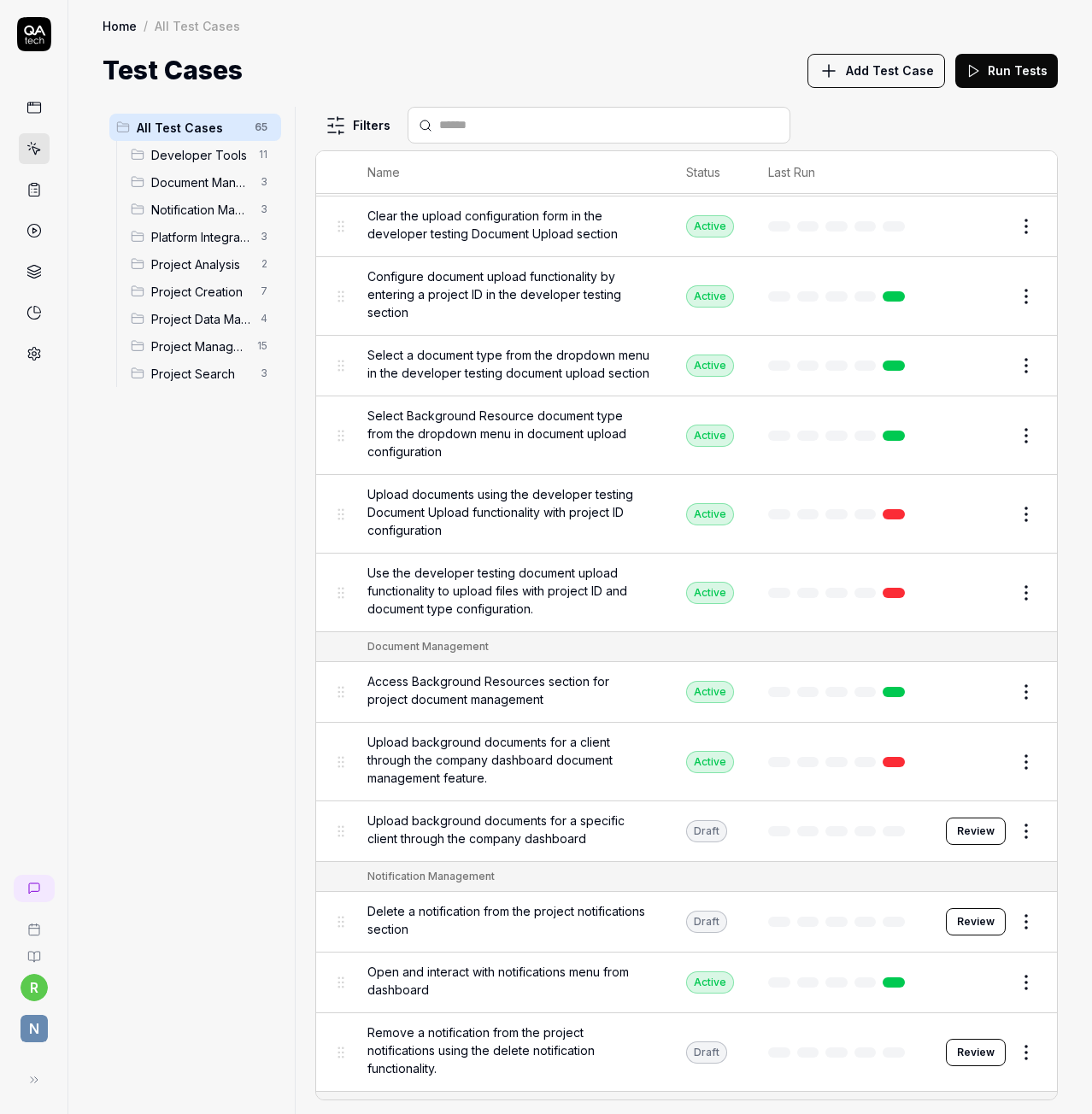 scroll, scrollTop: 1367, scrollLeft: 0, axis: vertical 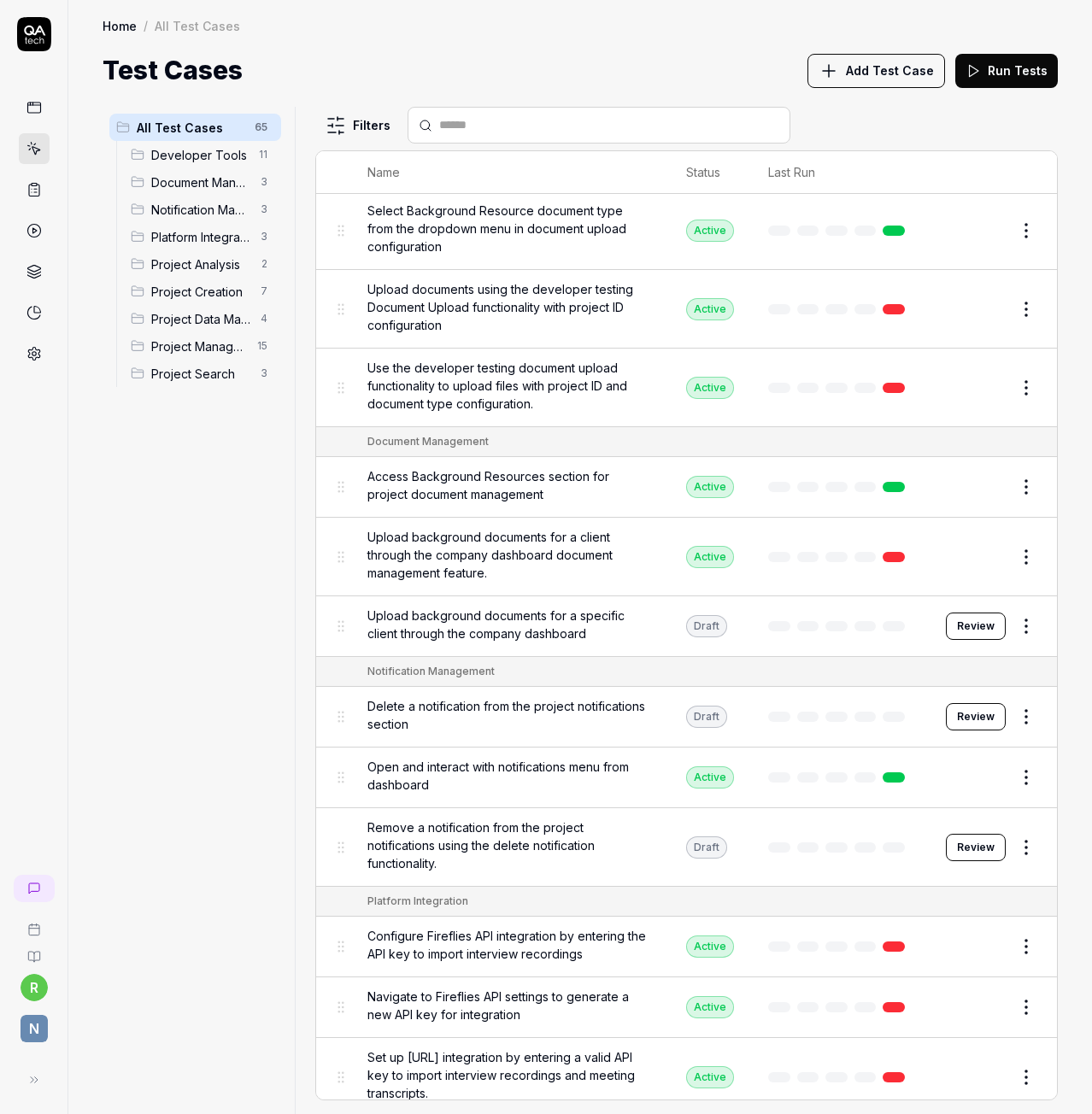 click on "Delete a notification from the project notifications section" at bounding box center [509, 715] 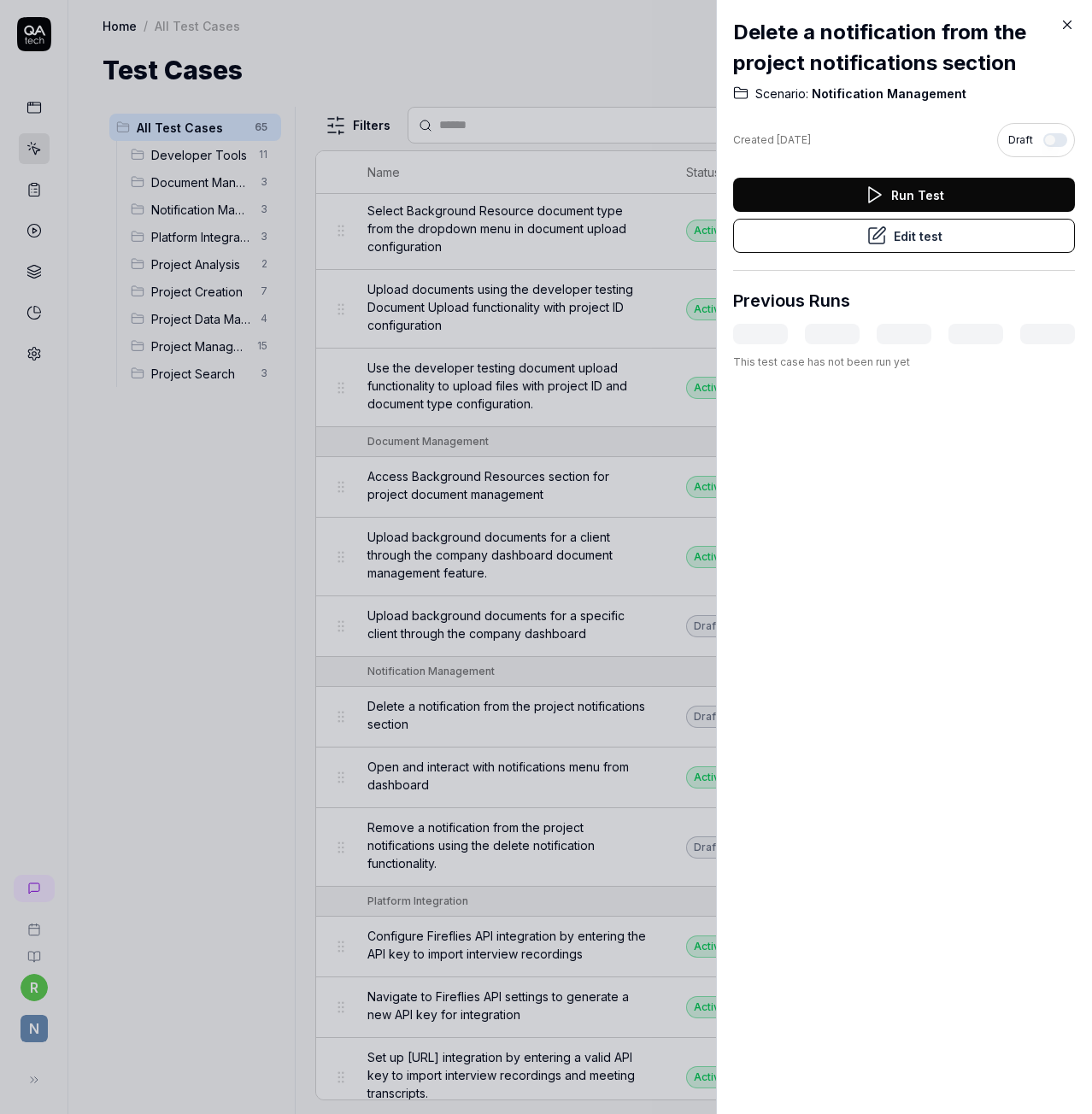 click at bounding box center (1055, 140) 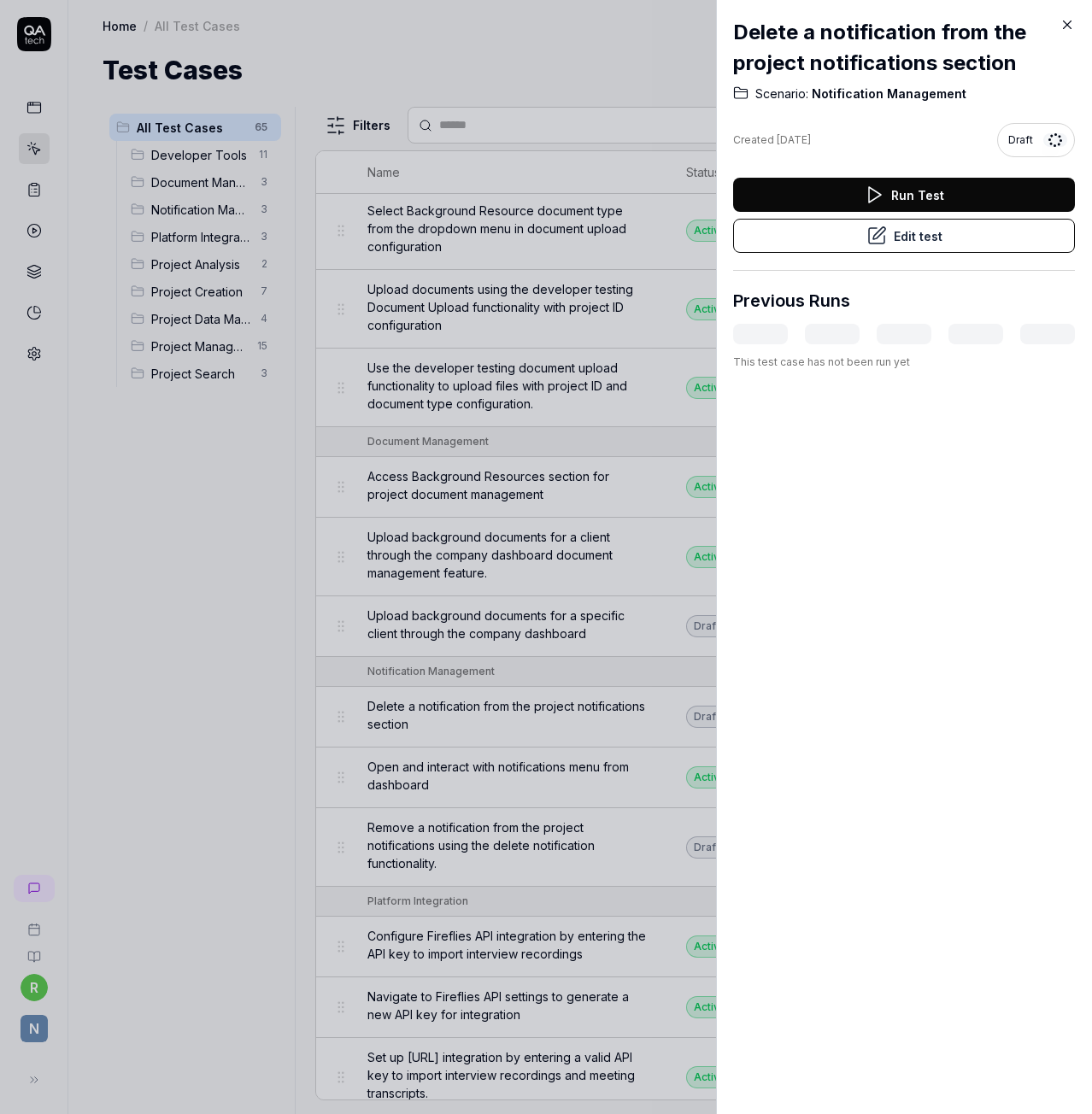click at bounding box center [546, 557] 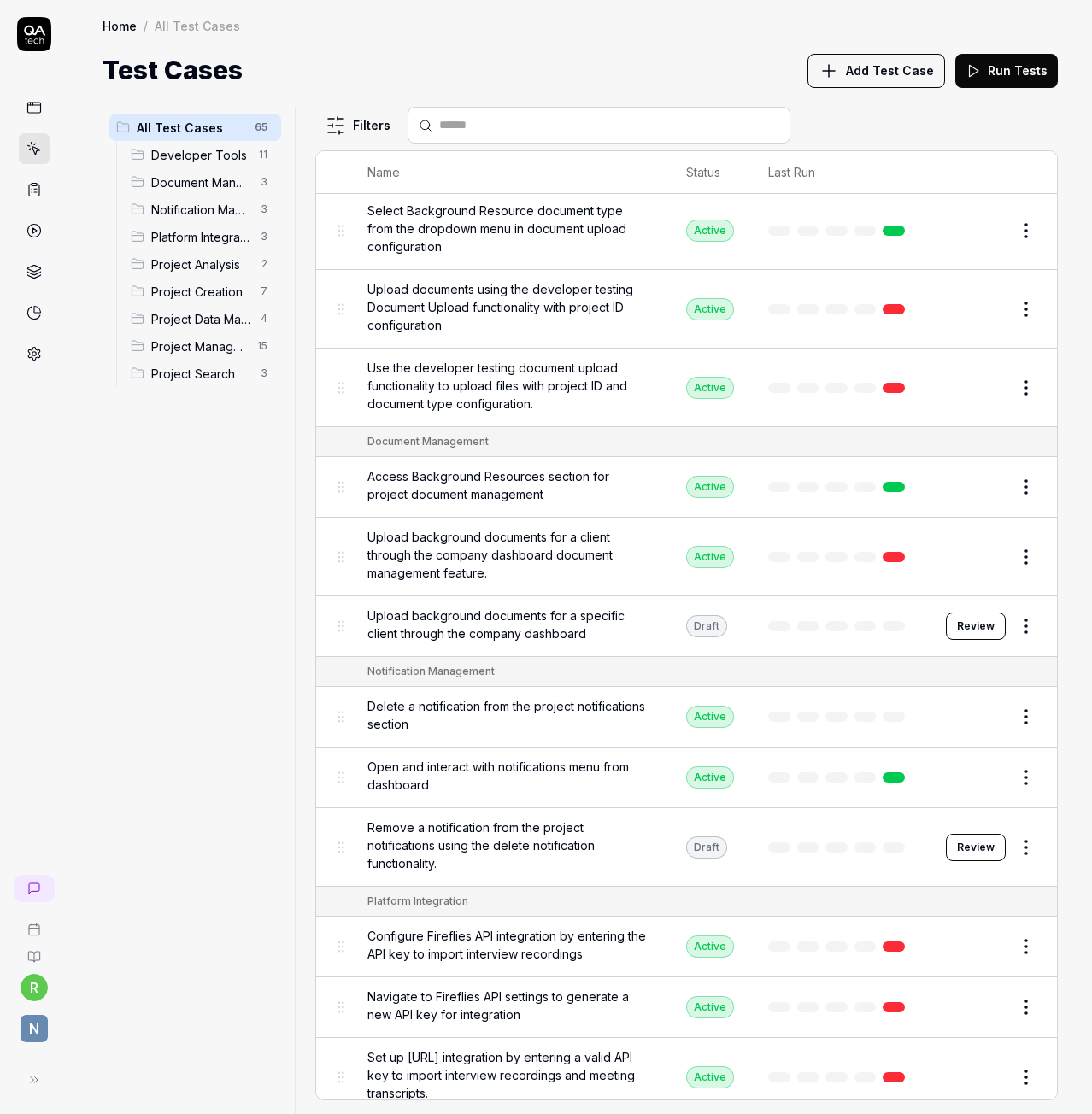 click on "Remove a notification from the project notifications using the delete notification functionality." at bounding box center [509, 845] 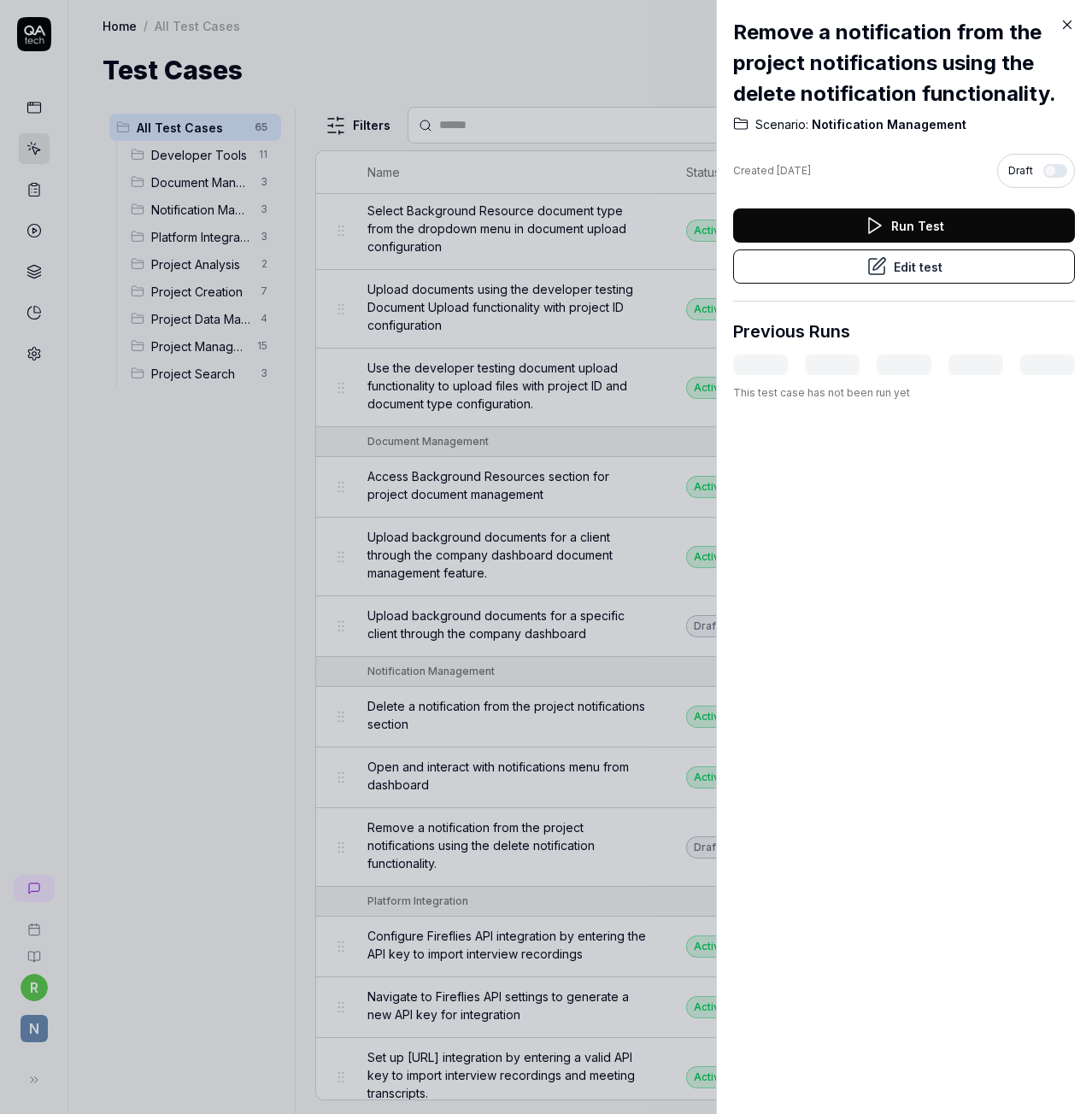 click at bounding box center [1055, 171] 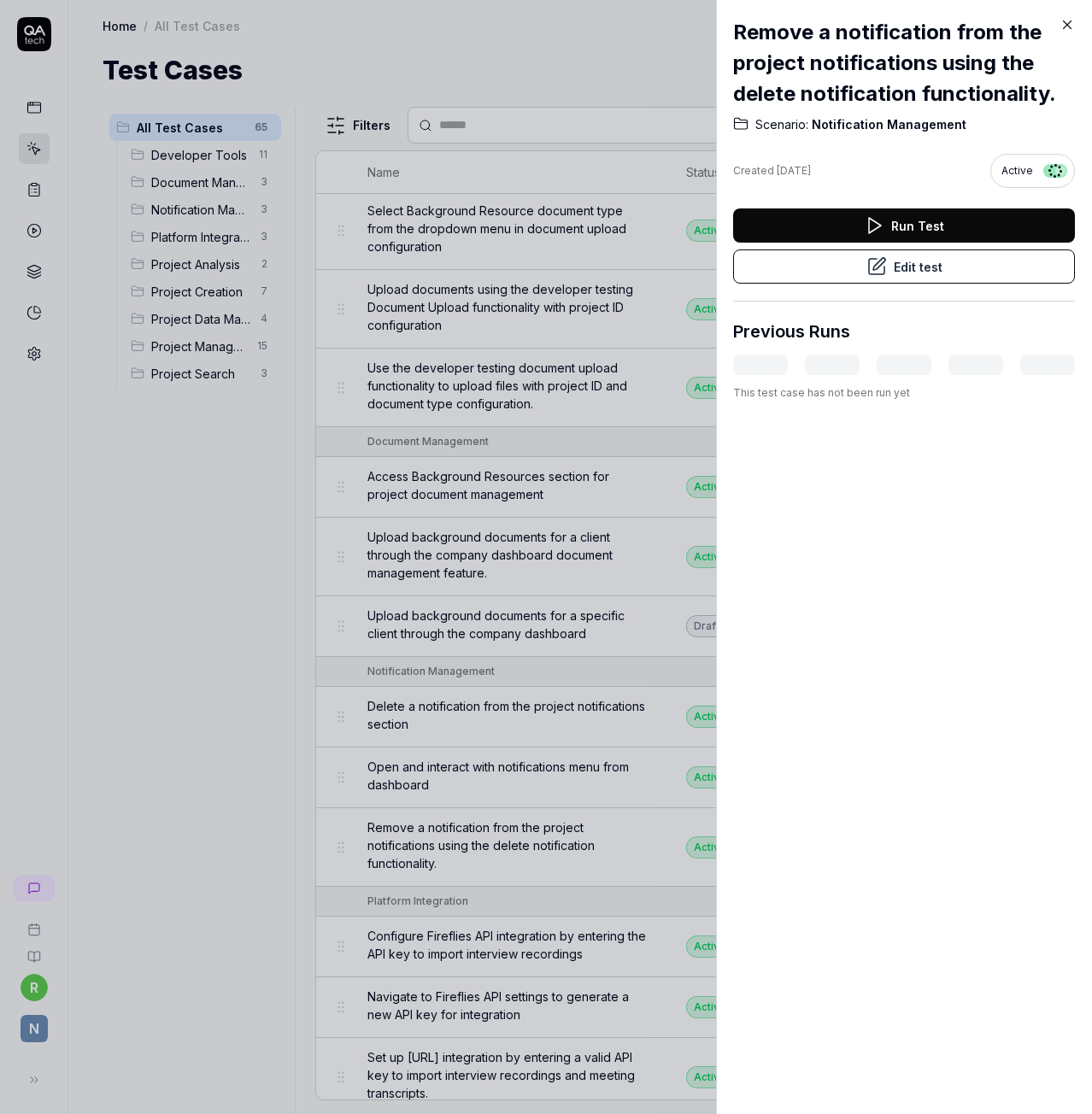 click at bounding box center [546, 557] 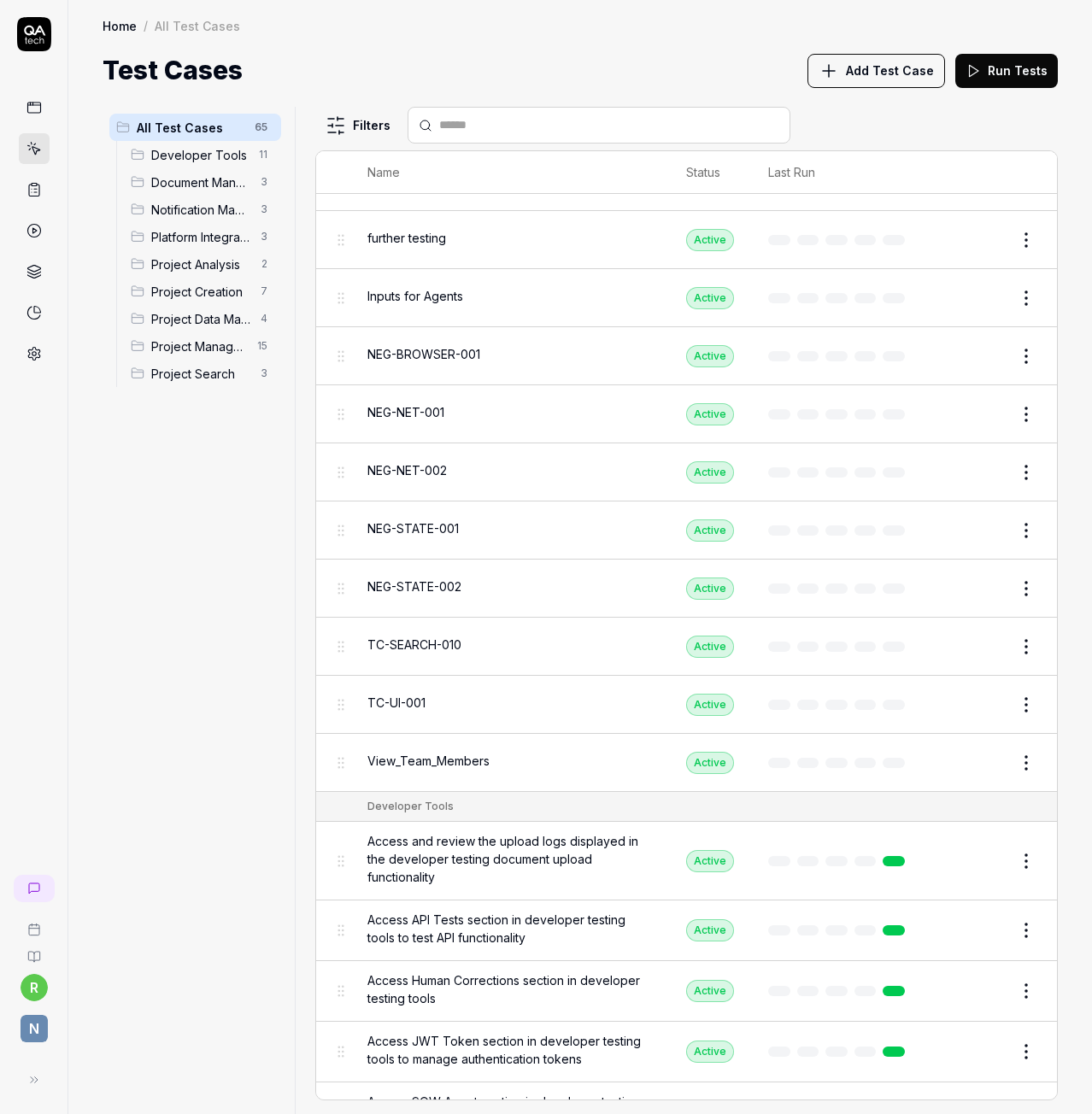 scroll, scrollTop: 0, scrollLeft: 0, axis: both 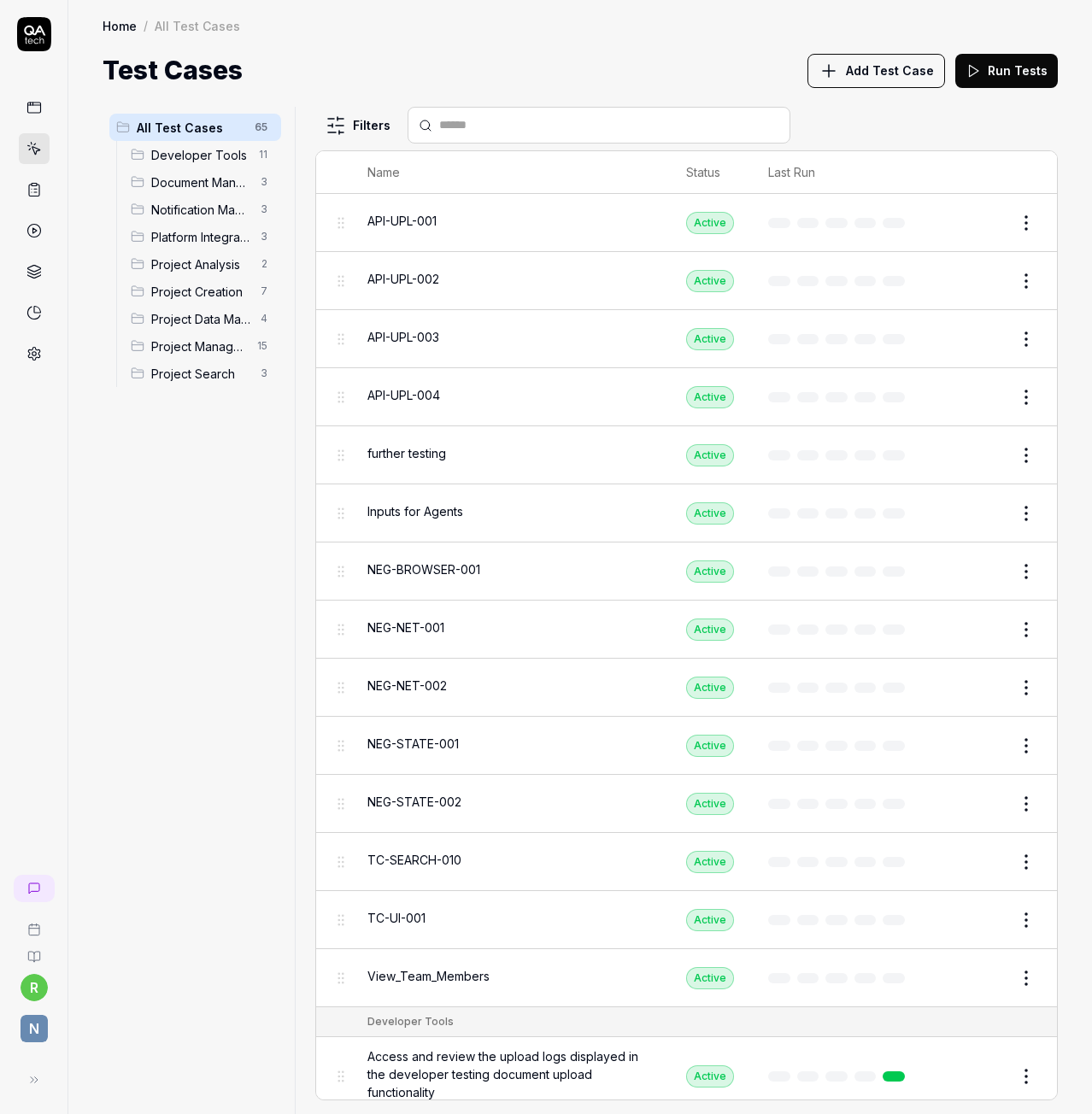 click on "Run Tests" at bounding box center (1007, 71) 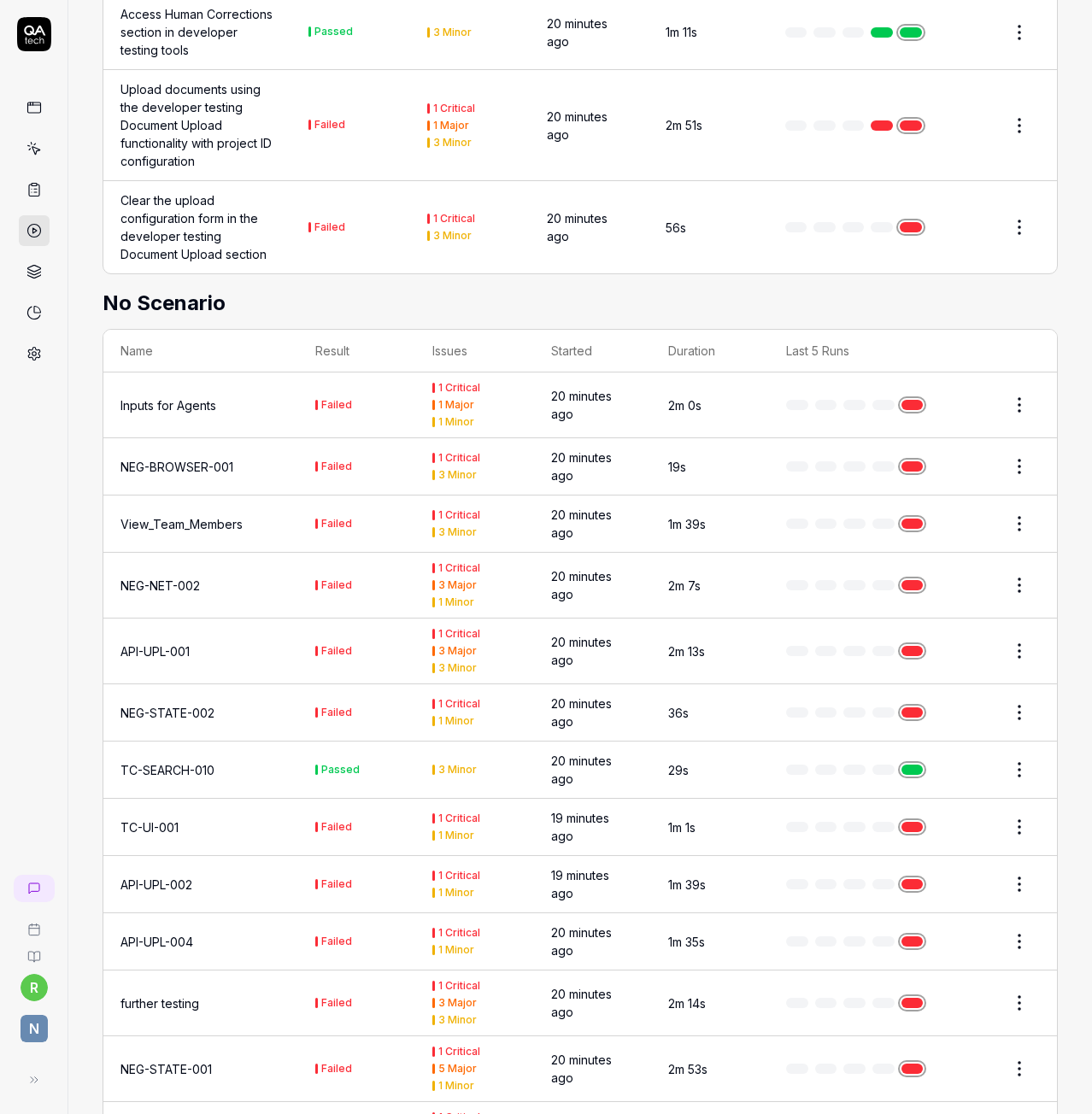 scroll, scrollTop: 2918, scrollLeft: 0, axis: vertical 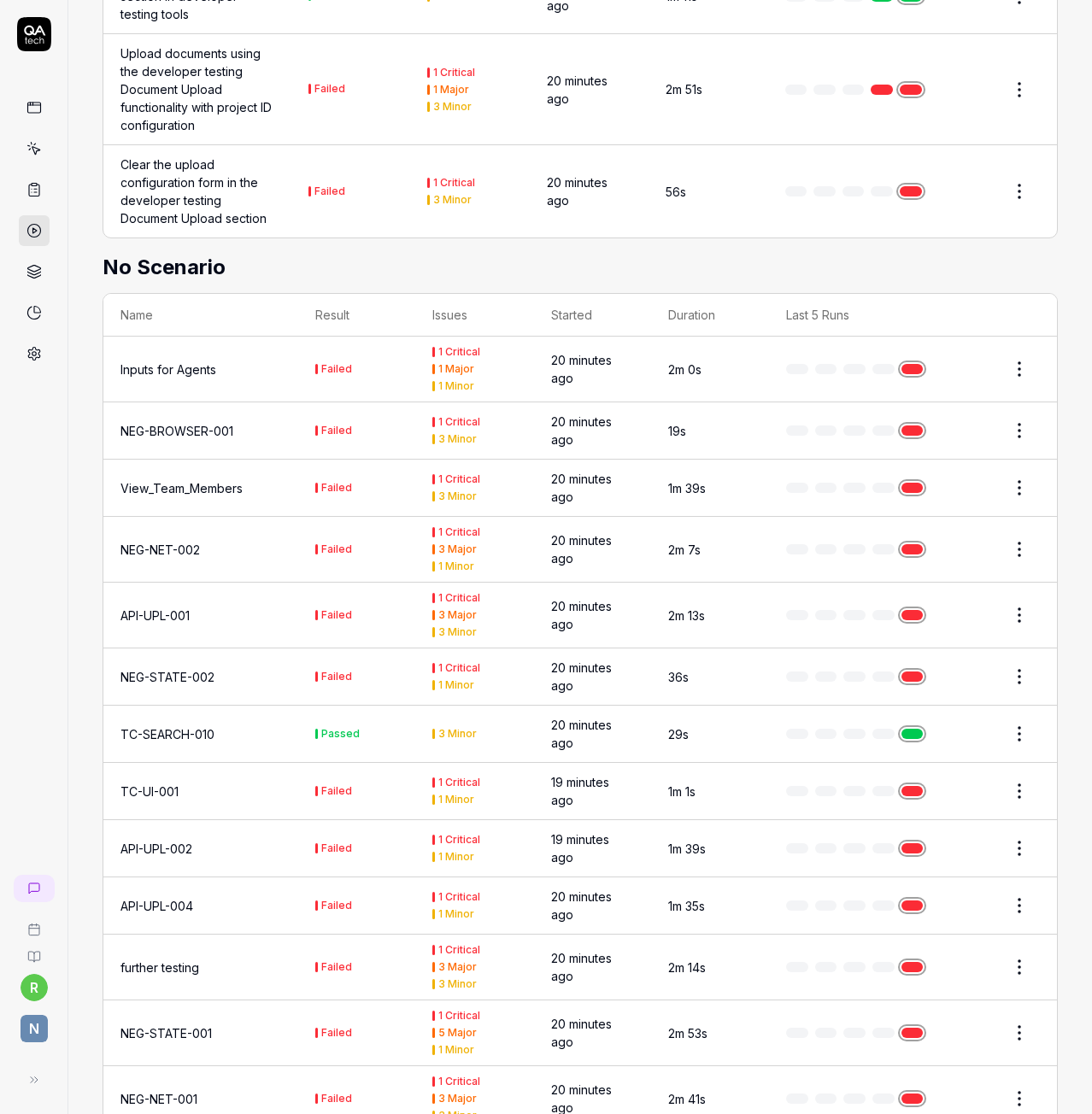 click on "NEG-STATE-002" at bounding box center (201, 677) 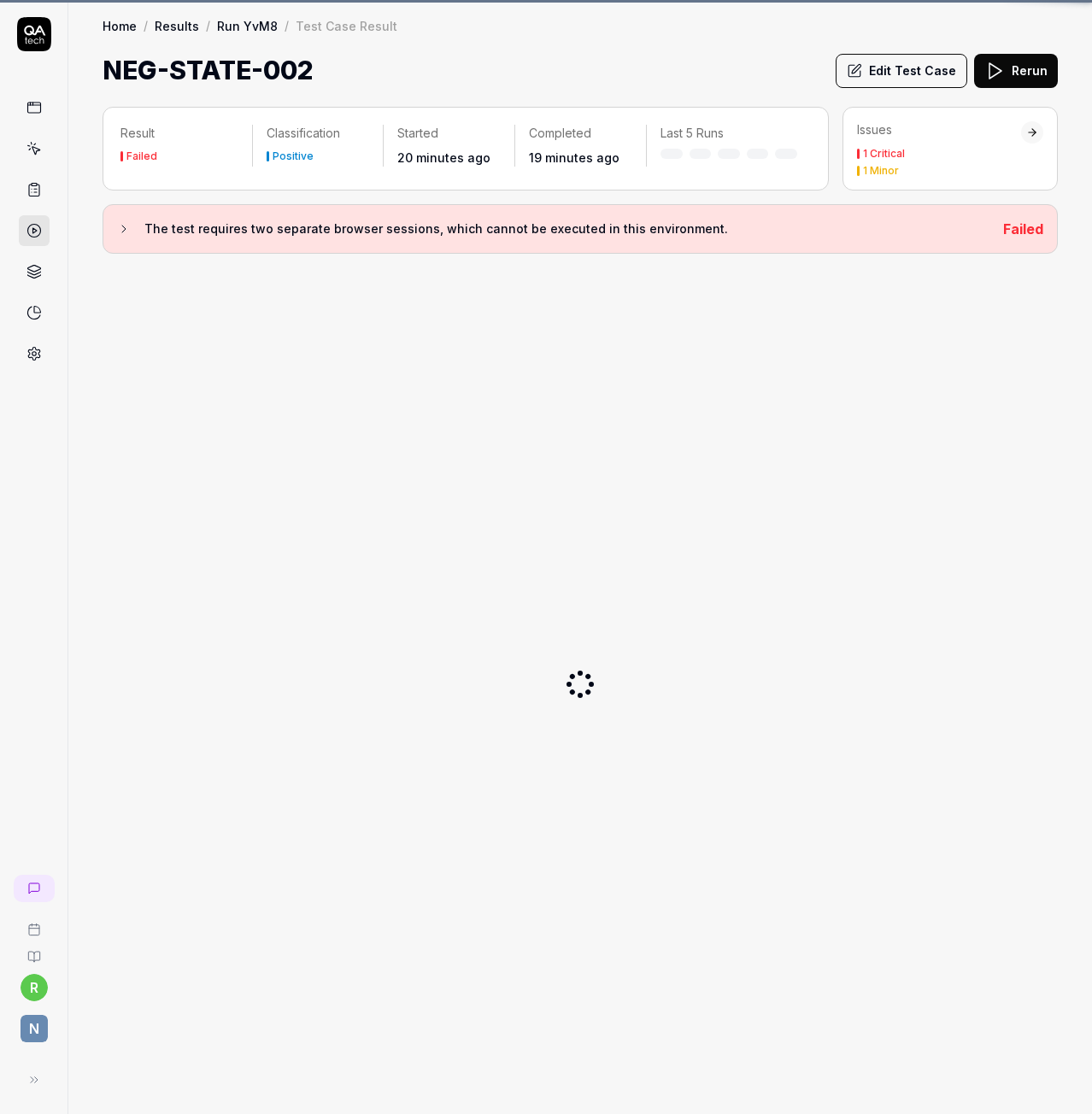 scroll, scrollTop: 0, scrollLeft: 0, axis: both 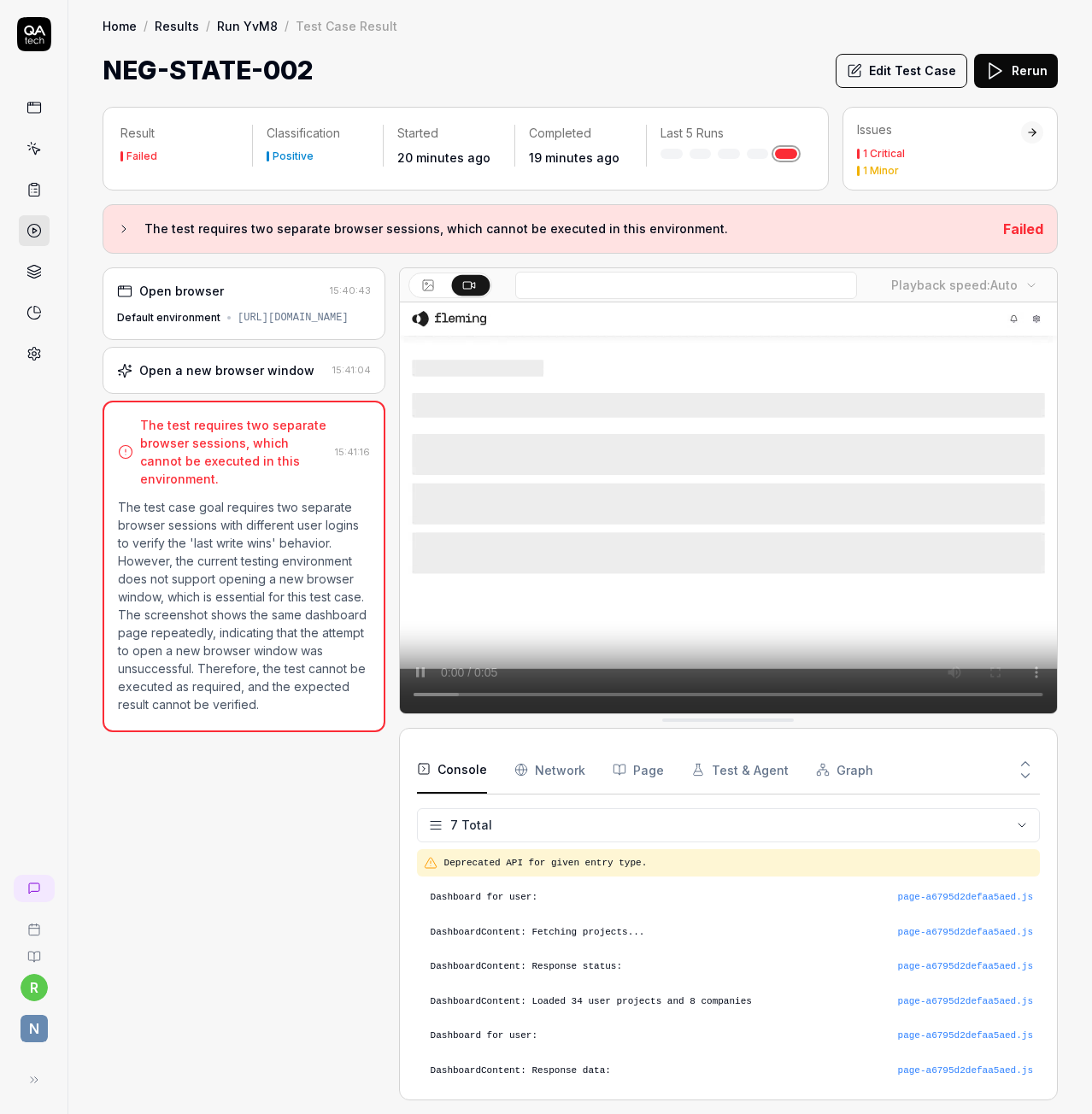 click on "The test requires two separate browser sessions, which cannot be executed in this environment." at bounding box center [567, 229] 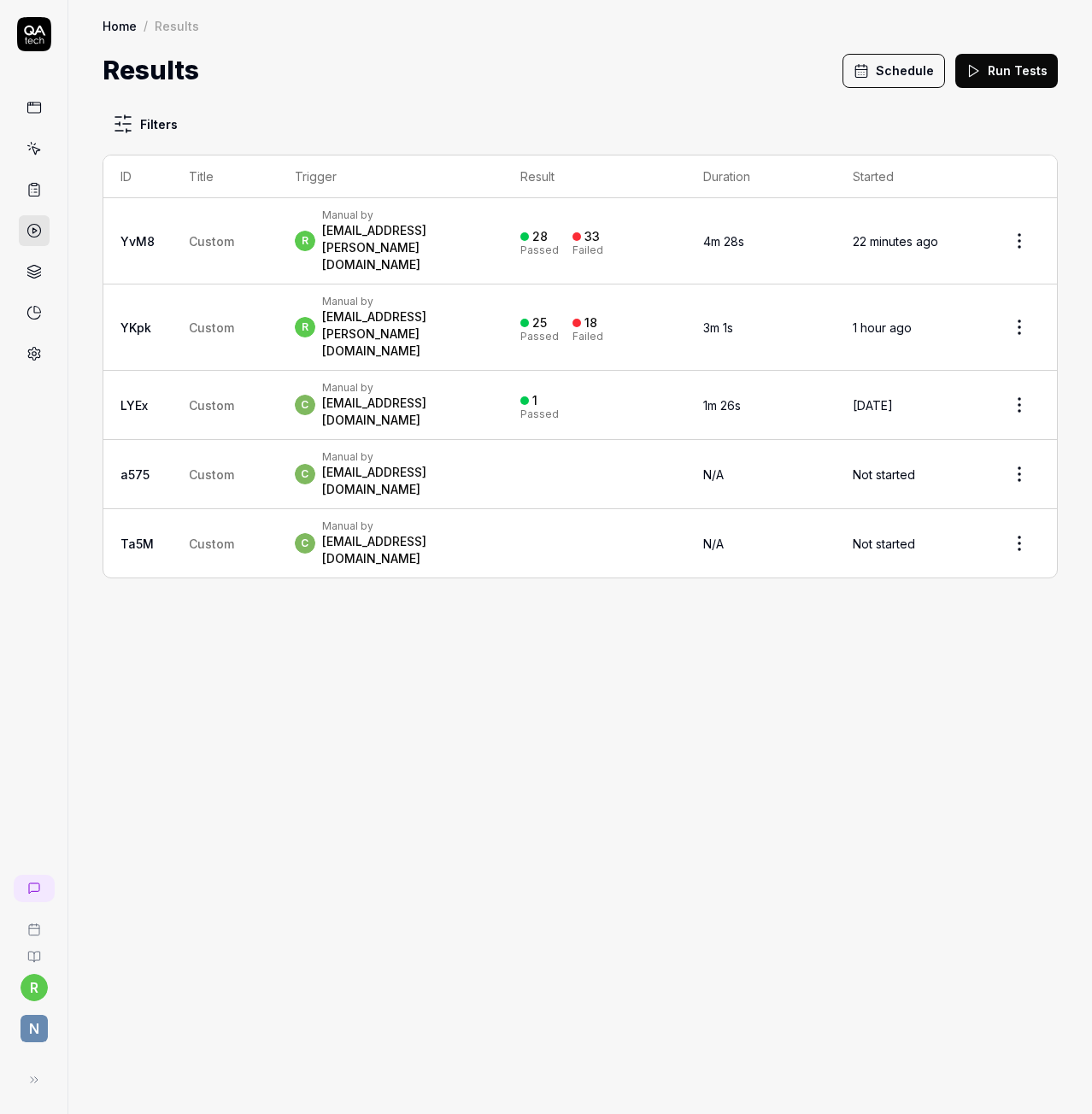 scroll, scrollTop: 0, scrollLeft: 0, axis: both 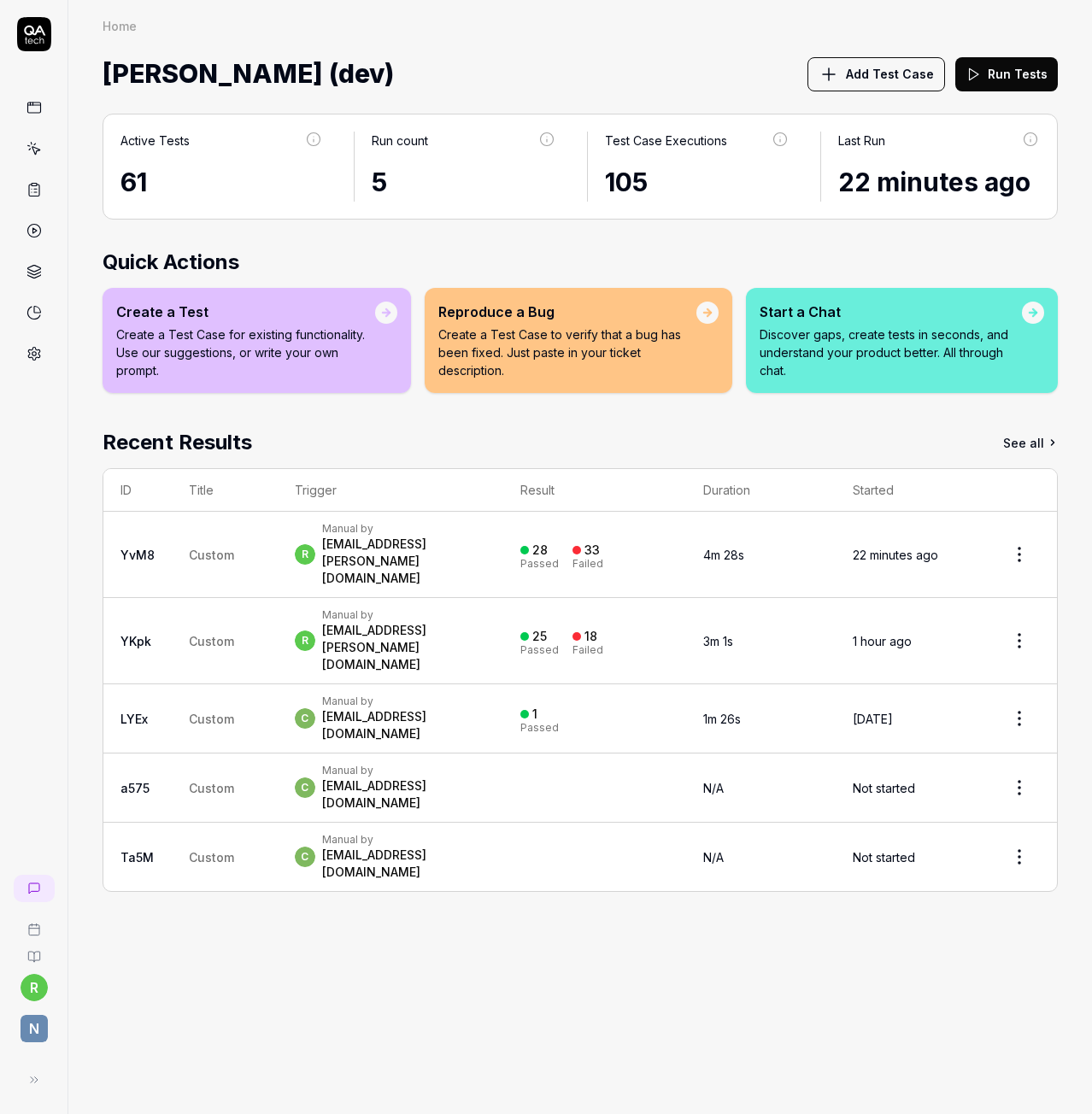 click on "Add Test Case" at bounding box center [889, 73] 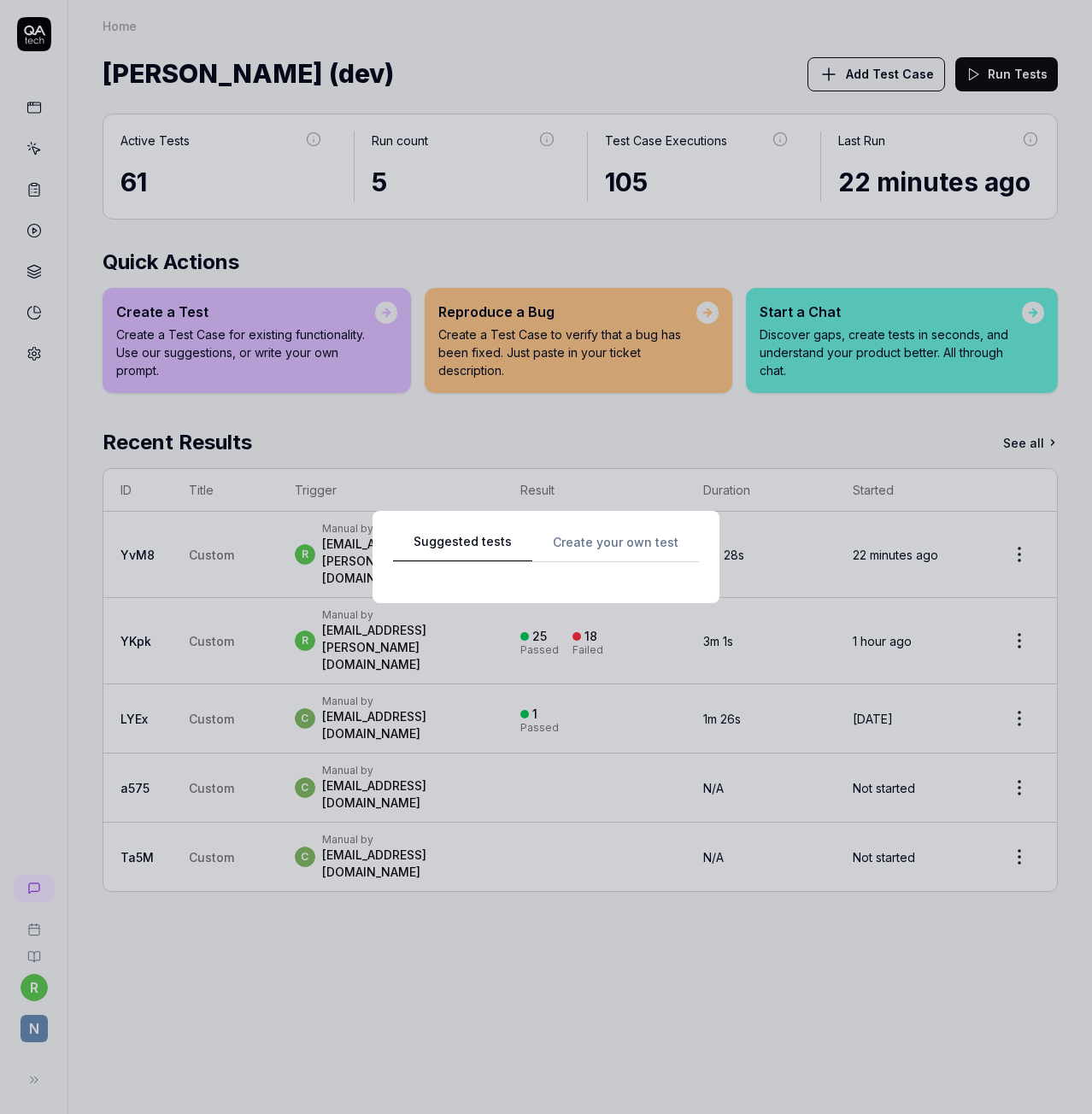 scroll, scrollTop: 0, scrollLeft: 0, axis: both 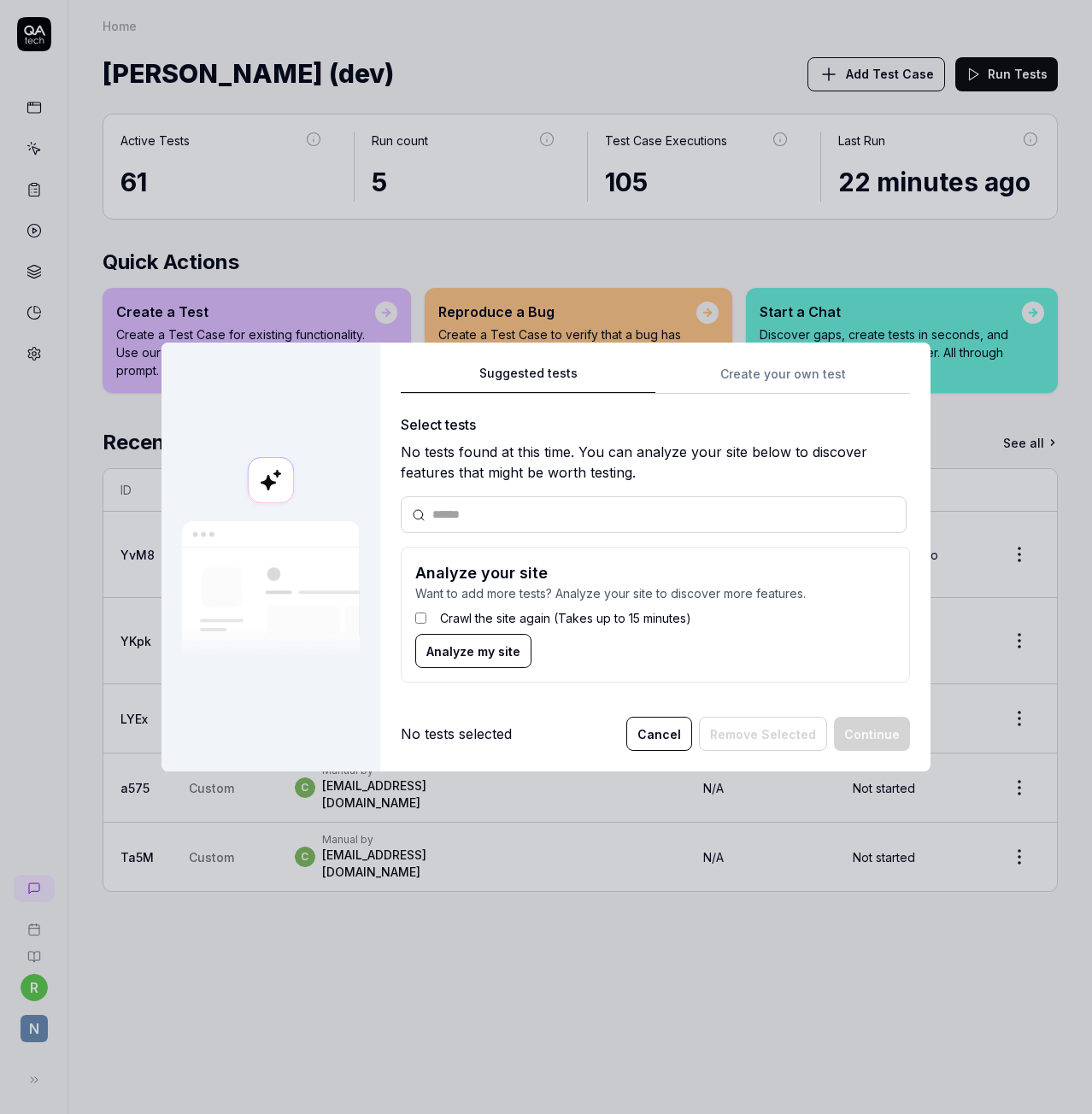 click at bounding box center [654, 514] 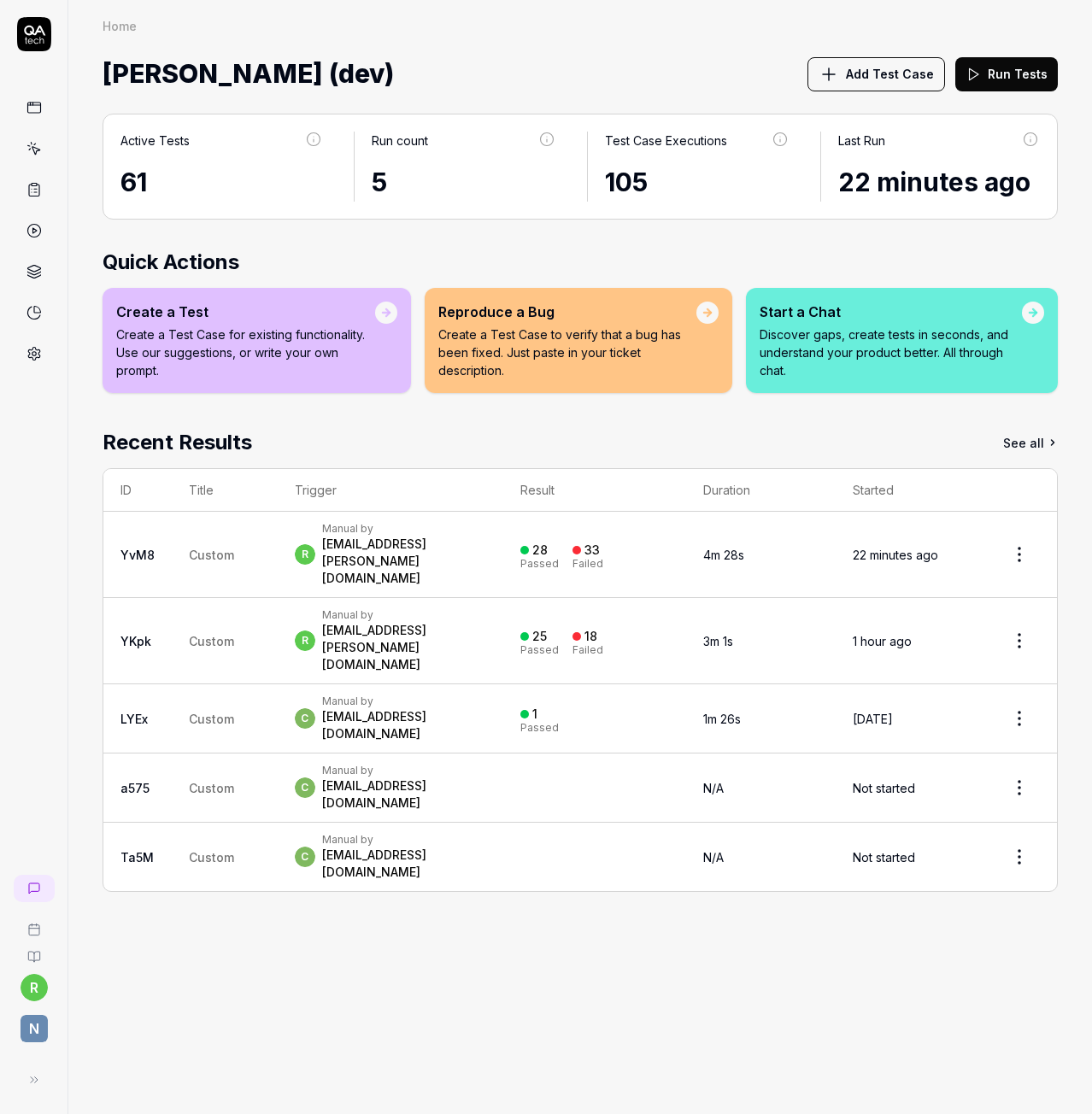 click on "Manual by" at bounding box center [404, 529] 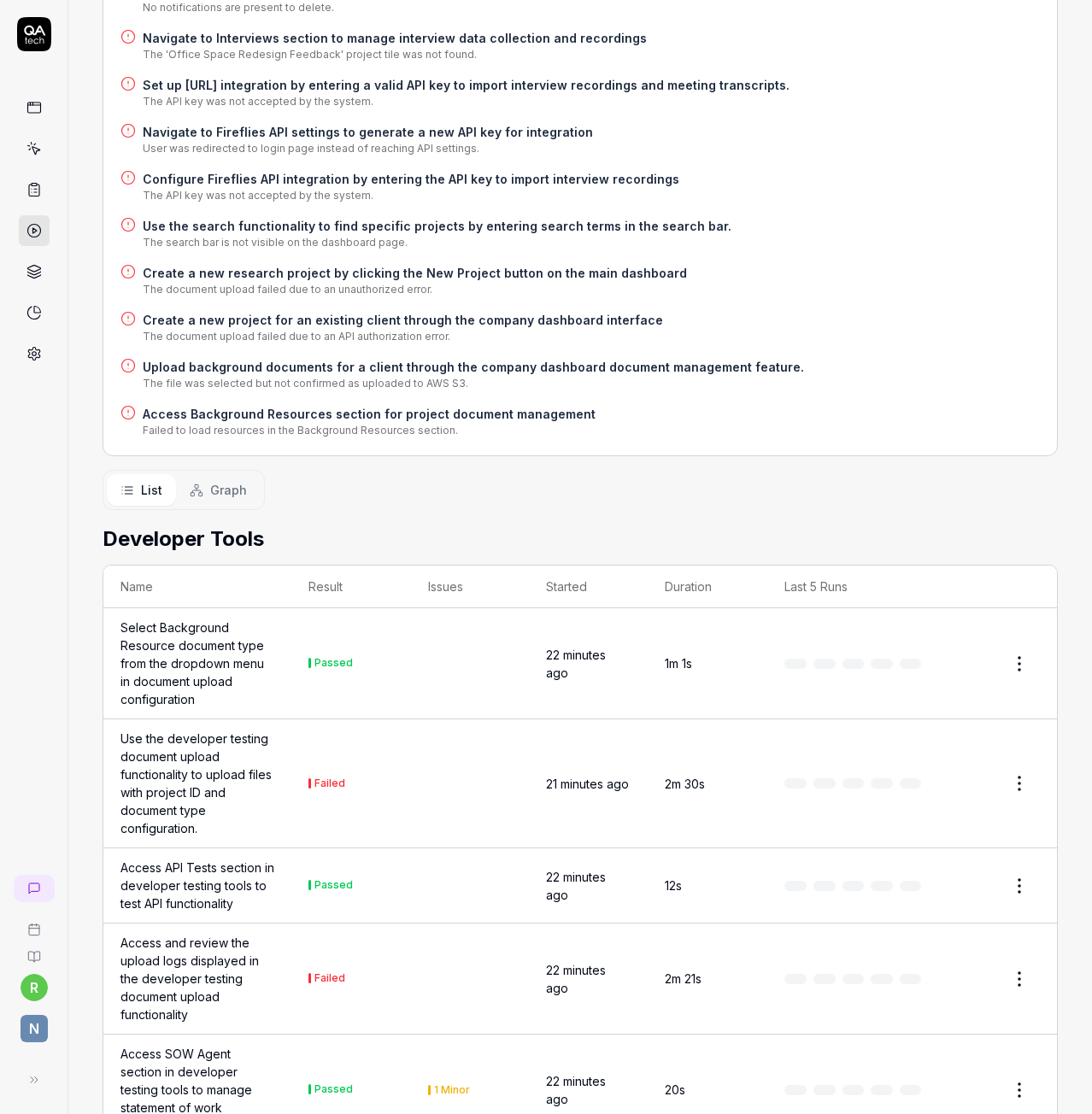 scroll, scrollTop: 1623, scrollLeft: 0, axis: vertical 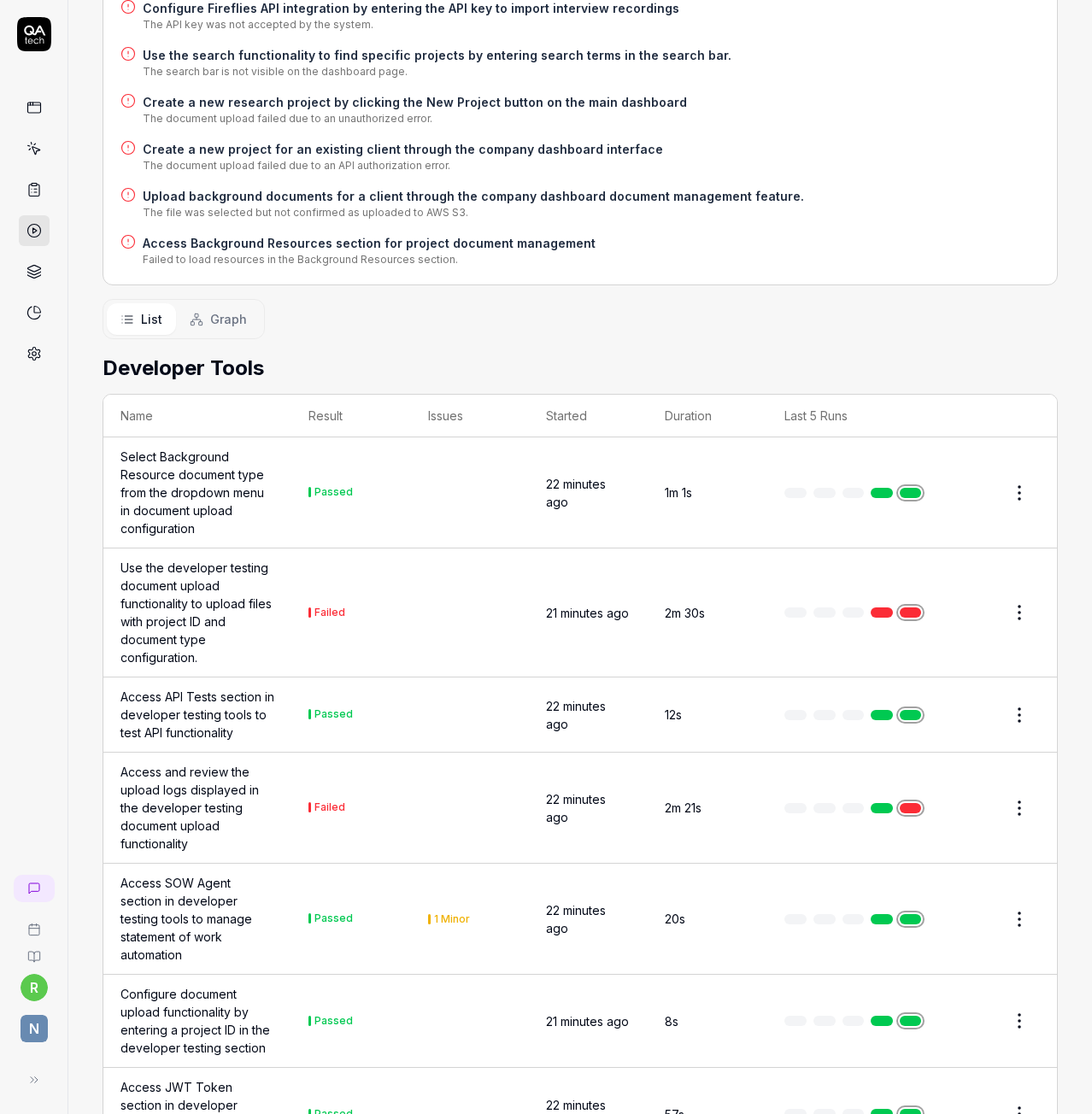 click on "r N Home / Results / Run: YvM8 Home / Results / Run: YvM8 Run: YvM8 Rerun failed Status Failed r Manual by [EMAIL_ADDRESS][PERSON_NAME][DOMAIN_NAME] Started 22 minutes ago Duration 4m 28s 61 Tests   28 Passed 33 Failed Failed Tests Use the developer testing document upload functionality to upload files with project ID and document type configuration. The document upload failed due to a 401 Unauthorized error. Access and review the upload logs displayed in the developer testing document upload functionality The document upload failed due to an authorization error (401). Upload documents using the developer testing Document Upload functionality with project ID configuration The document upload process failed due to an API authorization error. Clear the upload configuration form in the developer testing Document Upload section The form fields were not reset after clicking the Clear button. Inputs for Agents The client dropdown is non-functional, preventing completion of the test case. NEG-BROWSER-001 View_Team_Members NEG-NET-002" at bounding box center [546, 557] 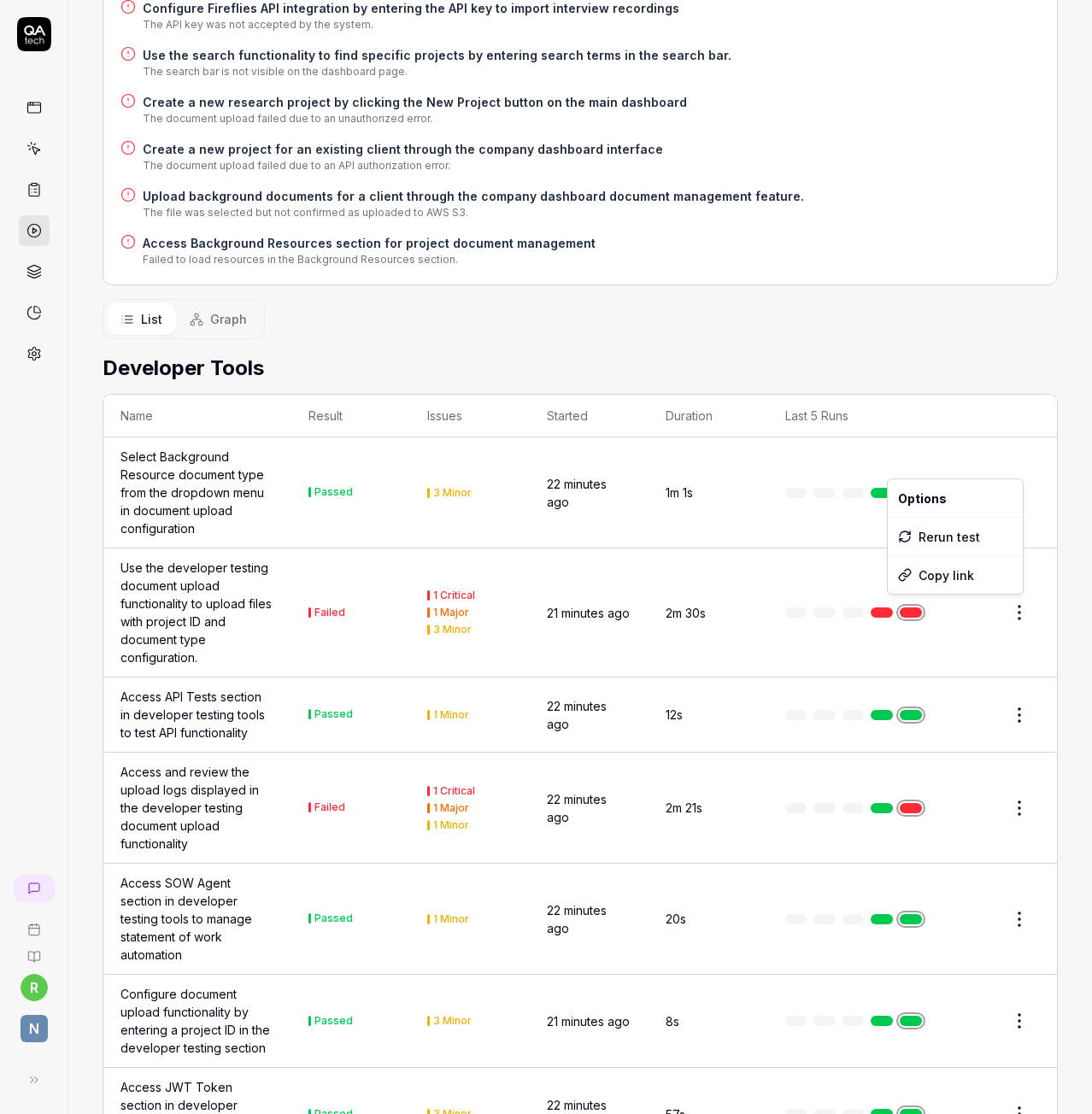 click on "r N Home / Results / Run: YvM8 Home / Results / Run: YvM8 Run: YvM8 Rerun failed Status Failed r Manual by [EMAIL_ADDRESS][PERSON_NAME][DOMAIN_NAME] Started 22 minutes ago Duration 4m 28s 61 Tests   28 Passed 33 Failed Failed Tests Use the developer testing document upload functionality to upload files with project ID and document type configuration. The document upload failed due to a 401 Unauthorized error. Access and review the upload logs displayed in the developer testing document upload functionality The document upload failed due to an authorization error (401). Upload documents using the developer testing Document Upload functionality with project ID configuration The document upload process failed due to an API authorization error. Clear the upload configuration form in the developer testing Document Upload section The form fields were not reset after clicking the Clear button. Inputs for Agents The client dropdown is non-functional, preventing completion of the test case. NEG-BROWSER-001 View_Team_Members NEG-NET-002" at bounding box center [546, 557] 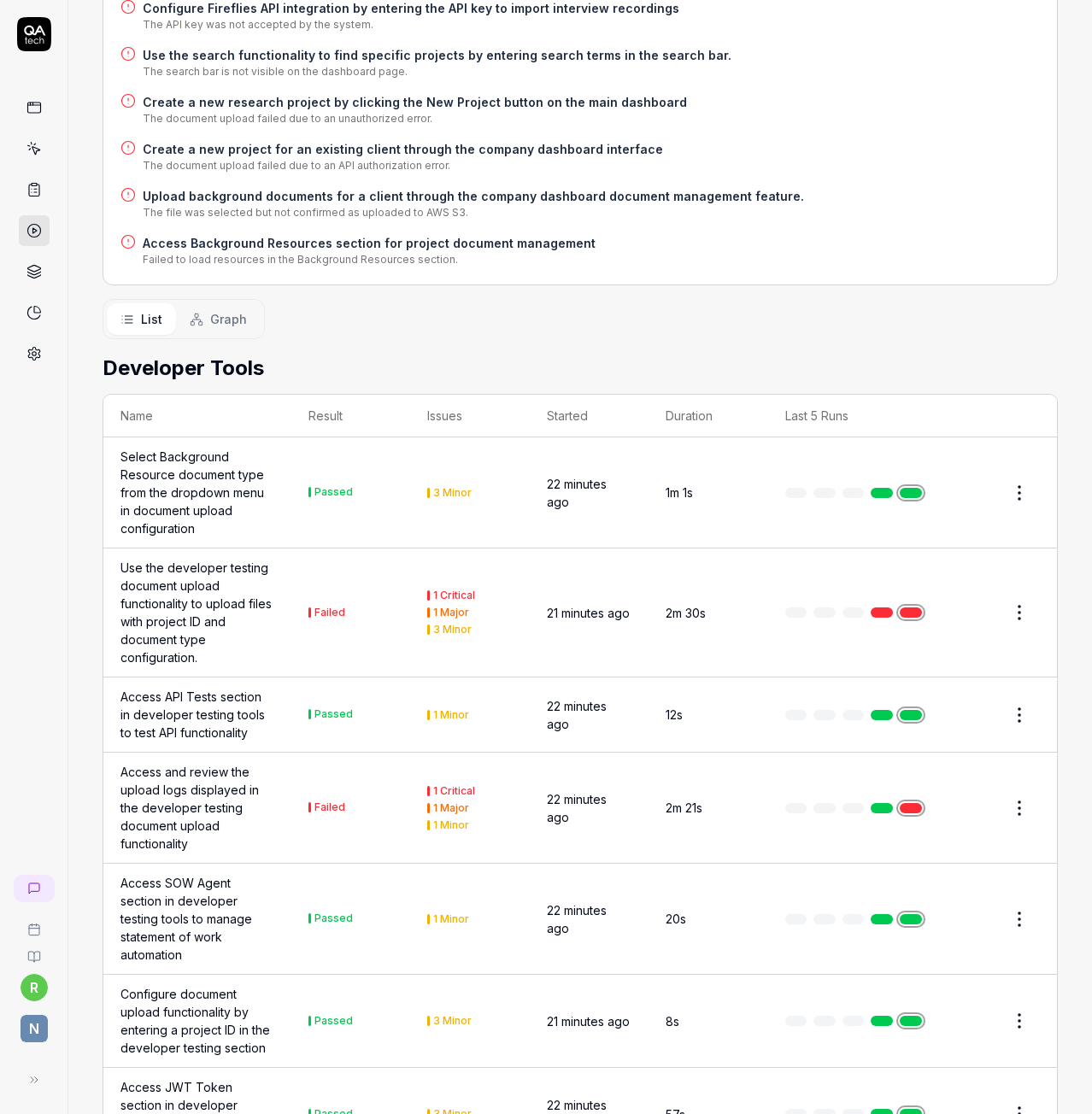 click on "Select Background Resource document type from the dropdown menu in document upload configuration" at bounding box center [197, 492] 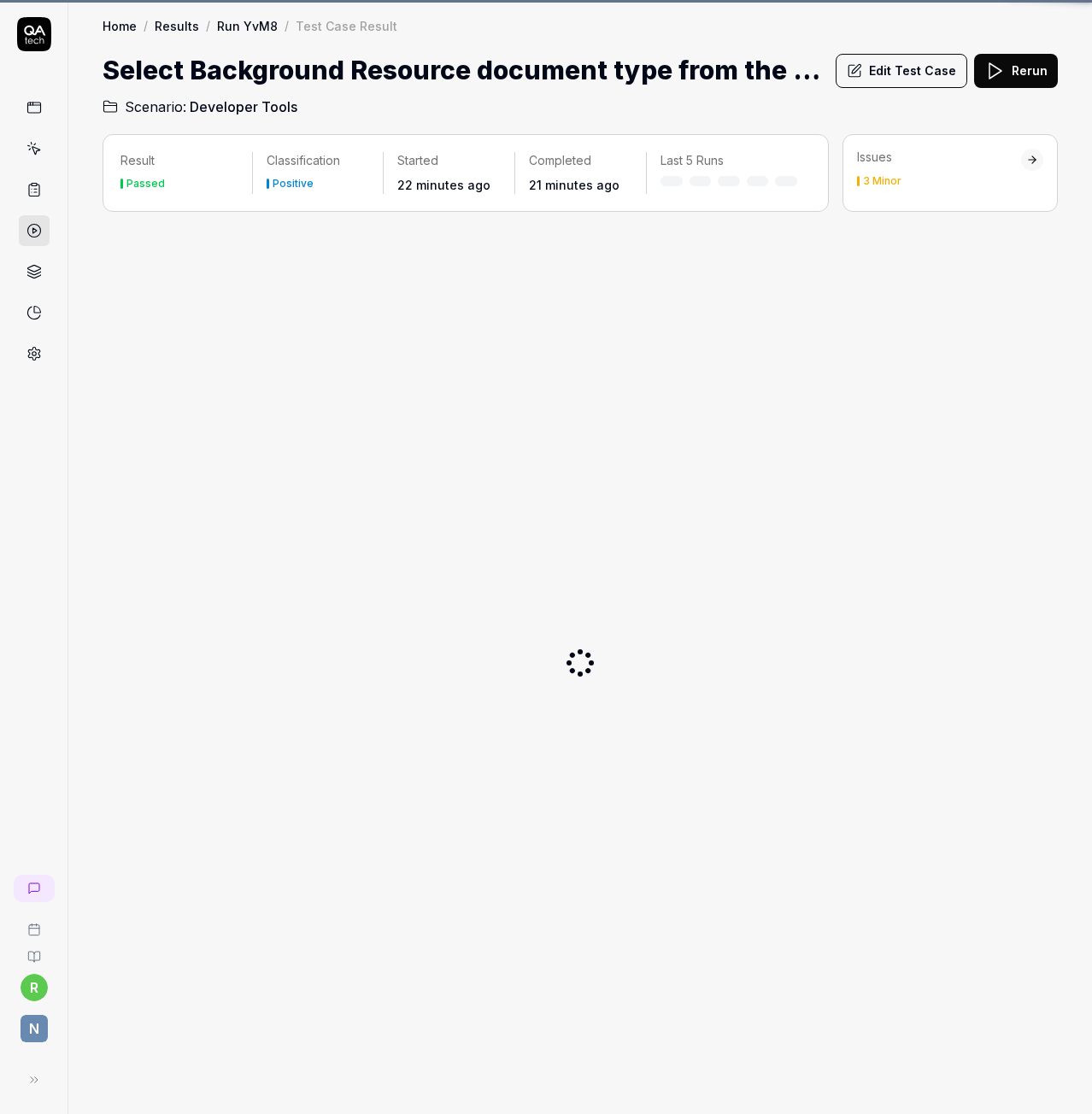 scroll, scrollTop: 0, scrollLeft: 0, axis: both 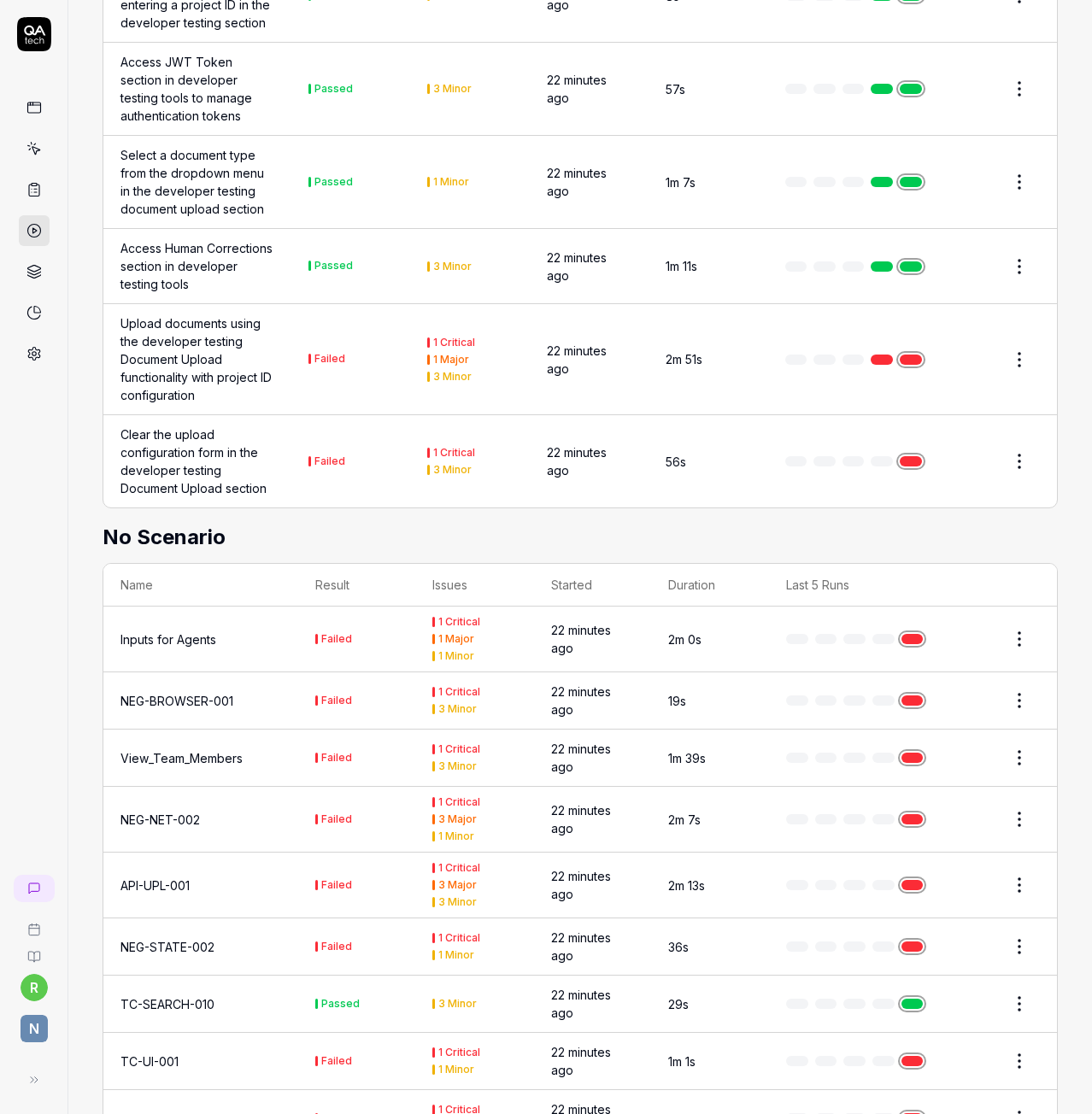 click on "NEG-NET-002" at bounding box center (201, 819) 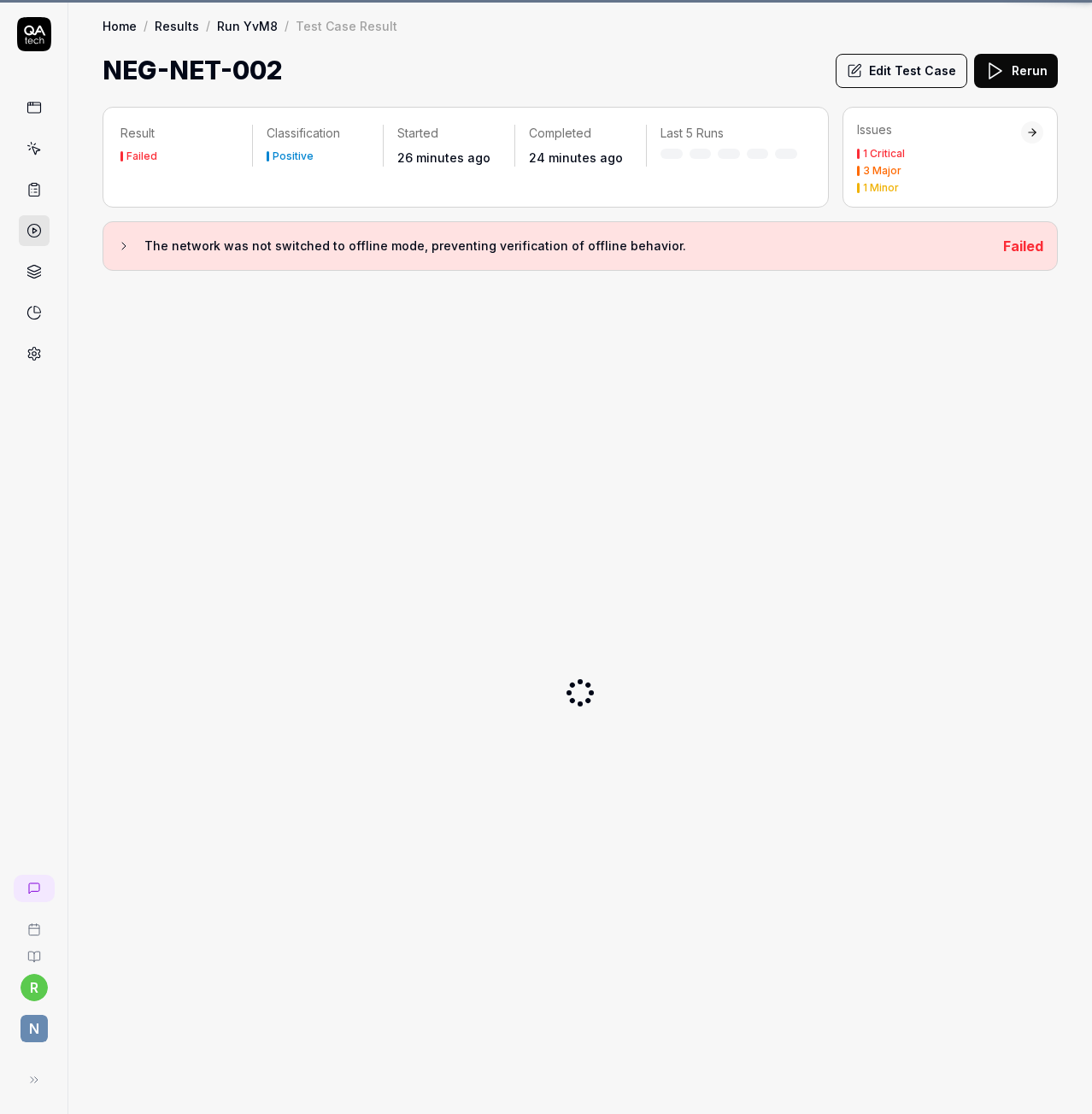 scroll, scrollTop: 0, scrollLeft: 0, axis: both 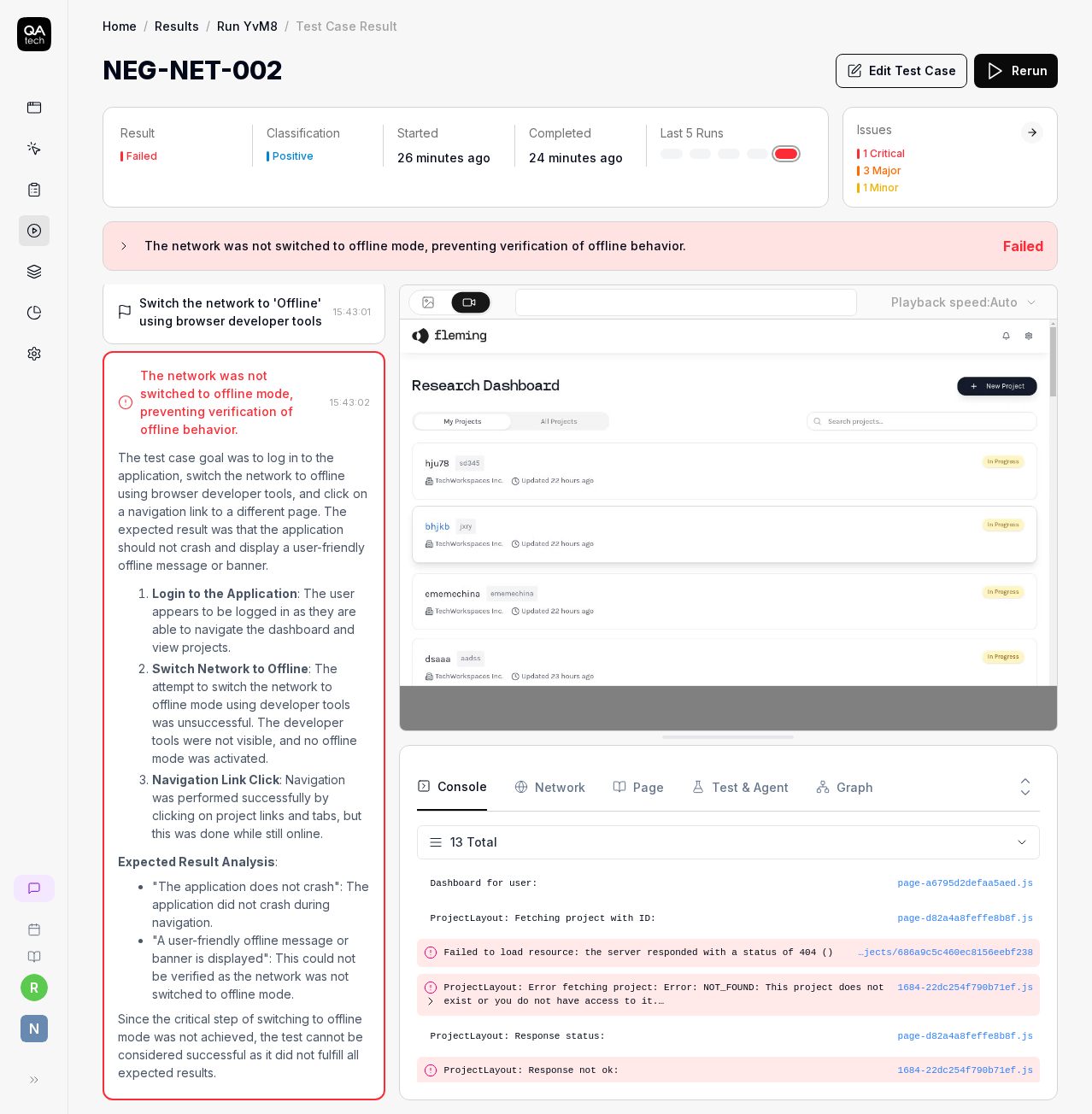 click 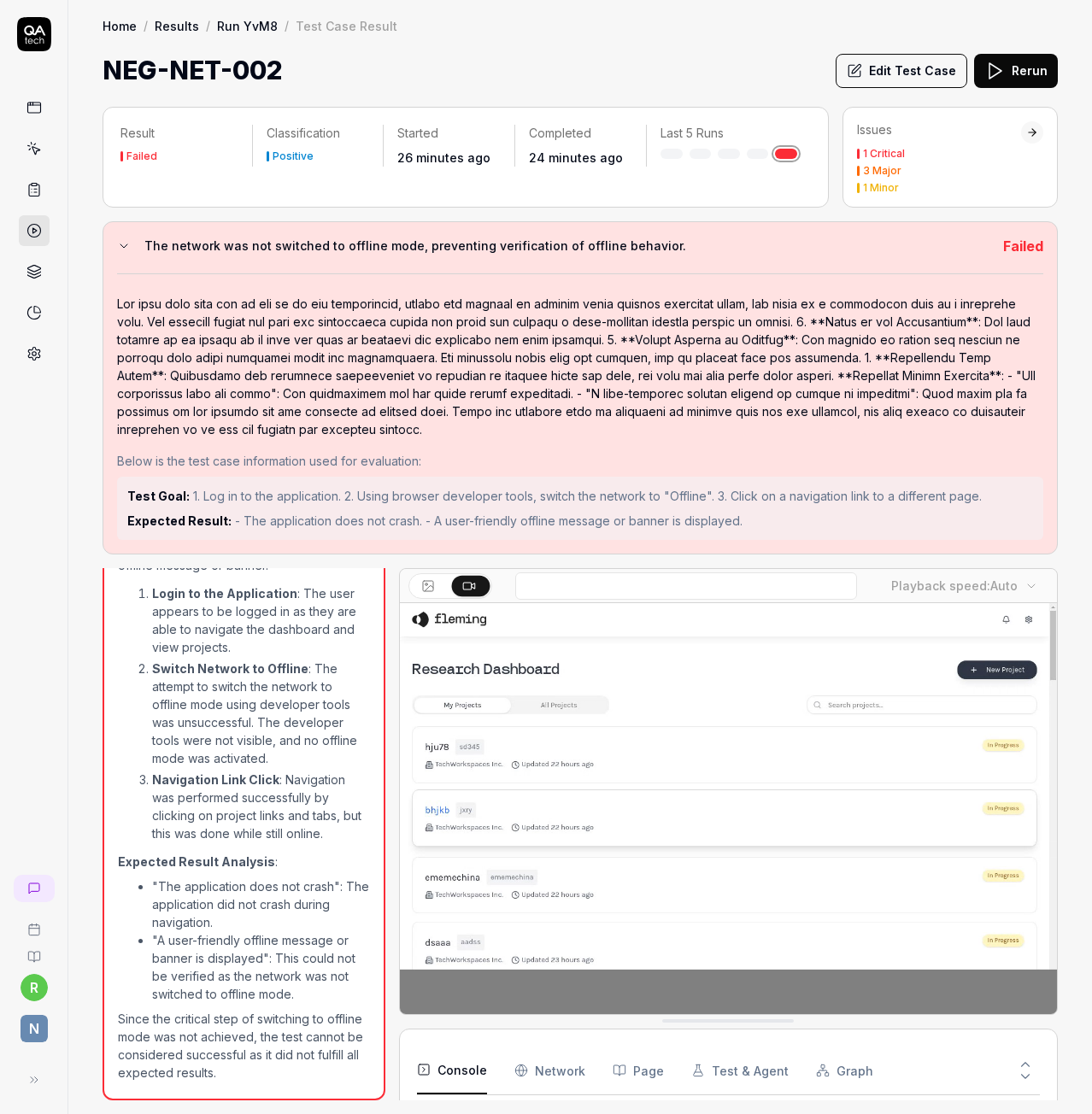scroll, scrollTop: 595, scrollLeft: 0, axis: vertical 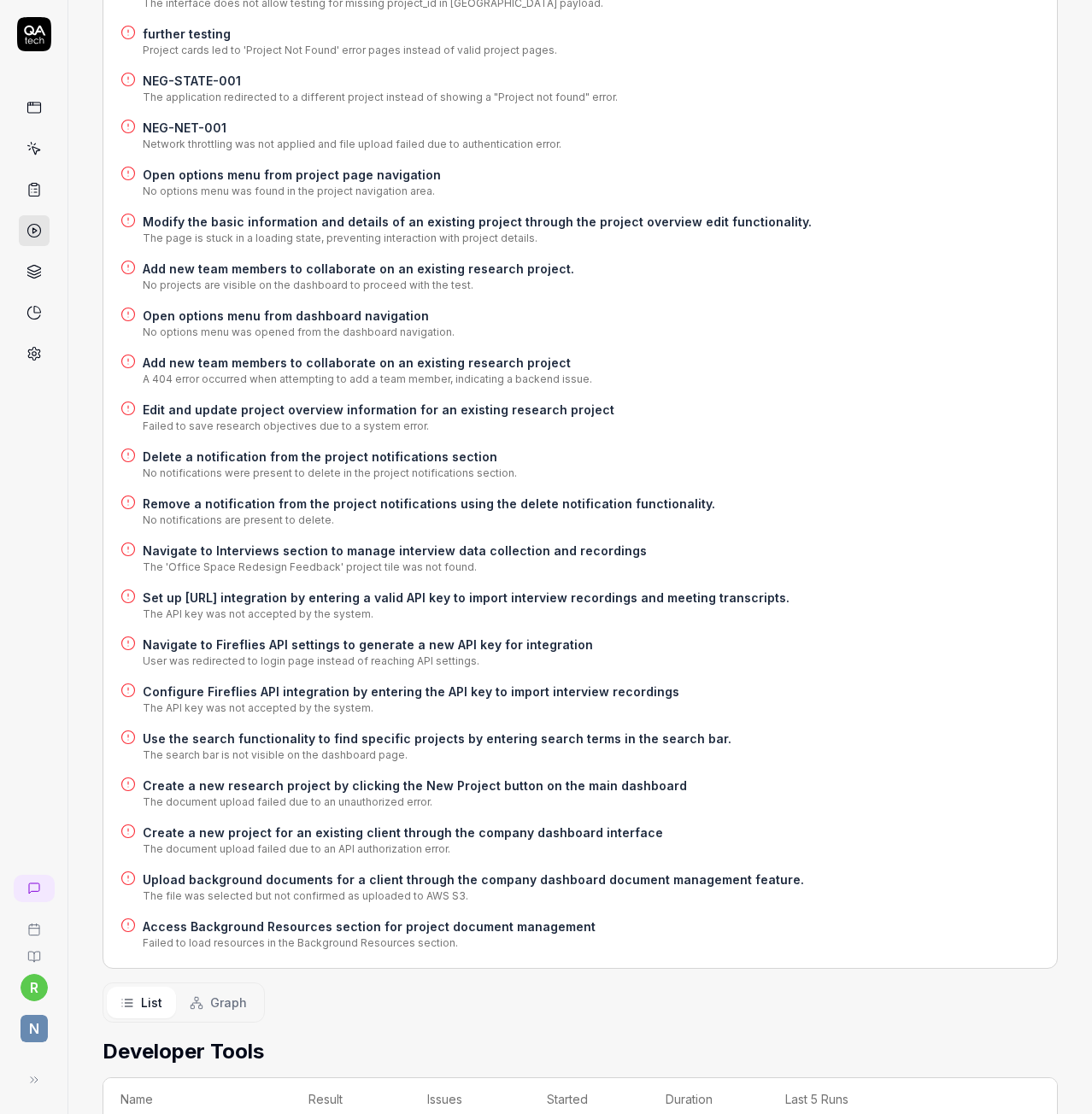 click on "Access Background Resources section for project document management" at bounding box center (369, 926) 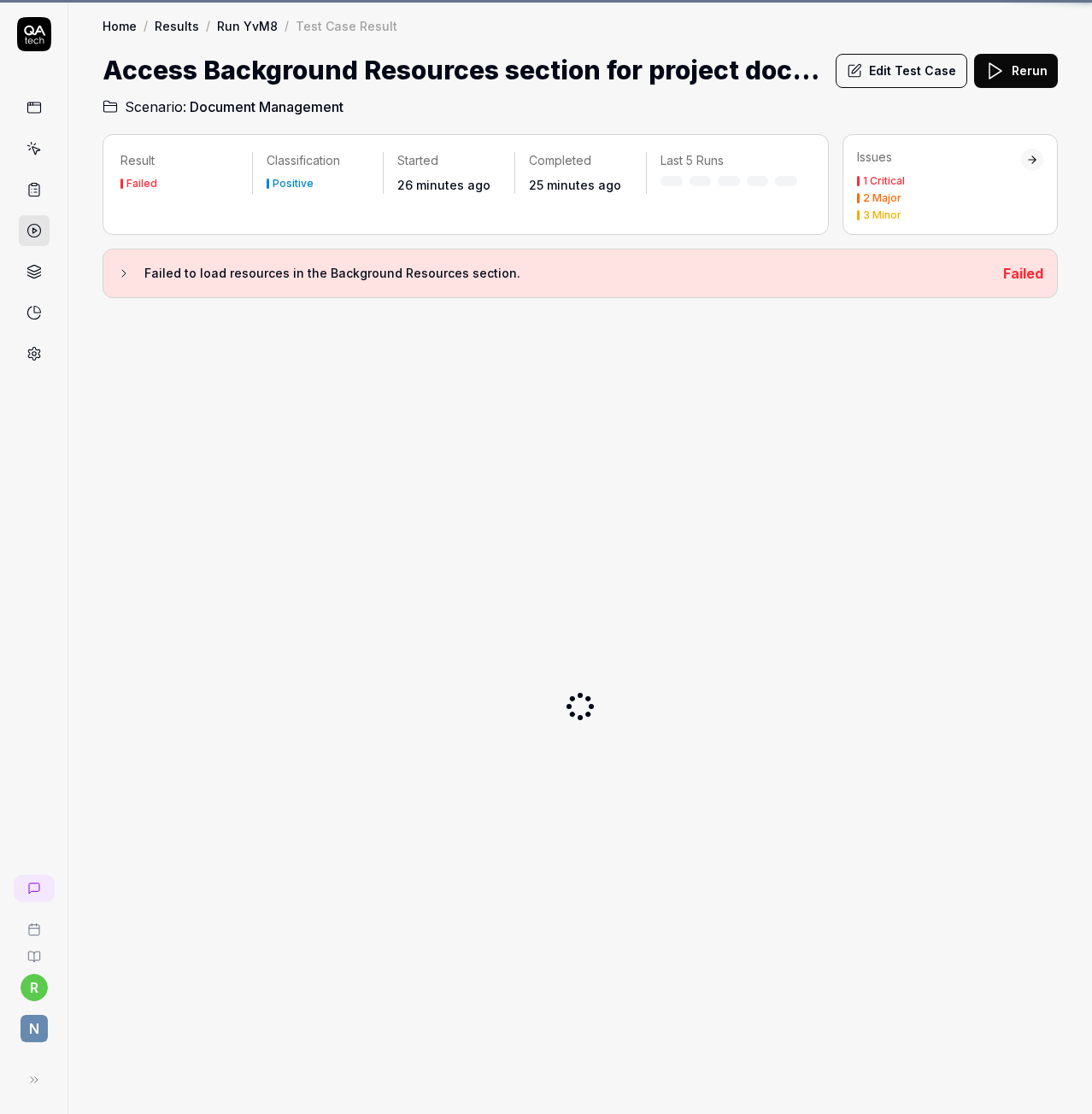 scroll, scrollTop: 0, scrollLeft: 0, axis: both 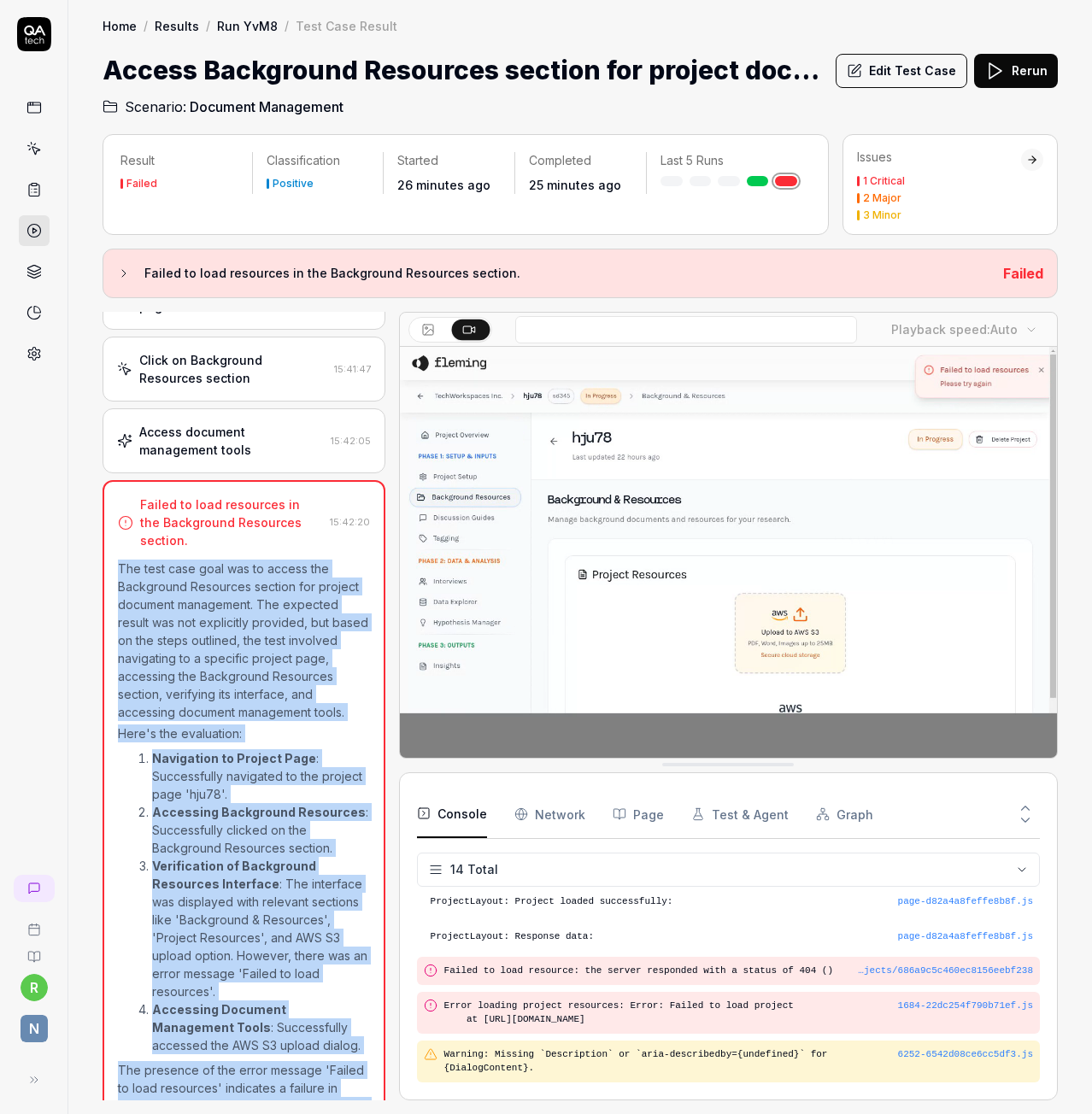 drag, startPoint x: 275, startPoint y: 1076, endPoint x: 119, endPoint y: 578, distance: 521.86205 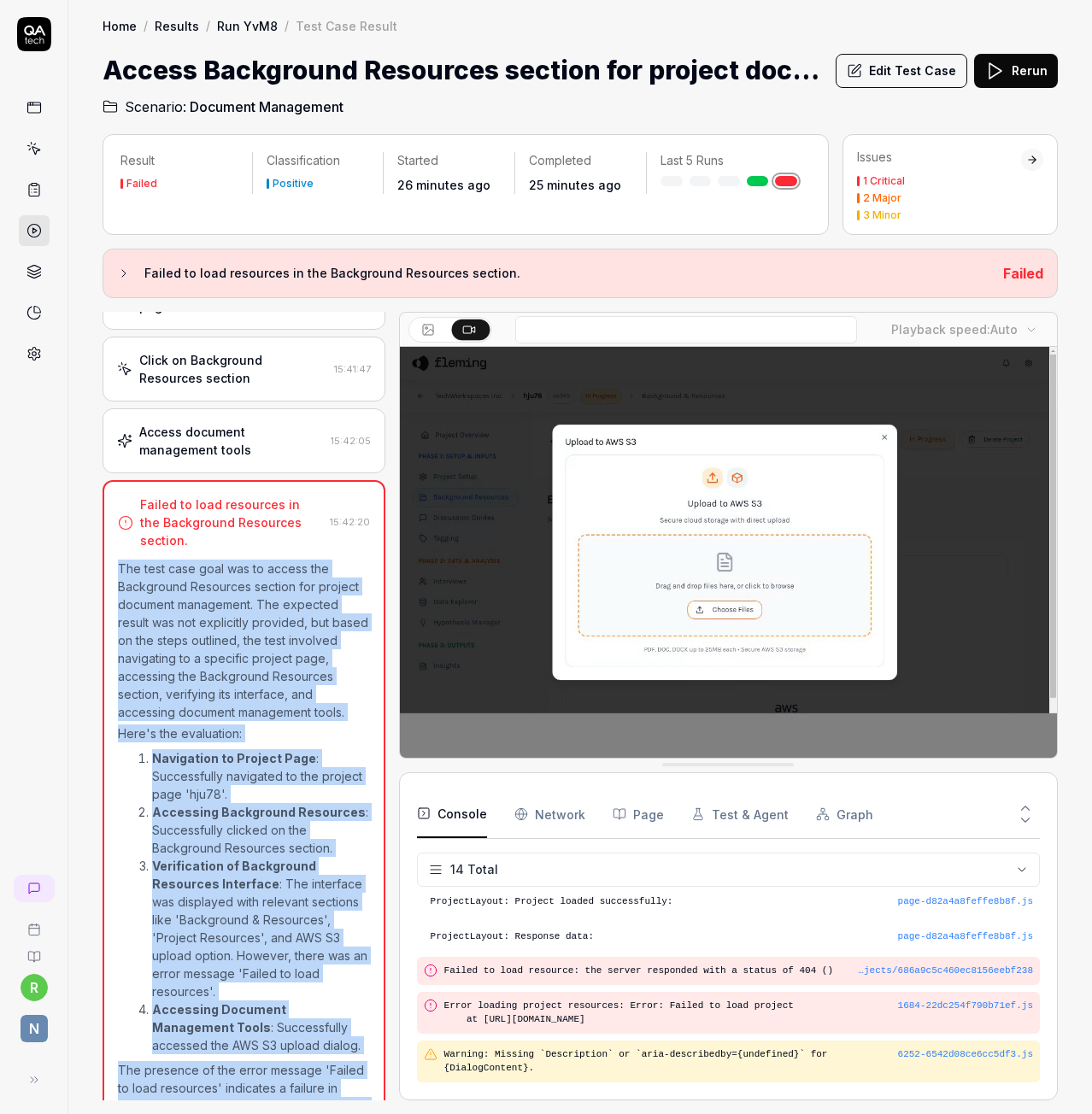 click on "The test case goal was to access the Background Resources section for project document management. The expected result was not explicitly provided, but based on the steps outlined, the test involved navigating to a specific project page, accessing the Background Resources section, verifying its interface, and accessing document management tools.
Here's the evaluation:
Navigation to Project Page : Successfully navigated to the project page 'hju78'.
Accessing Background Resources : Successfully clicked on the Background Resources section.
Verification of Background Resources Interface : The interface was displayed with relevant sections like 'Background & Resources', 'Project Resources', and AWS S3 upload option. However, there was an error message 'Failed to load resources'.
Accessing Document Management Tools : Successfully accessed the AWS S3 upload dialog." at bounding box center [244, 882] 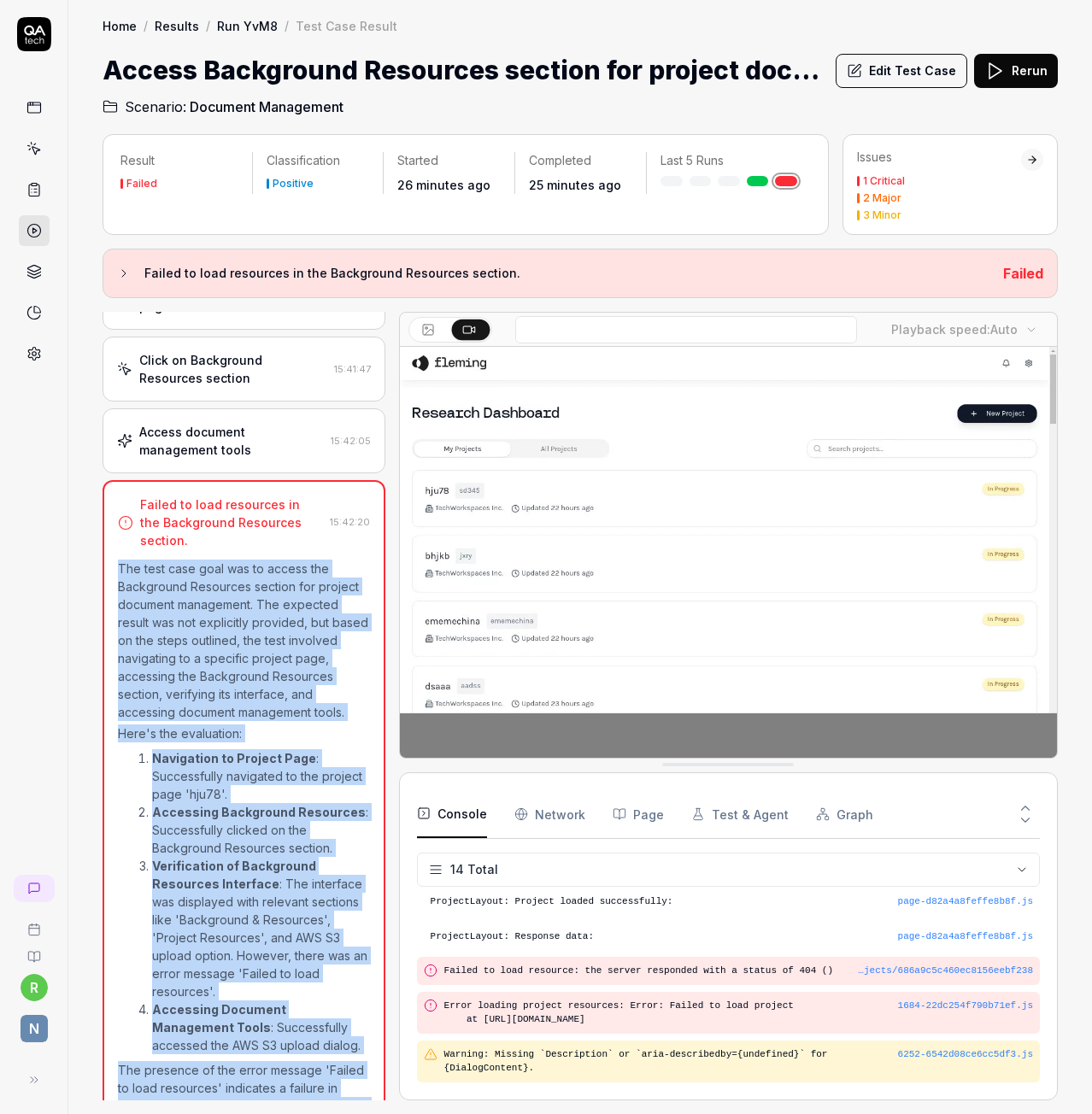 copy on "The test case goal was to access the Background Resources section for project document management. The expected result was not explicitly provided, but based on the steps outlined, the test involved navigating to a specific project page, accessing the Background Resources section, verifying its interface, and accessing document management tools.
Here's the evaluation:
Navigation to Project Page : Successfully navigated to the project page 'hju78'.
Accessing Background Resources : Successfully clicked on the Background Resources section.
Verification of Background Resources Interface : The interface was displayed with relevant sections like 'Background & Resources', 'Project Resources', and AWS S3 upload option. However, there was an error message 'Failed to load resources'.
Accessing Document Management Tools : Successfully accessed the AWS S3 upload dialog.
The presence of the error message 'Failed to load resources' indicates a failure in loading existing resources, which is a critical part o..." 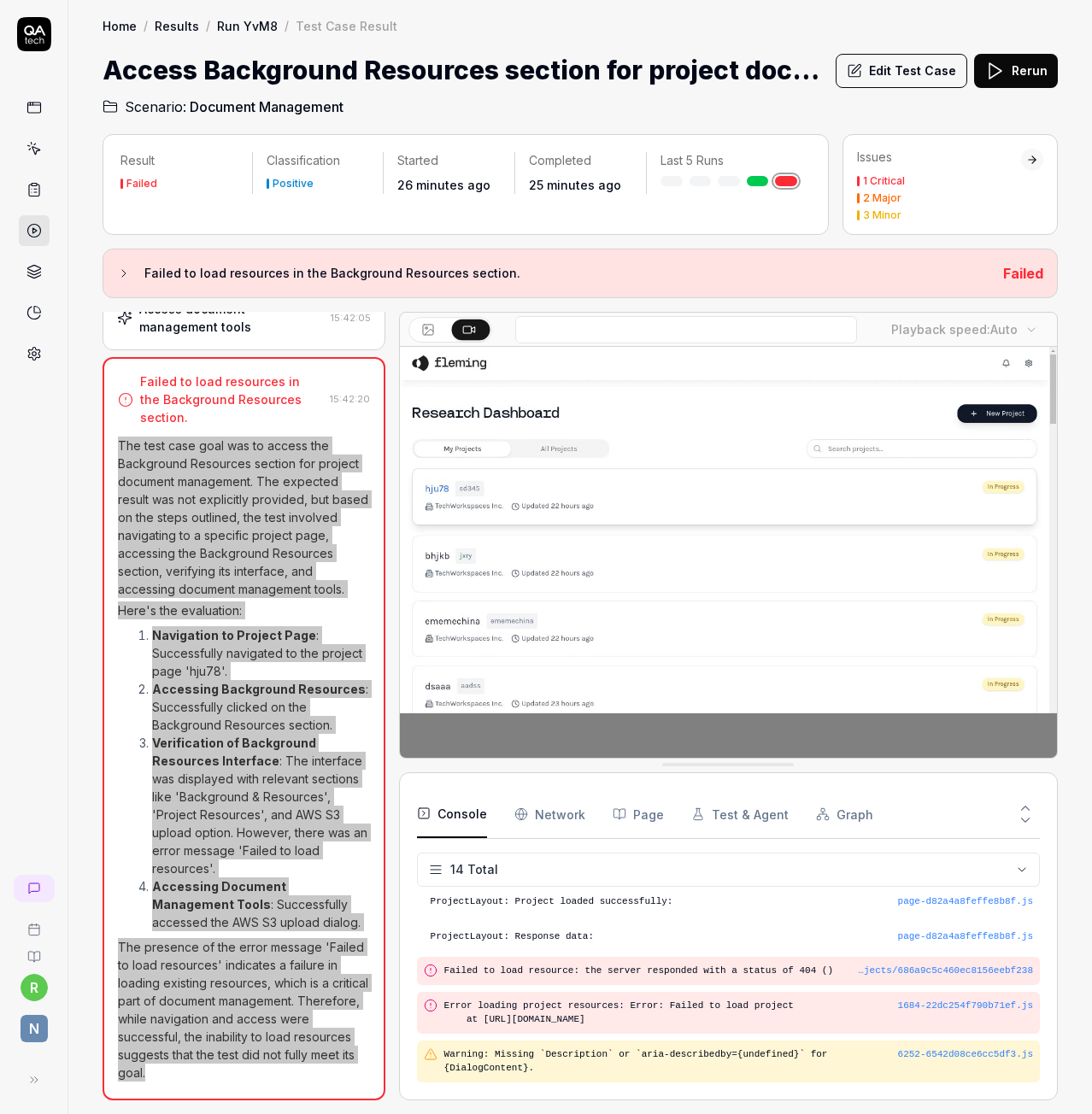 scroll, scrollTop: 297, scrollLeft: 0, axis: vertical 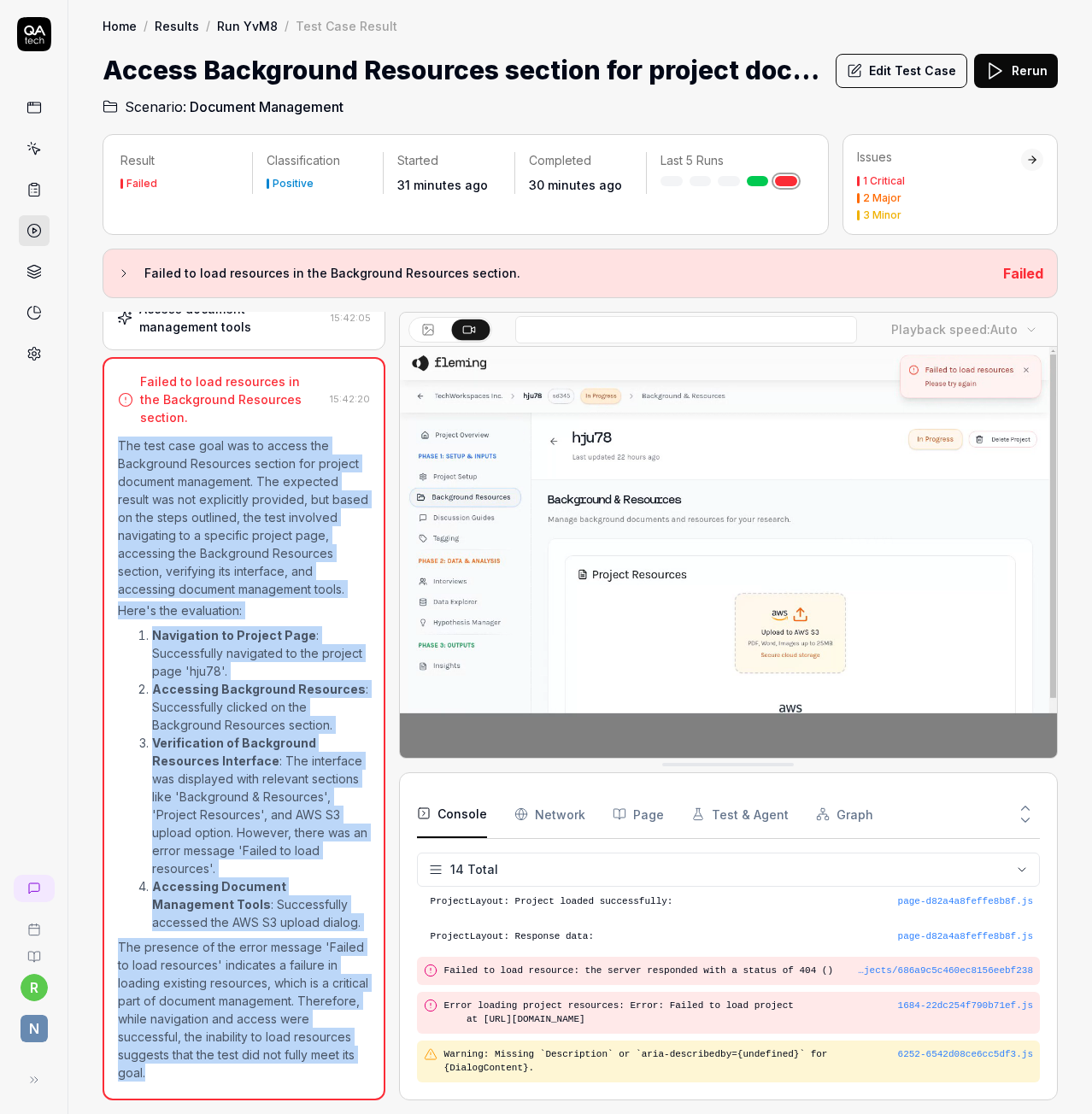 click on "Accessing Background Resources : Successfully clicked on the Background Resources section." at bounding box center [261, 707] 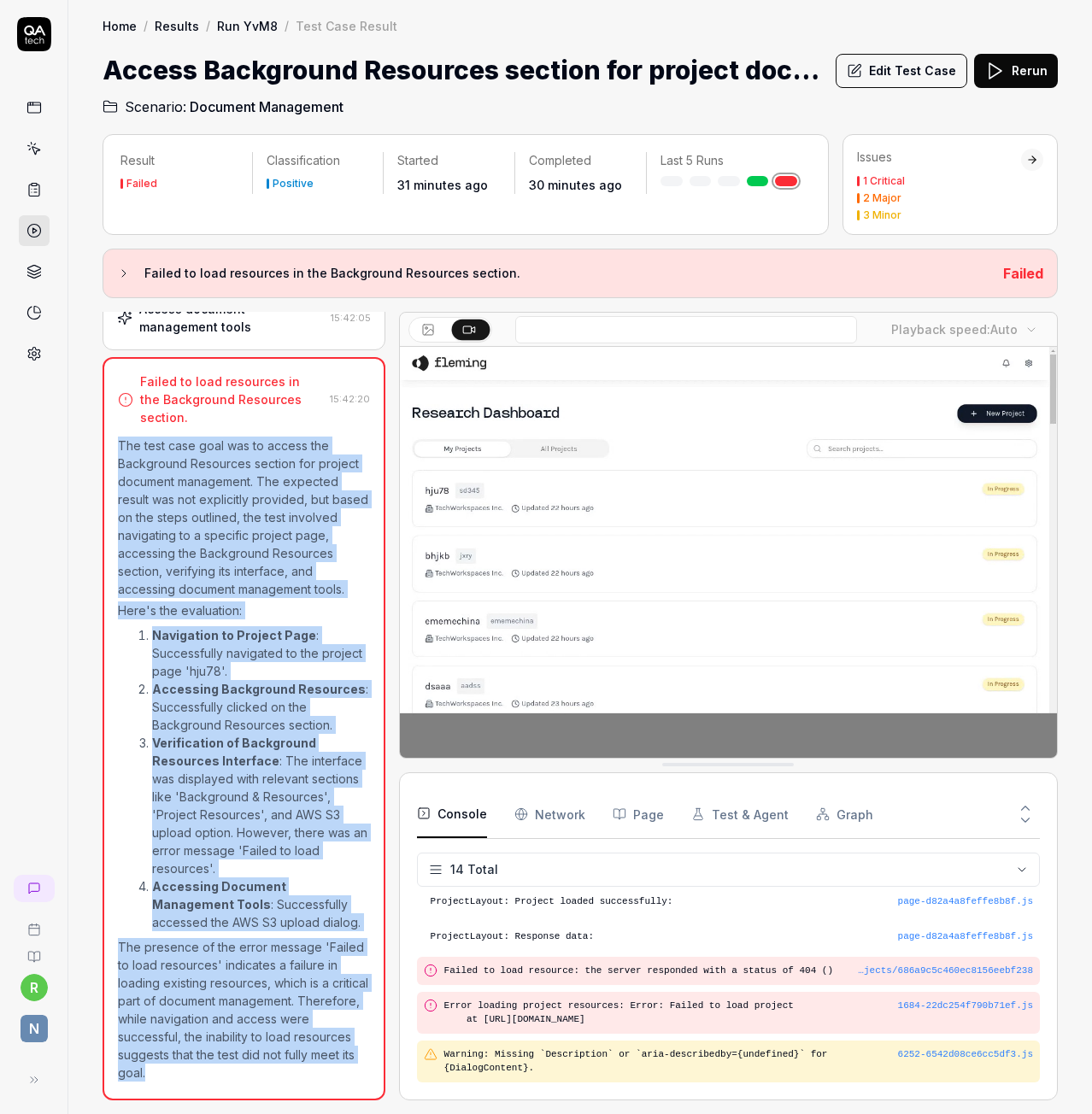 click on "Verification of Background Resources Interface : The interface was displayed with relevant sections like 'Background & Resources', 'Project Resources', and AWS S3 upload option. However, there was an error message 'Failed to load resources'." at bounding box center (261, 806) 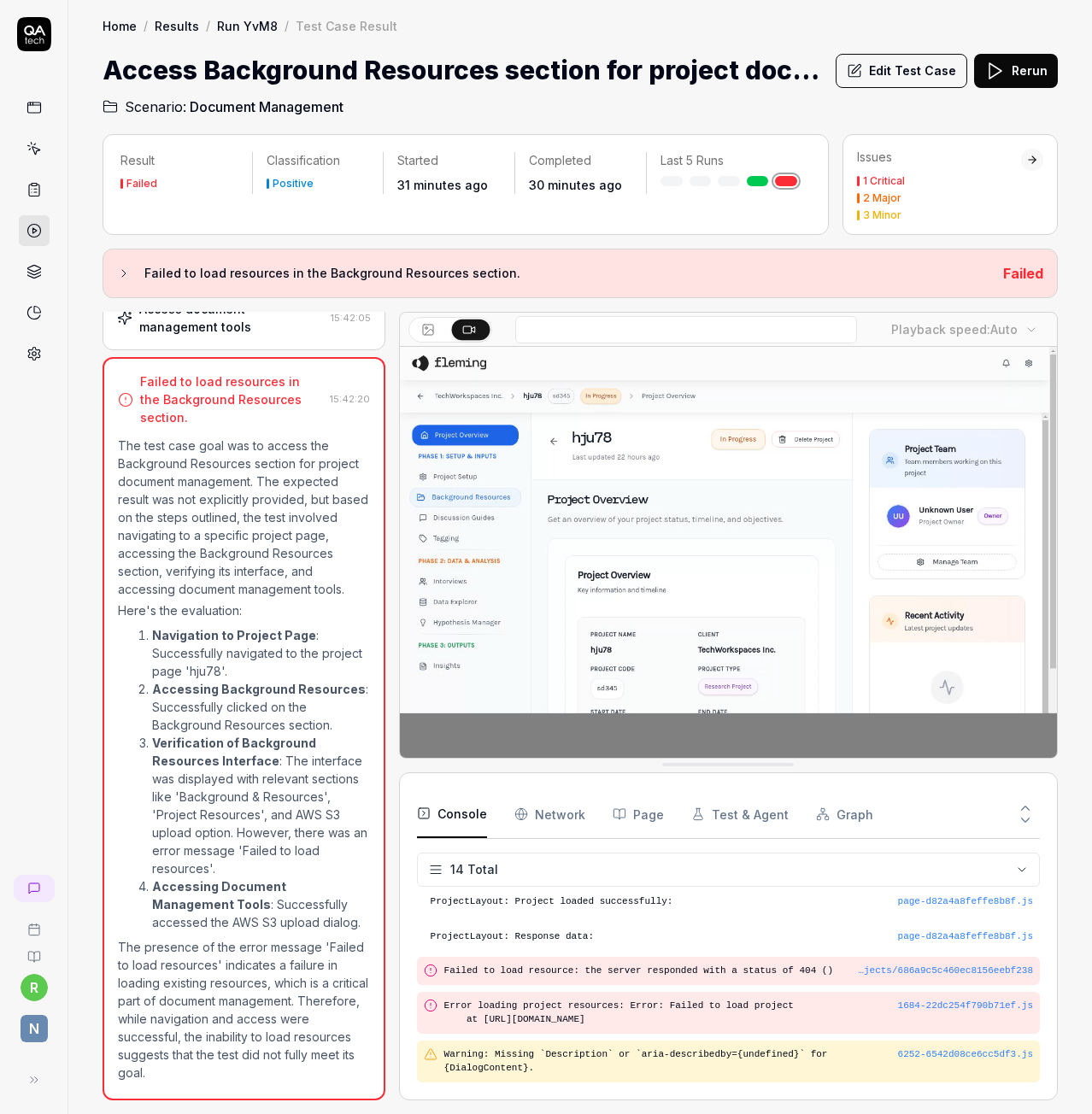 click on "Open browser 15:41:27 Default environment https://qa-testing.dite8ej78cva9.amplifyapp.com/dashboard Navigate to a specific project page 15:41:39 Click on Background Resources section 15:41:47 Access document management tools 15:42:05 Failed to load resources in the Background Resources section. 15:42:20 The test case goal was to access the Background Resources section for project document management. The expected result was not explicitly provided, but based on the steps outlined, the test involved navigating to a specific project page, accessing the Background Resources section, verifying its interface, and accessing document management tools.
Here's the evaluation:
Navigation to Project Page : Successfully navigated to the project page 'hju78'.
Accessing Background Resources : Successfully clicked on the Background Resources section.
Verification of Background Resources Interface
Accessing Document Management Tools : Successfully accessed the AWS S3 upload dialog.
Playback speed:  Auto 14" at bounding box center (580, 706) 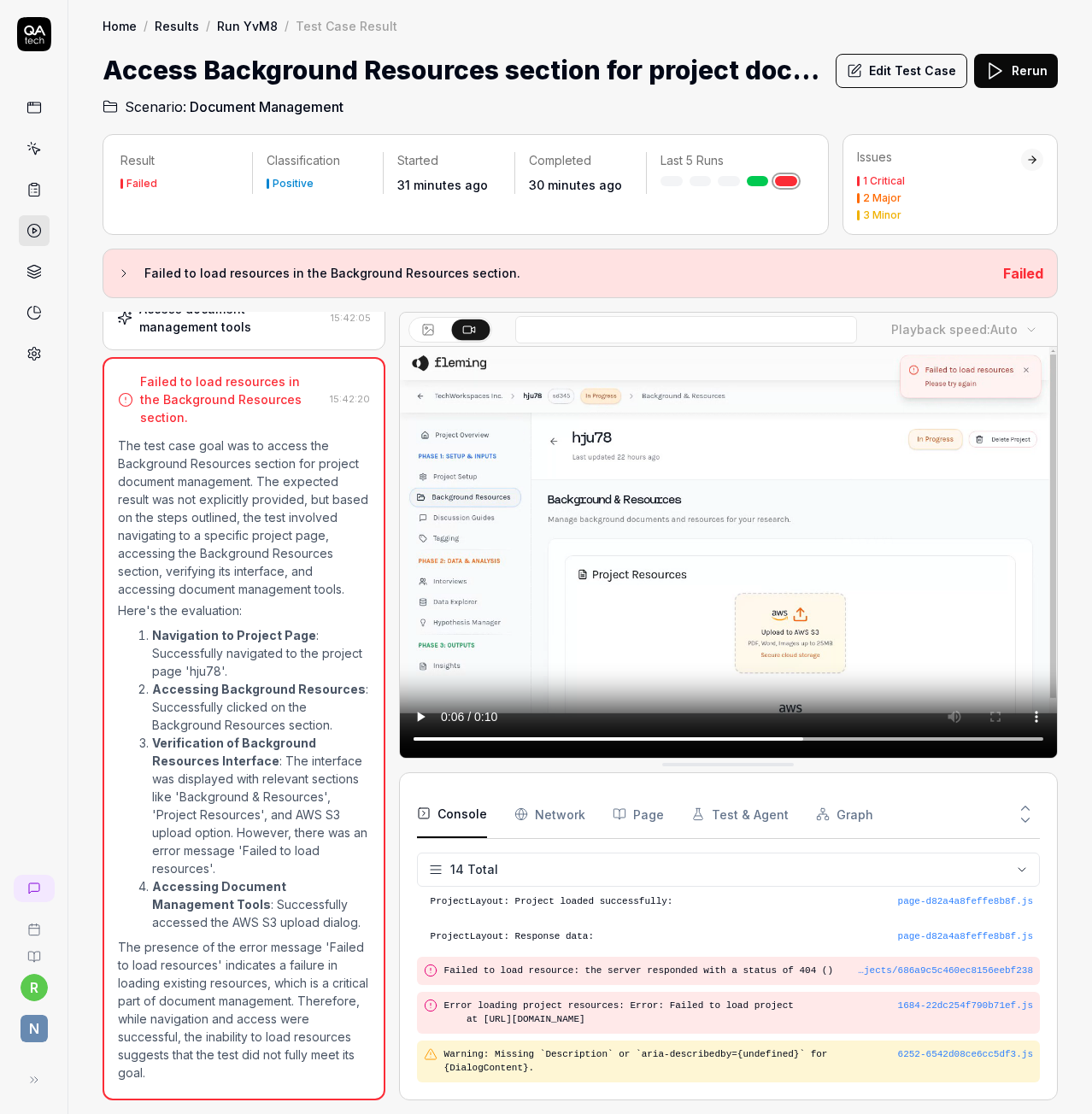 type 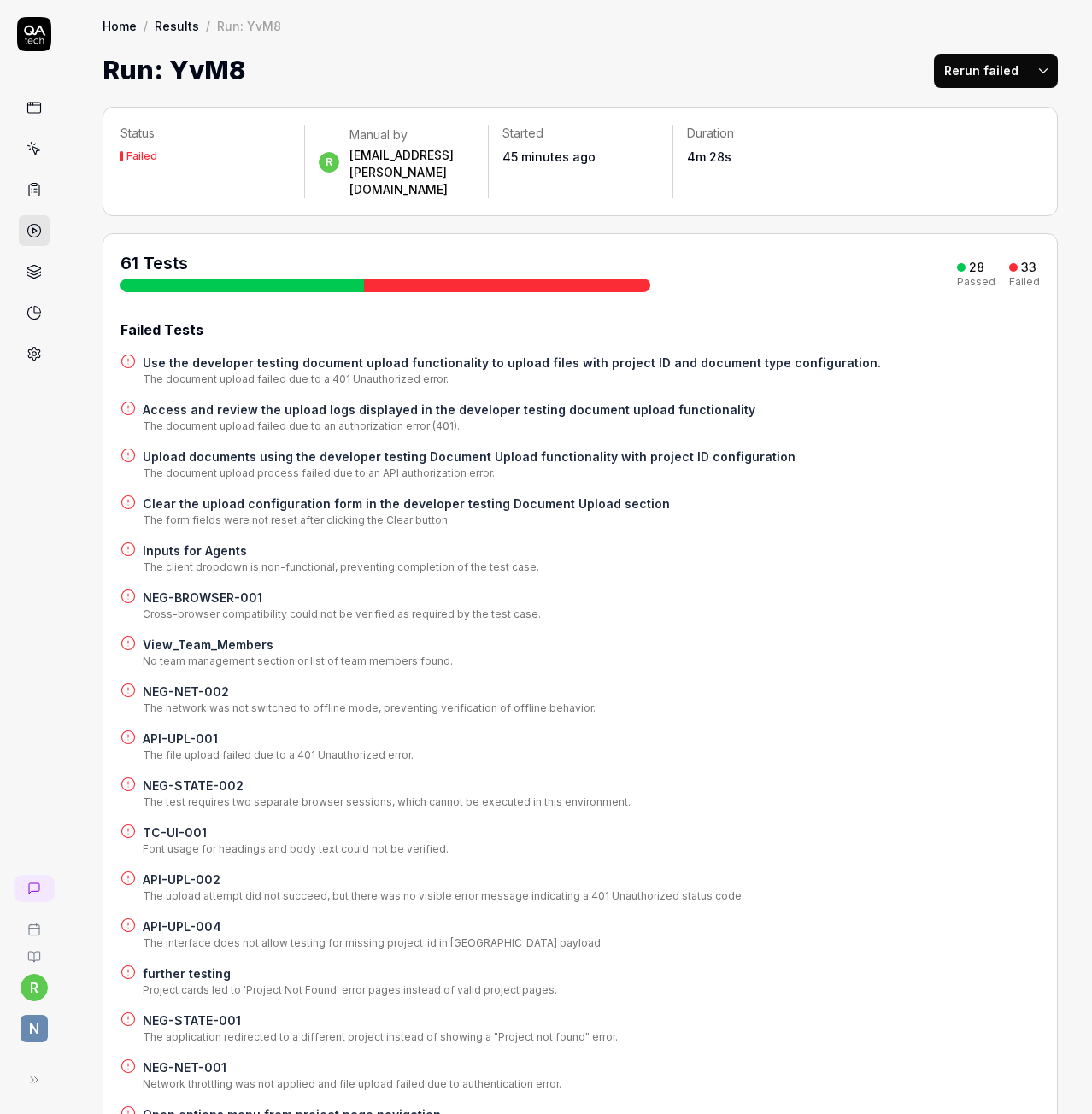 click on "Rerun failed" at bounding box center (981, 71) 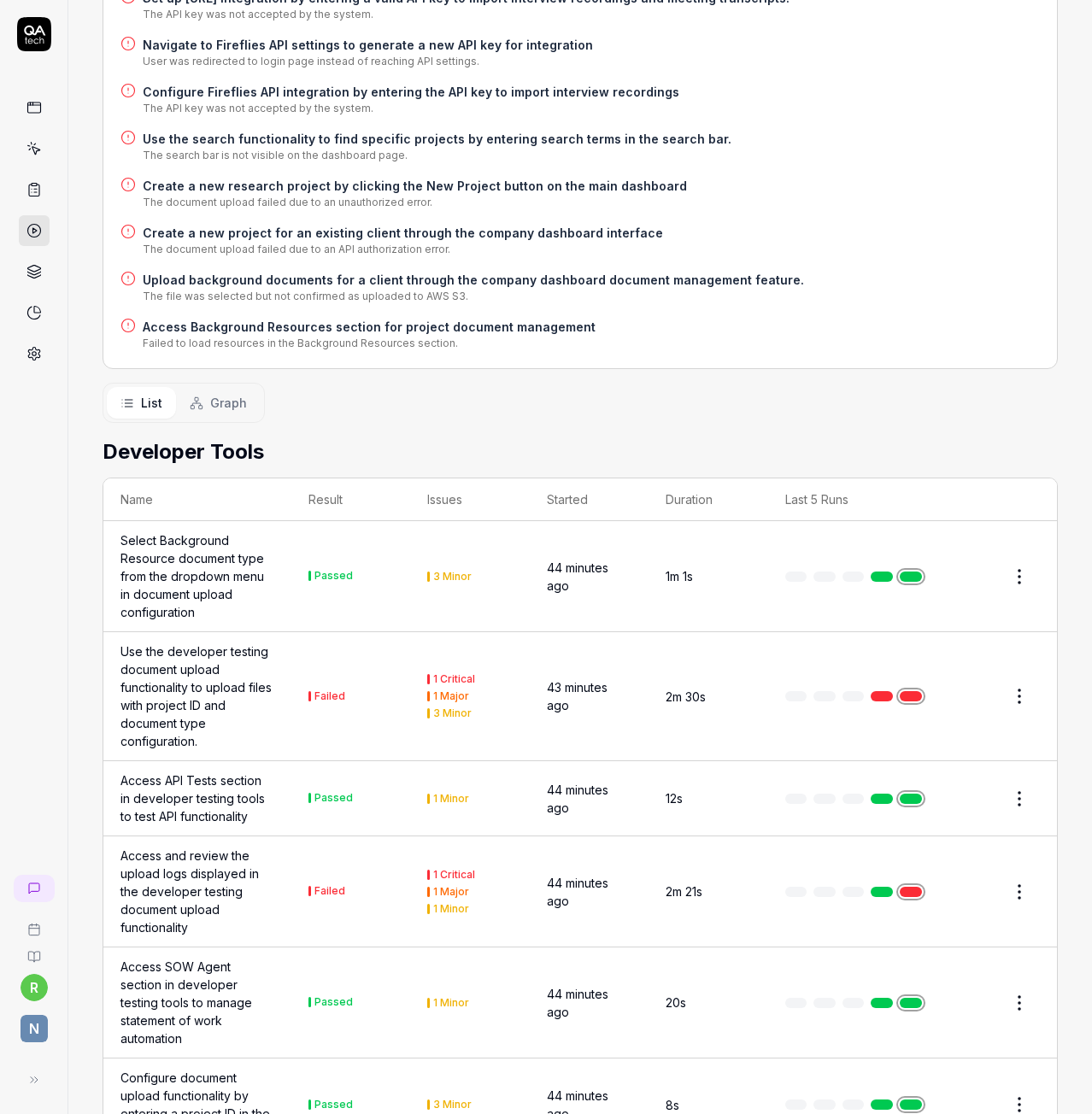 scroll, scrollTop: 1709, scrollLeft: 0, axis: vertical 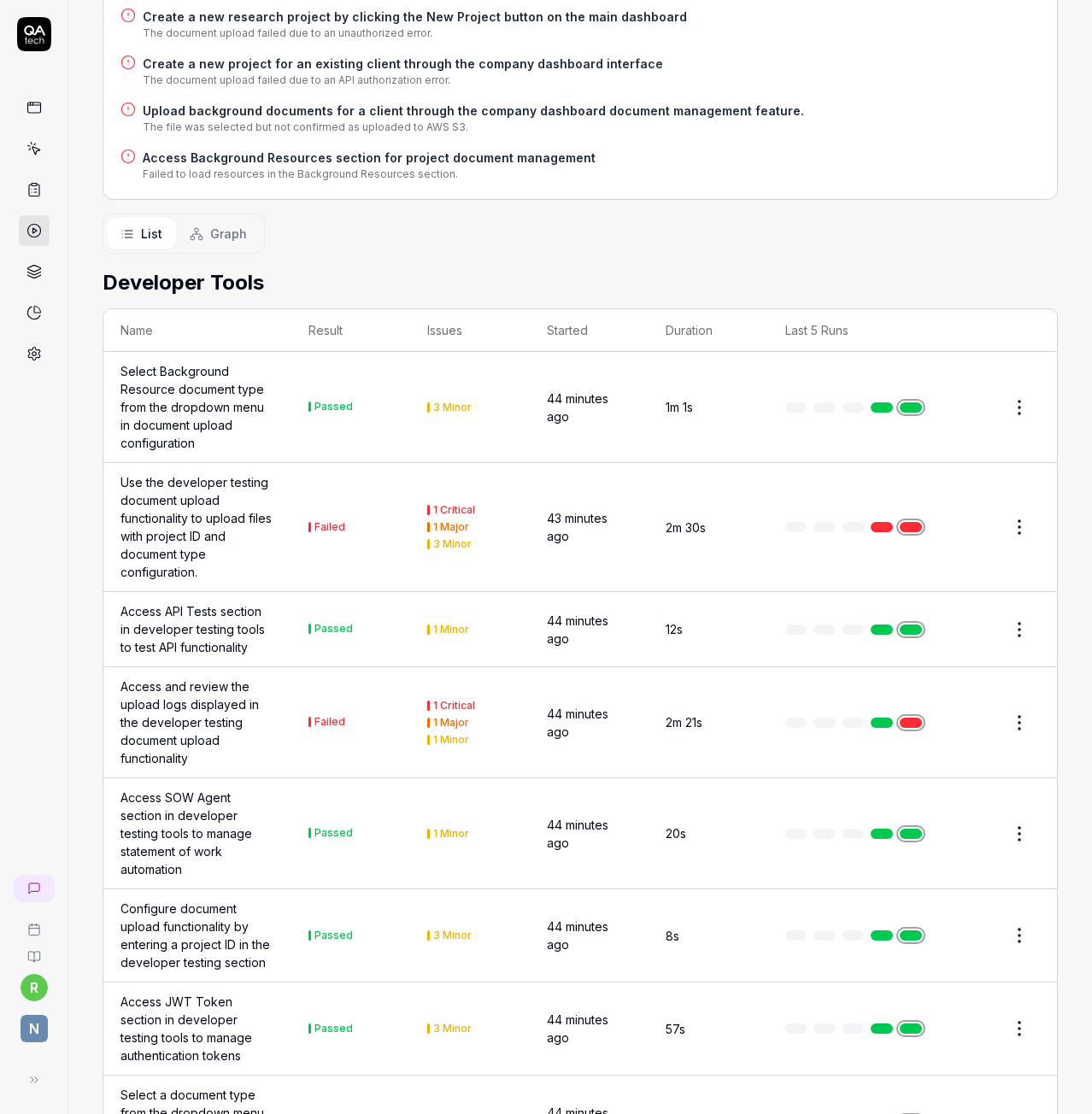 click on "Graph" at bounding box center [228, 233] 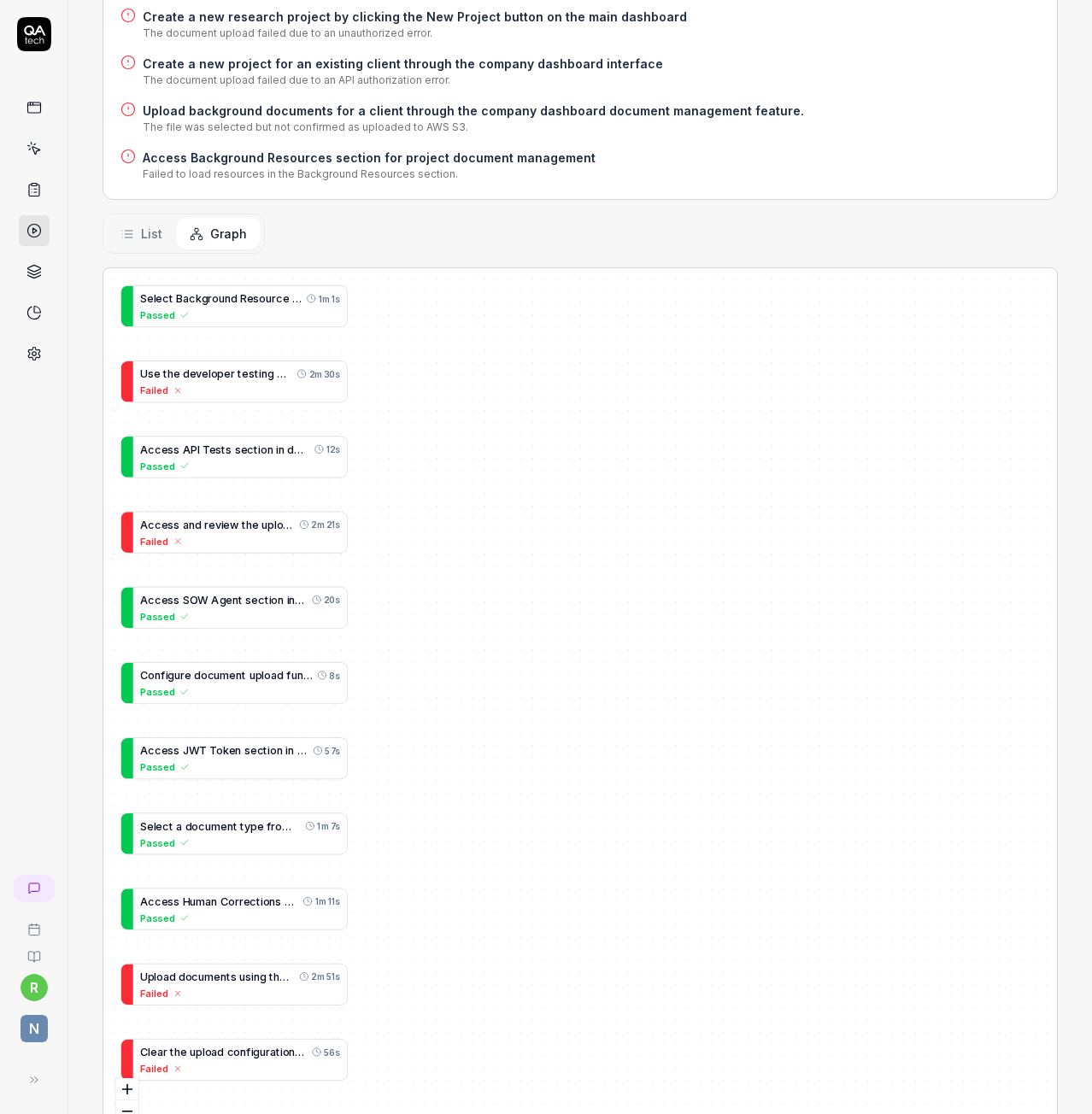 click on "List" at bounding box center [151, 233] 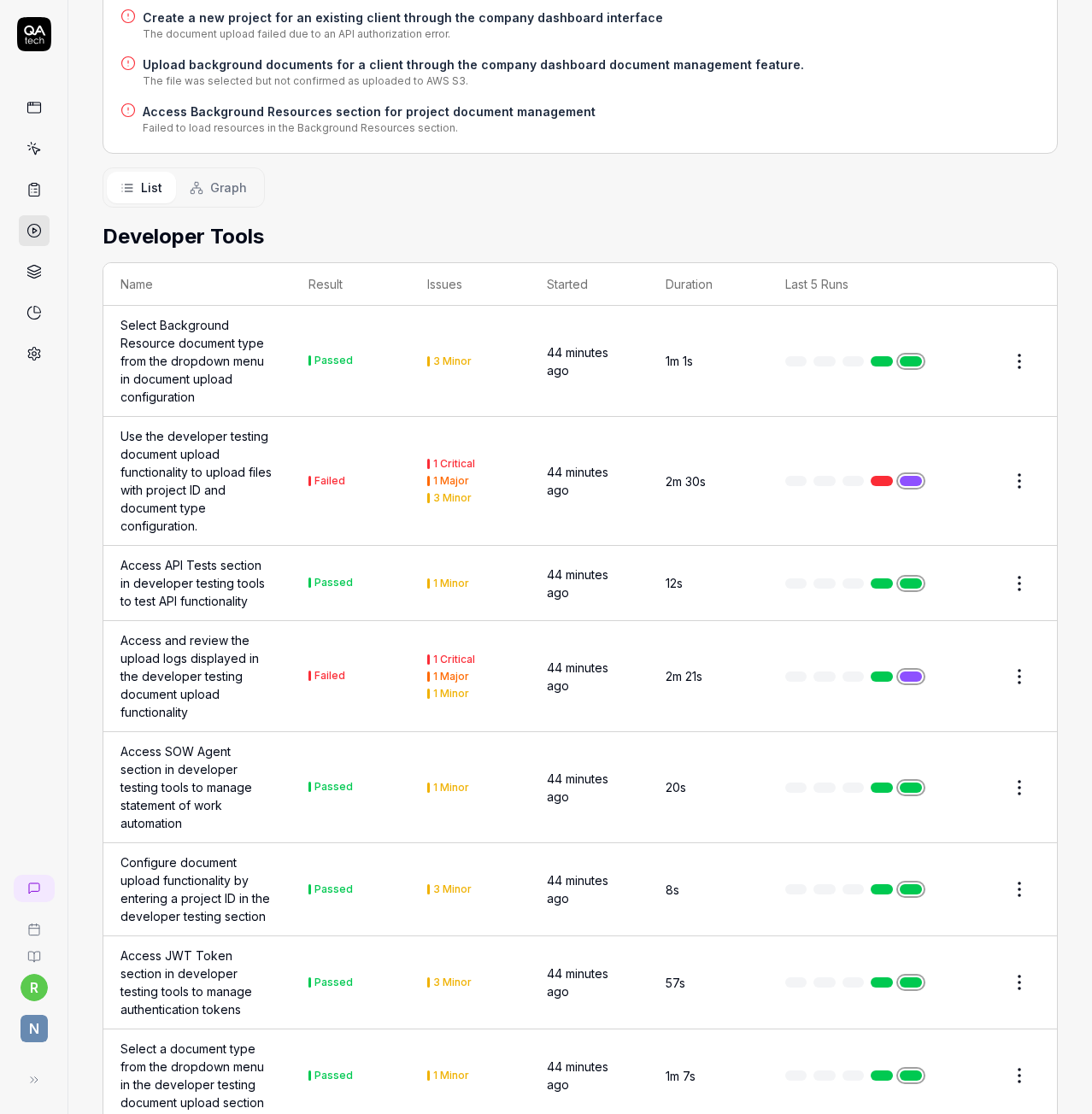 scroll, scrollTop: 1794, scrollLeft: 0, axis: vertical 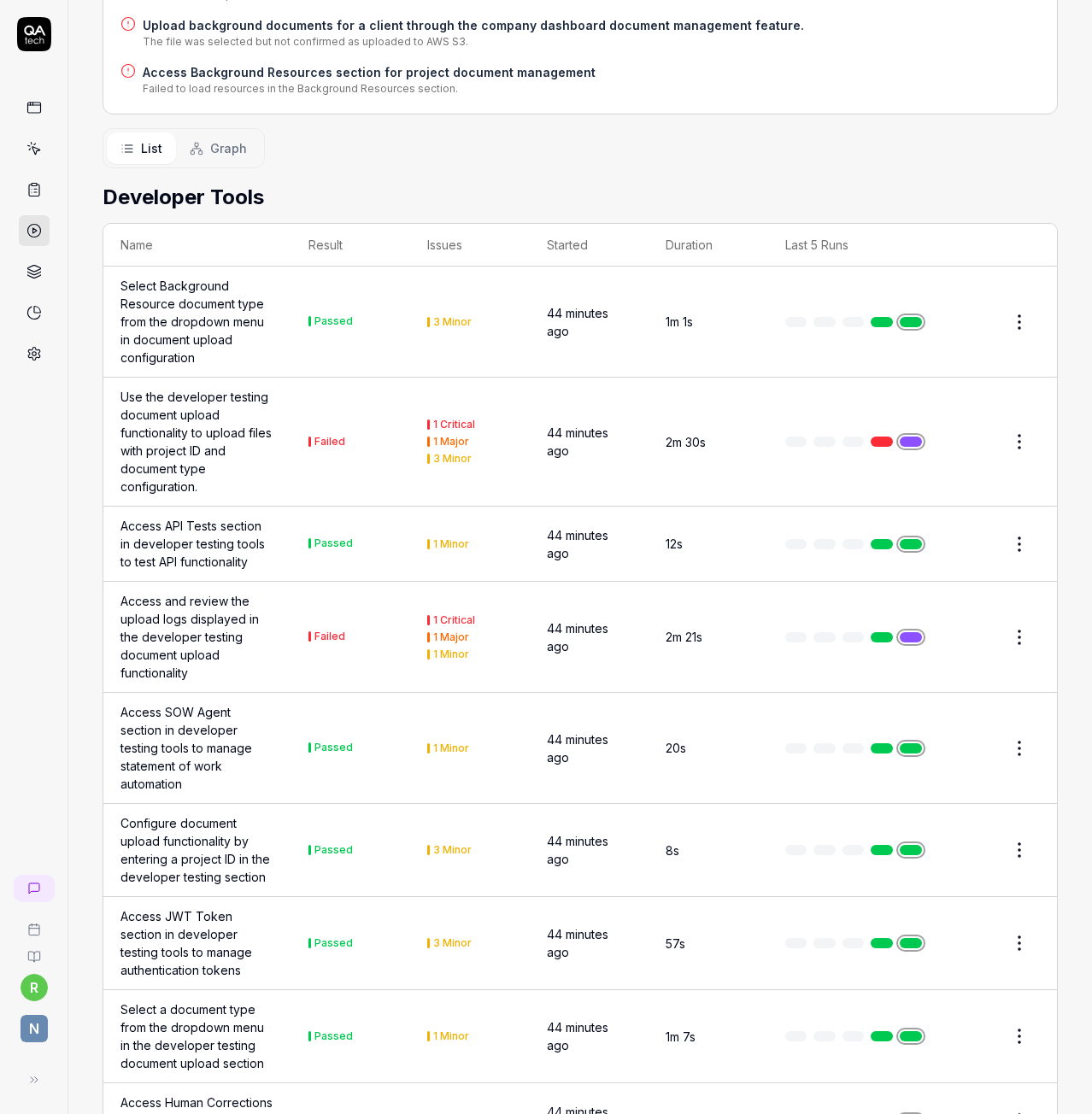 click on "r N Home / Results / Run: YvM8 Home / Results / Run: YvM8 Run: YvM8 Rerun failed Status Failed r Manual by roman.crooke@nilehq.com Started 45 minutes ago Duration 4m 28s 61 Tests   28 Passed 33 Failed Failed Tests Use the developer testing document upload functionality to upload files with project ID and document type configuration. The document upload failed due to a 401 Unauthorized error. Access and review the upload logs displayed in the developer testing document upload functionality The document upload failed due to an authorization error (401). Upload documents using the developer testing Document Upload functionality with project ID configuration The document upload process failed due to an API authorization error. Clear the upload configuration form in the developer testing Document Upload section The form fields were not reset after clicking the Clear button. Inputs for Agents The client dropdown is non-functional, preventing completion of the test case. NEG-BROWSER-001 View_Team_Members NEG-NET-002" at bounding box center (546, 557) 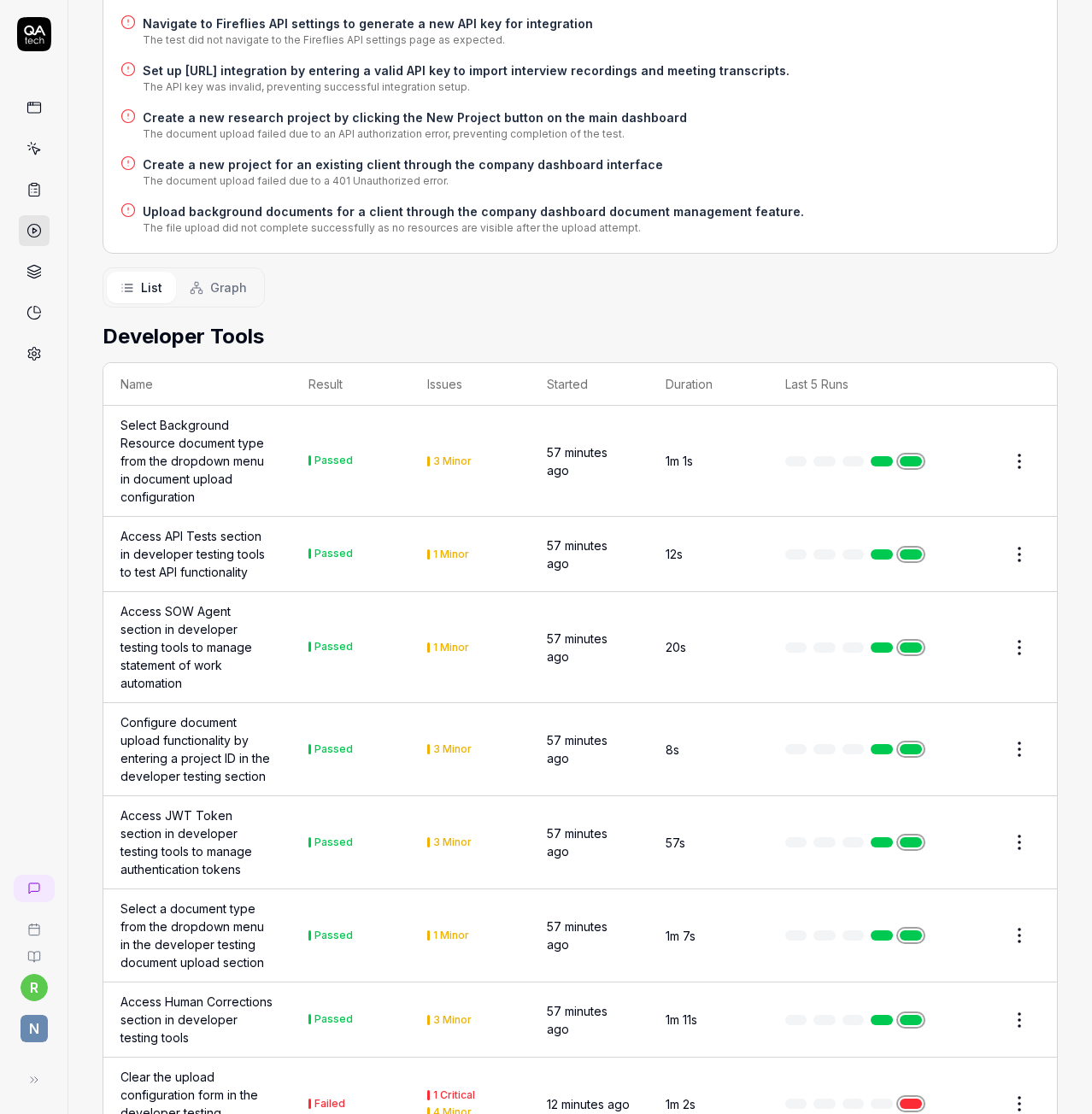 scroll, scrollTop: 1222, scrollLeft: 0, axis: vertical 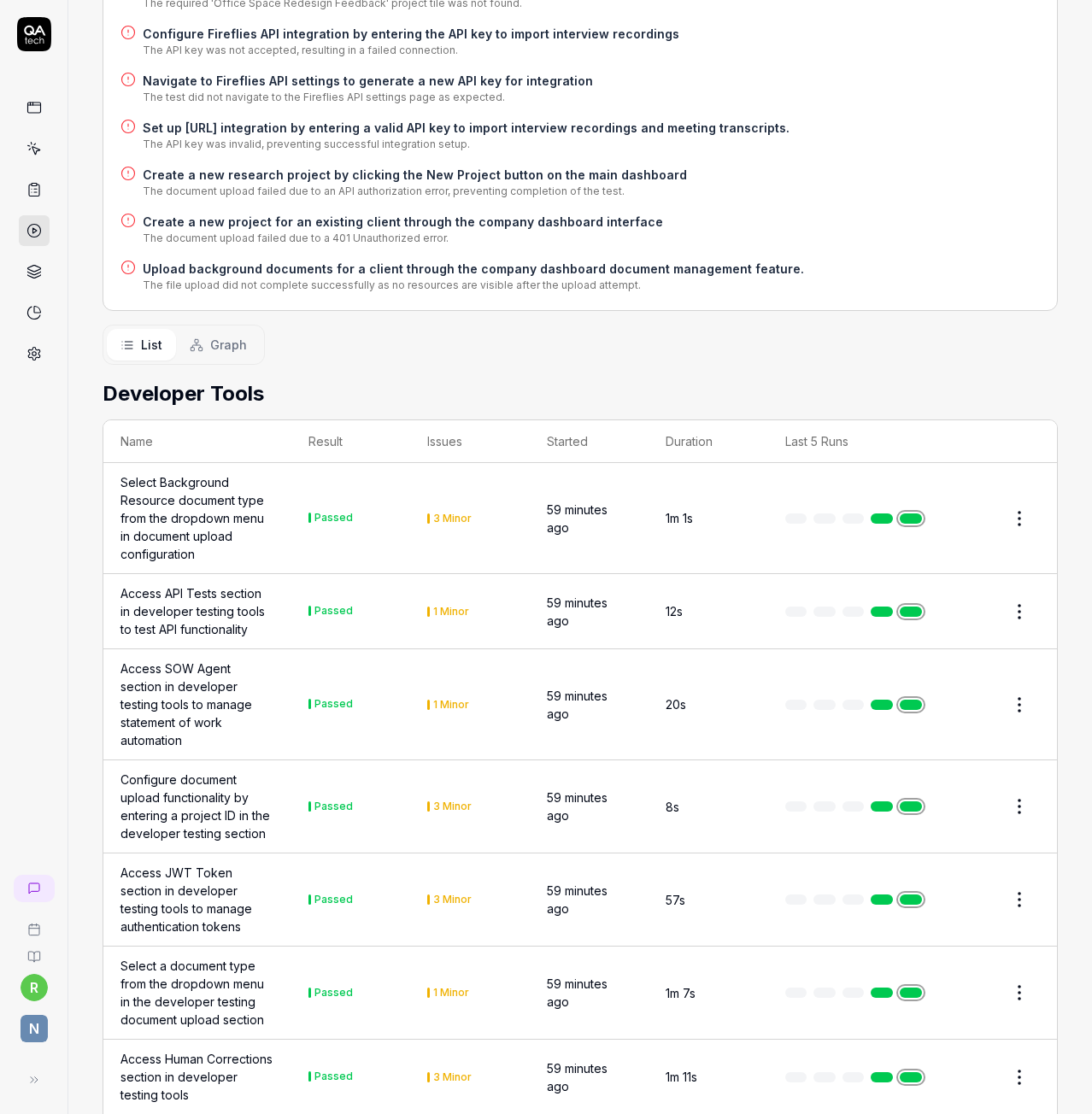 click on "Select Background Resource document type from the dropdown menu in document upload configuration" at bounding box center [197, 518] 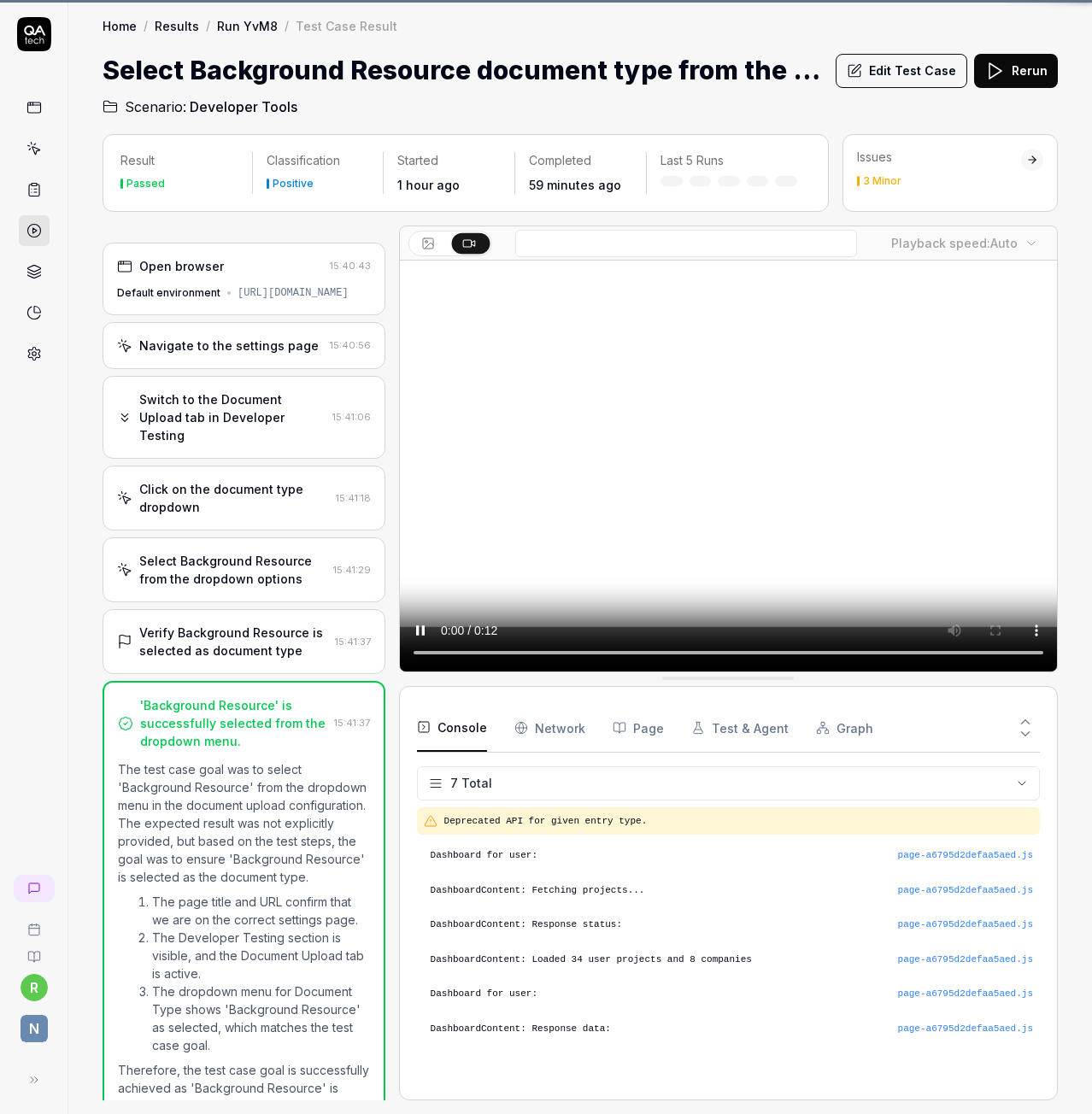 scroll, scrollTop: 0, scrollLeft: 0, axis: both 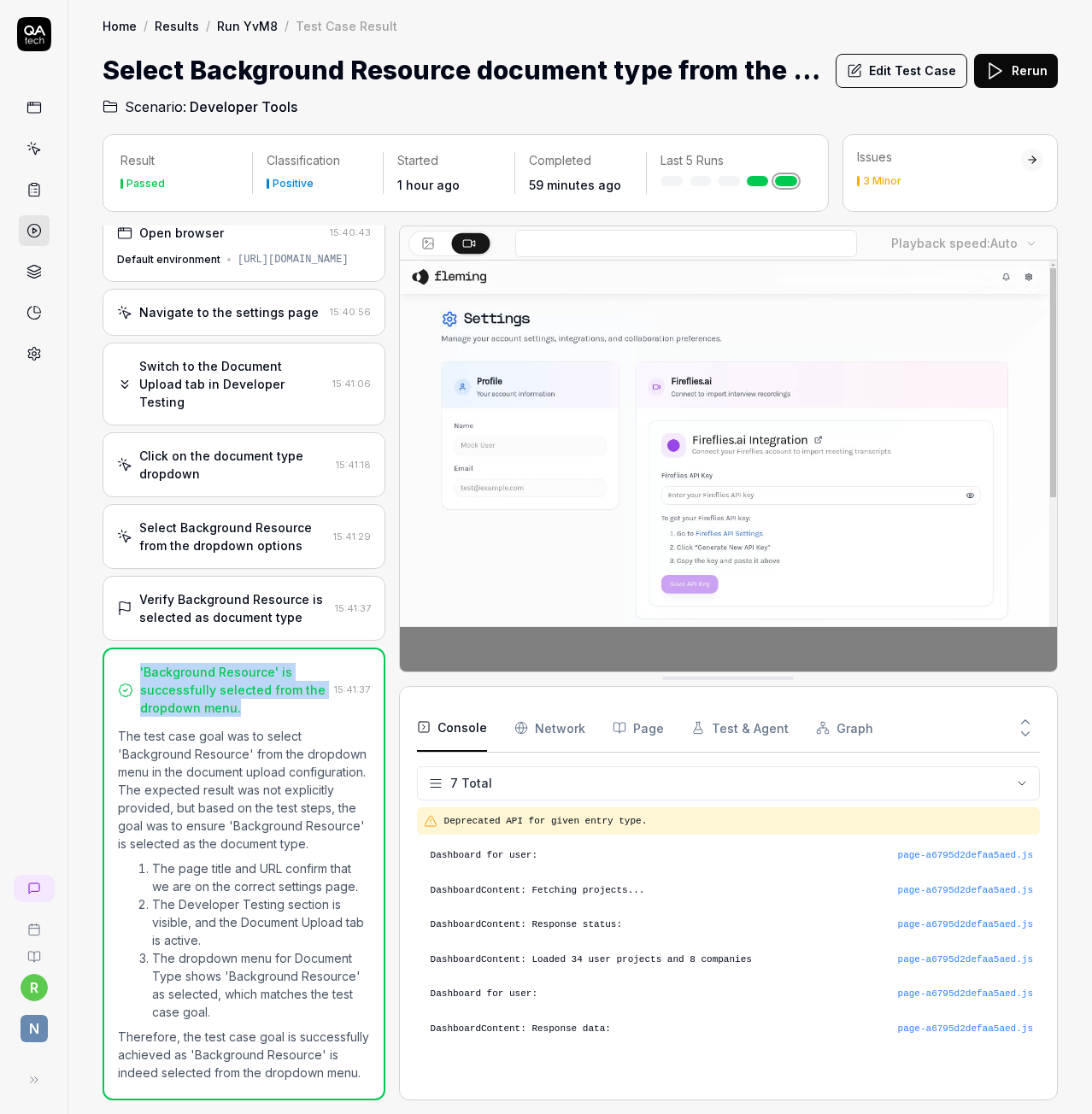 drag, startPoint x: 260, startPoint y: 671, endPoint x: 140, endPoint y: 640, distance: 123.9395 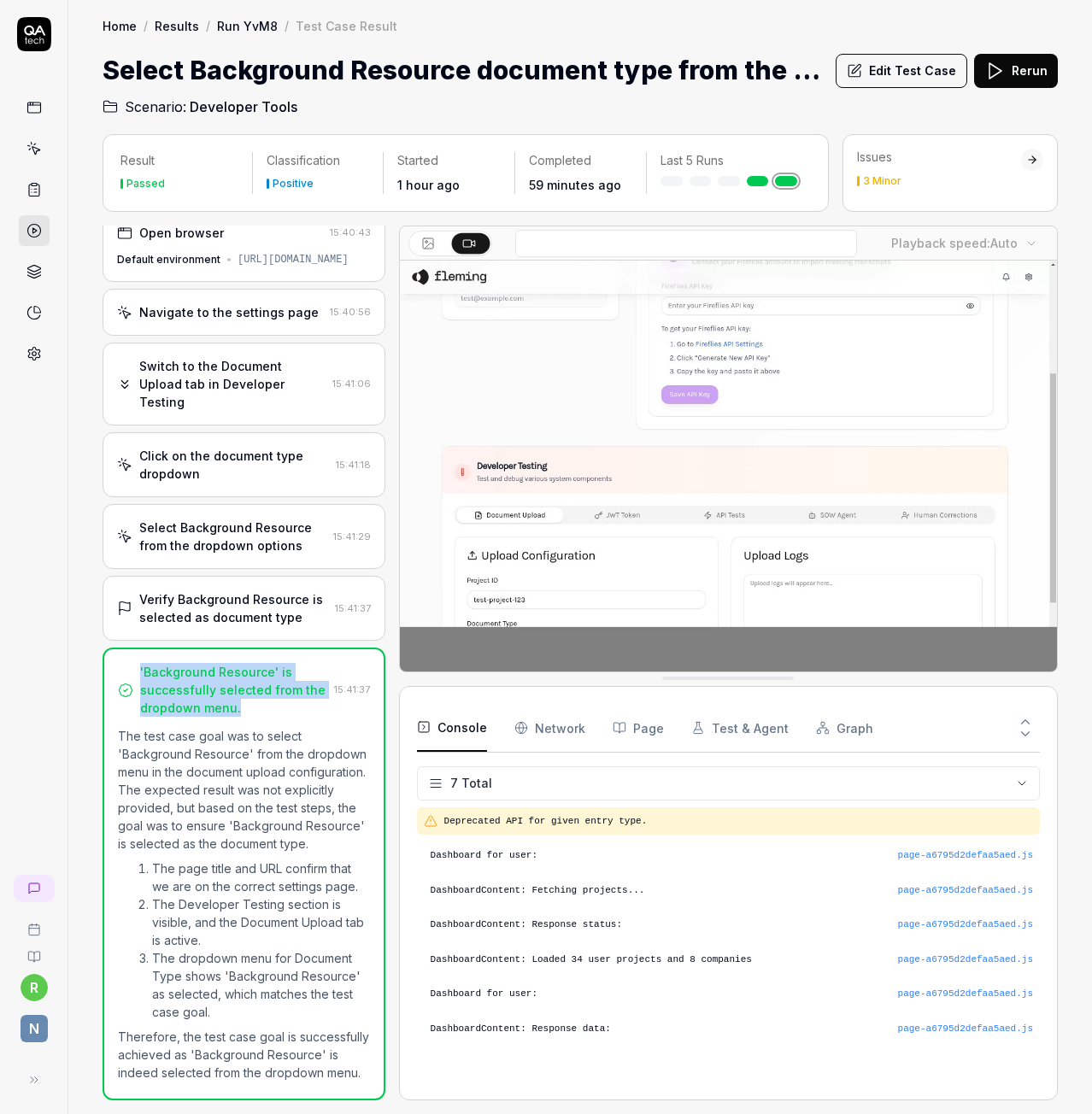 click on "'Background Resource' is successfully selected from the dropdown menu." at bounding box center (233, 689) 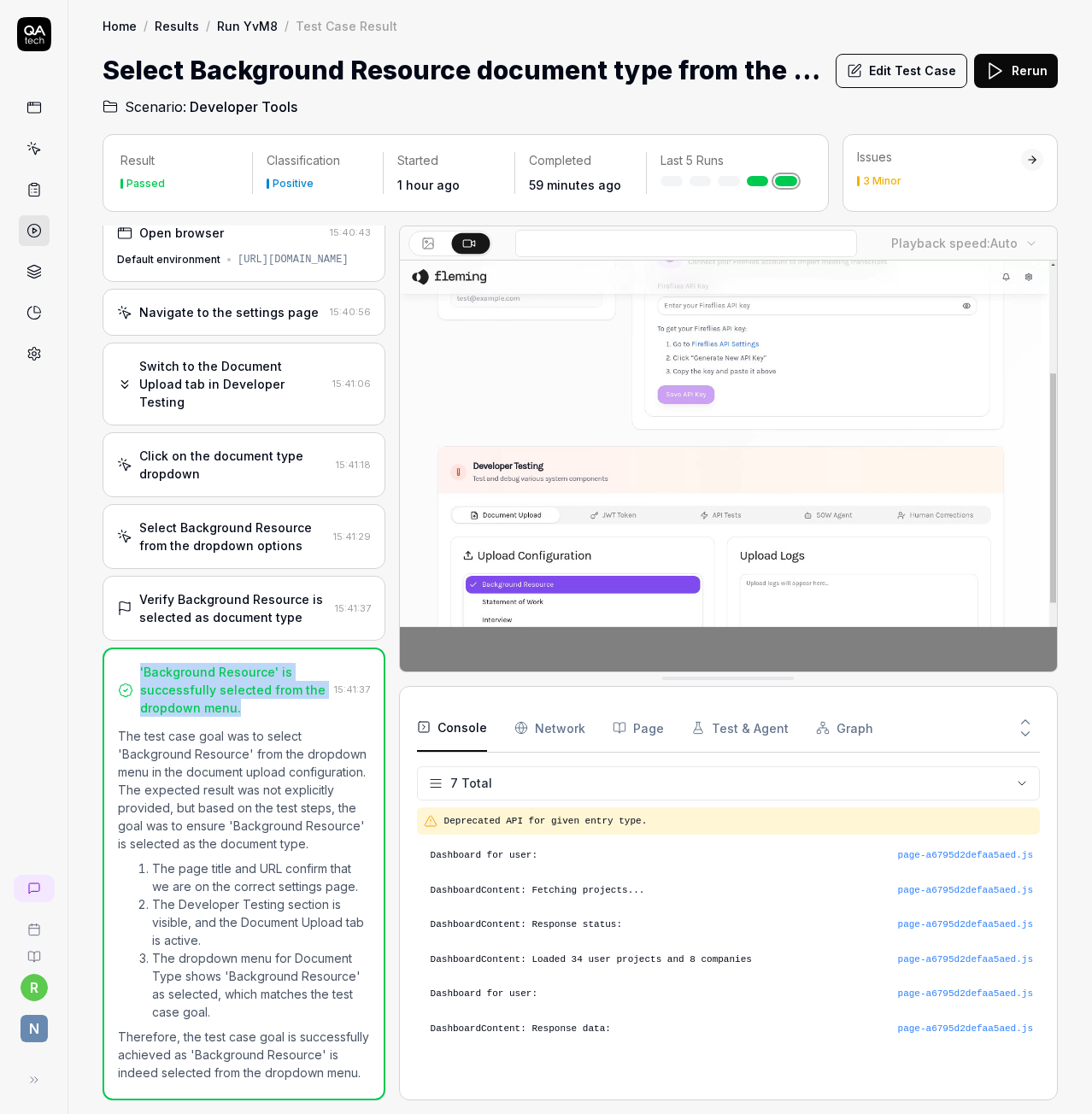 copy on "'Background Resource' is successfully selected from the dropdown menu." 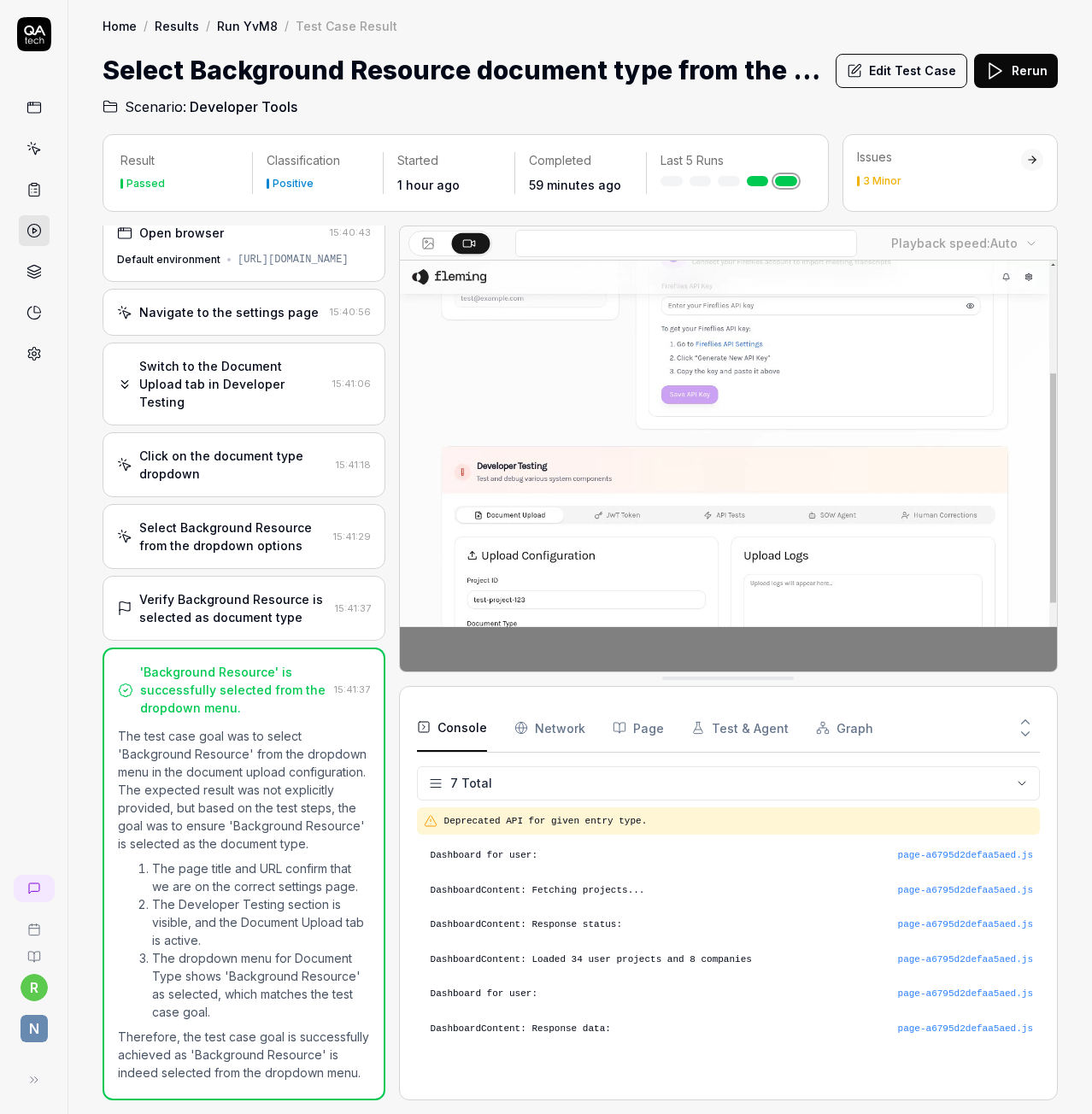 click on "Verify Background Resource is selected as document type" at bounding box center [233, 608] 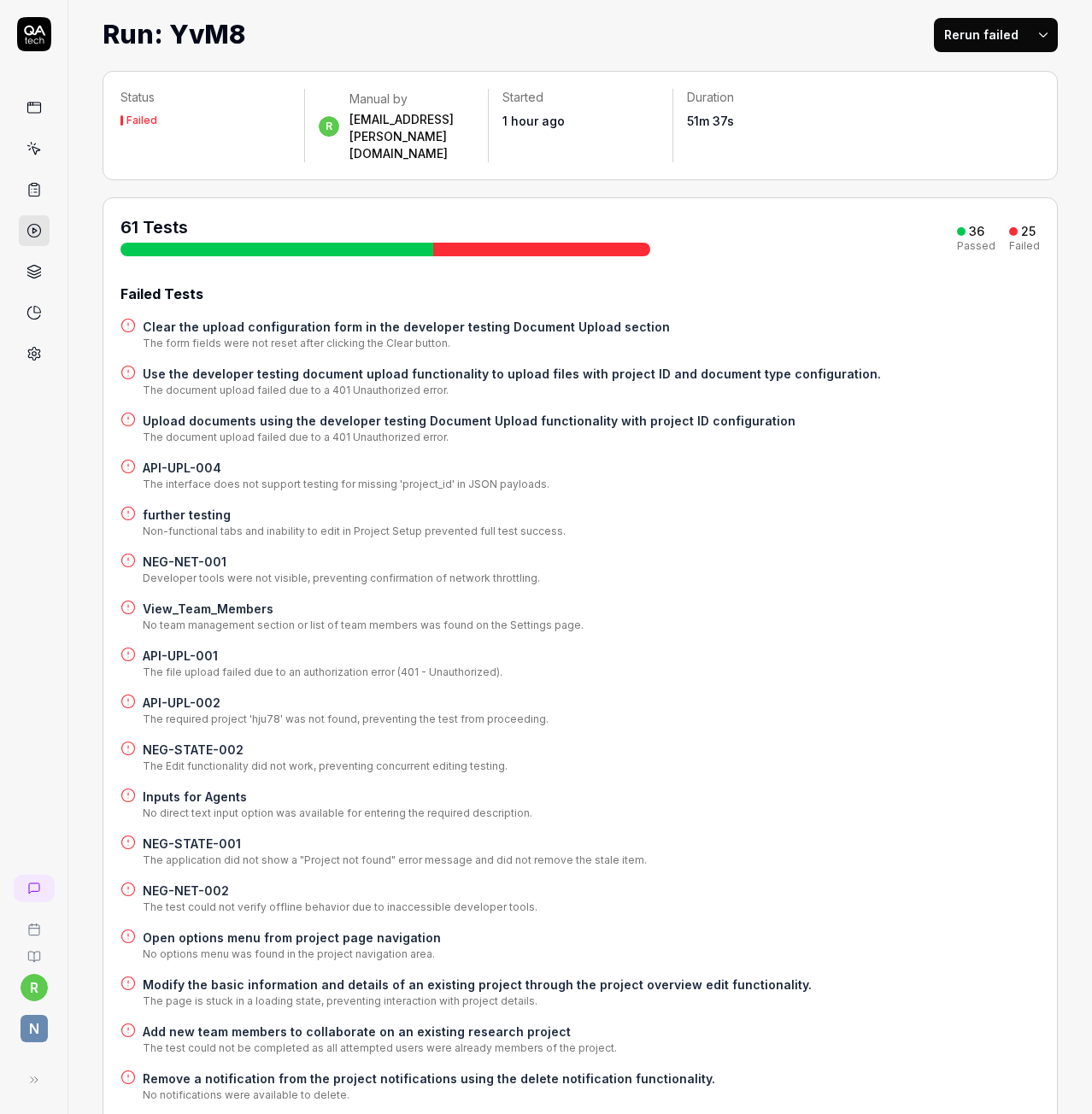 scroll, scrollTop: 0, scrollLeft: 0, axis: both 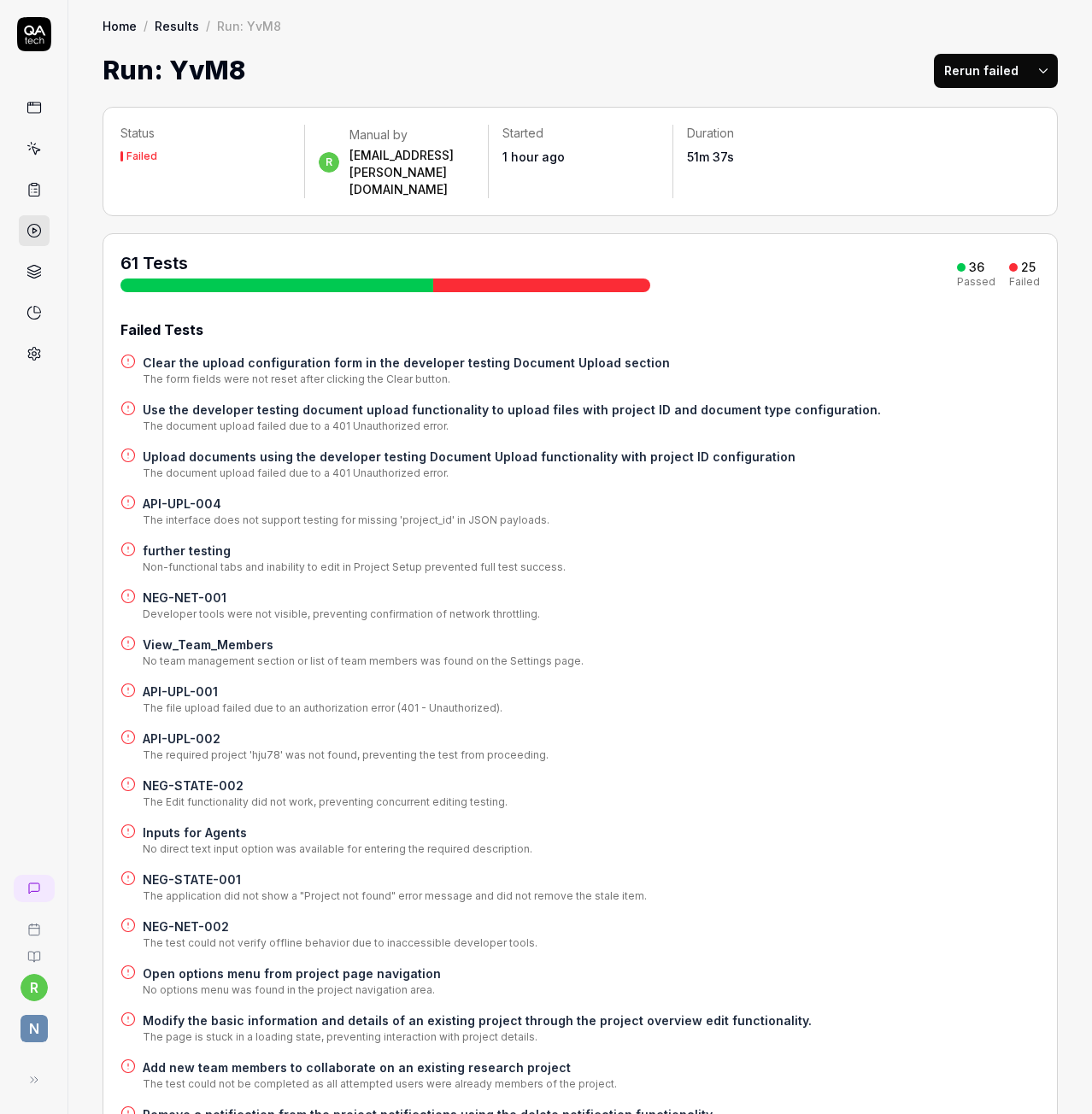 click on "Results" at bounding box center (177, 26) 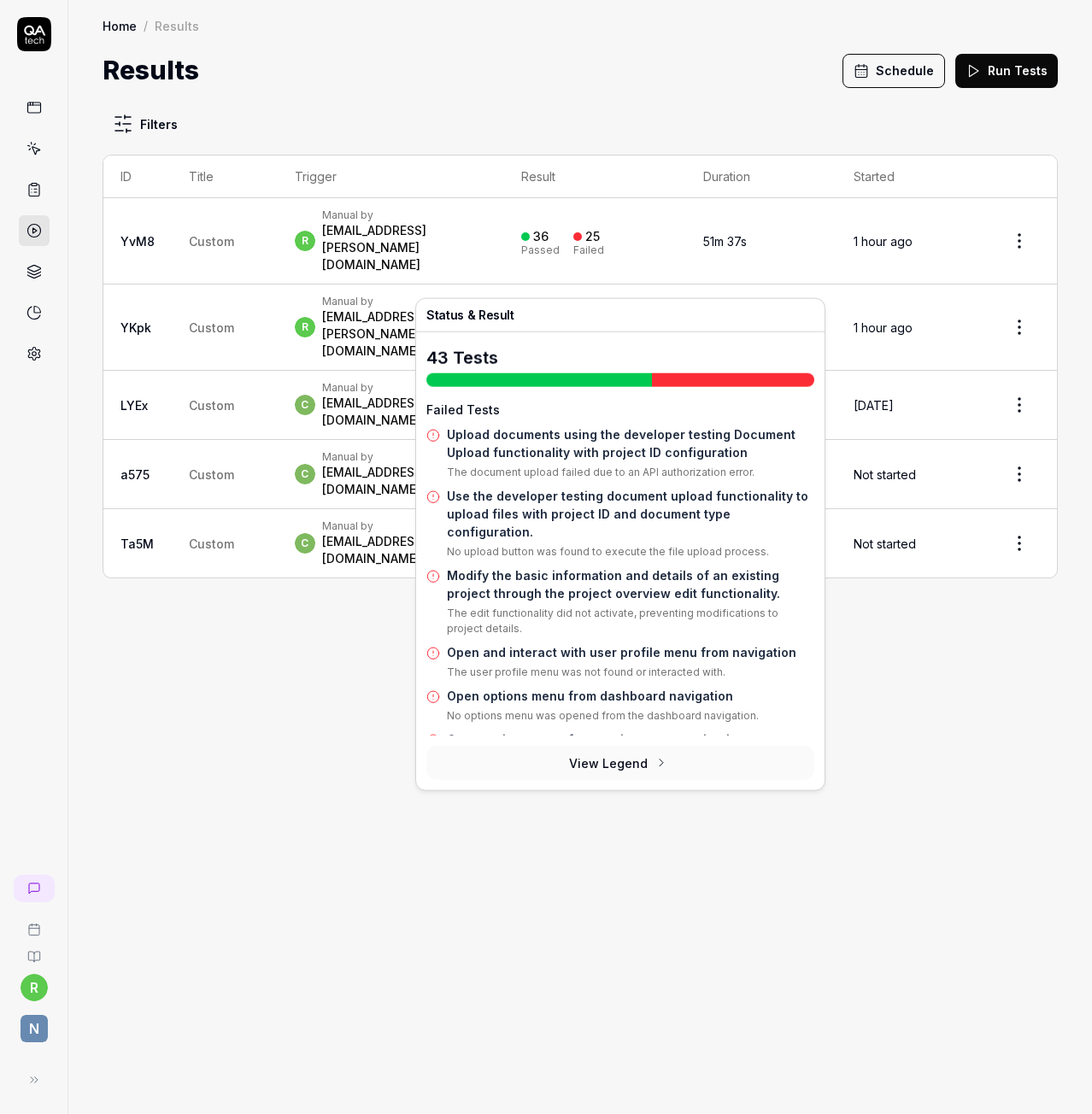 click on "[EMAIL_ADDRESS][PERSON_NAME][DOMAIN_NAME]" at bounding box center (404, 248) 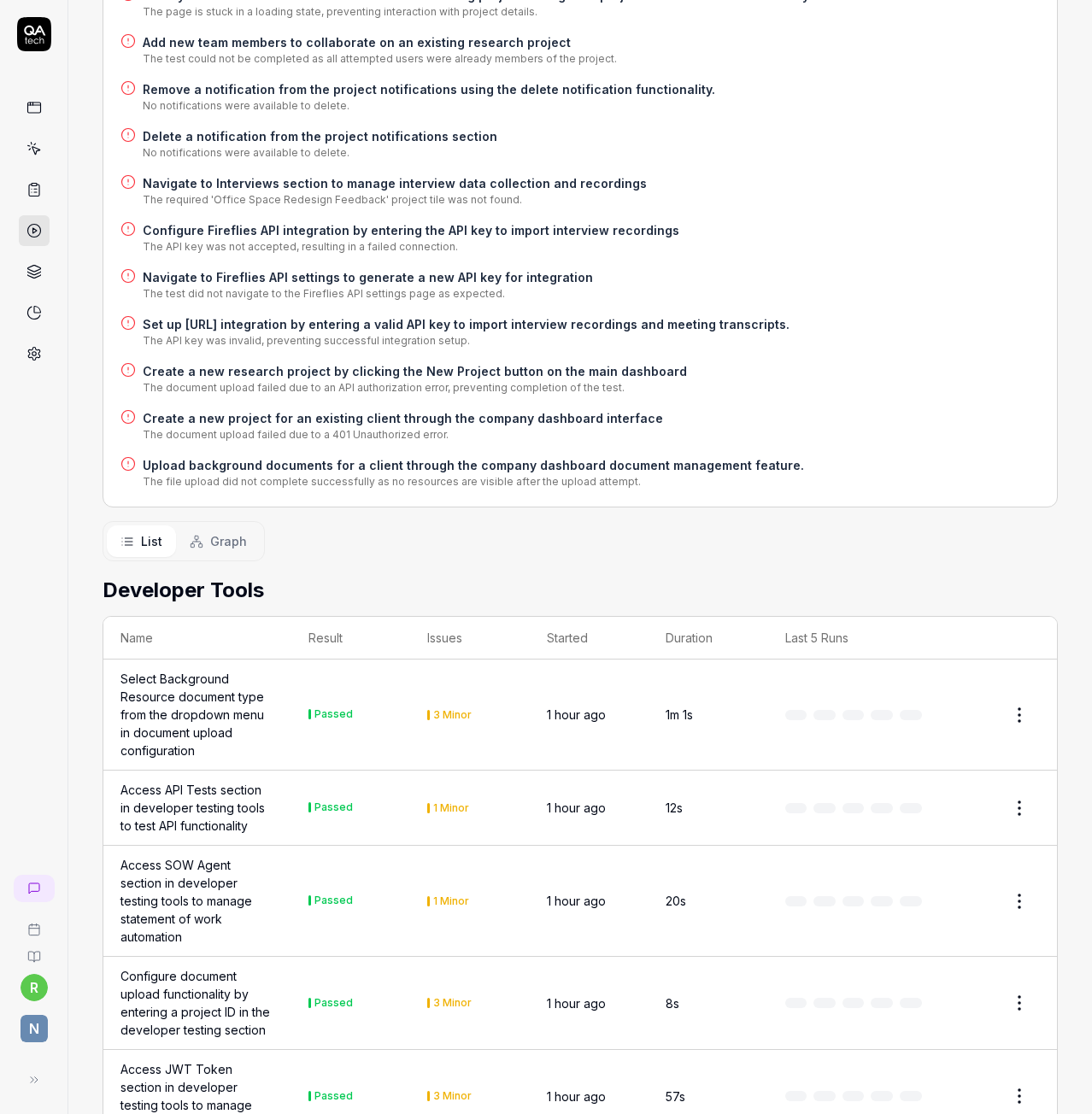 scroll, scrollTop: 1196, scrollLeft: 0, axis: vertical 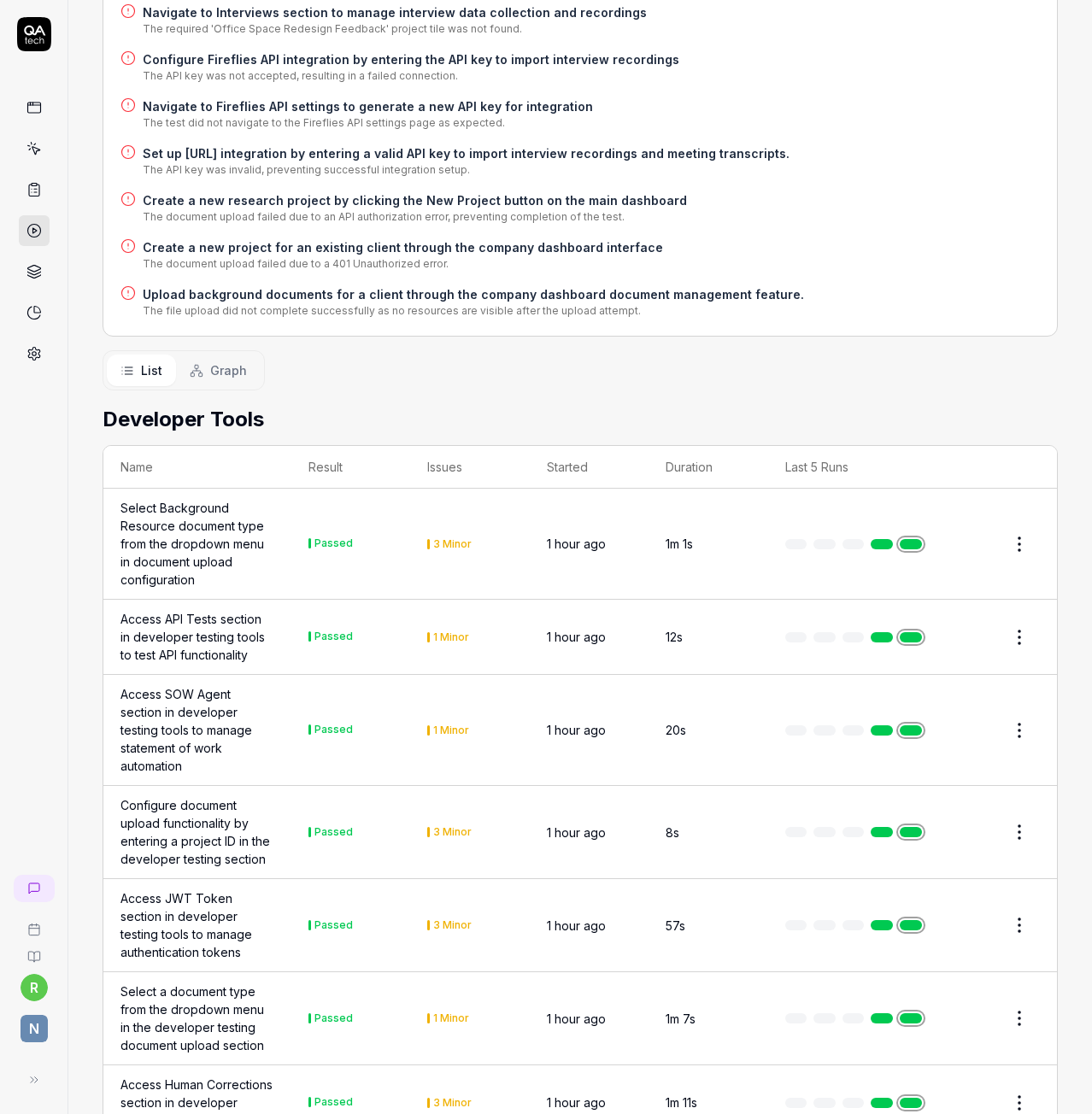 click on "Access API Tests section in developer testing tools to test API functionality" at bounding box center (197, 636) 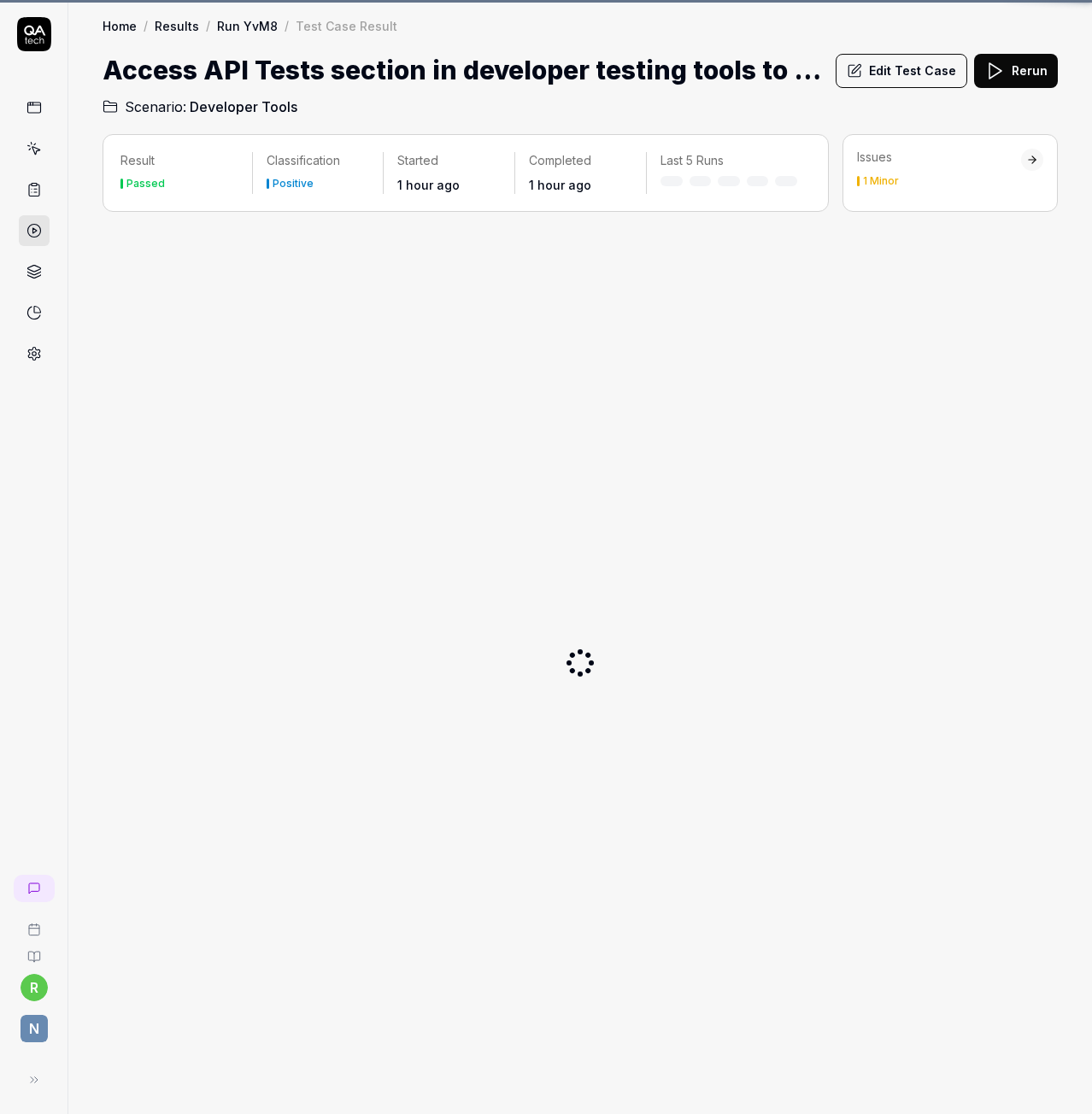 scroll, scrollTop: 0, scrollLeft: 0, axis: both 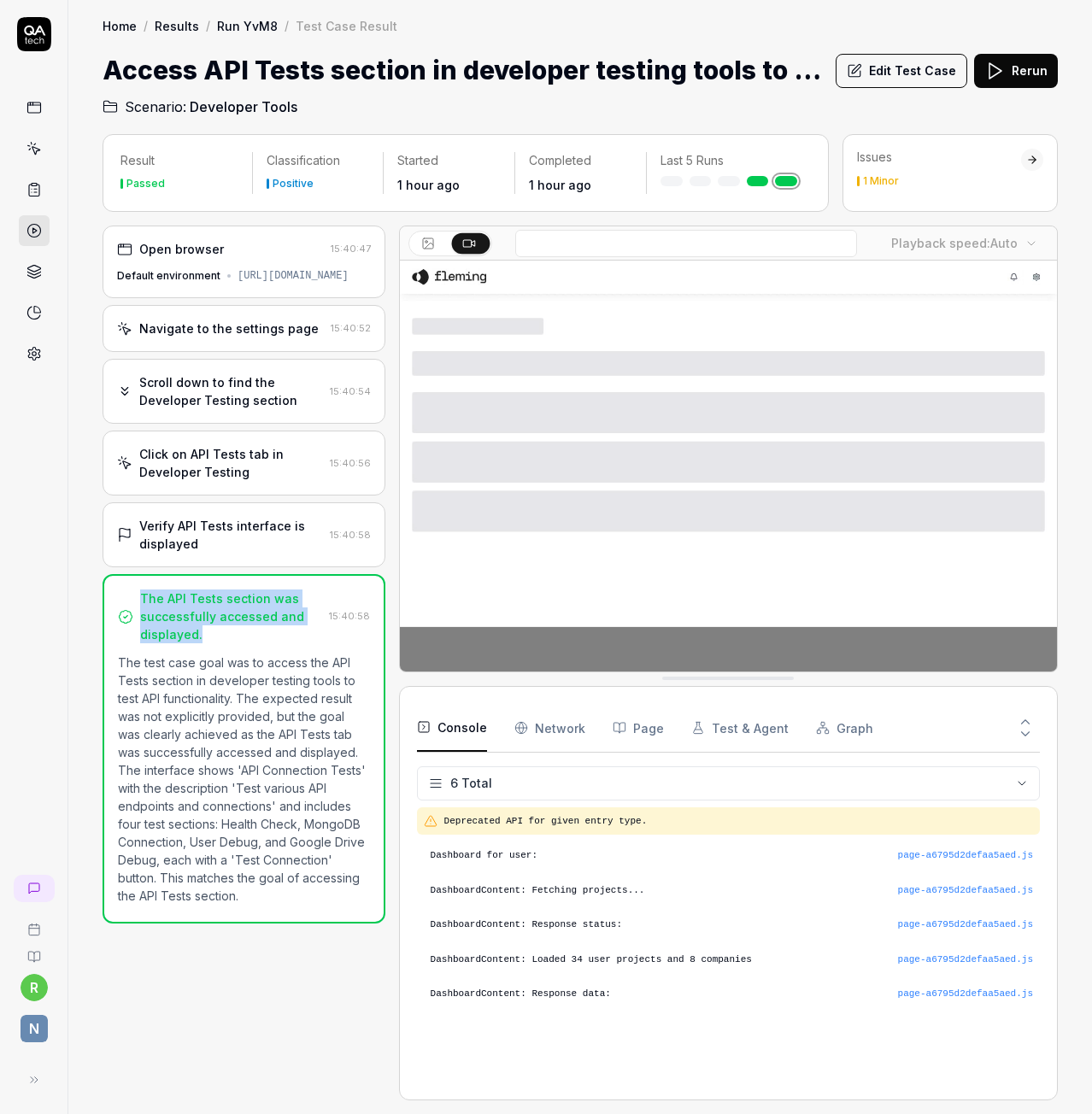 drag, startPoint x: 140, startPoint y: 606, endPoint x: 209, endPoint y: 648, distance: 80.777472 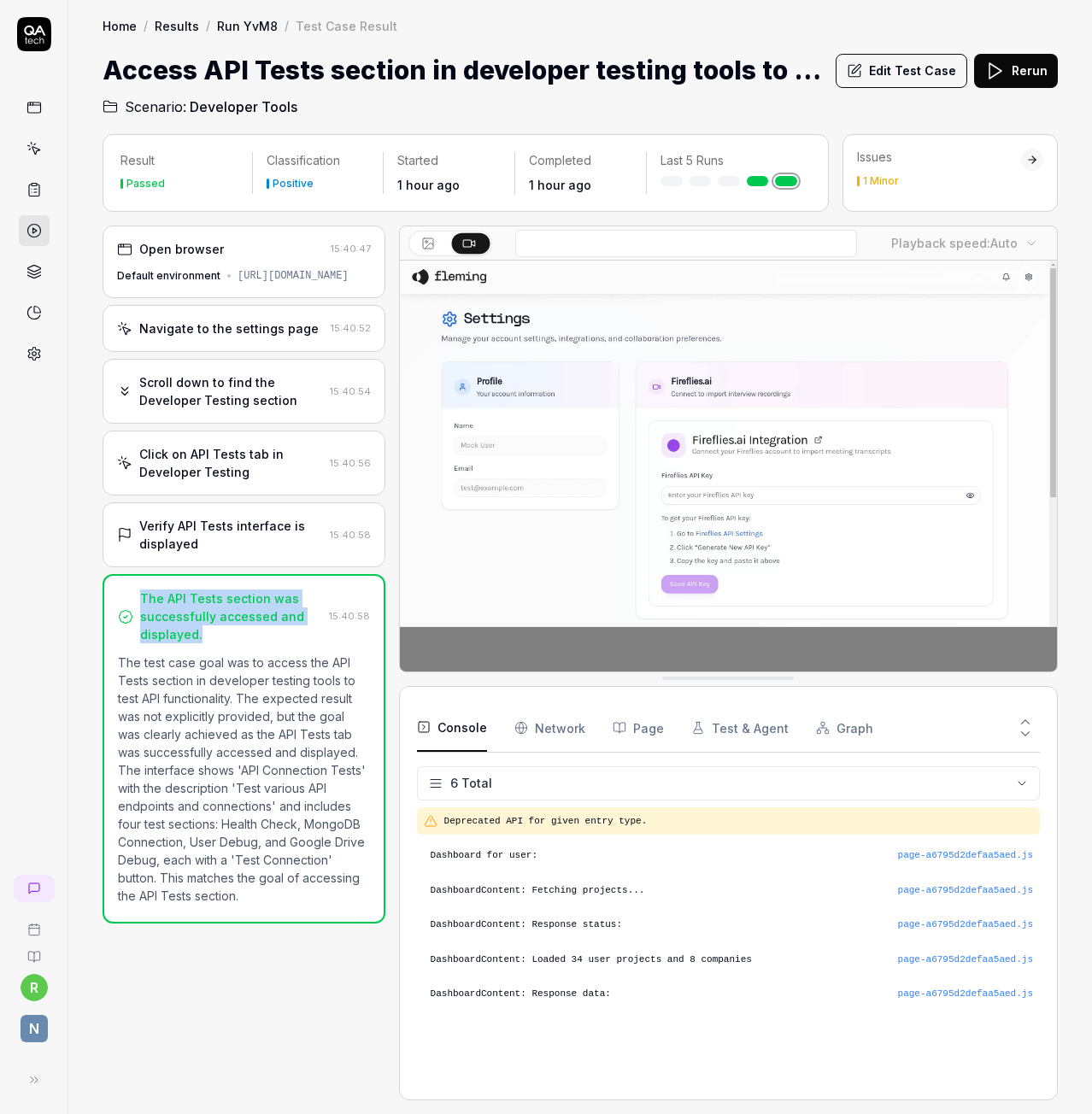 click on "The API Tests section was successfully accessed and displayed." at bounding box center [231, 616] 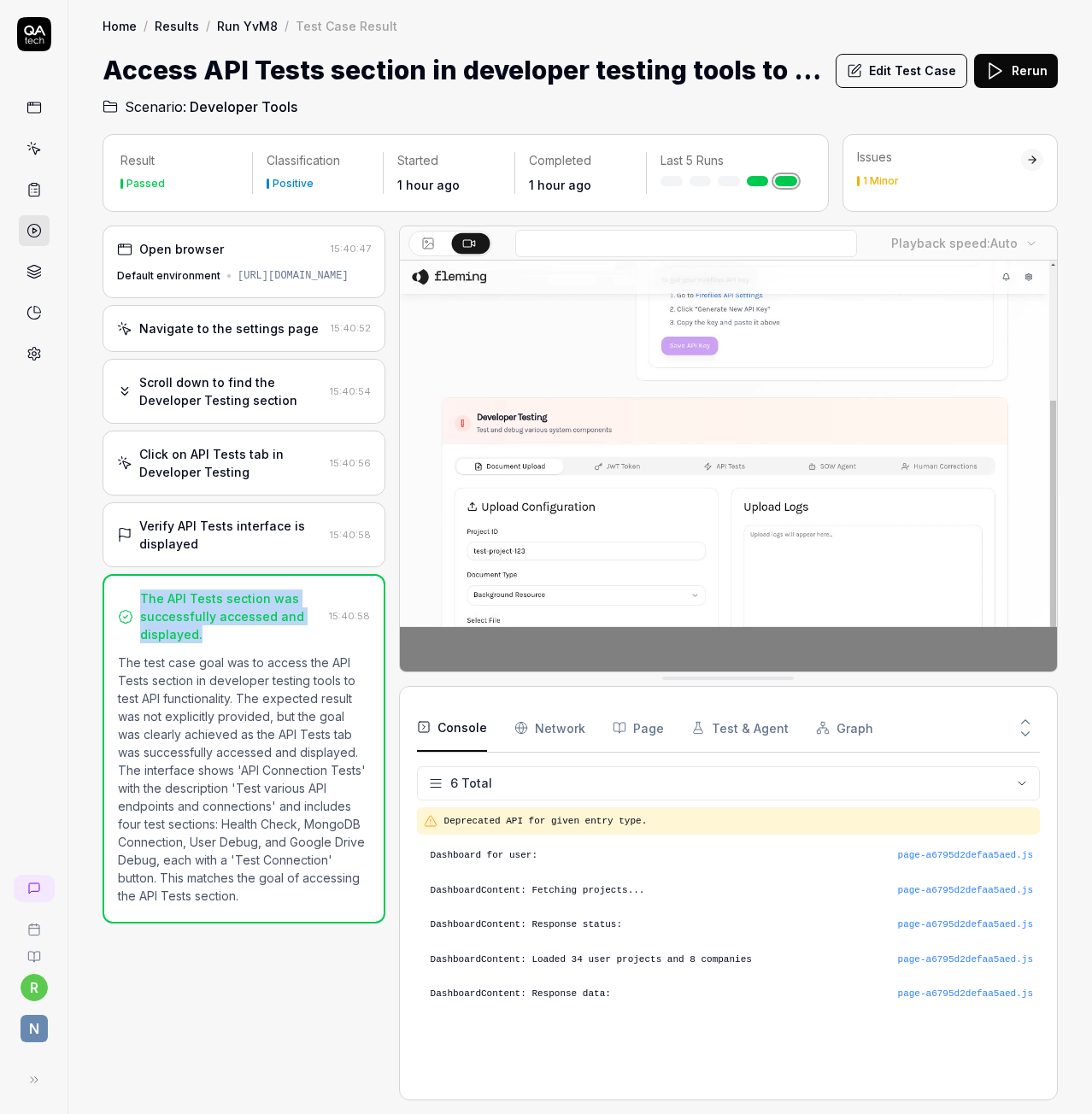 copy on "The API Tests section was successfully accessed and displayed." 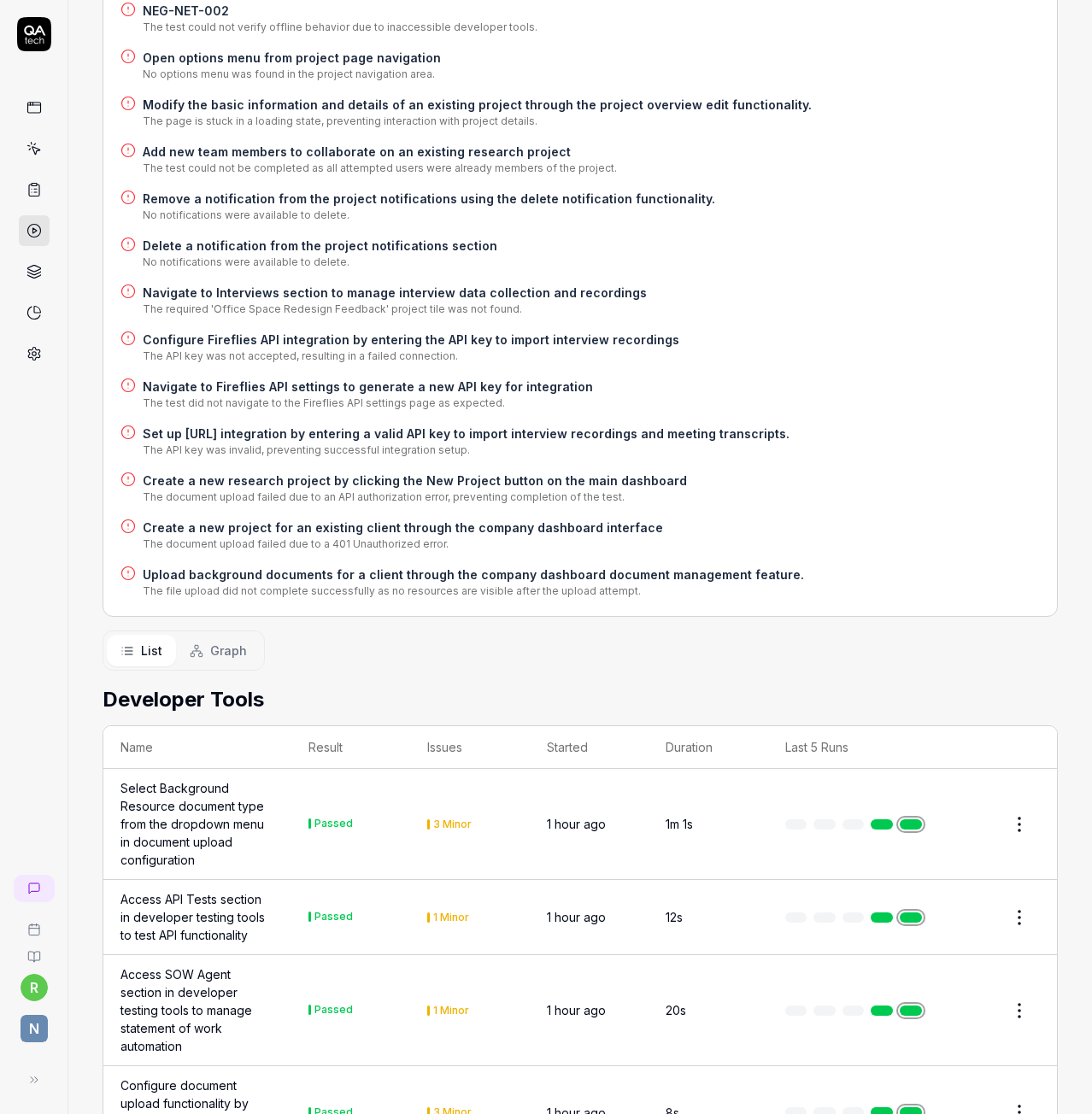 scroll, scrollTop: 1025, scrollLeft: 0, axis: vertical 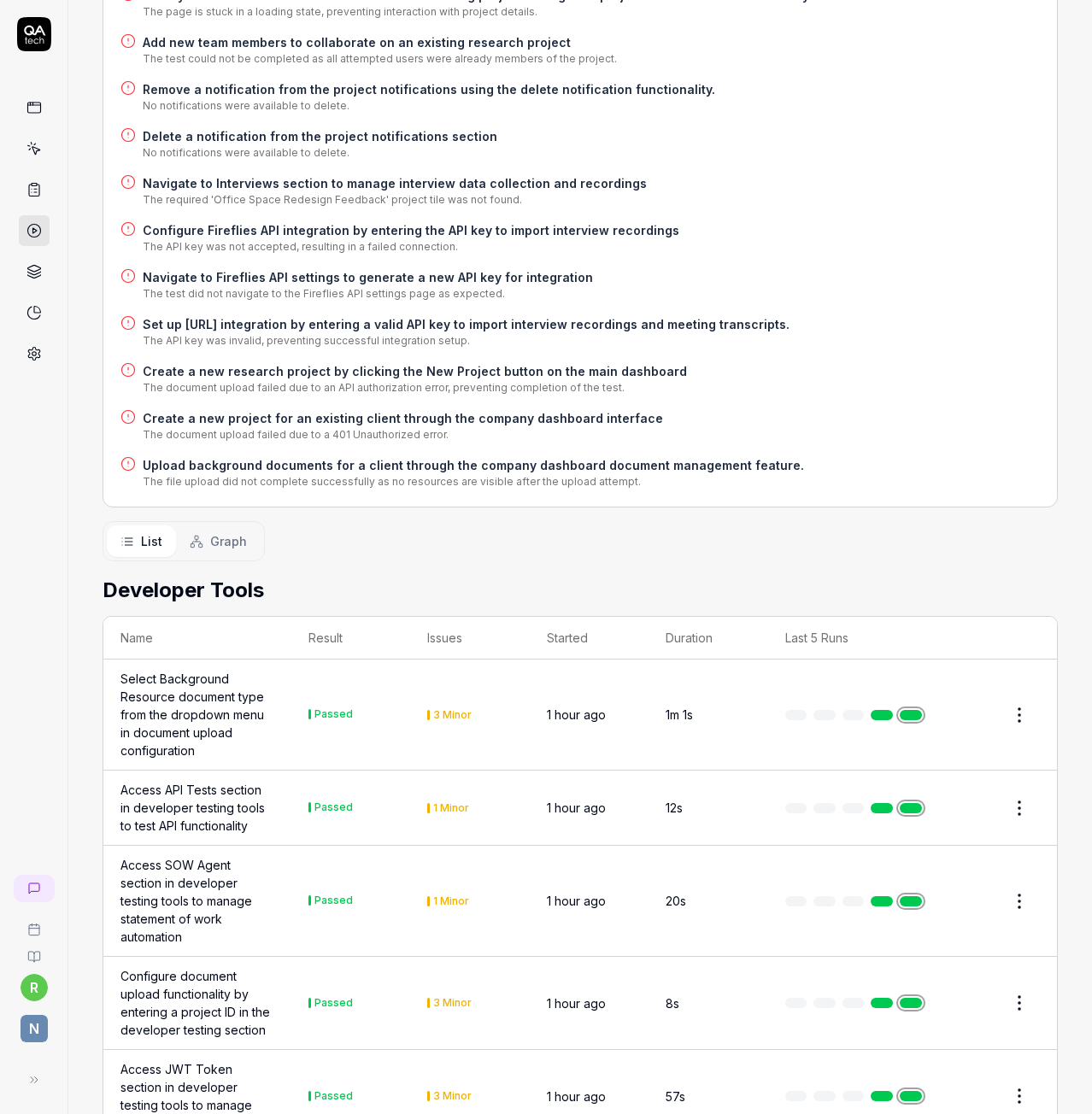 click on "Passed" at bounding box center [333, 900] 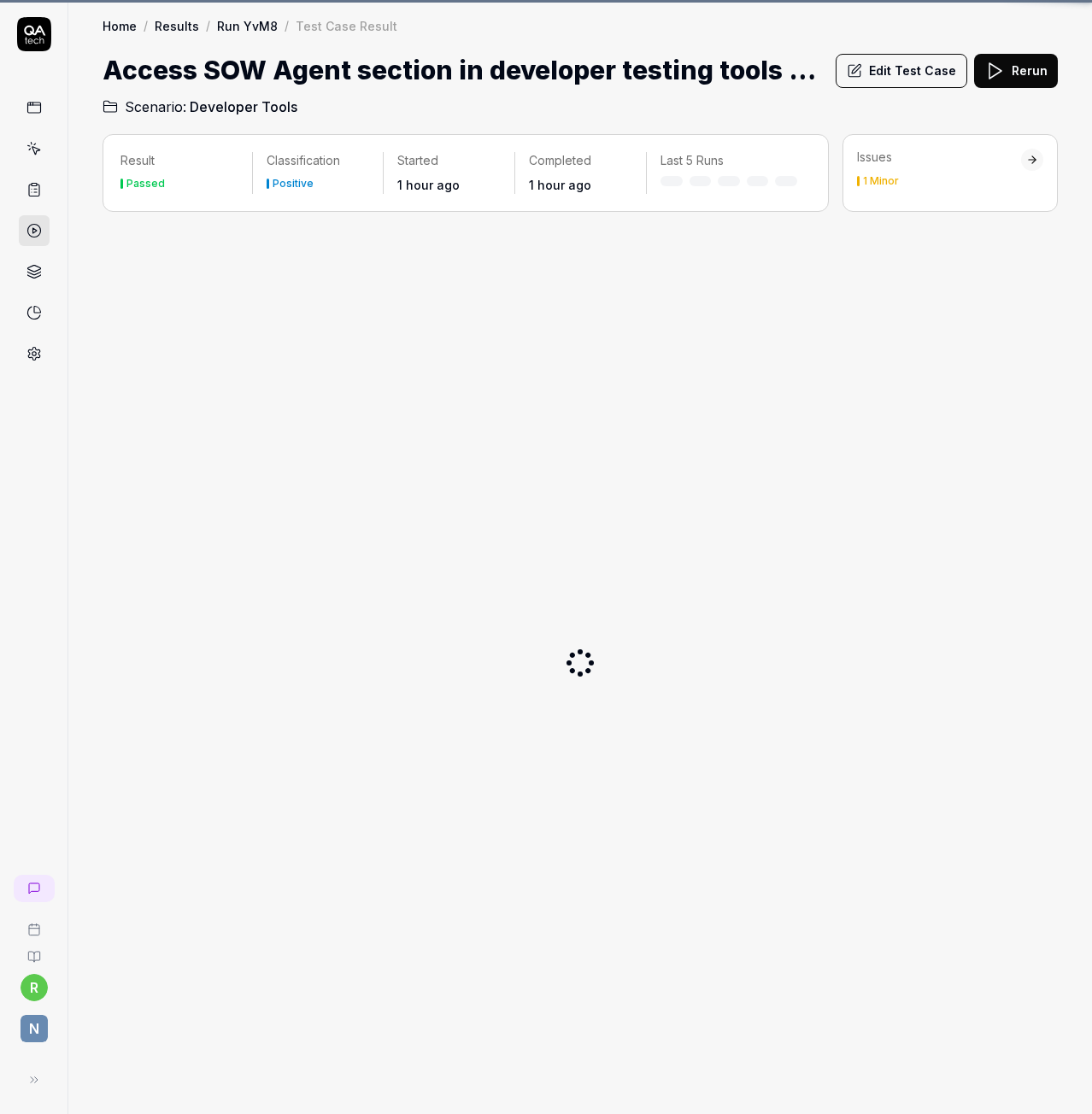 scroll, scrollTop: 0, scrollLeft: 0, axis: both 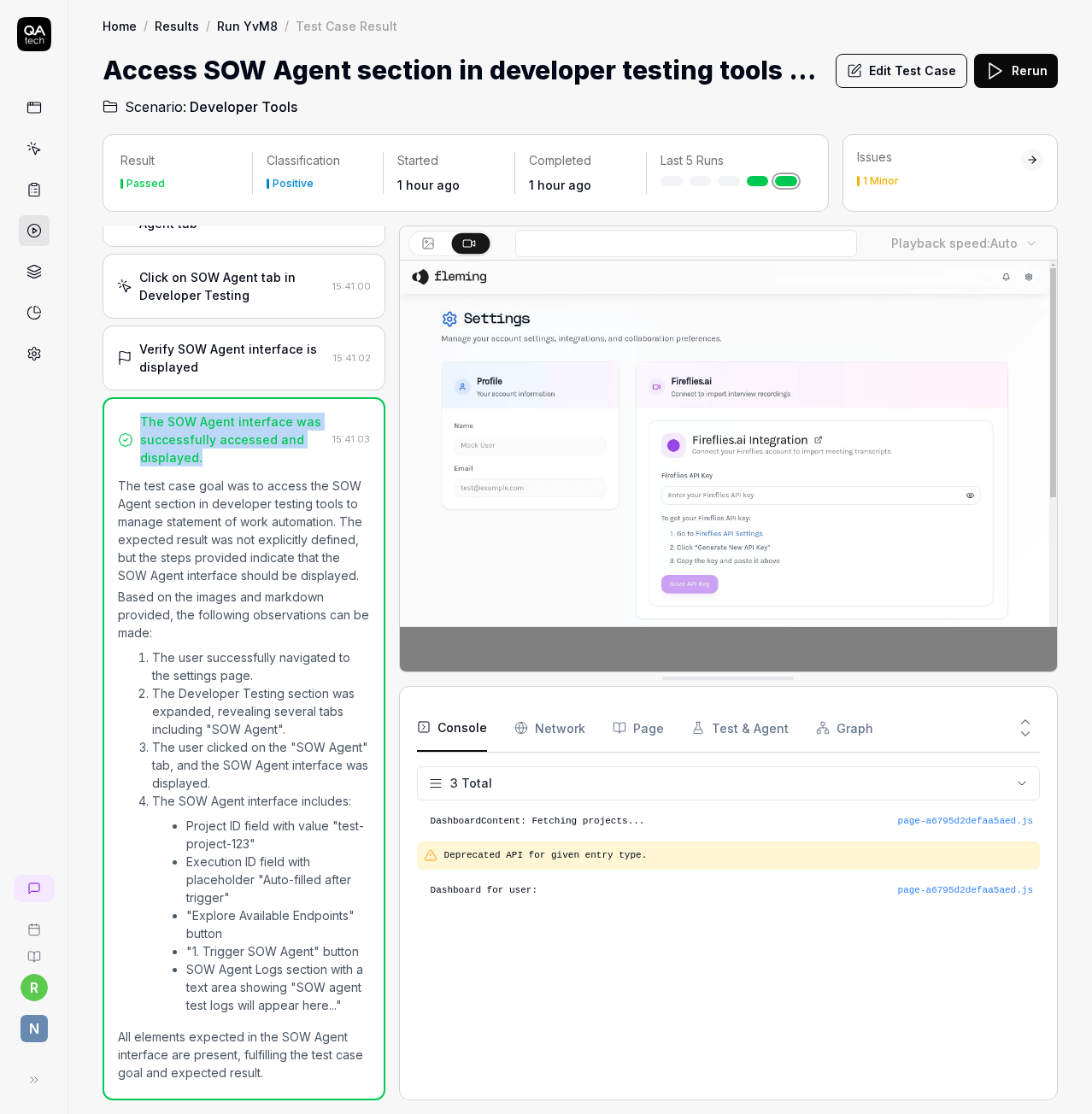 drag, startPoint x: 212, startPoint y: 409, endPoint x: 138, endPoint y: 369, distance: 84.11896 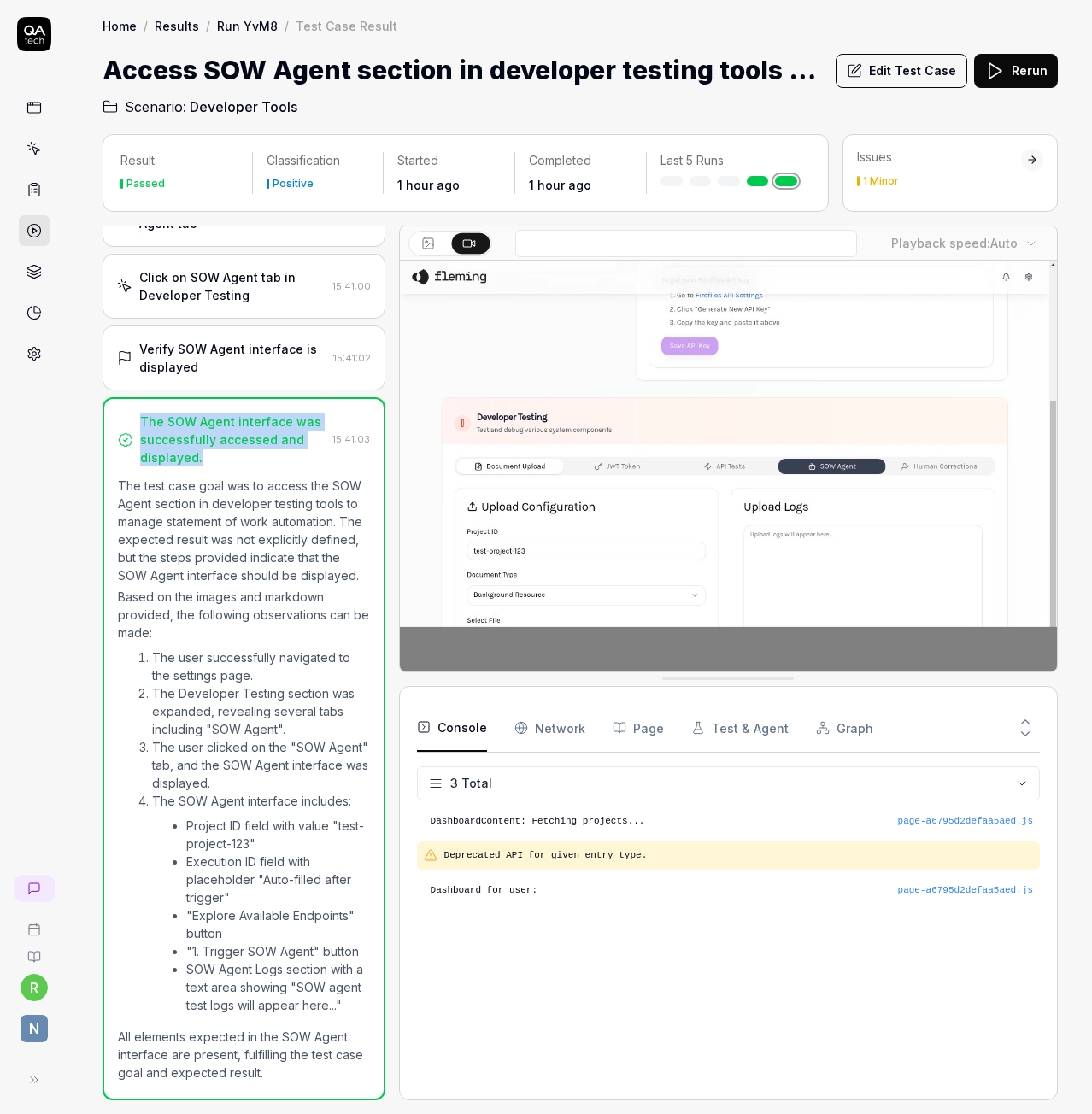 click on "The SOW Agent interface was successfully accessed and displayed." at bounding box center (221, 439) 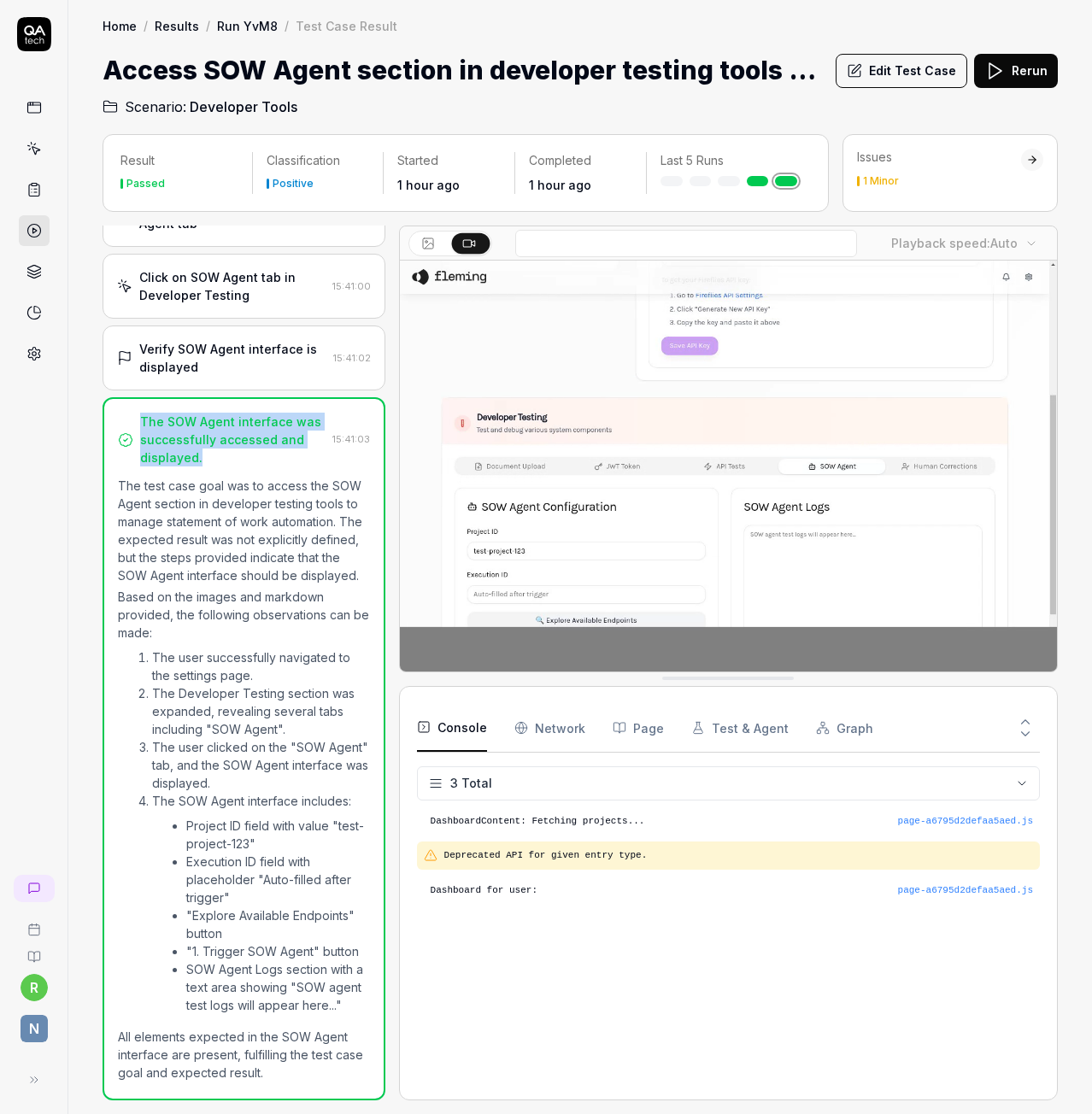 copy on "The SOW Agent interface was successfully accessed and displayed." 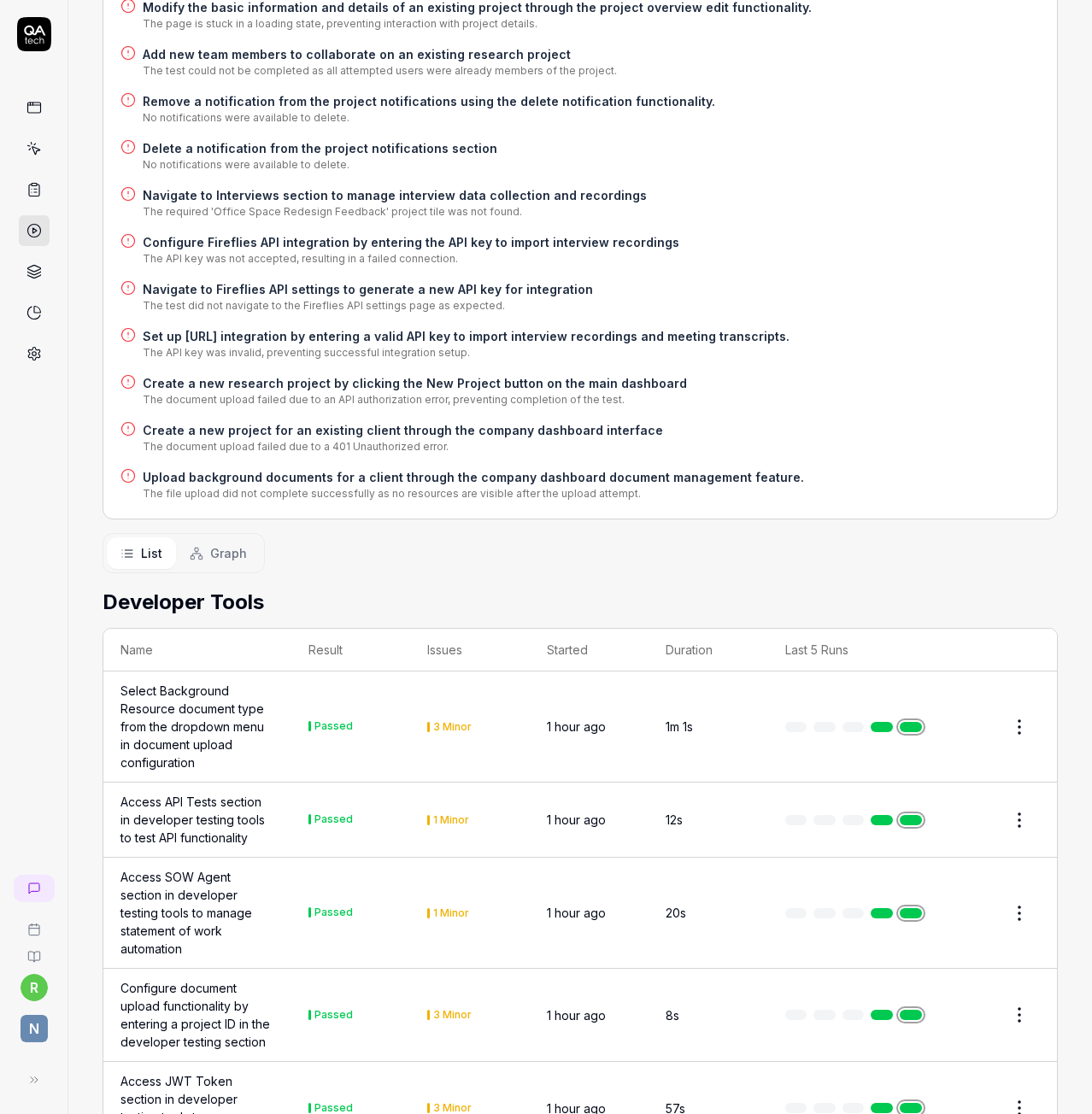 scroll, scrollTop: 1025, scrollLeft: 0, axis: vertical 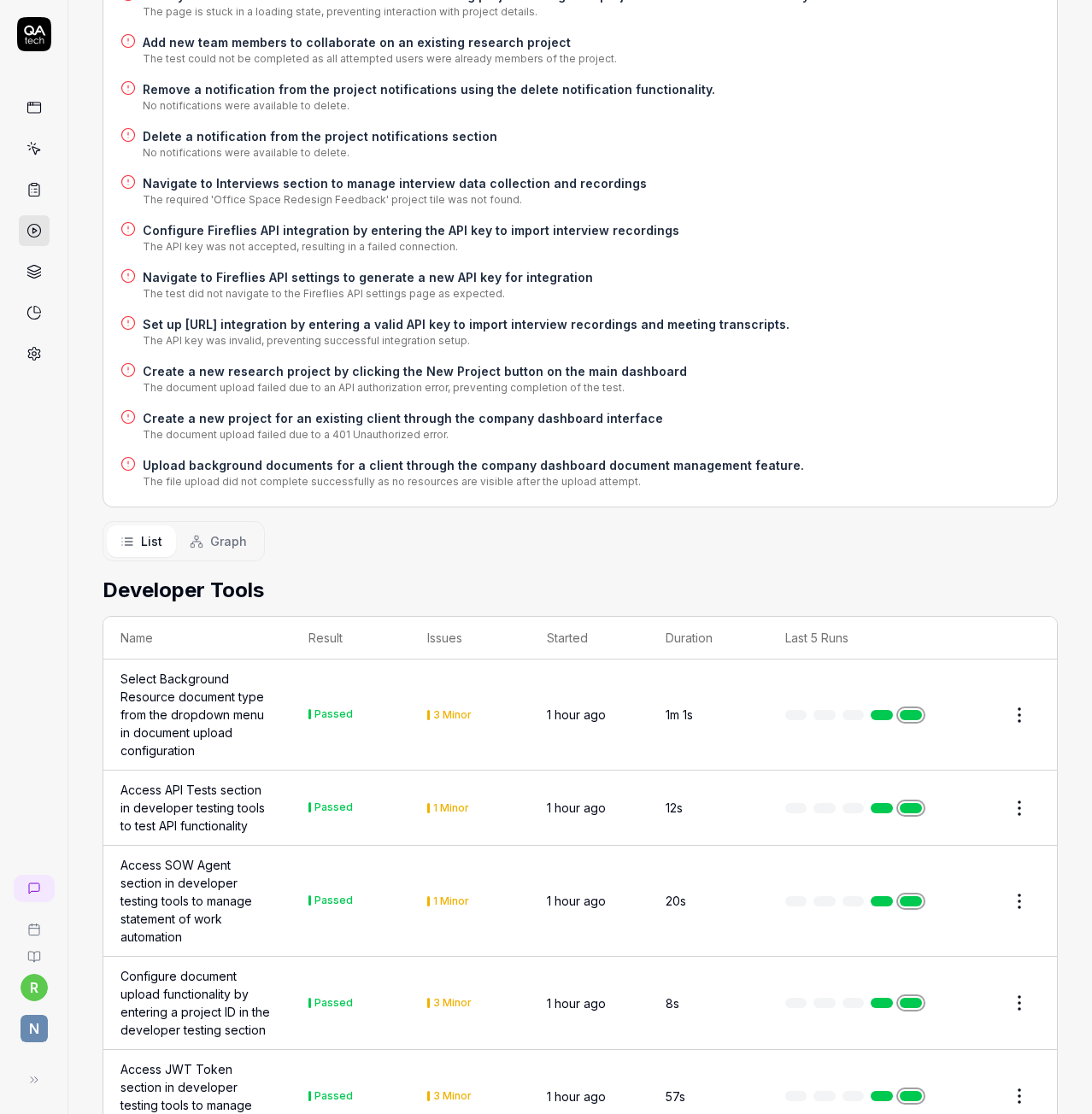 click on "Configure document upload functionality by entering a project ID in the developer testing section" at bounding box center (197, 1003) 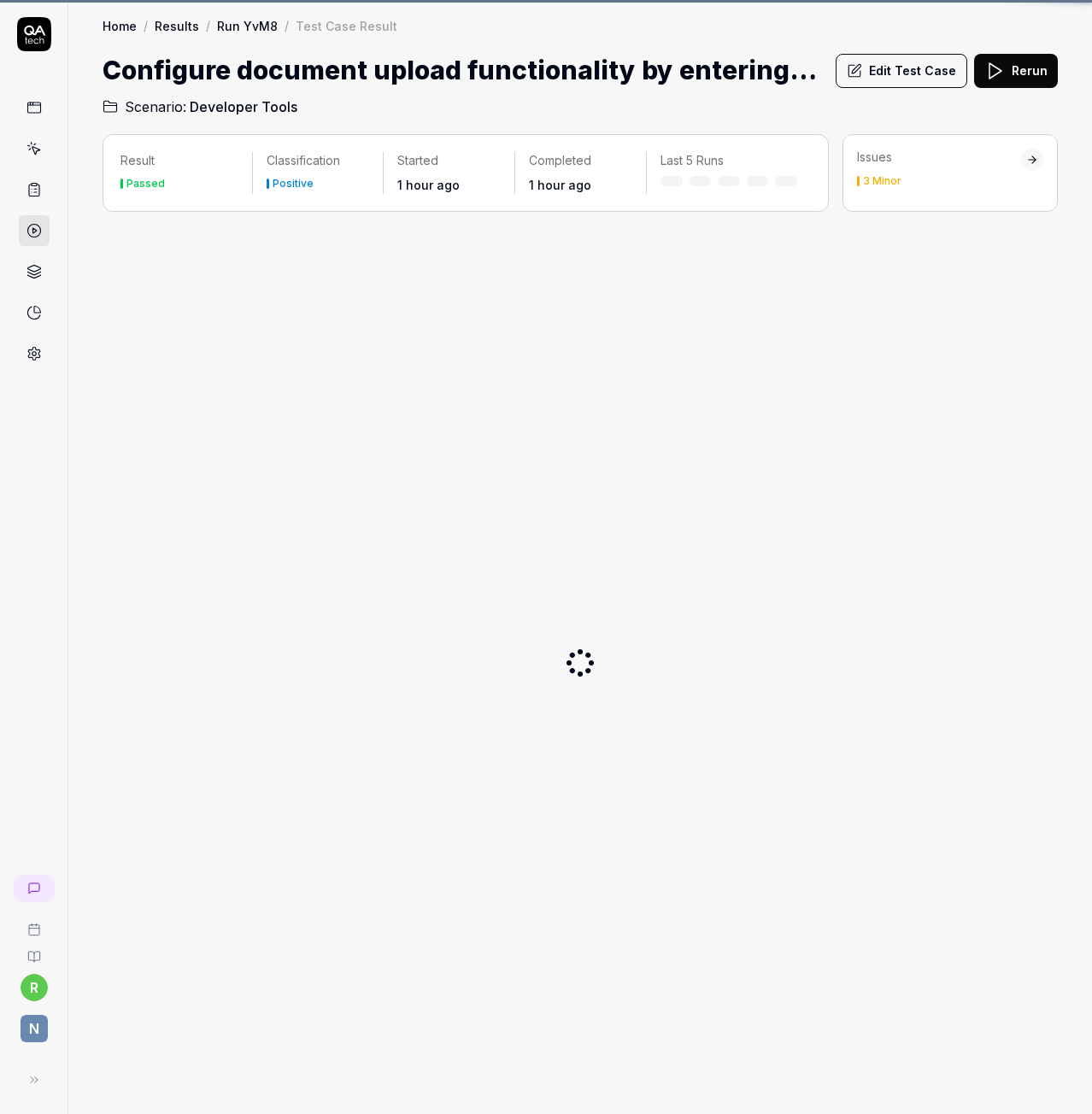 scroll, scrollTop: 0, scrollLeft: 0, axis: both 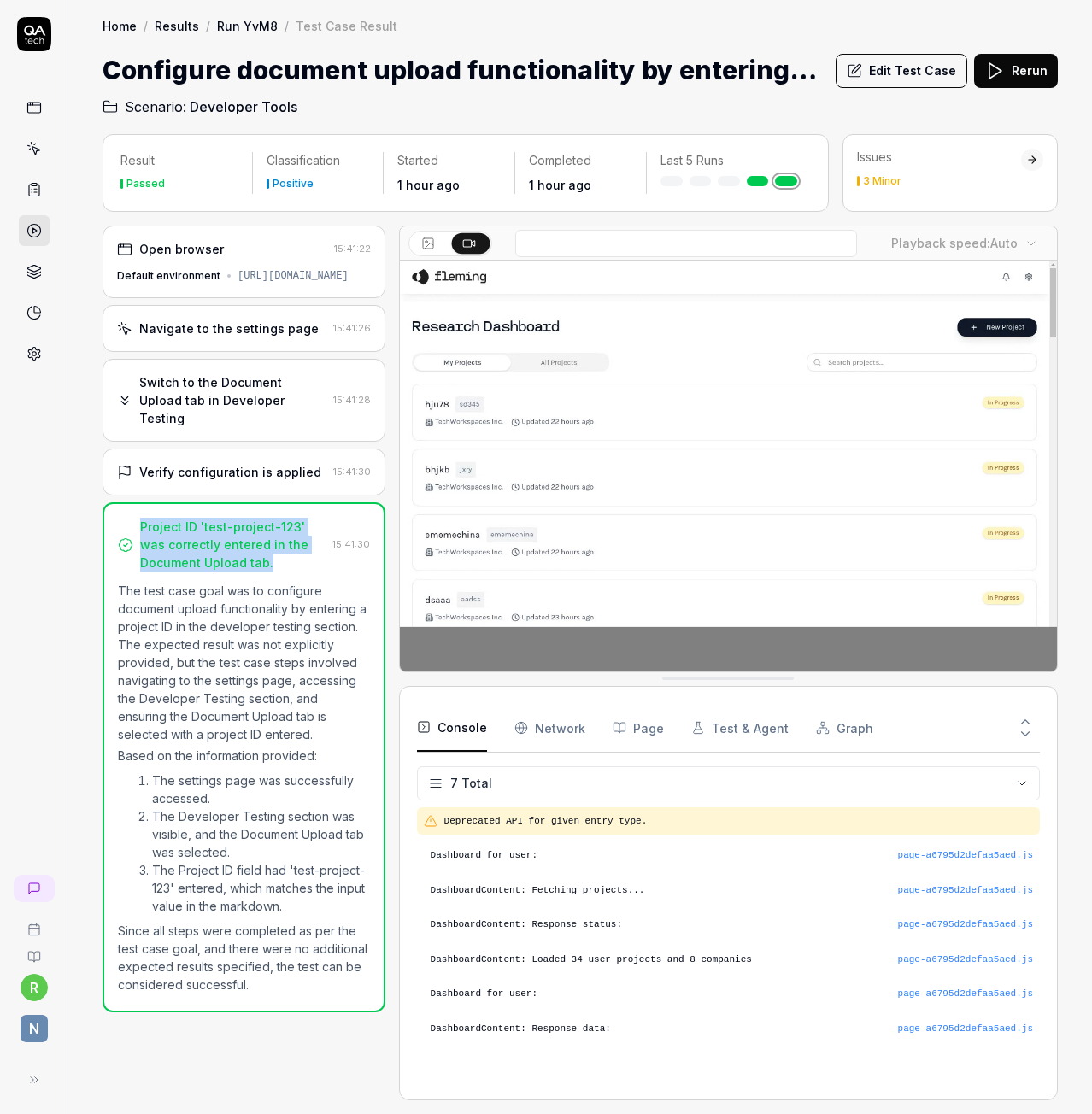 drag, startPoint x: 138, startPoint y: 520, endPoint x: 272, endPoint y: 558, distance: 139.2839 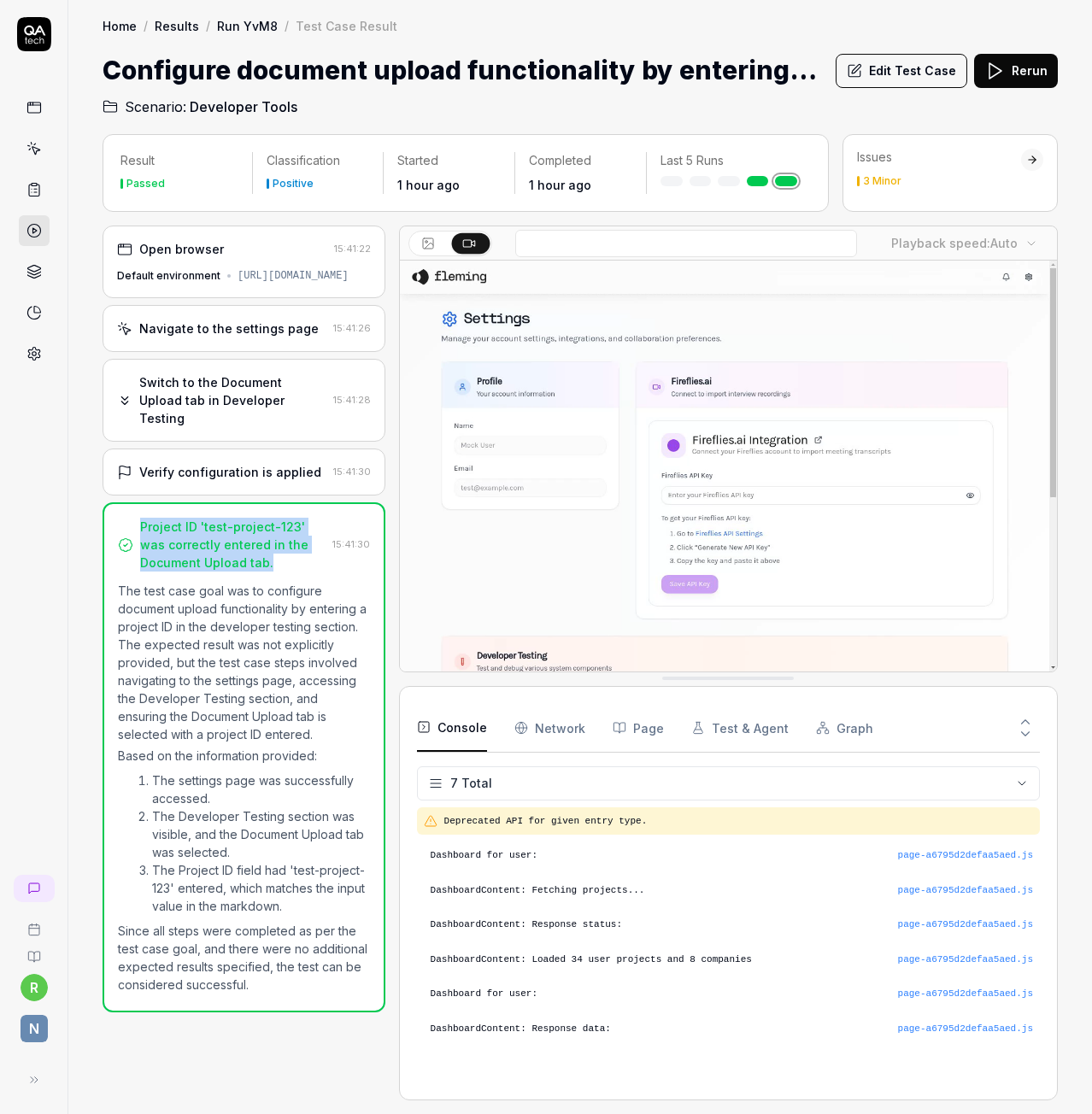 click on "Project ID 'test-project-123' was correctly entered in the Document Upload tab." at bounding box center (221, 544) 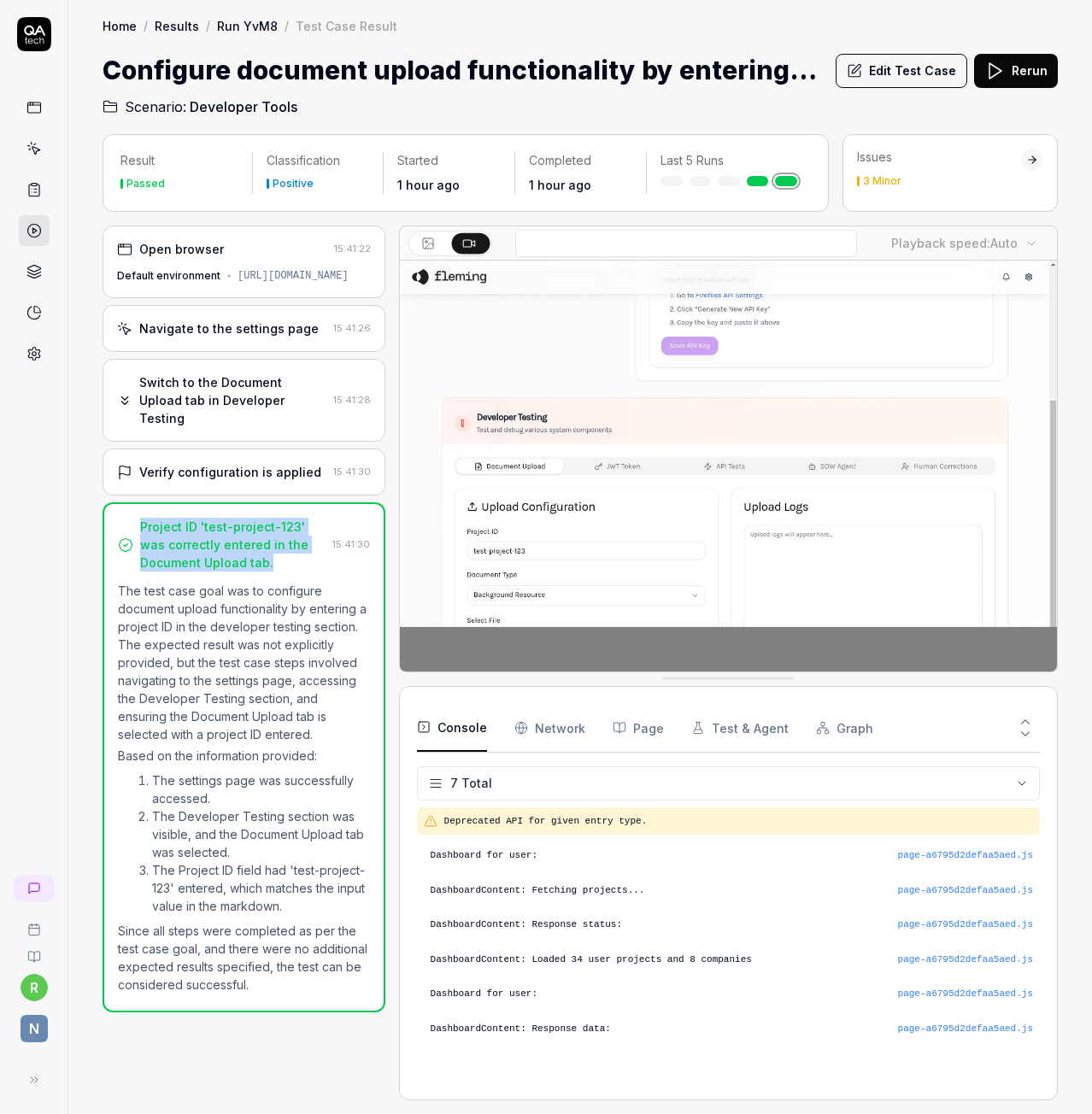 copy on "Project ID 'test-project-123' was correctly entered in the Document Upload tab." 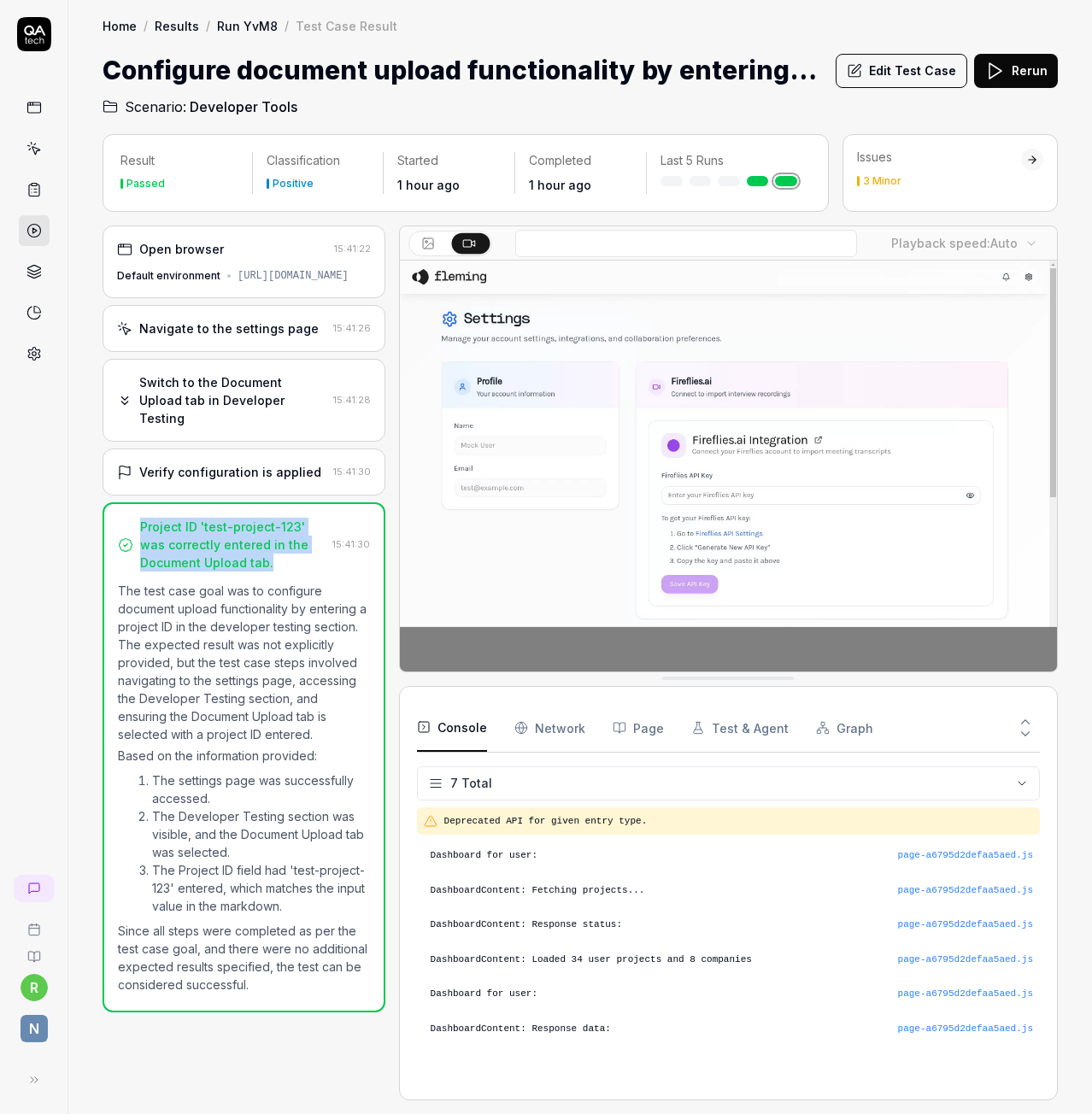 click on "Project ID 'test-project-123' was correctly entered in the Document Upload tab." at bounding box center [232, 544] 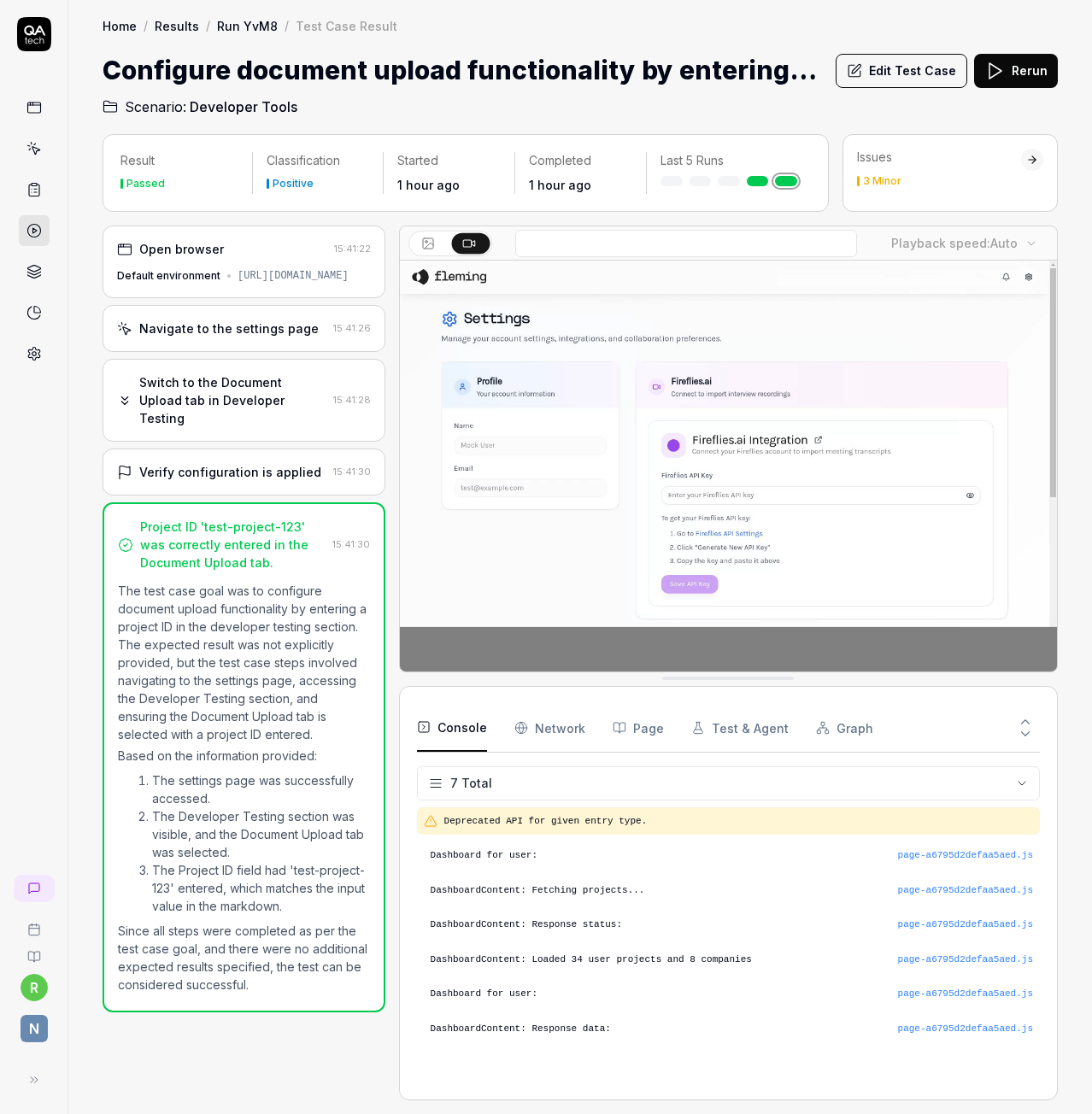 click on "Run YvM8" at bounding box center (247, 26) 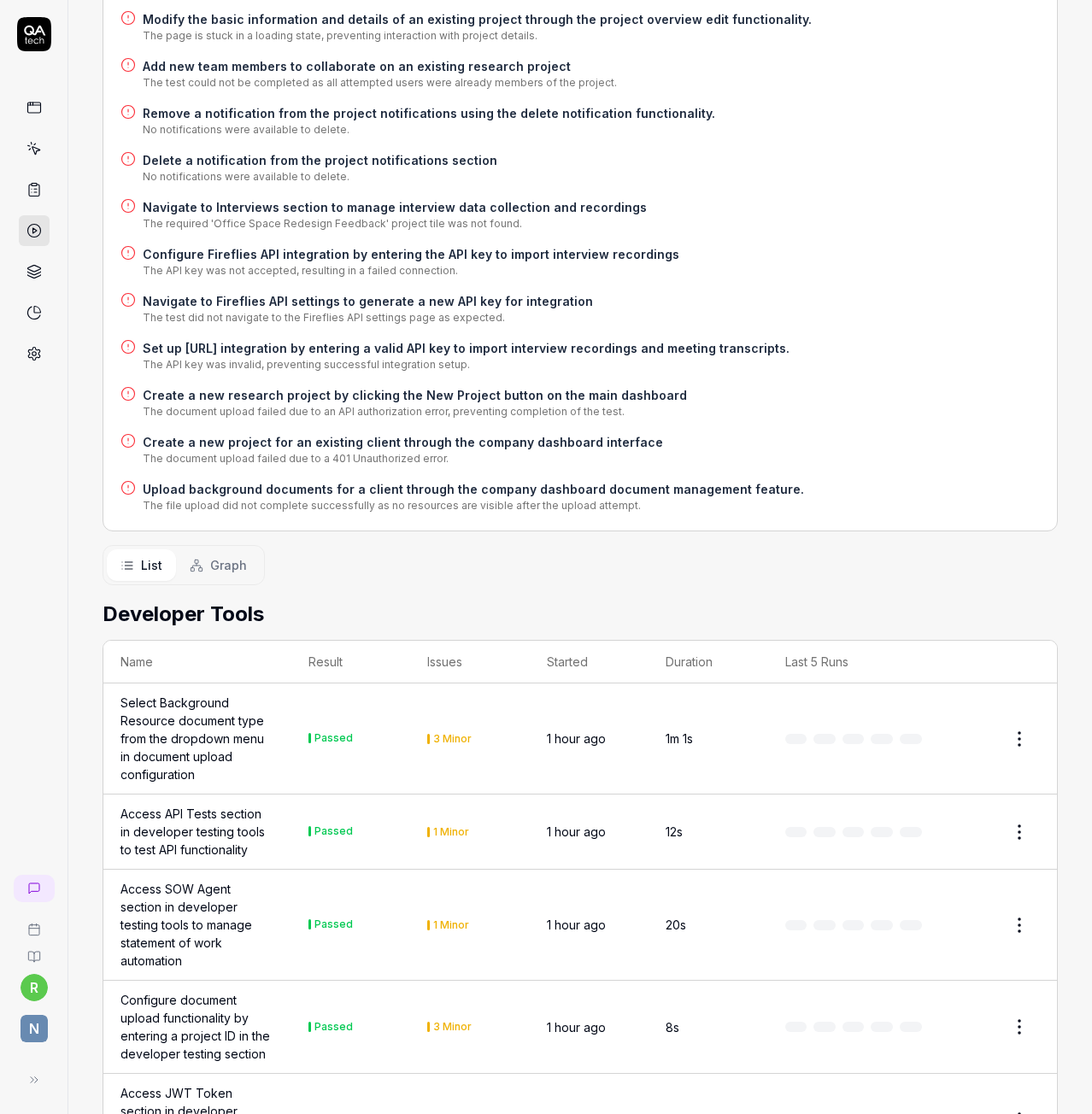 scroll, scrollTop: 1111, scrollLeft: 0, axis: vertical 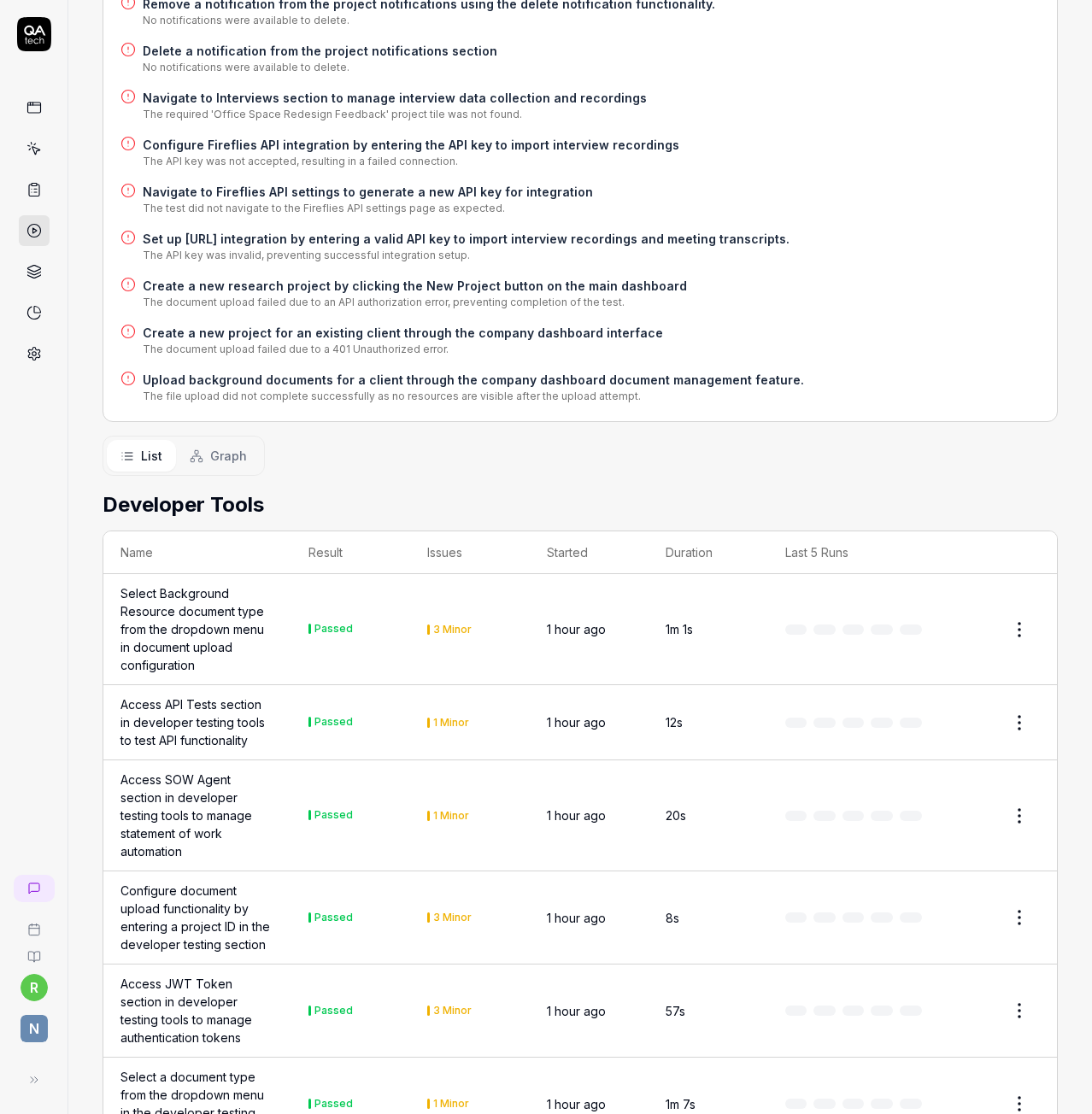 click on "Select Background Resource document type from the dropdown menu in document upload configuration" at bounding box center (197, 629) 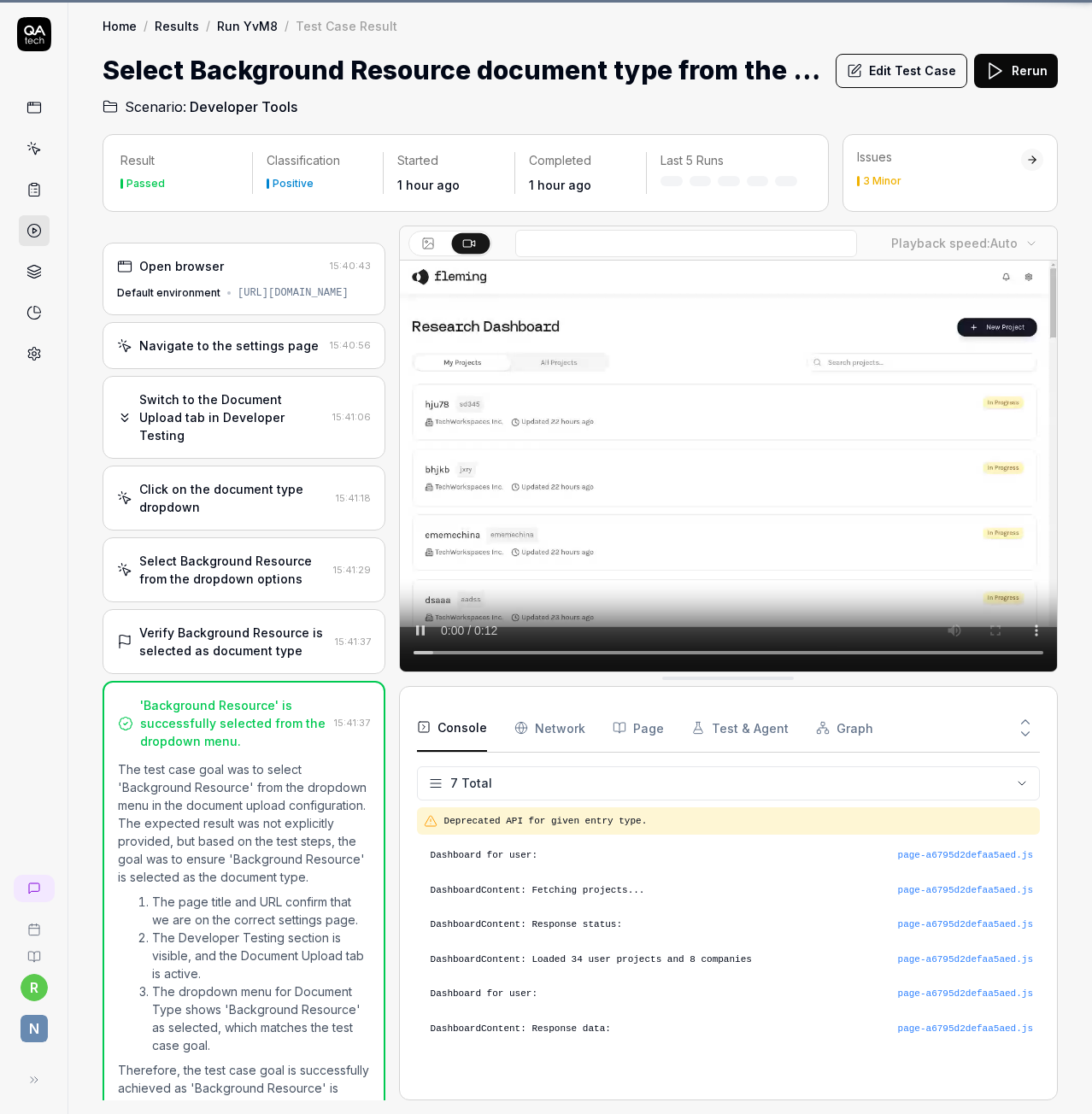scroll, scrollTop: 0, scrollLeft: 0, axis: both 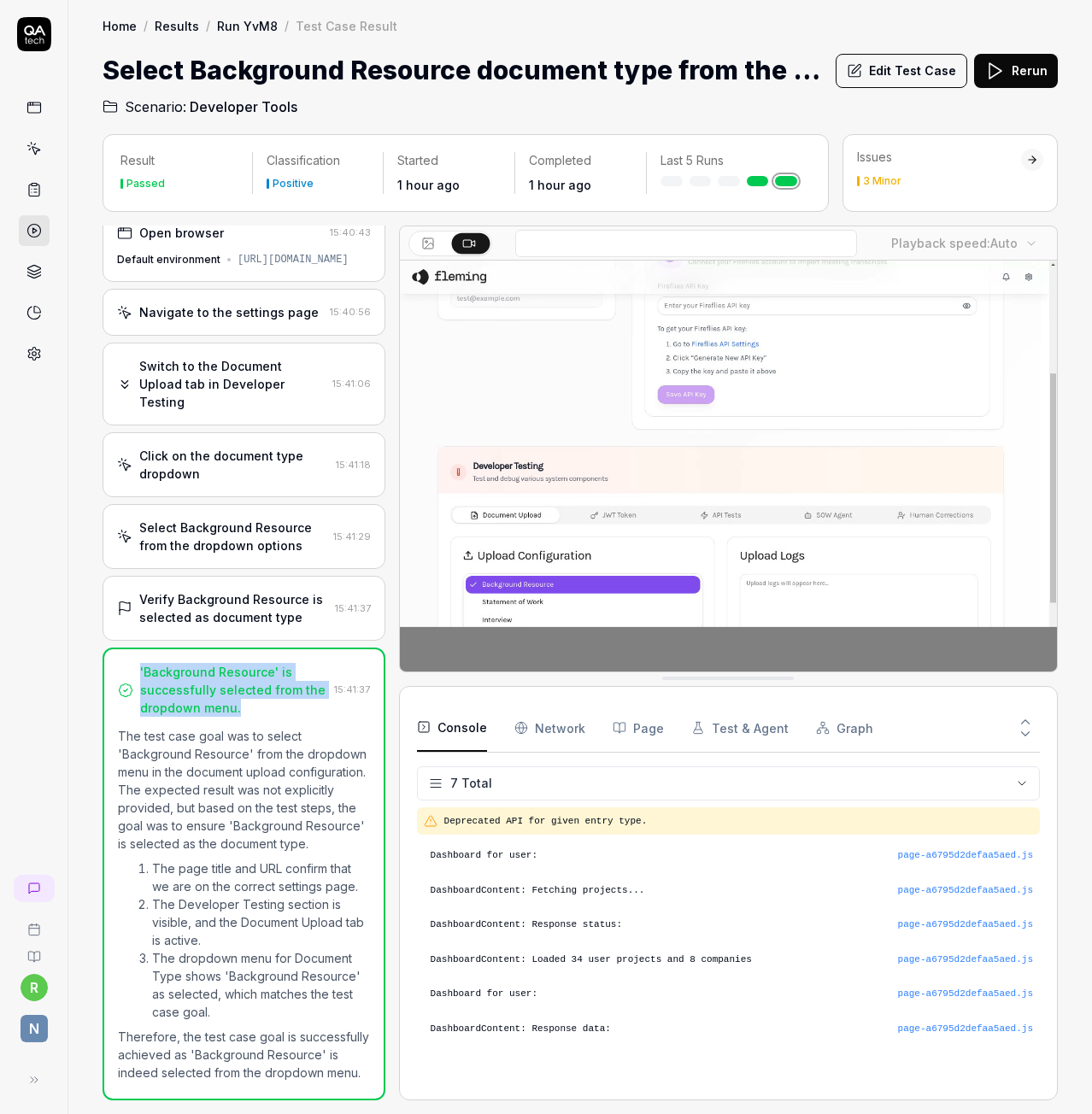drag, startPoint x: 261, startPoint y: 673, endPoint x: 131, endPoint y: 641, distance: 133.88054 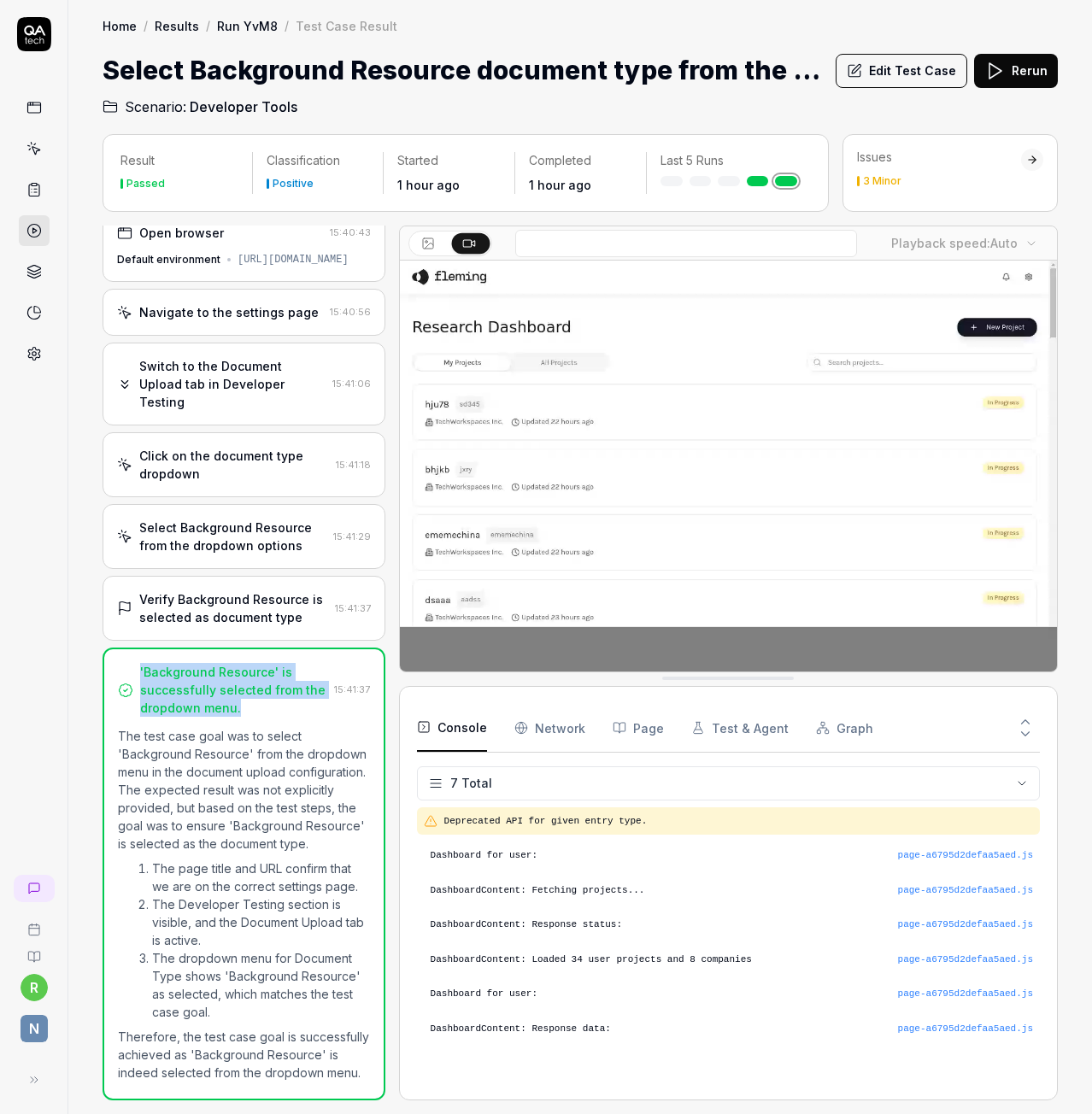 click on "'Background Resource' is successfully selected from the dropdown menu." at bounding box center (222, 689) 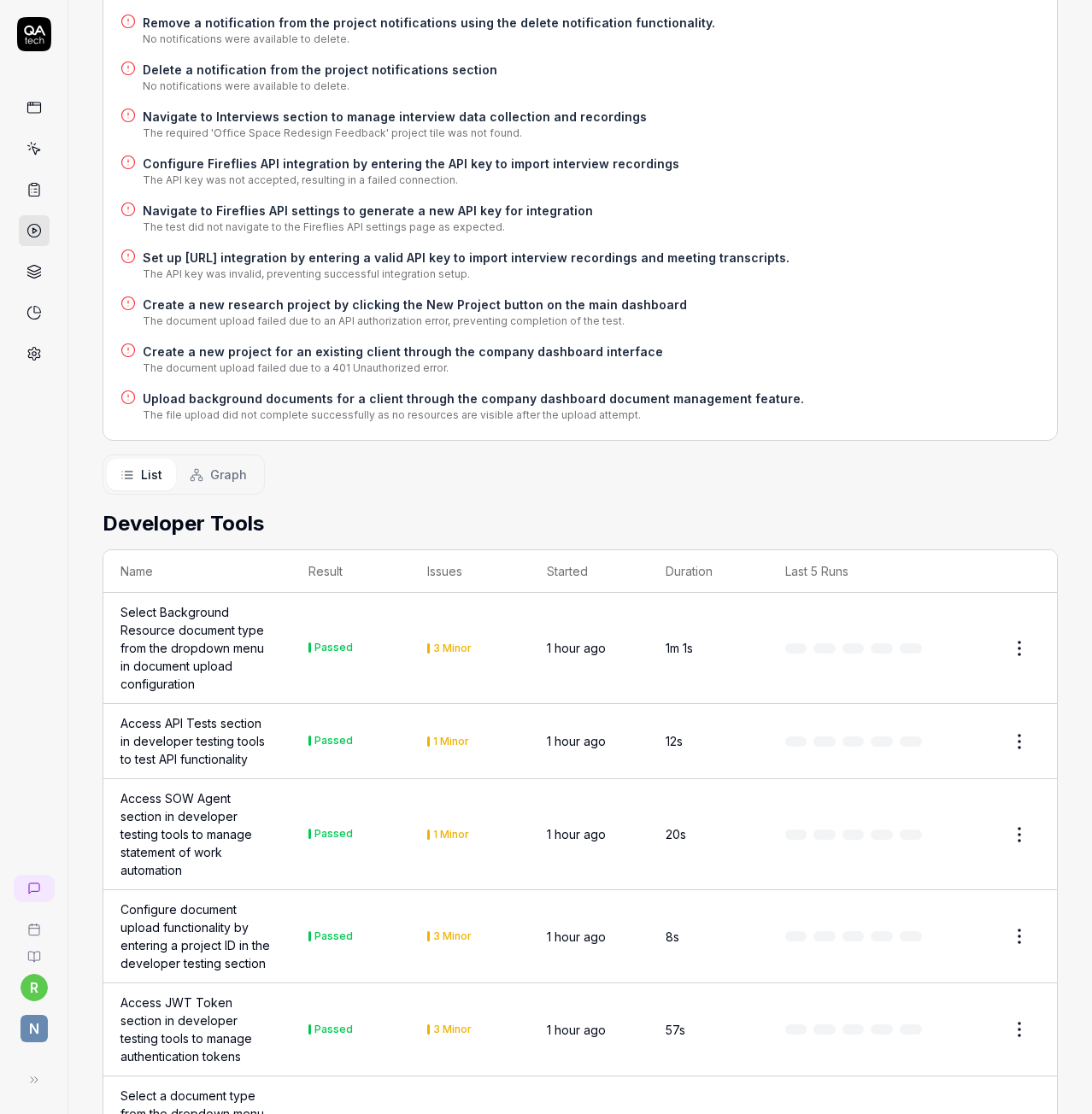 scroll, scrollTop: 1111, scrollLeft: 0, axis: vertical 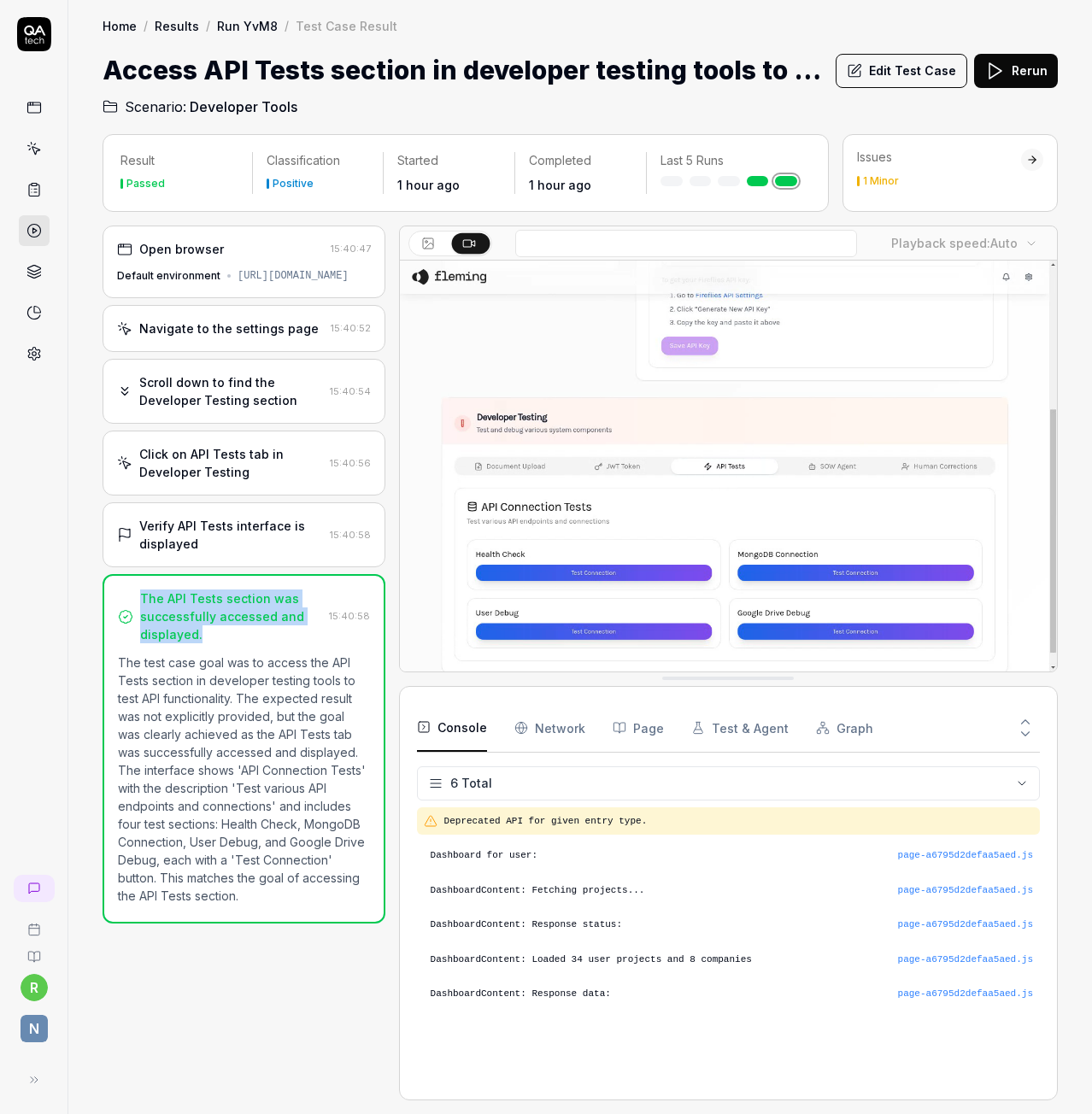 drag, startPoint x: 201, startPoint y: 654, endPoint x: 132, endPoint y: 608, distance: 82.92768 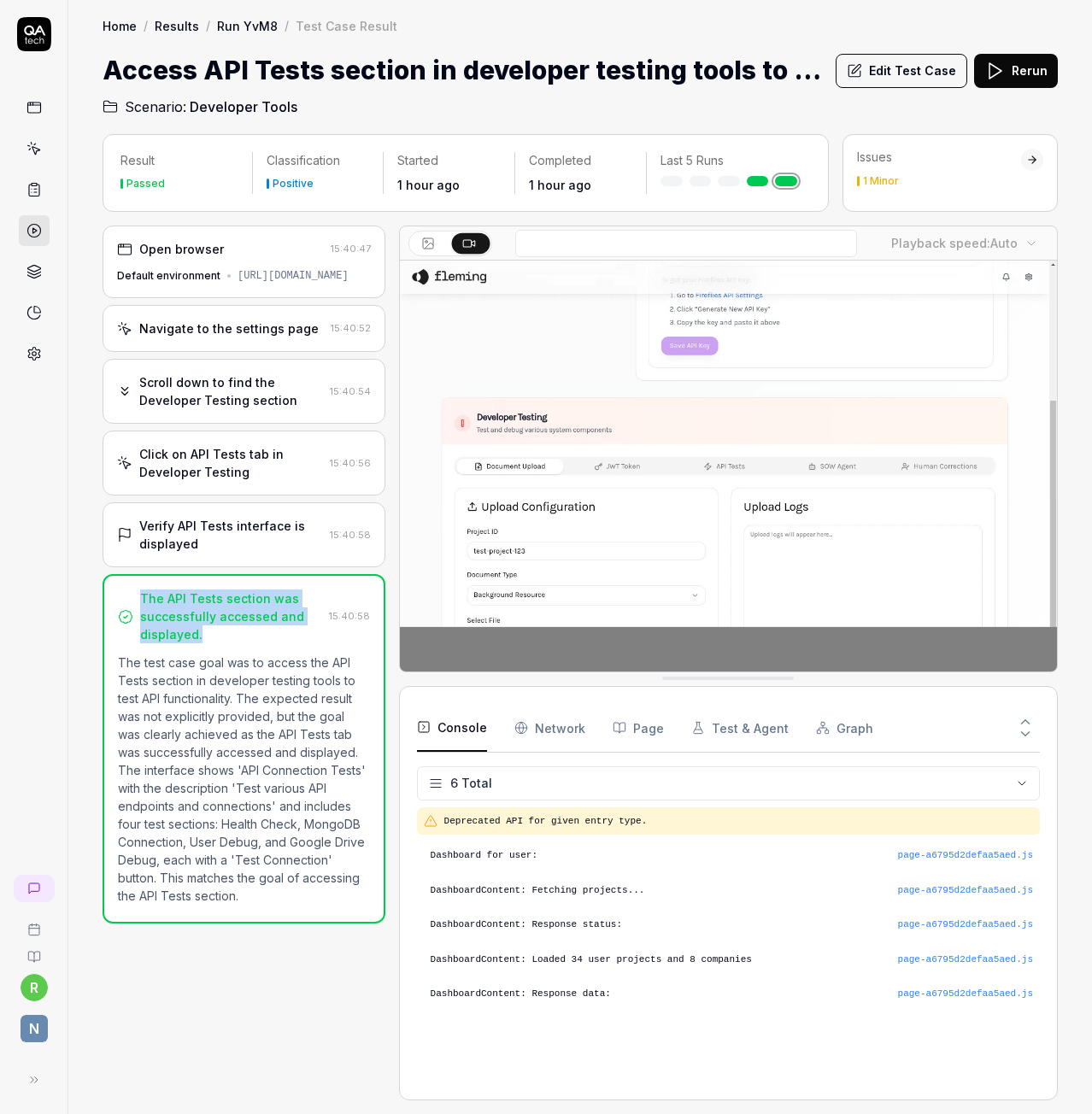 click on "The API Tests section was successfully accessed and displayed." at bounding box center (220, 616) 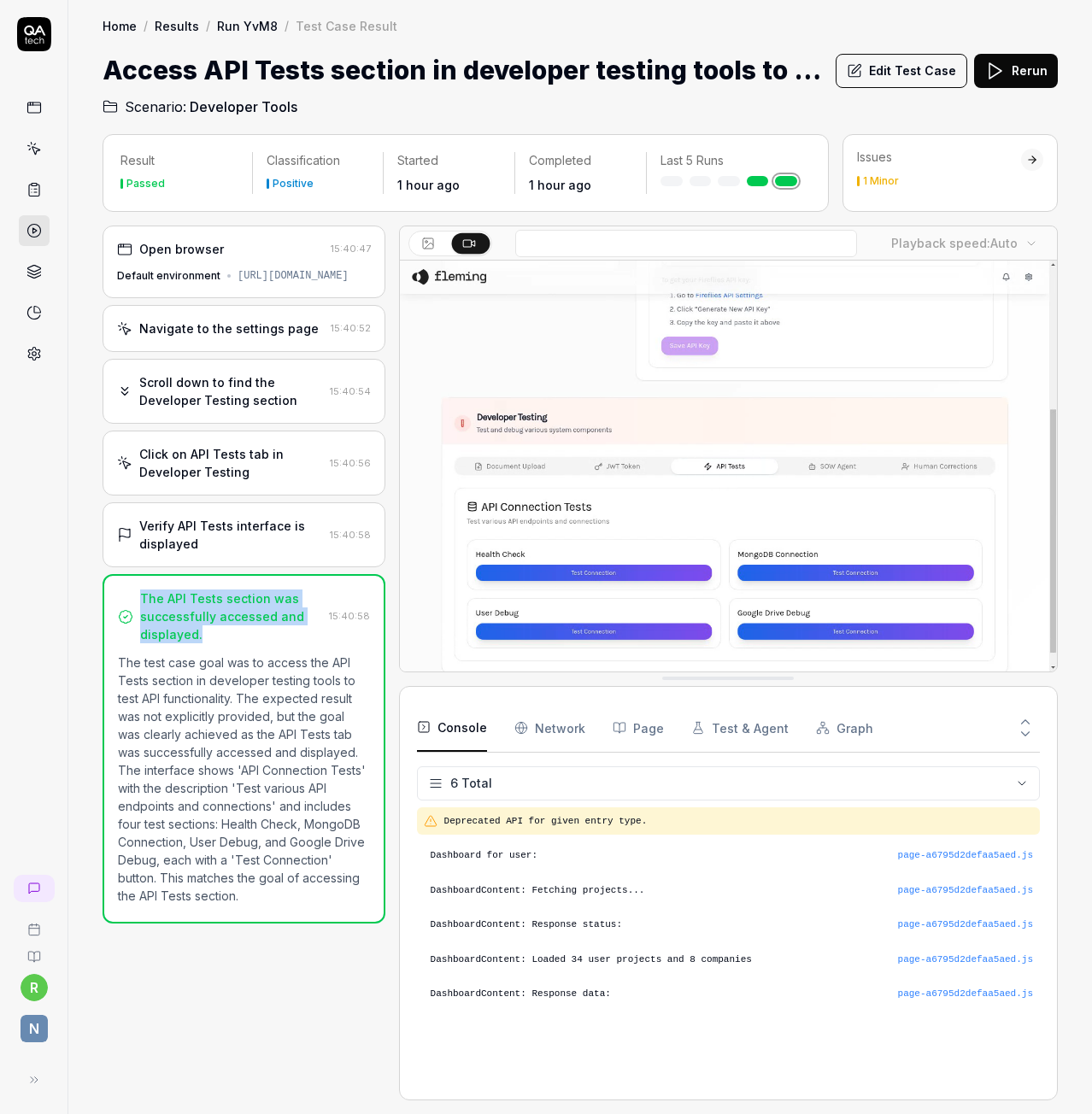 copy on "The API Tests section was successfully accessed and displayed." 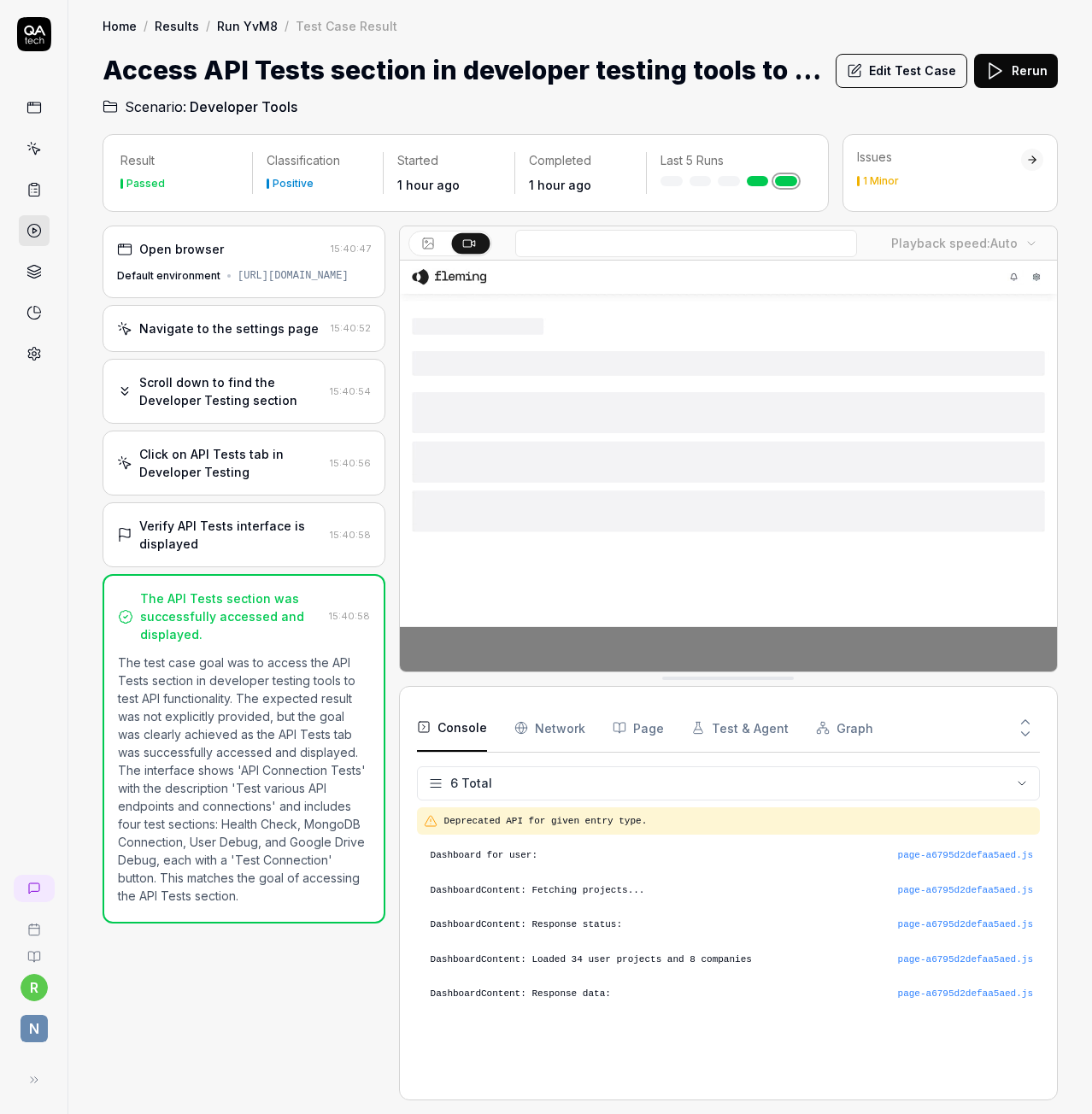 click on "Verify API Tests interface is displayed" at bounding box center [231, 535] 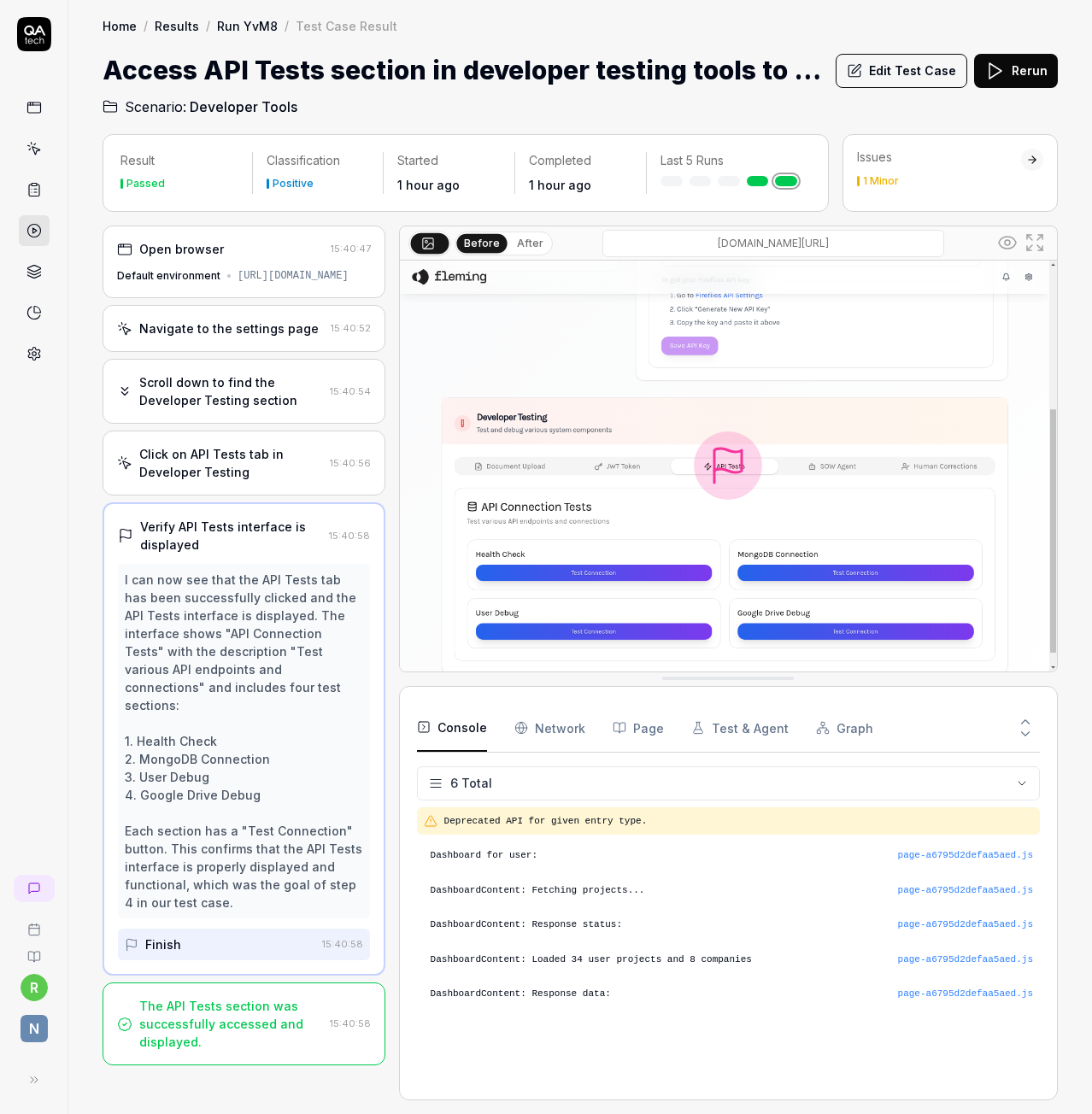 click on "Finish" at bounding box center [220, 944] 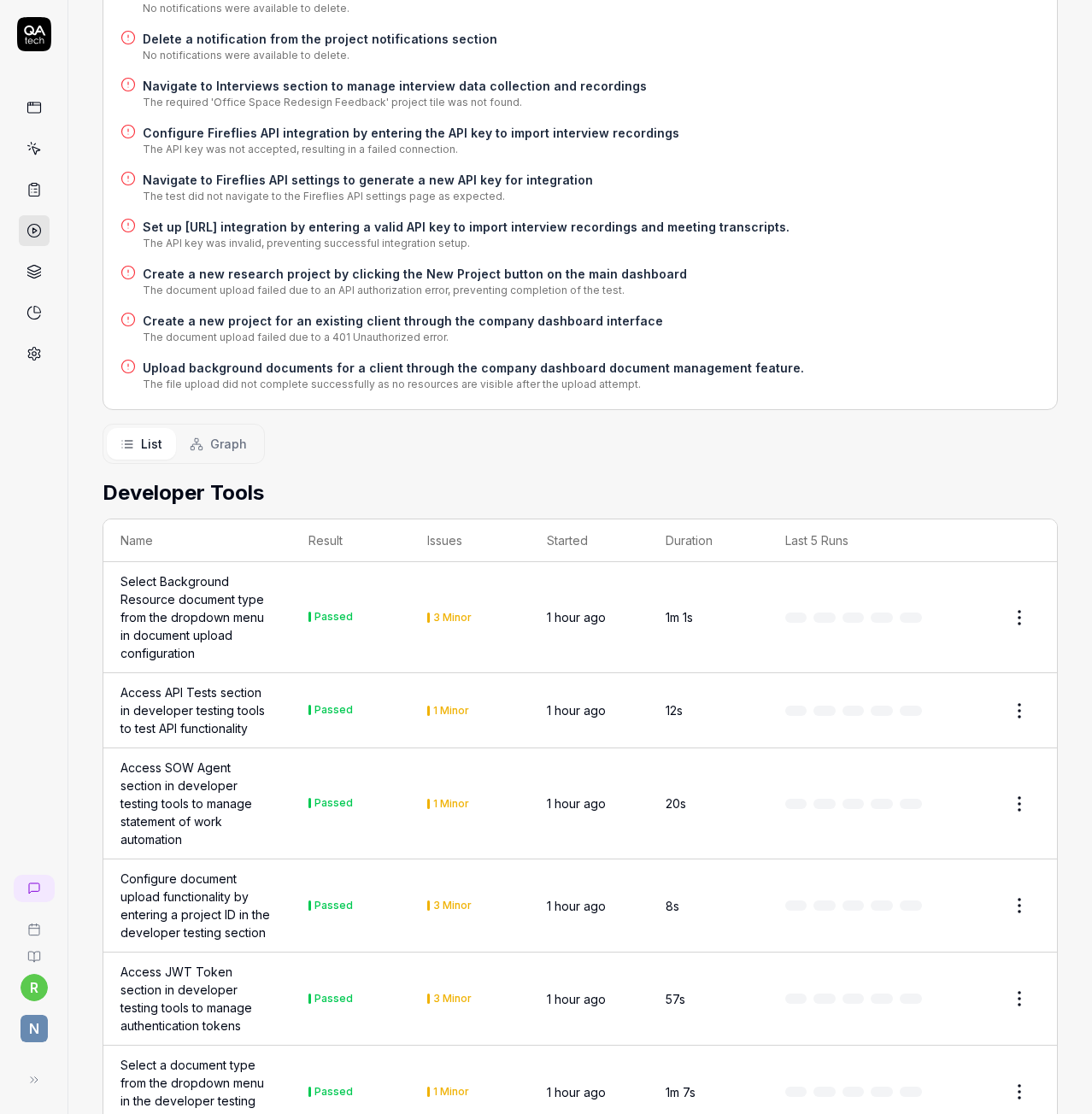 scroll, scrollTop: 1196, scrollLeft: 0, axis: vertical 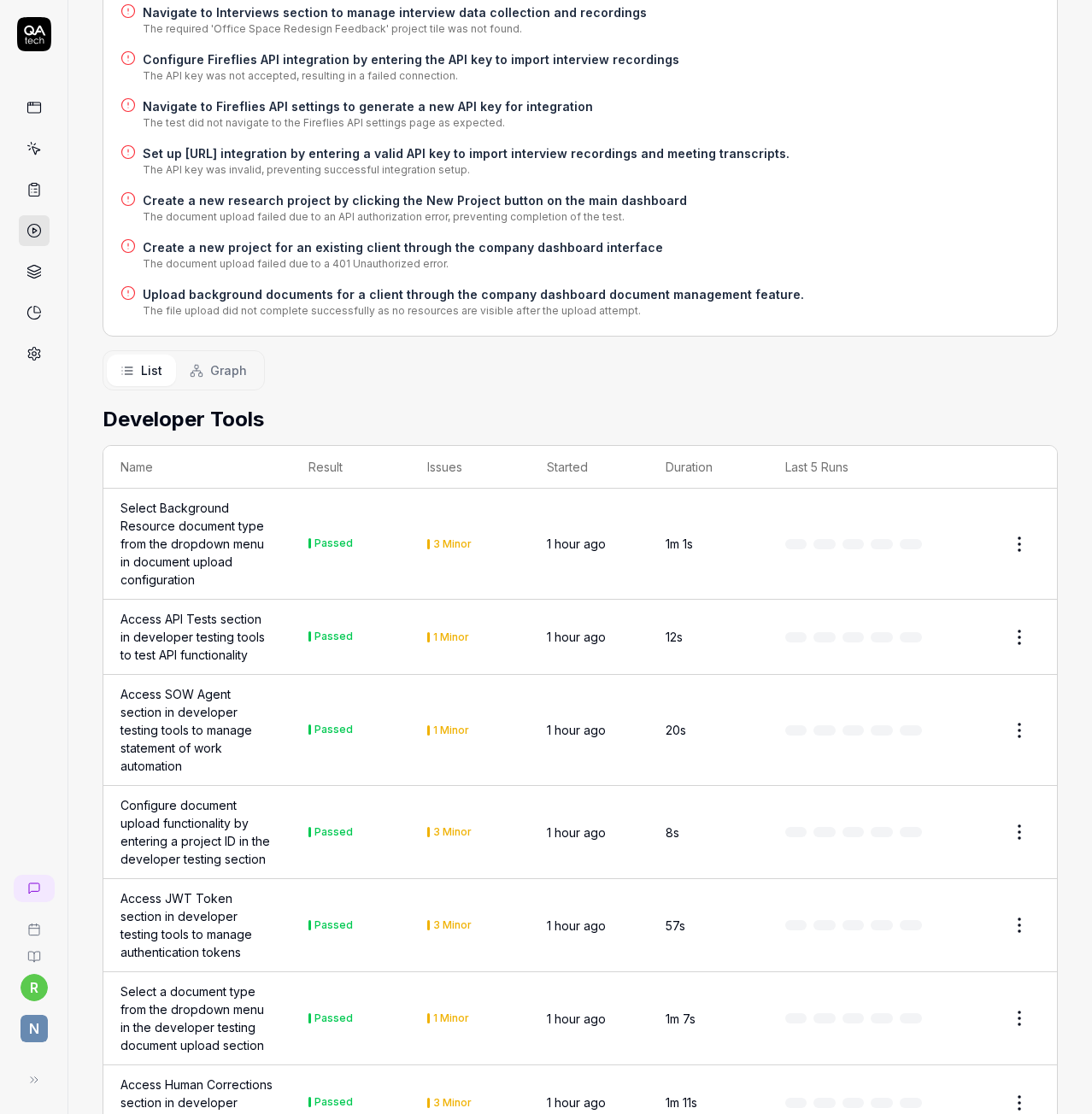 click on "Access SOW Agent section in developer testing tools to manage statement of work automation" at bounding box center [197, 730] 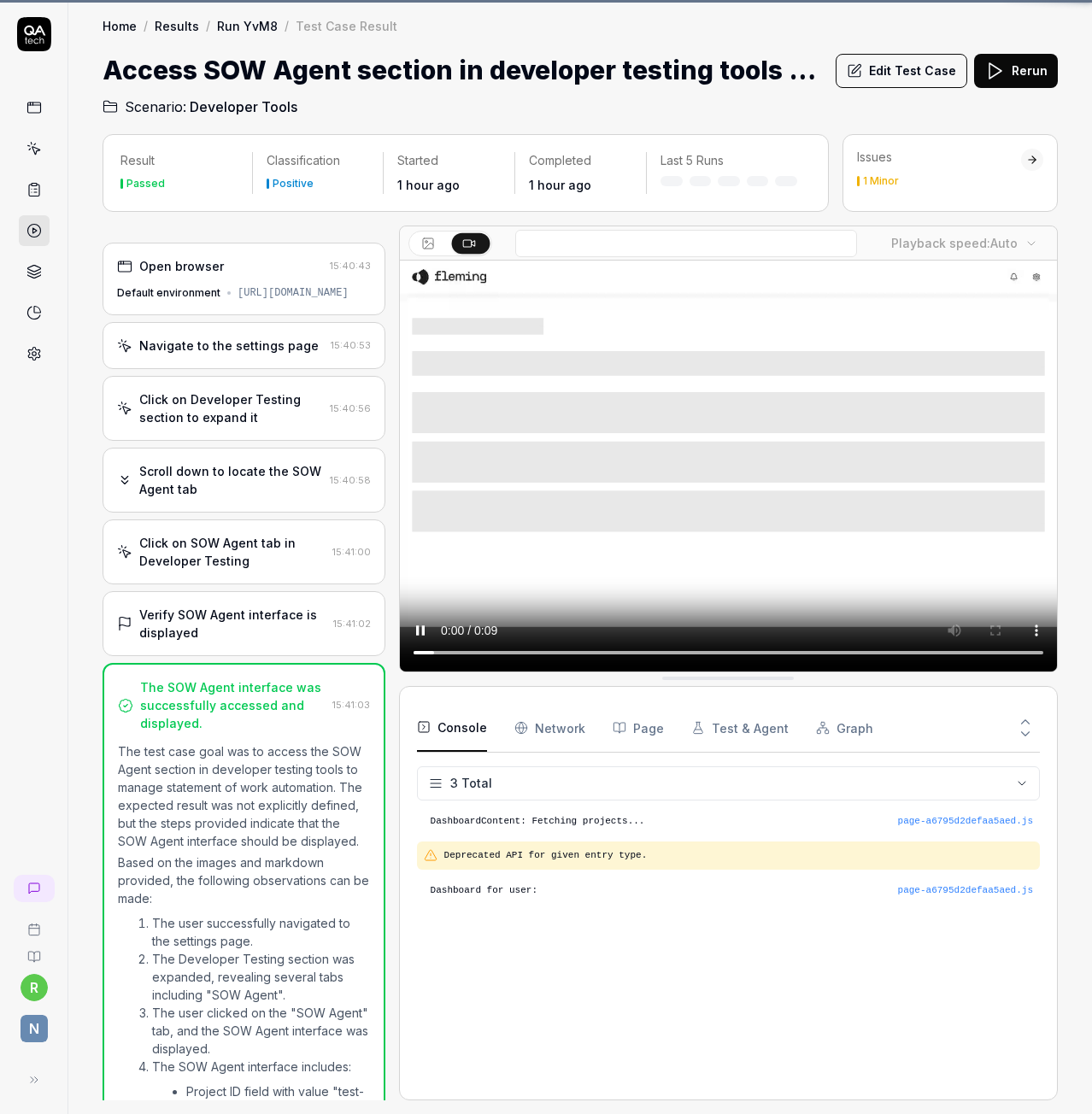 scroll, scrollTop: 0, scrollLeft: 0, axis: both 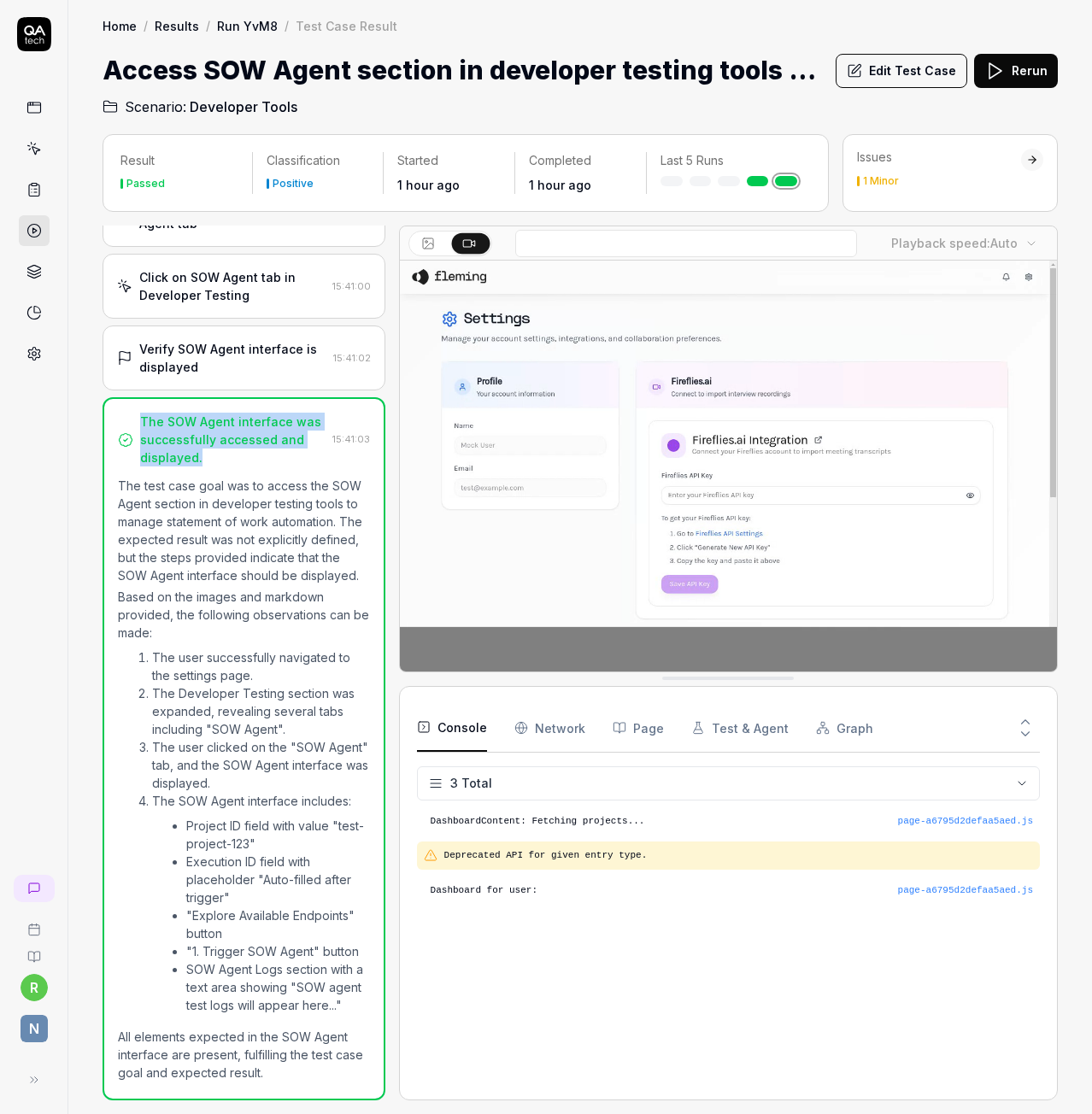 drag, startPoint x: 169, startPoint y: 394, endPoint x: 140, endPoint y: 369, distance: 38.288379 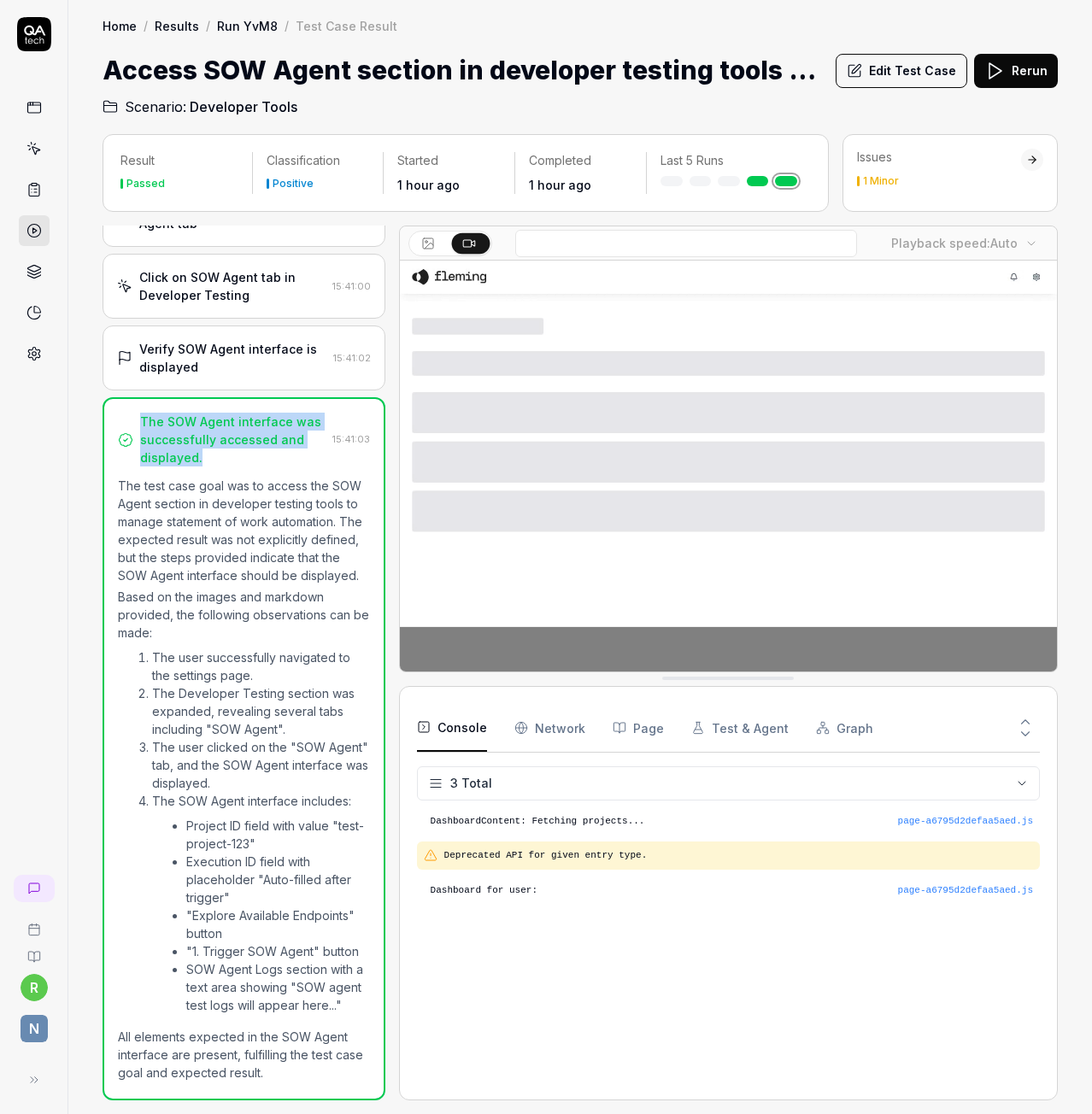 click on "The SOW Agent interface was successfully accessed and displayed." at bounding box center [232, 439] 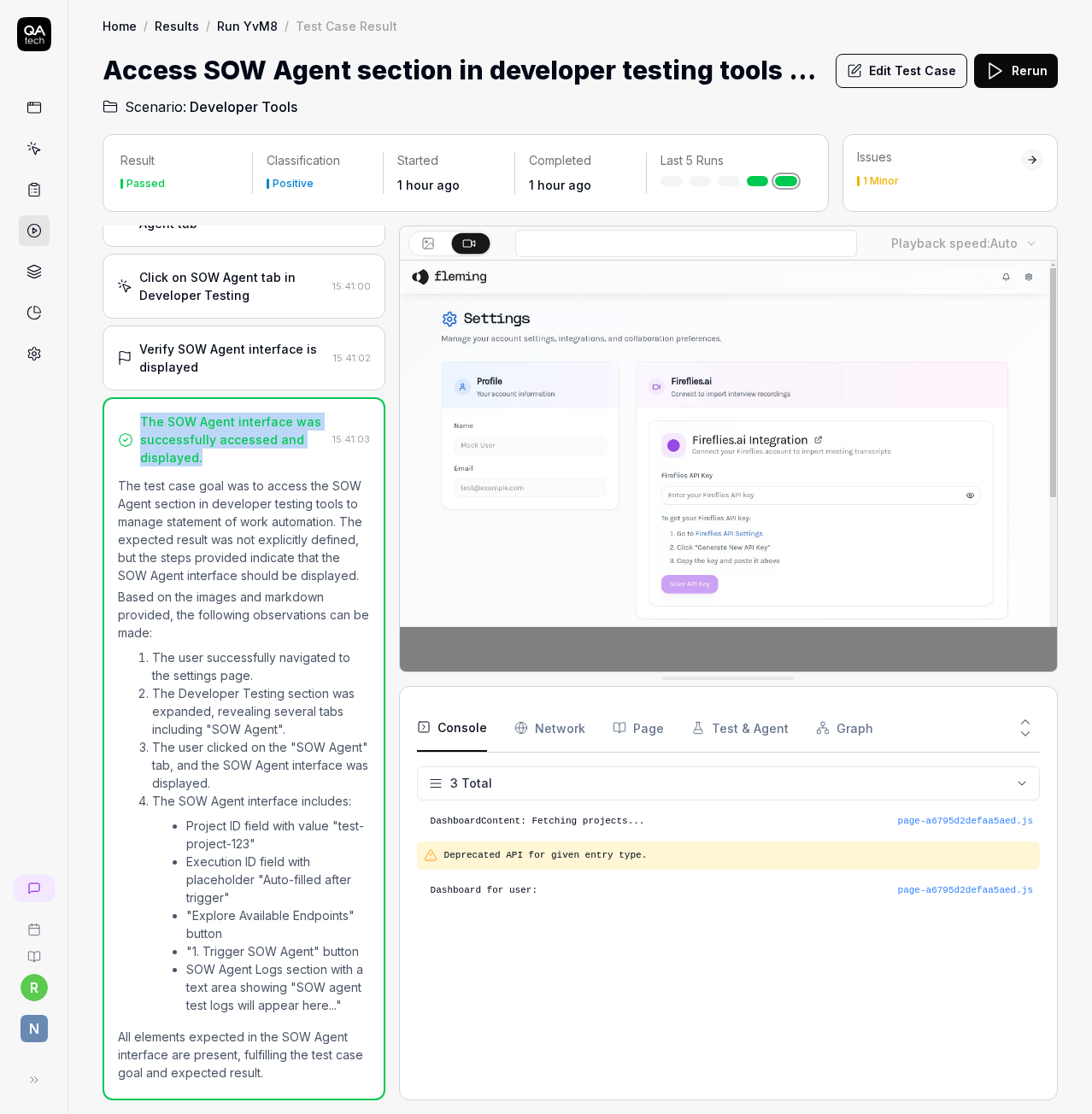 copy on "The SOW Agent interface was successfully accessed and displayed." 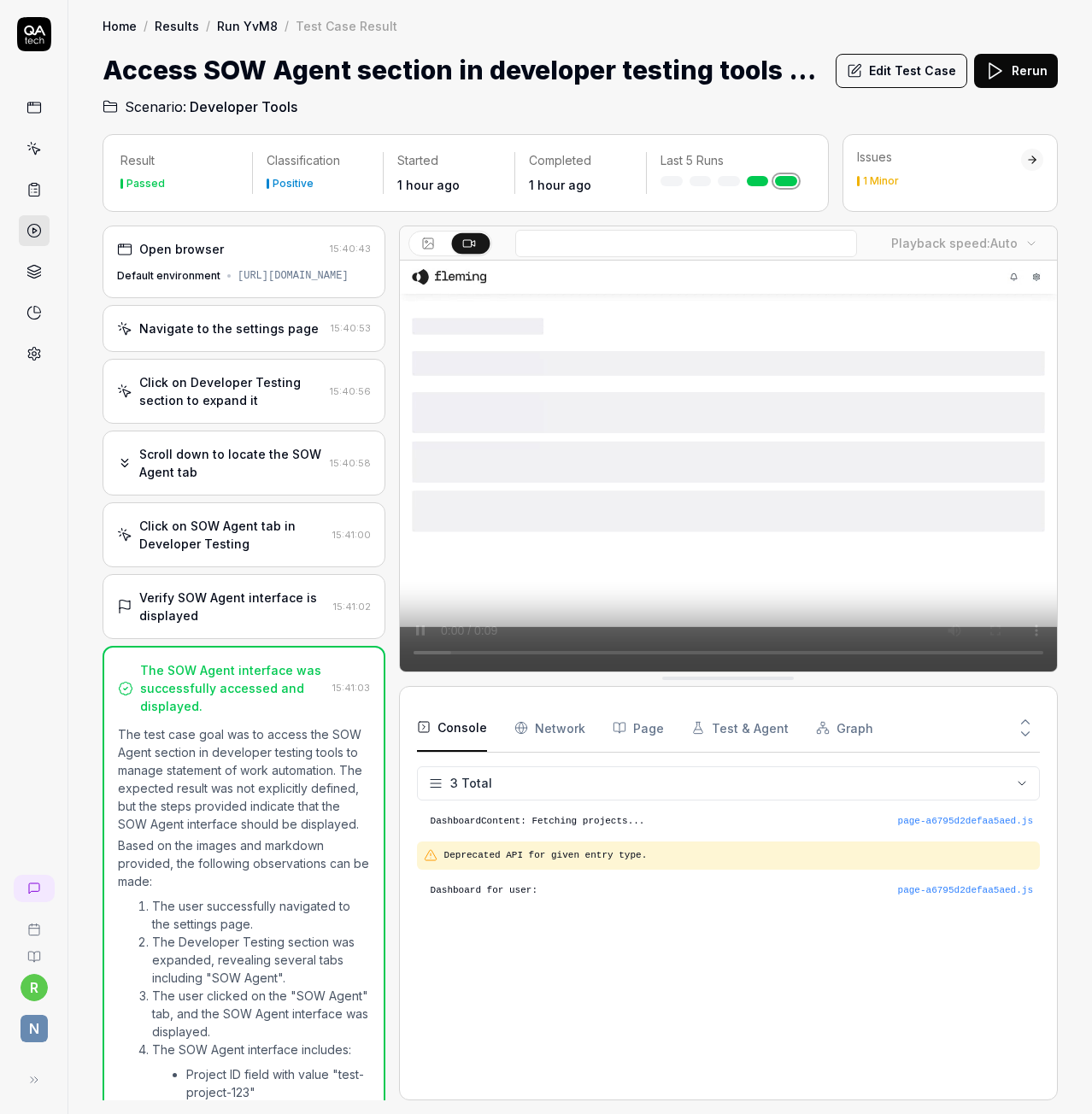 scroll, scrollTop: 0, scrollLeft: 0, axis: both 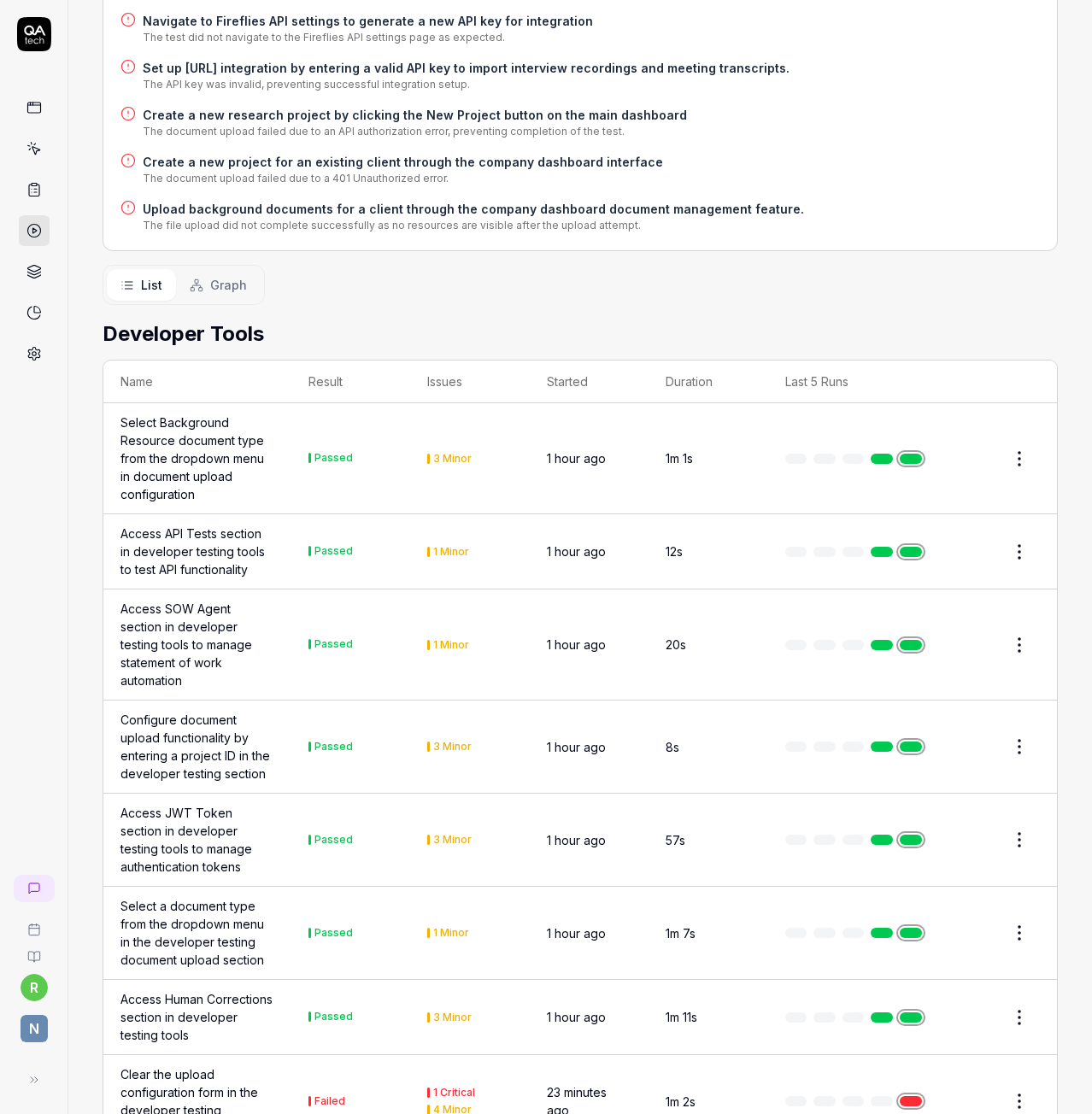 click on "Configure document upload functionality by entering a project ID in the developer testing section" at bounding box center [197, 747] 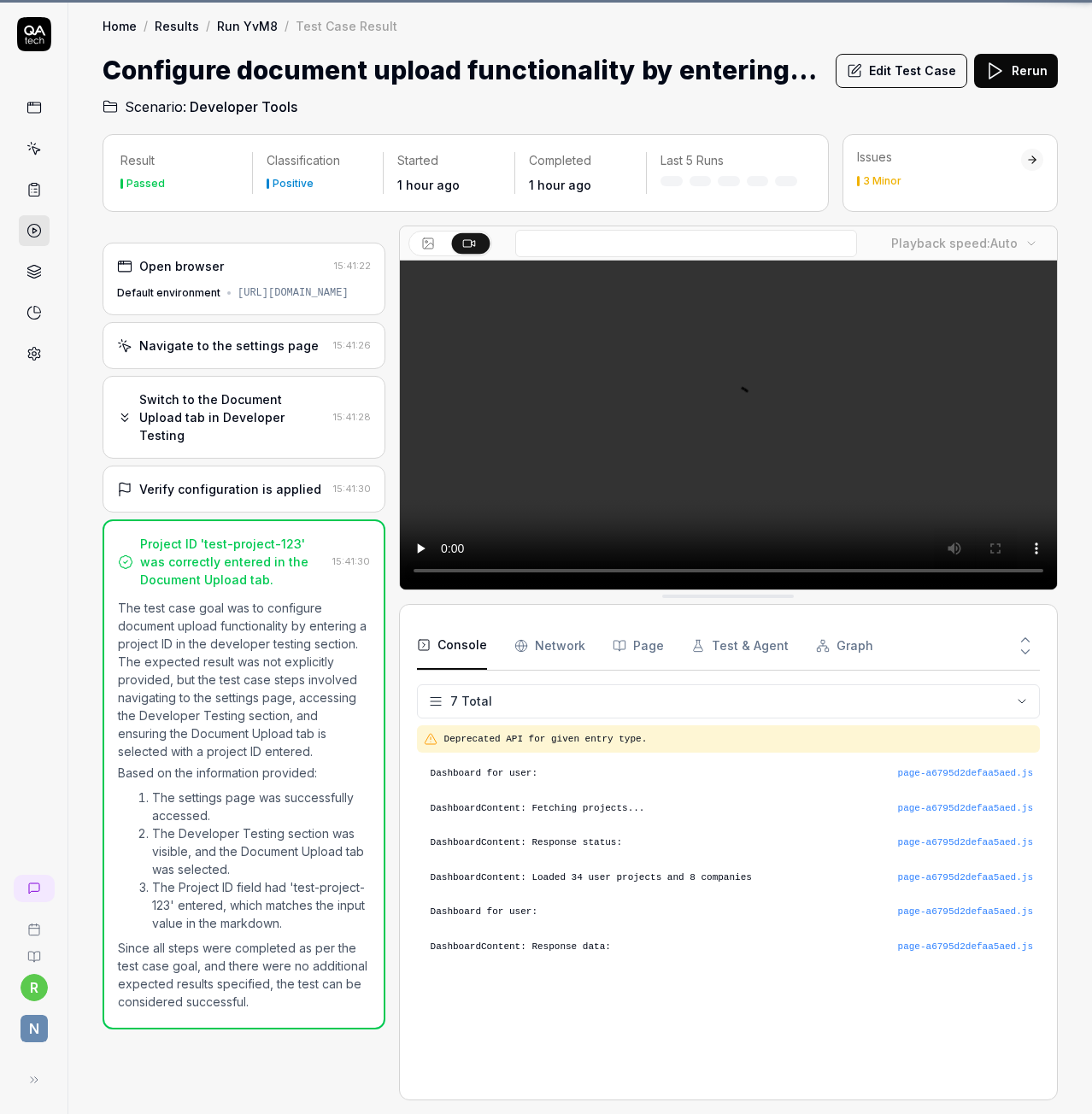 scroll, scrollTop: 0, scrollLeft: 0, axis: both 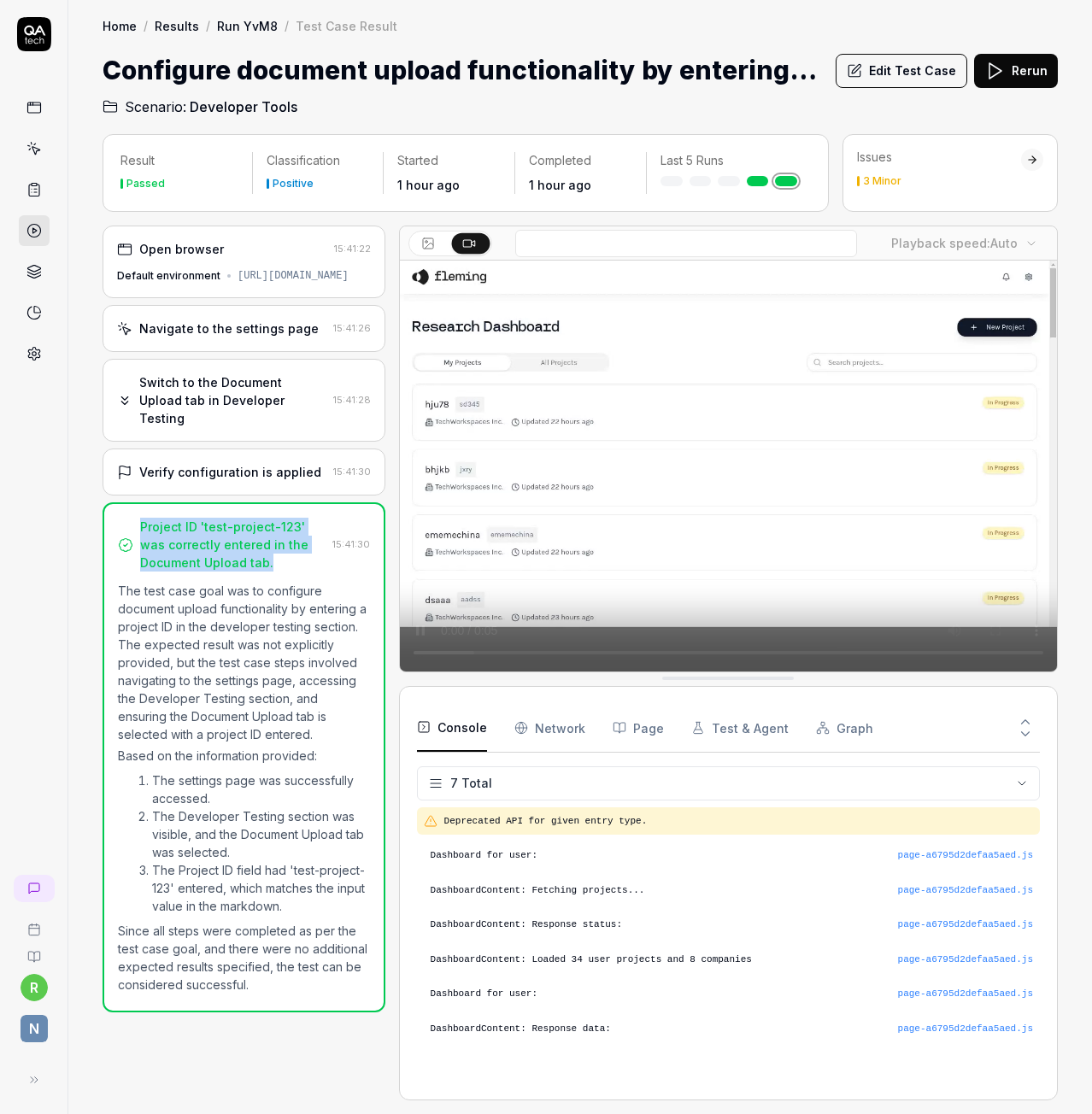 drag, startPoint x: 268, startPoint y: 560, endPoint x: 137, endPoint y: 514, distance: 138.84164 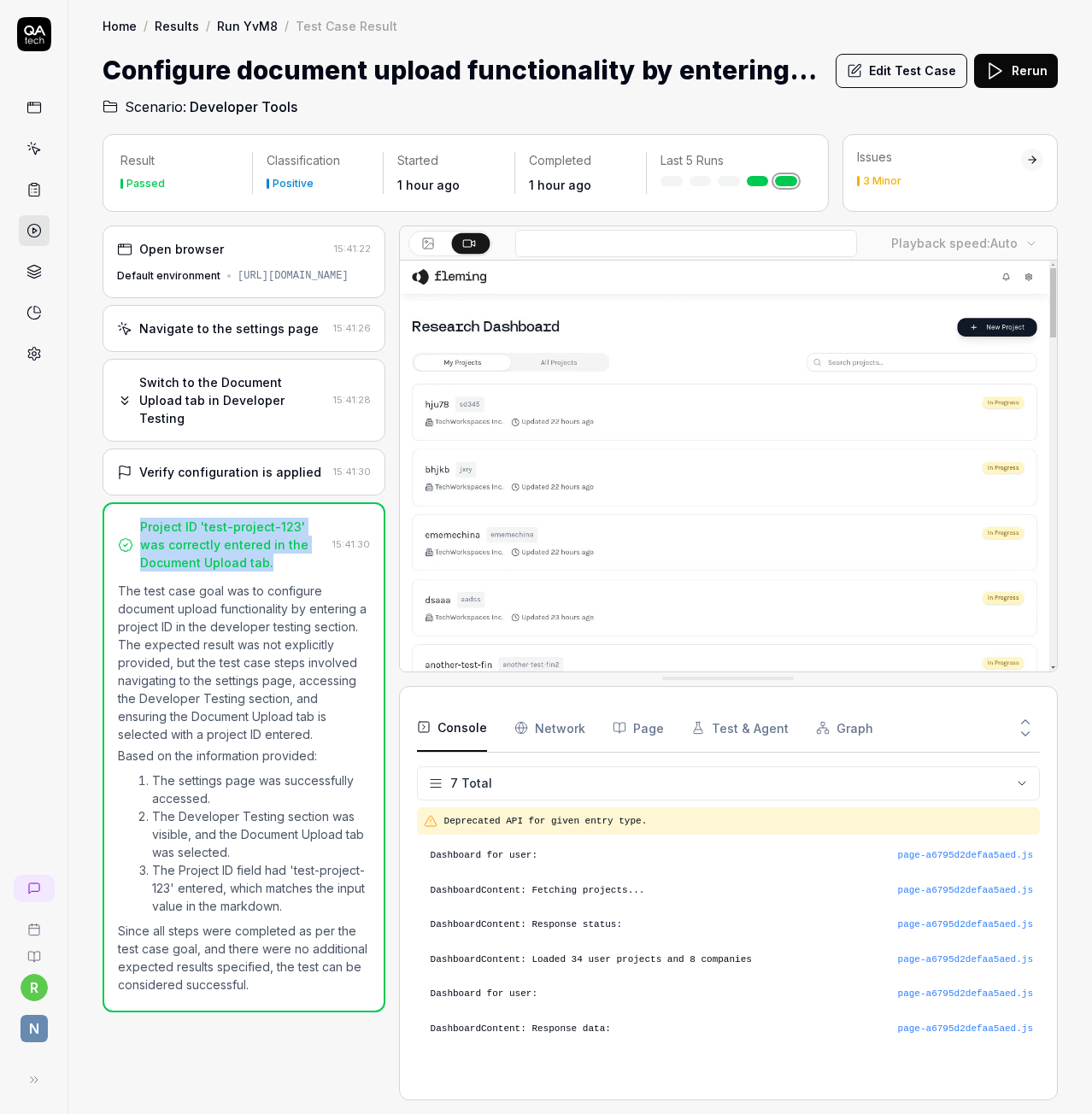 click on "Project ID 'test-project-123' was correctly entered in the Document Upload tab." at bounding box center (221, 544) 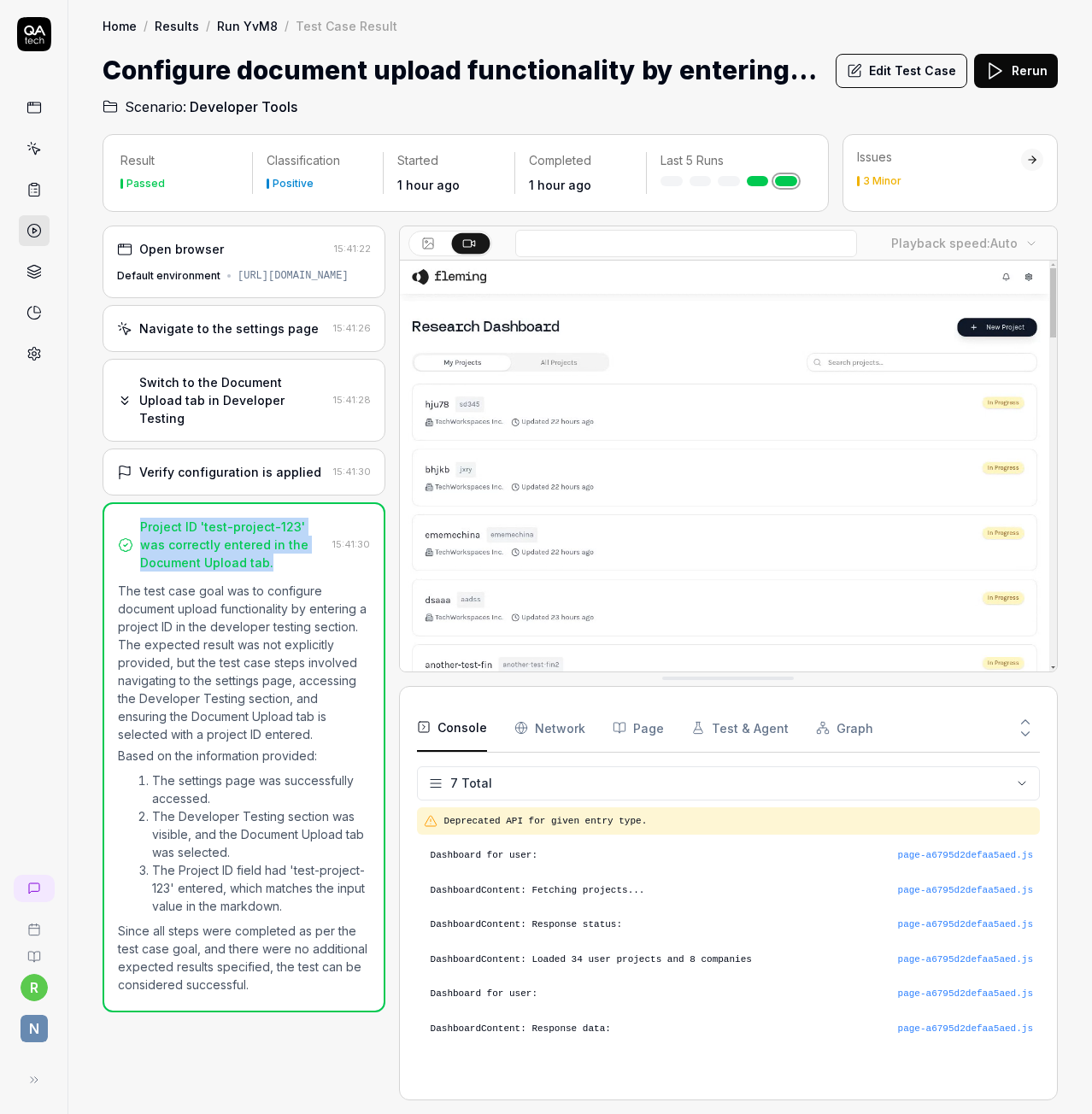 copy on "Project ID 'test-project-123' was correctly entered in the Document Upload tab." 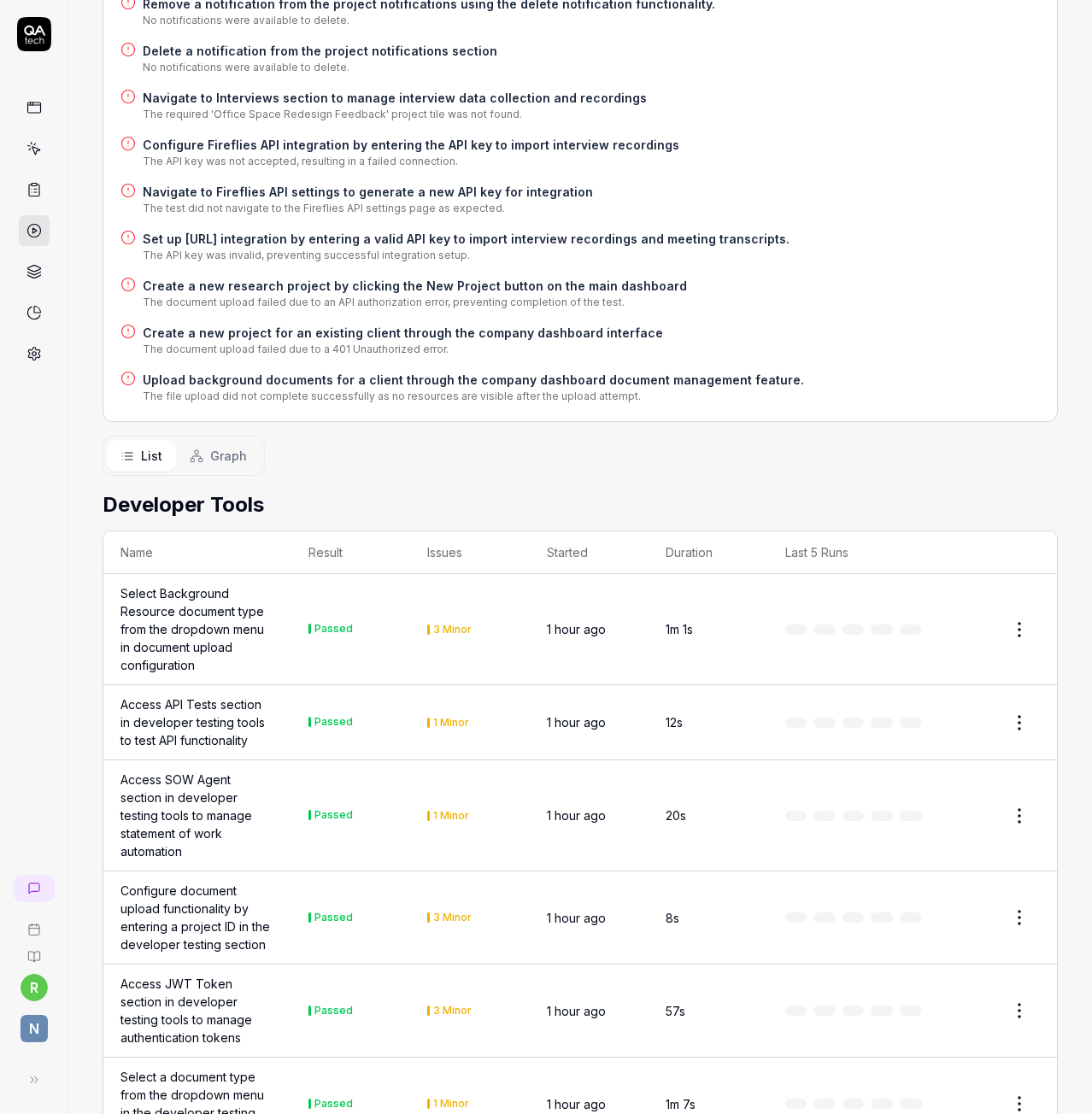 scroll, scrollTop: 1196, scrollLeft: 0, axis: vertical 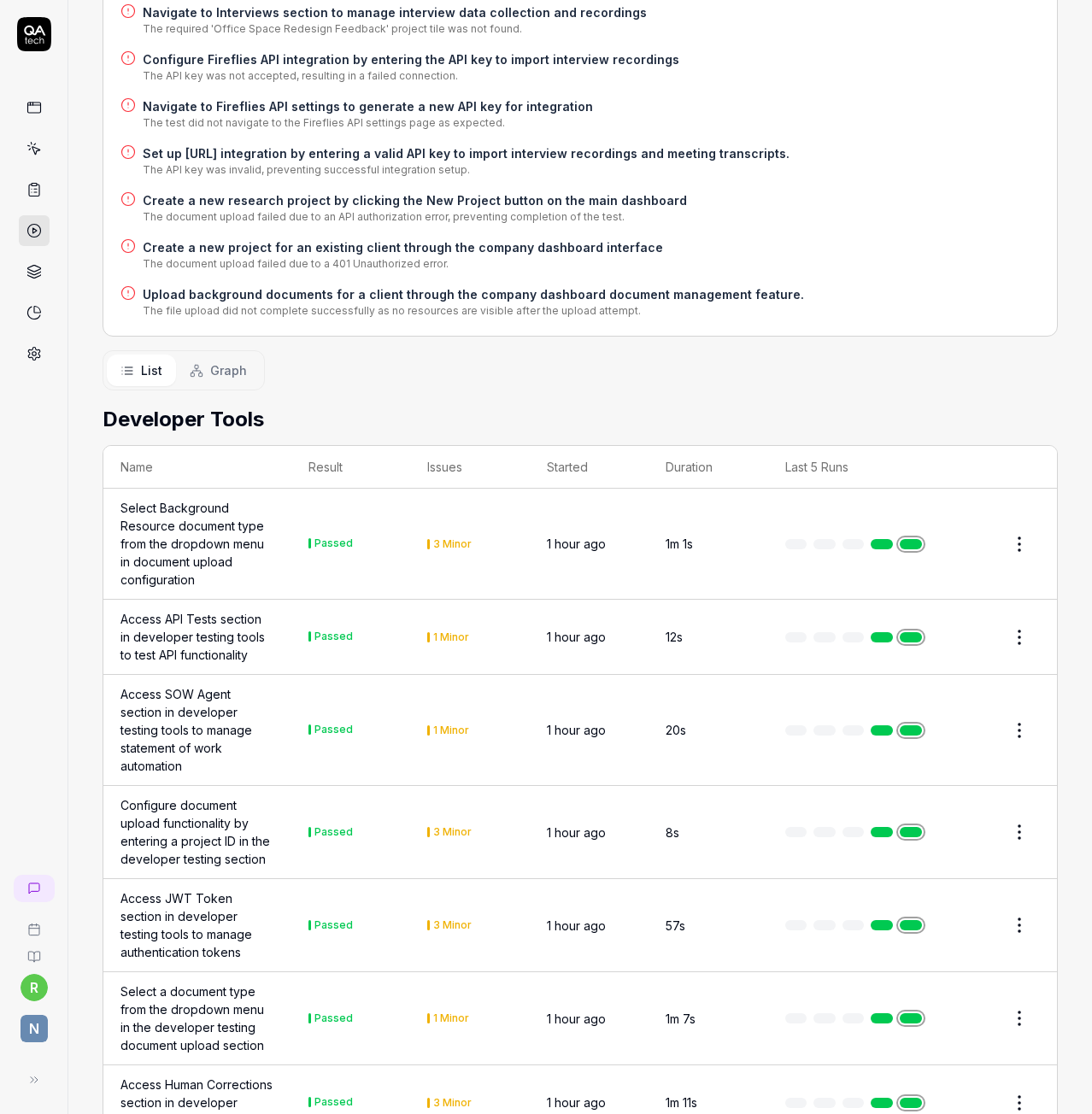 click on "Access JWT Token section in developer testing tools to manage authentication tokens" at bounding box center (197, 925) 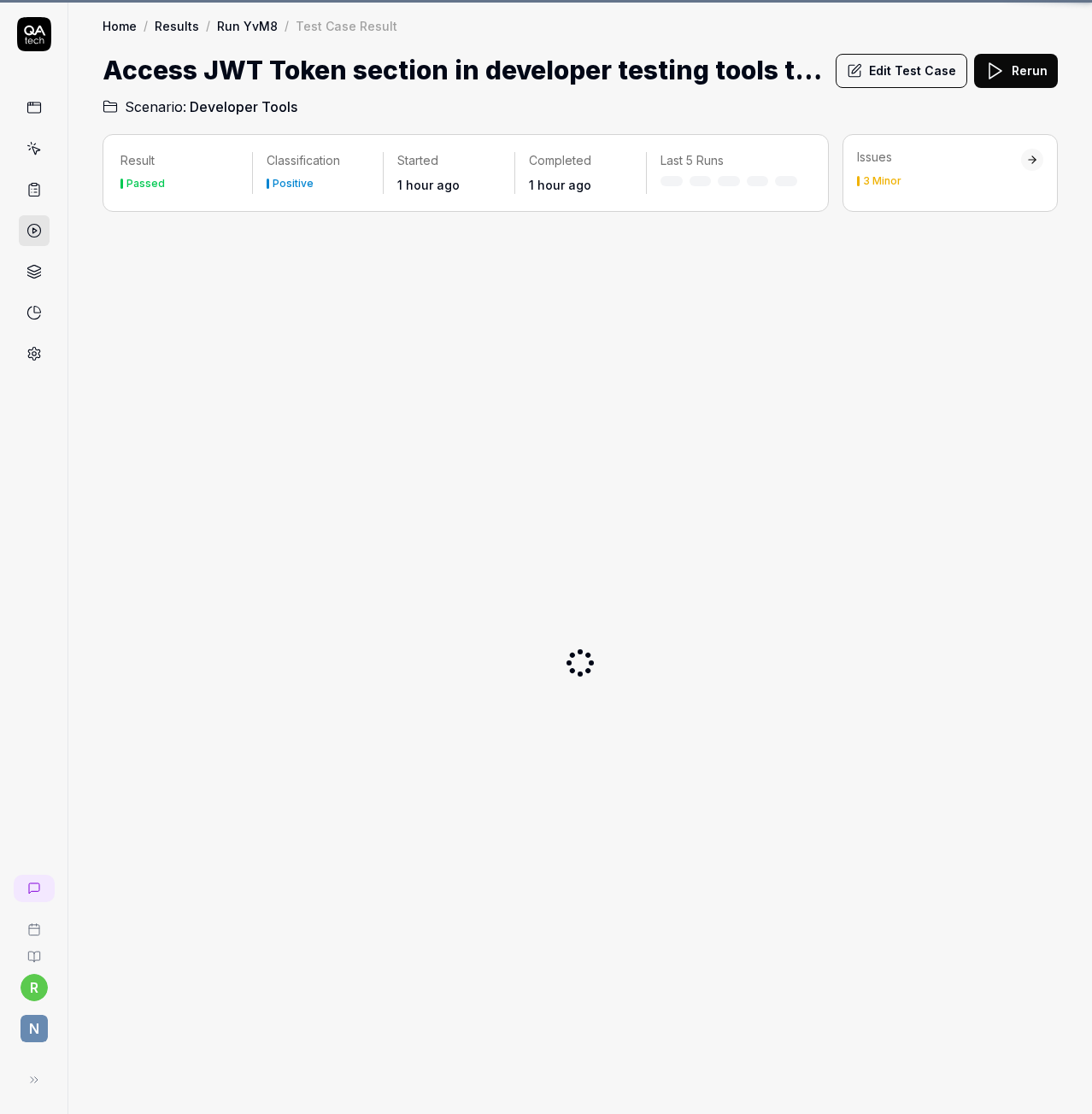 scroll, scrollTop: 0, scrollLeft: 0, axis: both 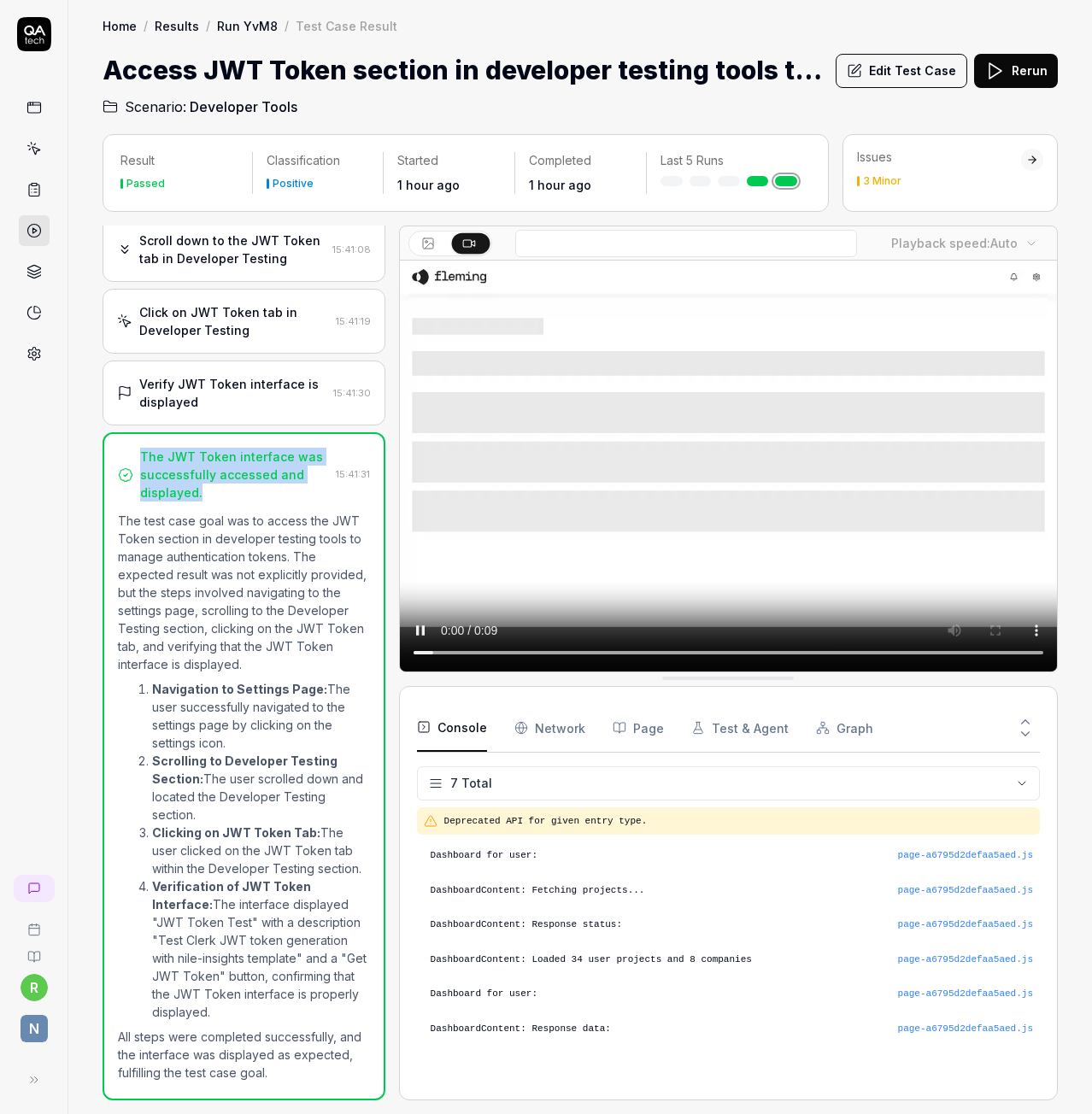 drag, startPoint x: 205, startPoint y: 474, endPoint x: 142, endPoint y: 442, distance: 70.66116 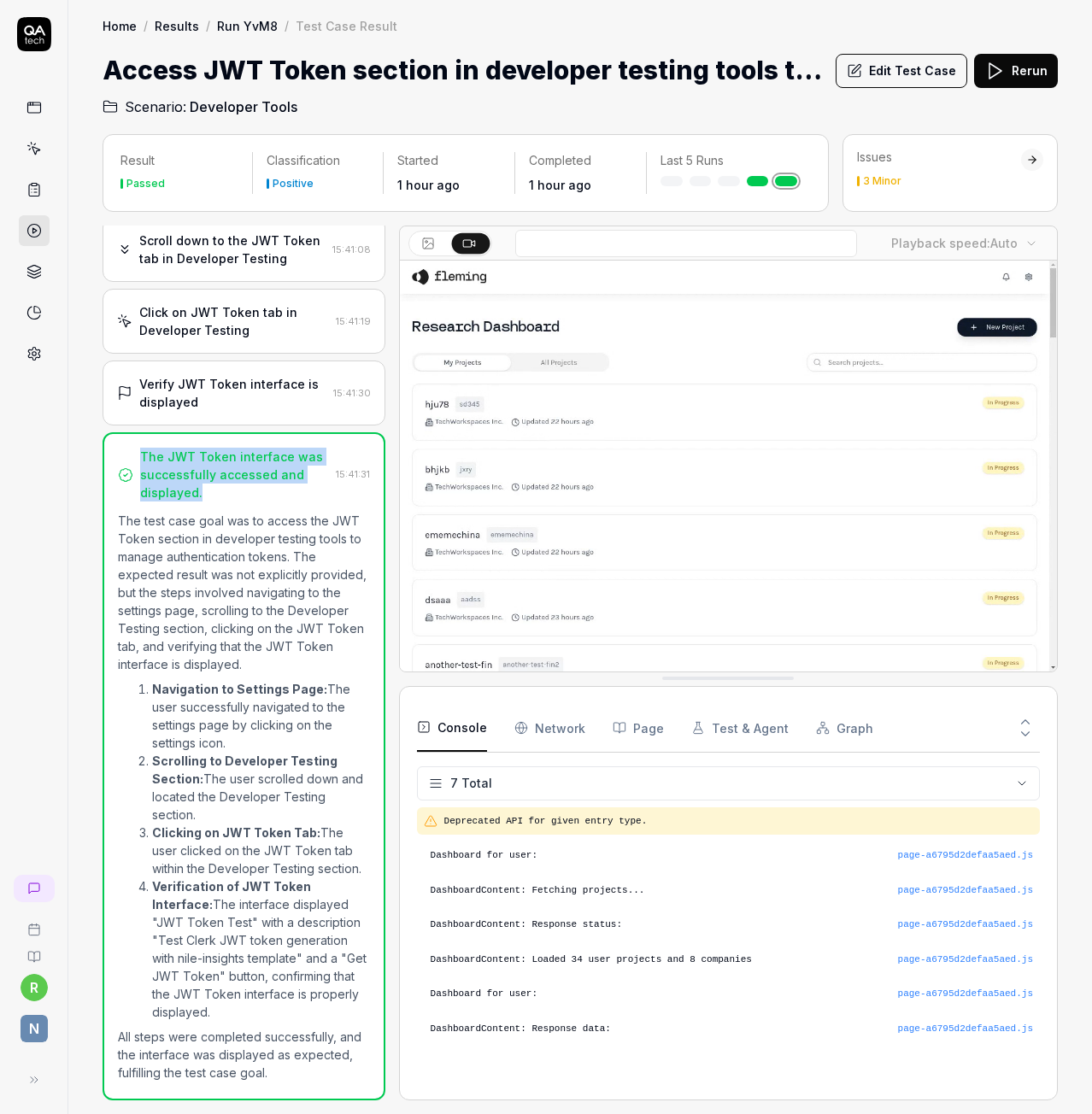 click on "The JWT Token interface was successfully accessed and displayed." at bounding box center [234, 474] 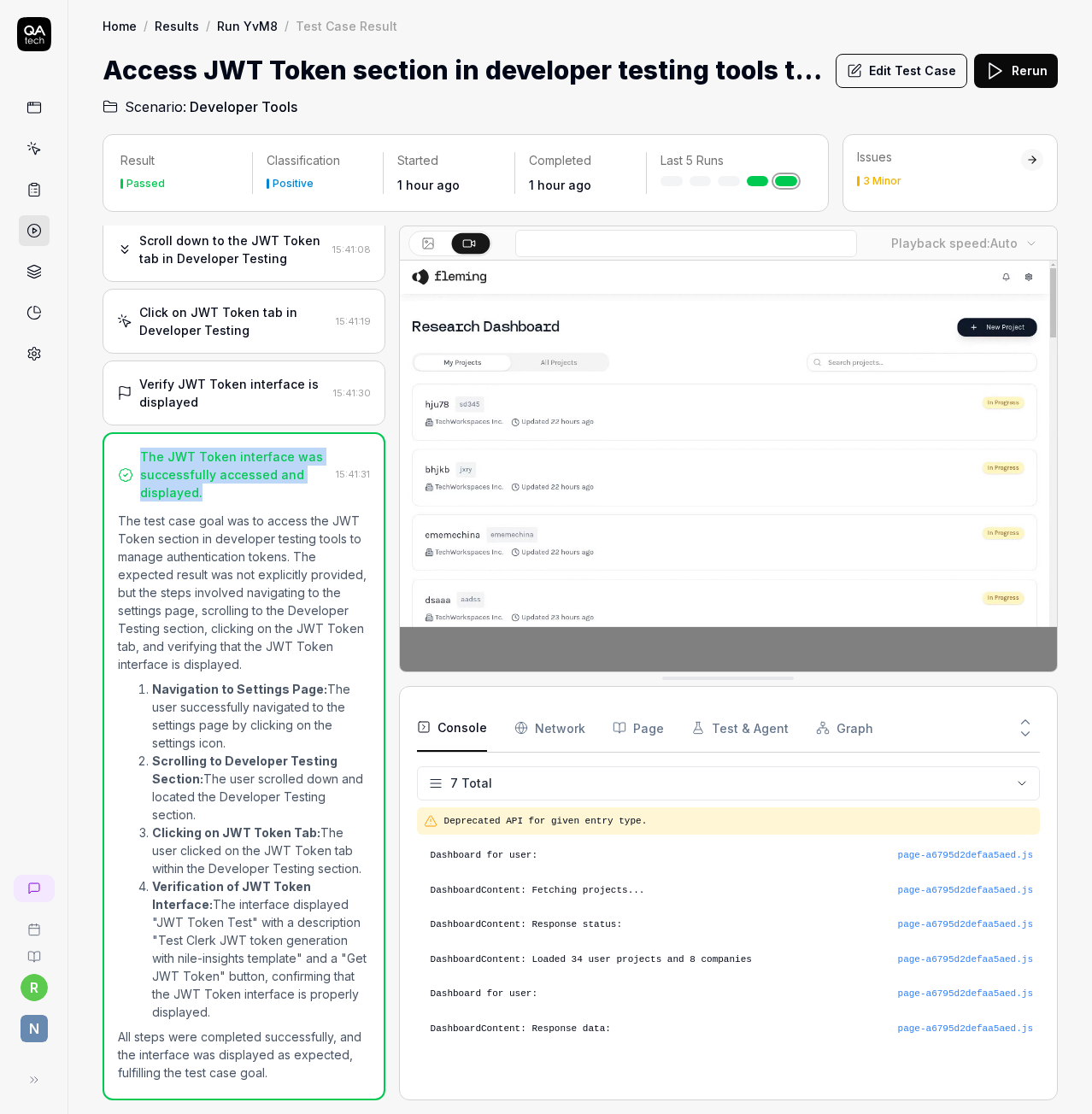 copy on "The JWT Token interface was successfully accessed and displayed." 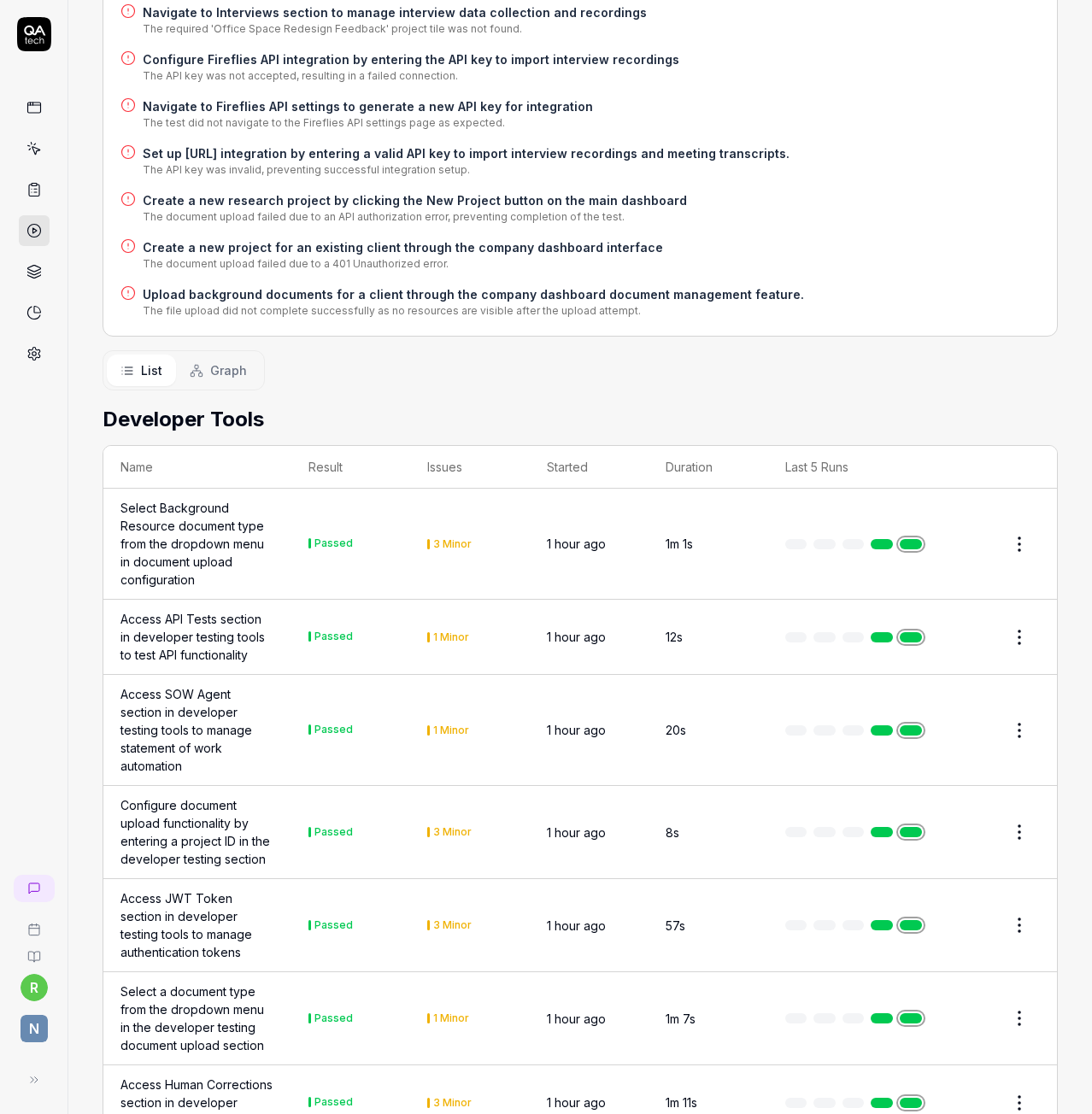 scroll, scrollTop: 1367, scrollLeft: 0, axis: vertical 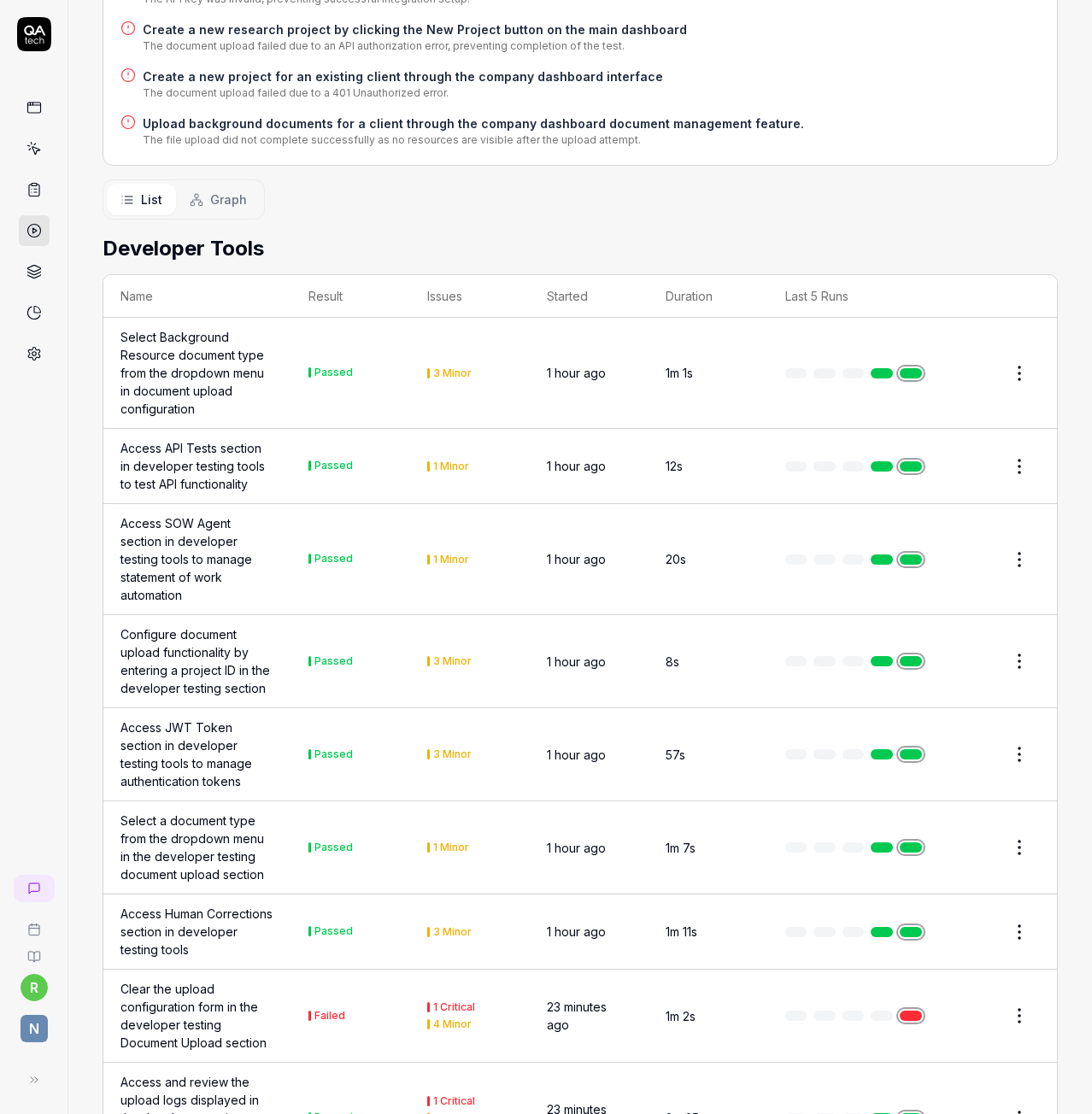 click on "Select a document type from the dropdown menu in the developer testing document upload section" at bounding box center [197, 847] 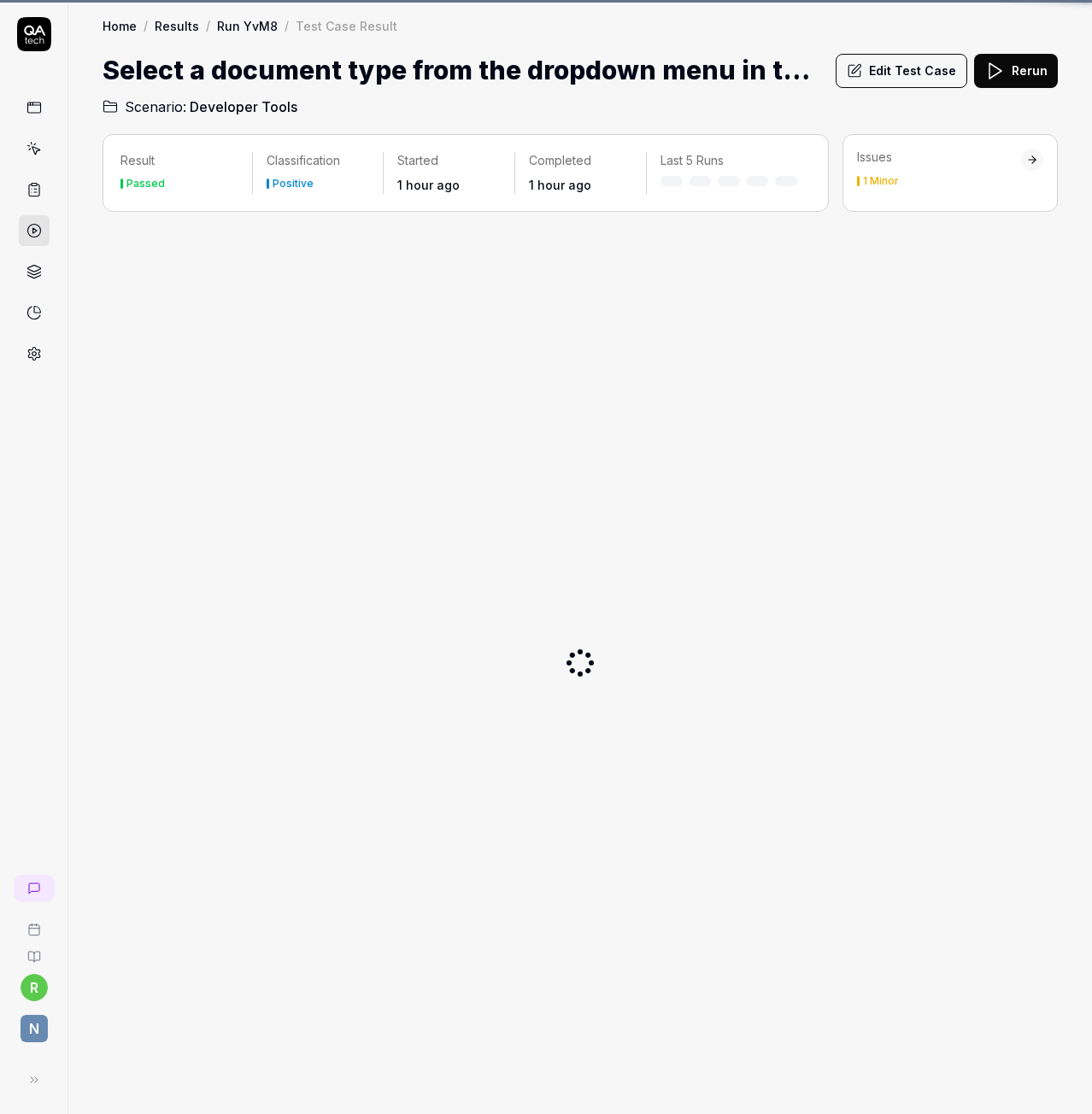 scroll, scrollTop: 0, scrollLeft: 0, axis: both 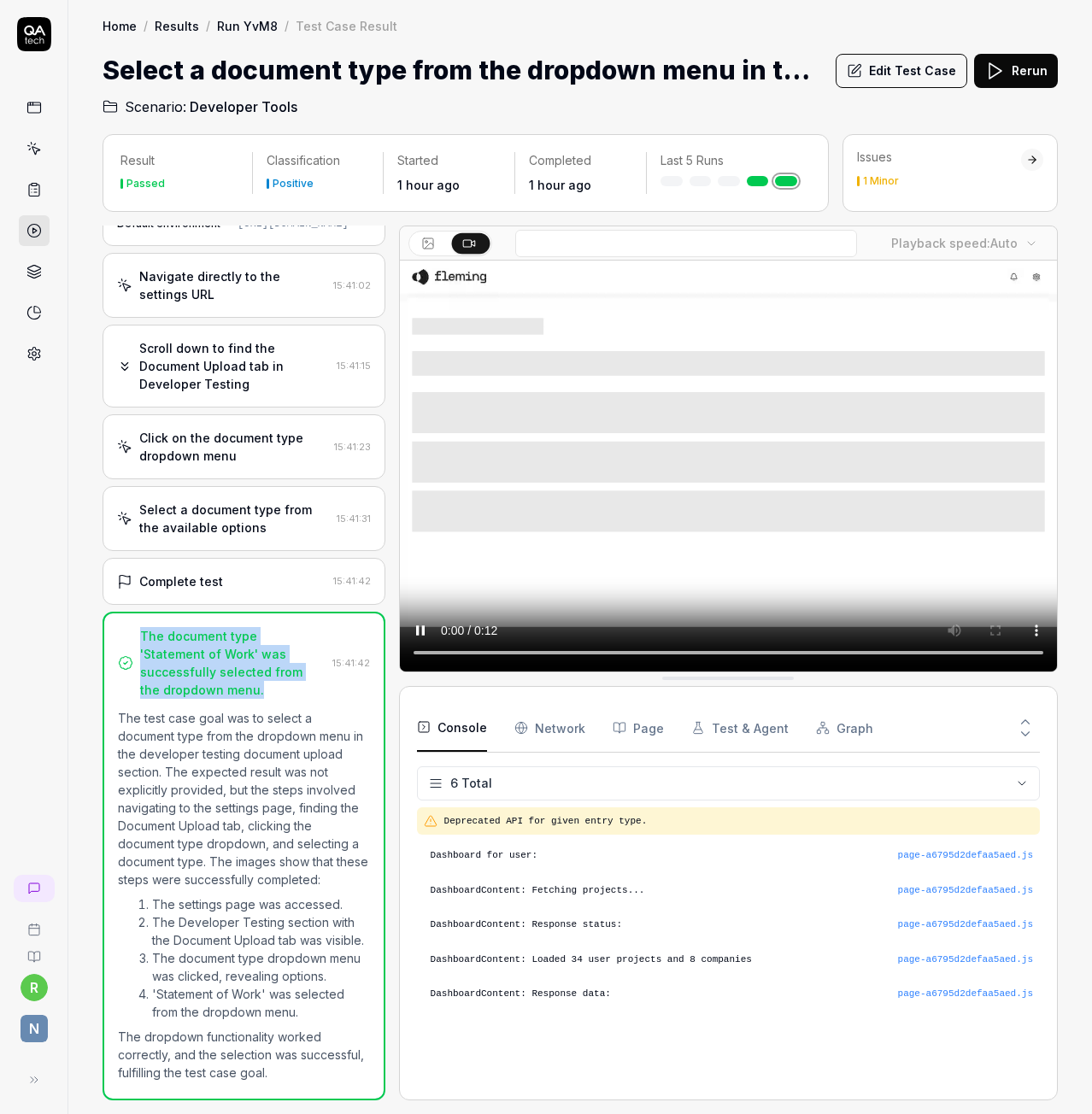 drag, startPoint x: 237, startPoint y: 655, endPoint x: 121, endPoint y: 594, distance: 131 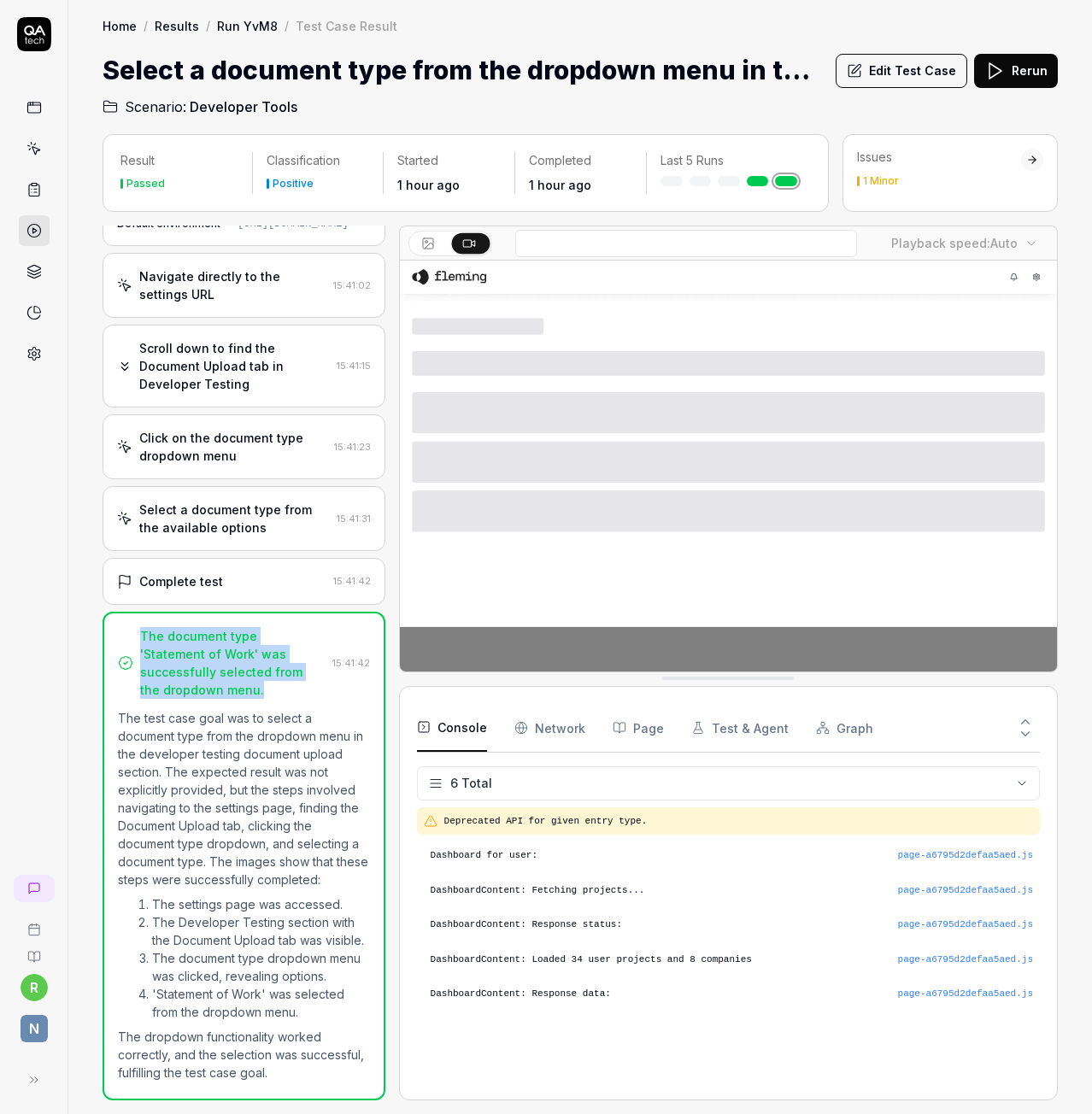 click on "The document type 'Statement of Work' was successfully selected from the dropdown menu." at bounding box center [221, 663] 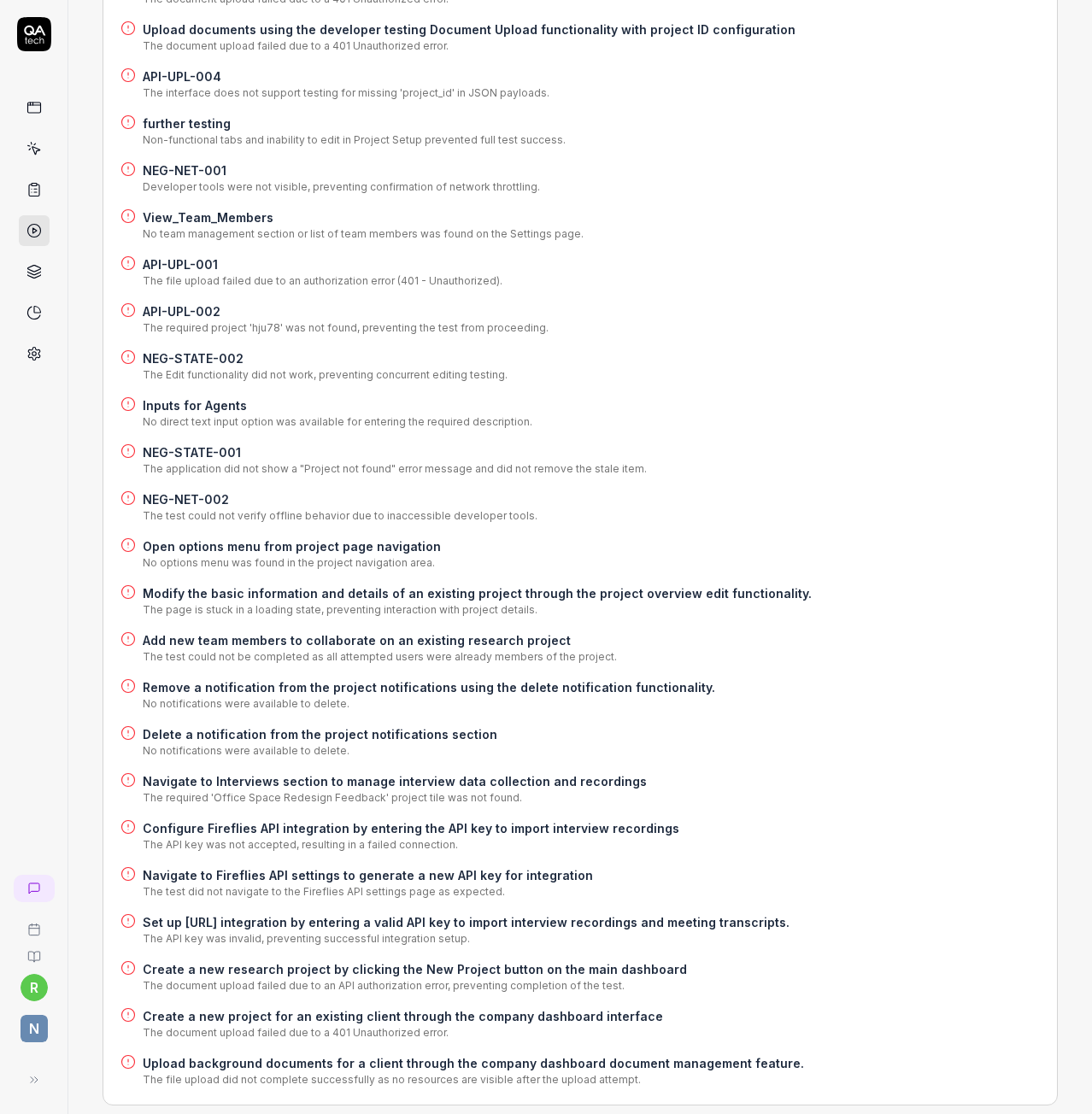 scroll, scrollTop: 0, scrollLeft: 0, axis: both 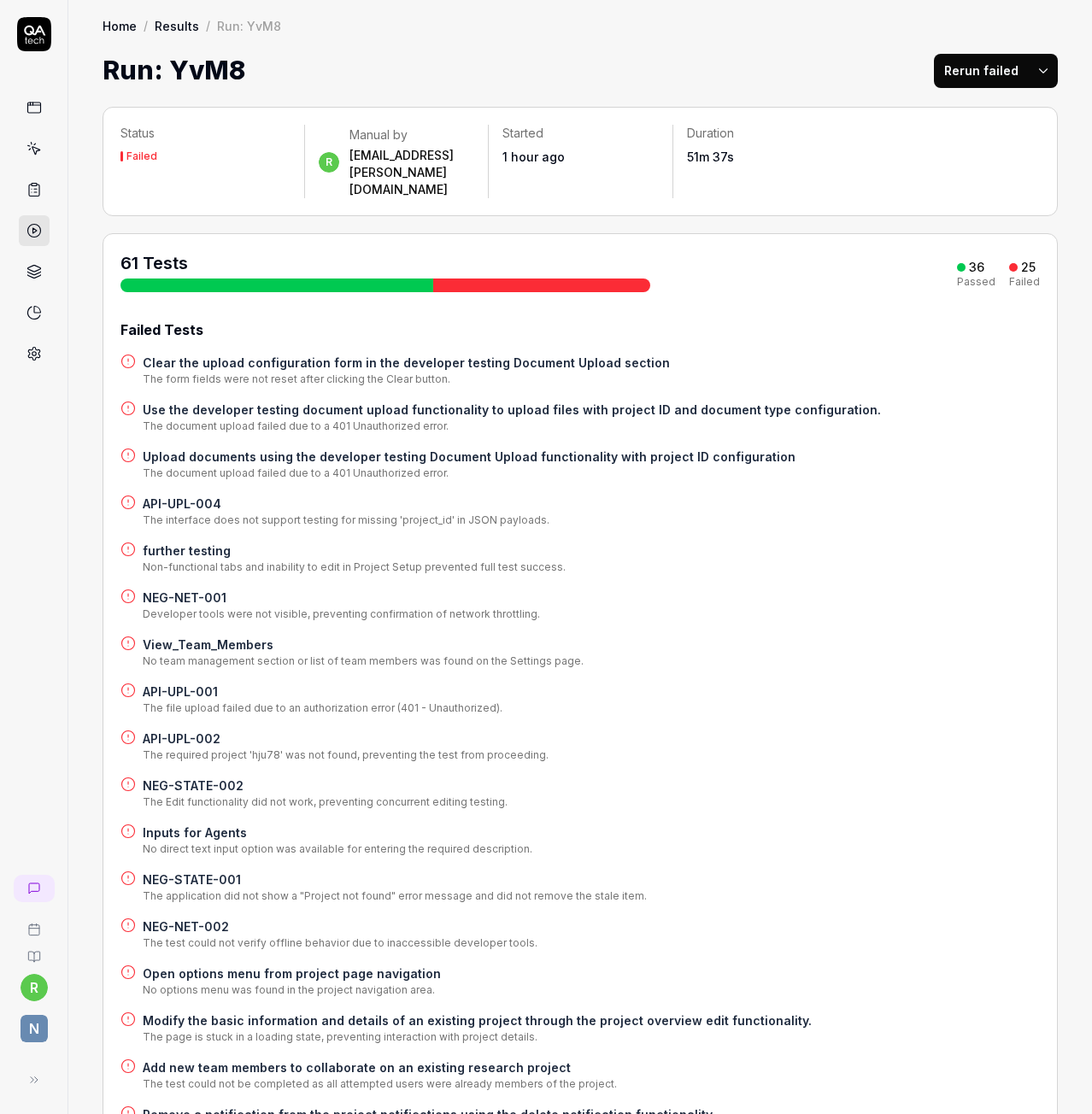 click on "Results" at bounding box center [177, 26] 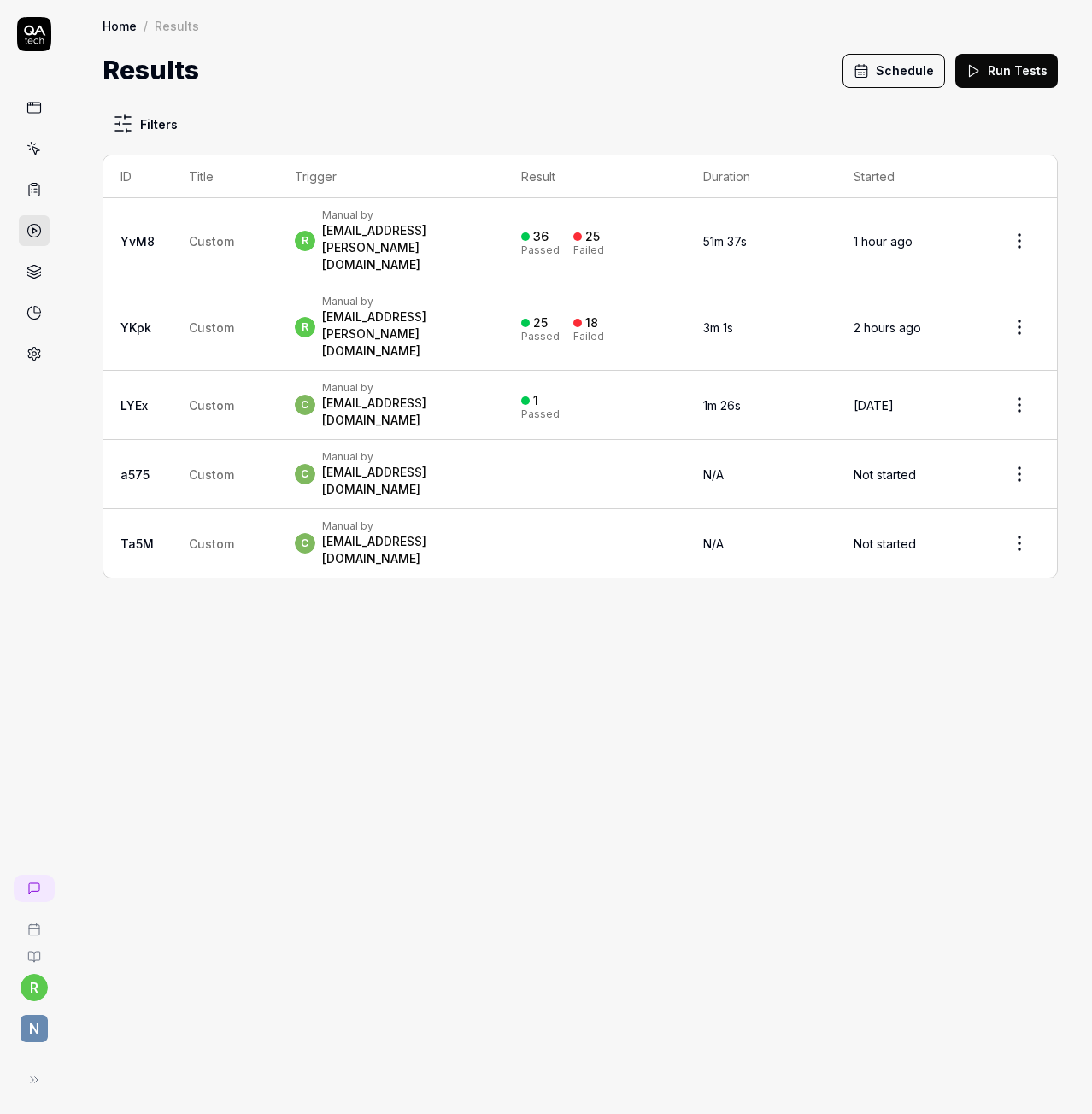 click on "Custom" at bounding box center [225, 241] 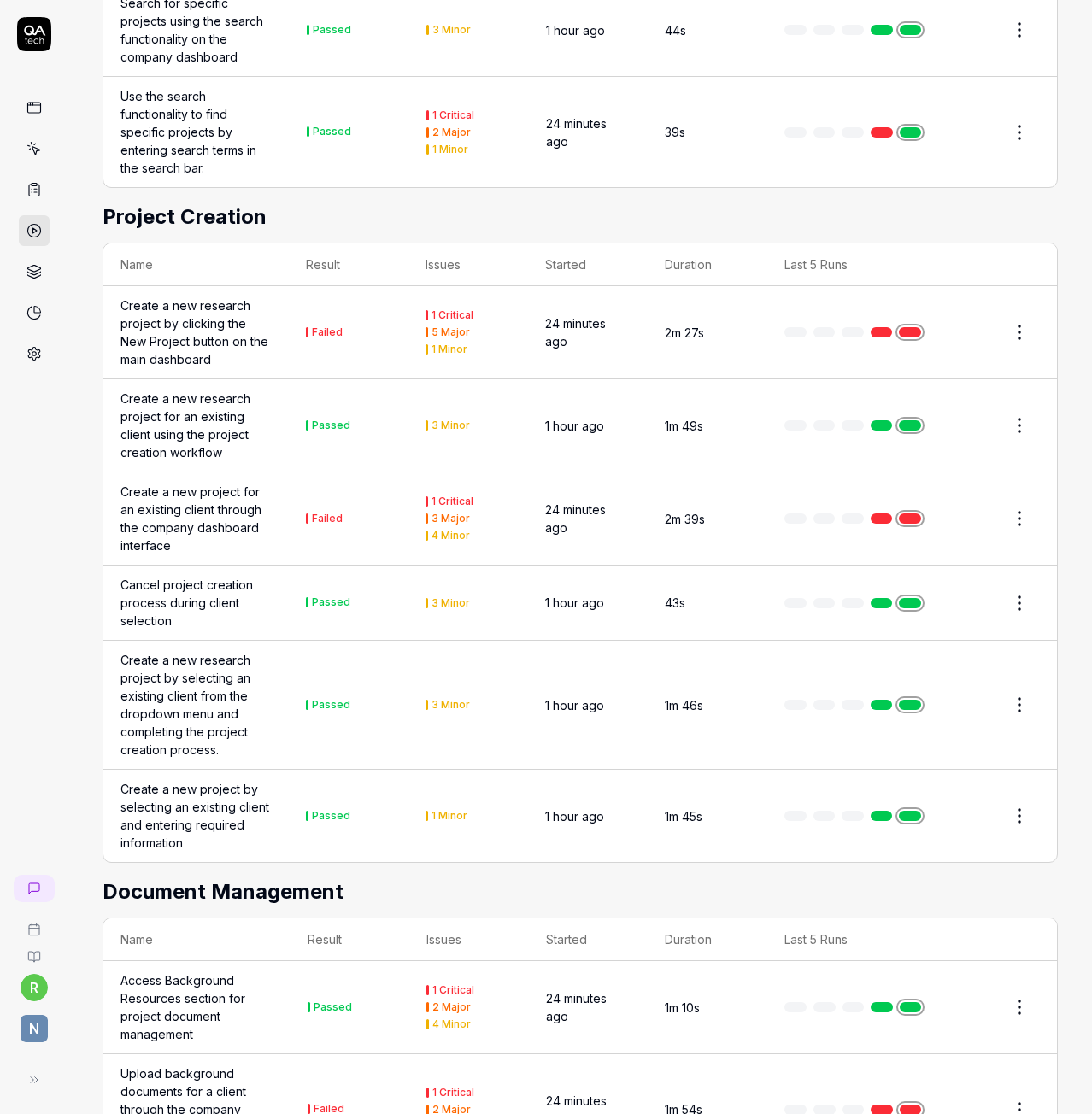 scroll, scrollTop: 6657, scrollLeft: 0, axis: vertical 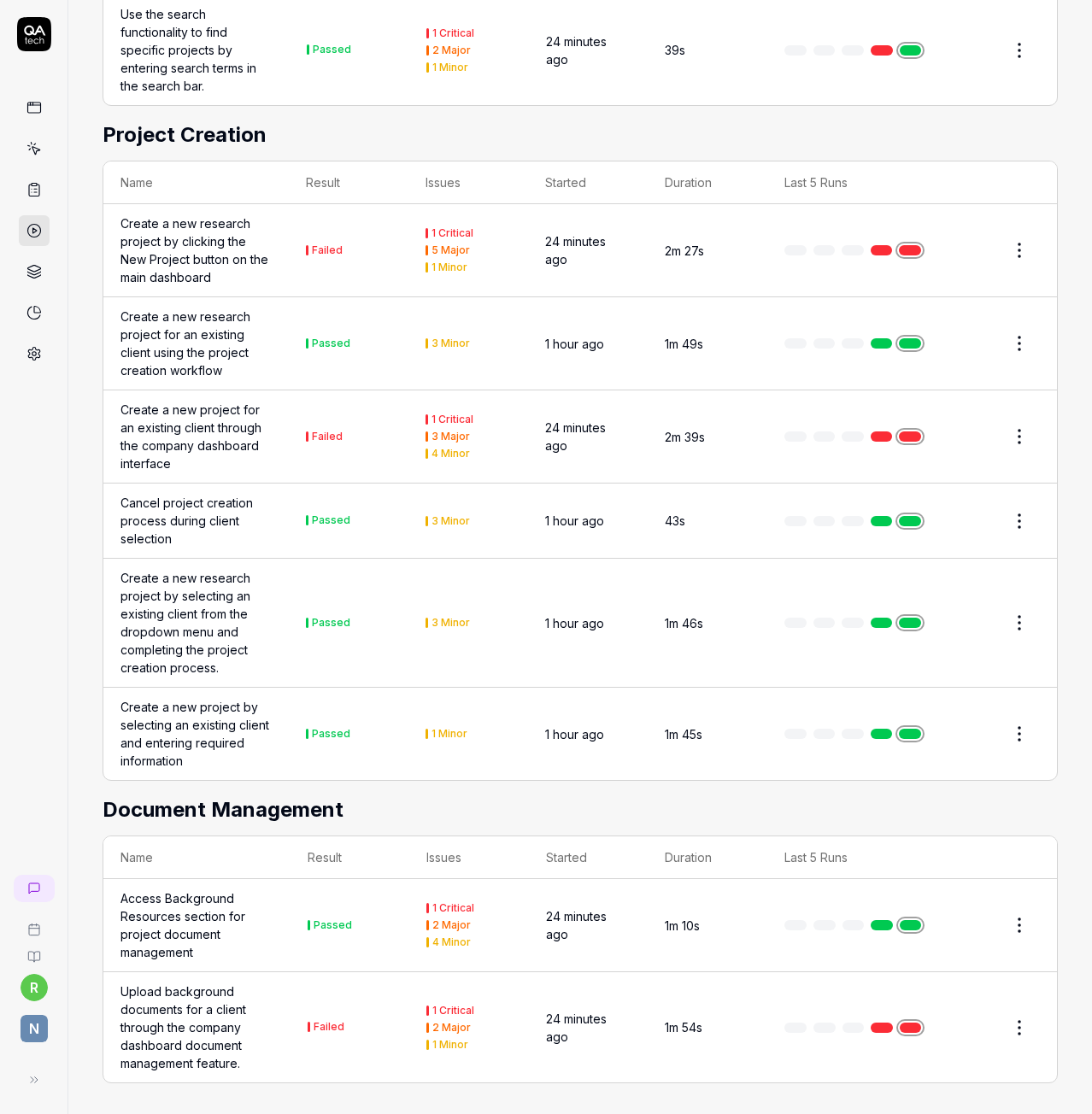 click on "Access Background Resources section for project document management" at bounding box center (197, 925) 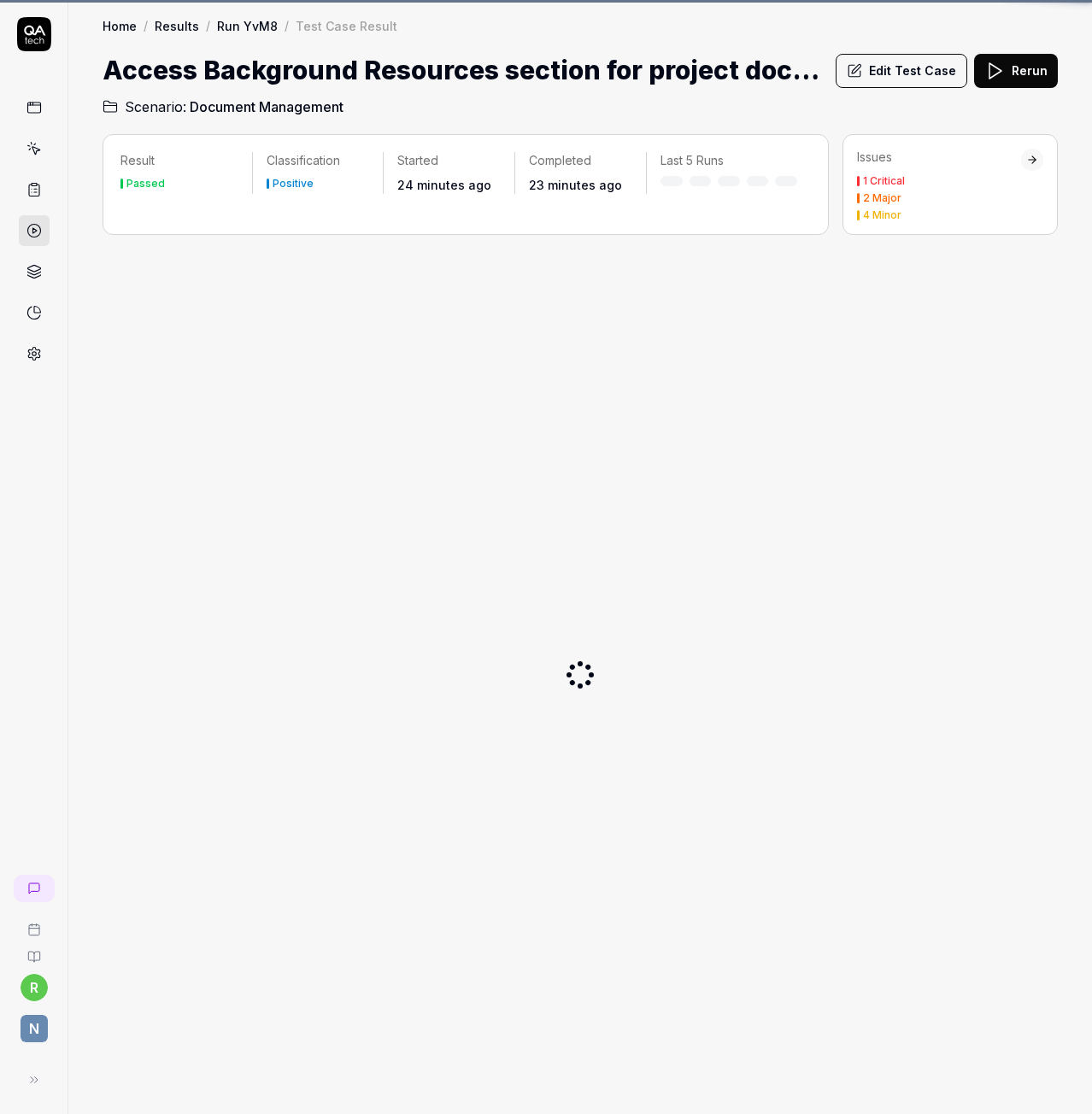 scroll, scrollTop: 0, scrollLeft: 0, axis: both 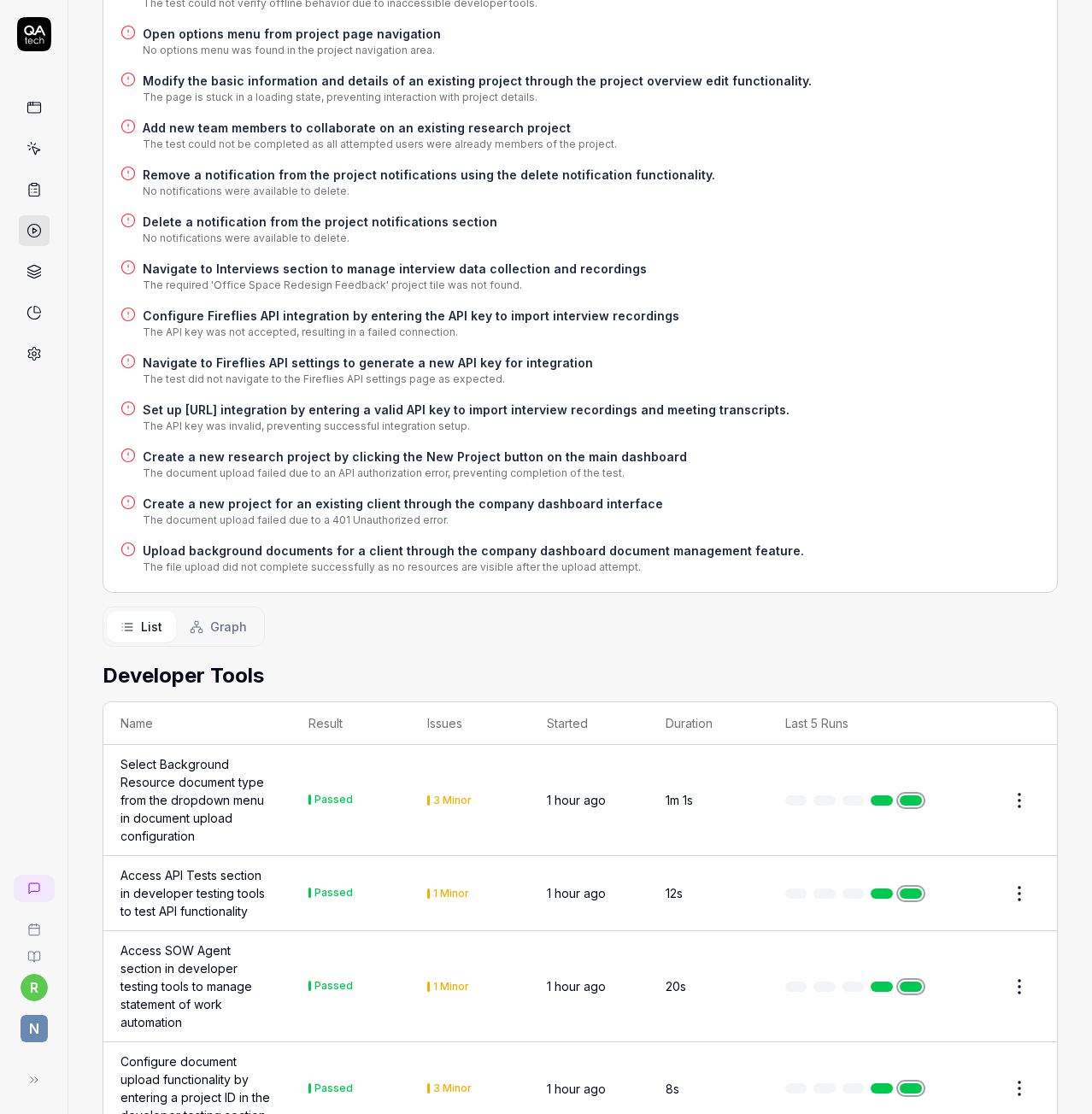 click on "Graph" at bounding box center [228, 626] 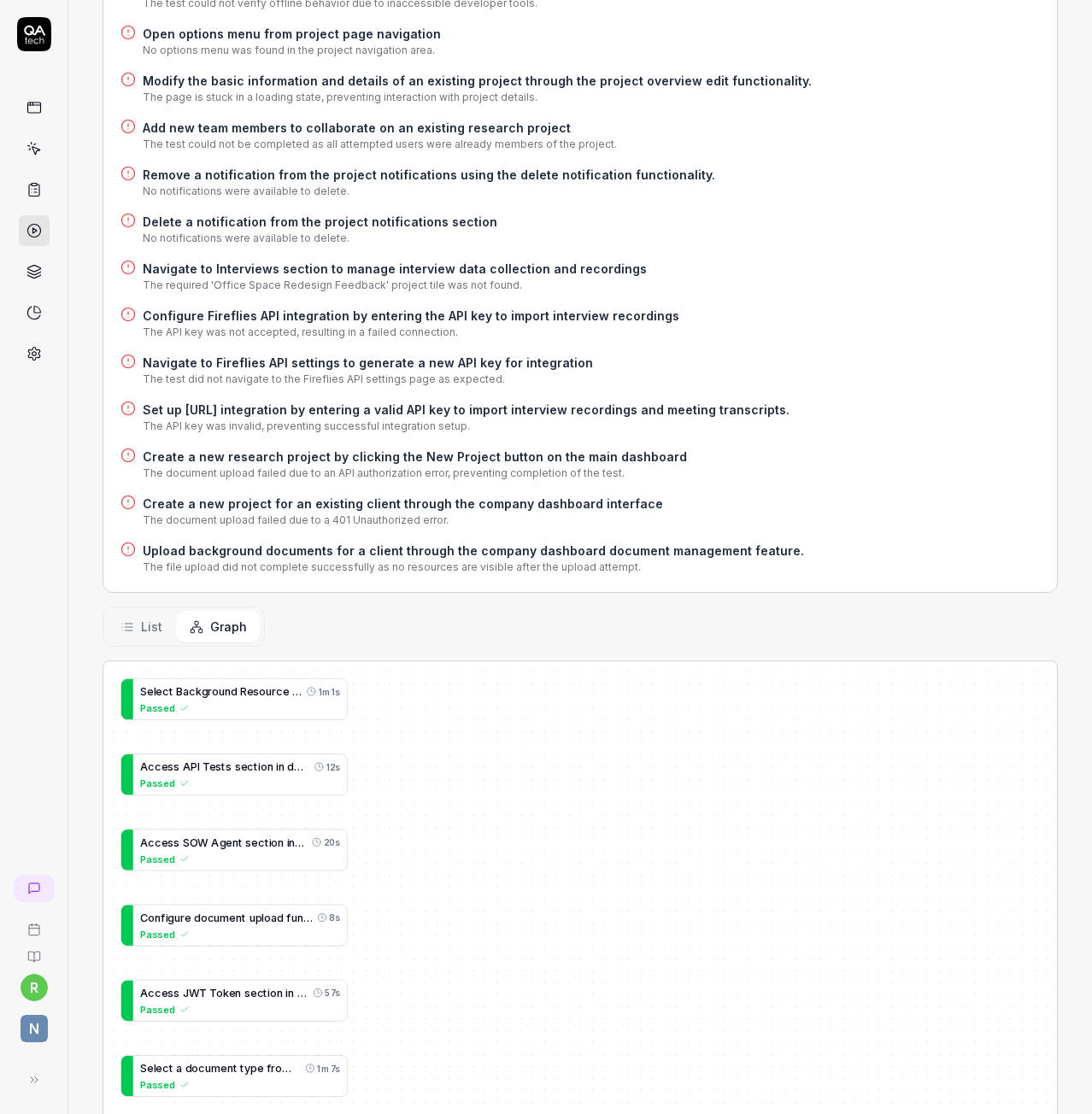 click on "Graph" at bounding box center (218, 626) 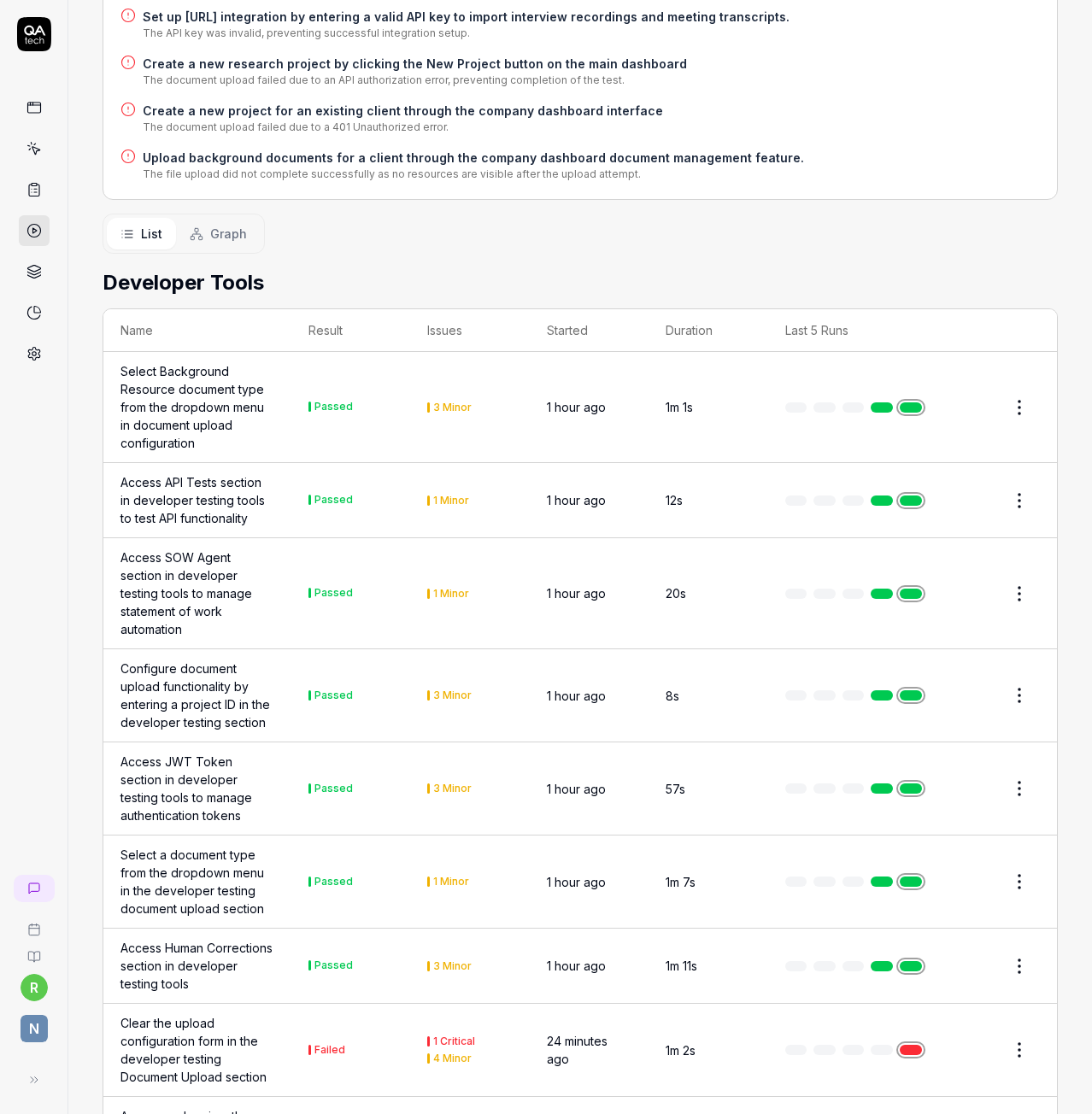 scroll, scrollTop: 1367, scrollLeft: 0, axis: vertical 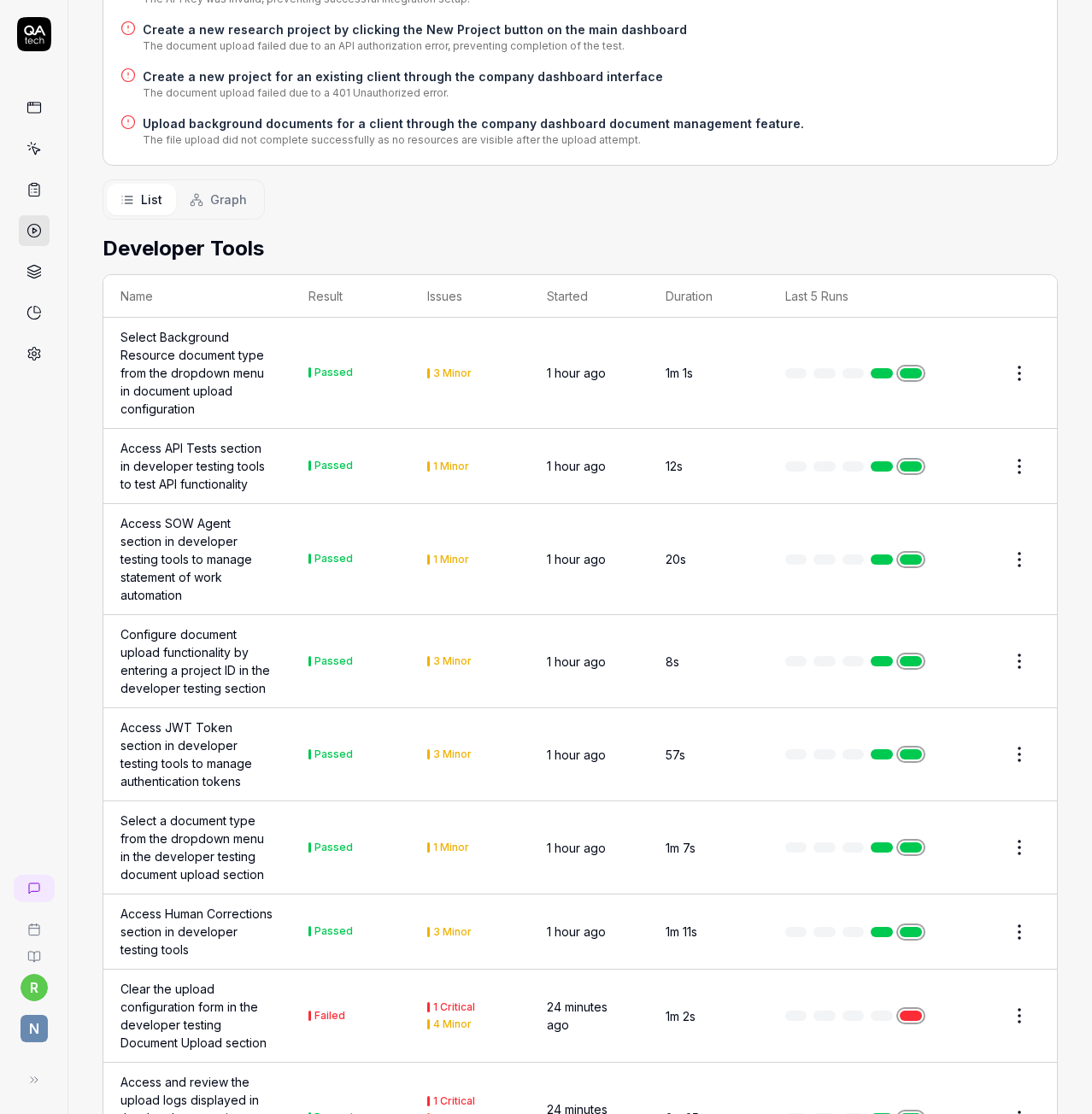 click on "Access Human Corrections section in developer testing tools" at bounding box center [197, 931] 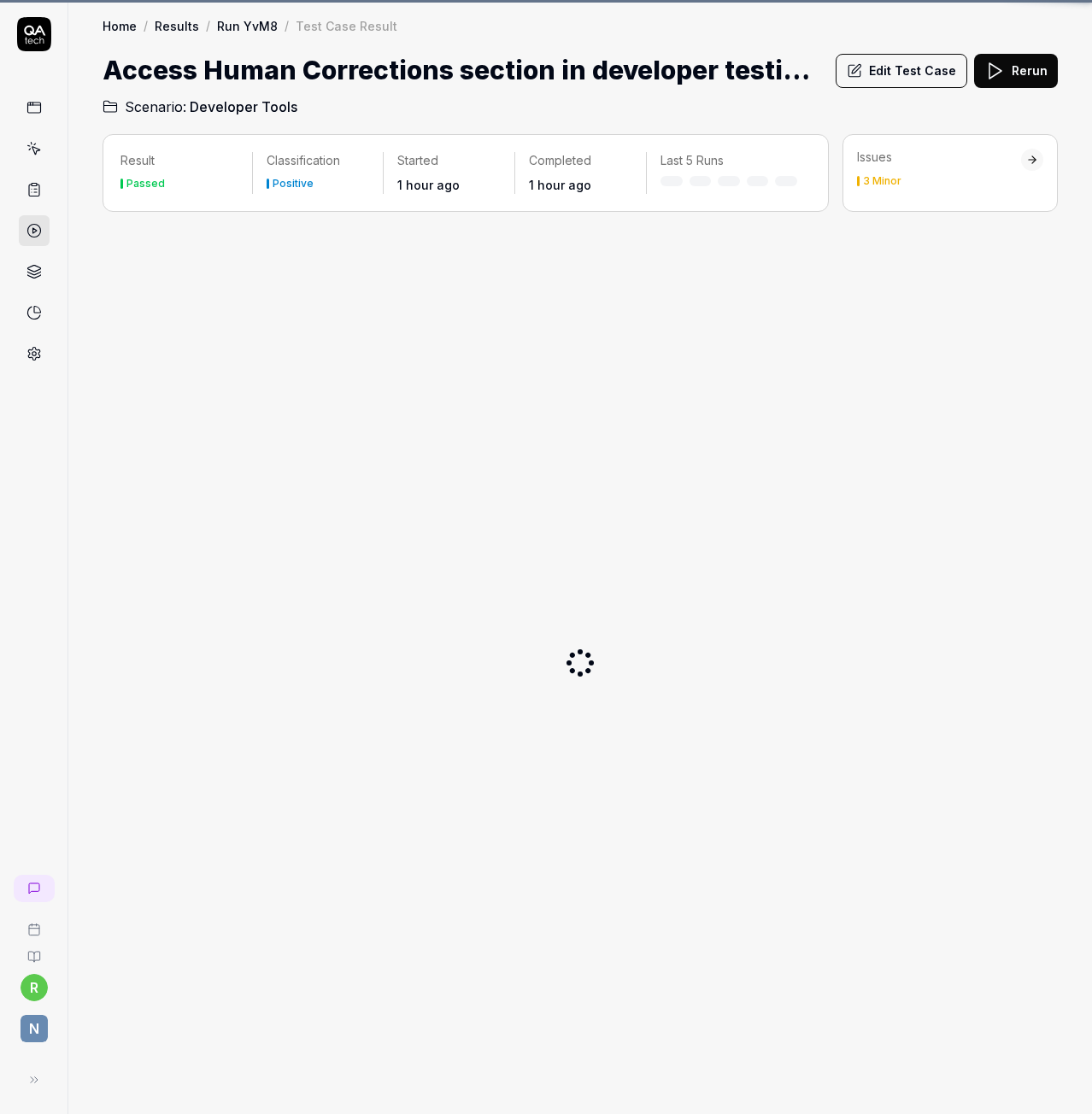 scroll, scrollTop: 0, scrollLeft: 0, axis: both 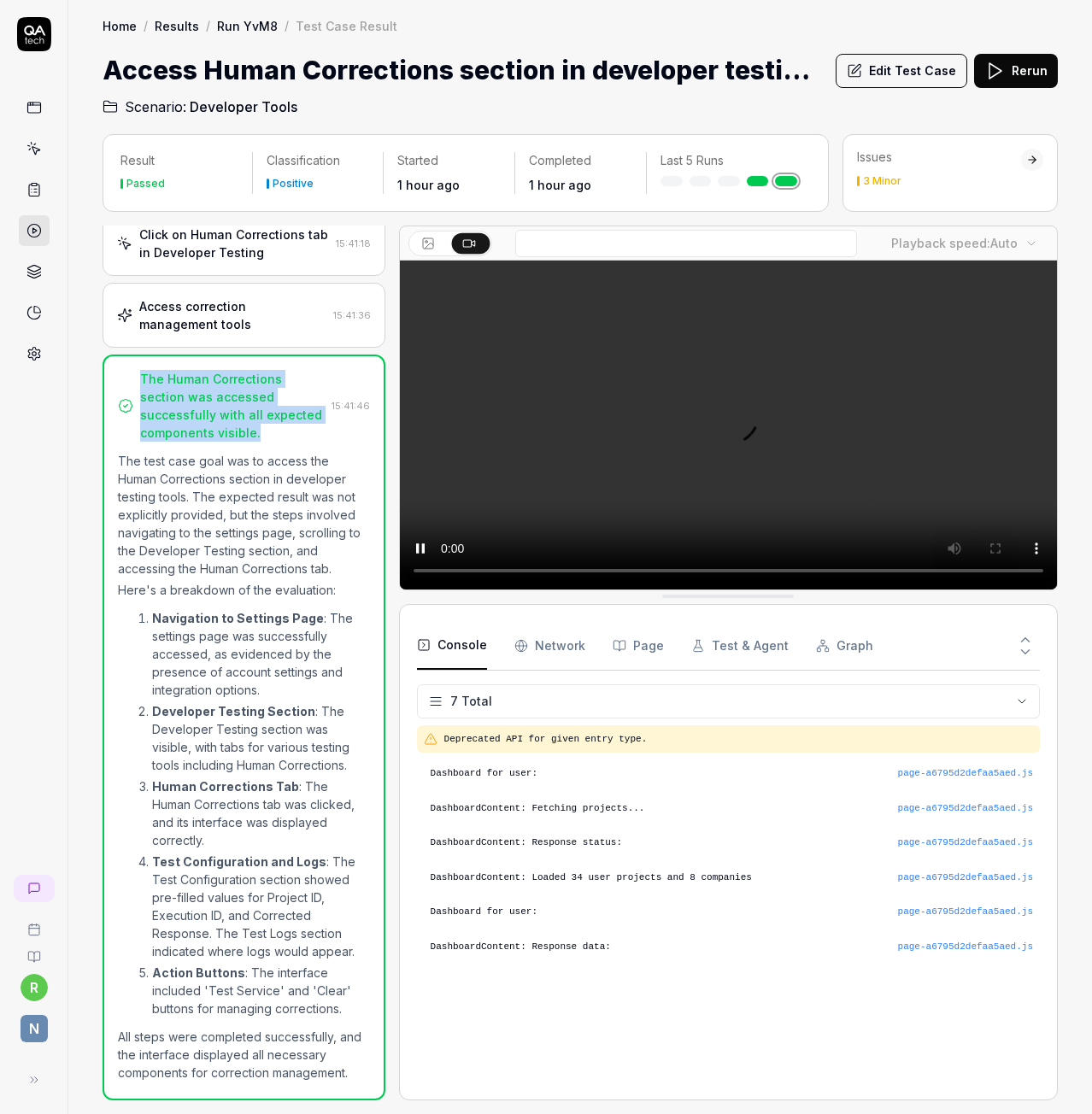 drag, startPoint x: 251, startPoint y: 431, endPoint x: 118, endPoint y: 355, distance: 153.1829 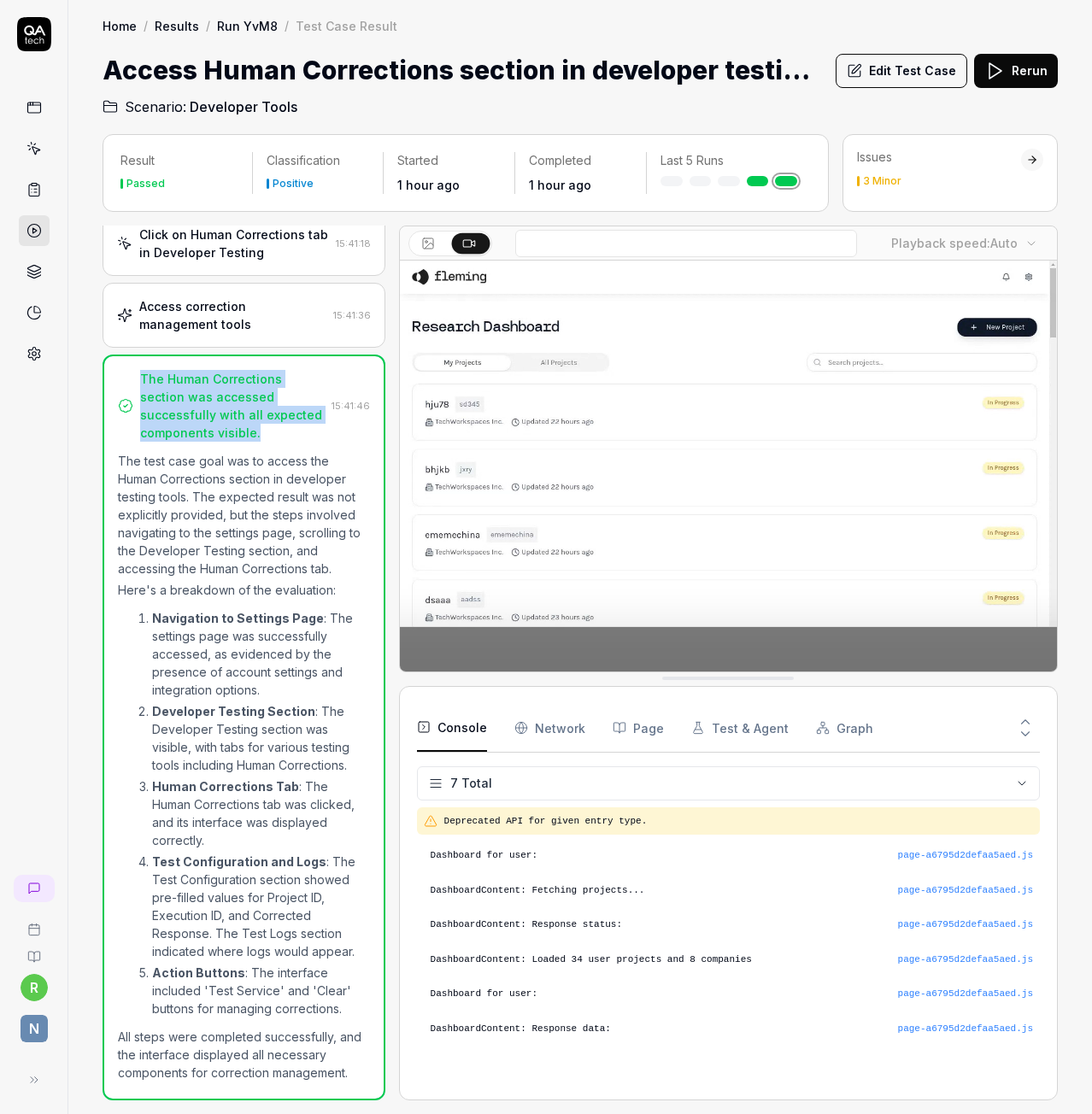 click on "The Human Corrections section was accessed successfully with all expected components visible. 15:41:46 The test case goal was to access the Human Corrections section in developer testing tools. The expected result was not explicitly provided, but the steps involved navigating to the settings page, scrolling to the Developer Testing section, and accessing the Human Corrections tab.
Here's a breakdown of the evaluation:
Navigation to Settings Page : The settings page was successfully accessed, as evidenced by the presence of account settings and integration options.
Developer Testing Section : The Developer Testing section was visible, with tabs for various testing tools including Human Corrections.
Human Corrections Tab : The Human Corrections tab was clicked, and its interface was displayed correctly.
Test Configuration and Logs
Action Buttons : The interface included 'Test Service' and 'Clear' buttons for managing corrections." at bounding box center (244, 727) 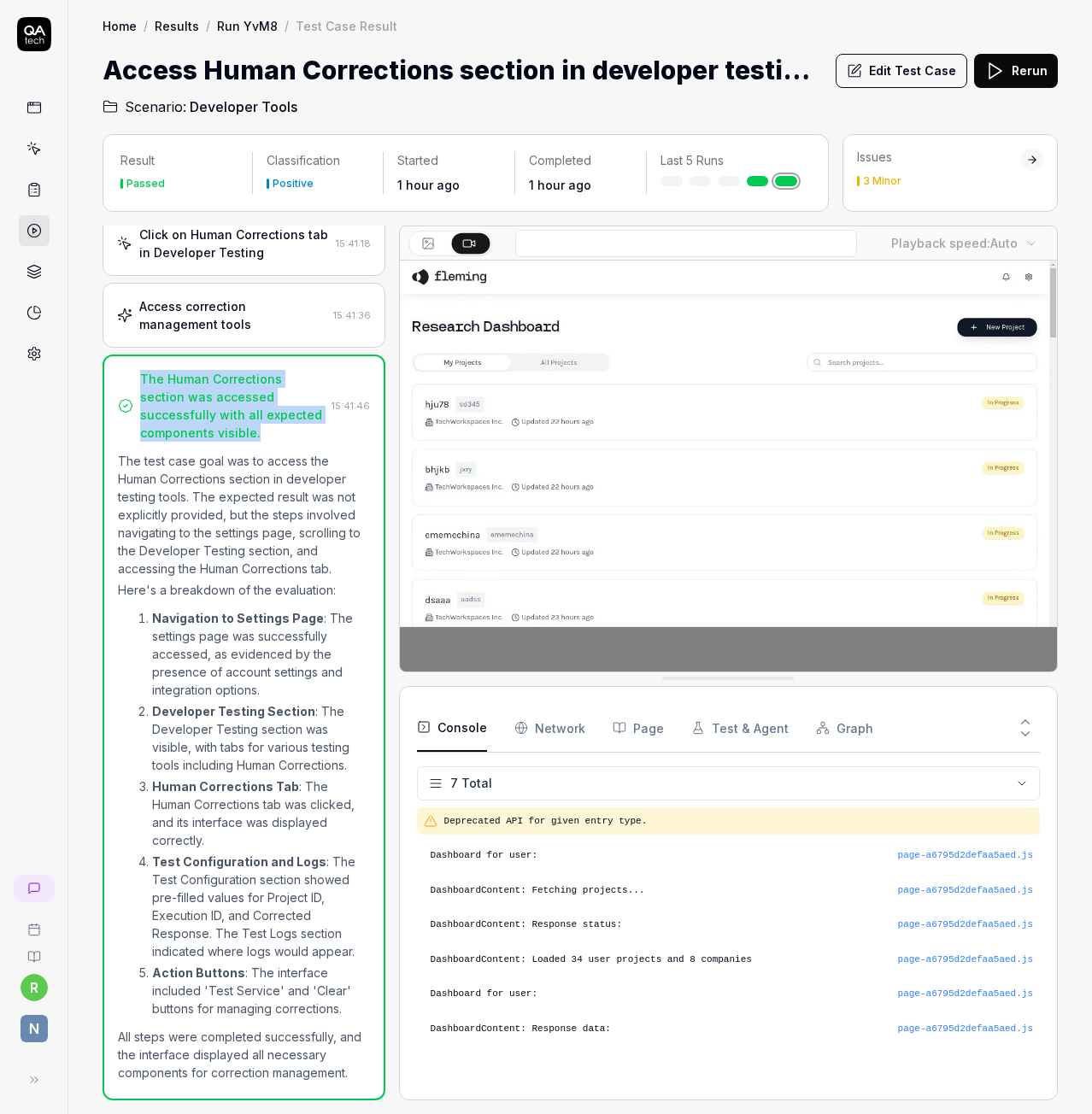 copy on "The Human Corrections section was accessed successfully with all expected components visible." 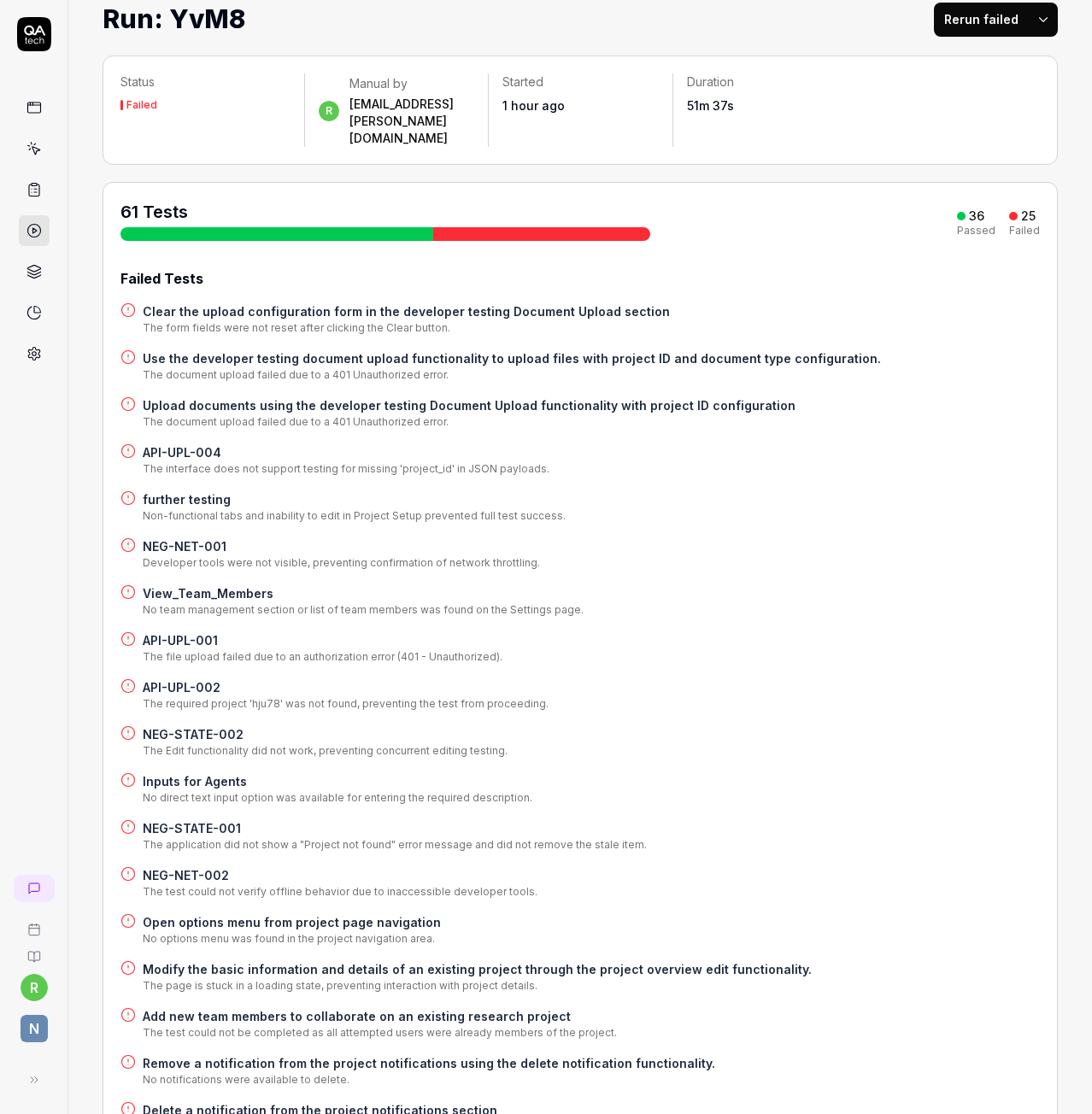 scroll, scrollTop: 0, scrollLeft: 0, axis: both 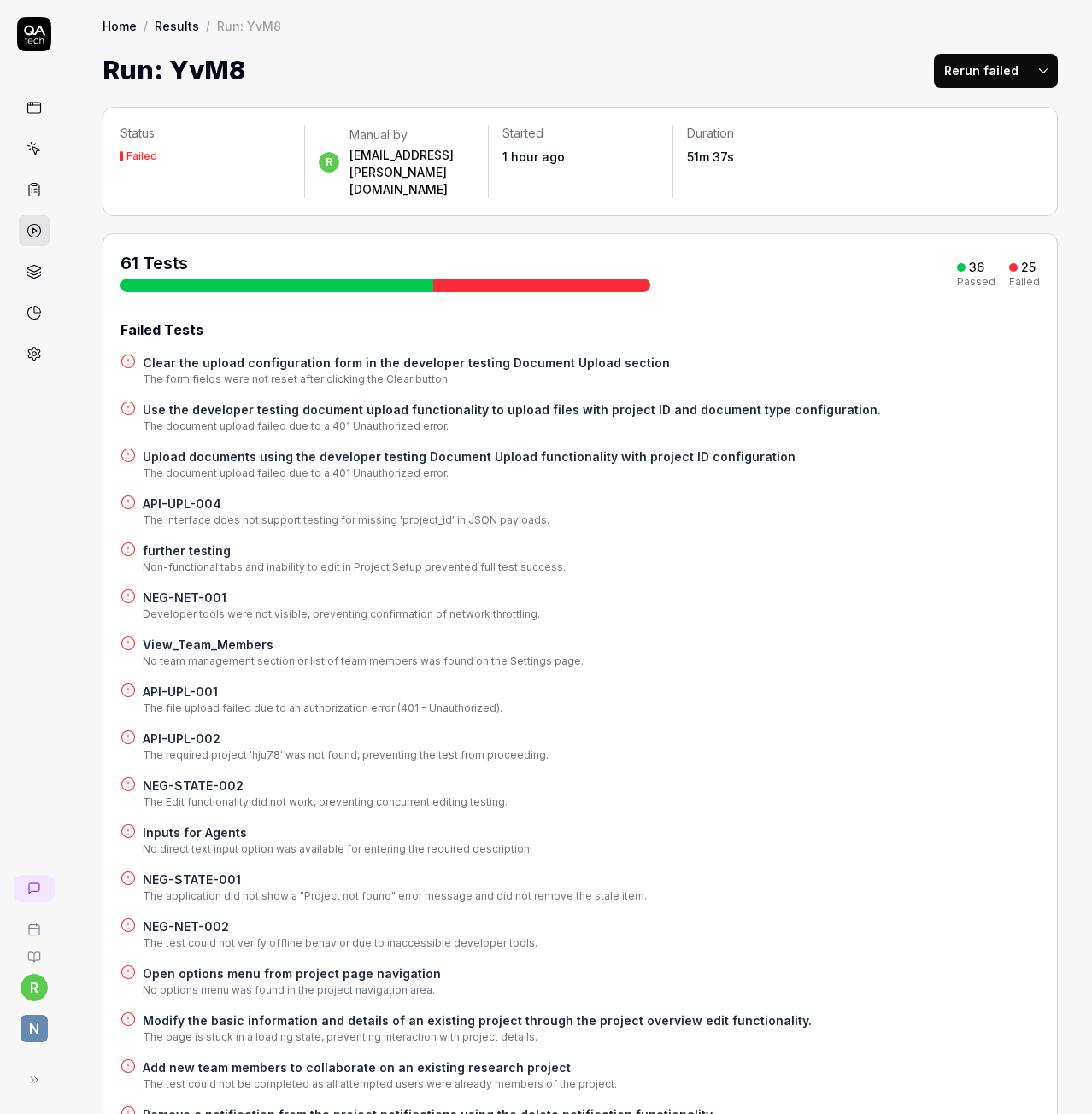 click at bounding box center [277, 285] 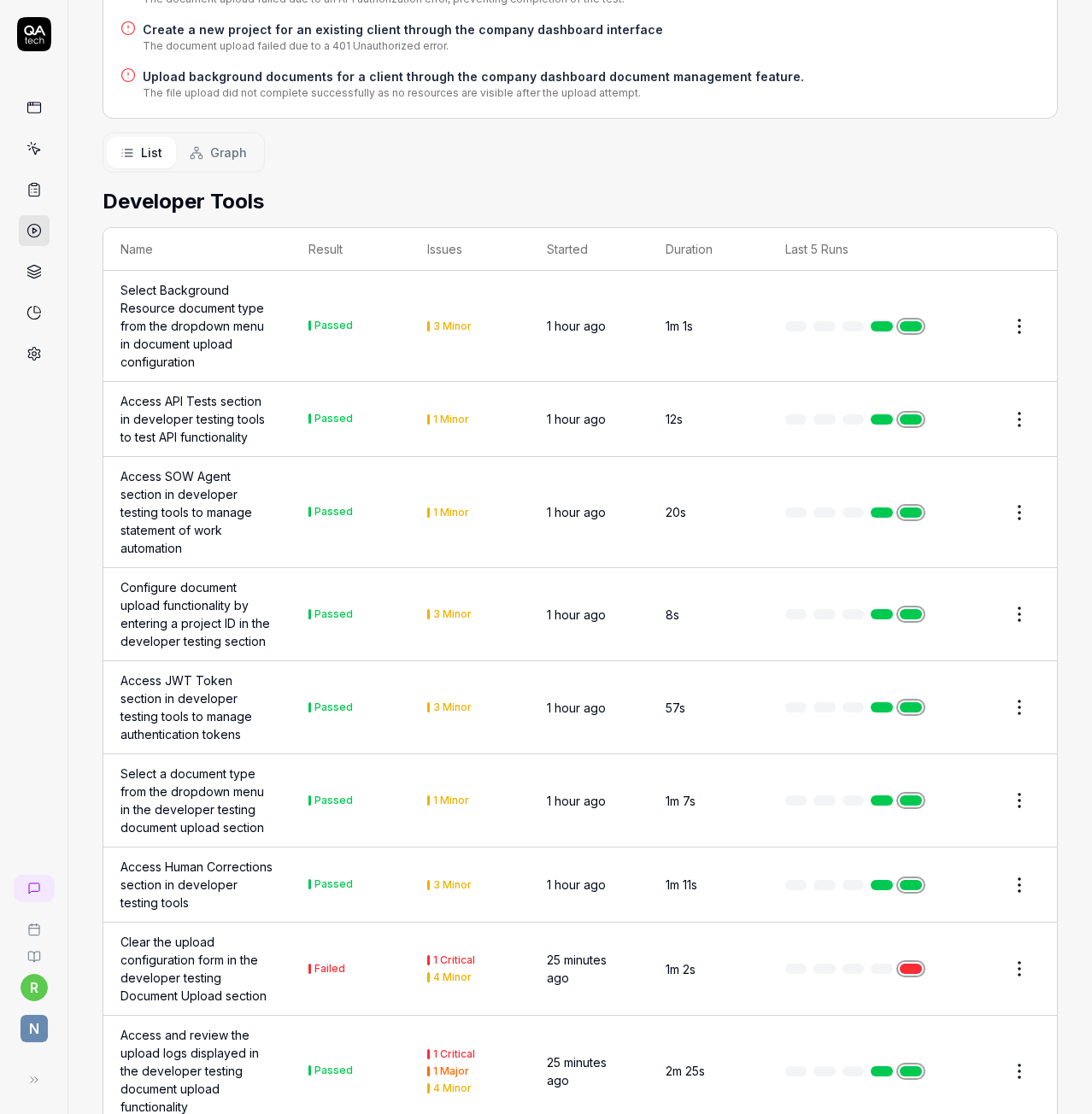 scroll, scrollTop: 1452, scrollLeft: 0, axis: vertical 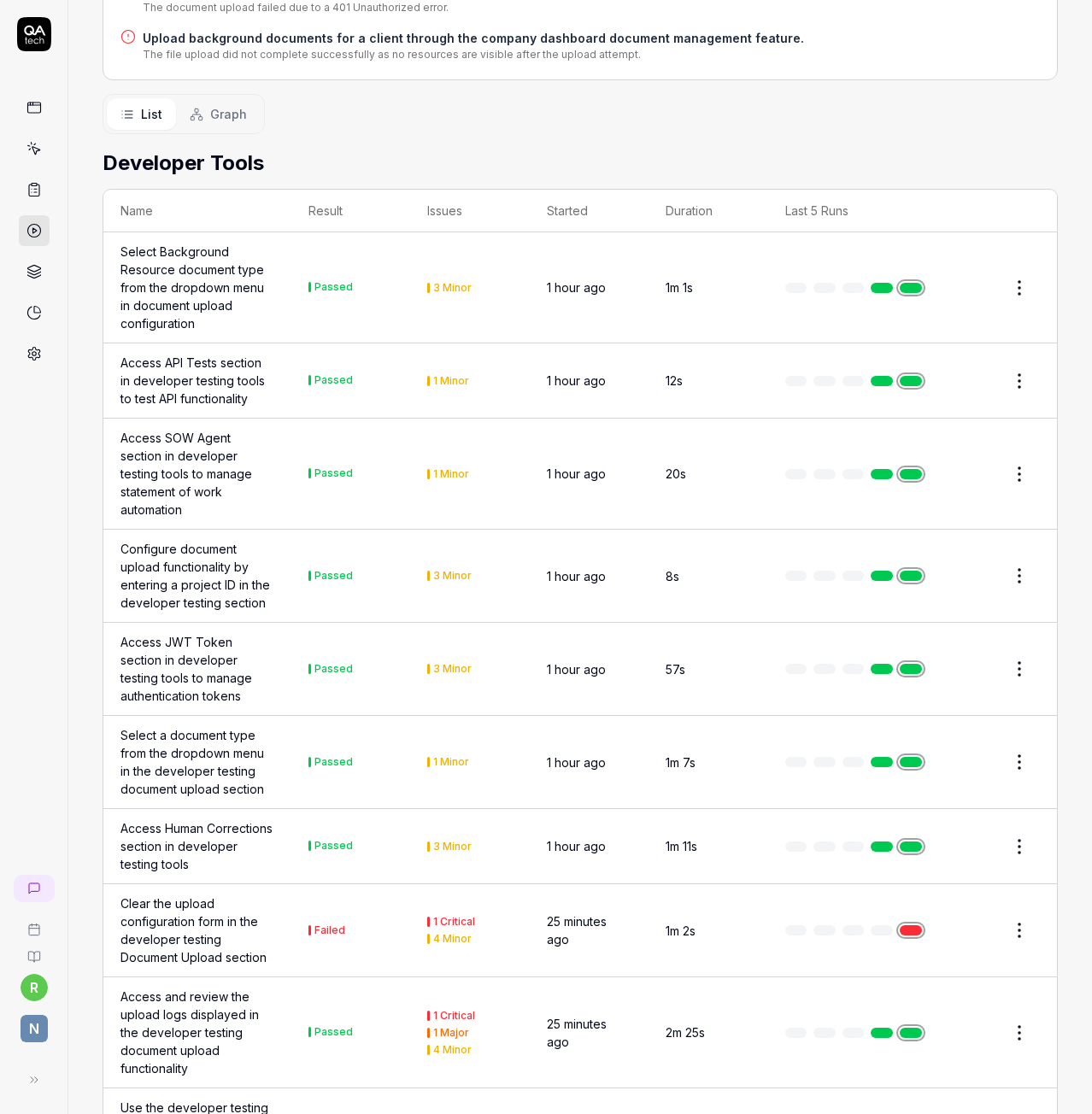 click on "Access and review the upload logs displayed in the developer testing document upload functionality" at bounding box center [197, 1032] 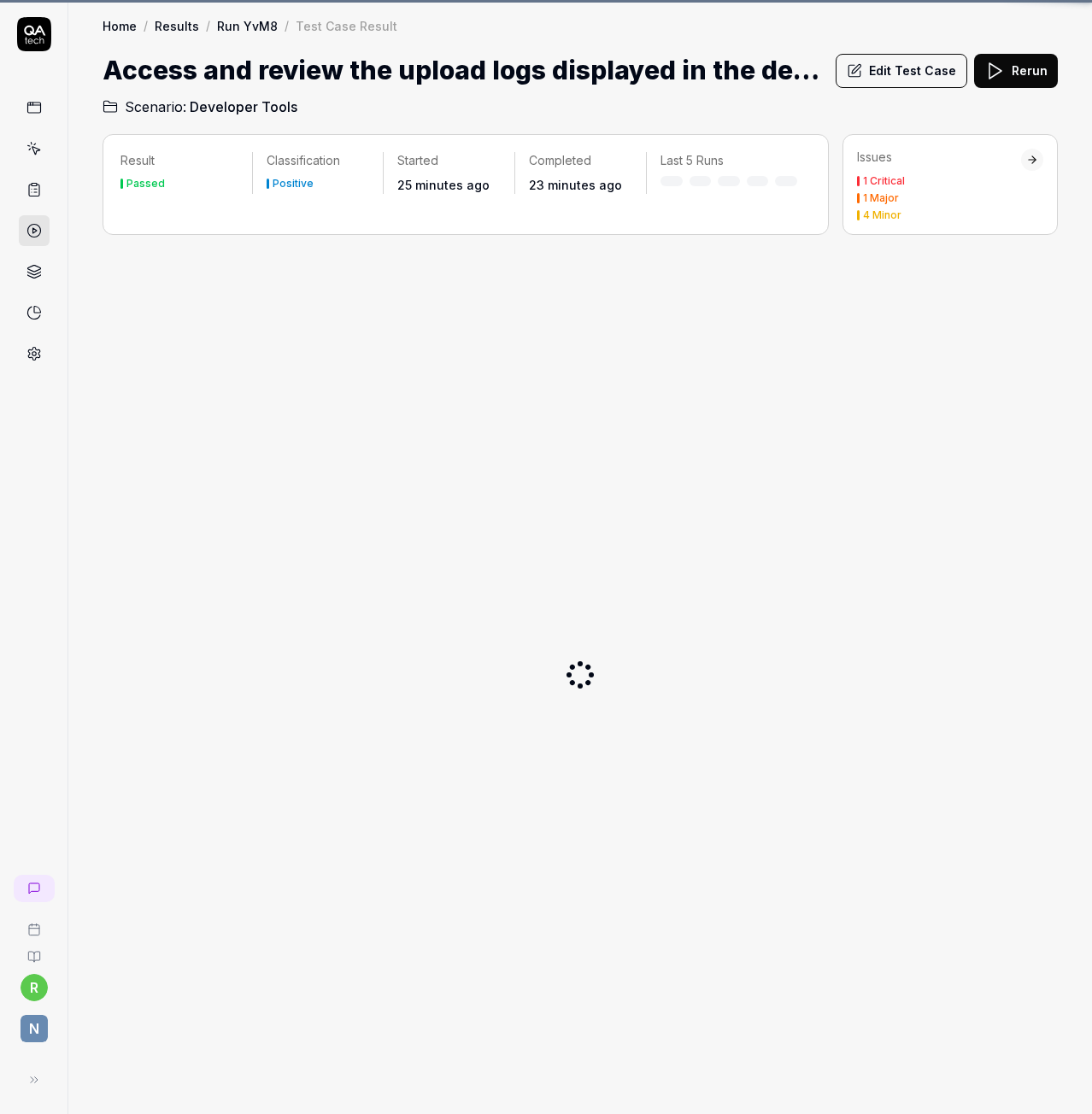 scroll, scrollTop: 0, scrollLeft: 0, axis: both 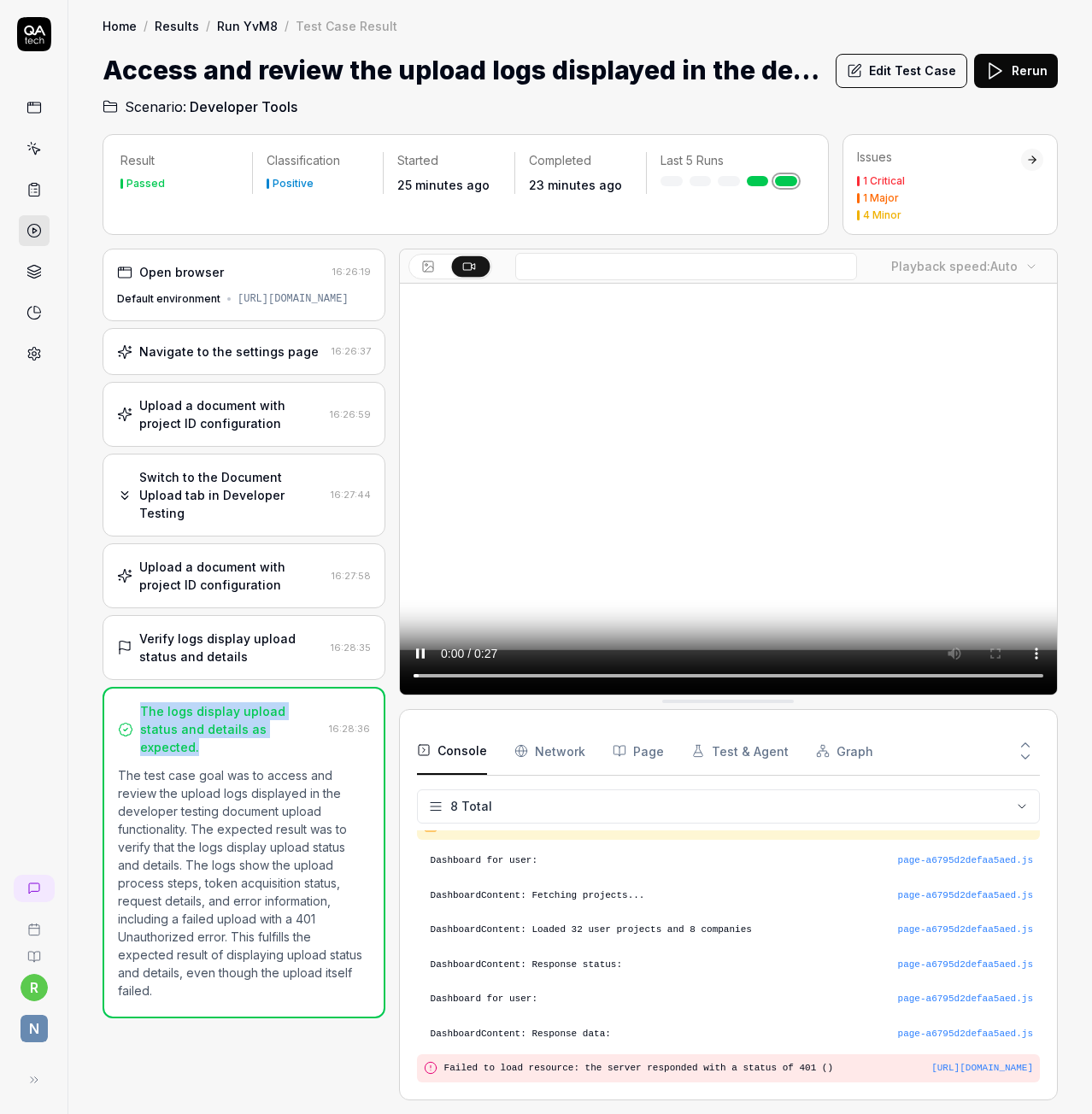 drag, startPoint x: 277, startPoint y: 730, endPoint x: 136, endPoint y: 707, distance: 142.8636 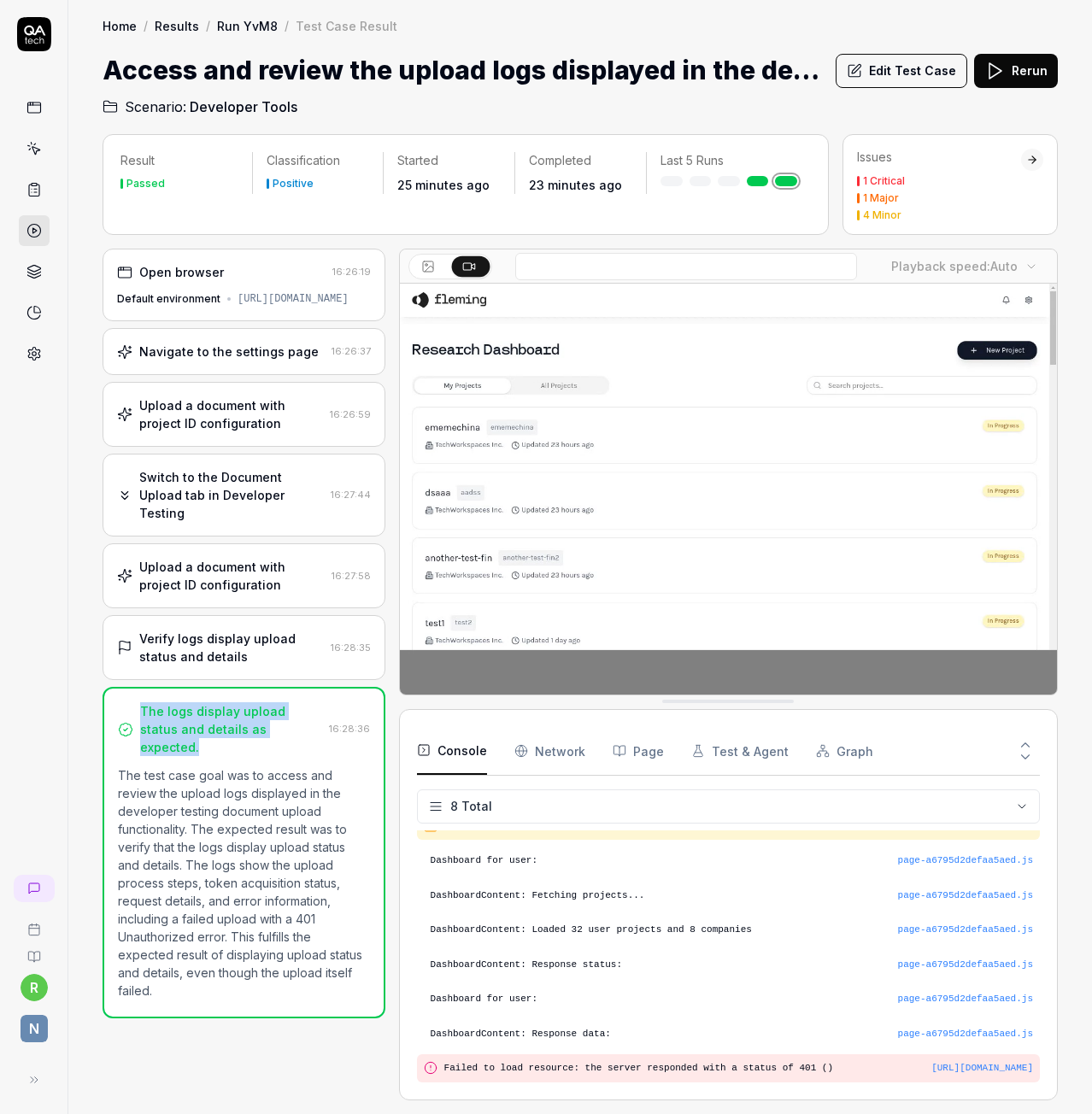 click on "The logs display upload status and details as expected. 16:28:36 The test case goal was to access and review the upload logs displayed in the developer testing document upload functionality. The expected result was to verify that the logs display upload status and details. The logs show the upload process steps, token acquisition status, request details, and error information, including a failed upload with a 401 Unauthorized error. This fulfills the expected result of displaying upload status and details, even though the upload itself failed." at bounding box center (244, 853) 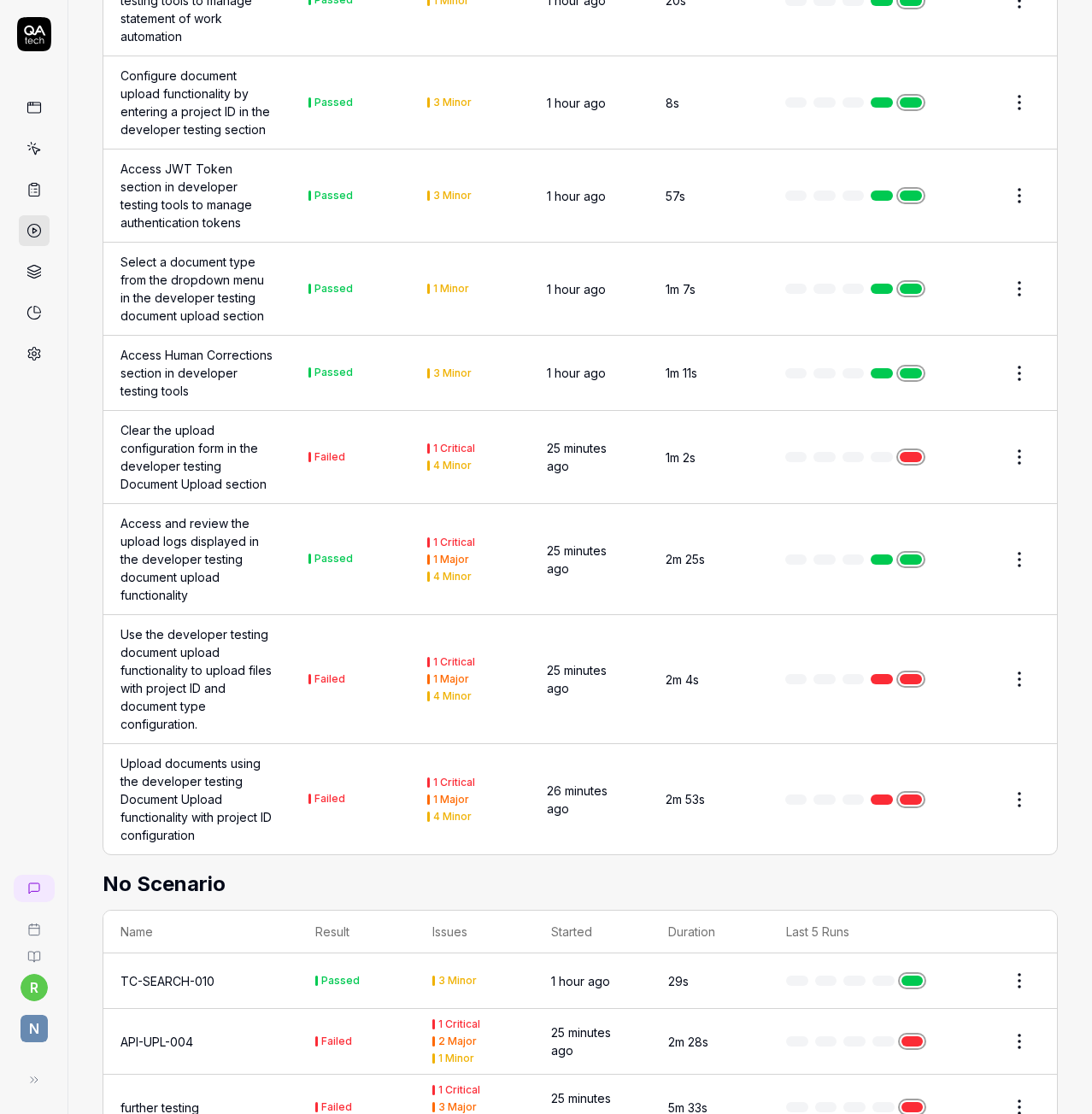 scroll, scrollTop: 1965, scrollLeft: 0, axis: vertical 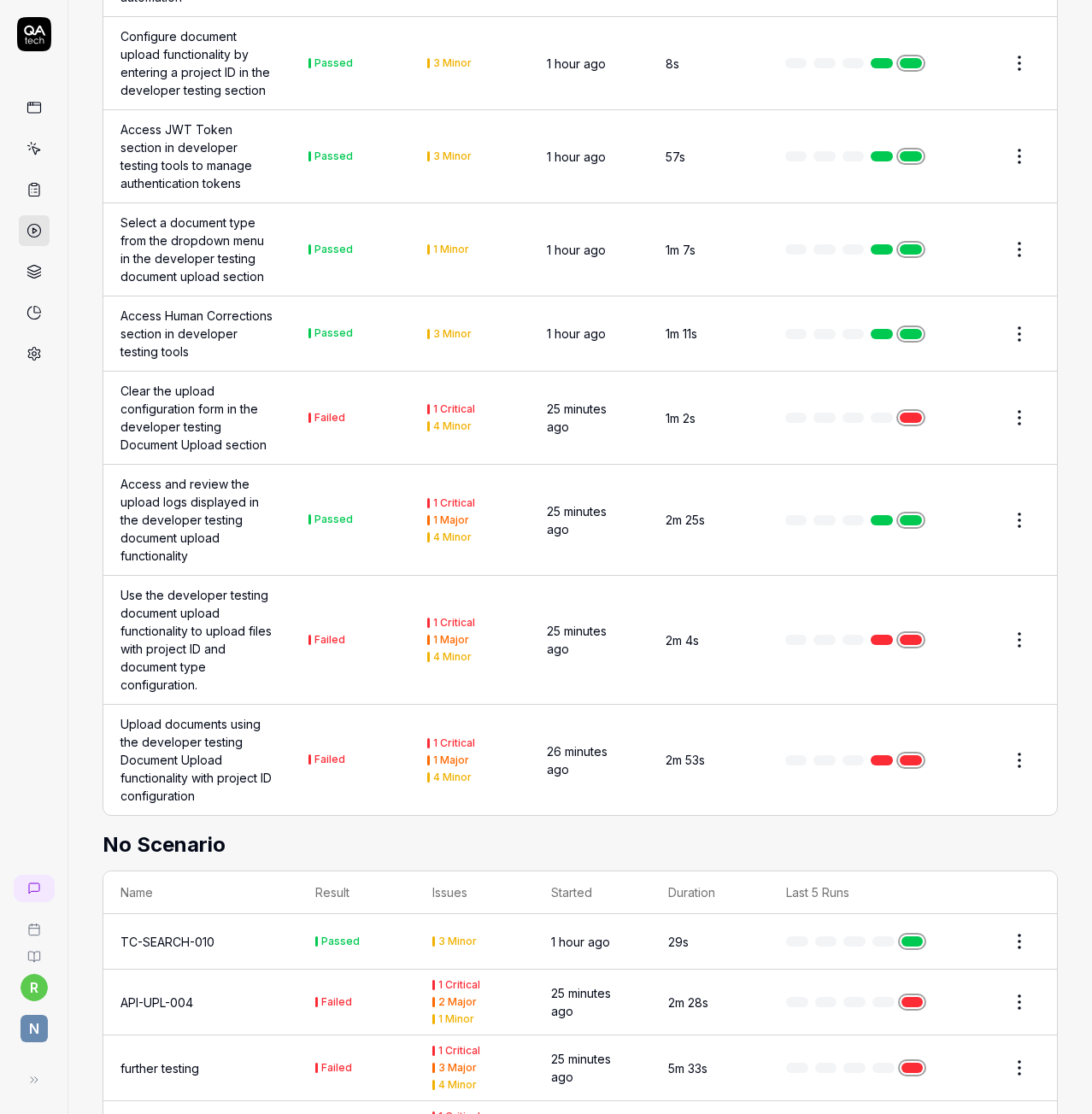 click on "TC-SEARCH-010" at bounding box center (167, 941) 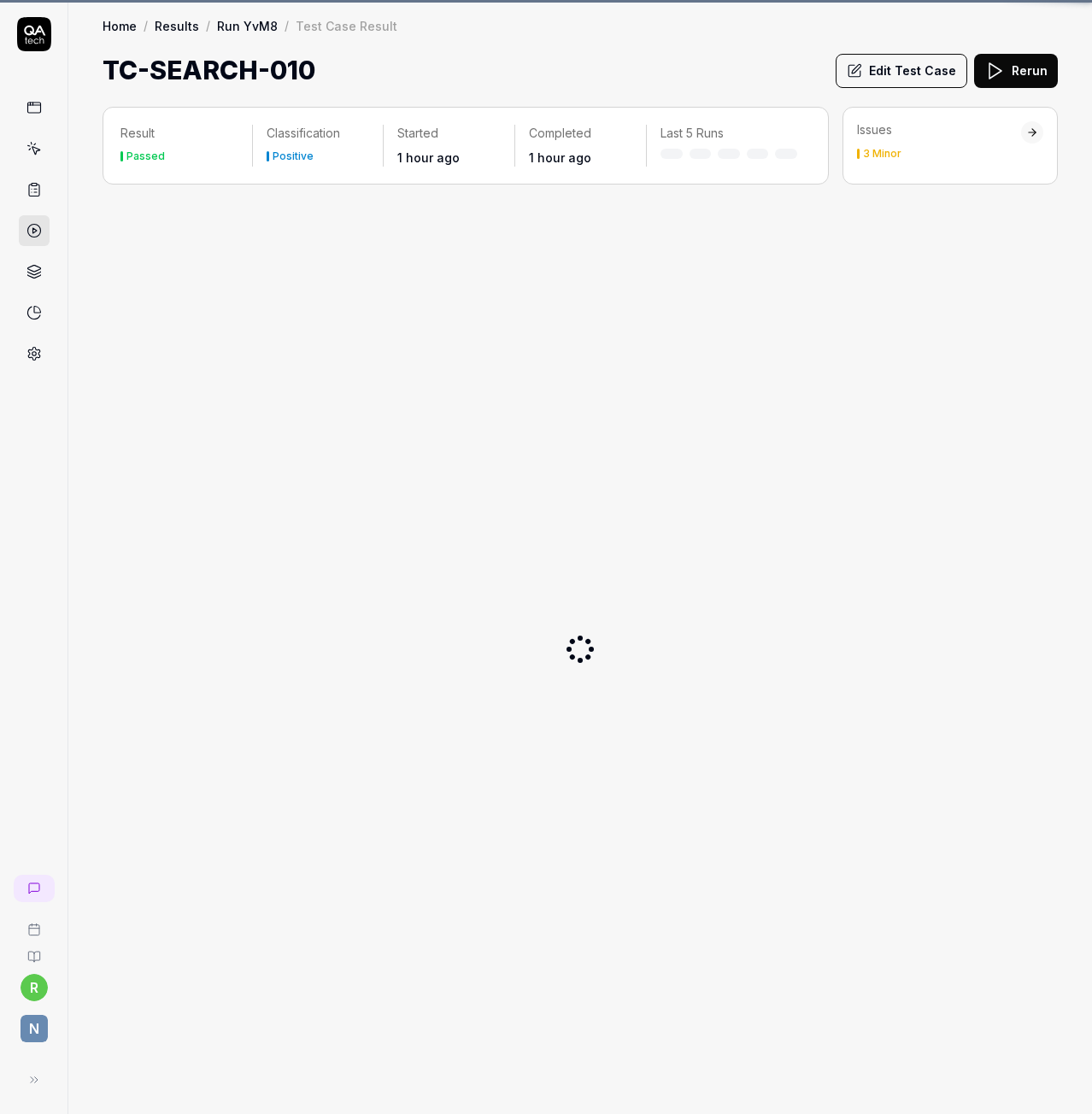 scroll, scrollTop: 0, scrollLeft: 0, axis: both 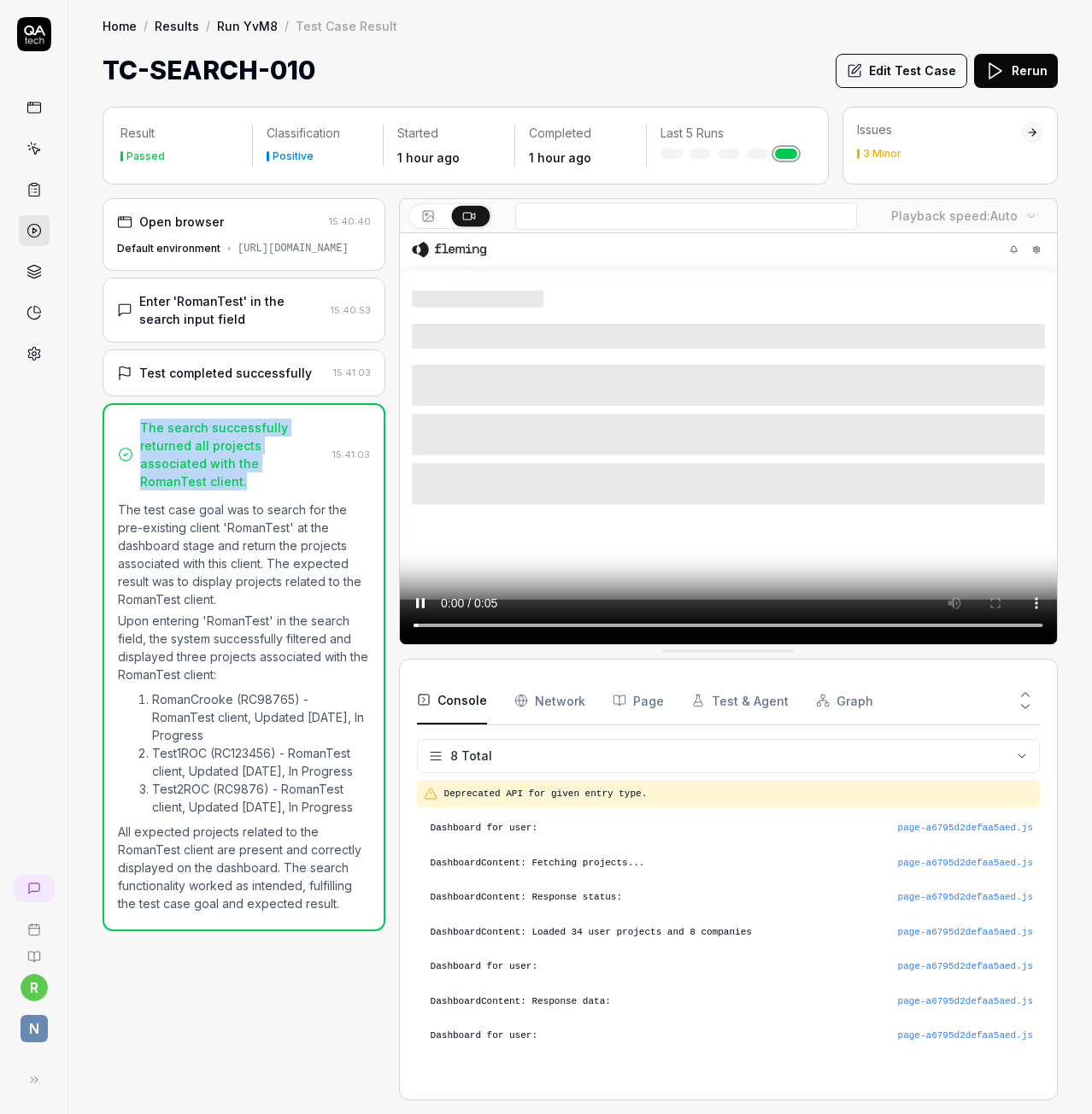 drag, startPoint x: 302, startPoint y: 472, endPoint x: 136, endPoint y: 443, distance: 168.51409 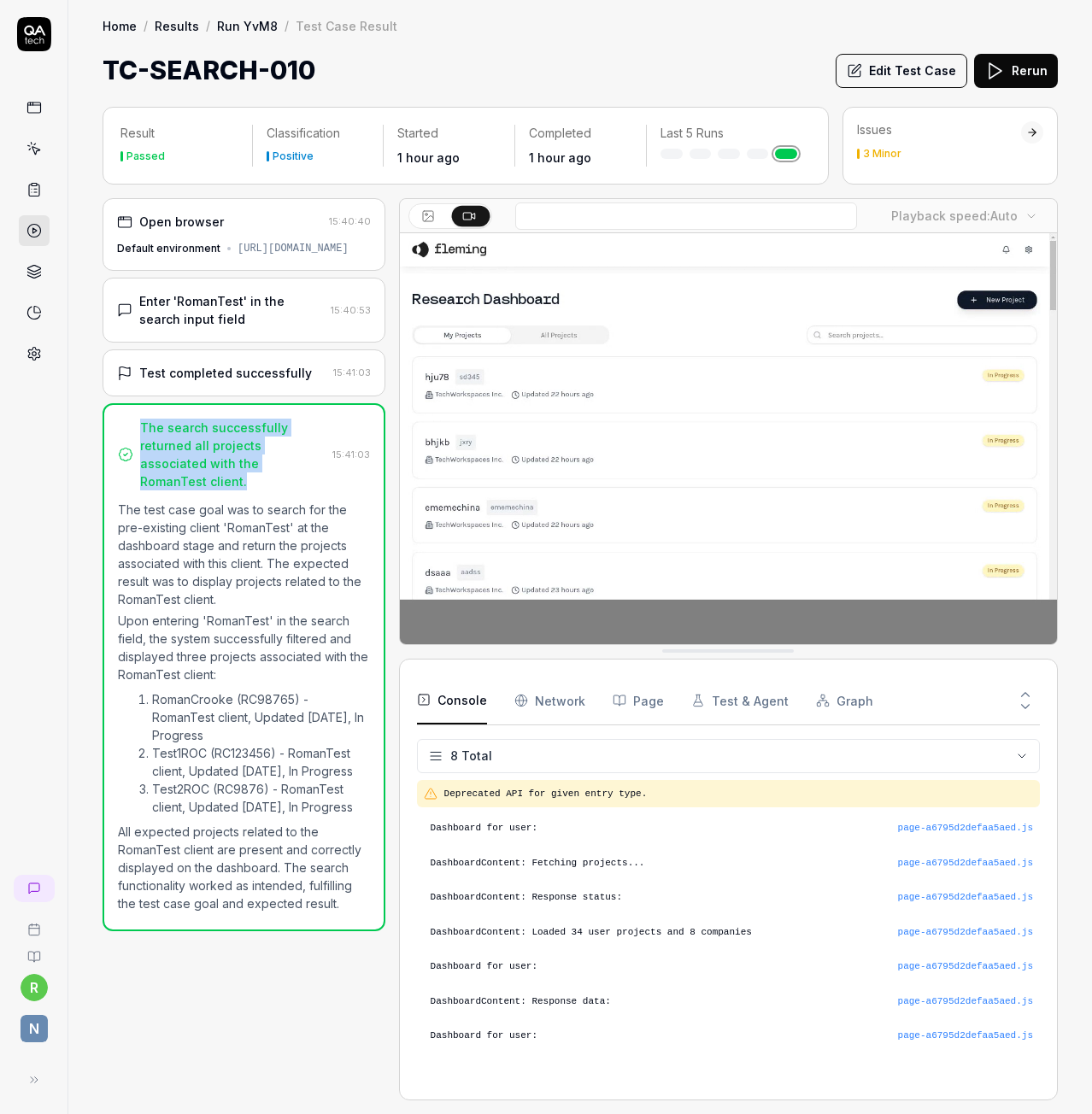 click on "The search successfully returned all projects associated with the RomanTest client." at bounding box center [221, 454] 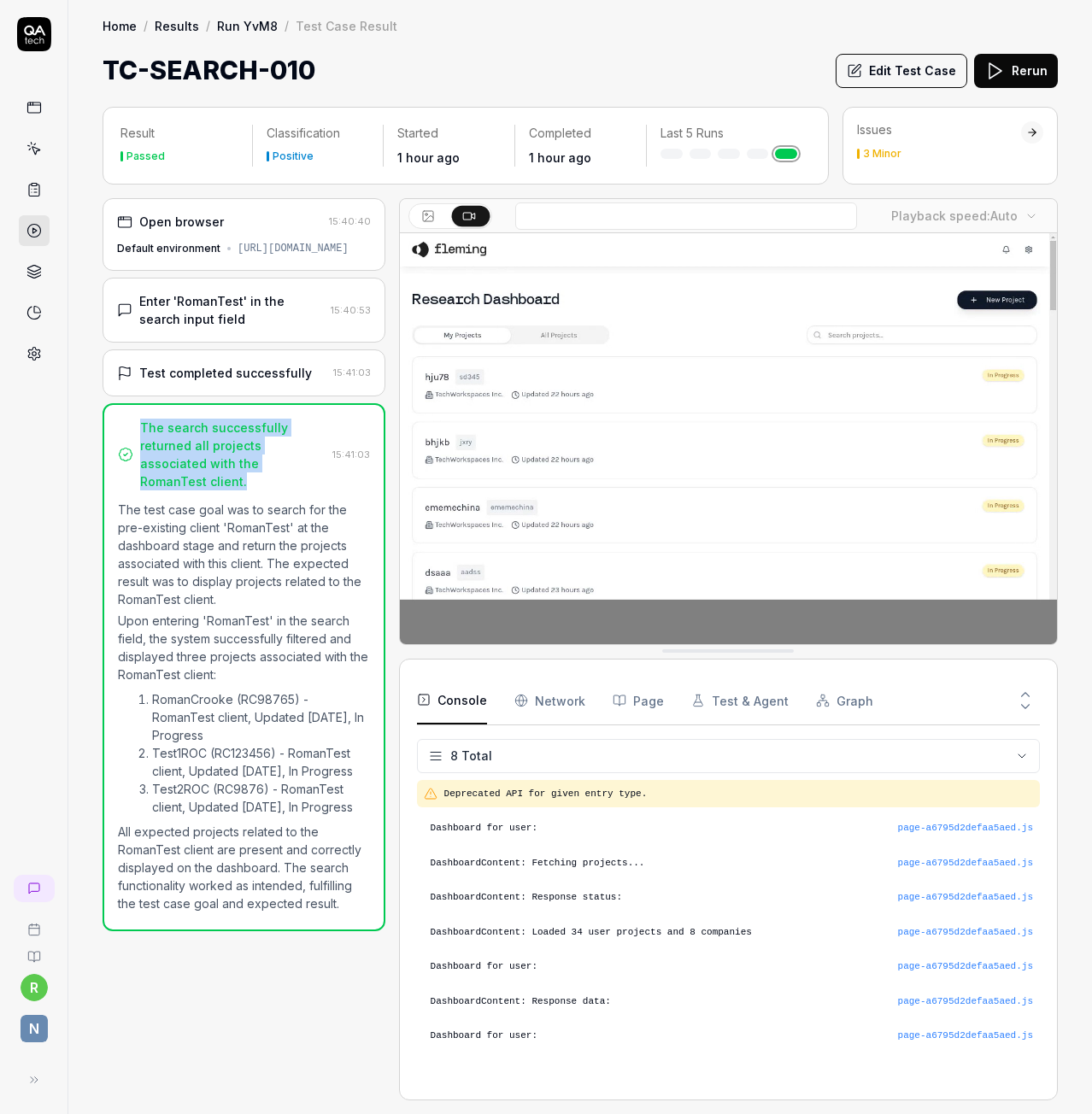 copy on "The search successfully returned all projects associated with the RomanTest client." 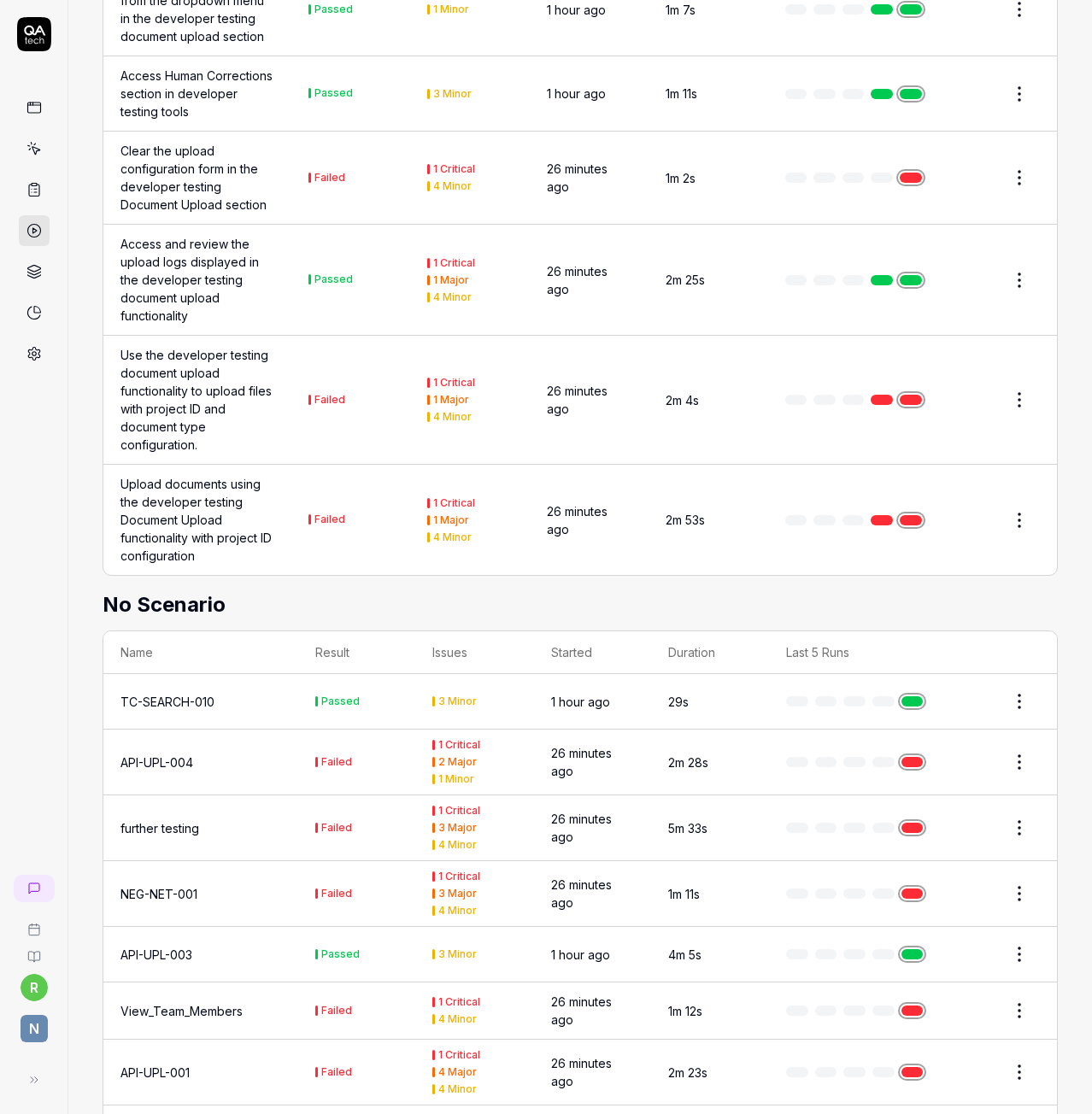 scroll, scrollTop: 2221, scrollLeft: 0, axis: vertical 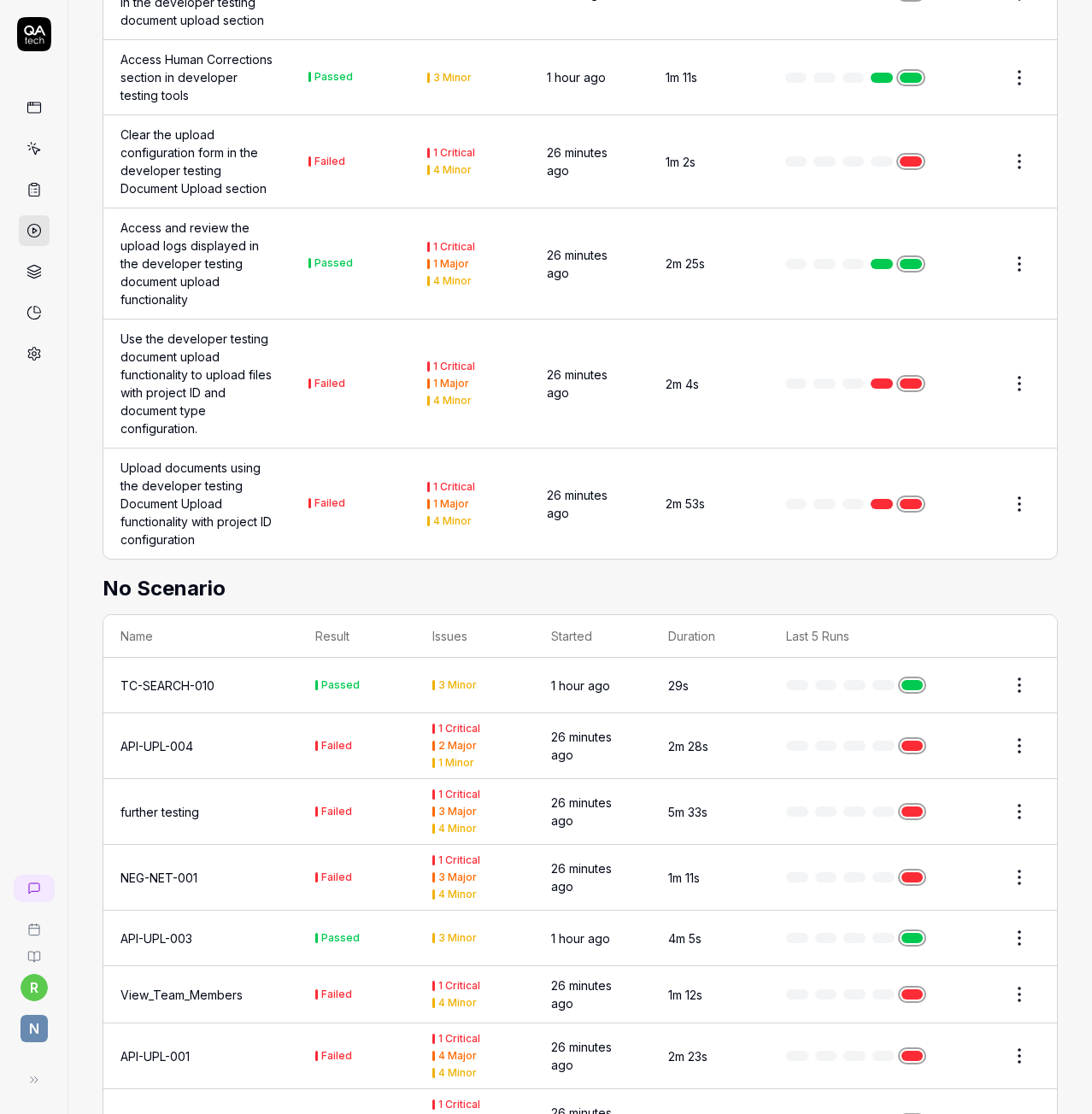 click on "API-UPL-003" at bounding box center (201, 938) 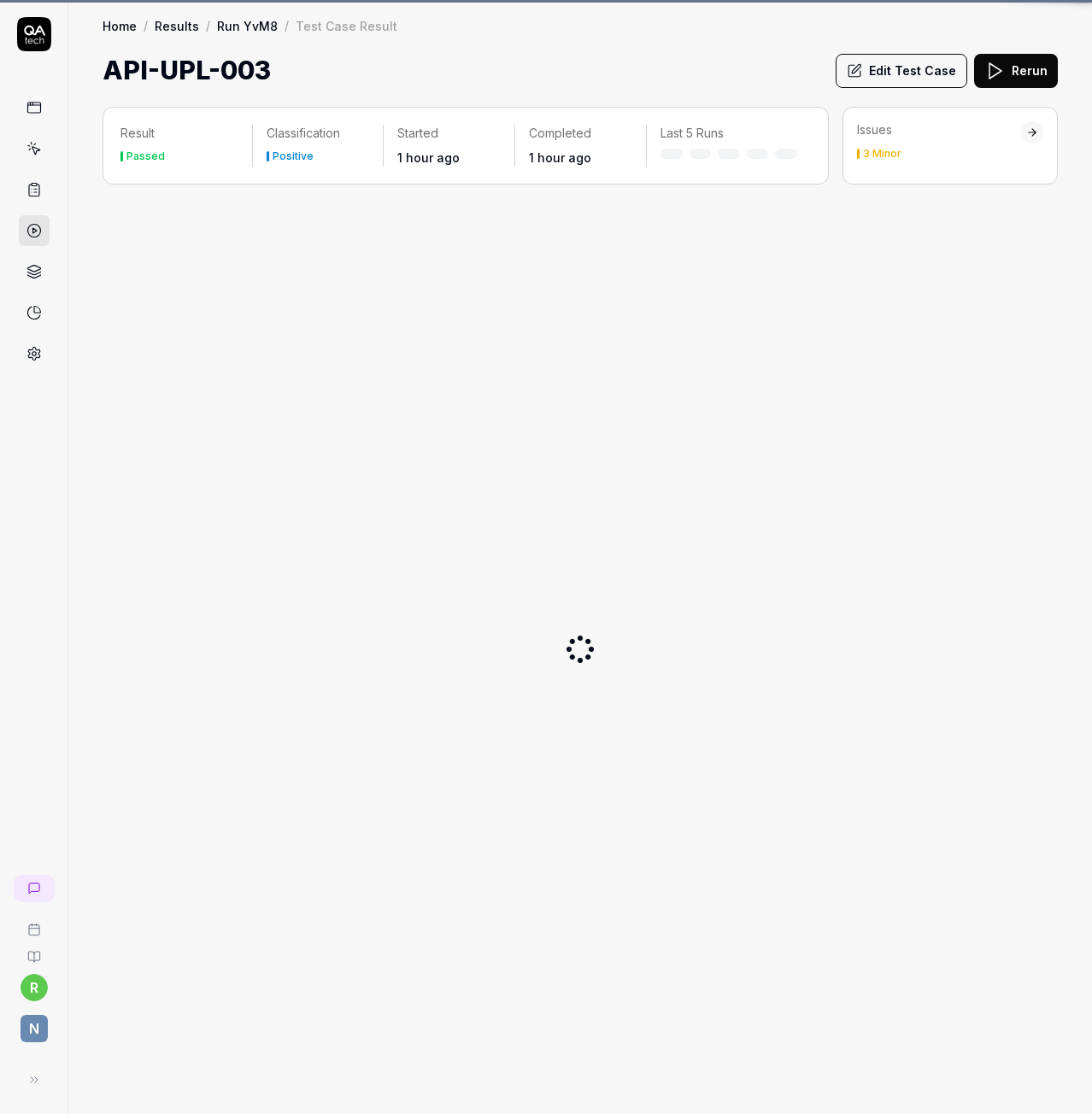 scroll, scrollTop: 0, scrollLeft: 0, axis: both 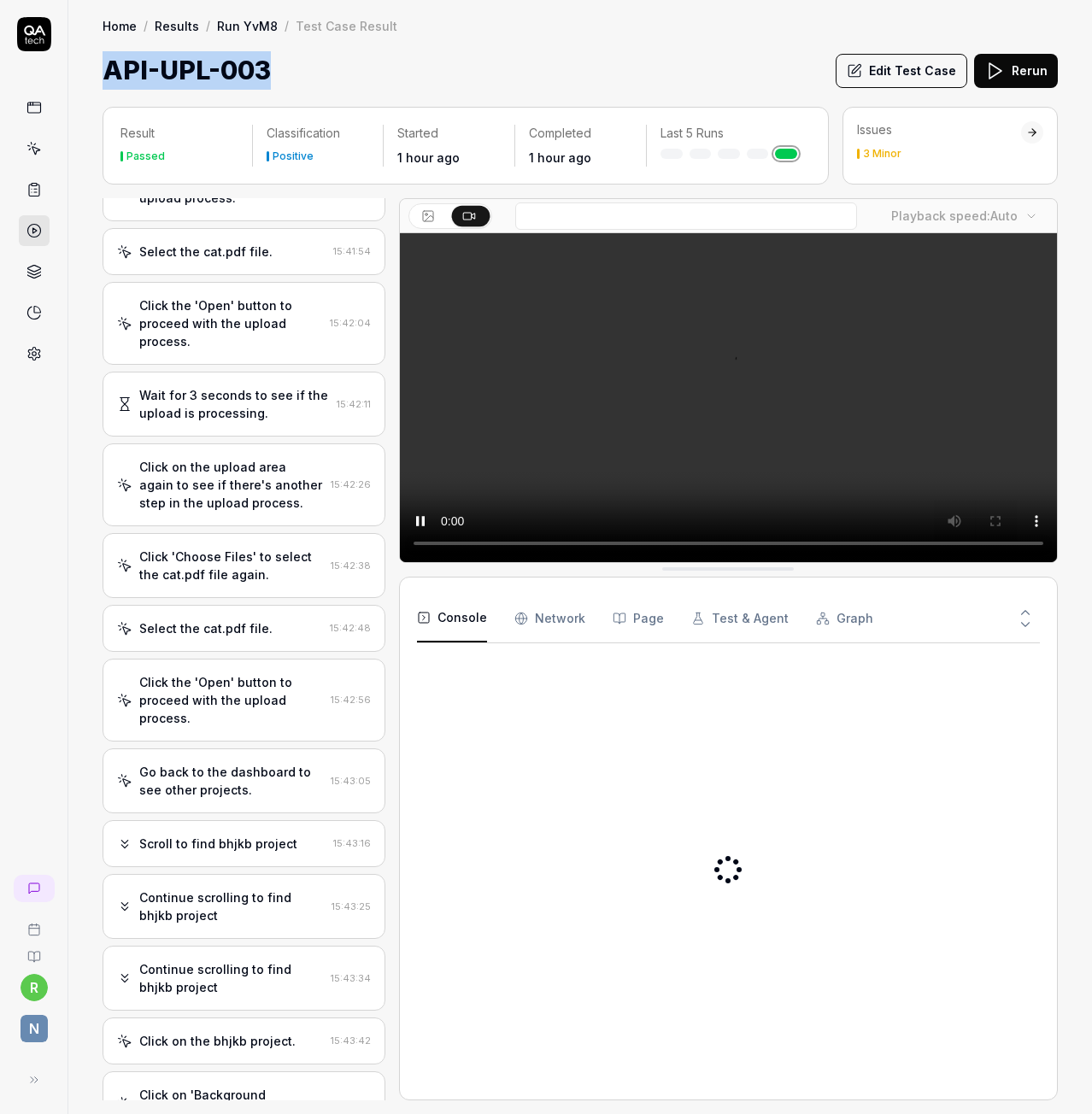 drag, startPoint x: 281, startPoint y: 70, endPoint x: 80, endPoint y: 55, distance: 201.55892 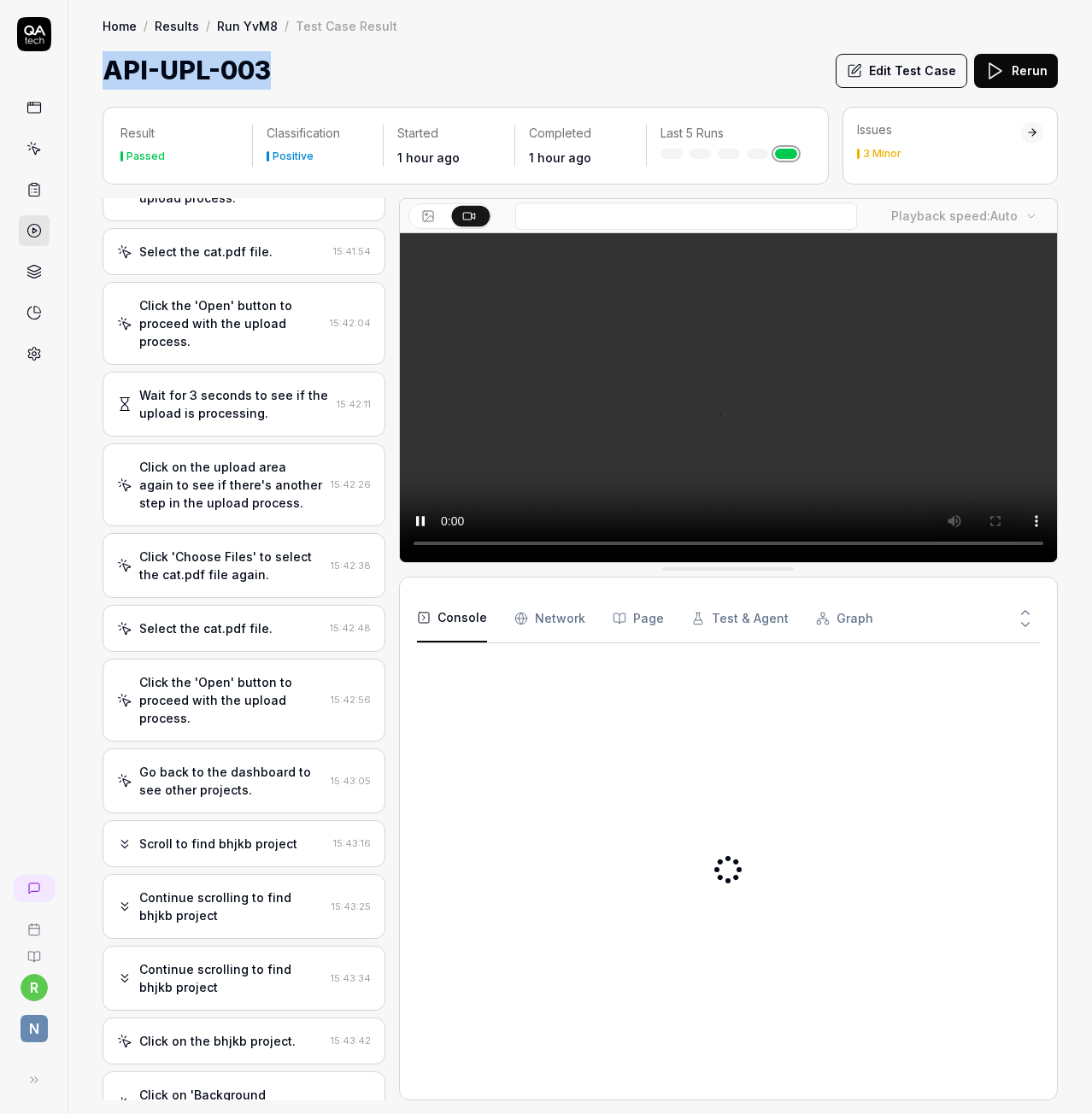 click on "Home / Results / Run YvM8 / Test Case Result Home / Results / Run YvM8 / Test Case Result API-UPL-003 Edit Test Case Rerun" at bounding box center [580, 44] 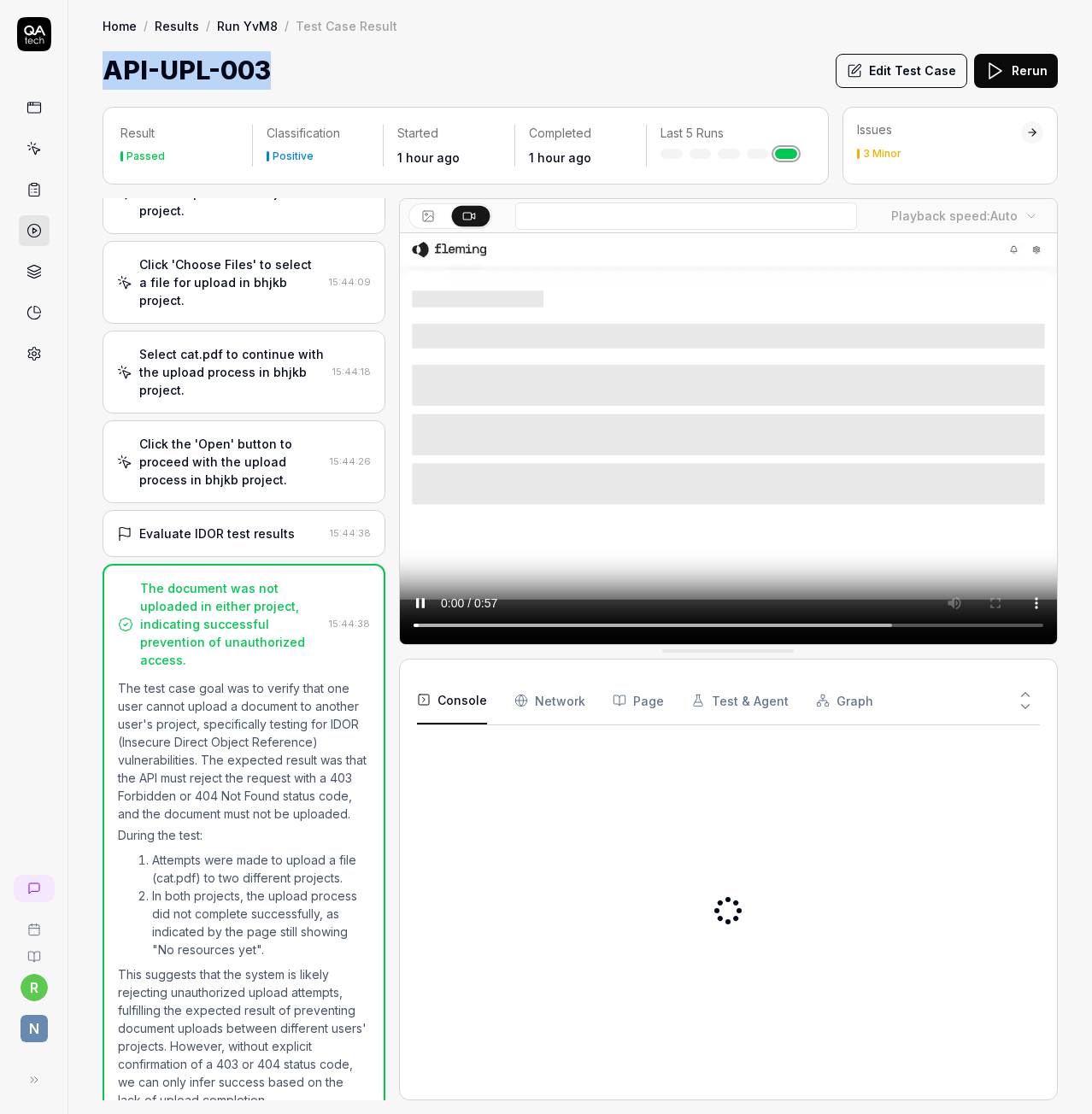 scroll, scrollTop: 1517, scrollLeft: 0, axis: vertical 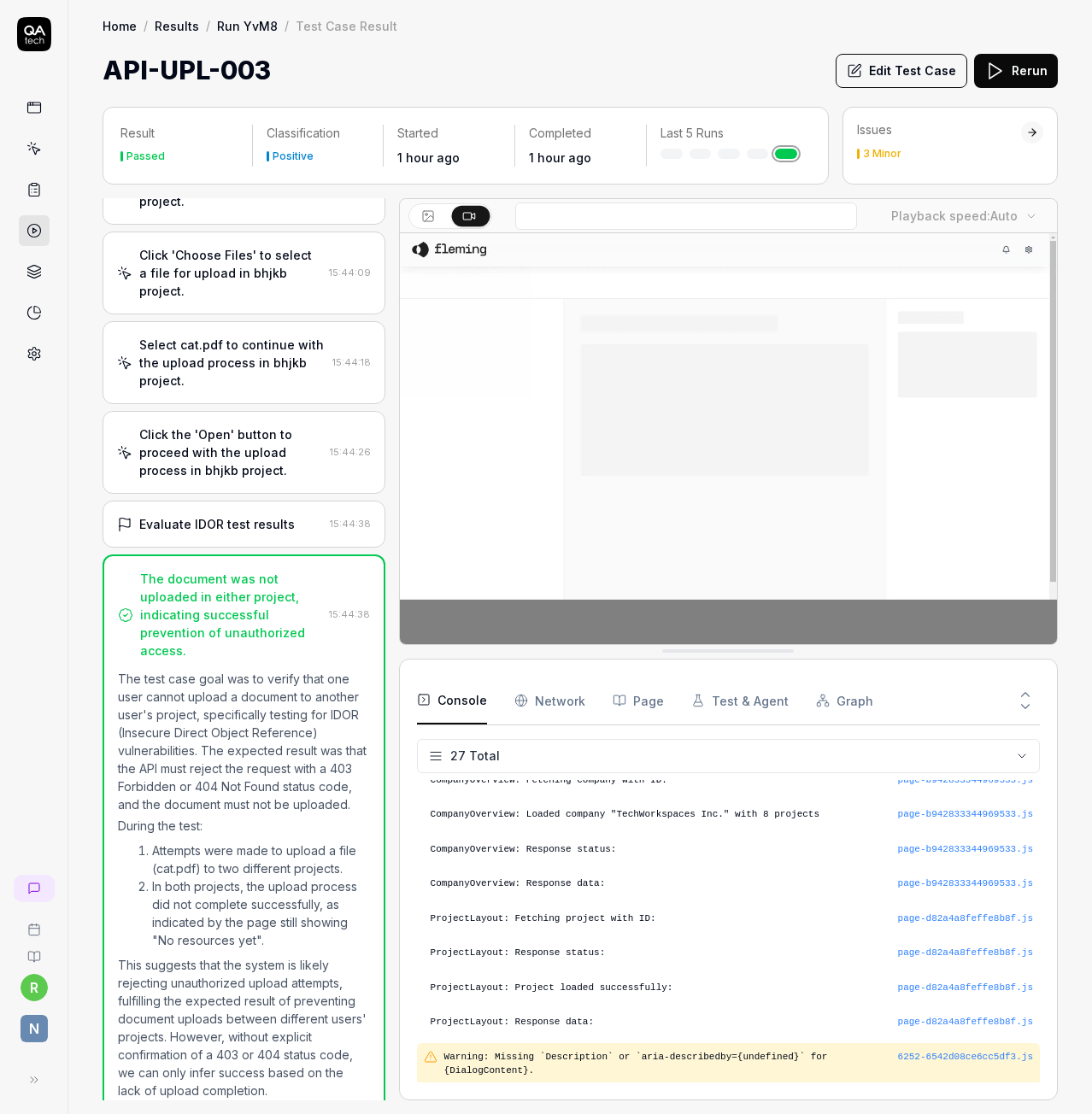 click on "The document was not uploaded in either project, indicating successful prevention of unauthorized access." at bounding box center (231, 614) 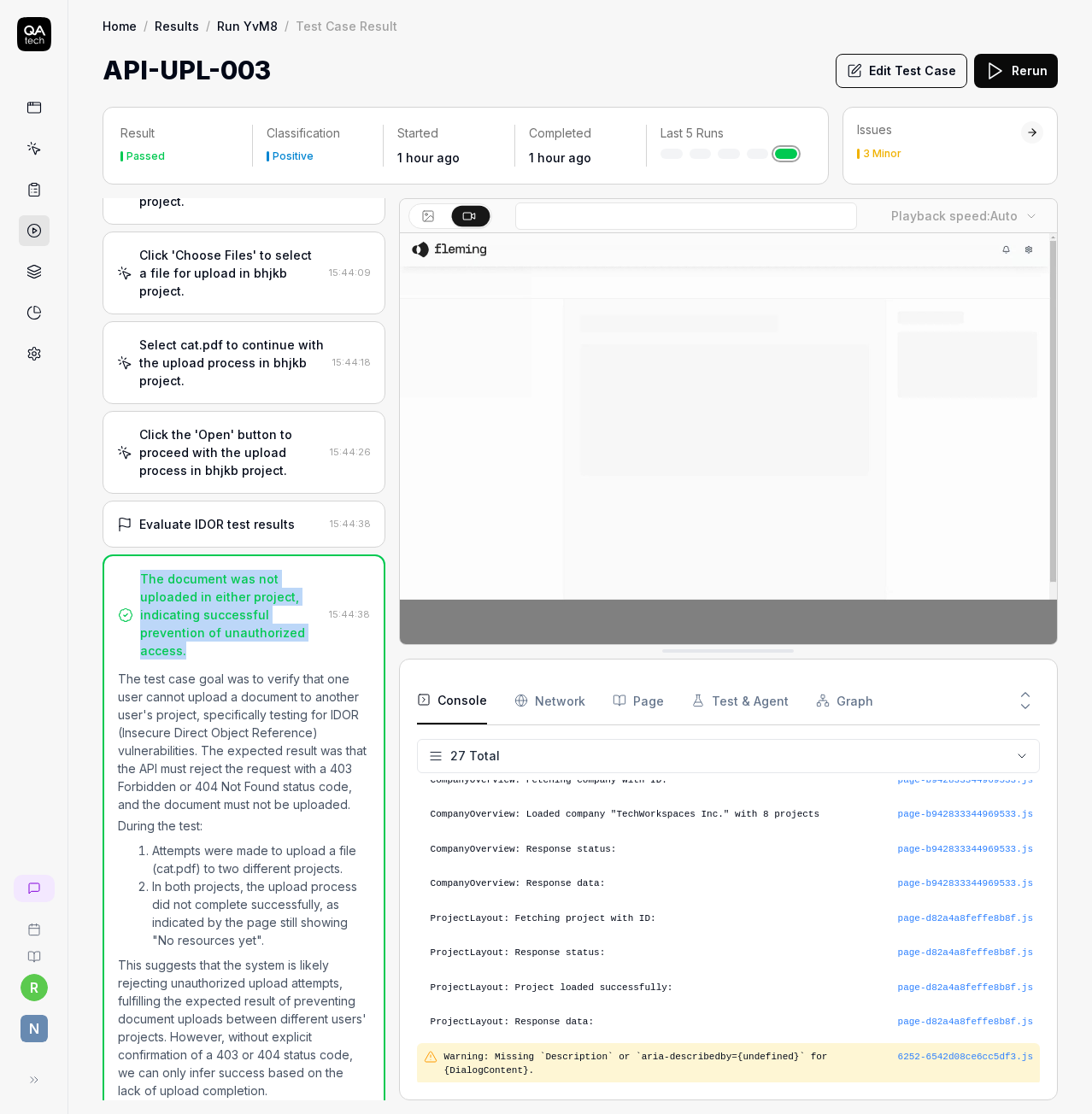 drag, startPoint x: 279, startPoint y: 615, endPoint x: 138, endPoint y: 557, distance: 152.46311 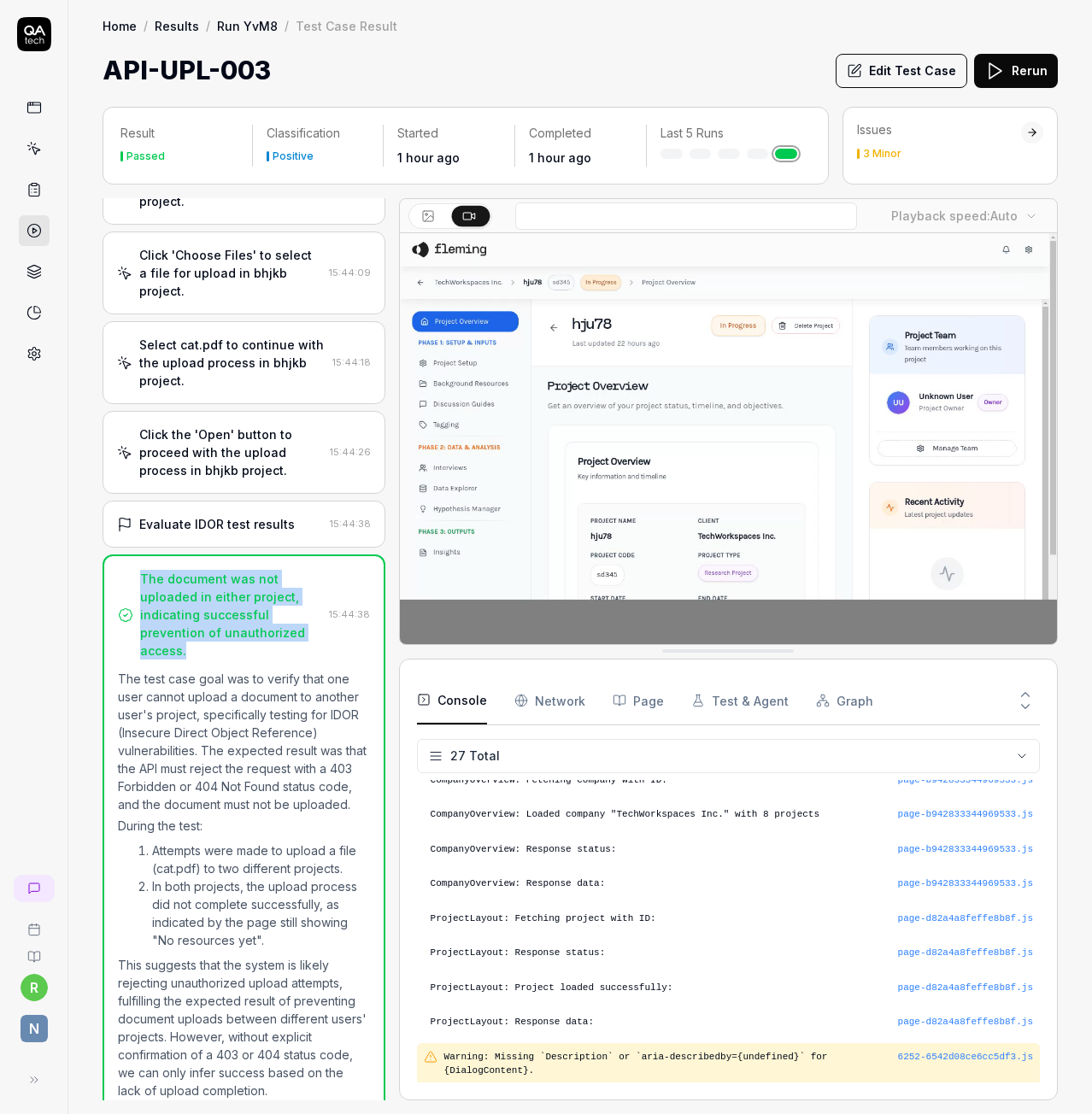 click on "The document was not uploaded in either project, indicating successful prevention of unauthorized access." at bounding box center (220, 614) 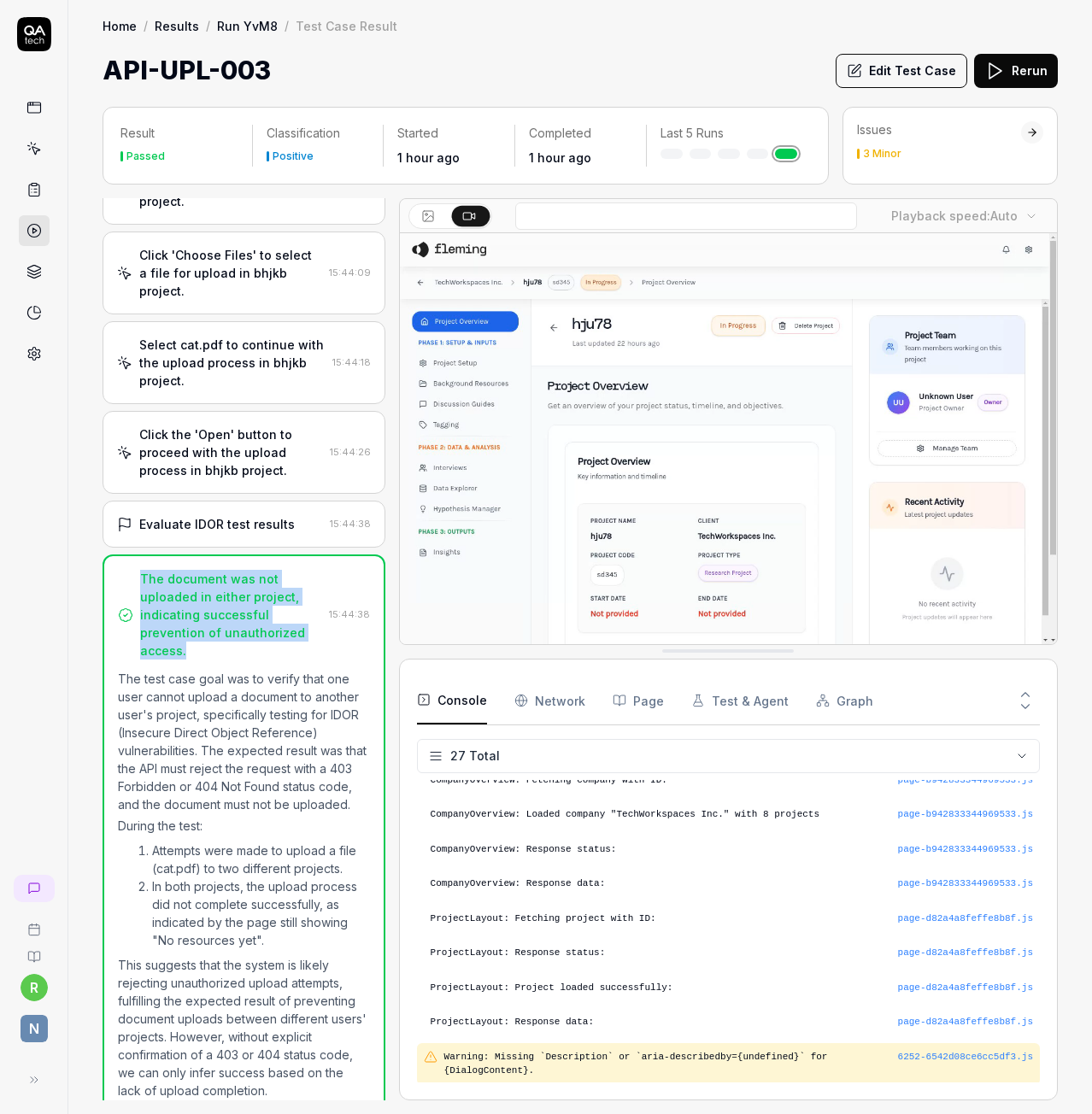 copy on "The document was not uploaded in either project, indicating successful prevention of unauthorized access." 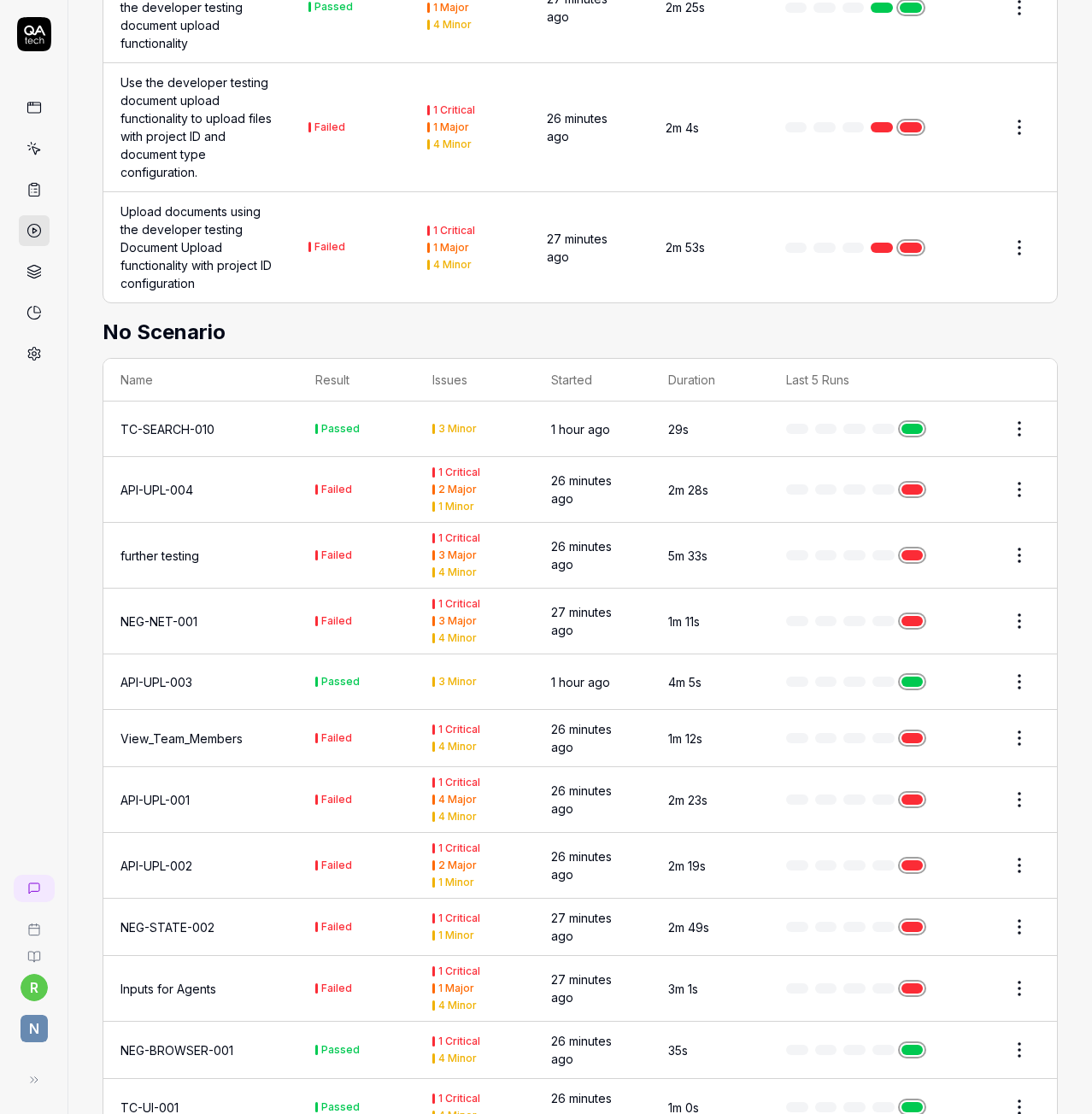 scroll, scrollTop: 2648, scrollLeft: 0, axis: vertical 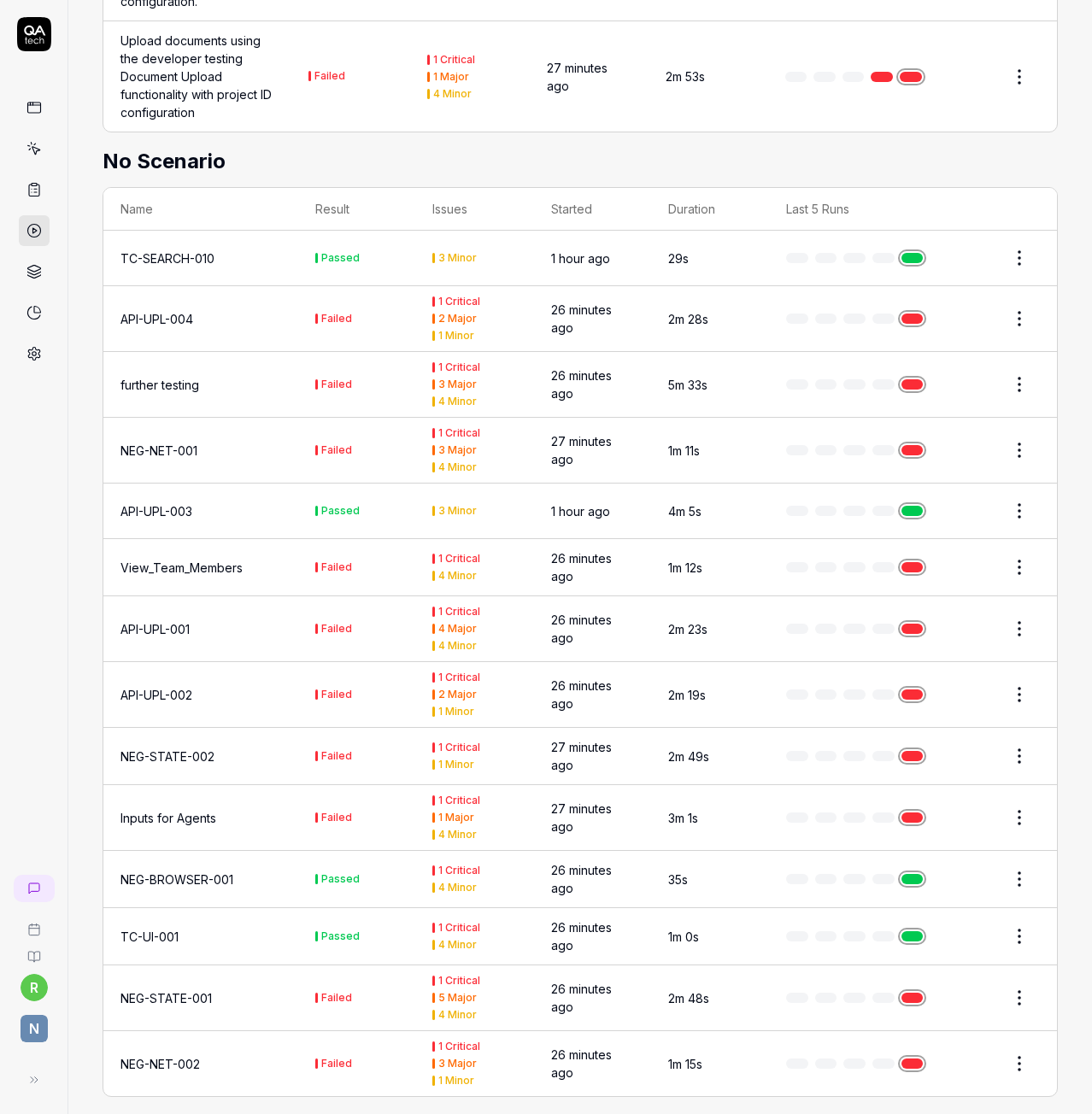 click on "NEG-BROWSER-001" at bounding box center (201, 879) 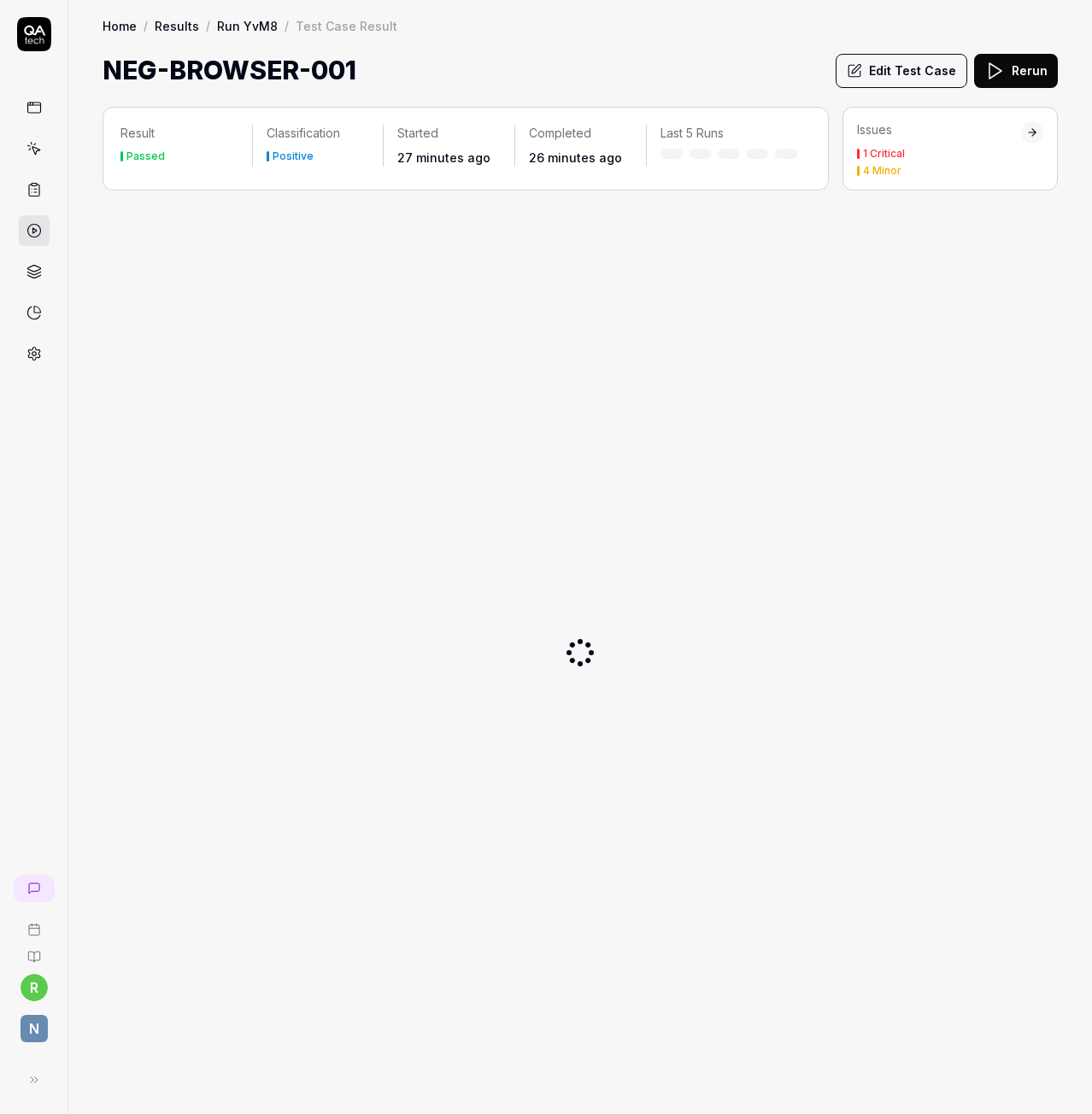 scroll, scrollTop: 0, scrollLeft: 0, axis: both 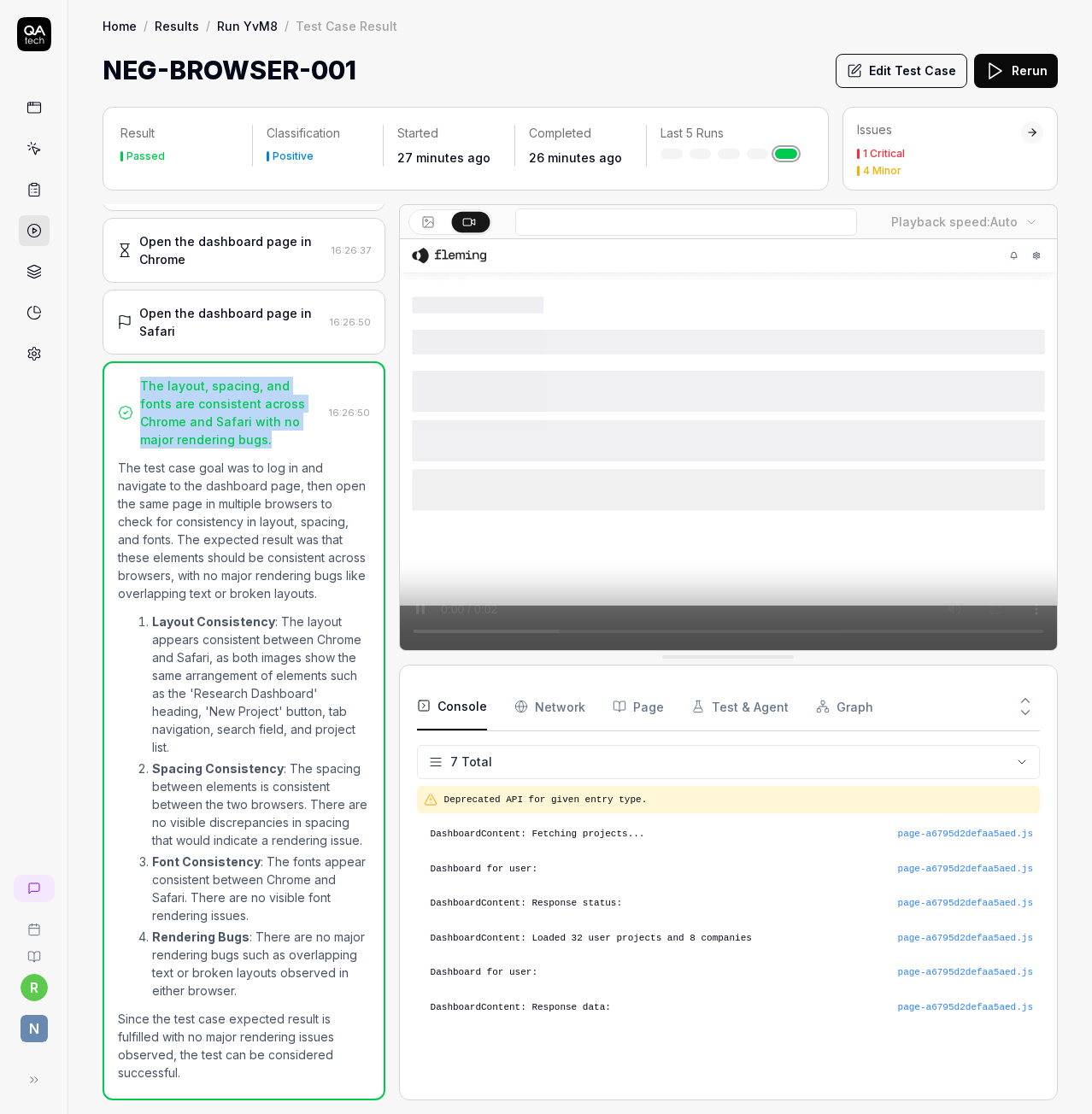 drag, startPoint x: 270, startPoint y: 413, endPoint x: 142, endPoint y: 351, distance: 142.2252 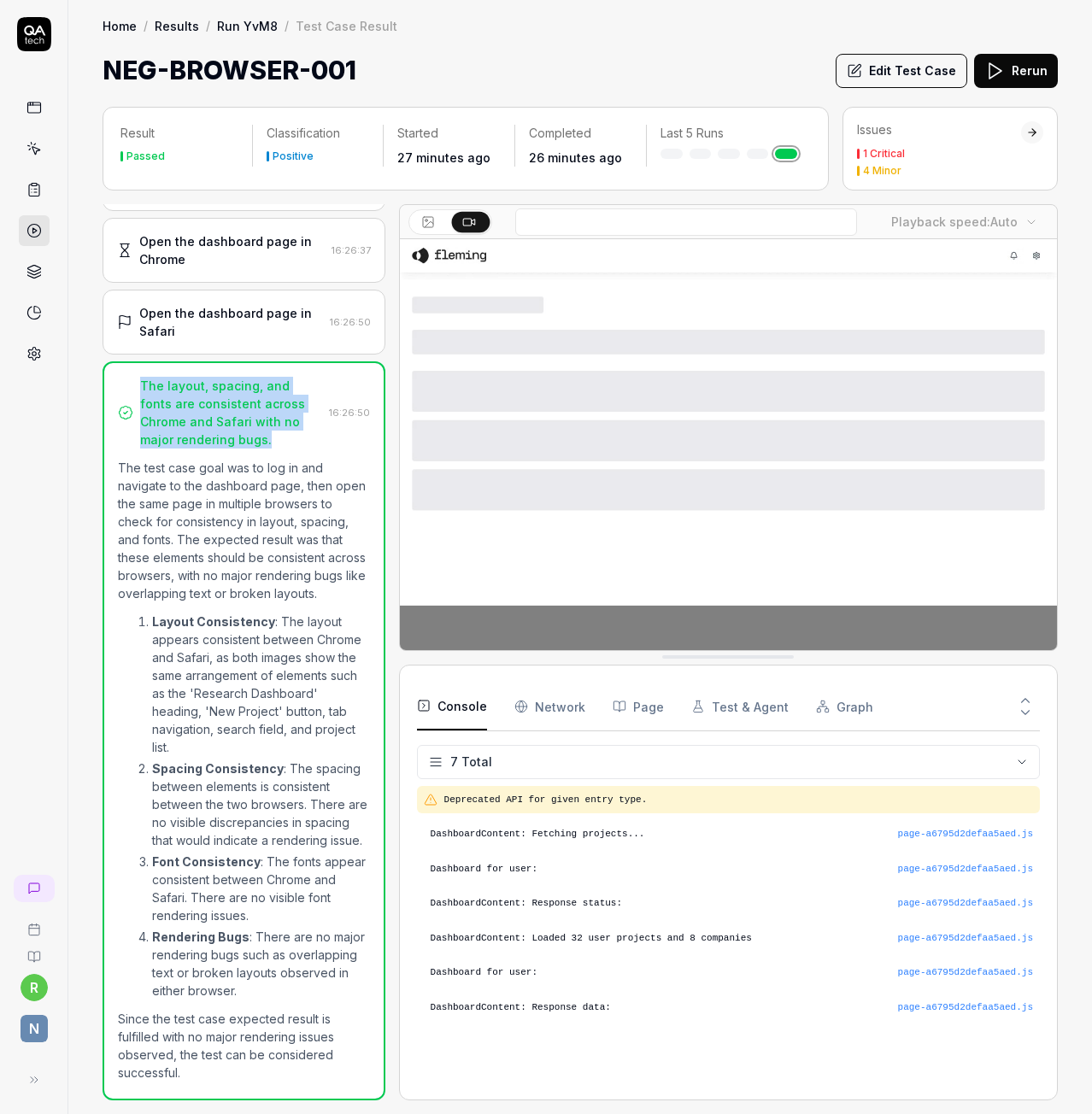 click on "The layout, spacing, and fonts are consistent across Chrome and Safari with no major rendering bugs." at bounding box center [231, 413] 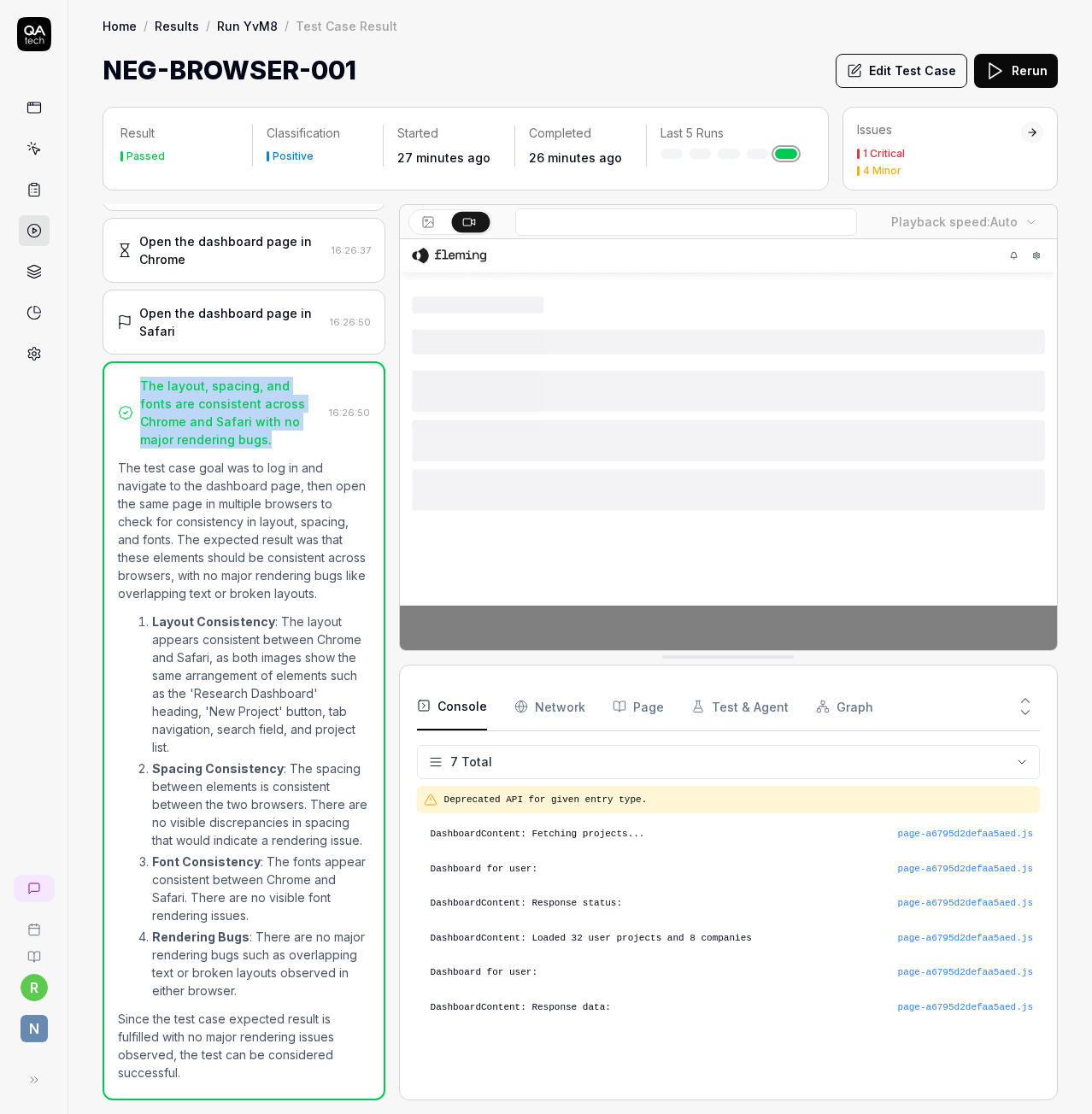 copy on "The layout, spacing, and fonts are consistent across Chrome and Safari with no major rendering bugs." 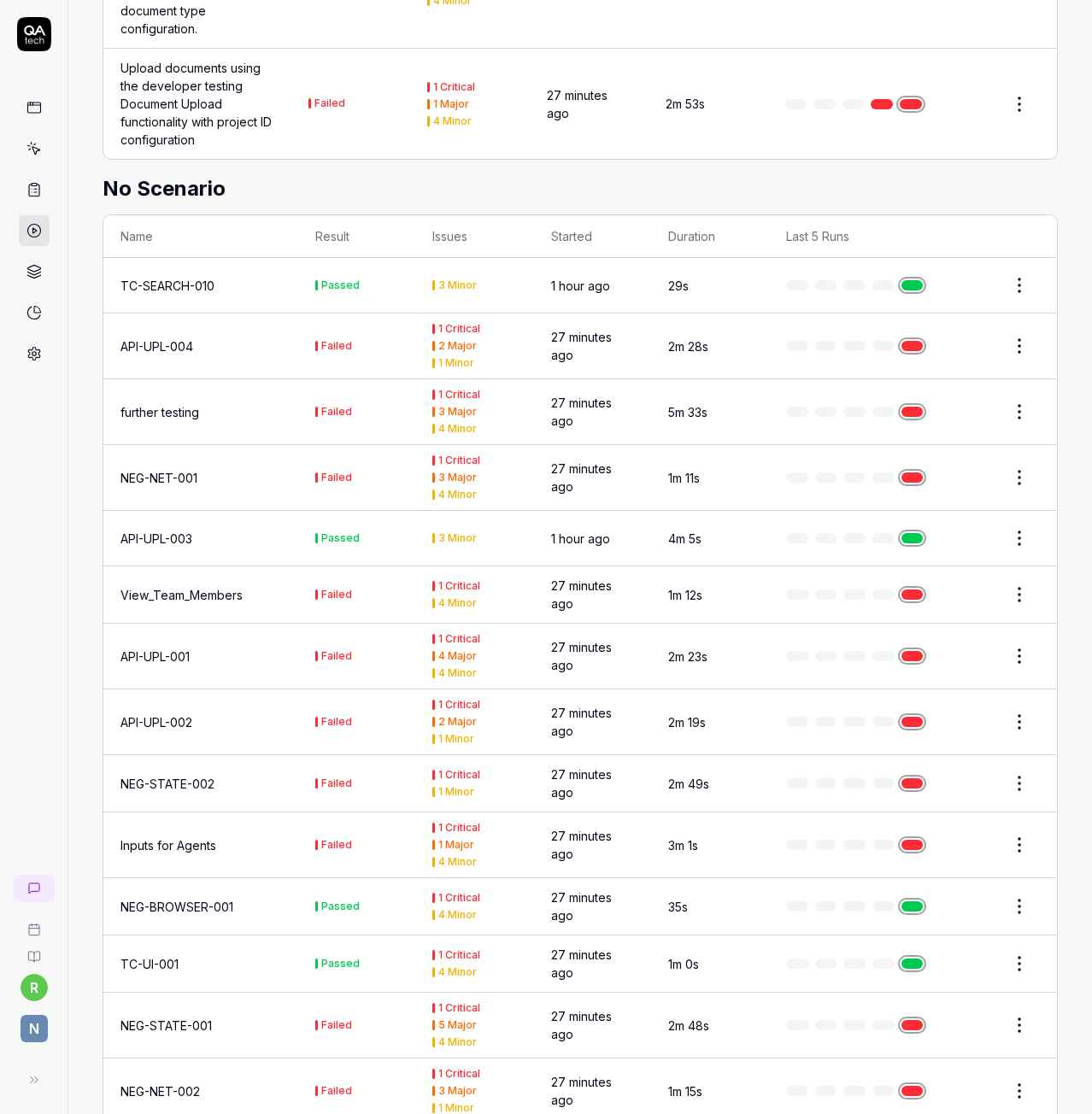 scroll, scrollTop: 2648, scrollLeft: 0, axis: vertical 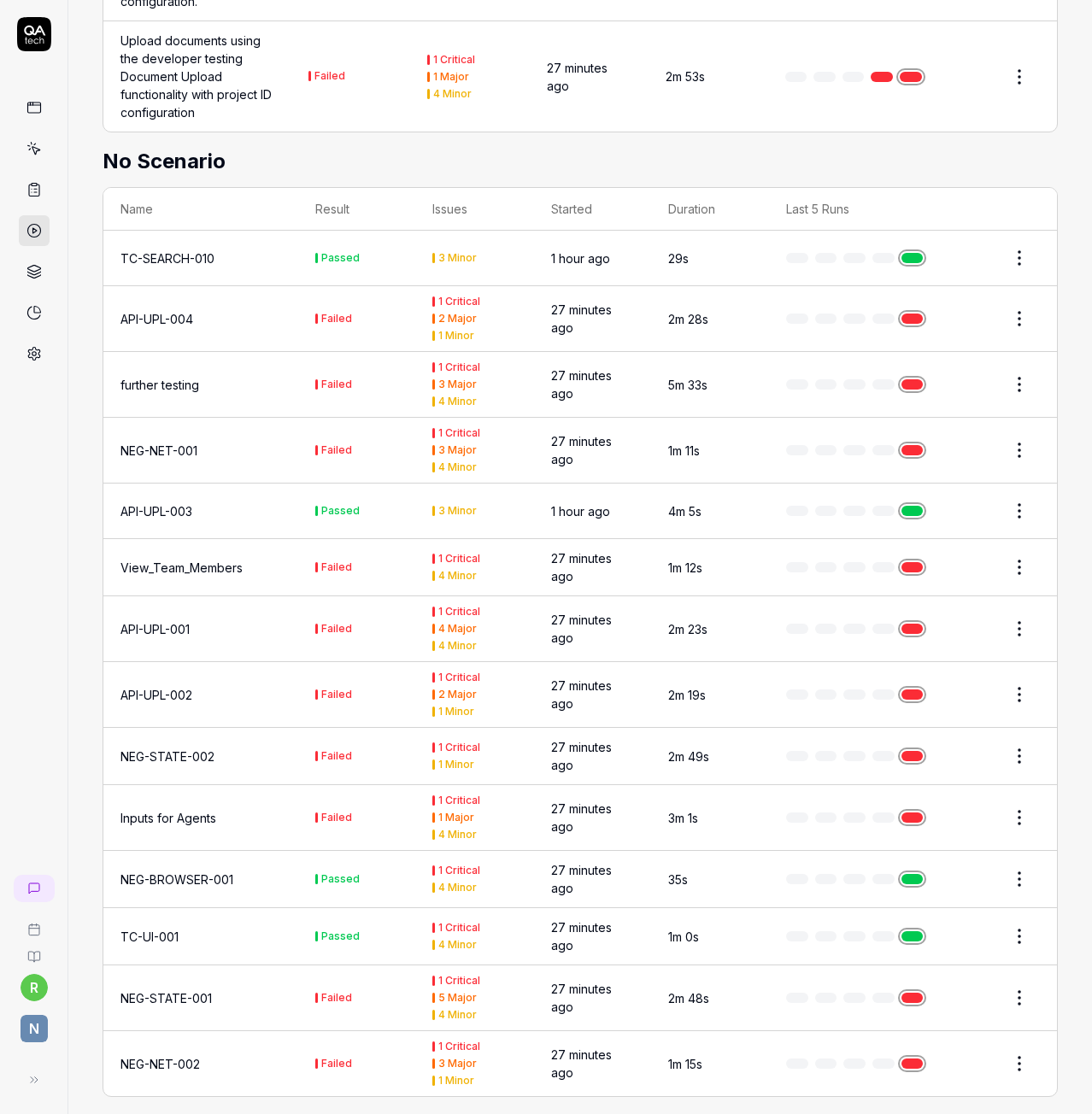 click on "NEG-BROWSER-001" at bounding box center (177, 879) 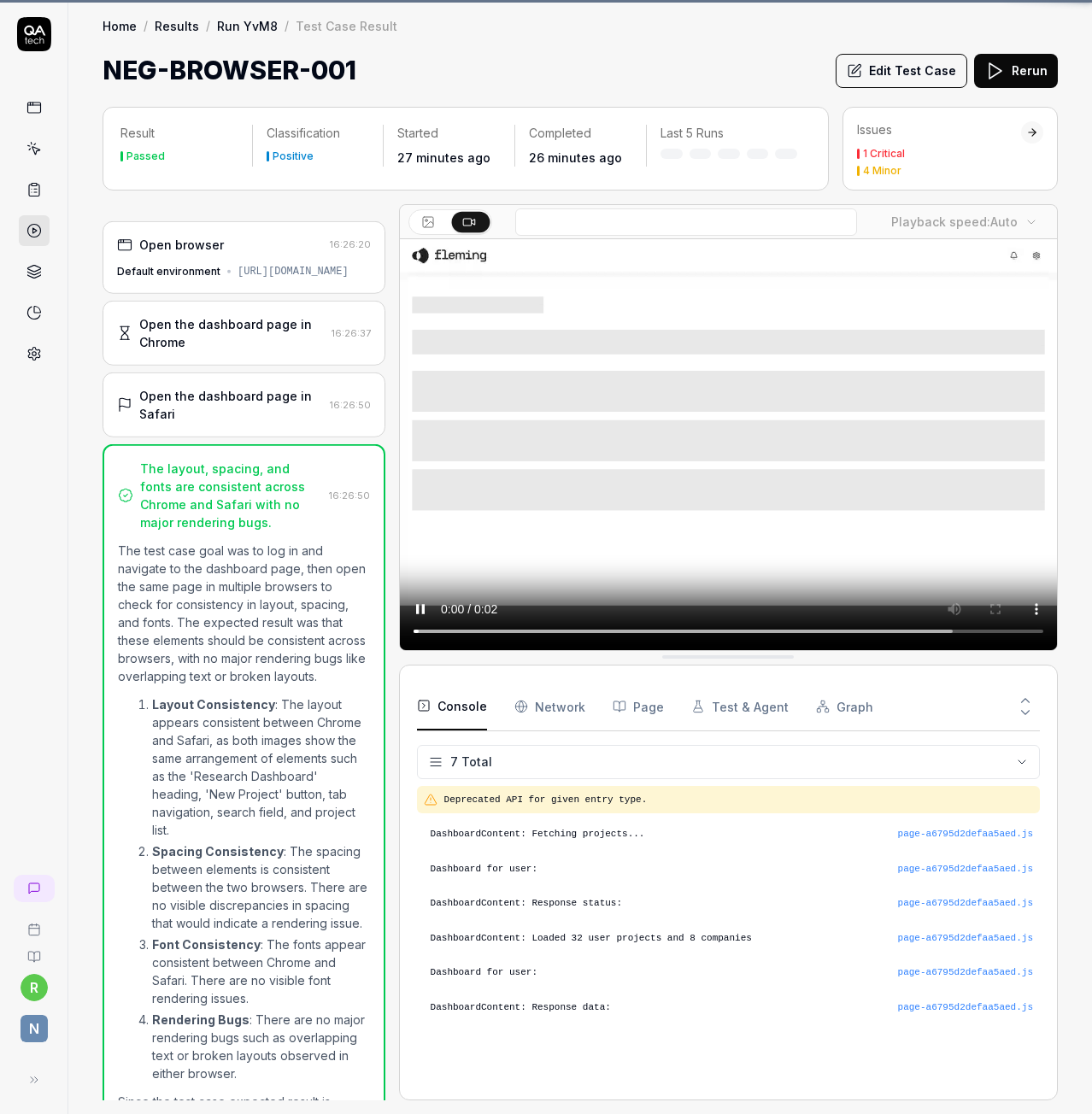 scroll, scrollTop: 0, scrollLeft: 0, axis: both 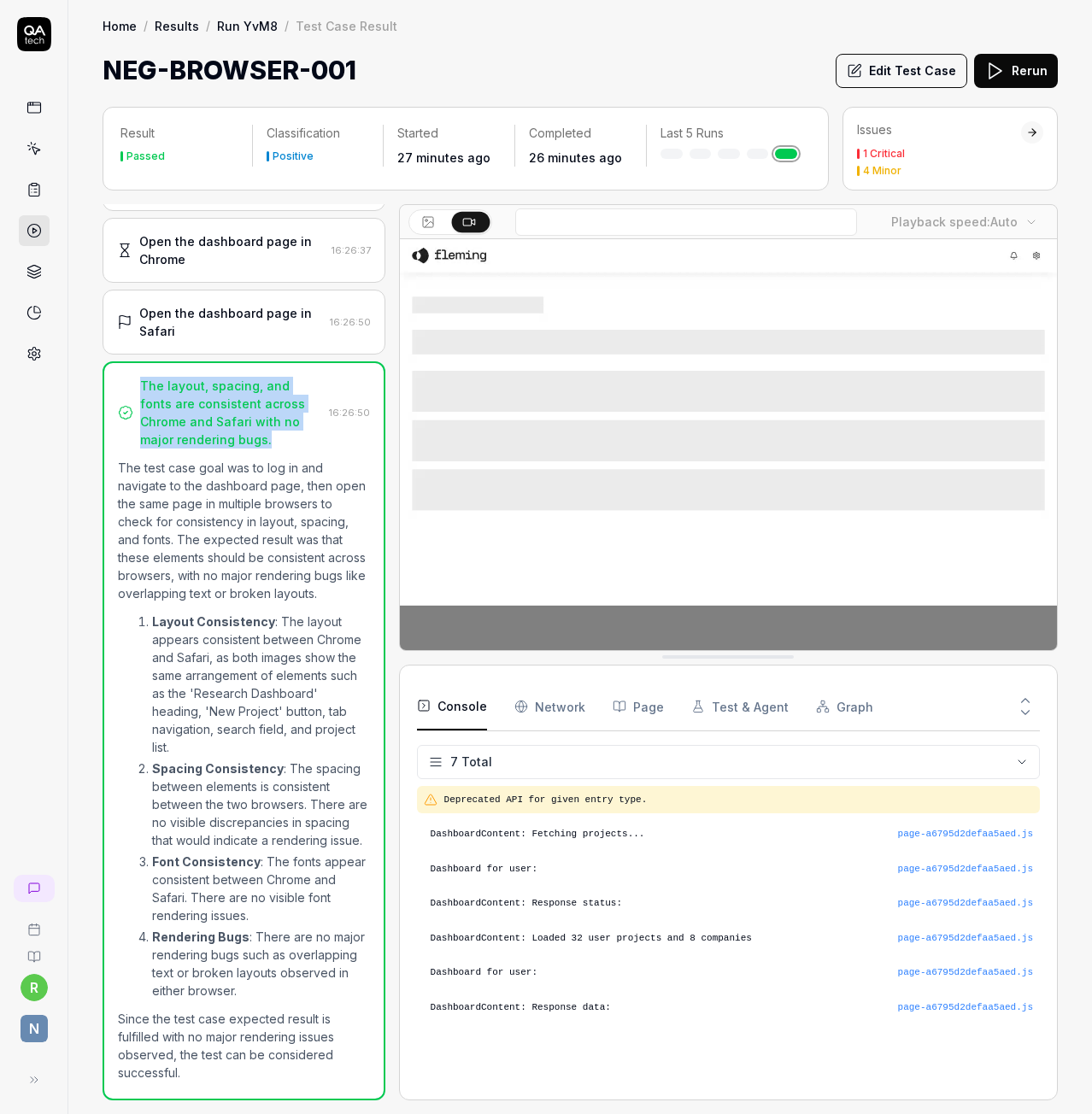 drag, startPoint x: 273, startPoint y: 407, endPoint x: 142, endPoint y: 348, distance: 143.67324 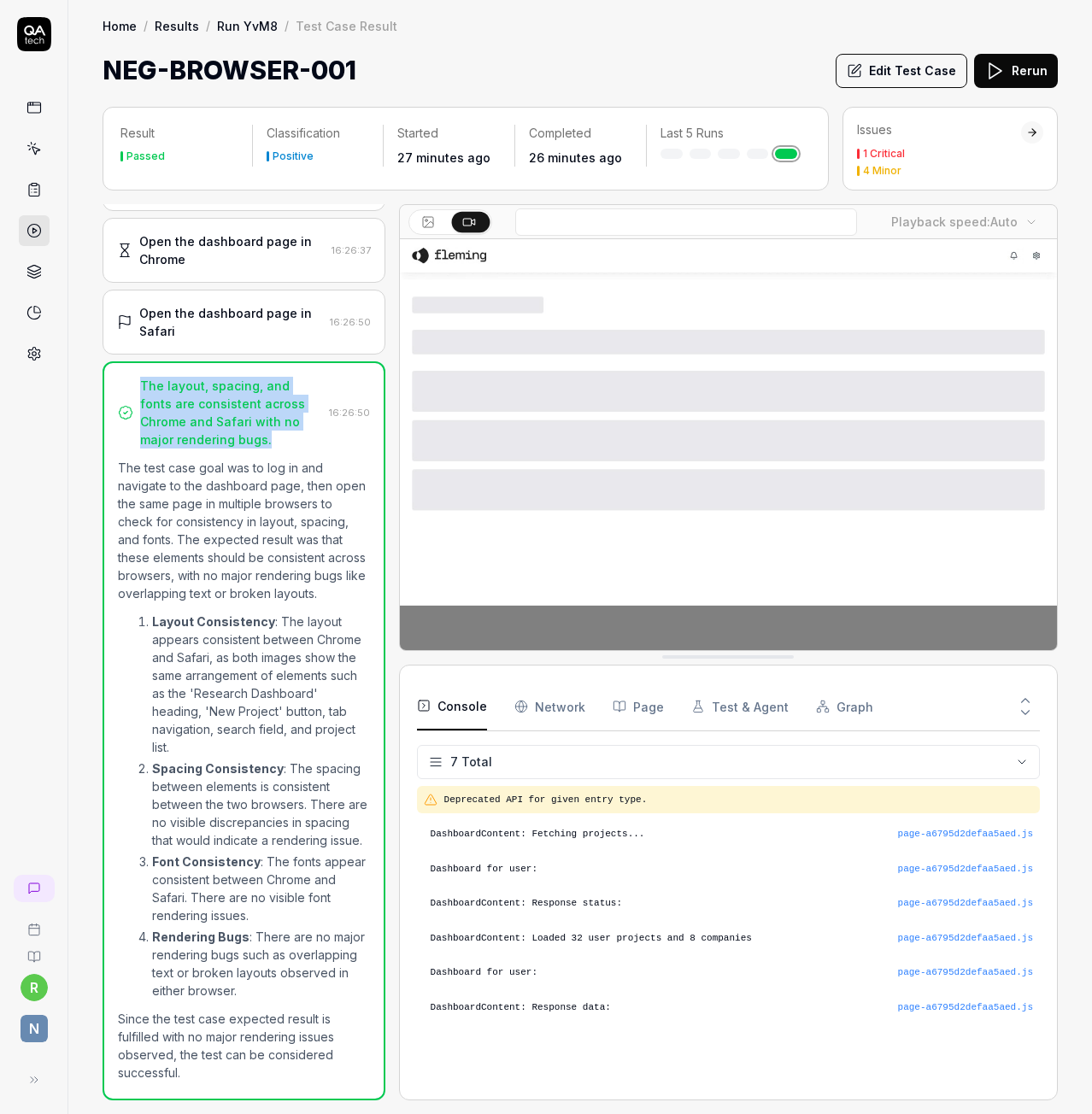 click on "The layout, spacing, and fonts are consistent across Chrome and Safari with no major rendering bugs." at bounding box center [231, 413] 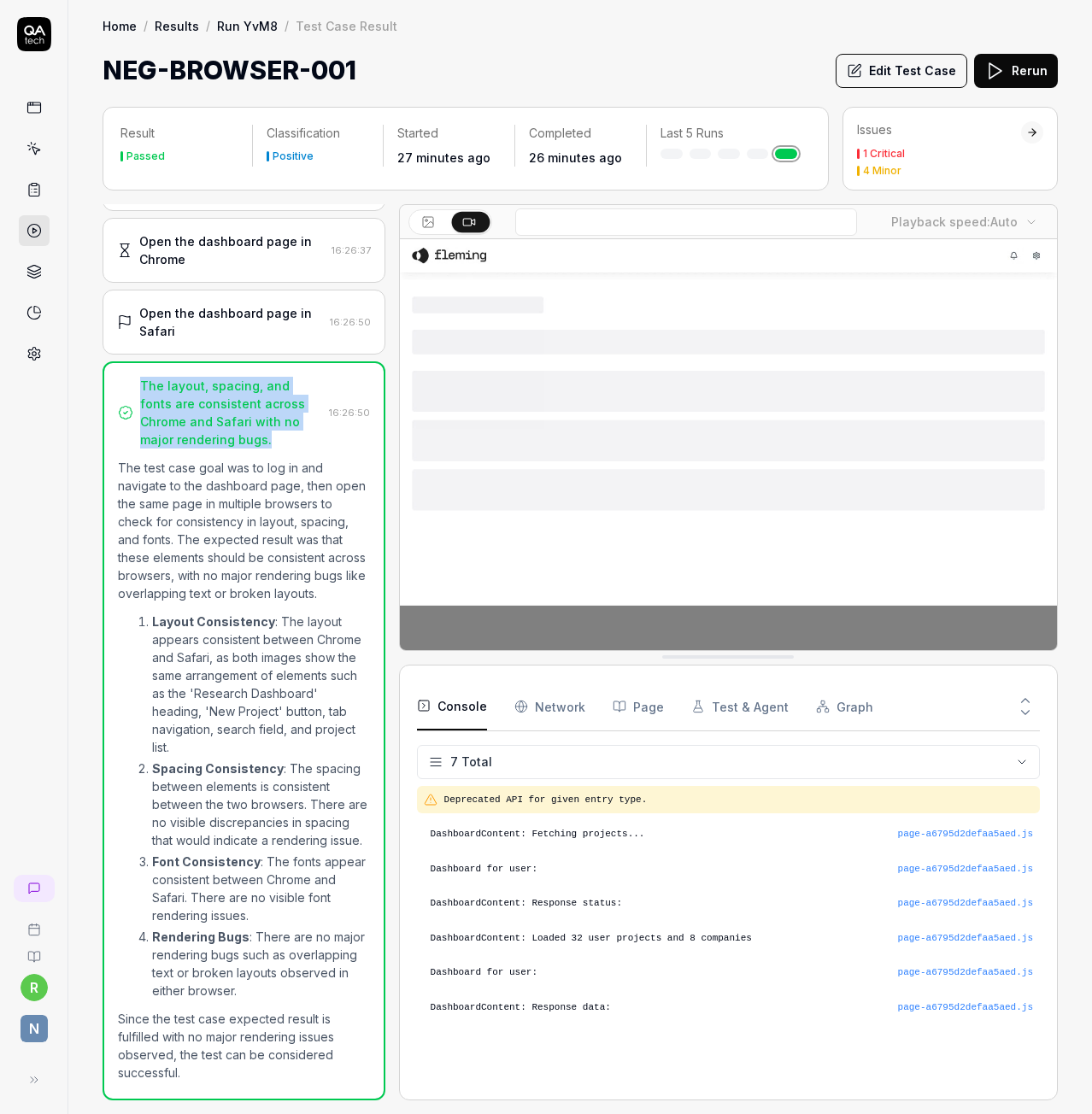 copy on "The layout, spacing, and fonts are consistent across Chrome and Safari with no major rendering bugs." 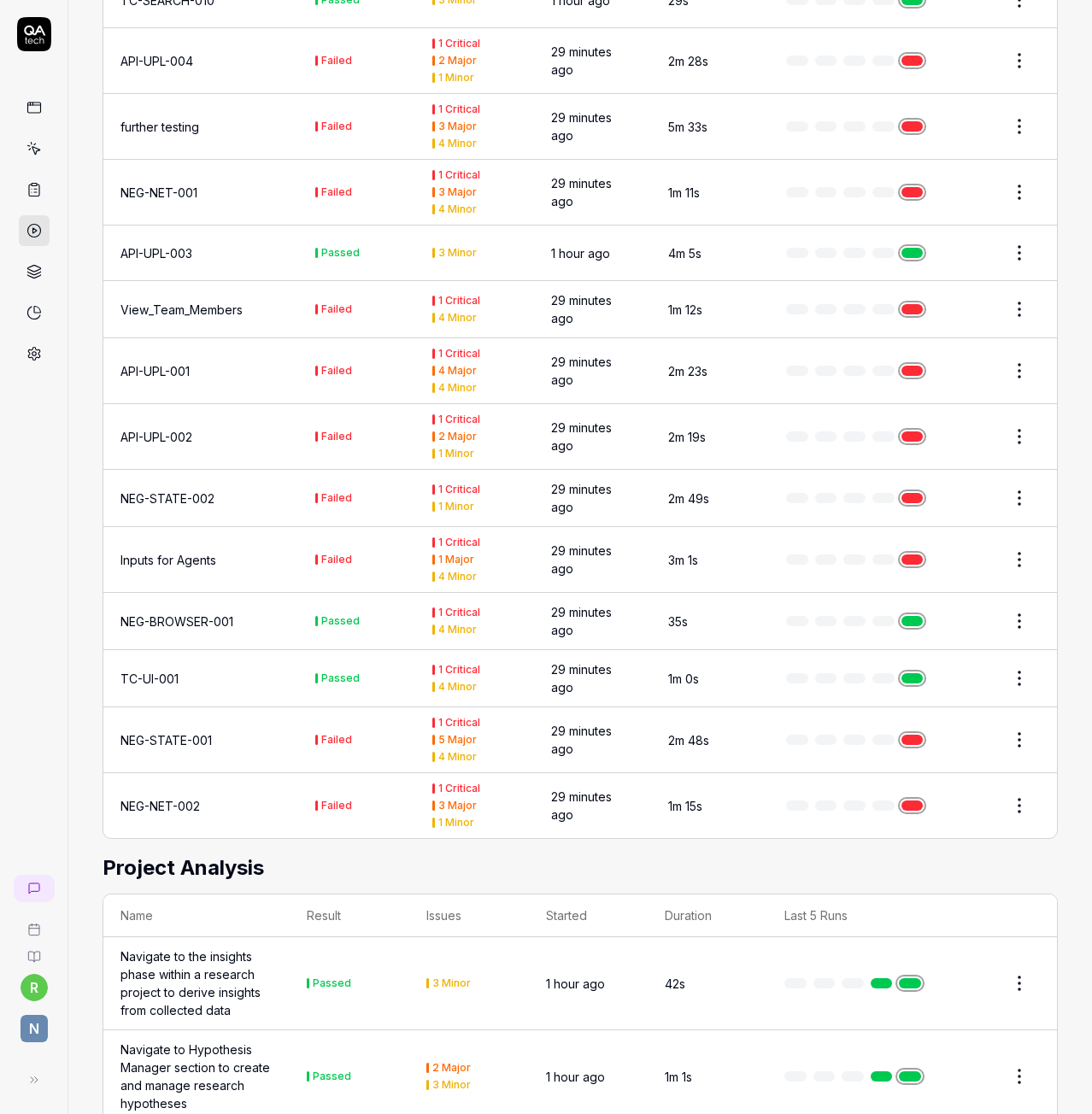 scroll, scrollTop: 2990, scrollLeft: 0, axis: vertical 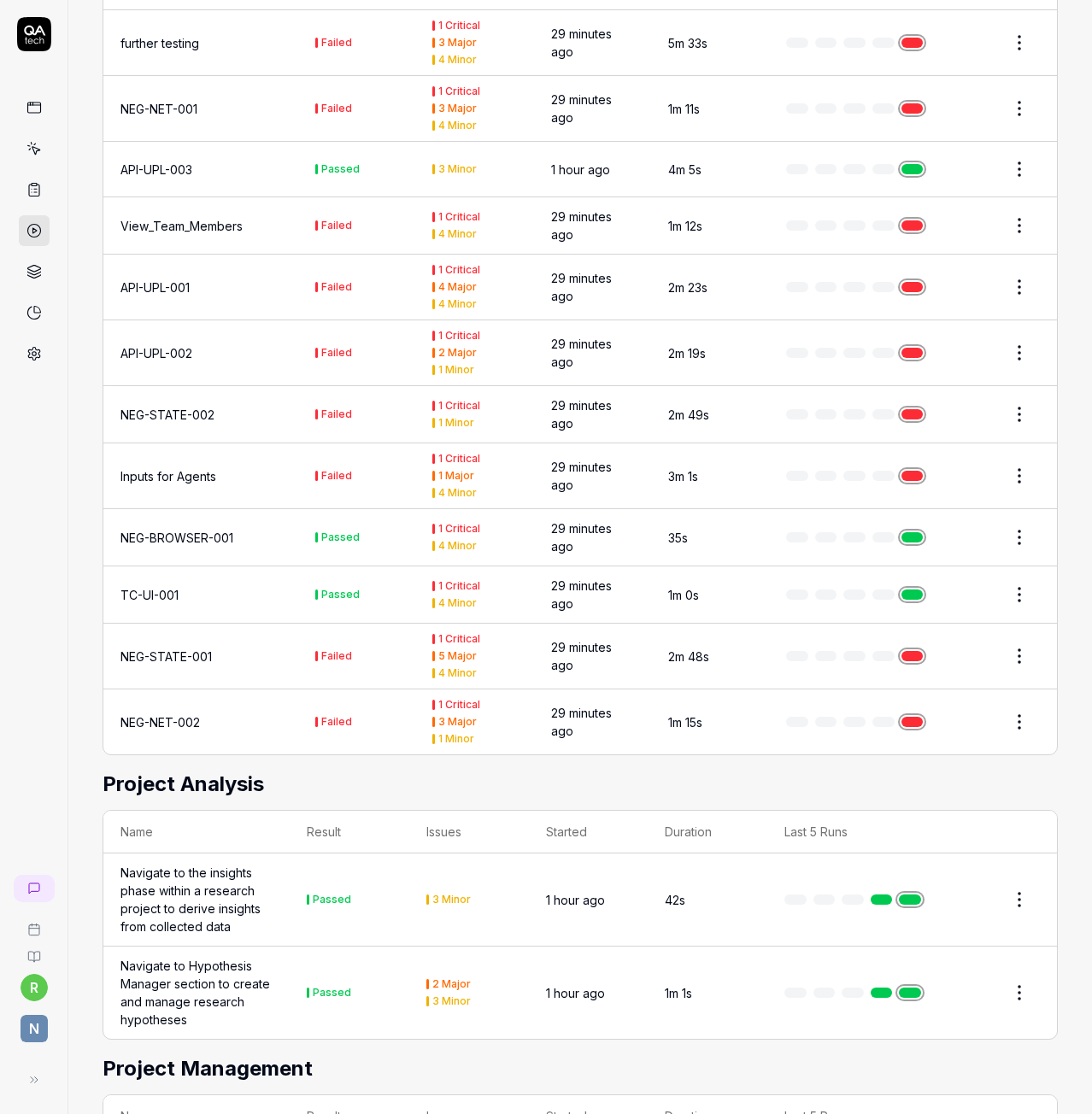 click on "TC-UI-001" at bounding box center [150, 595] 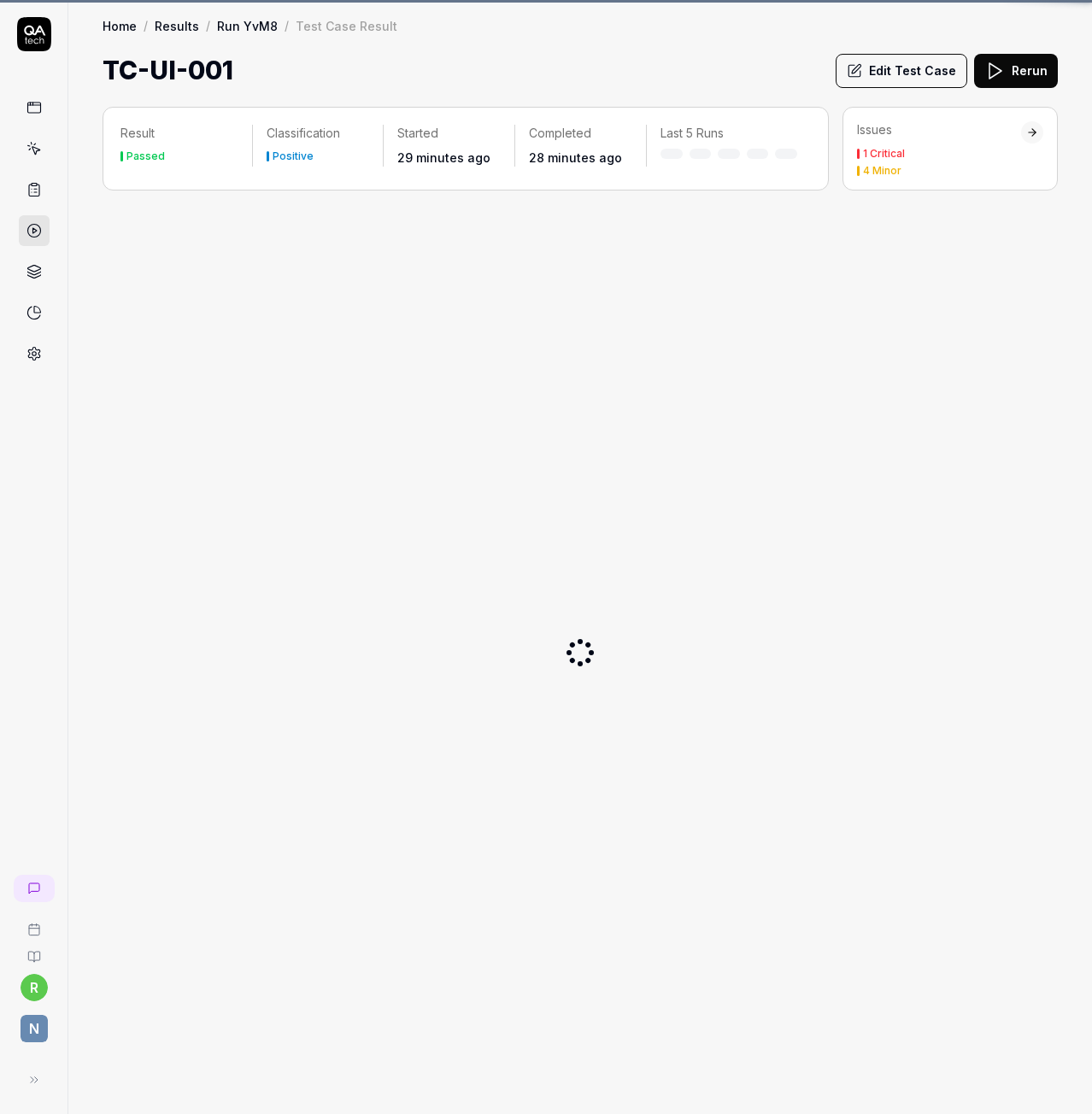 scroll, scrollTop: 0, scrollLeft: 0, axis: both 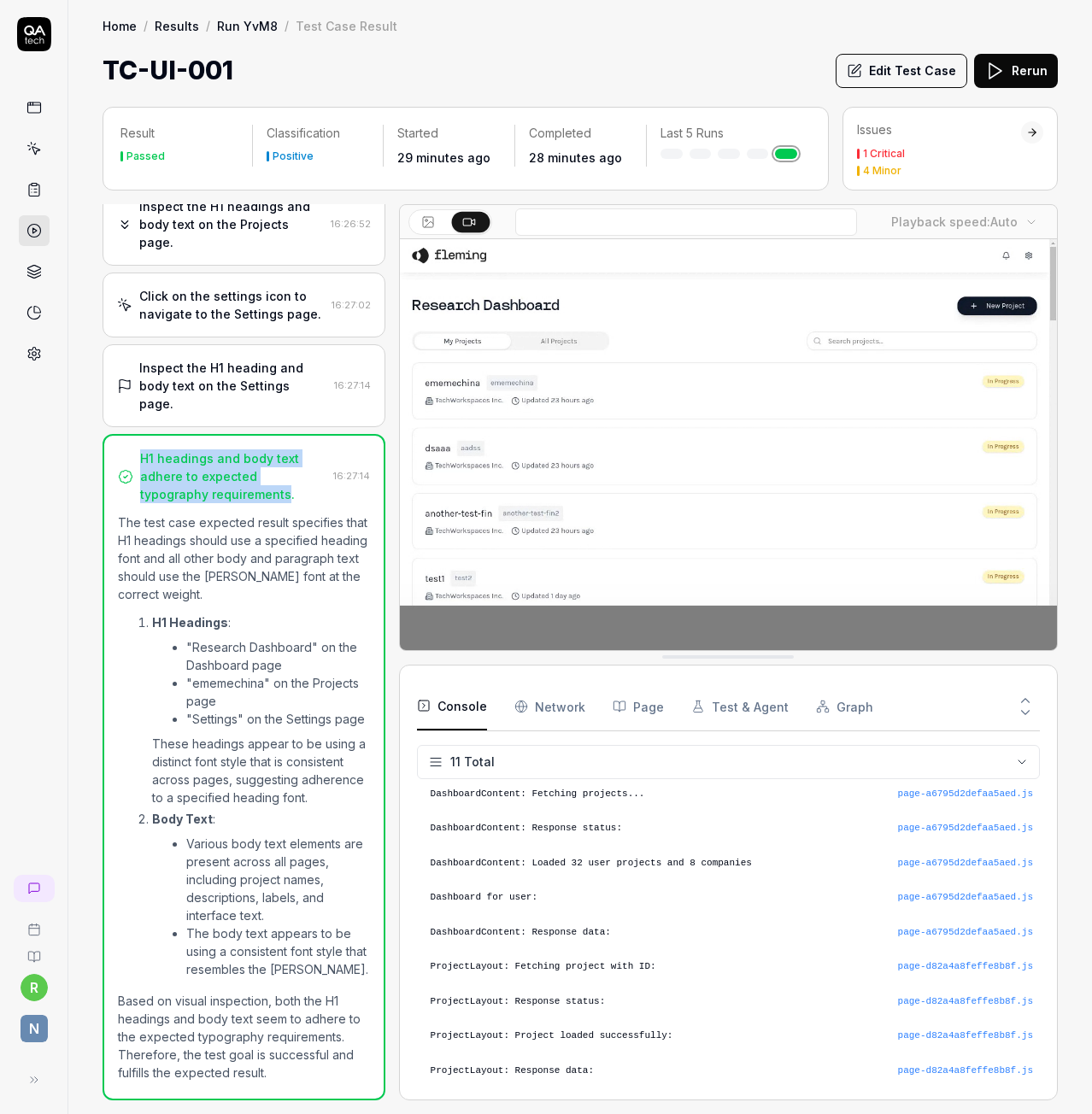 drag, startPoint x: 241, startPoint y: 458, endPoint x: 113, endPoint y: 426, distance: 131.93938 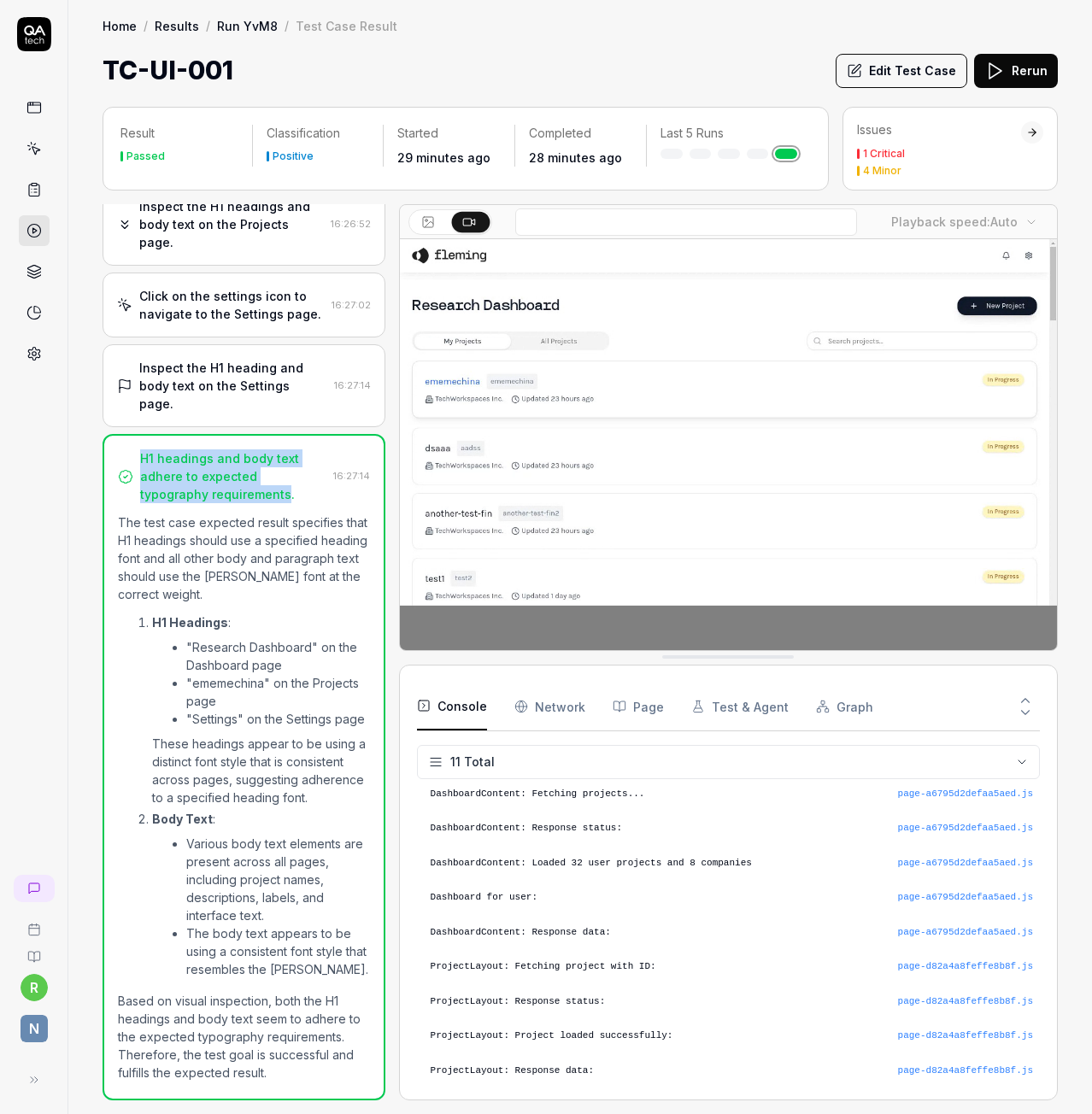 click on "H1 headings and body text adhere to expected typography requirements. 16:27:14 The test case expected result specifies that H1 headings should use a specified heading font and all other body and paragraph text should use the [PERSON_NAME] font at the correct weight.
H1 Headings :
"Research Dashboard" on the Dashboard page
"ememechina" on the Projects page
"Settings" on the Settings page
These headings appear to be using a distinct font style that is consistent across pages, suggesting adherence to a specified heading font.
Body Text :
Various body text elements are present across all pages, including project names, descriptions, labels, and interface text.
The body text appears to be using a consistent font style that resembles the [PERSON_NAME].
Based on visual inspection, both the H1 headings and body text seem to adhere to the expected typography requirements. Therefore, the test goal is successful and fulfills the expected result." at bounding box center [244, 767] 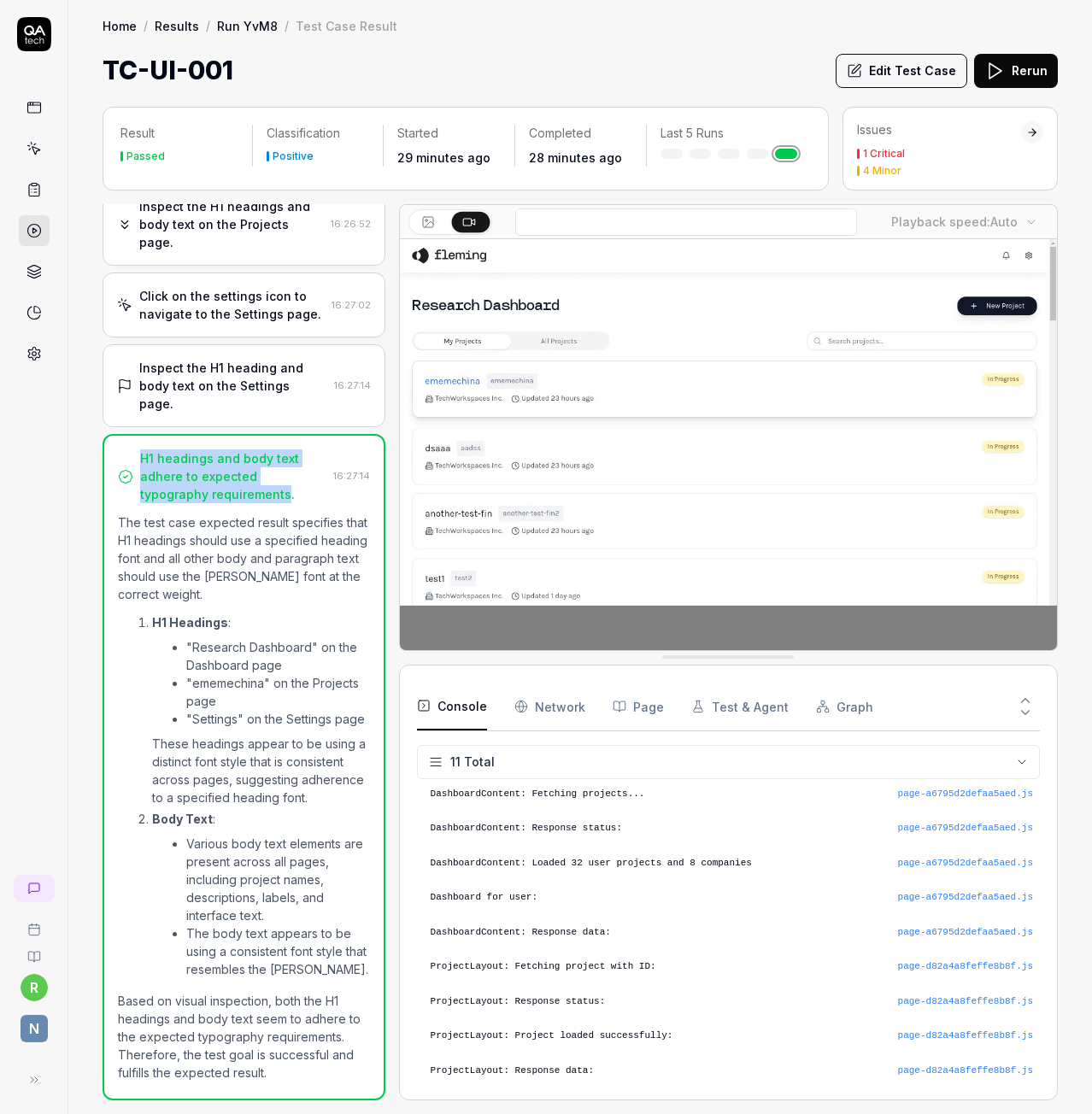 copy on "H1 headings and body text adhere to expected typography requirements" 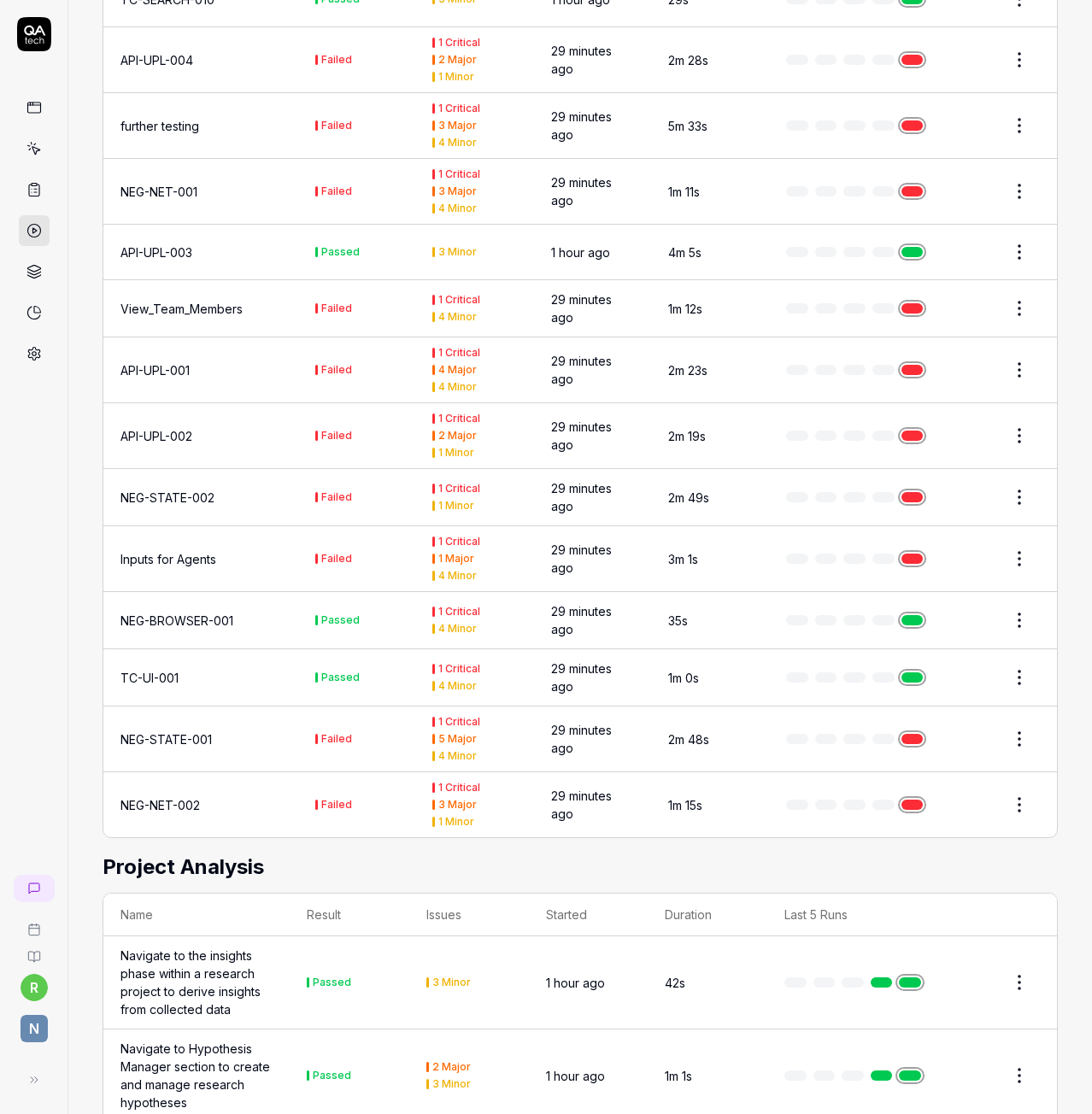 scroll, scrollTop: 2990, scrollLeft: 0, axis: vertical 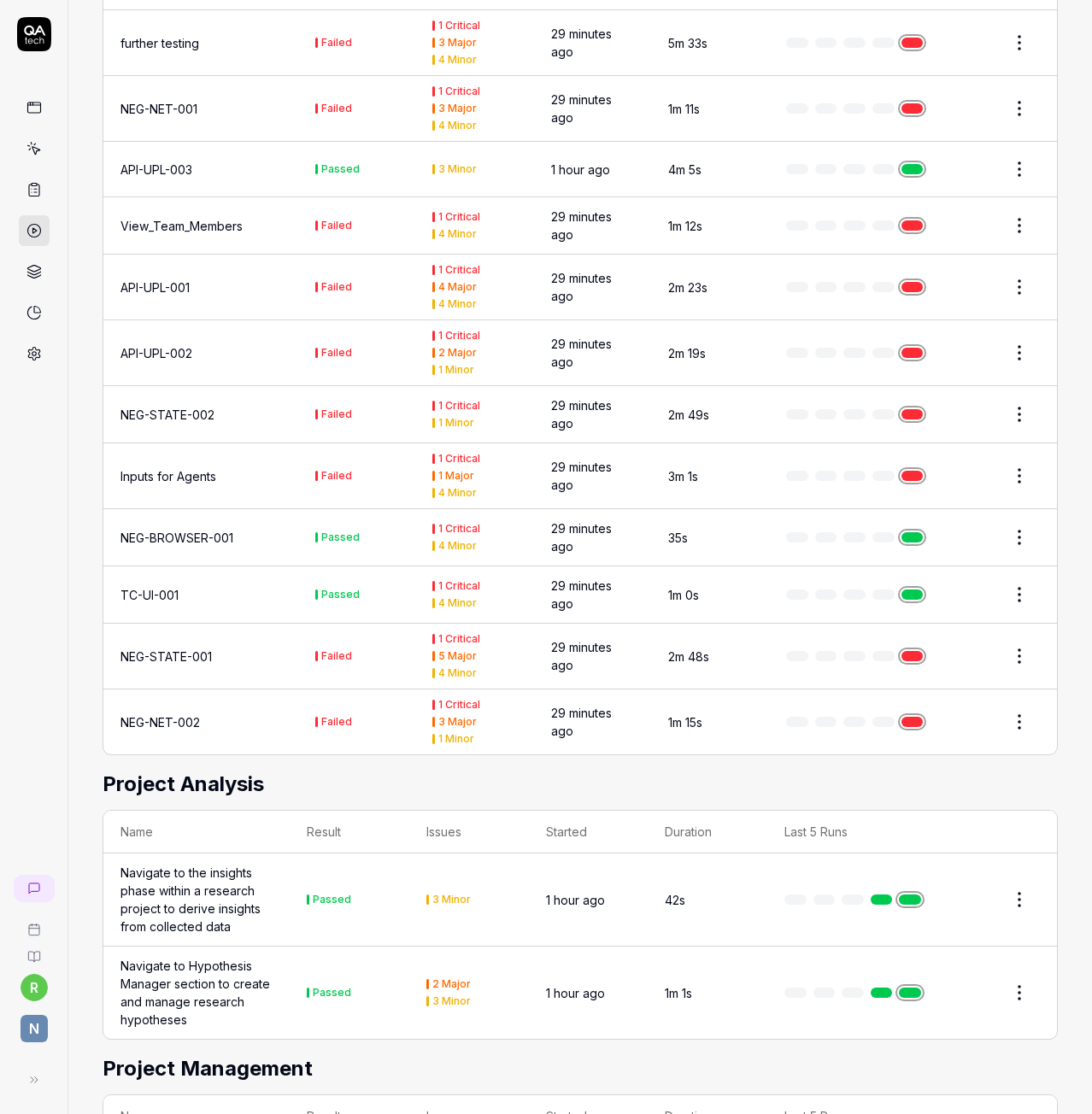 click on "TC-UI-001" at bounding box center (150, 595) 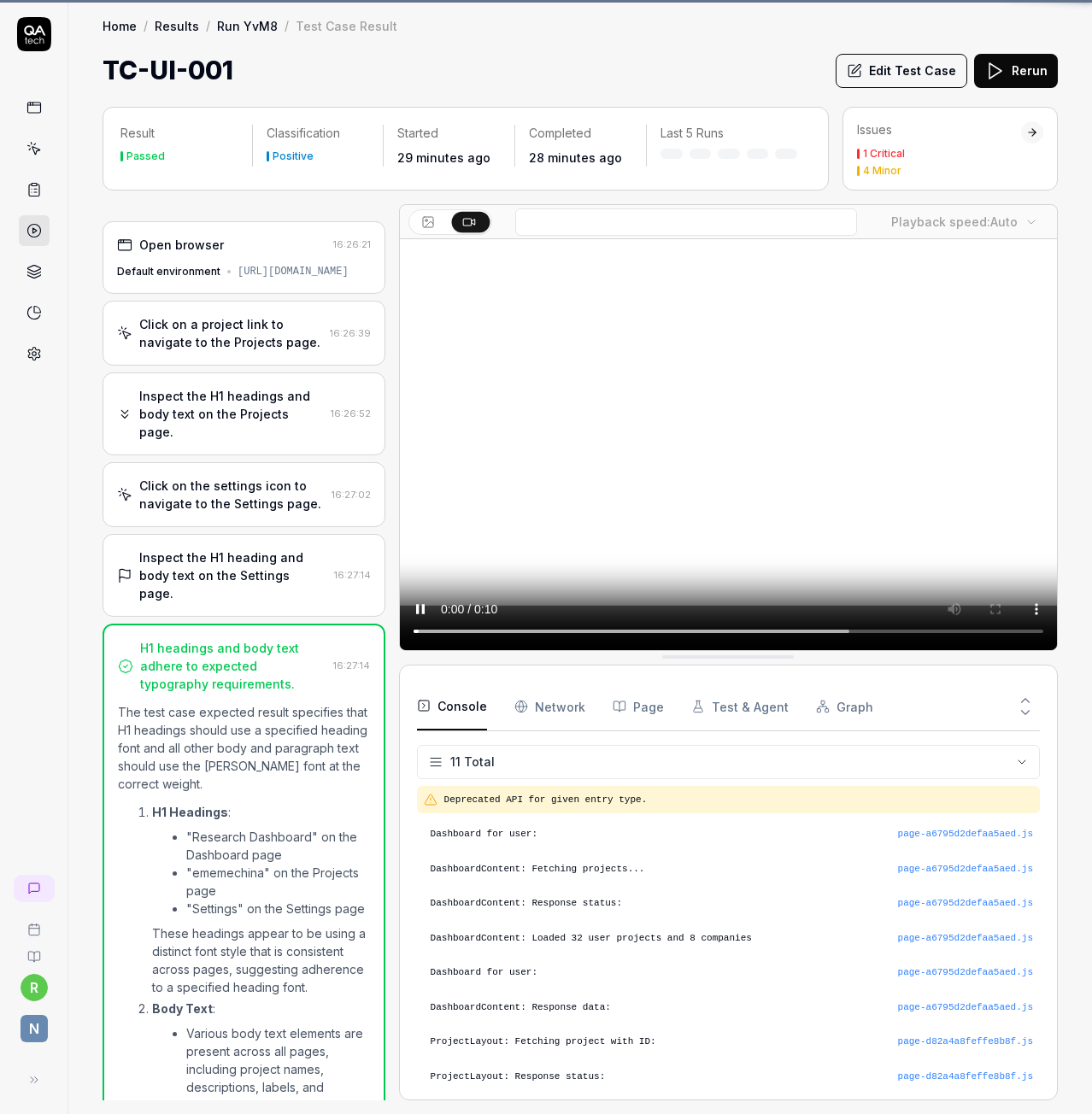 scroll, scrollTop: 0, scrollLeft: 0, axis: both 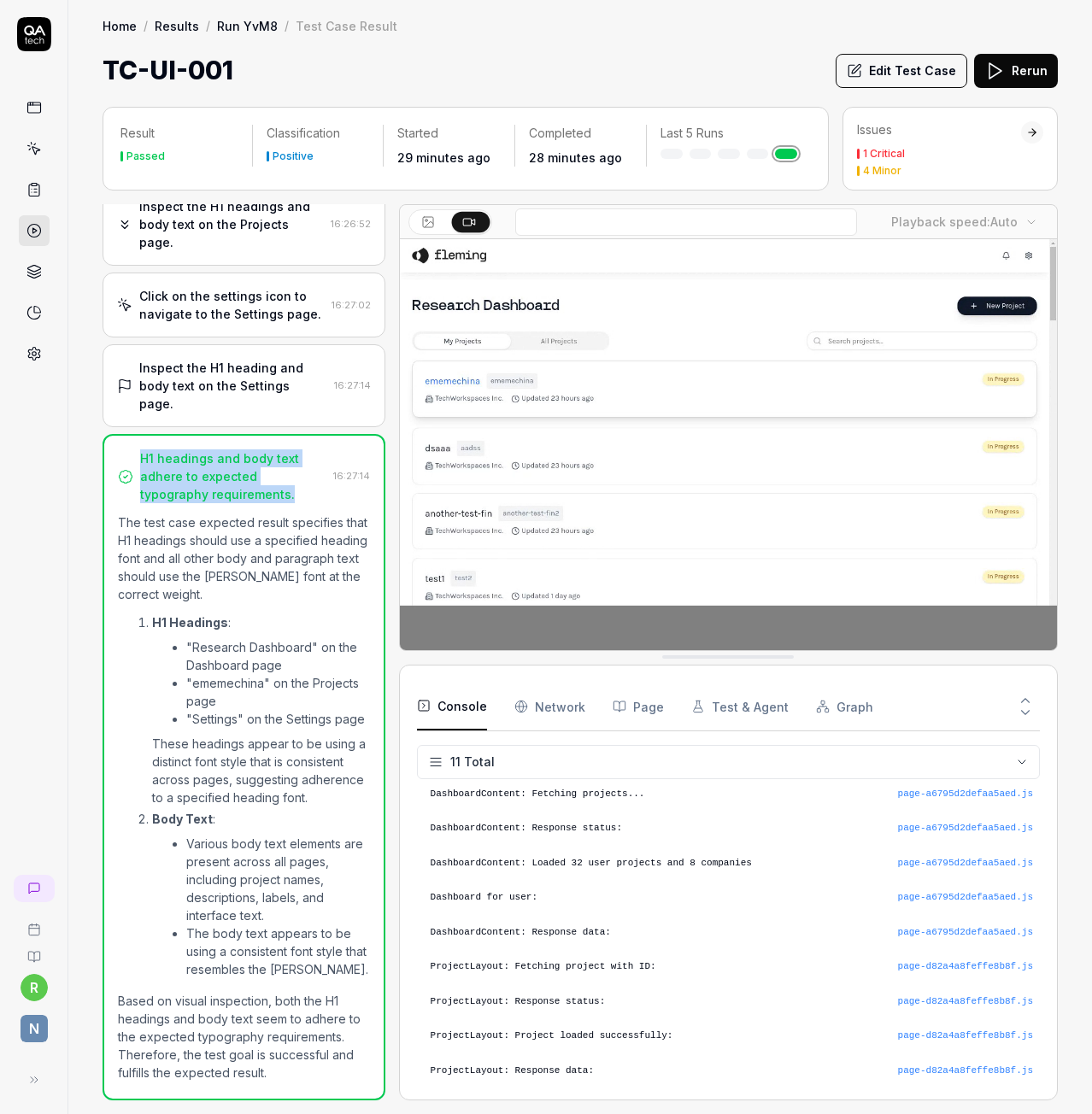 drag, startPoint x: 250, startPoint y: 460, endPoint x: 131, endPoint y: 418, distance: 126.19429 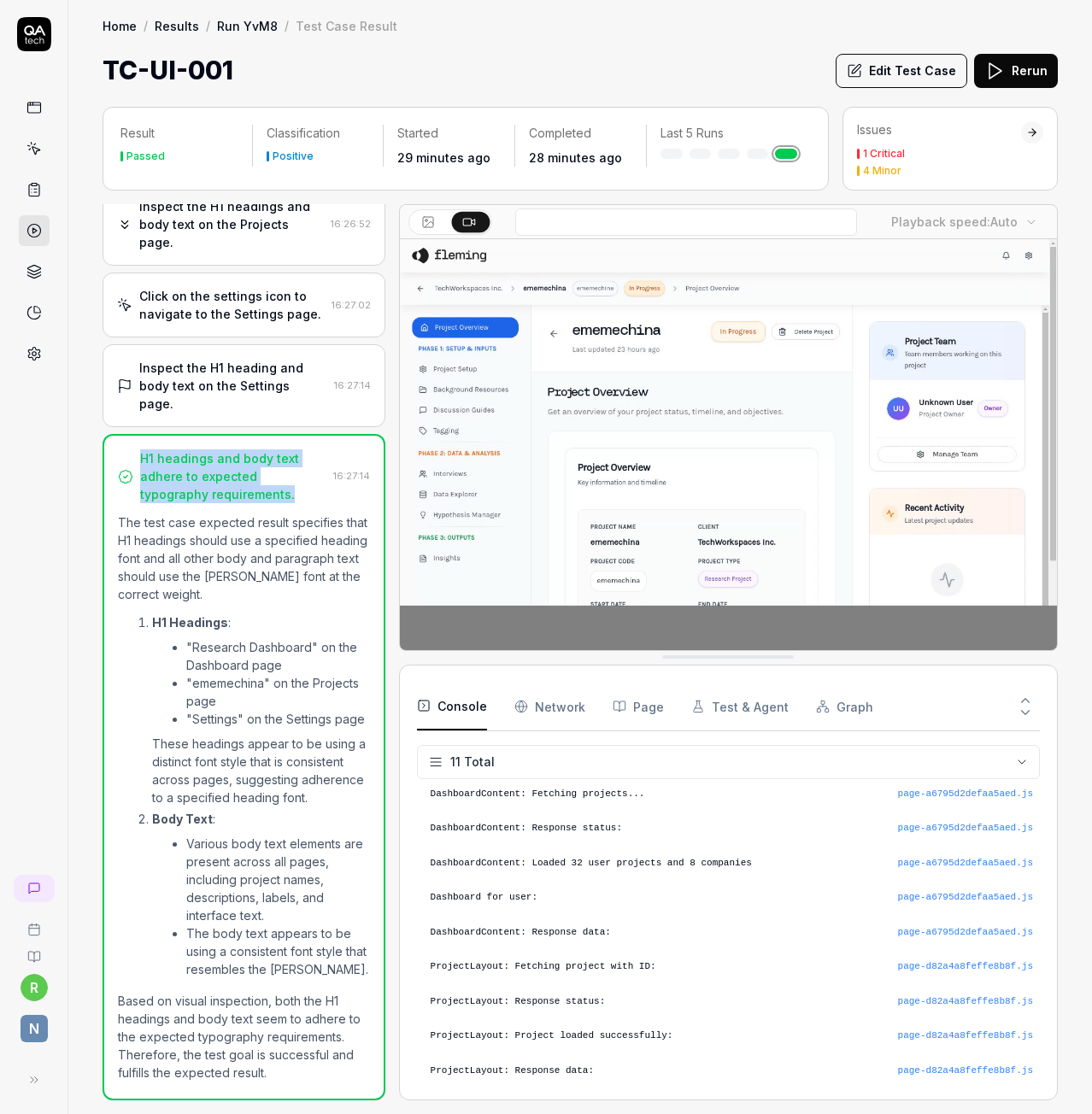 click on "H1 headings and body text adhere to expected typography requirements." at bounding box center [222, 476] 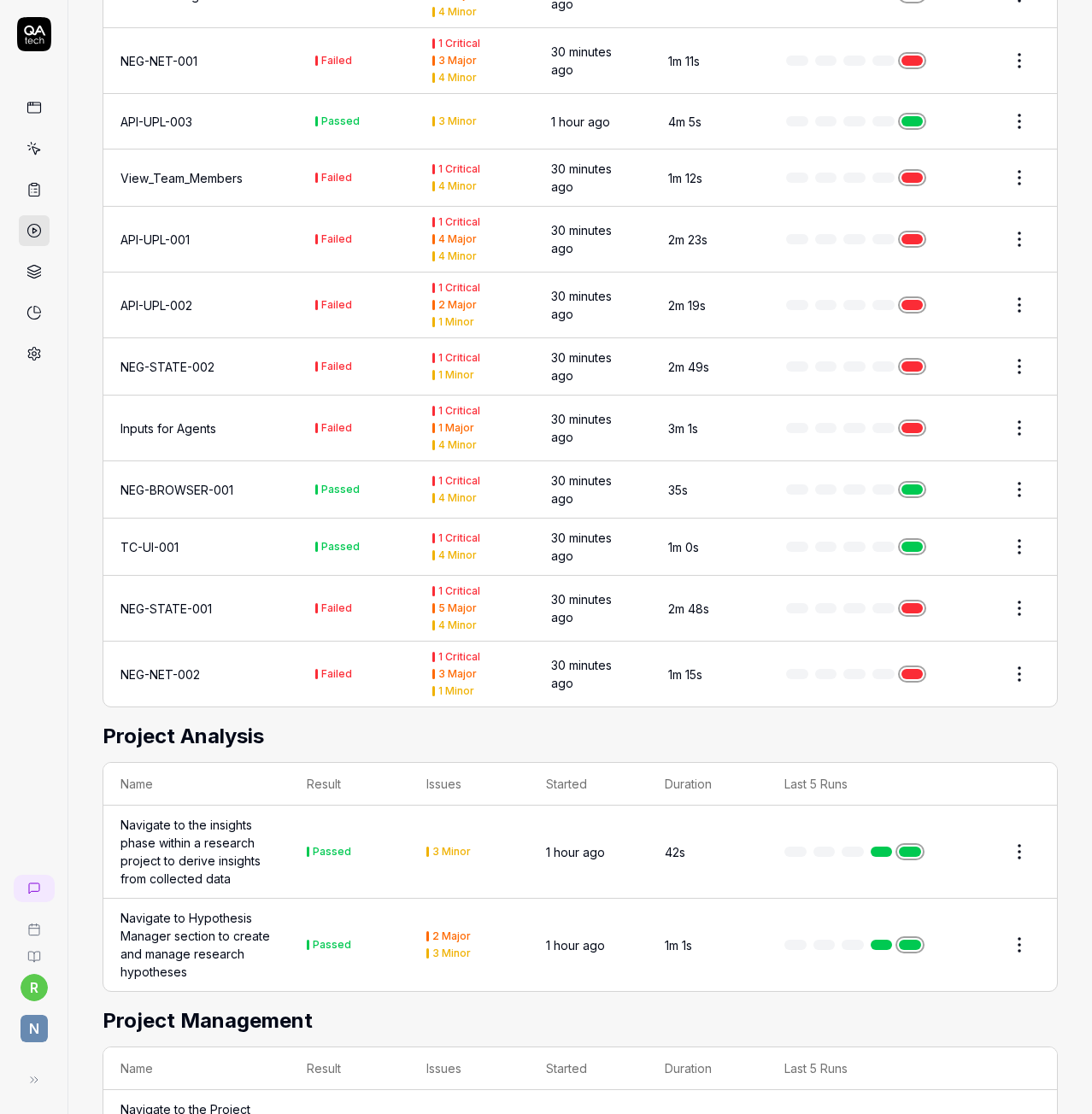 scroll, scrollTop: 3075, scrollLeft: 0, axis: vertical 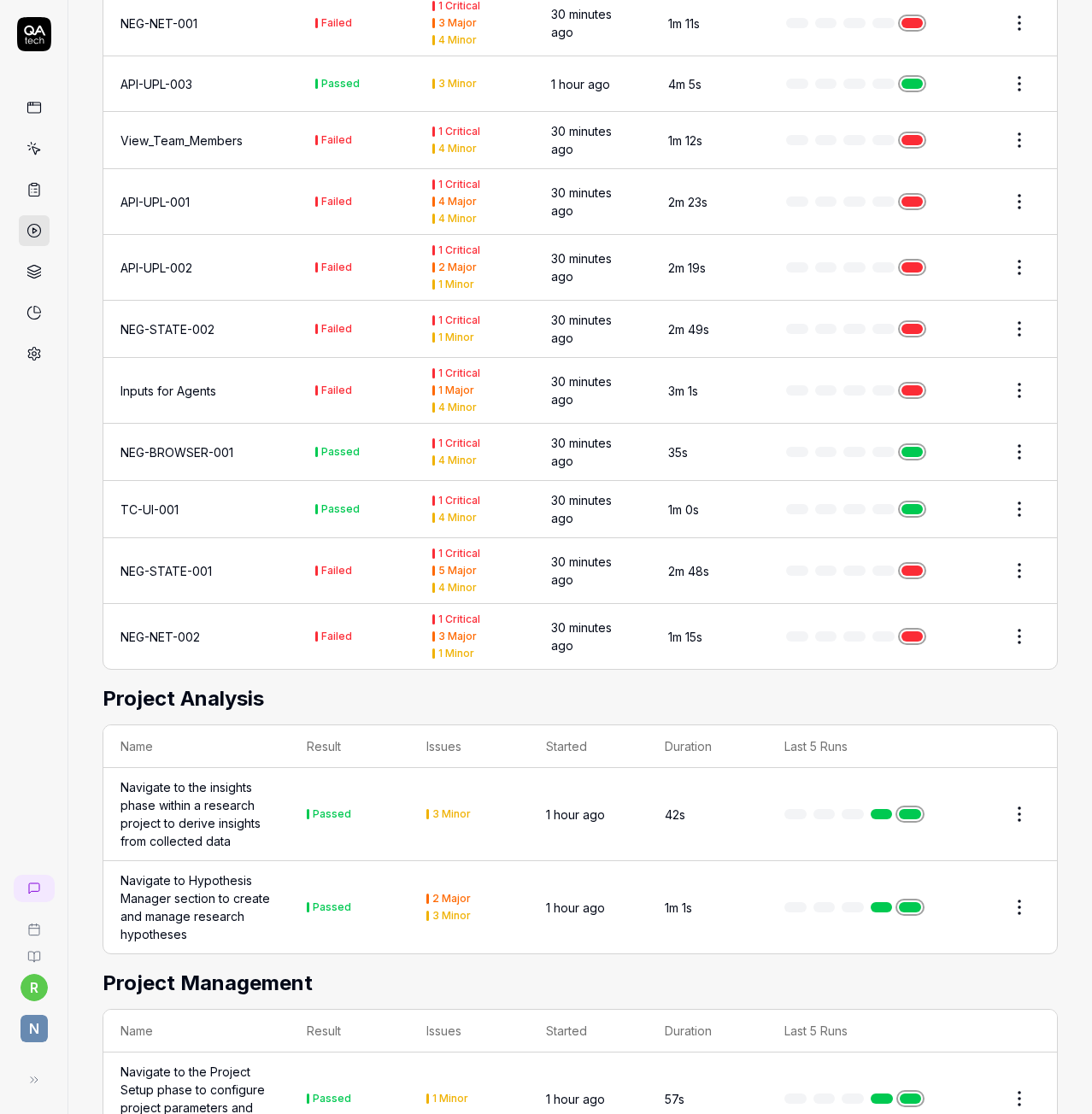 click on "Navigate to the insights phase within a research project to derive insights from collected data" at bounding box center (197, 814) 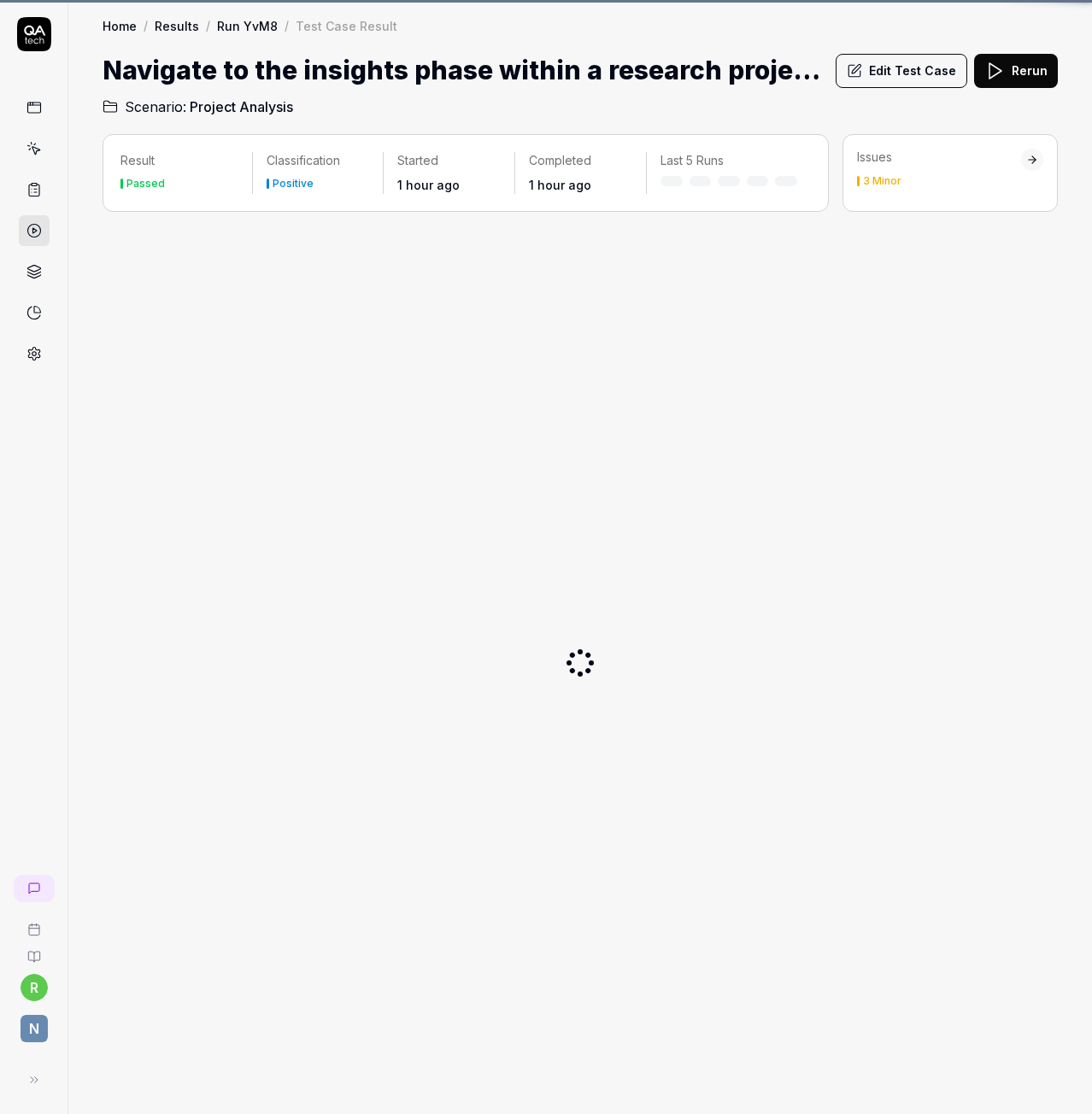 scroll, scrollTop: 0, scrollLeft: 0, axis: both 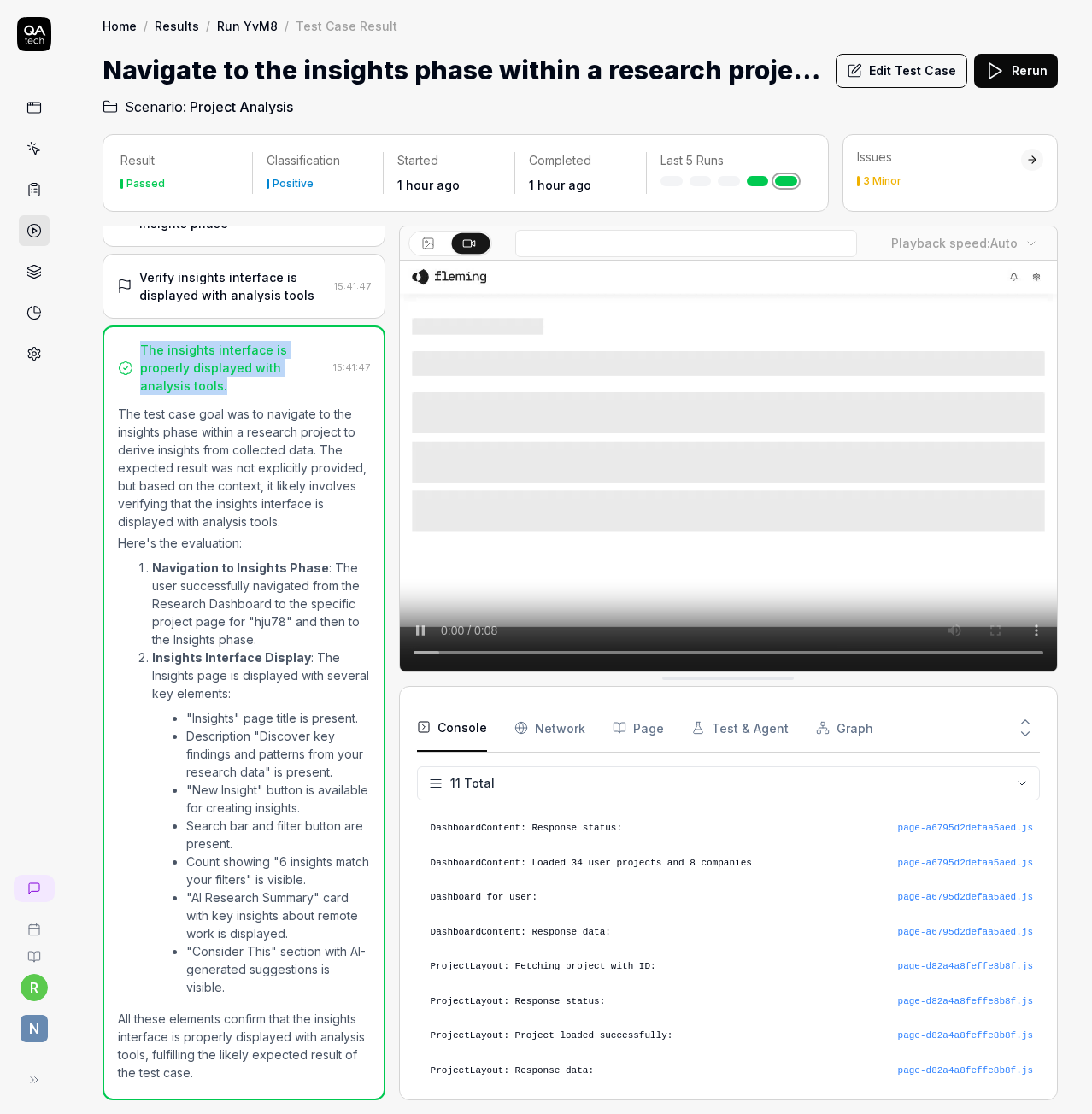 drag, startPoint x: 195, startPoint y: 350, endPoint x: 132, endPoint y: 317, distance: 71.11962 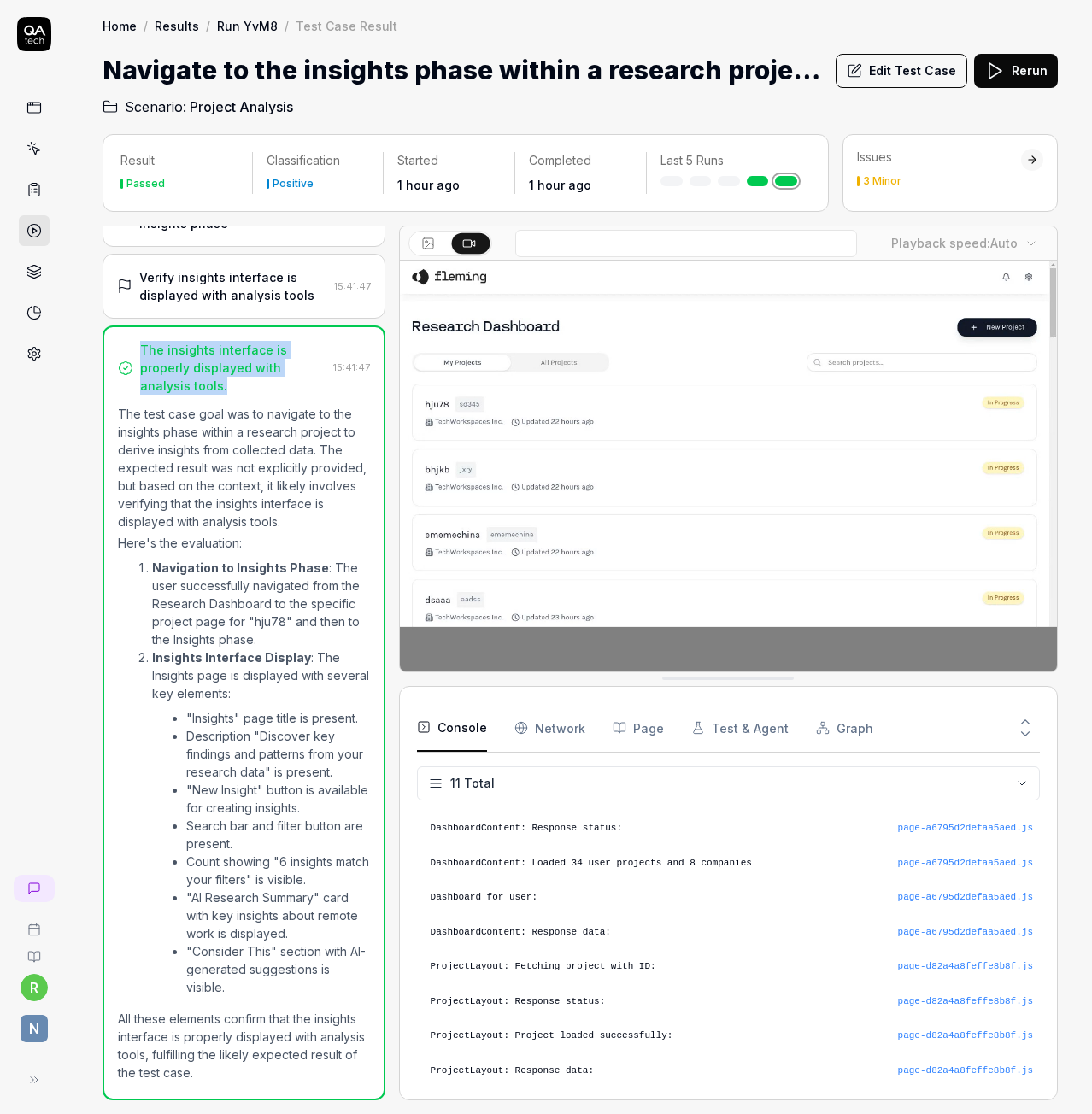 click on "The insights interface is properly displayed with analysis tools." at bounding box center [222, 367] 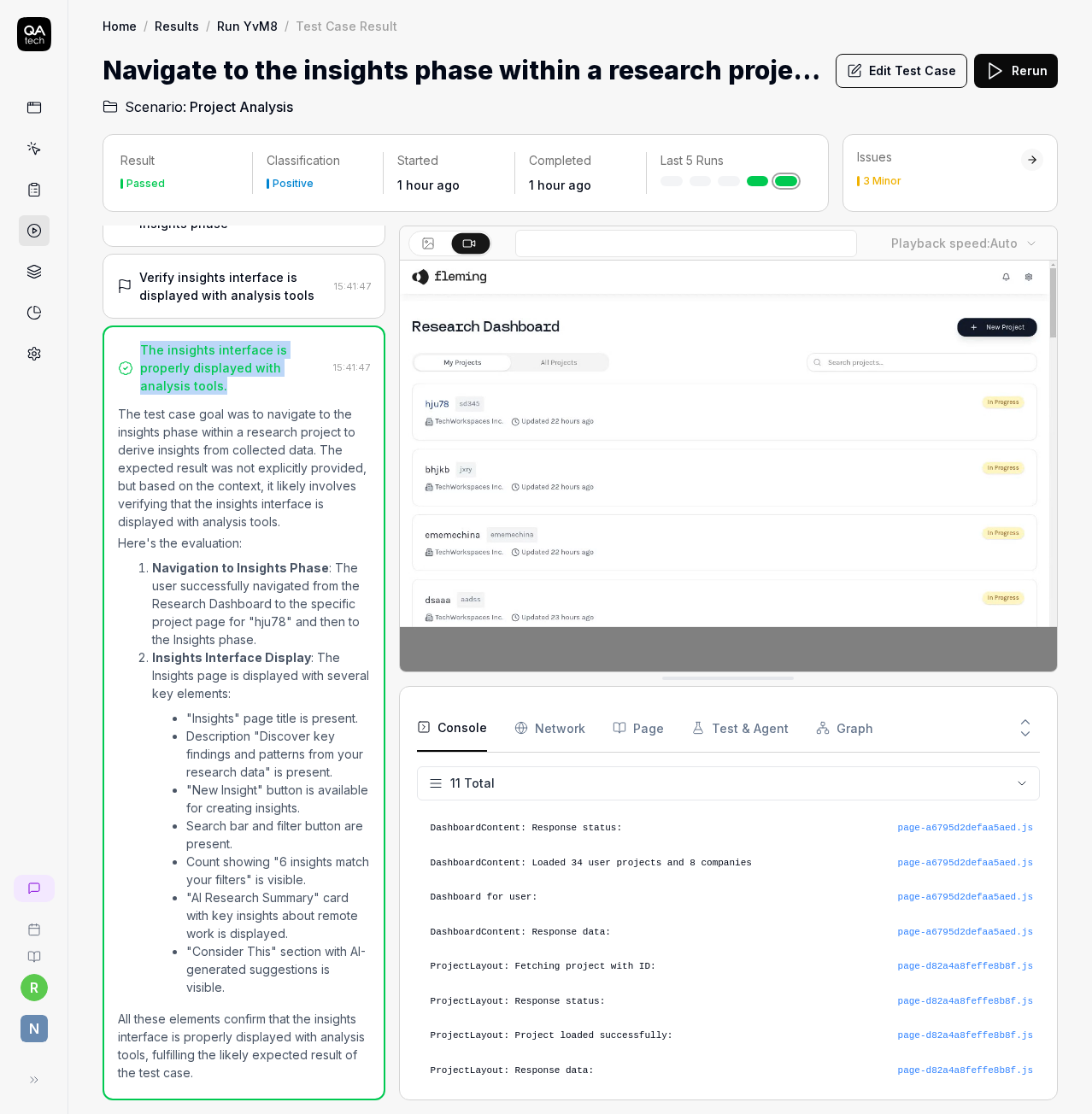 copy on "The insights interface is properly displayed with analysis tools." 